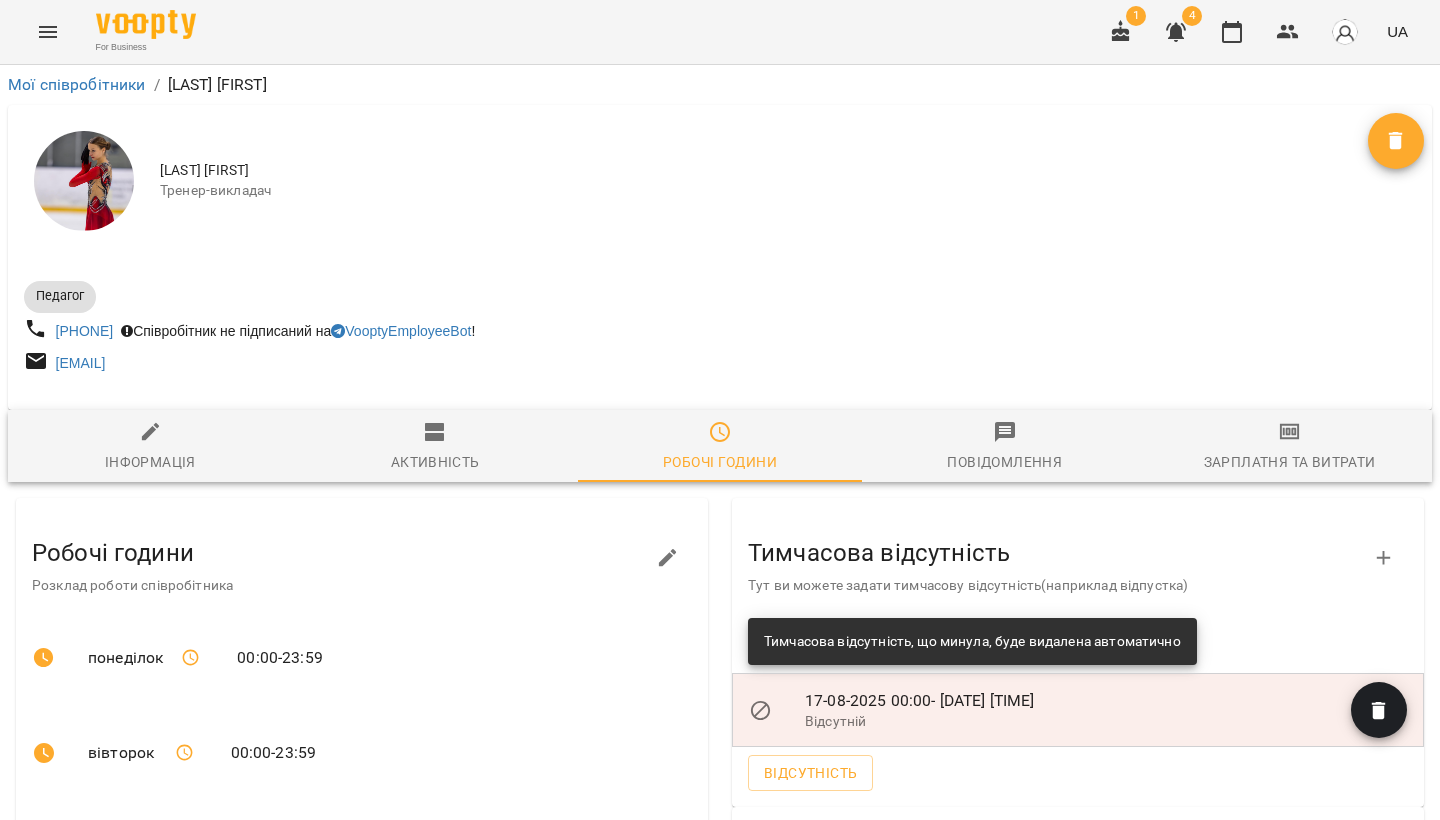 scroll, scrollTop: 7, scrollLeft: 0, axis: vertical 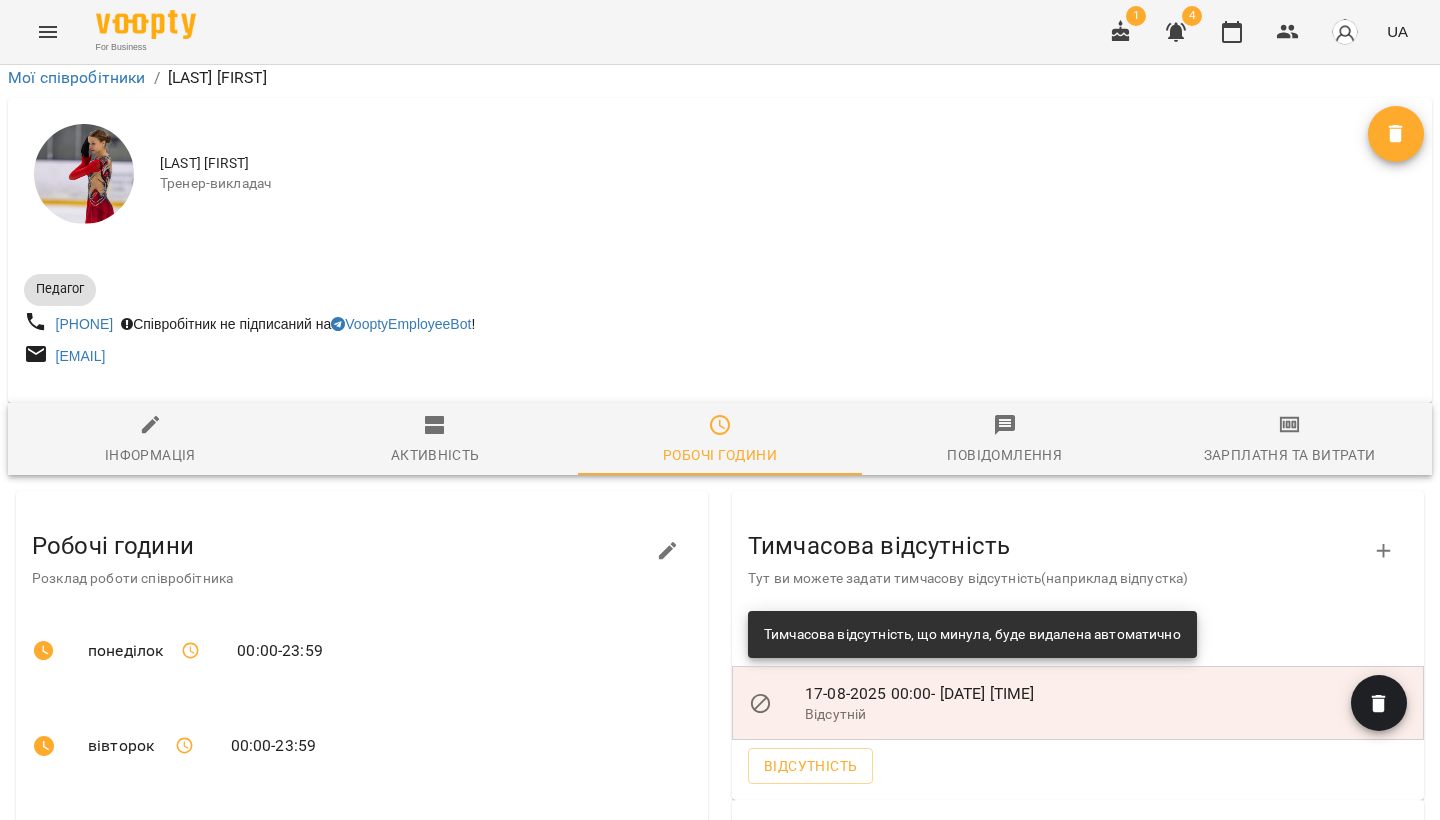 click at bounding box center [1121, 32] 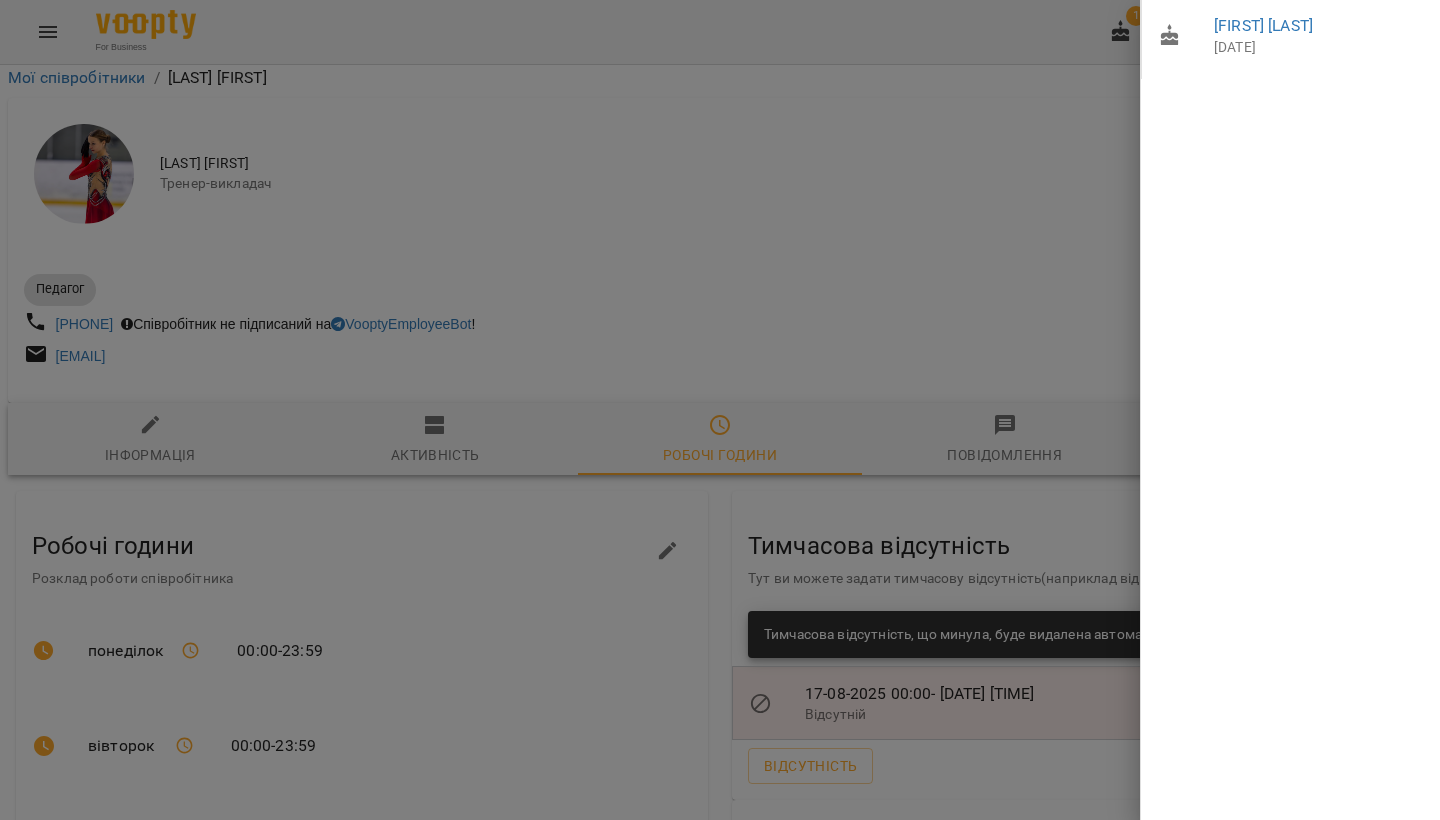 click at bounding box center [720, 410] 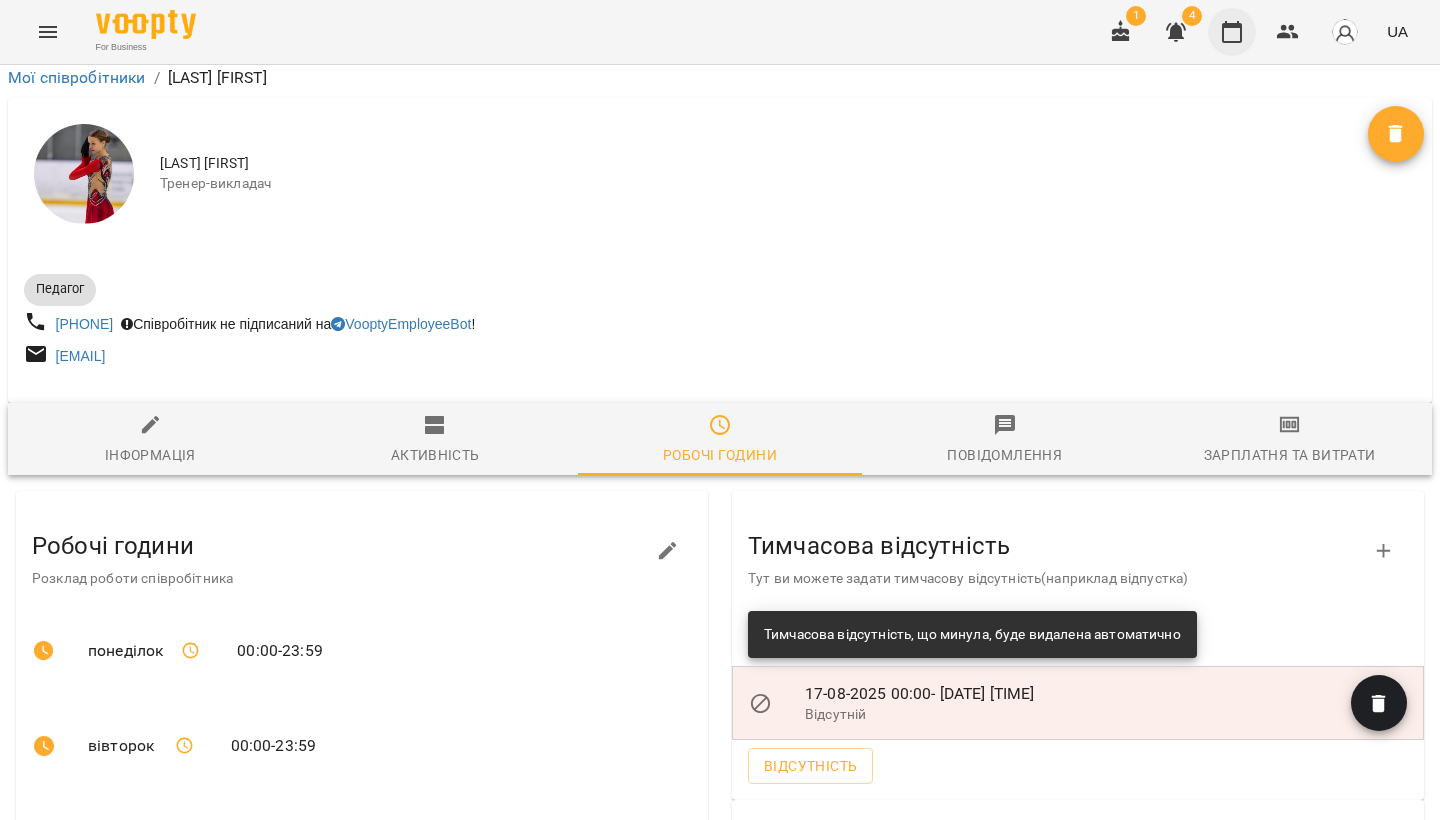 click 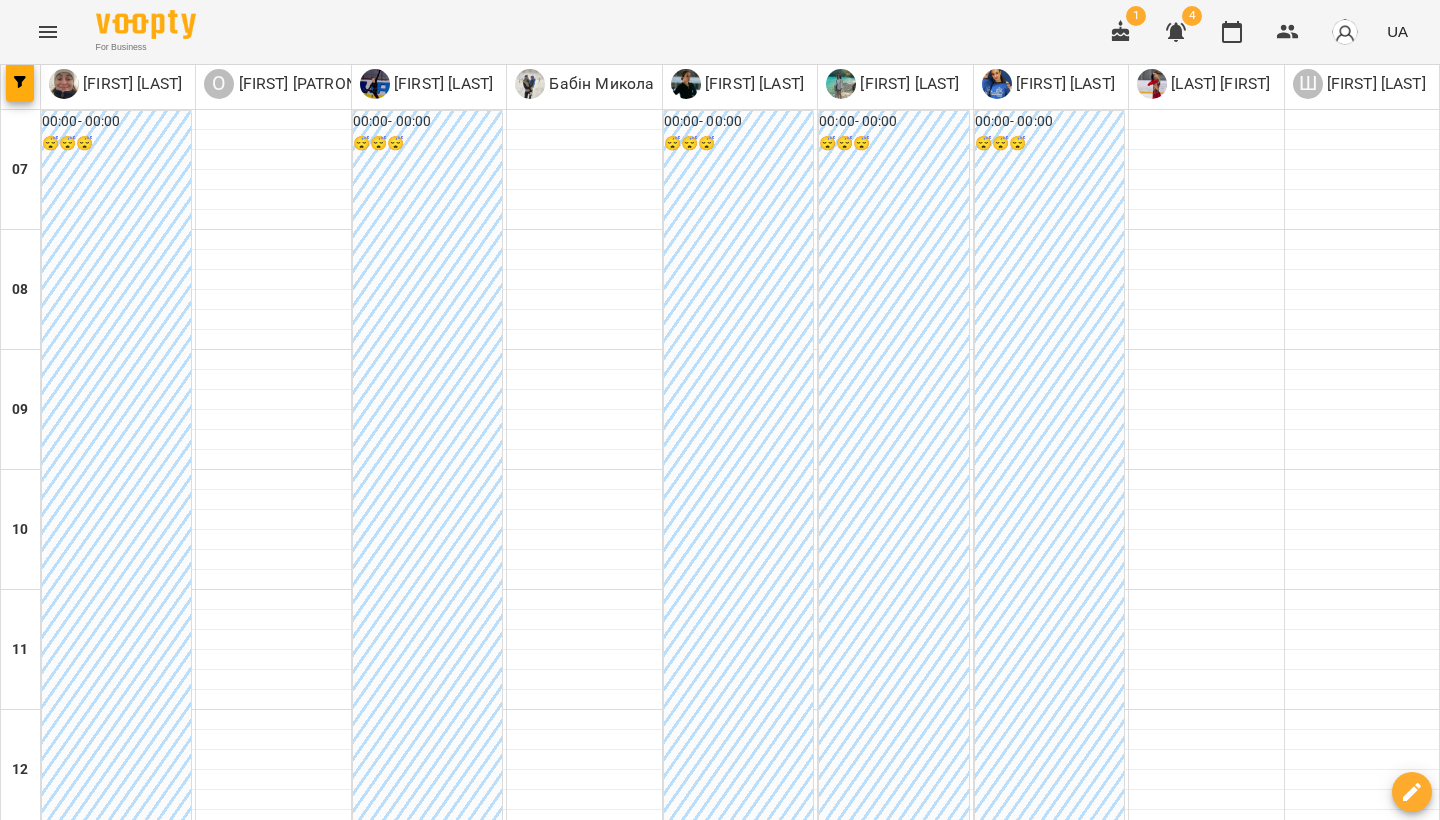 scroll, scrollTop: 0, scrollLeft: 0, axis: both 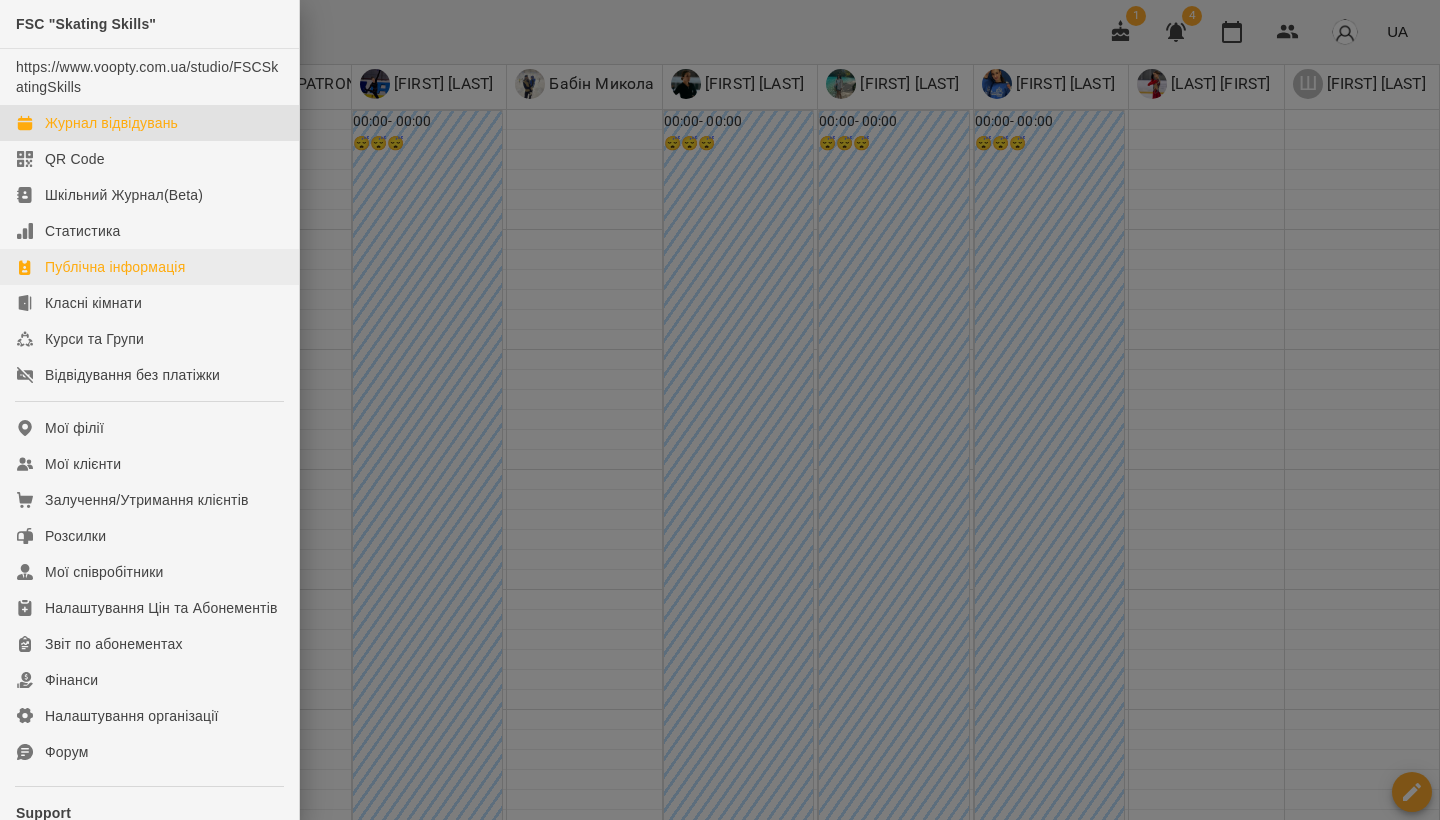 click on "Публічна інформація" at bounding box center [115, 267] 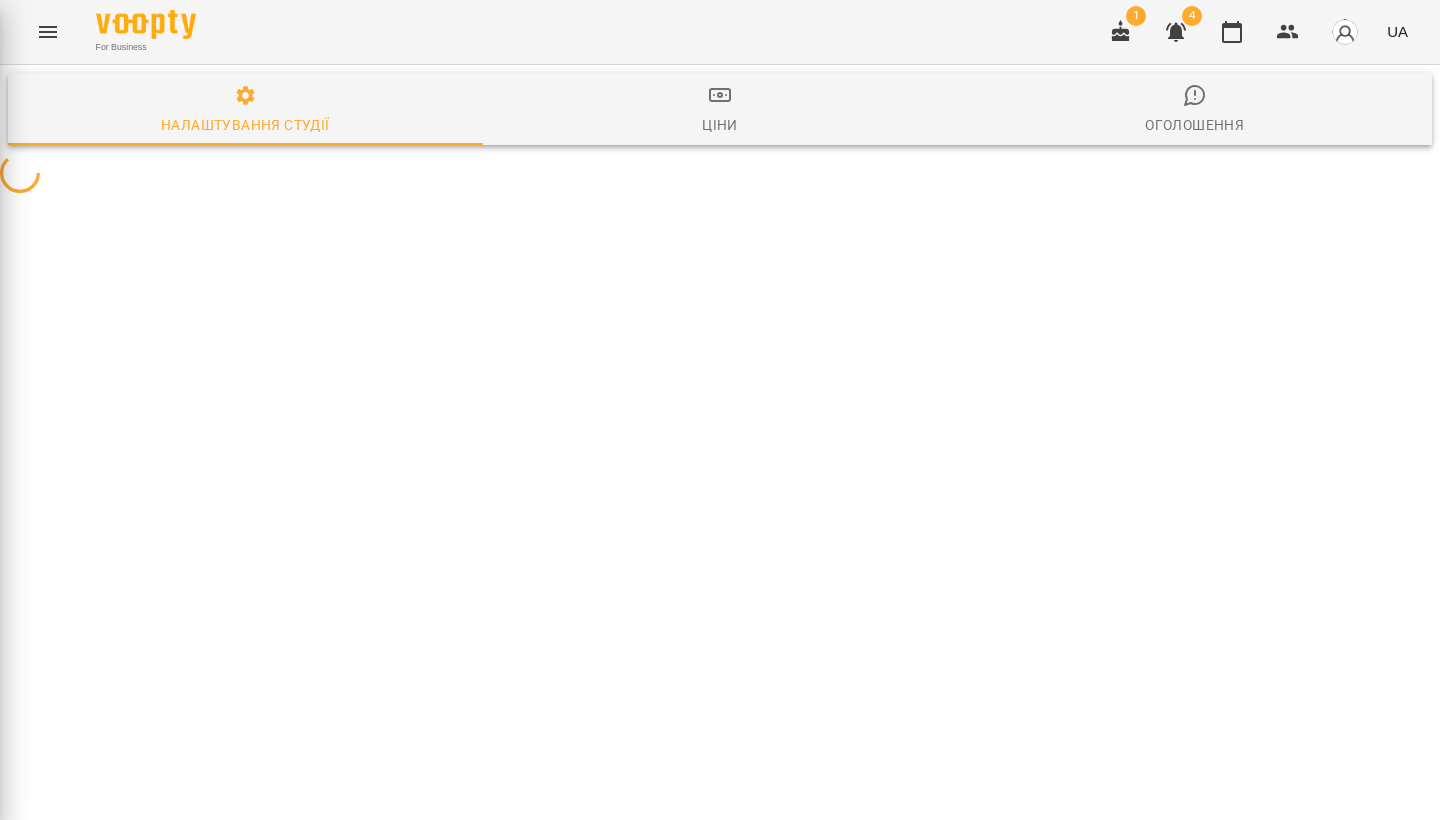 select on "**" 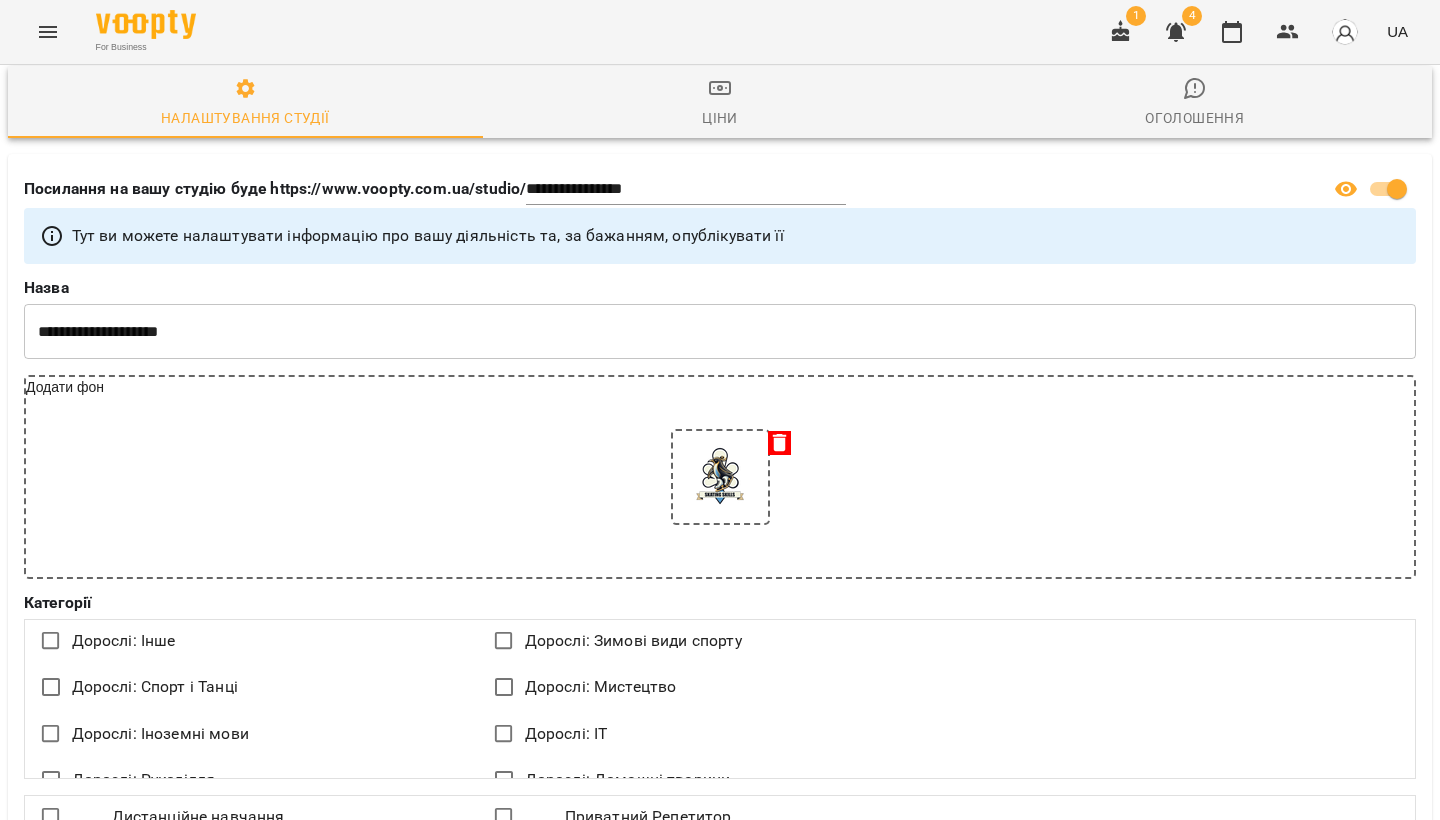 scroll, scrollTop: 2807, scrollLeft: 0, axis: vertical 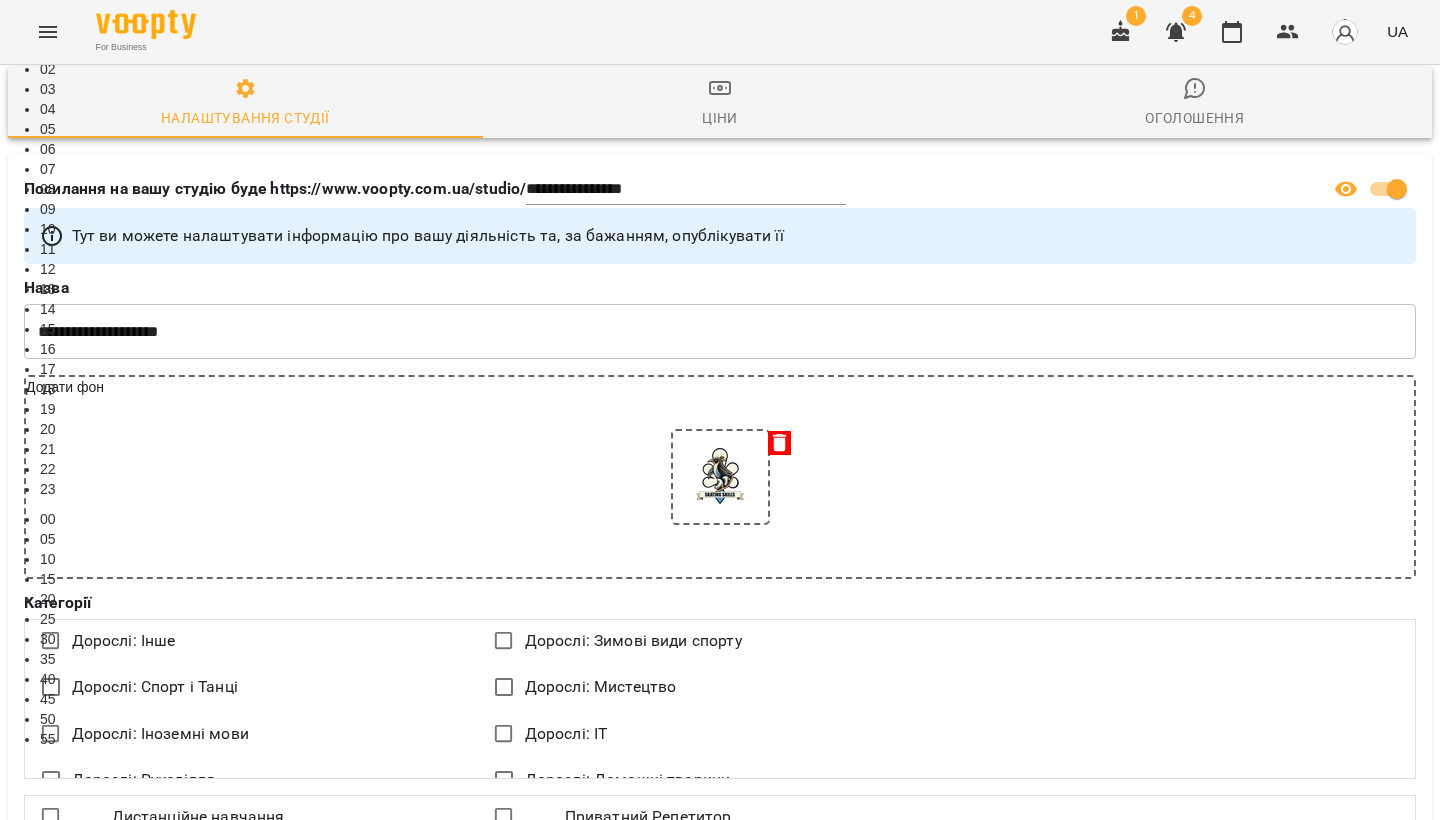 click on "Робочі дні пн вт ср чт пт сб нд Відкрито з: ***** Відкрито до: *****" at bounding box center [720, 3365] 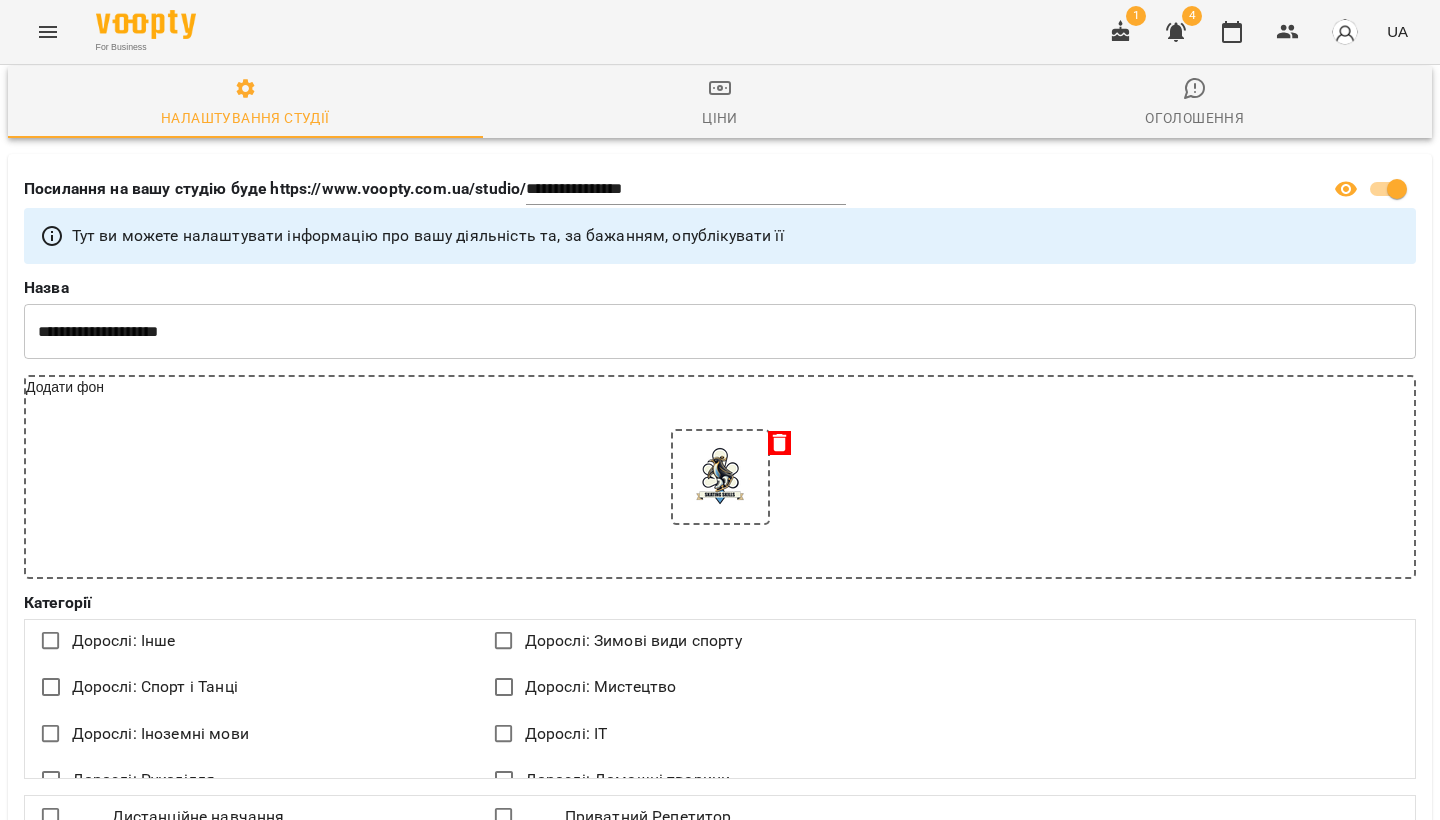 scroll, scrollTop: 2874, scrollLeft: 0, axis: vertical 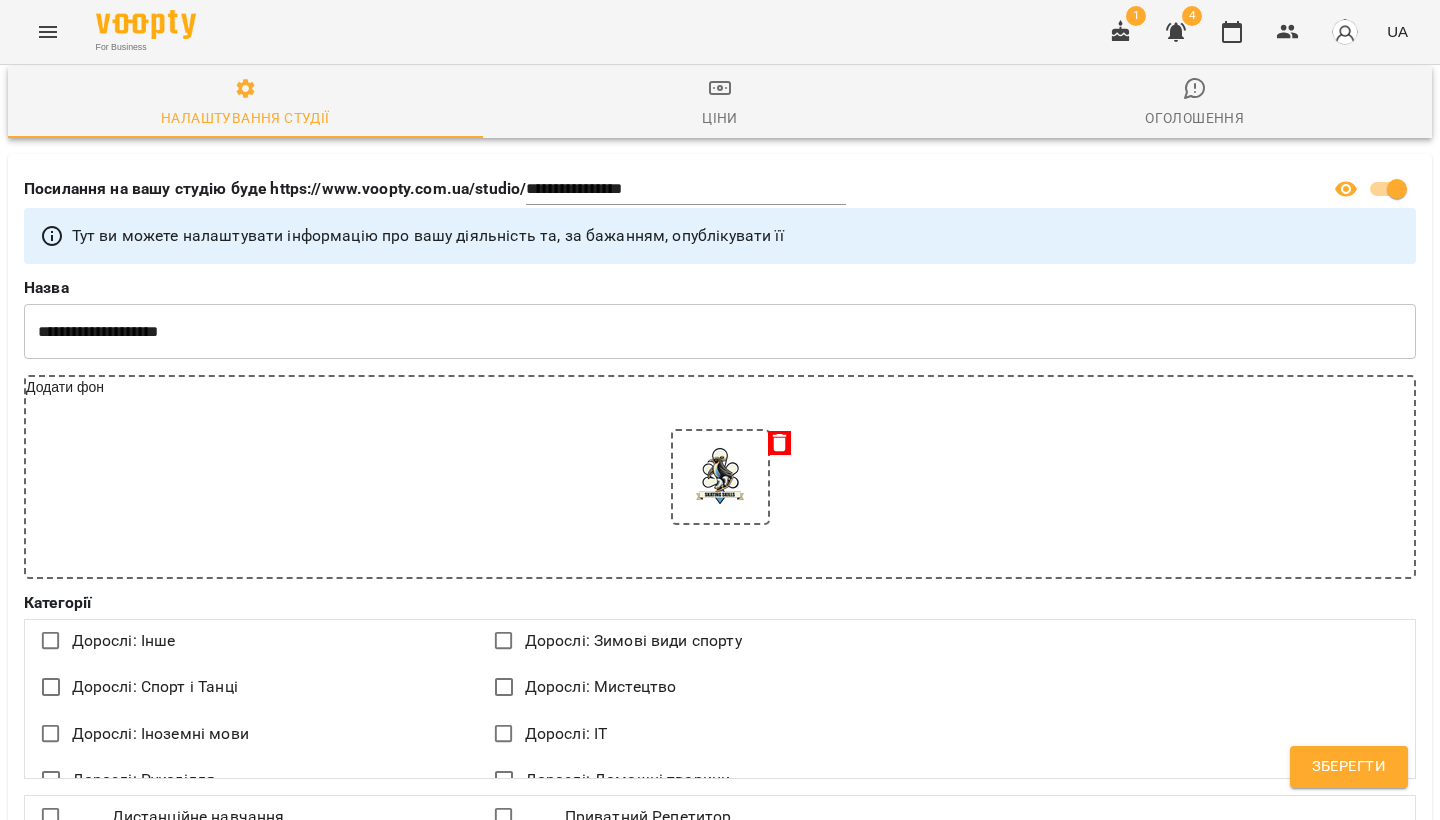 type on "**" 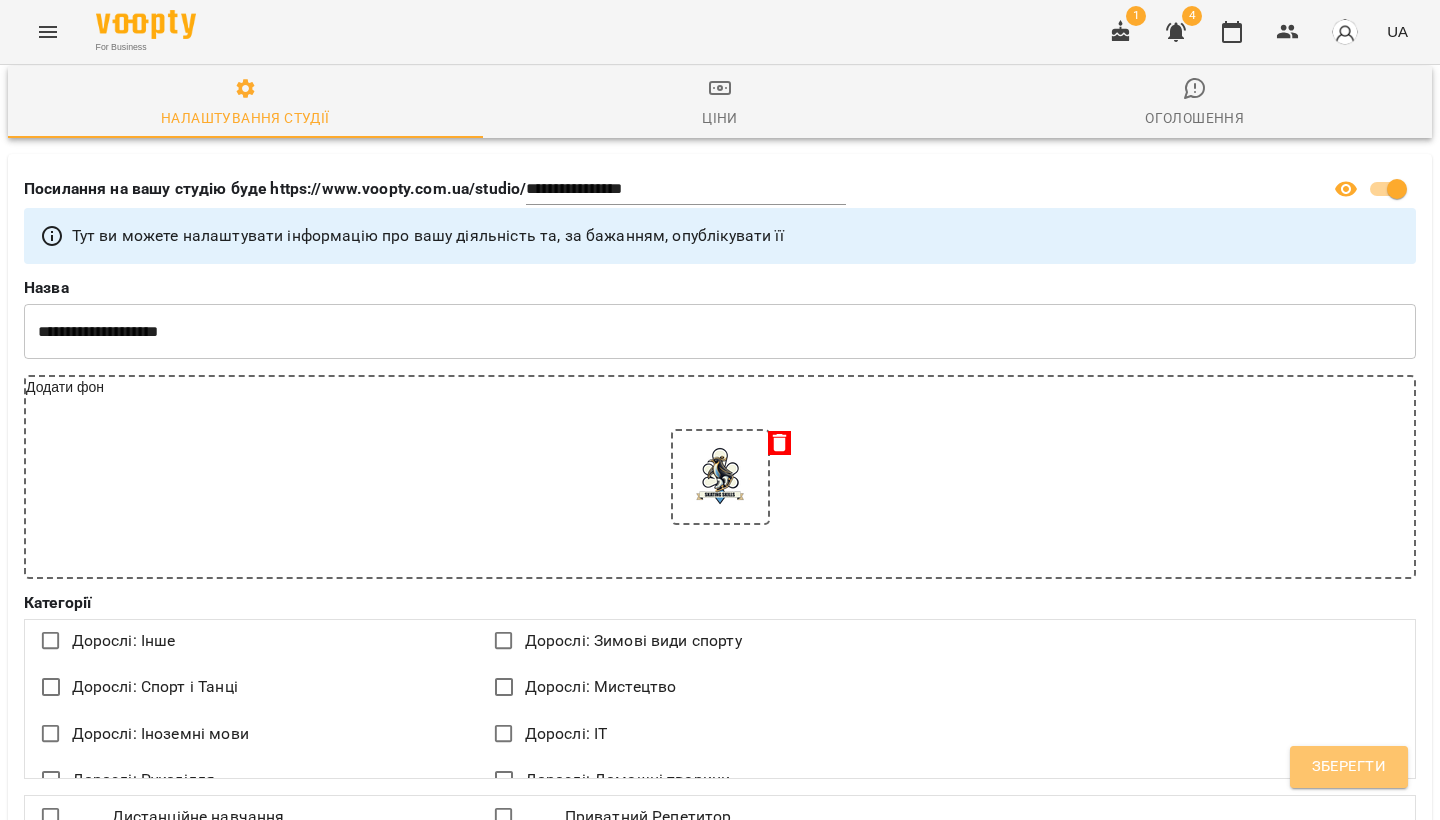 click on "Зберегти" at bounding box center [1349, 767] 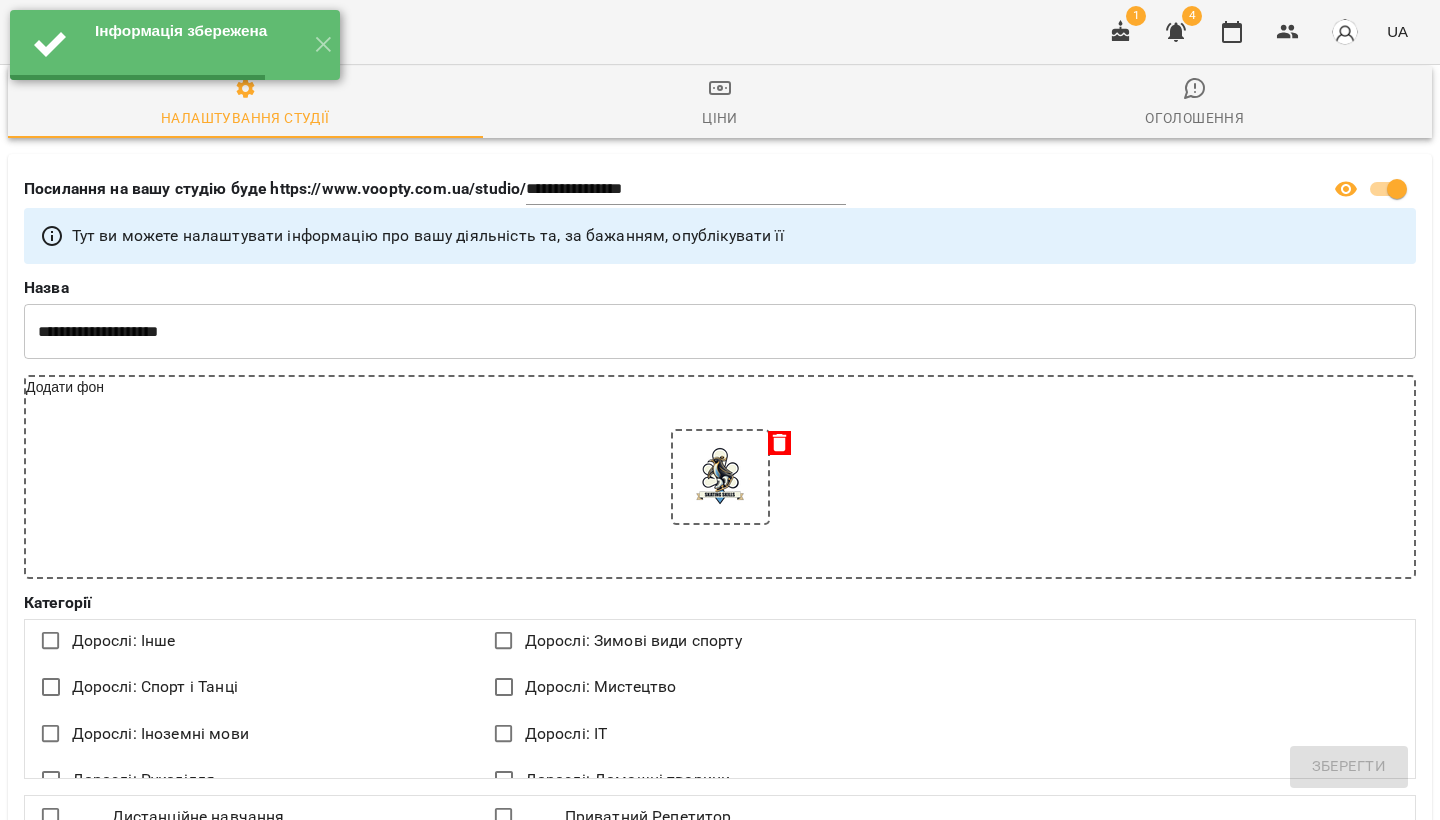 select on "**" 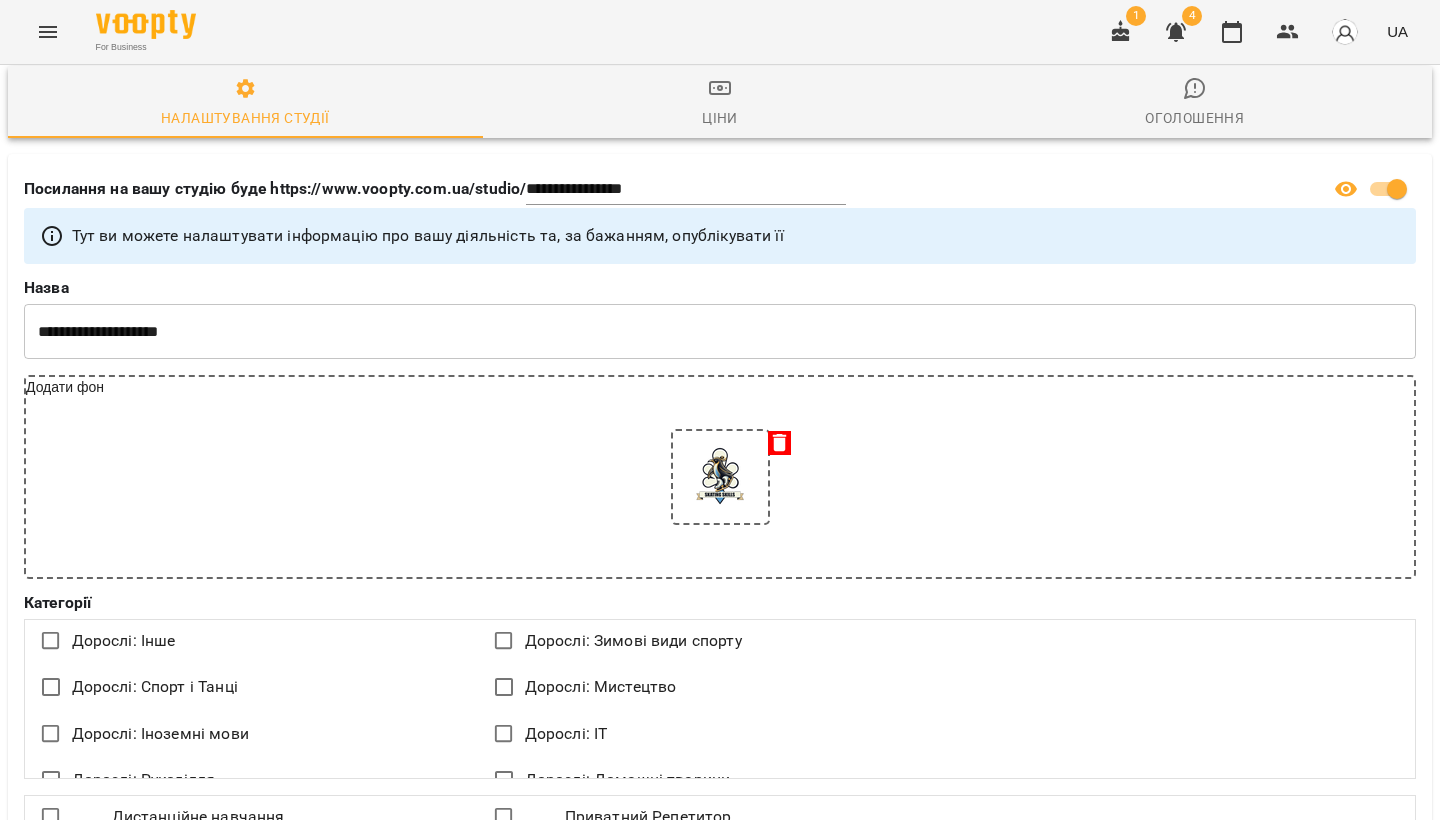 click 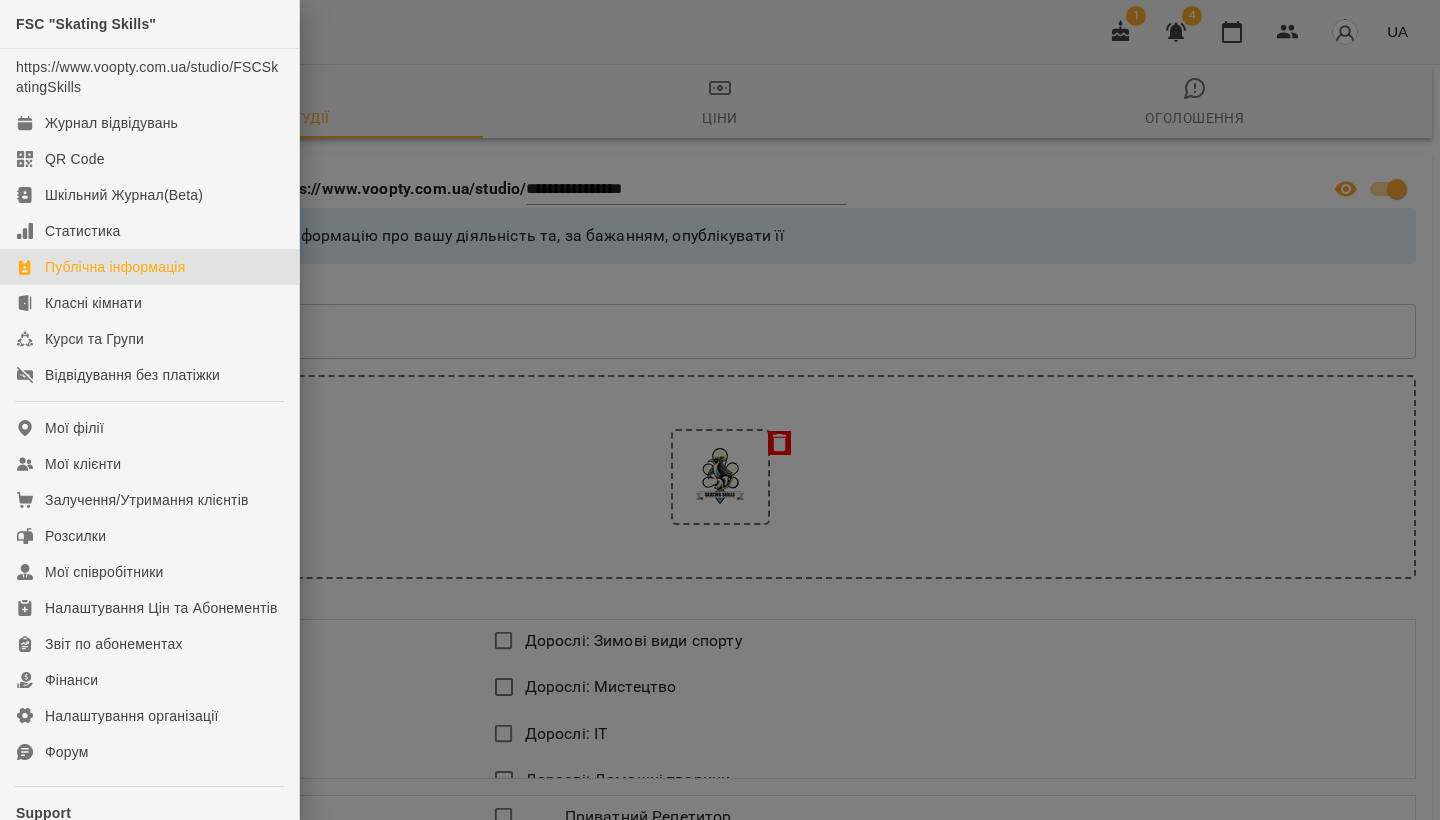 click at bounding box center (720, 410) 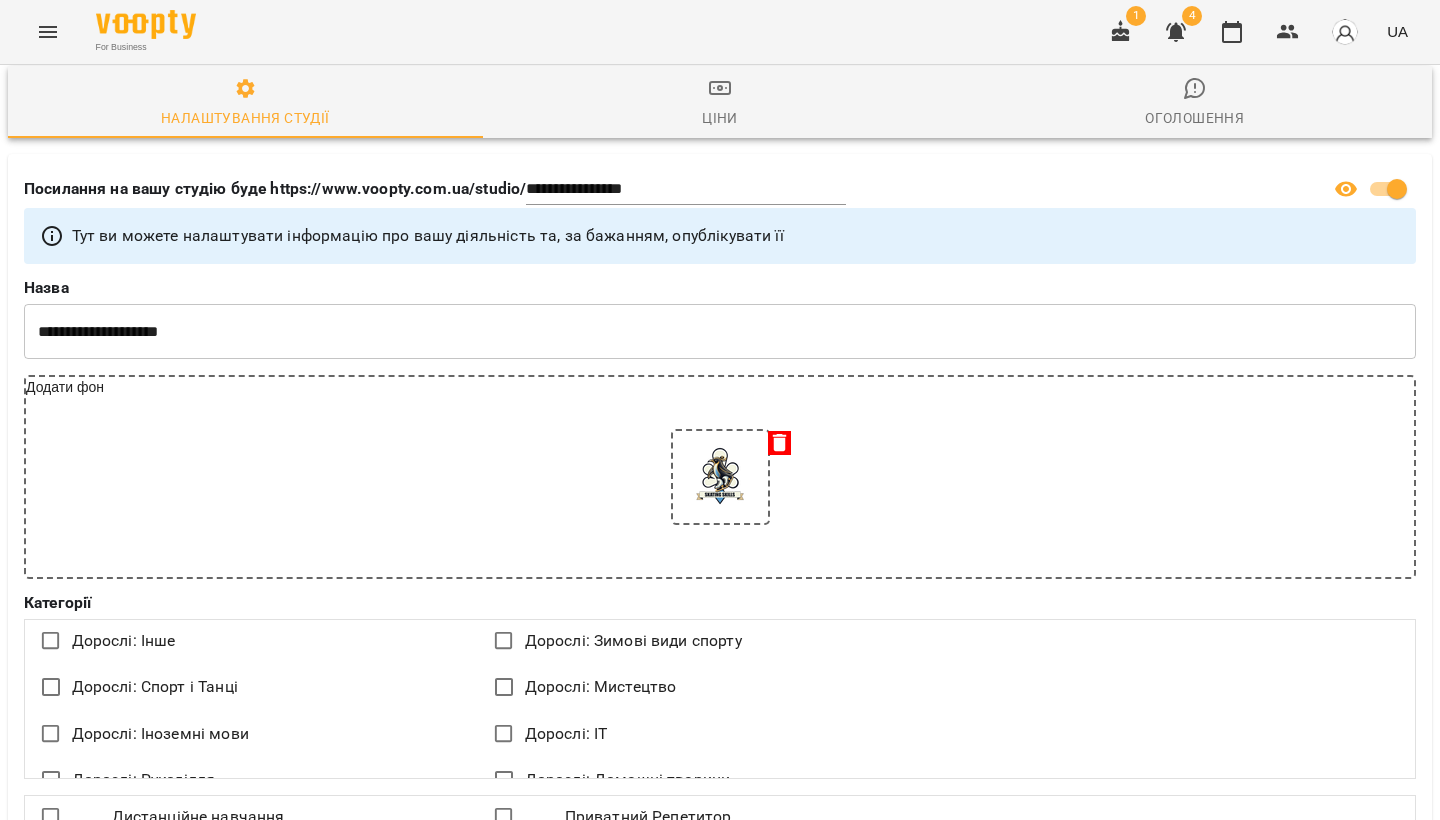 scroll, scrollTop: 0, scrollLeft: 0, axis: both 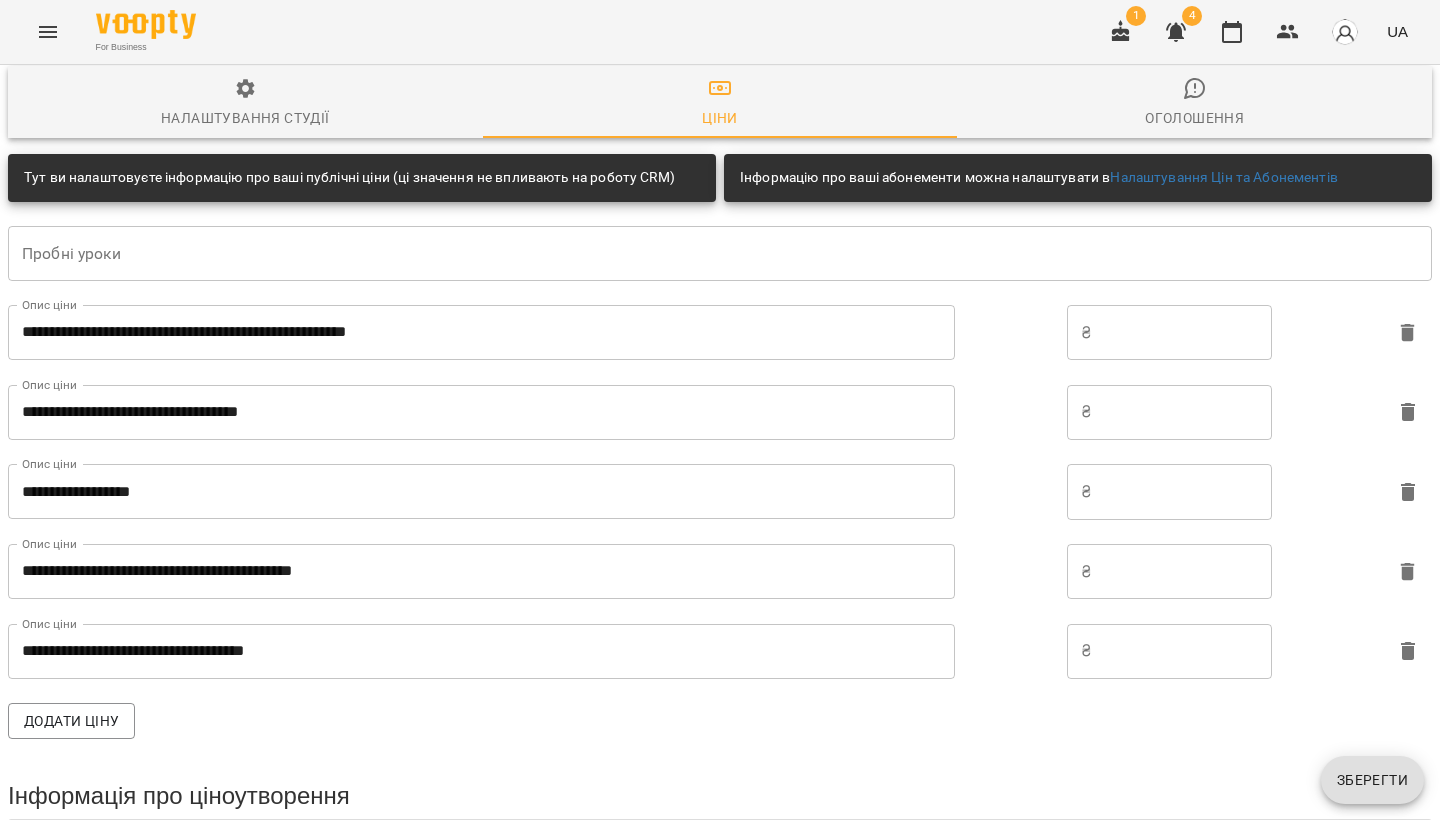 click on "***" at bounding box center [1186, 572] 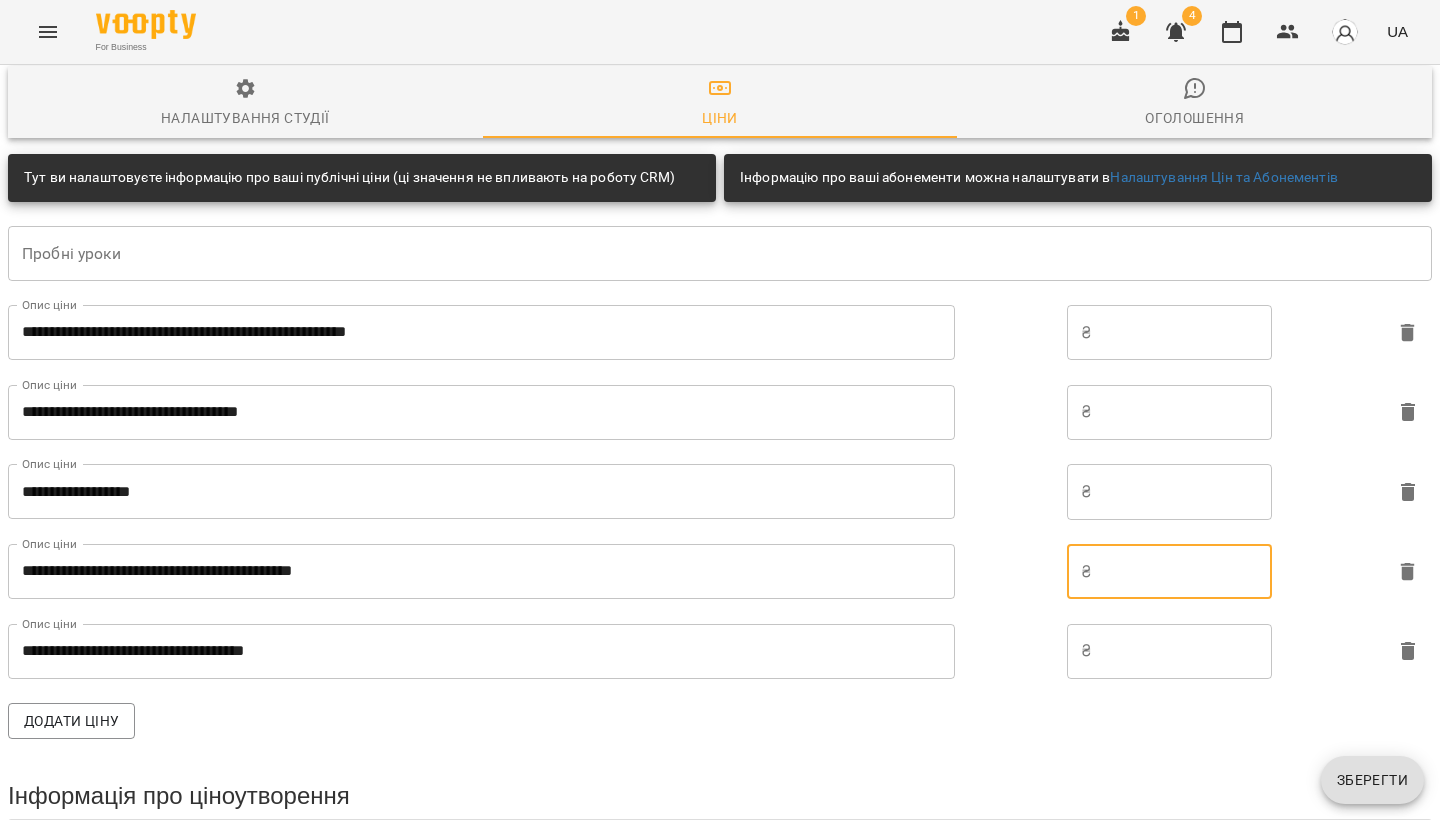 type on "***" 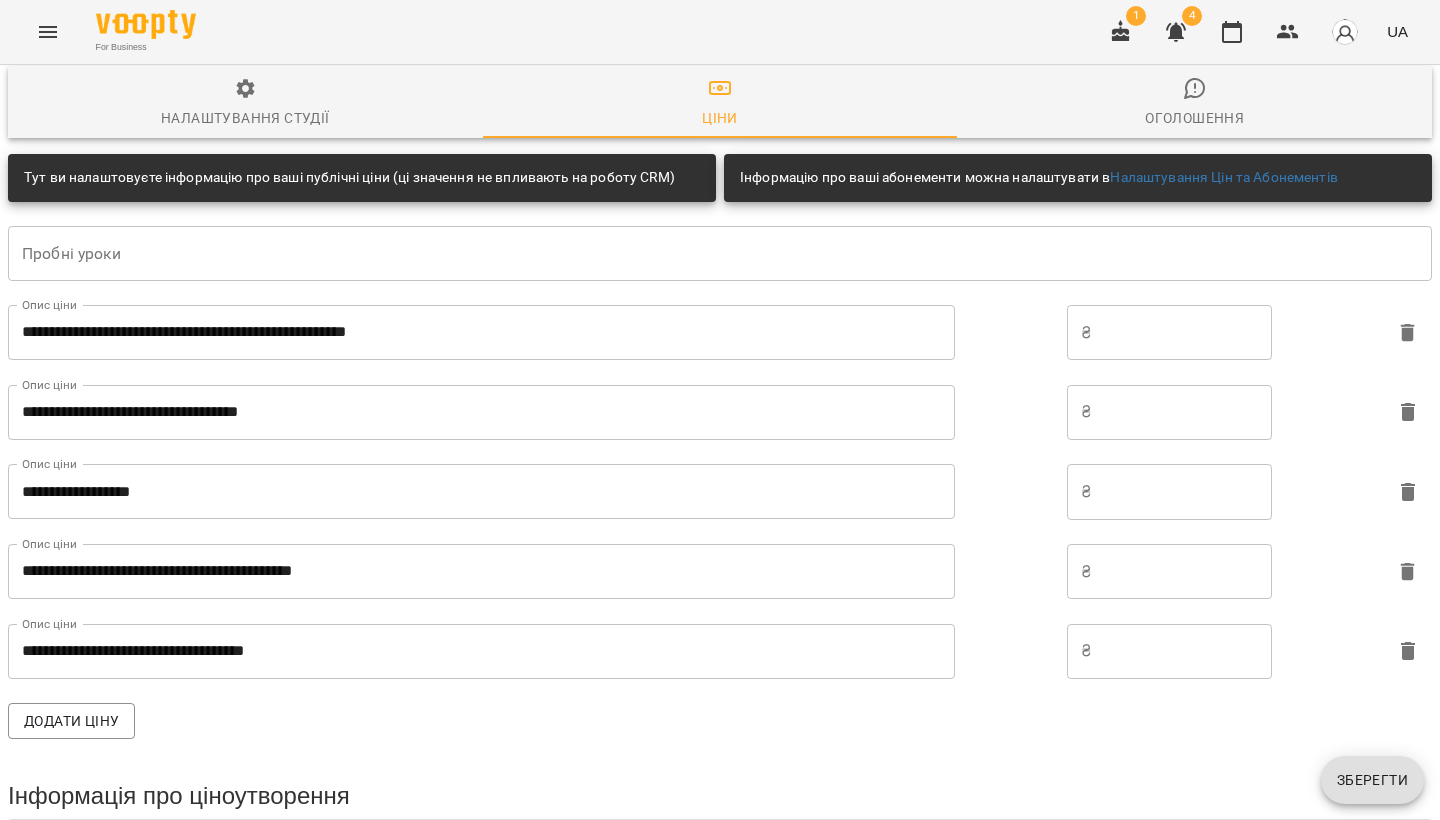 scroll, scrollTop: 0, scrollLeft: 0, axis: both 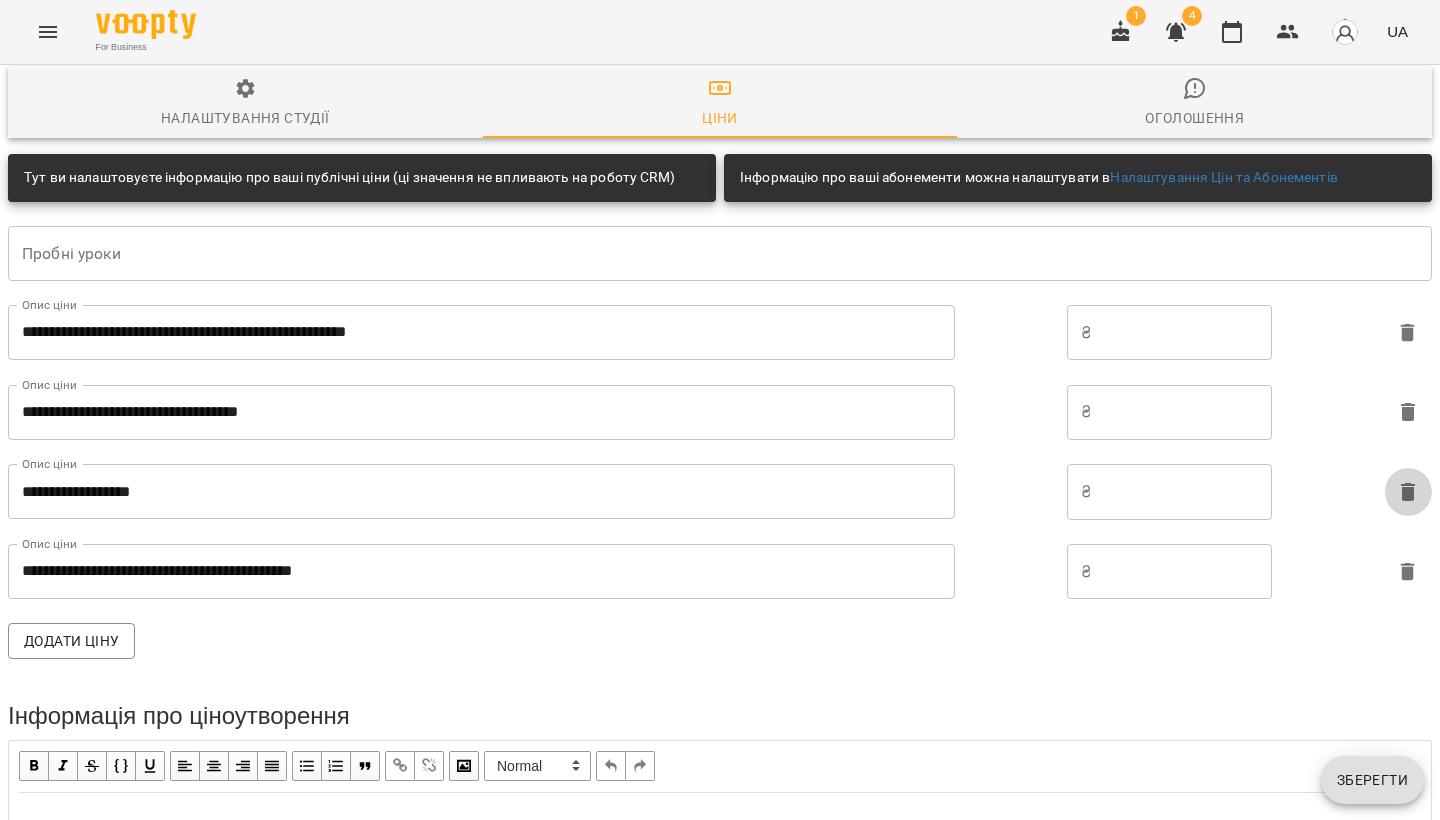click 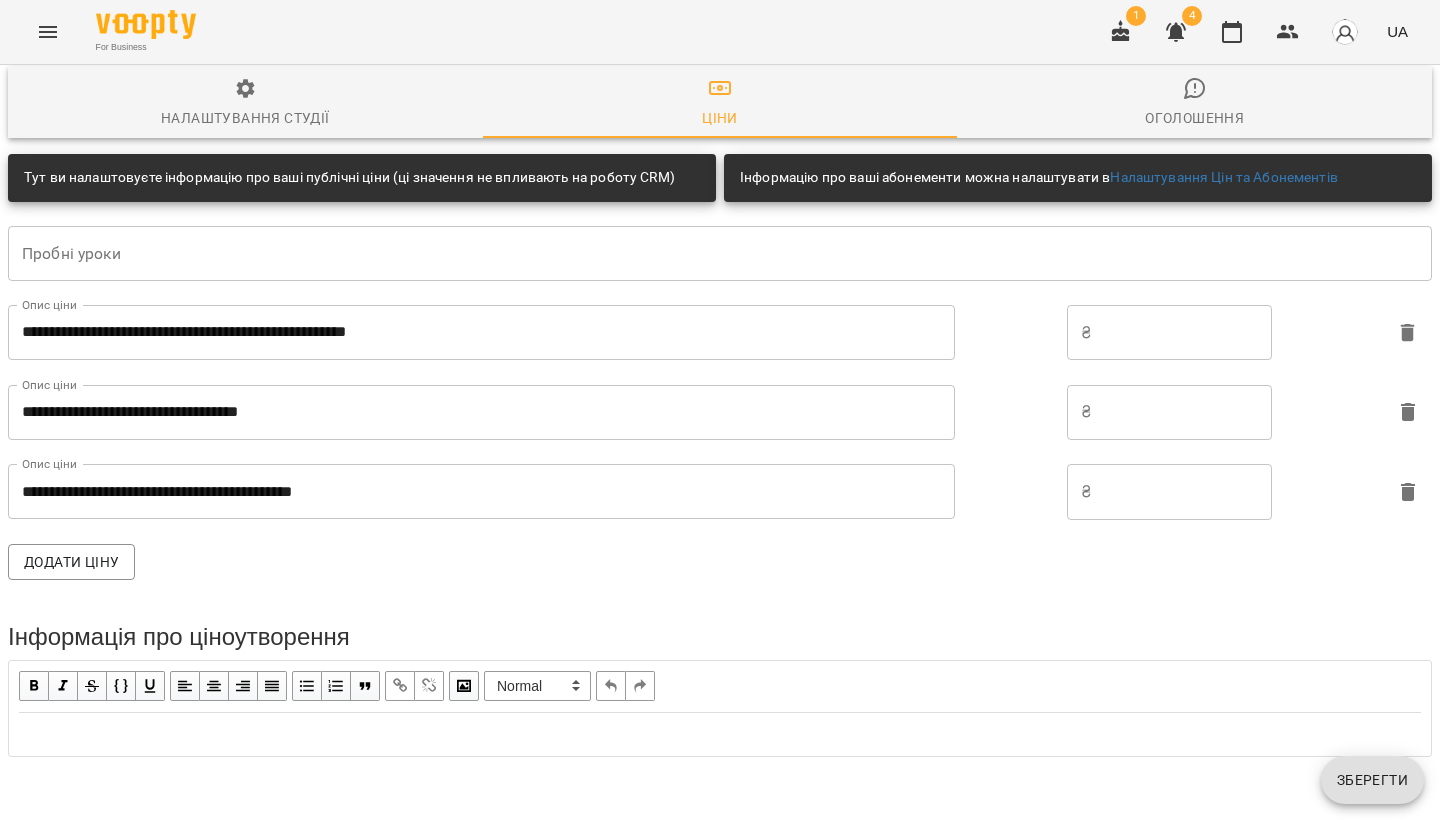 click 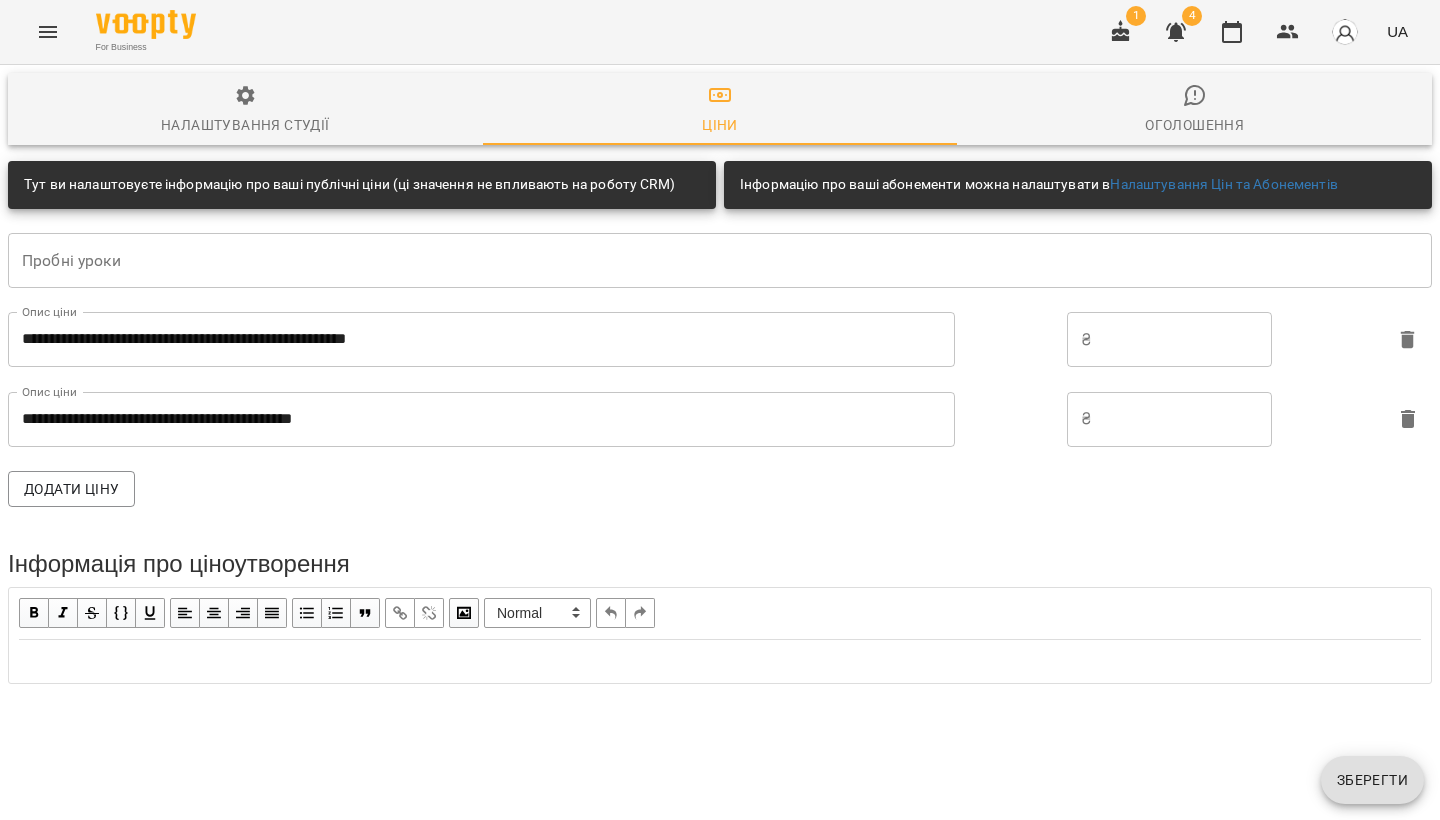 click 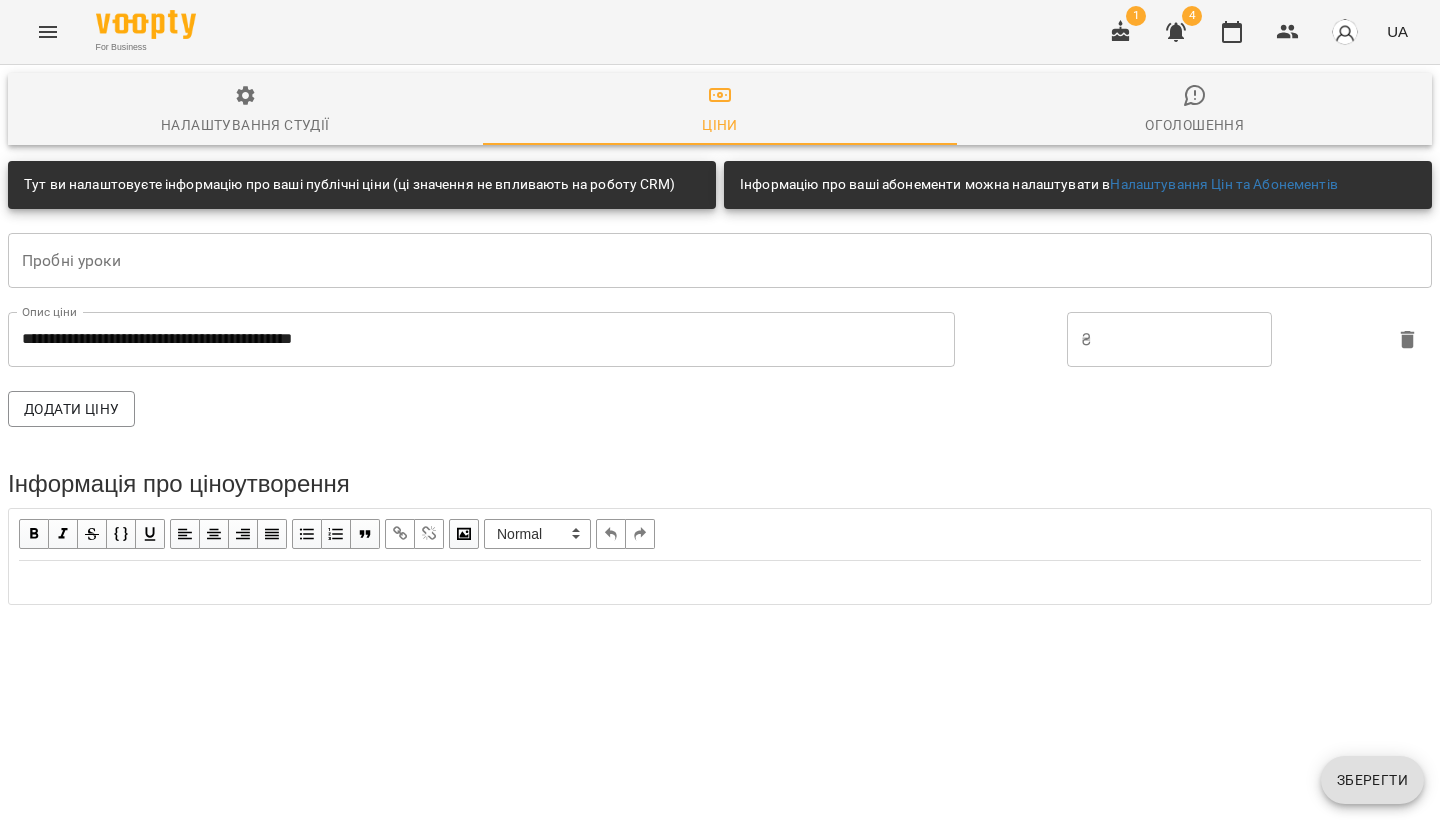click on "Додати ціну" at bounding box center (720, 409) 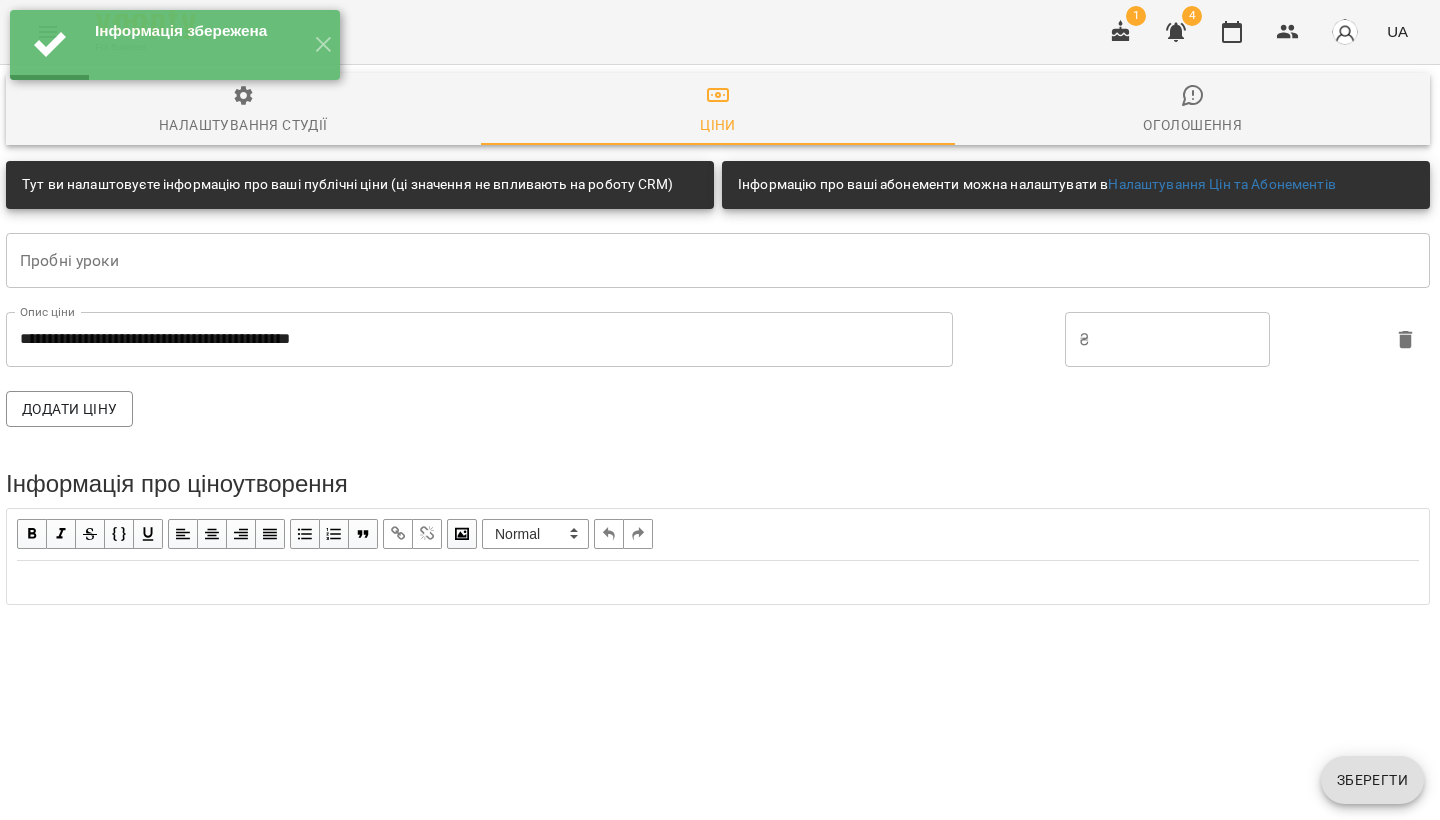 scroll, scrollTop: 0, scrollLeft: 4, axis: horizontal 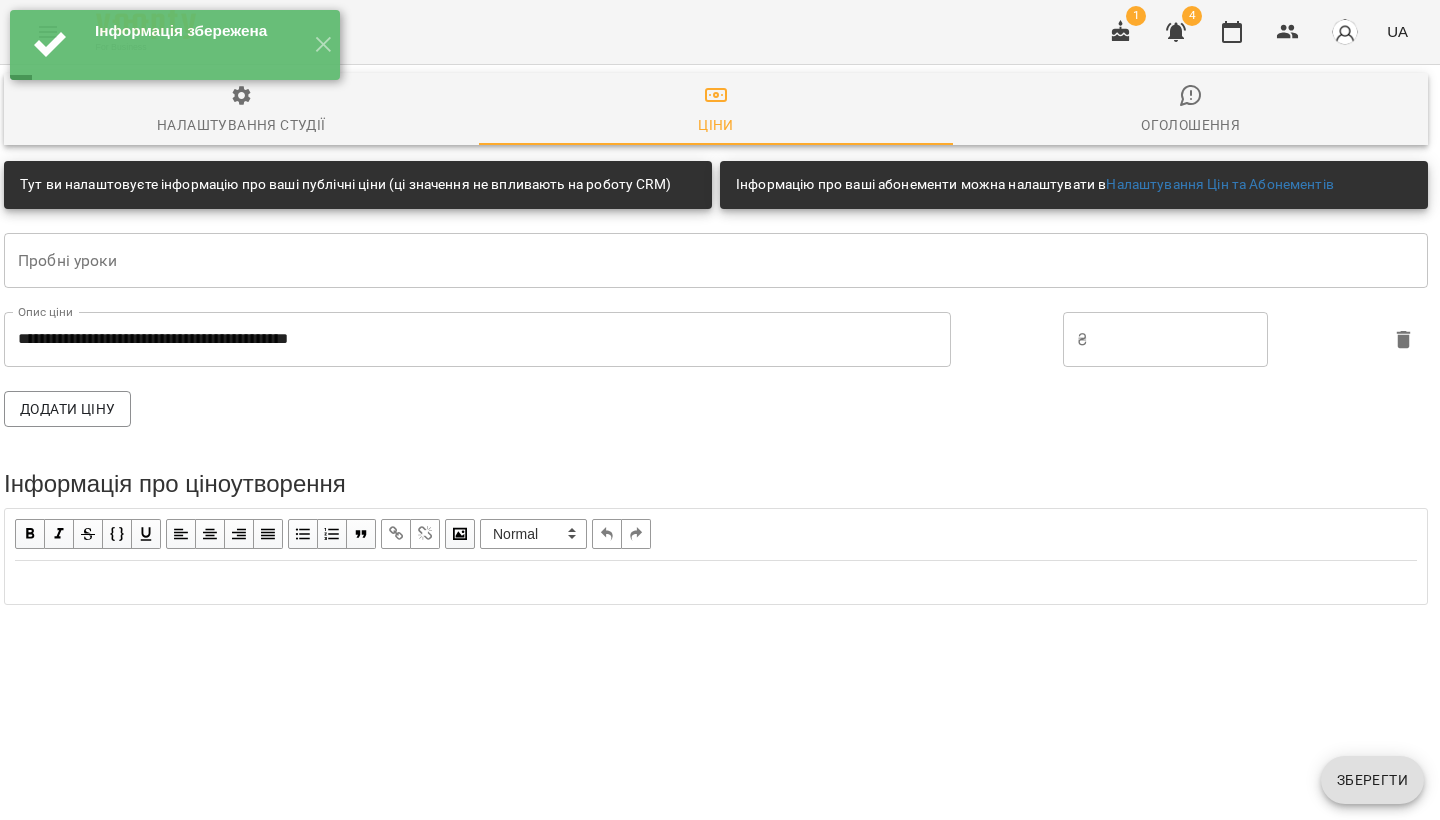 click on "**********" at bounding box center [716, 527] 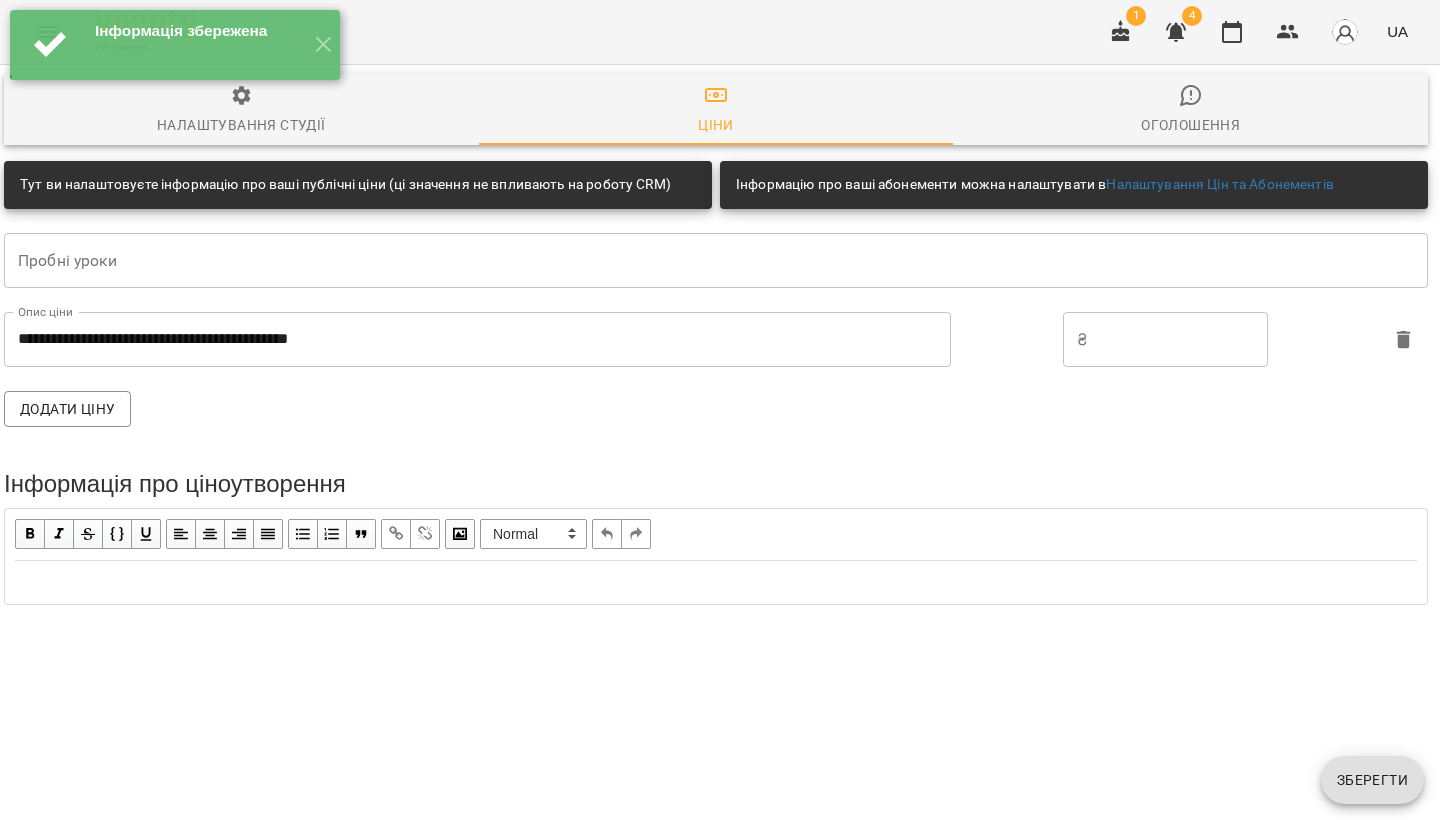click on "Інформація про ціноутворення" at bounding box center (716, 484) 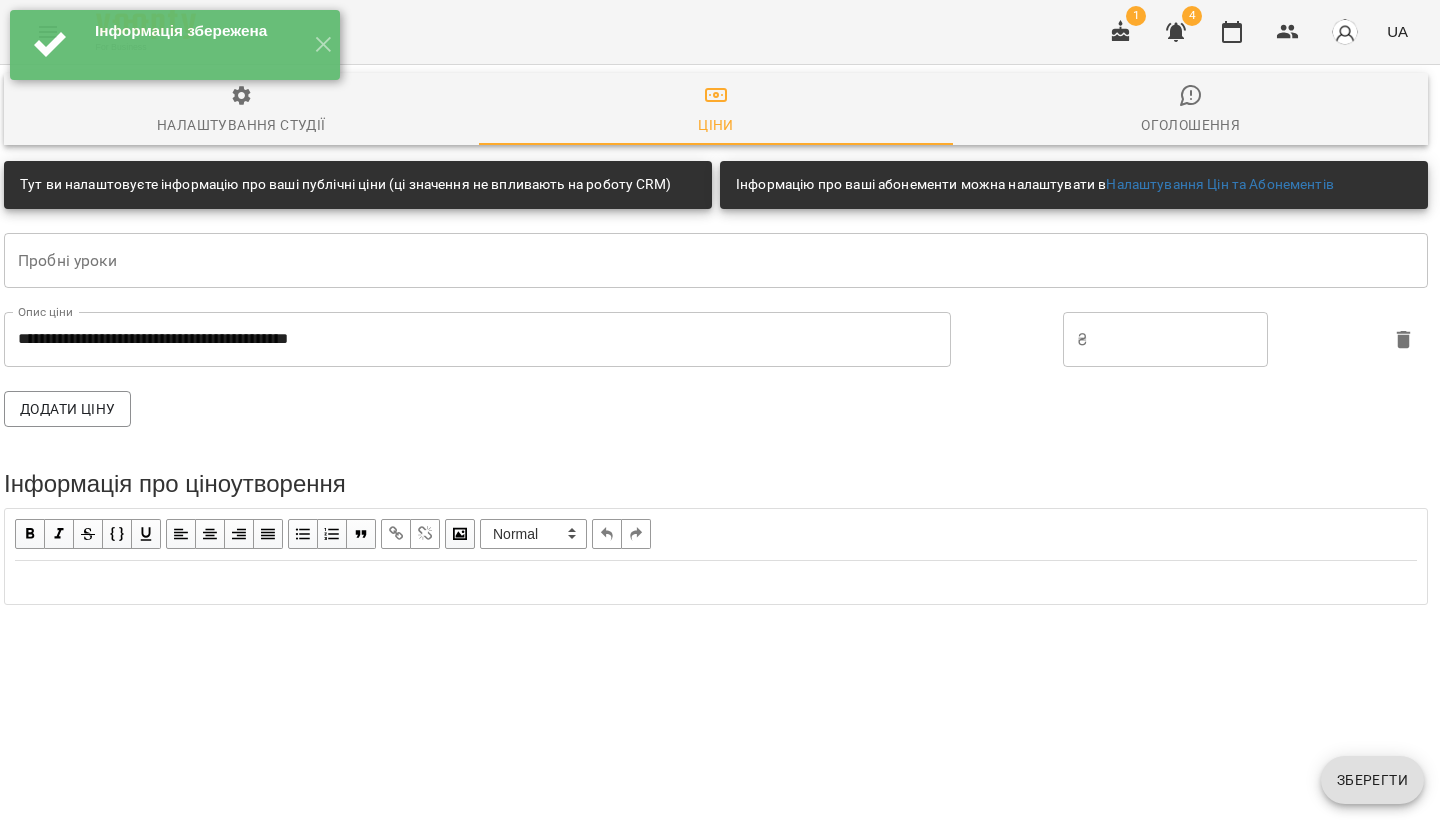 click on "Інформація про ціноутворення" at bounding box center [716, 484] 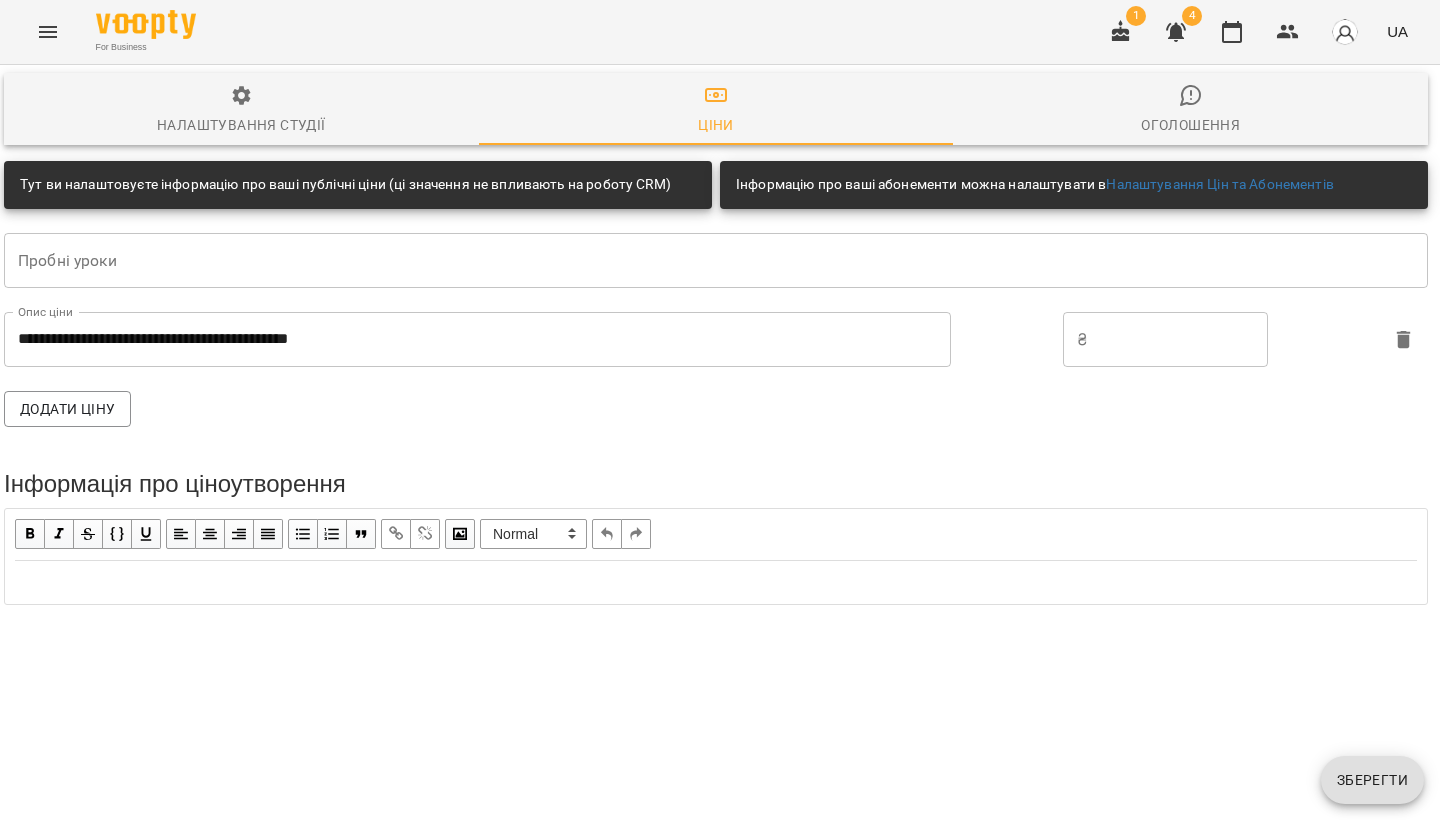 click on "Оголошення" at bounding box center (1190, 110) 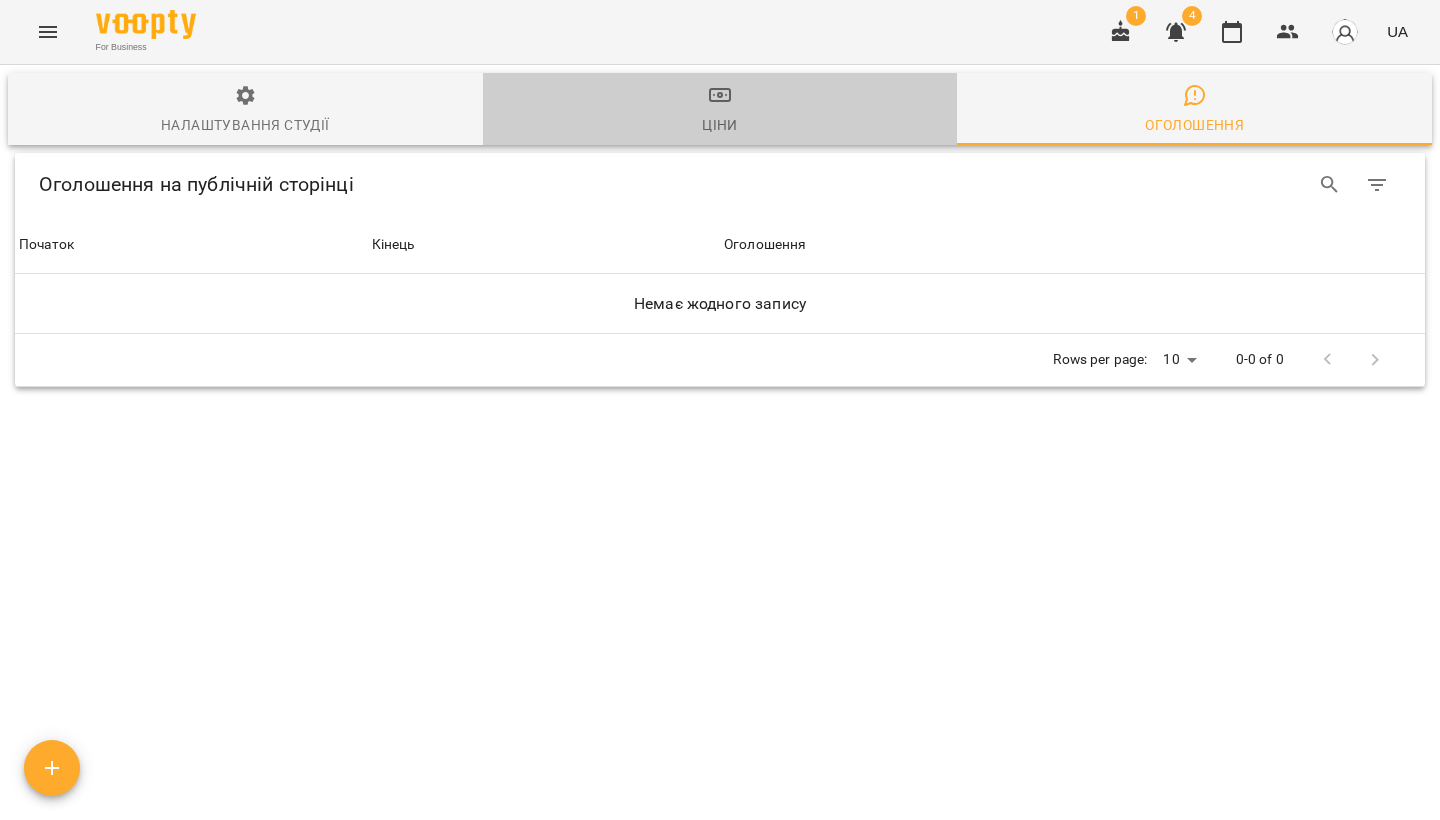 click 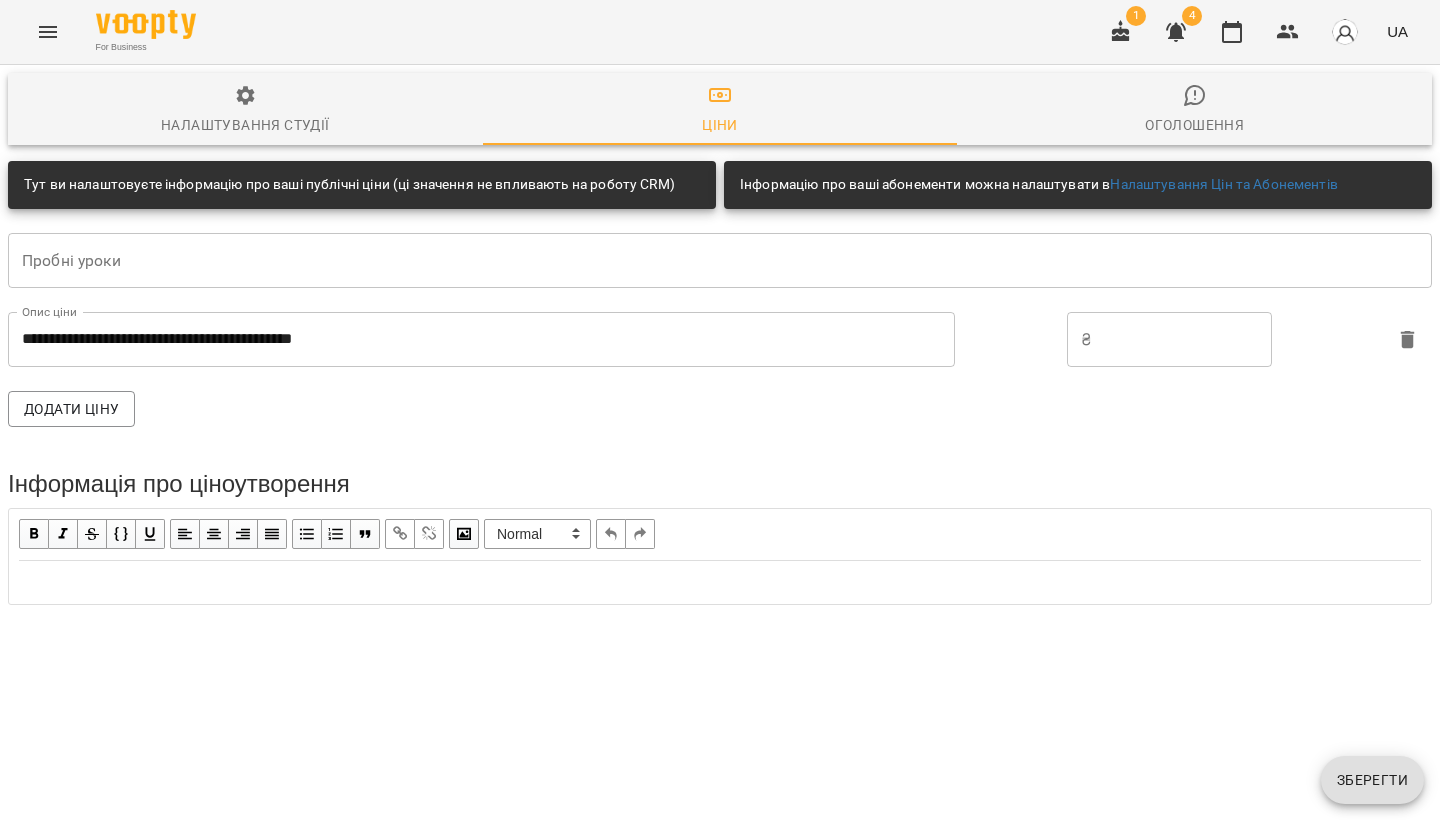 click on "Налаштування студії" at bounding box center (245, 111) 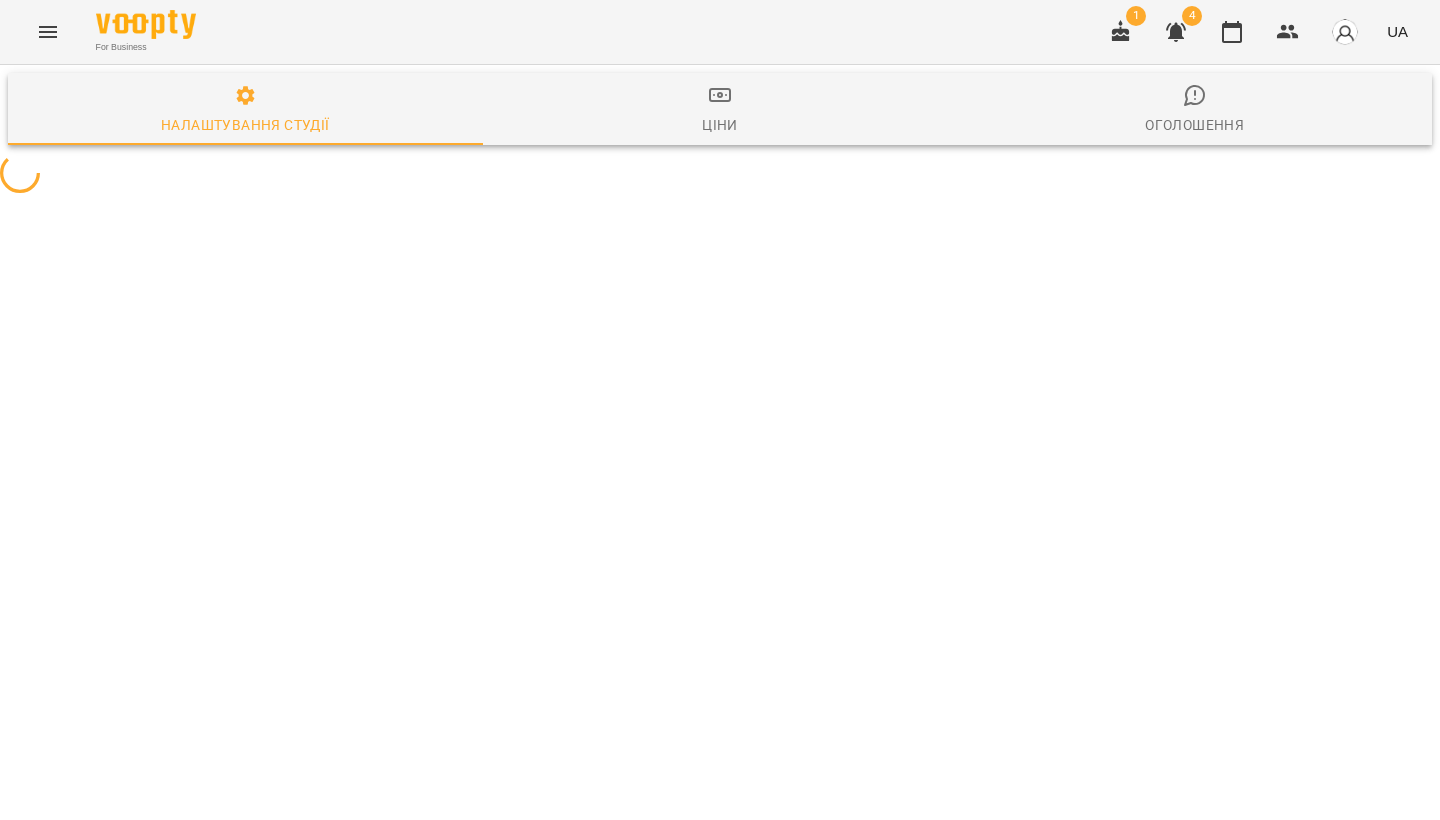 select on "**" 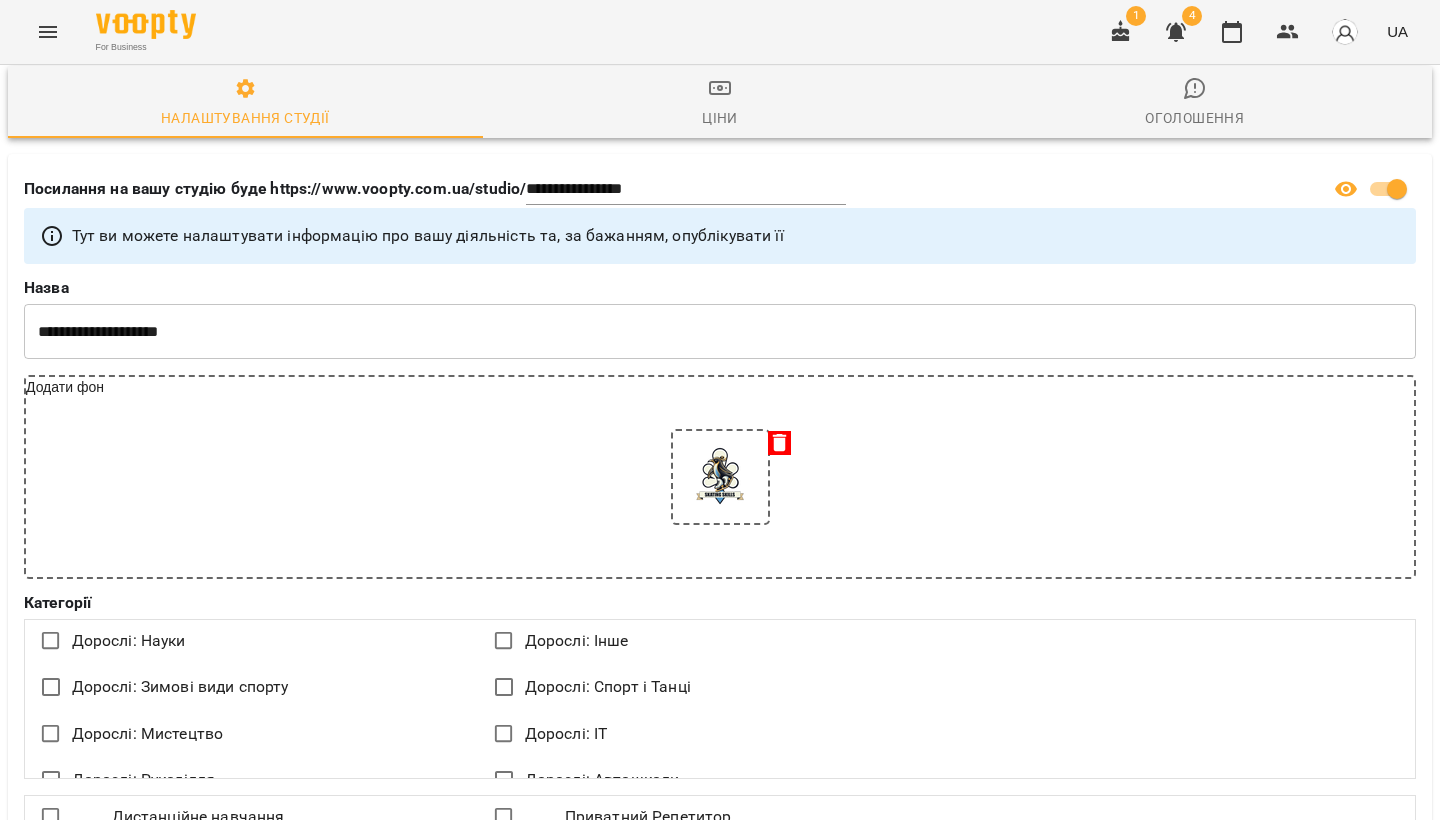 scroll, scrollTop: 15, scrollLeft: 0, axis: vertical 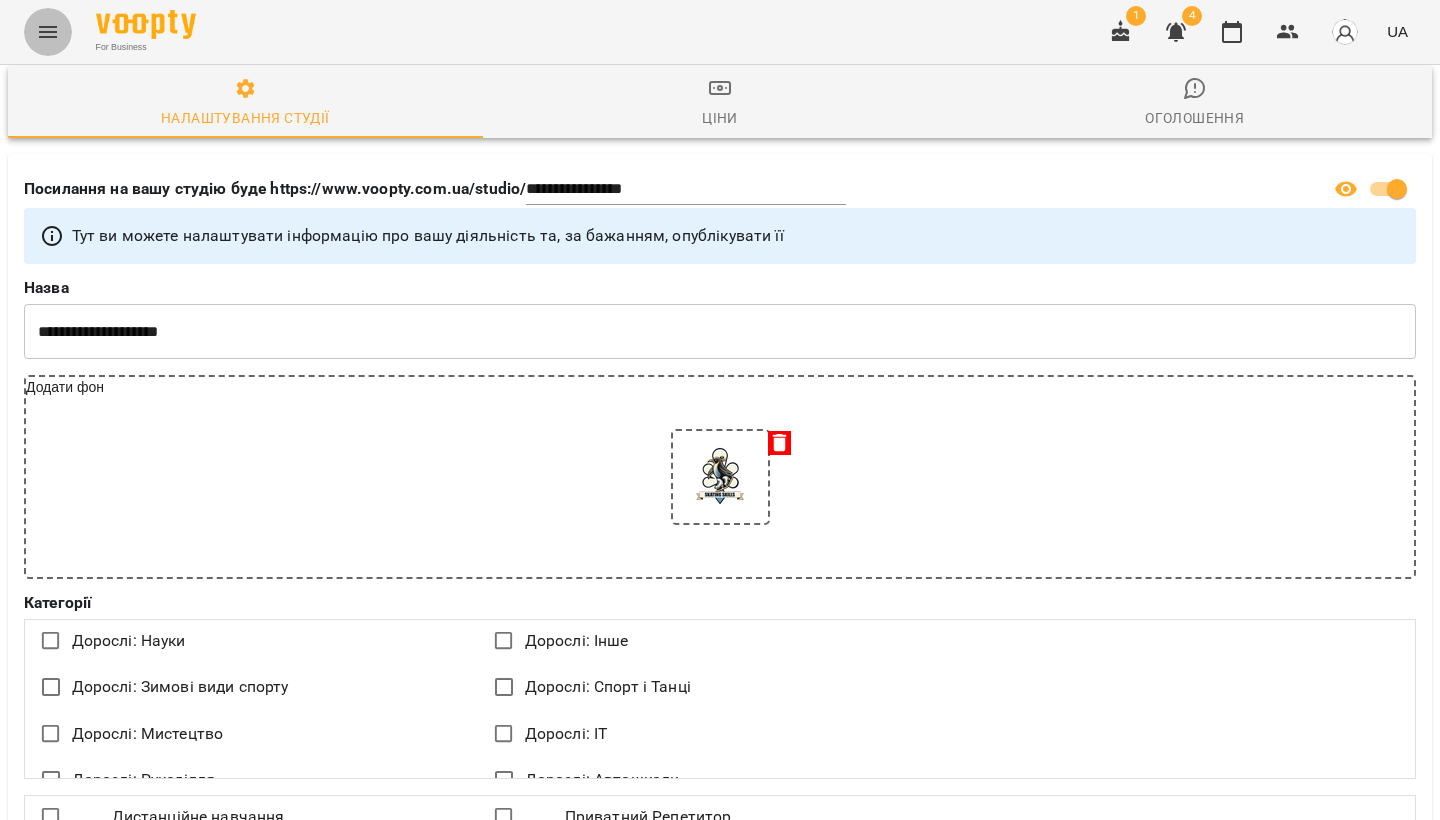 click 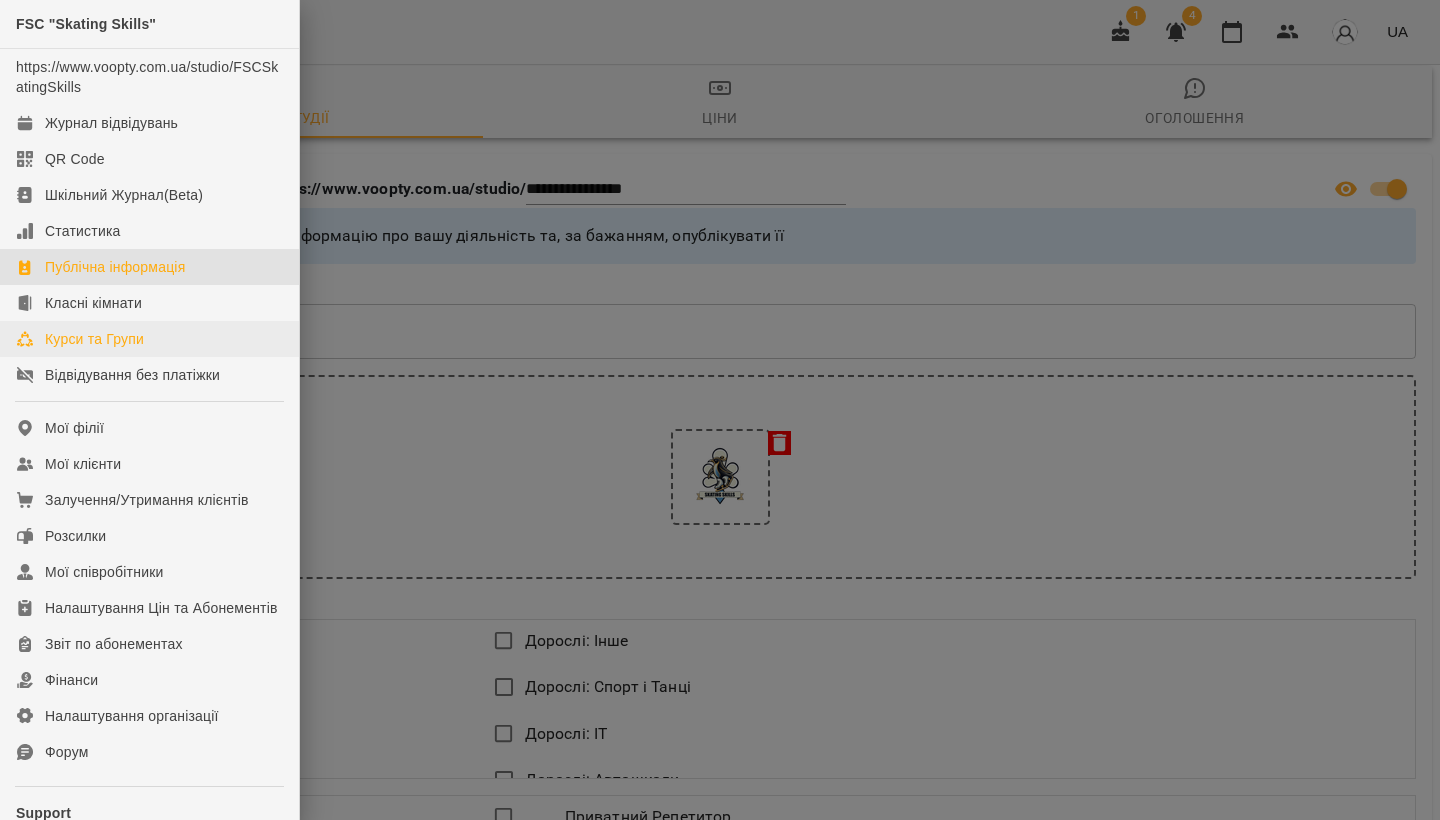 click on "Курси та Групи" at bounding box center [94, 339] 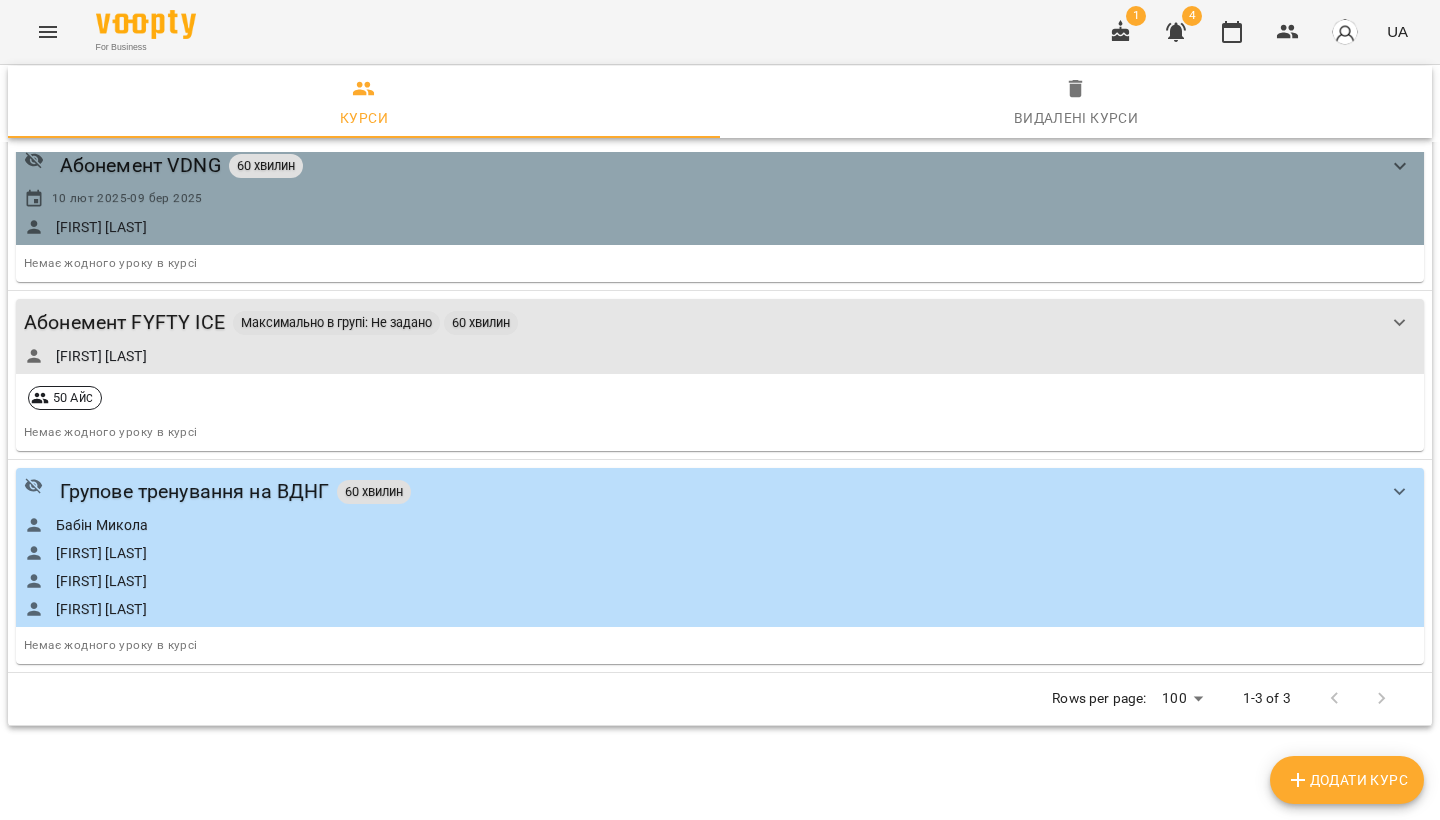 scroll, scrollTop: 94, scrollLeft: 0, axis: vertical 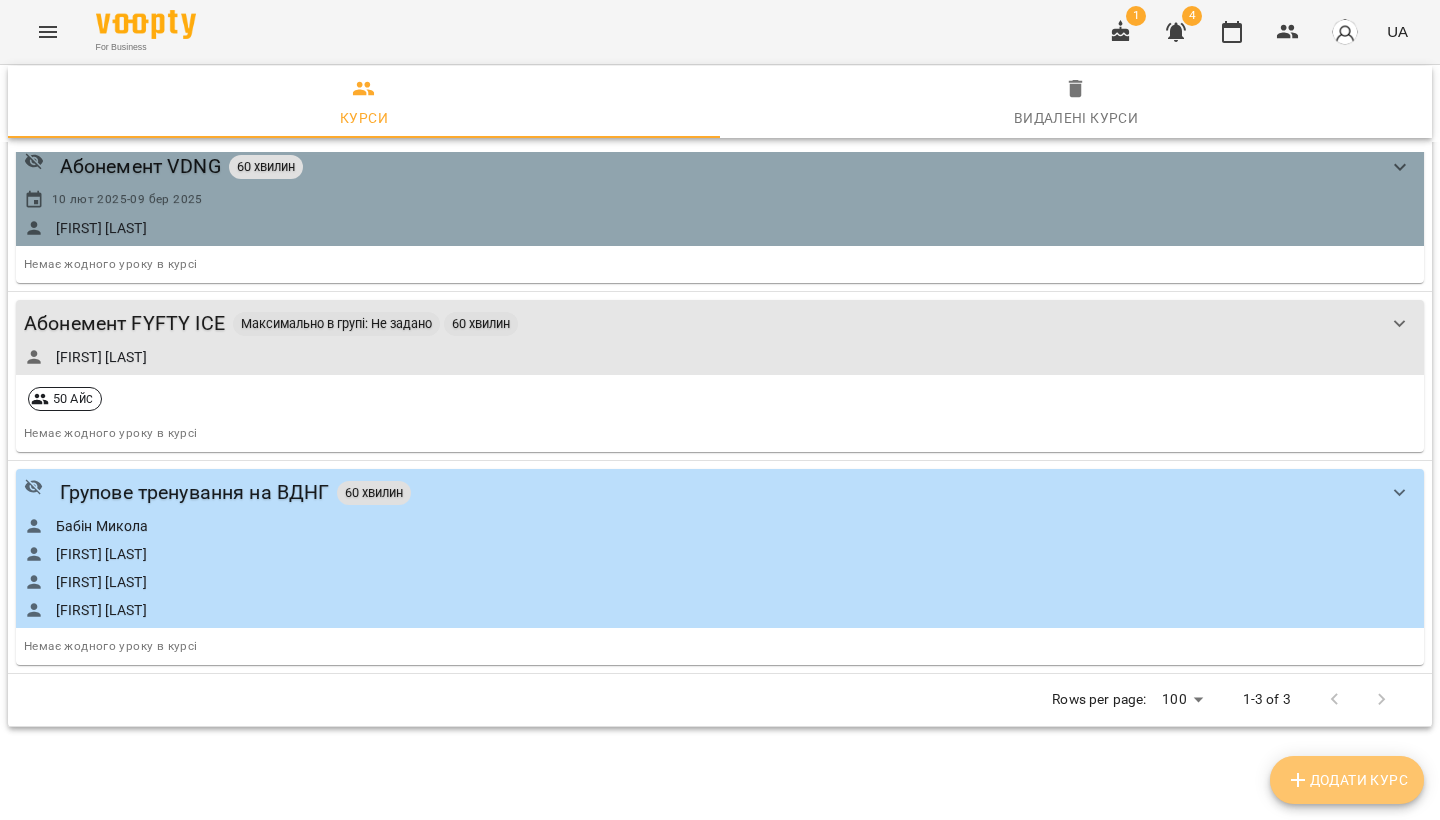 click on "Додати Курс" at bounding box center (1347, 780) 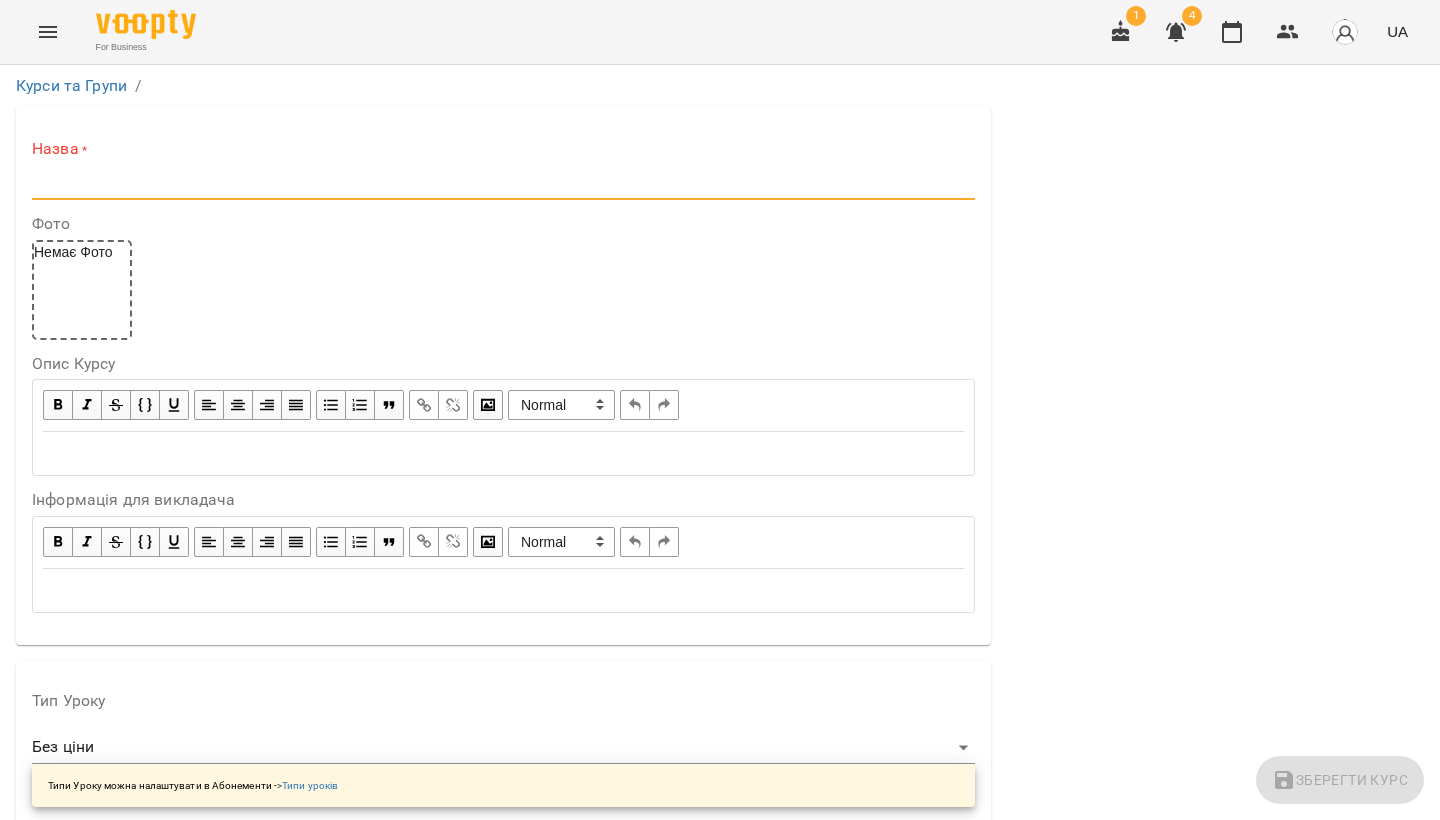 drag, startPoint x: 62, startPoint y: 179, endPoint x: 126, endPoint y: 236, distance: 85.70297 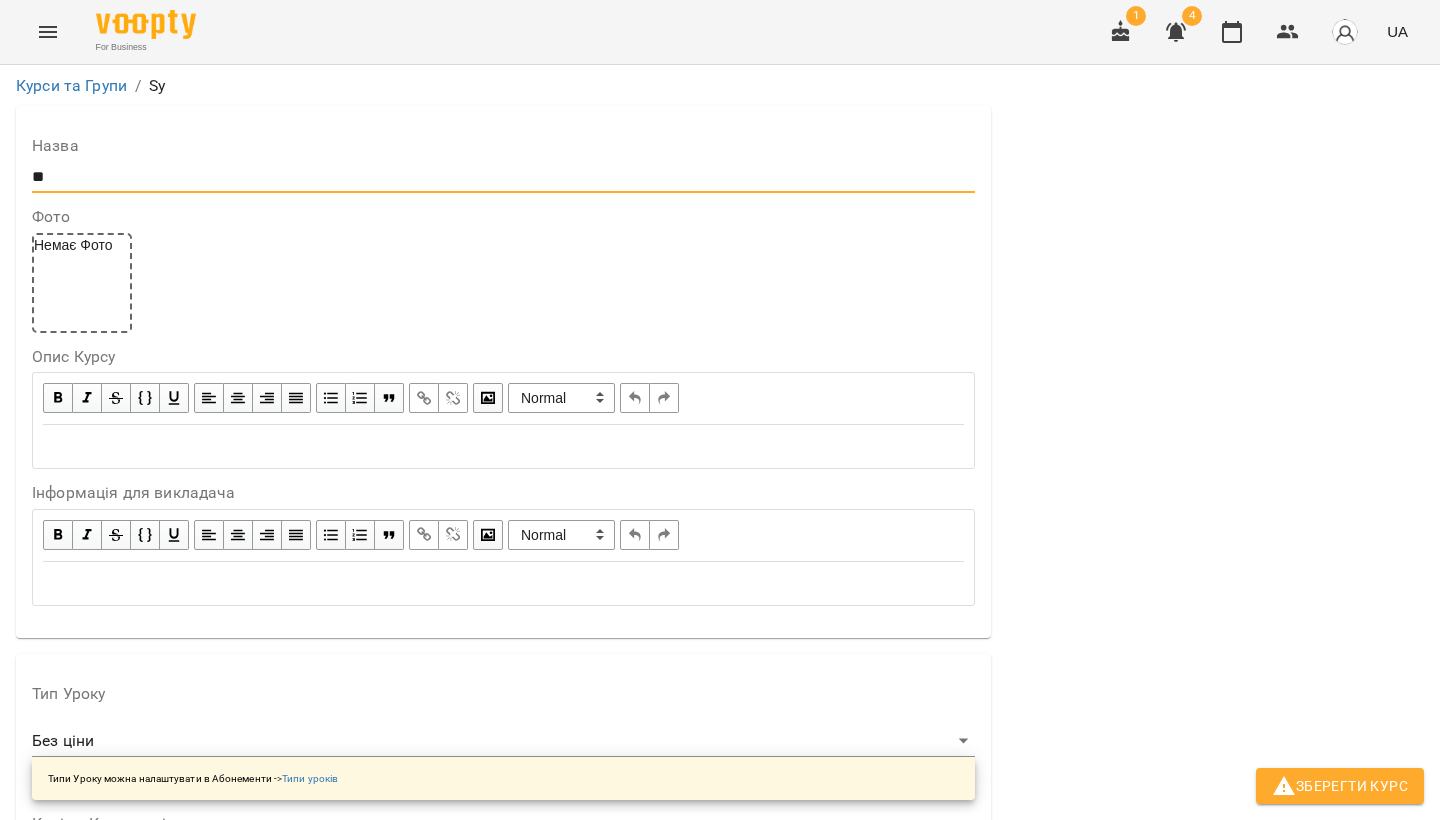 type on "*" 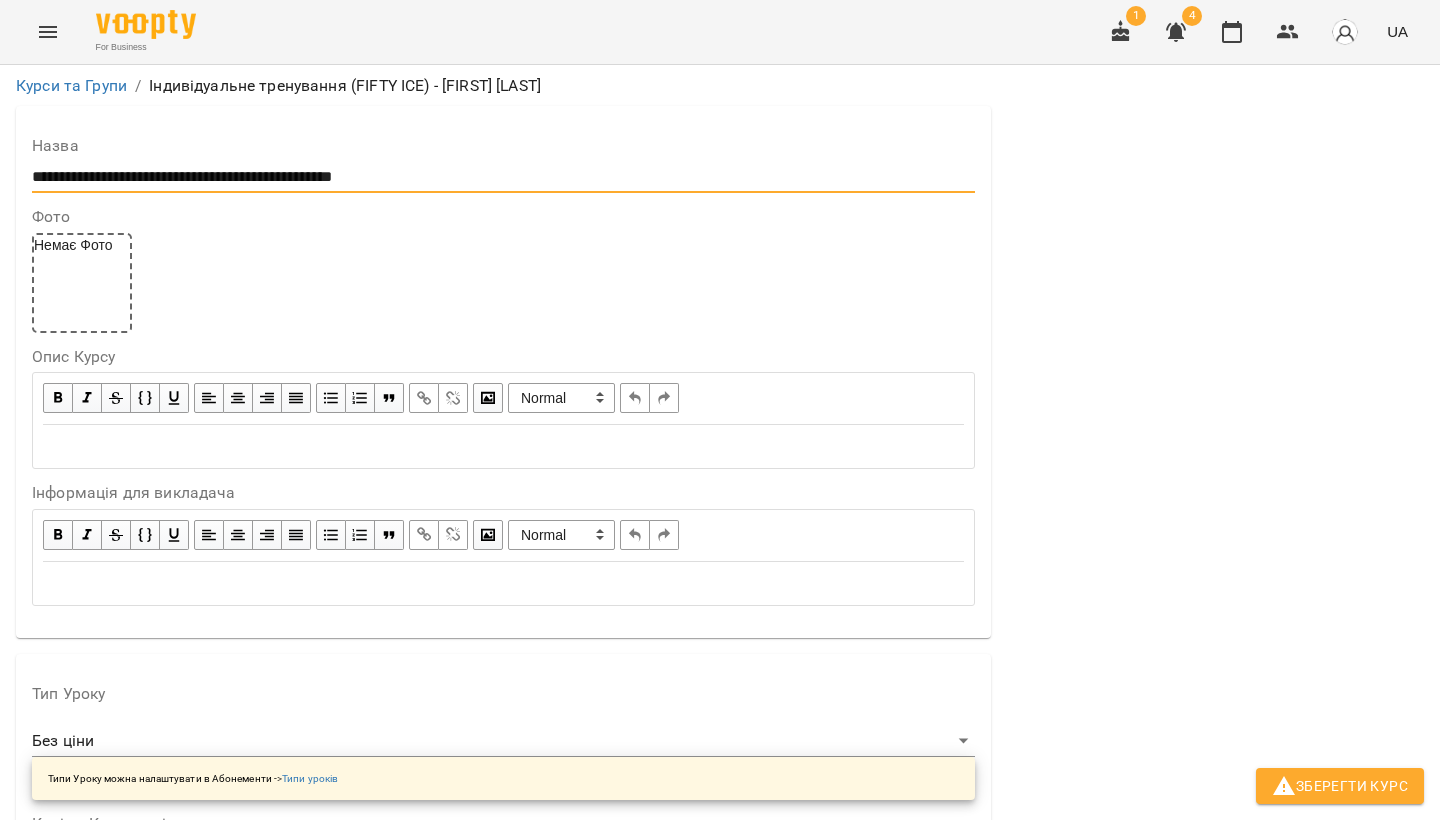 type on "**********" 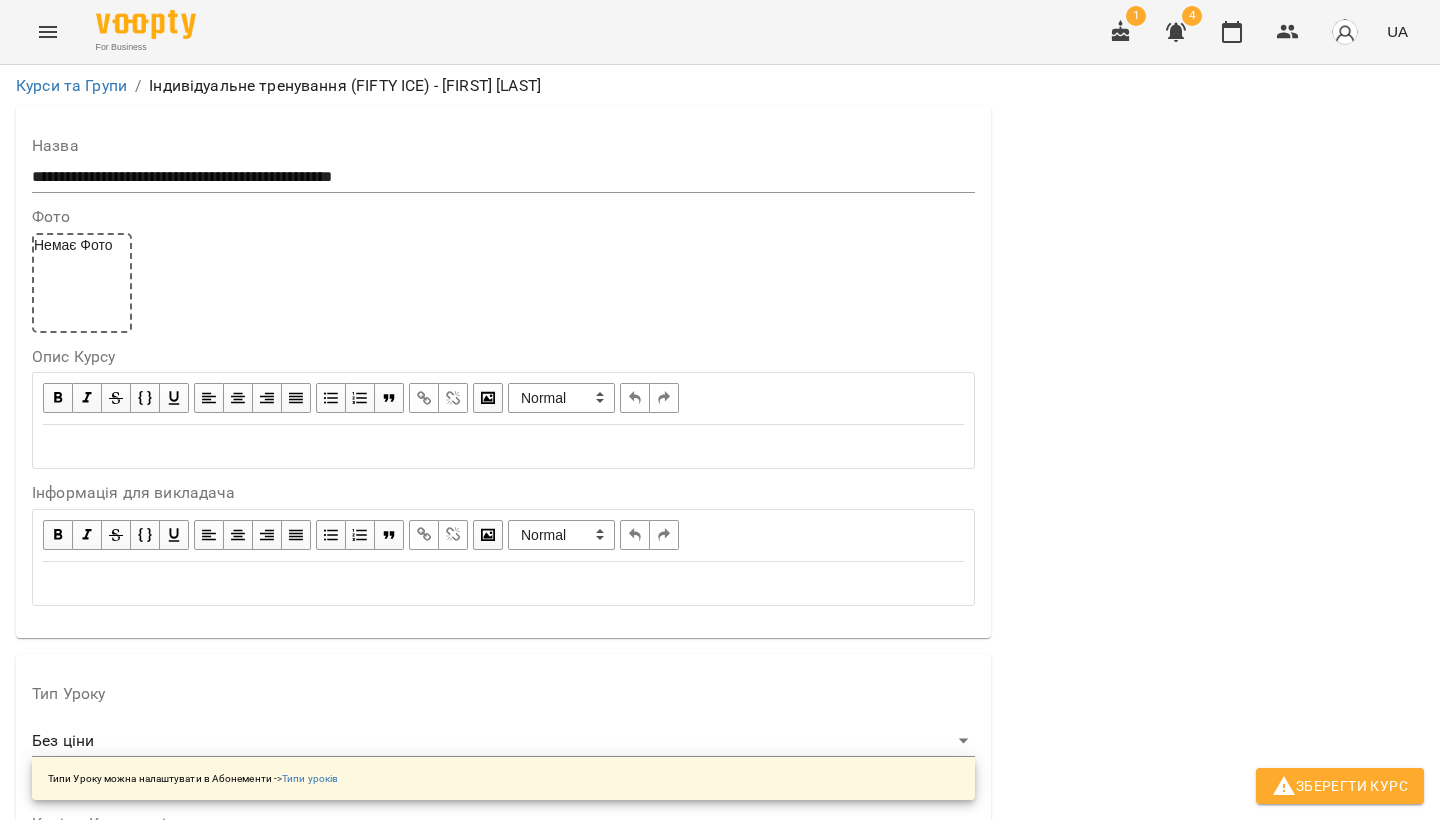 click on "Немає Фото" at bounding box center [503, 283] 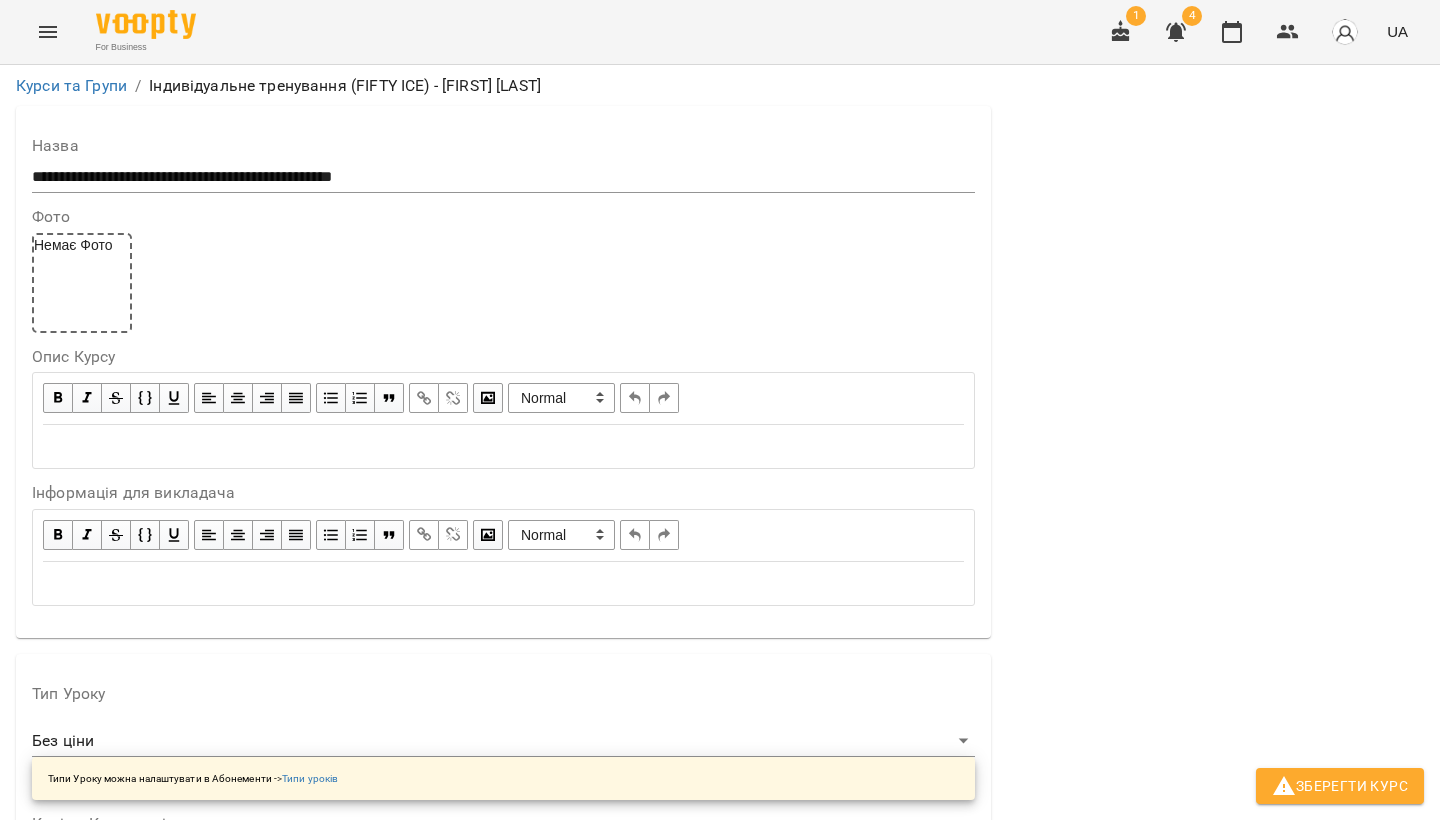 click on "Немає Фото" at bounding box center [82, 283] 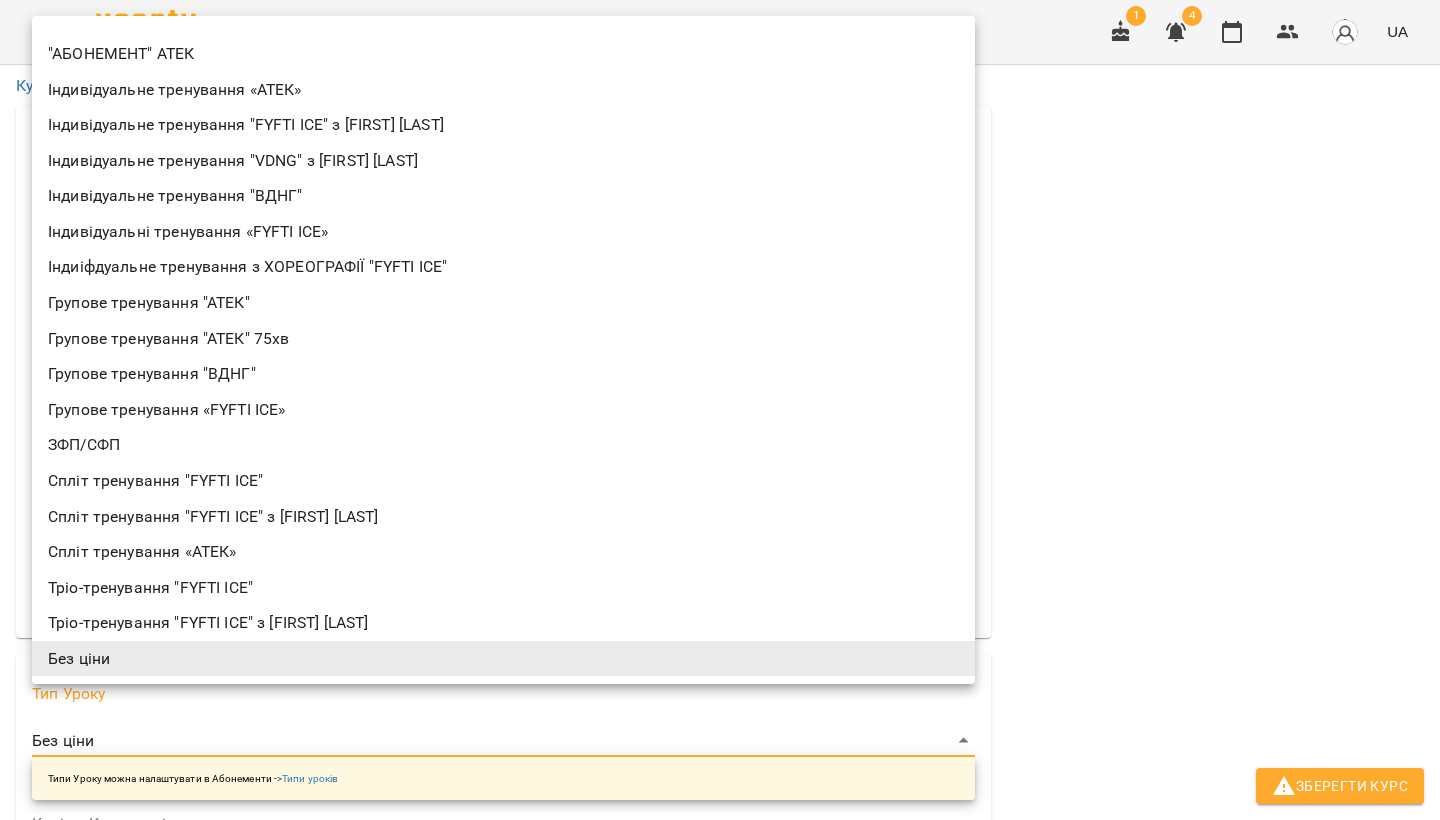 click on "**********" at bounding box center [720, 1205] 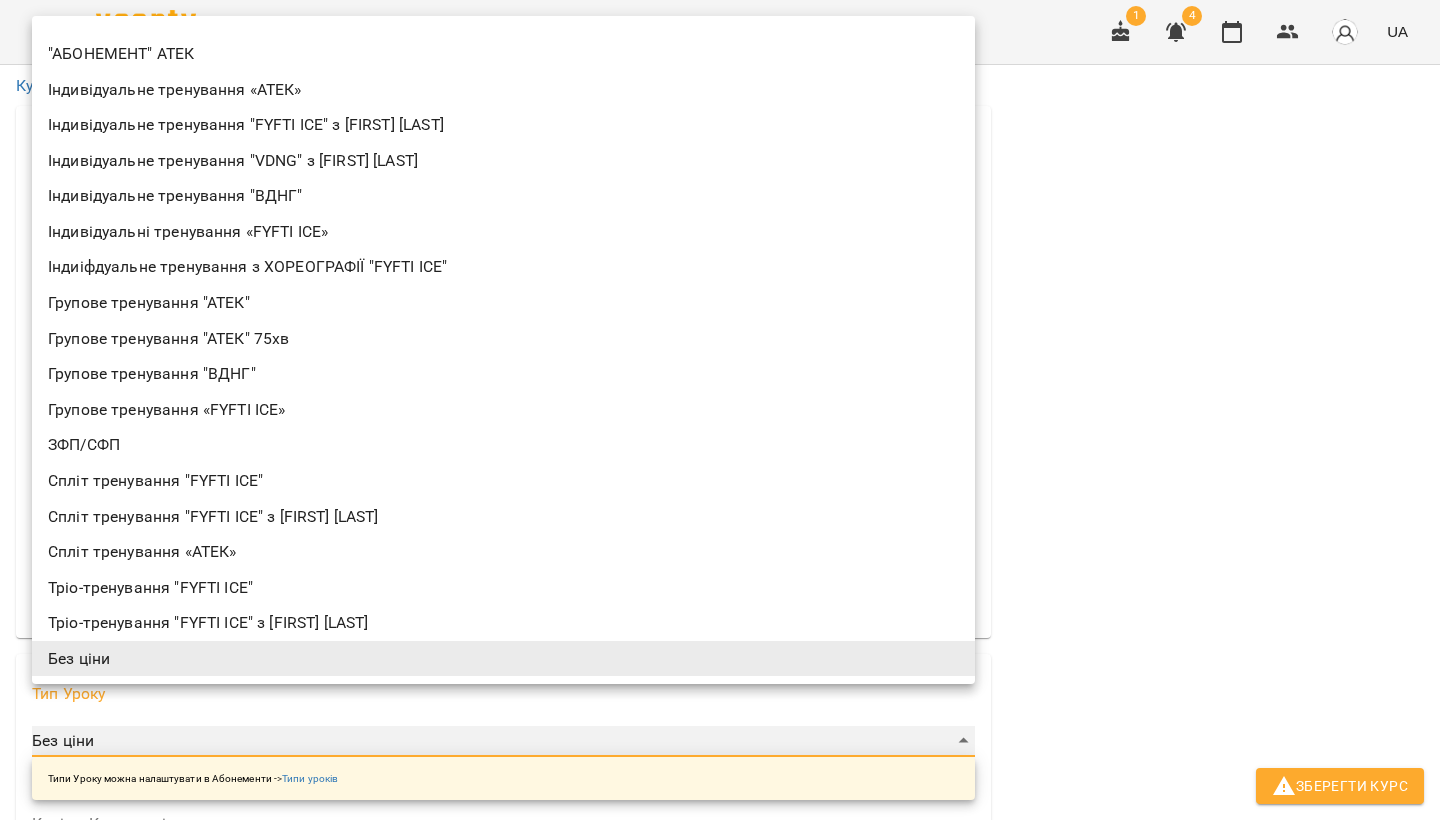 type on "**********" 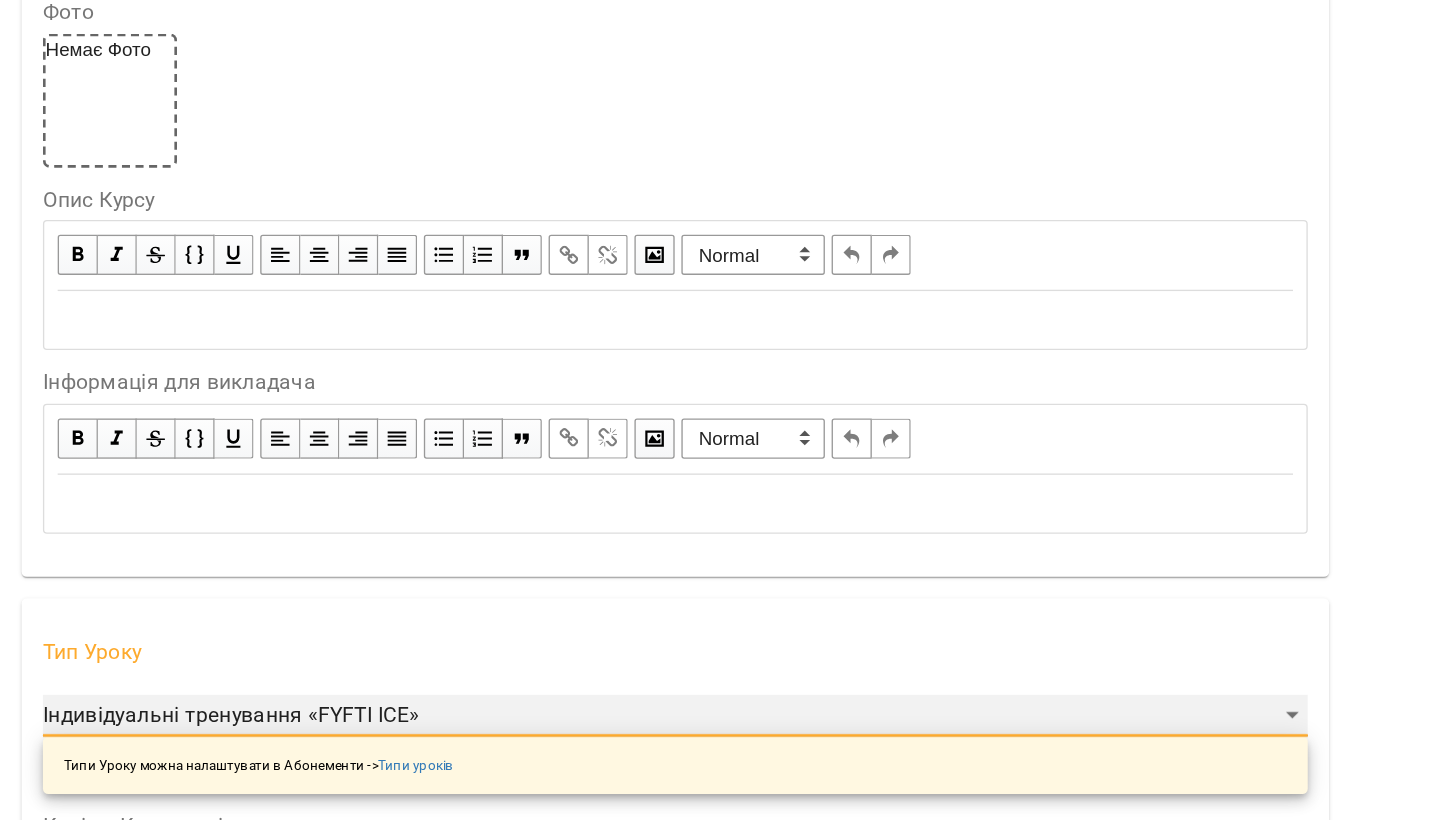 scroll, scrollTop: 316, scrollLeft: 0, axis: vertical 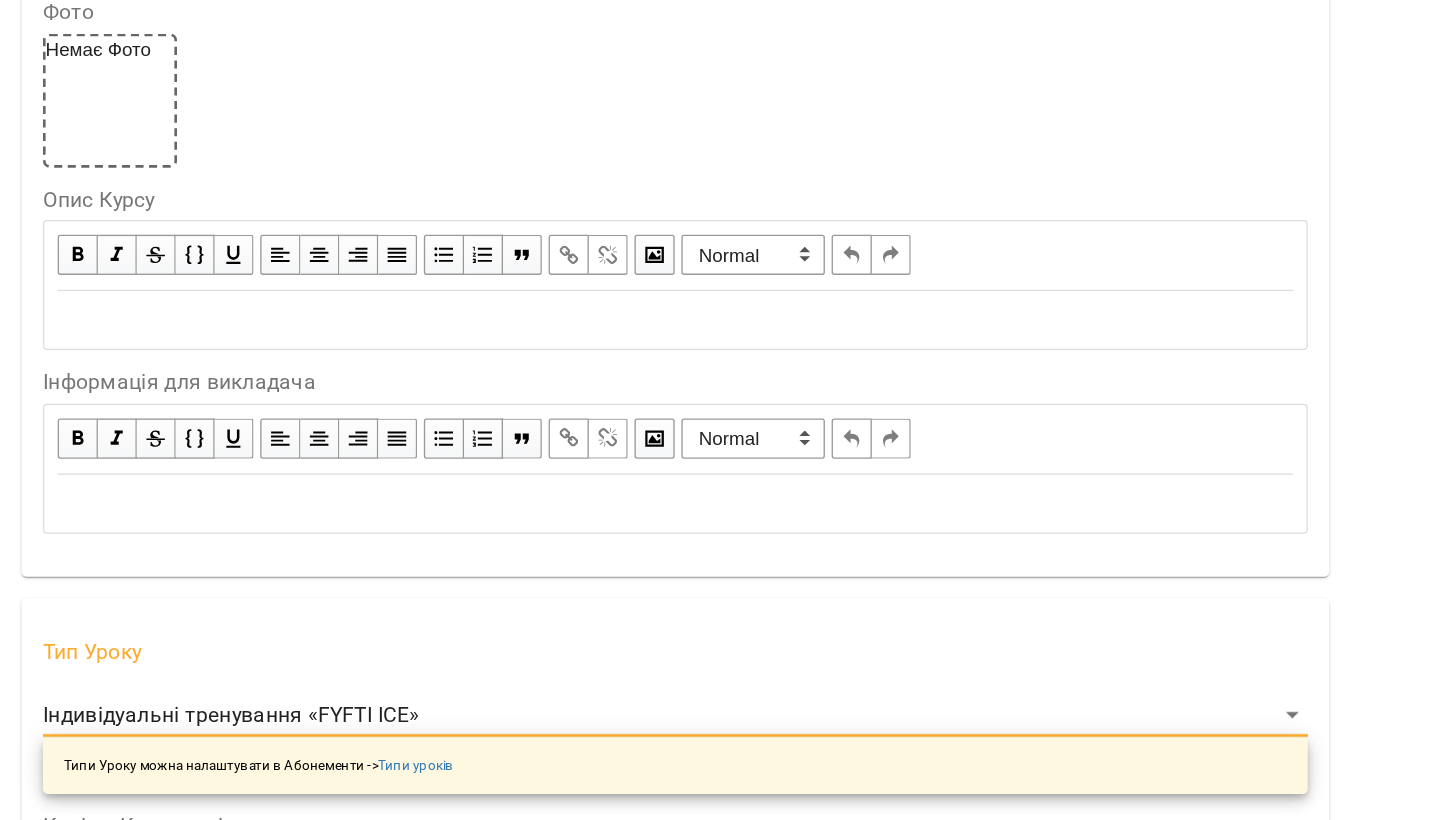 click on "**********" at bounding box center [720, 1205] 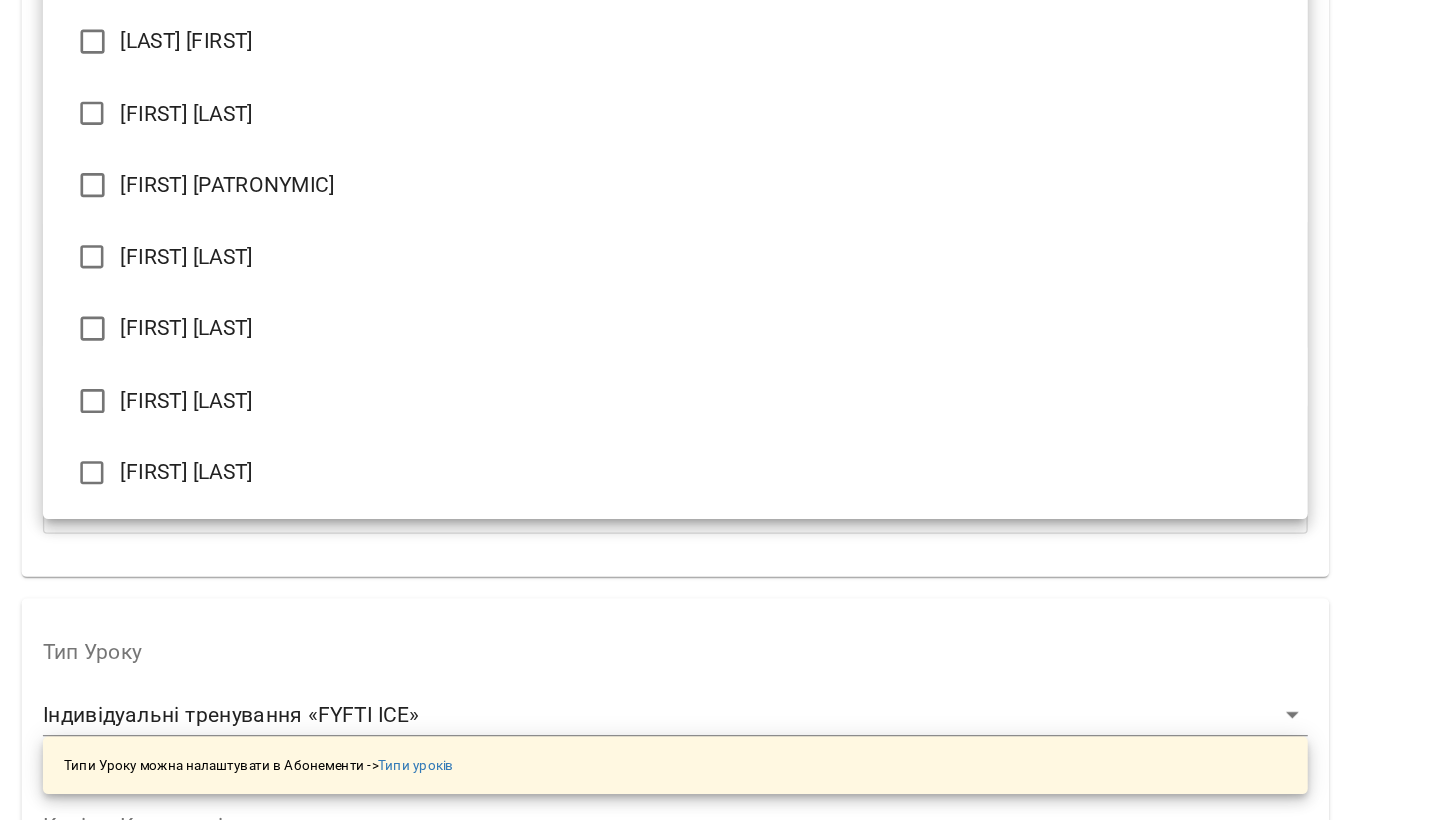 type on "**********" 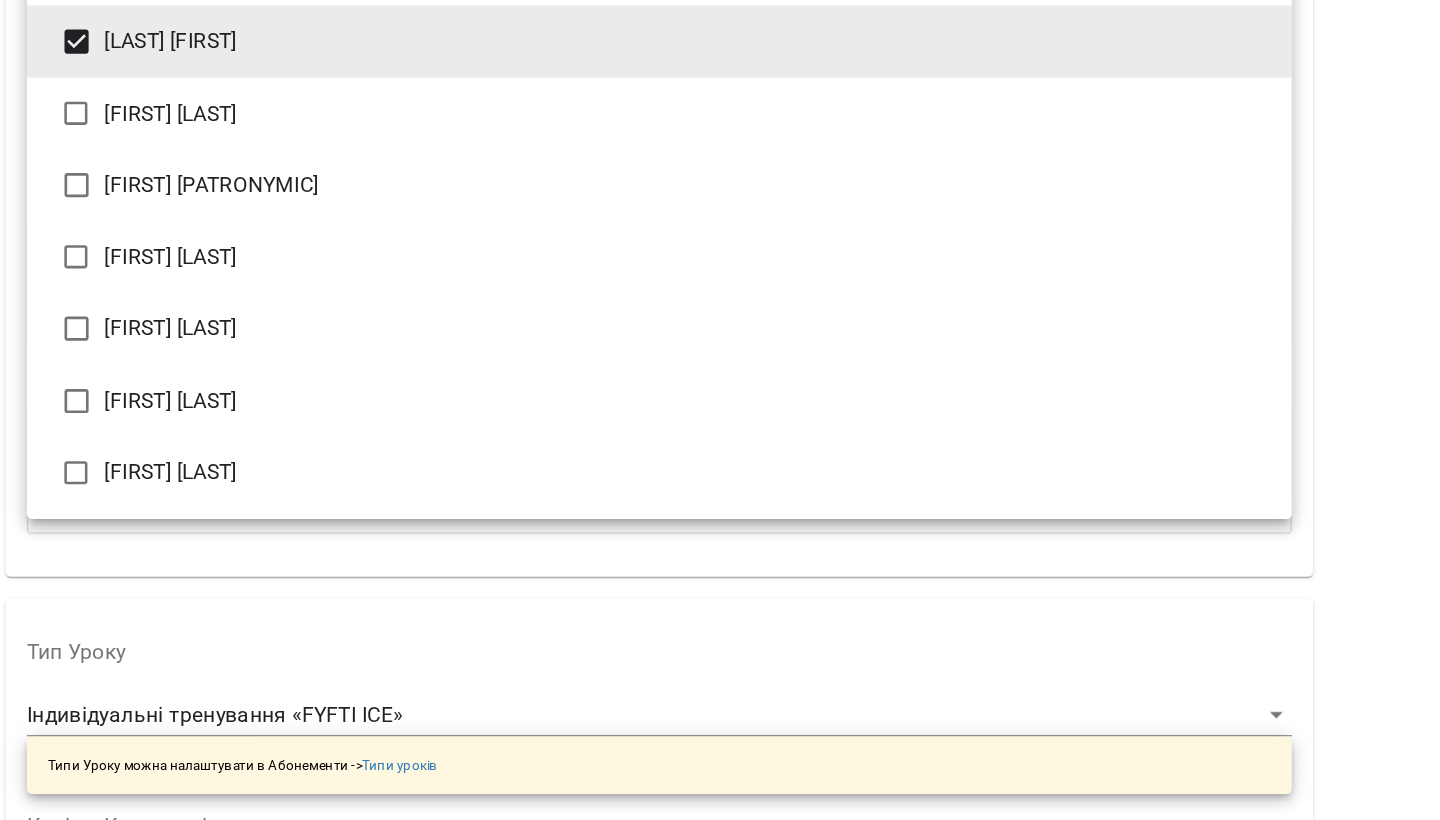 scroll, scrollTop: 0, scrollLeft: 0, axis: both 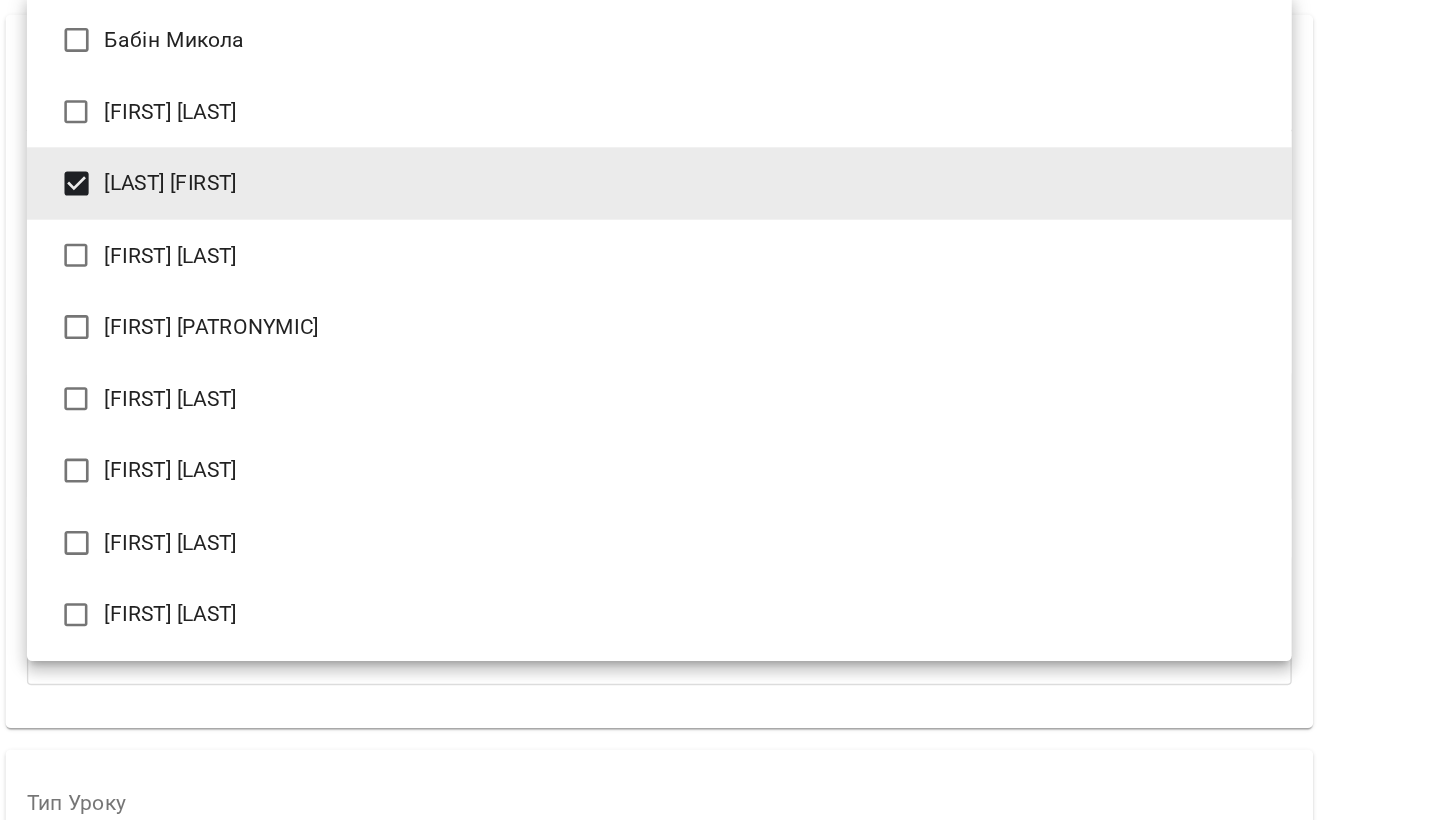 click on "[LAST] [FIRST] [LAST] [LAST] [LAST] [LAST] [LAST] [LAST] [LAST] [LAST] [LAST]" at bounding box center [720, 410] 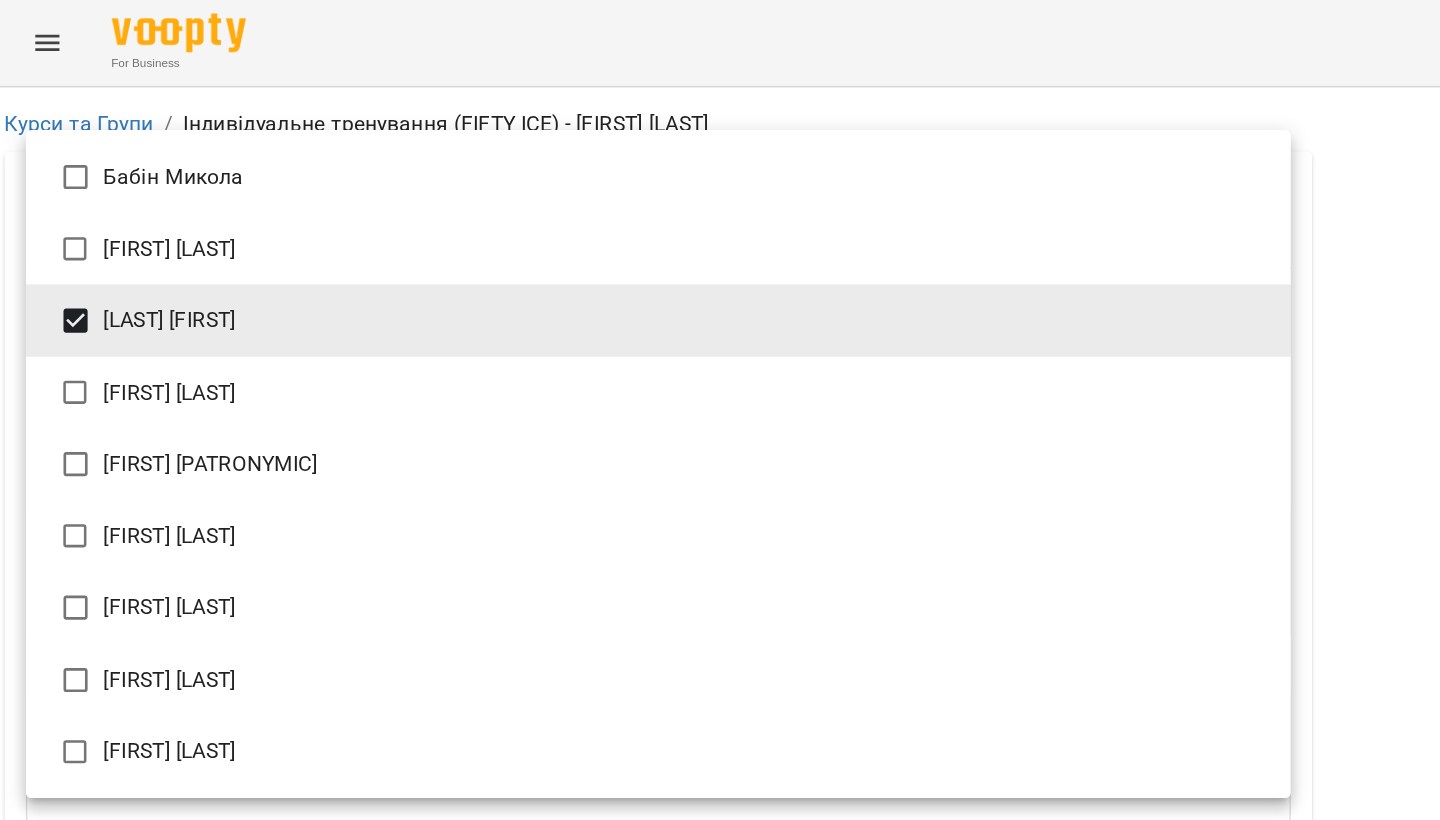 scroll, scrollTop: 0, scrollLeft: 0, axis: both 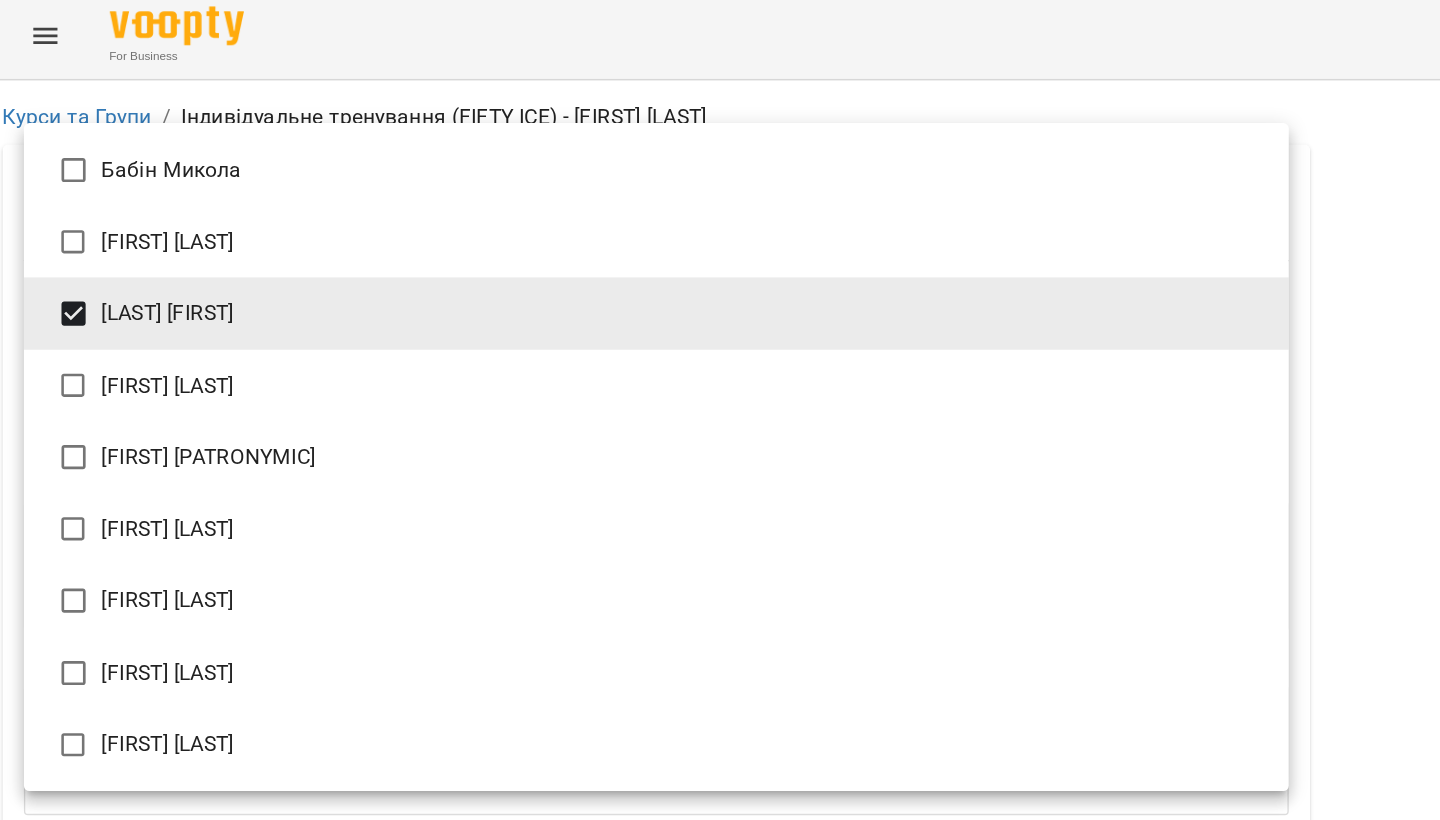 click at bounding box center [720, 410] 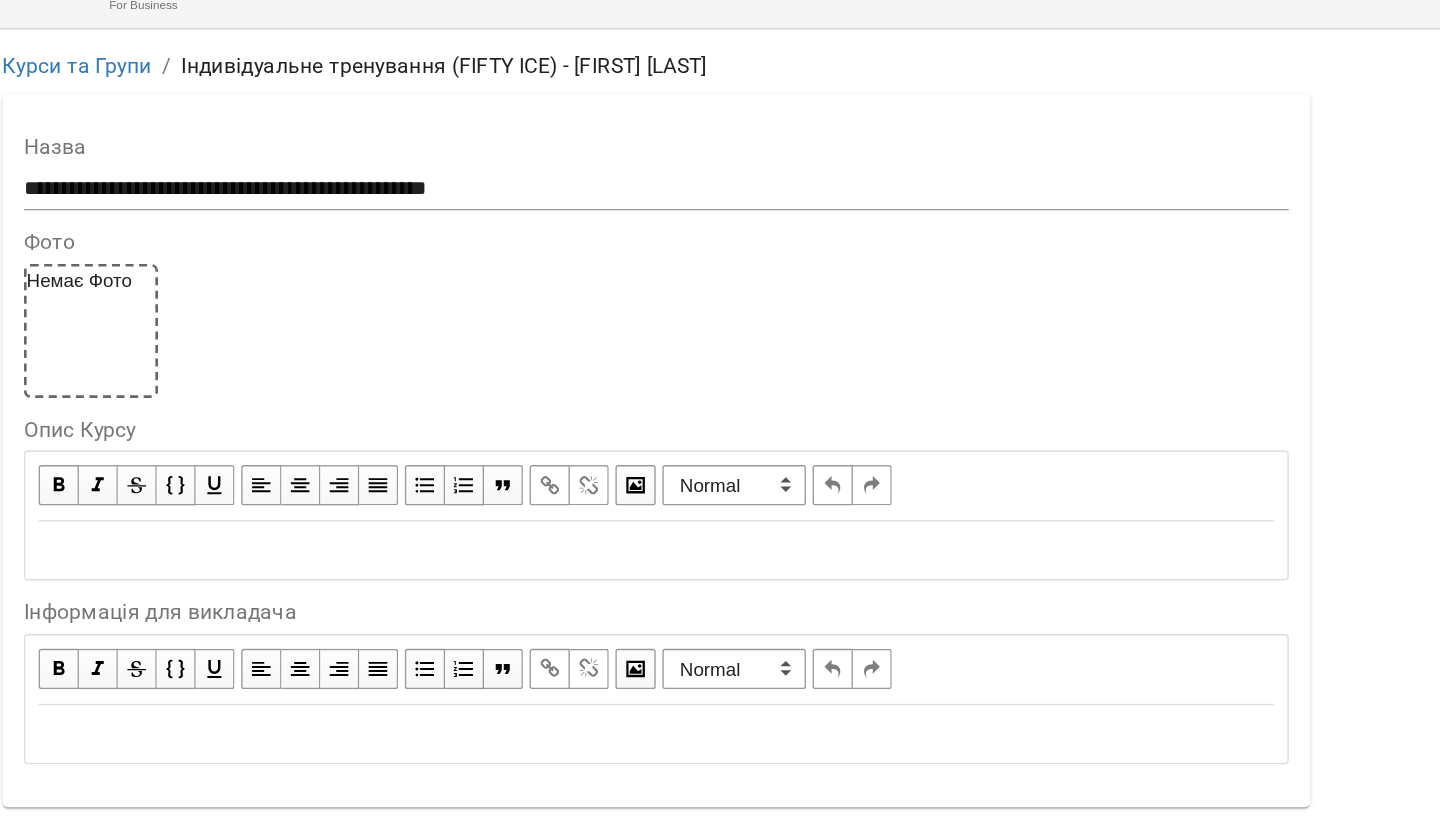 scroll, scrollTop: 542, scrollLeft: 0, axis: vertical 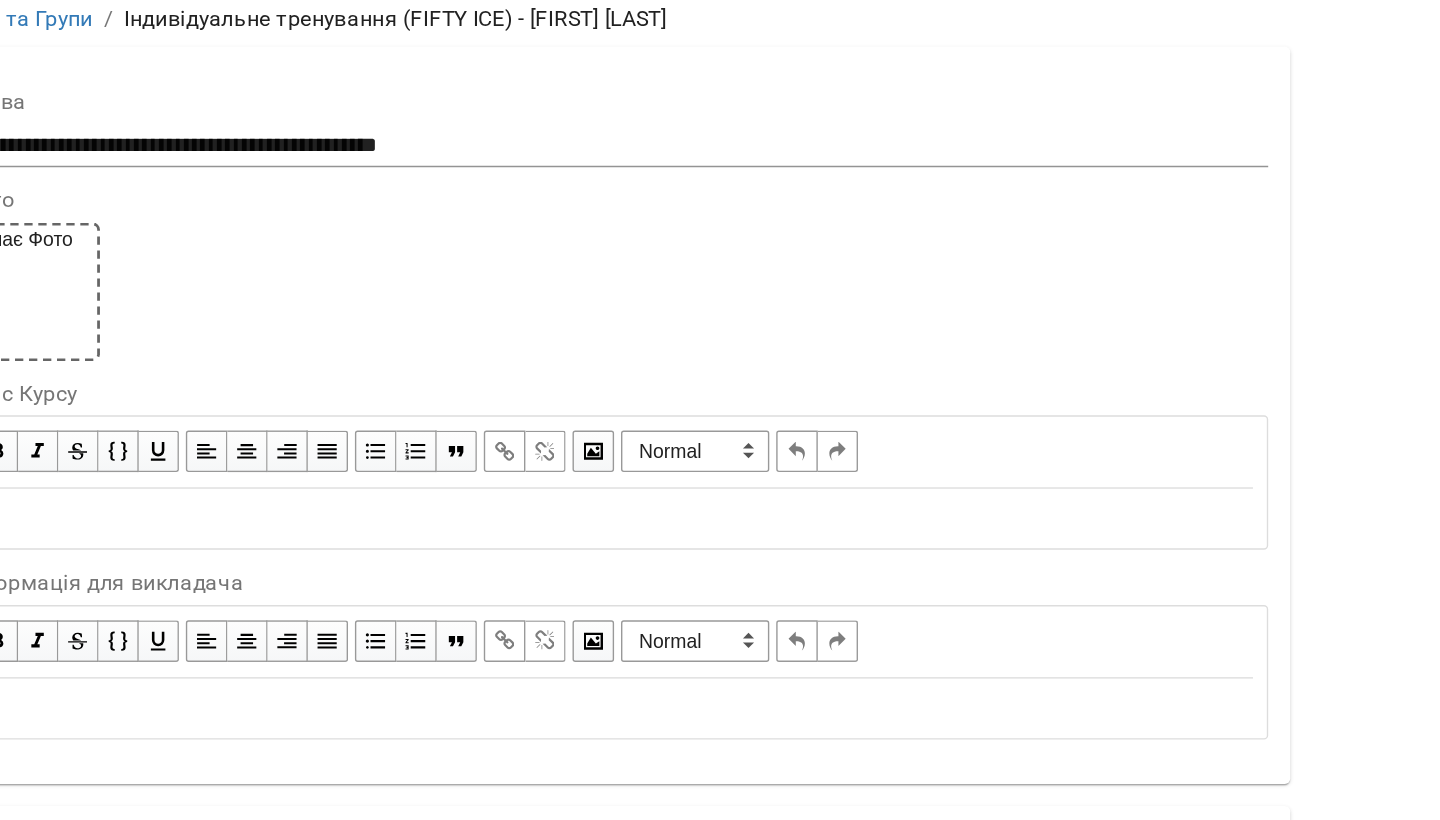 click at bounding box center (1215, 1195) 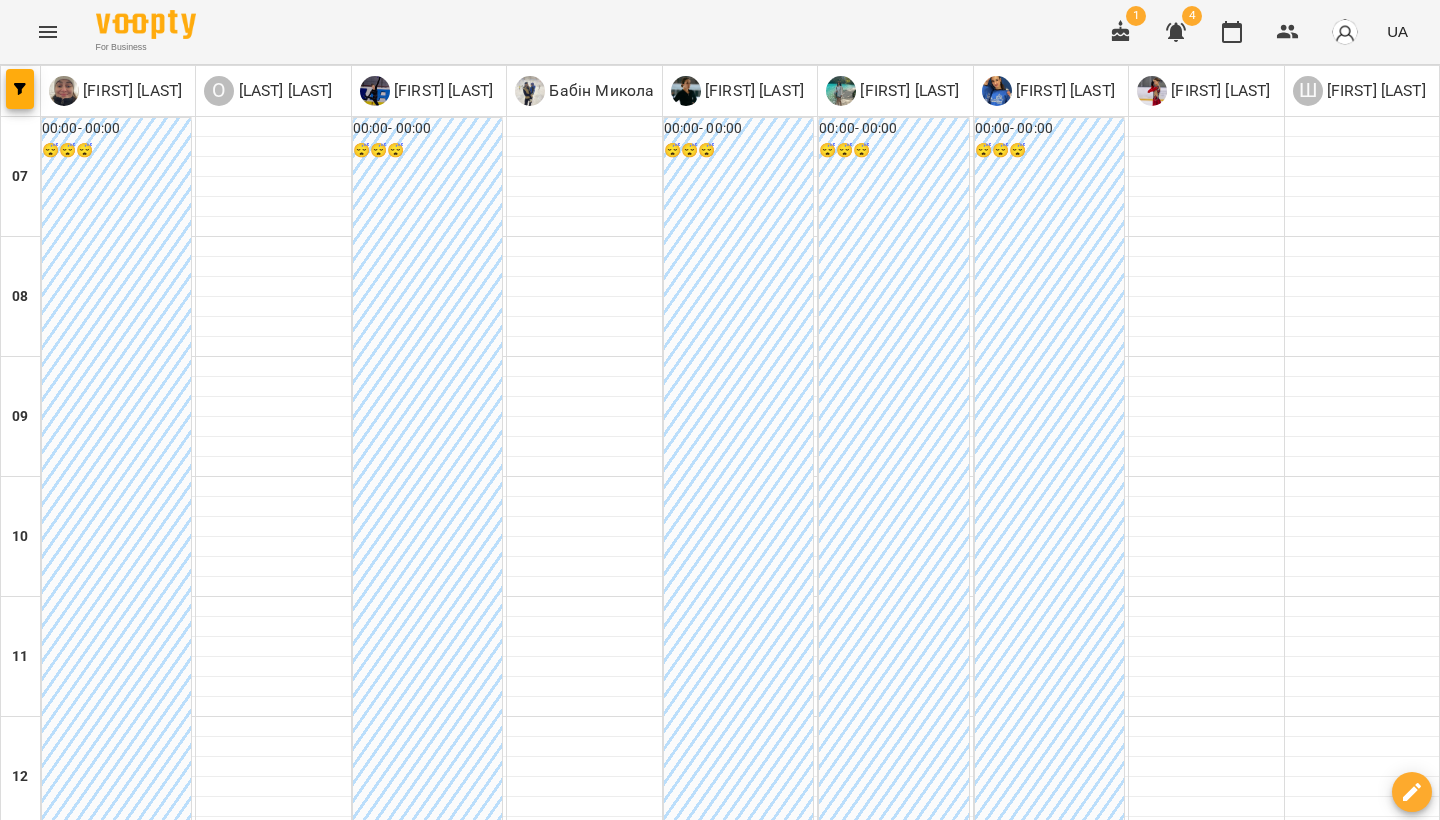 scroll, scrollTop: 0, scrollLeft: 0, axis: both 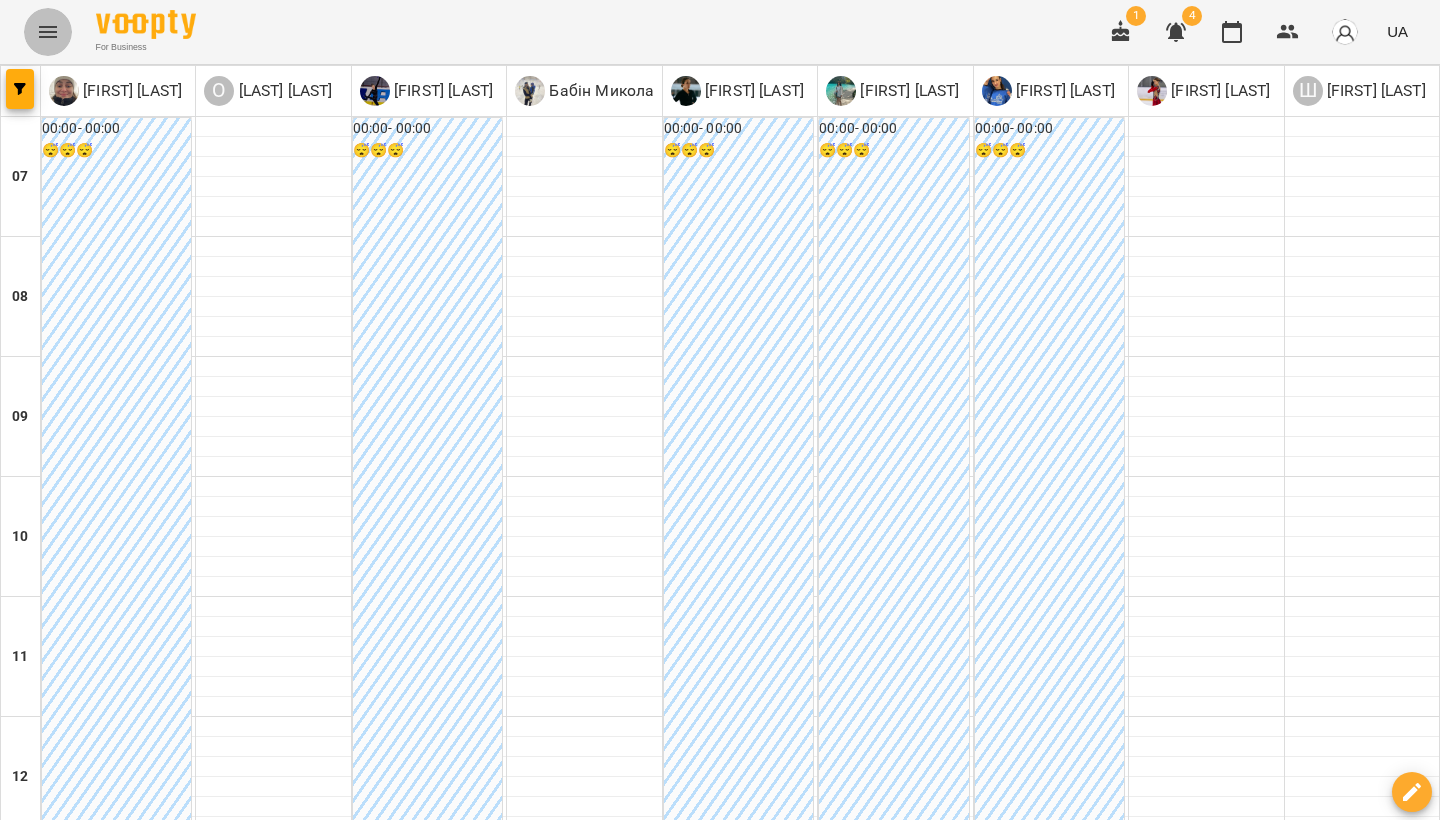 click 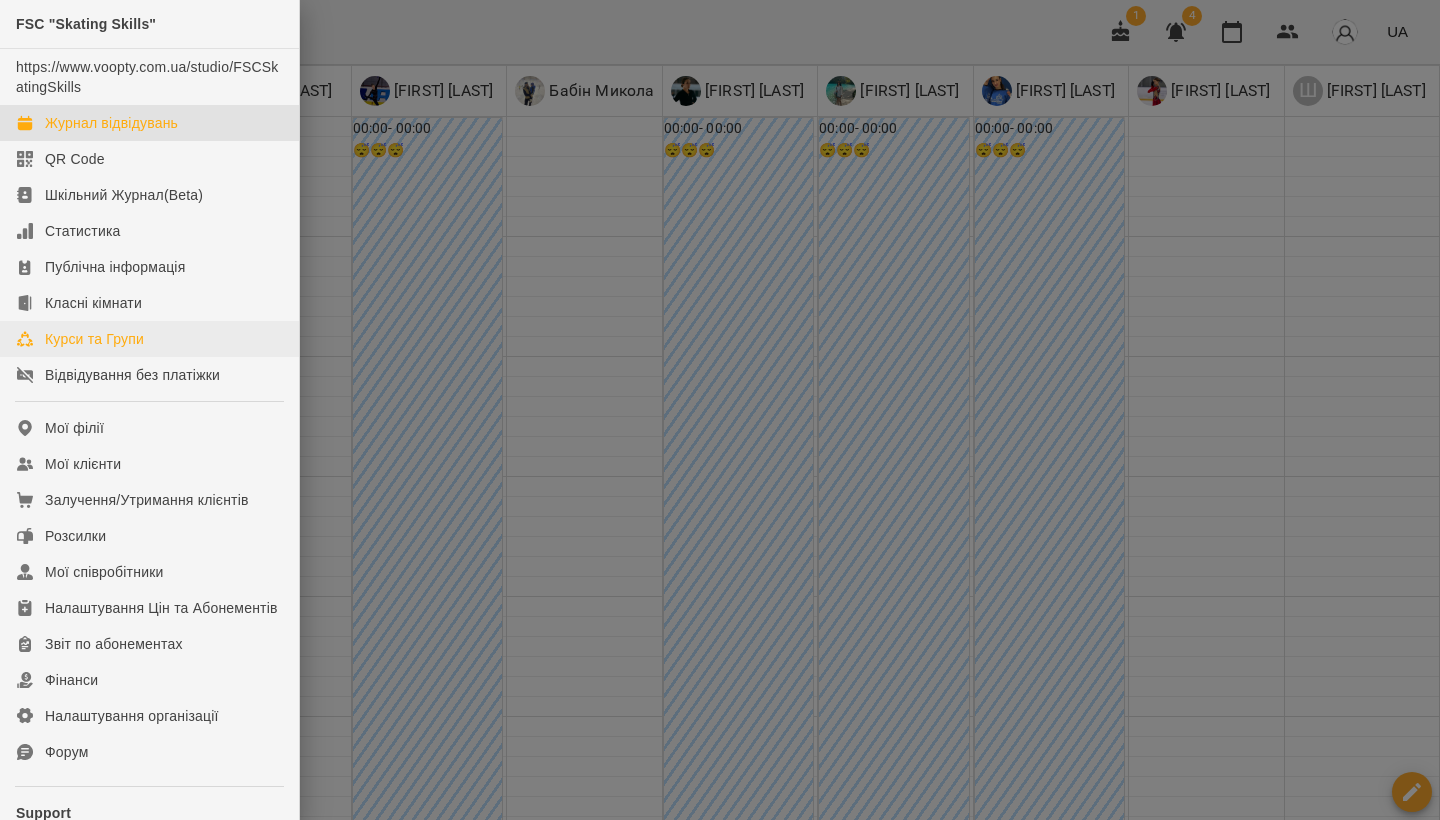 click on "Курси та Групи" at bounding box center [149, 339] 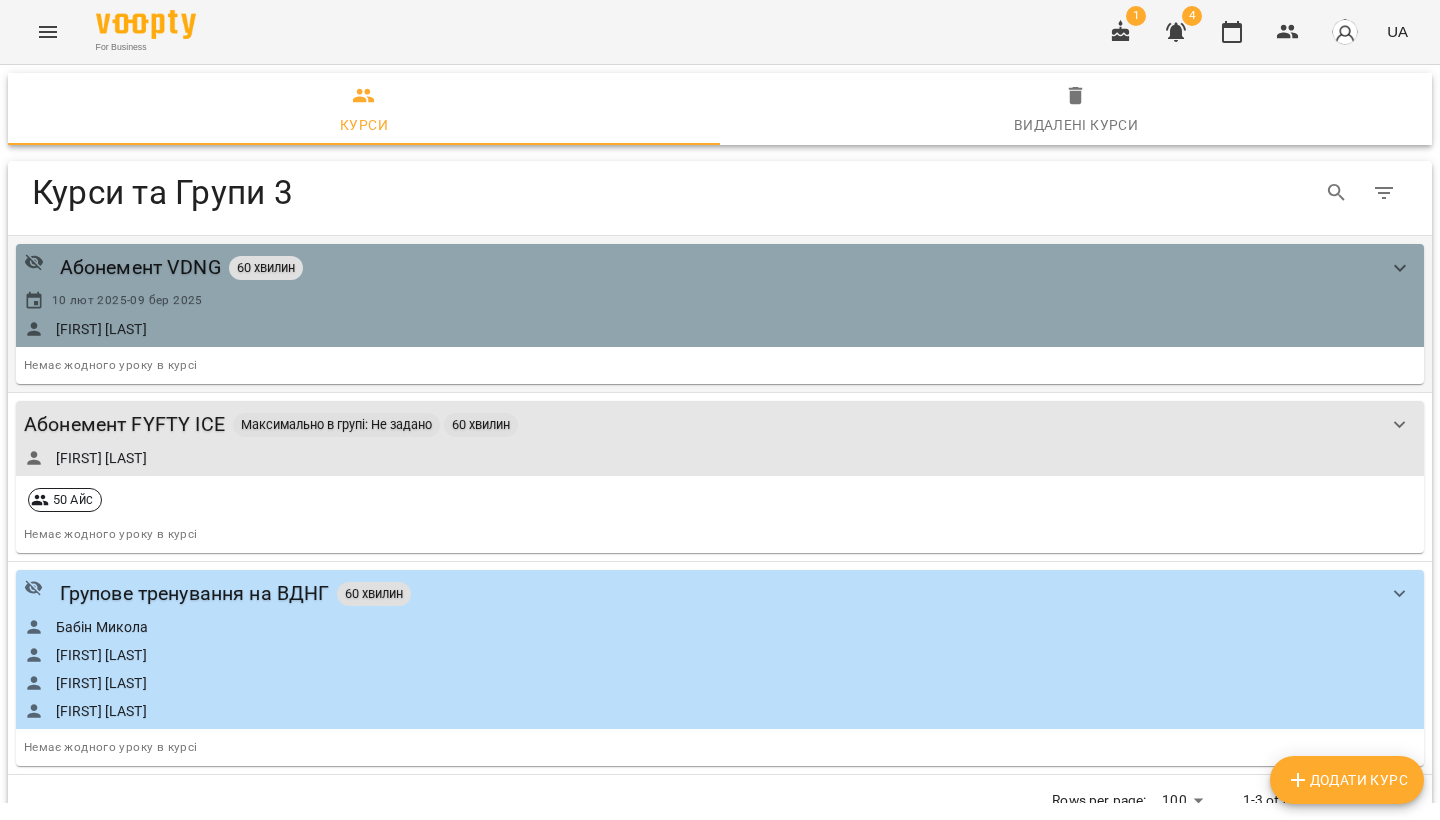 scroll, scrollTop: 0, scrollLeft: 0, axis: both 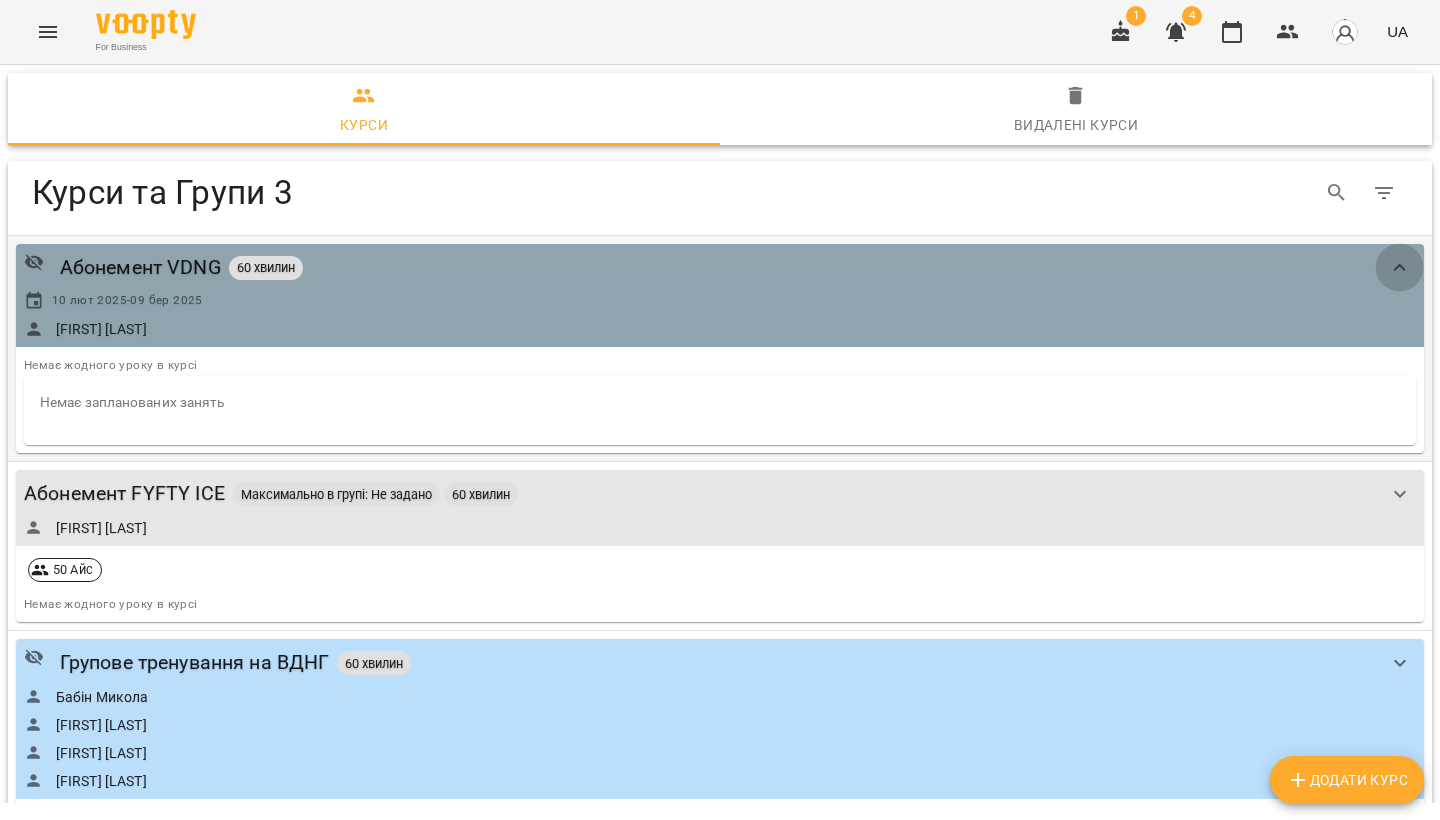 click 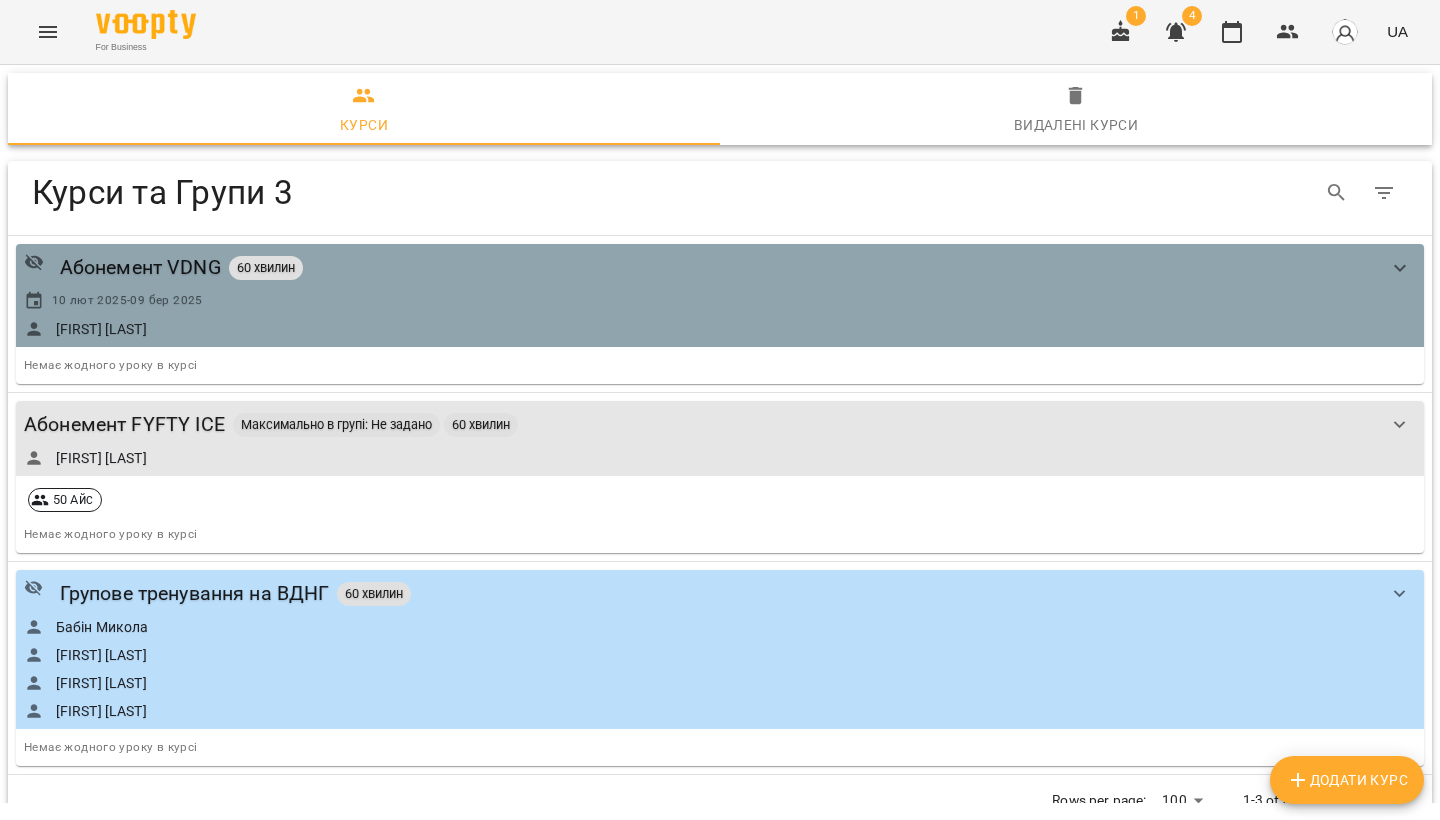 click 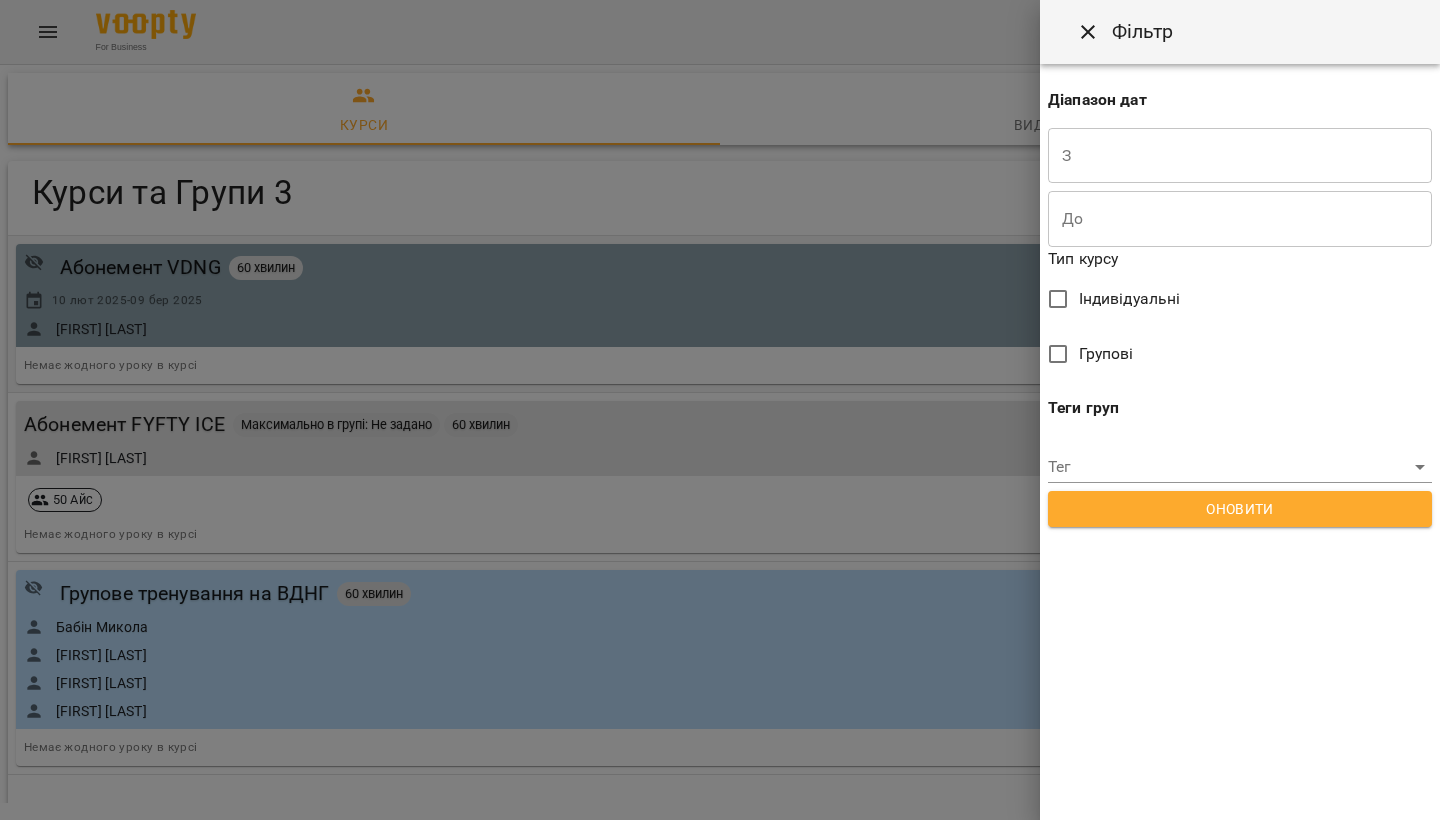 click at bounding box center [720, 410] 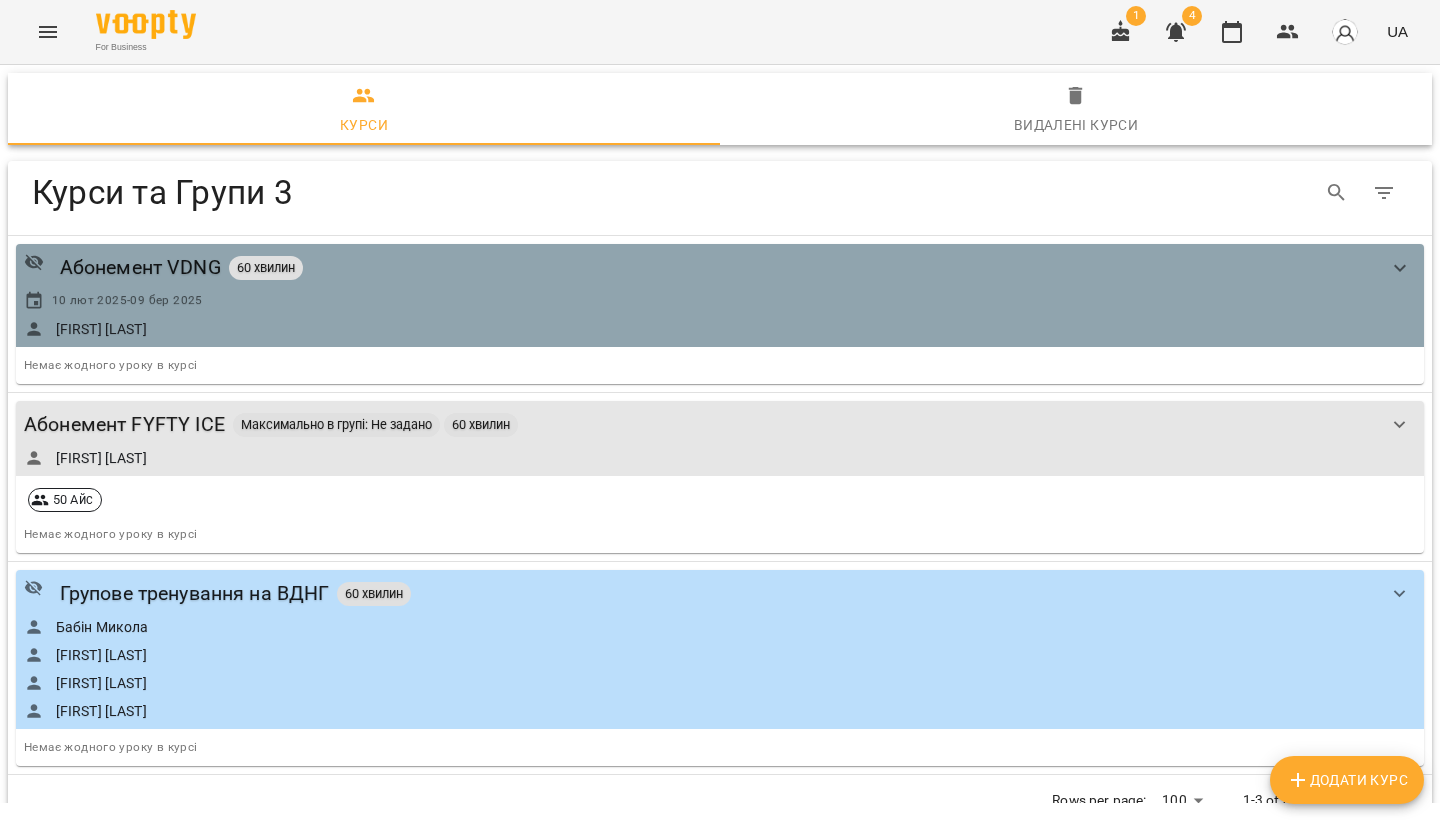 click on "Видалені курси" at bounding box center [1076, 111] 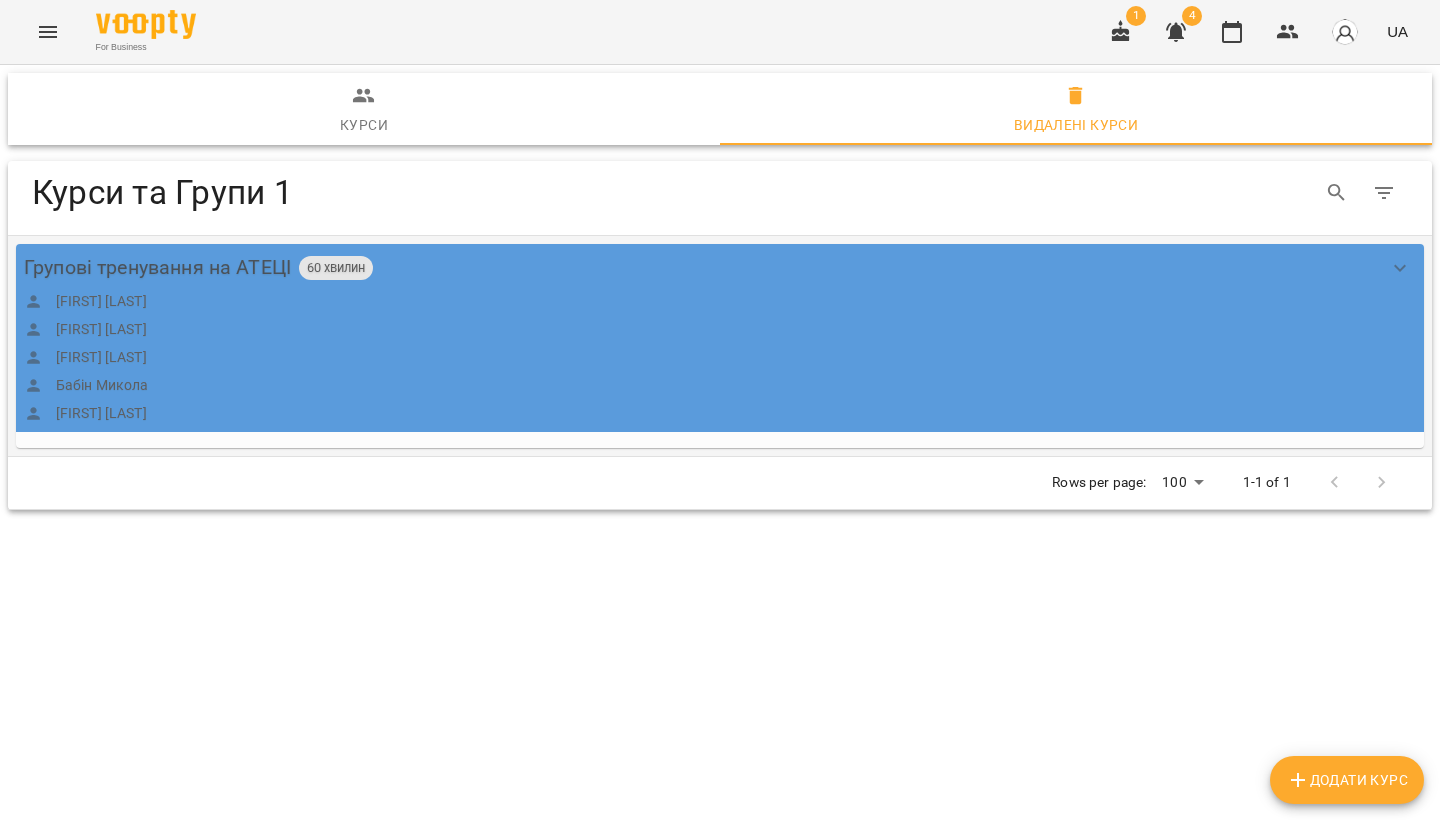 click 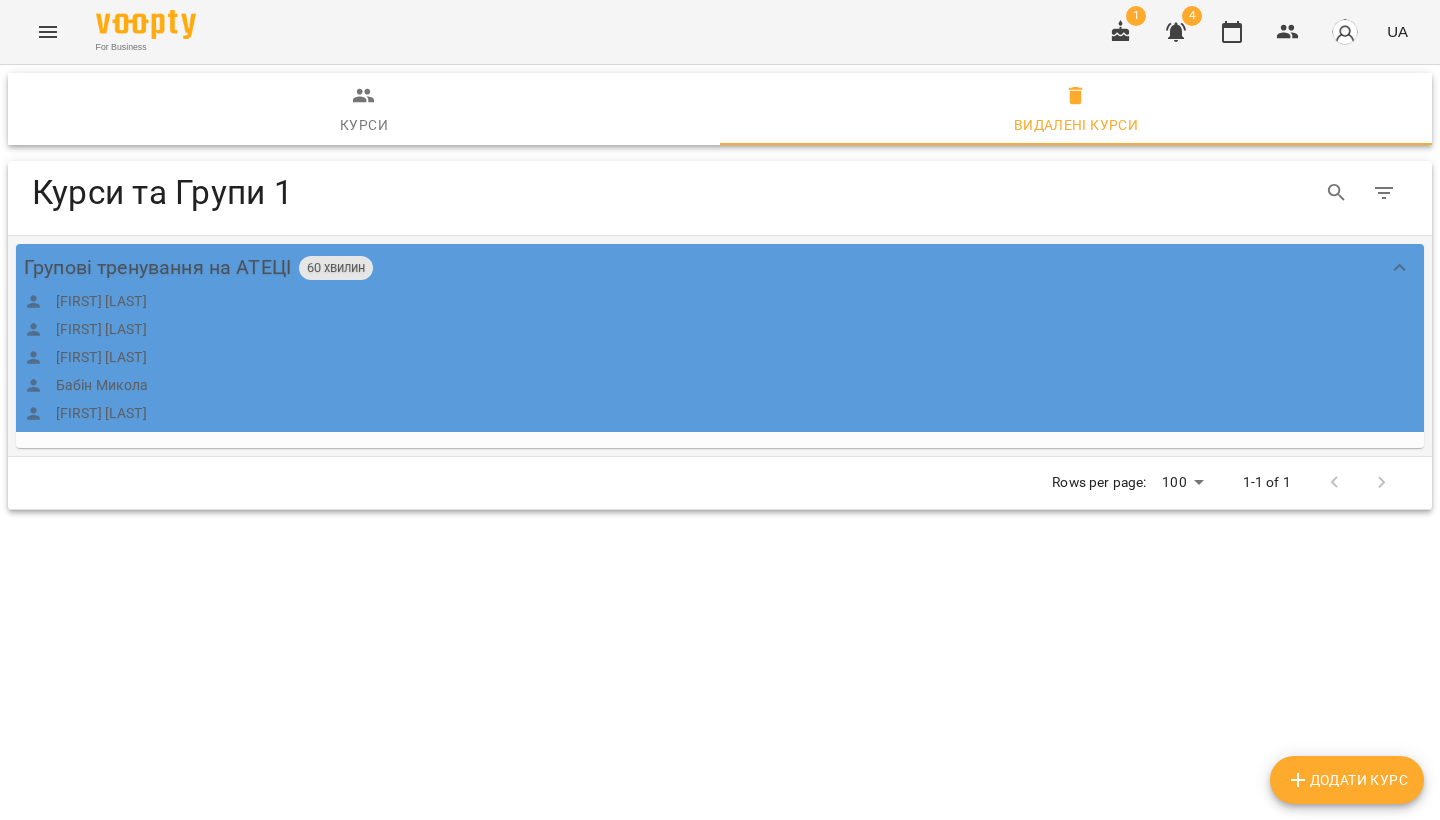click 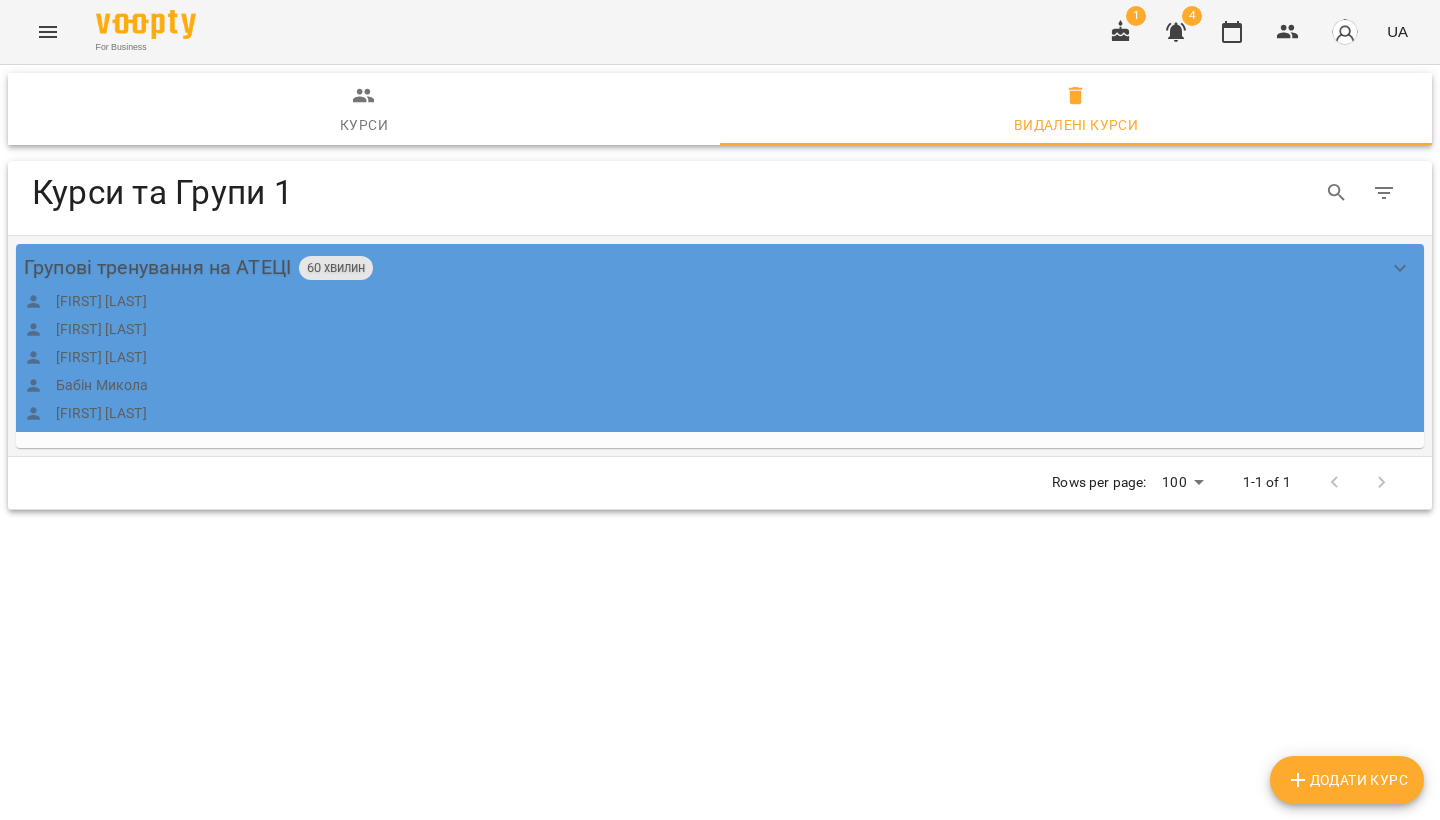 click on "Групові тренування на АТЕЦІ 60 хвилин Чайкіна Юлія Шашунькіна Софія Гожва Анастасія Бабін Микола Павлова Алла" at bounding box center [700, 338] 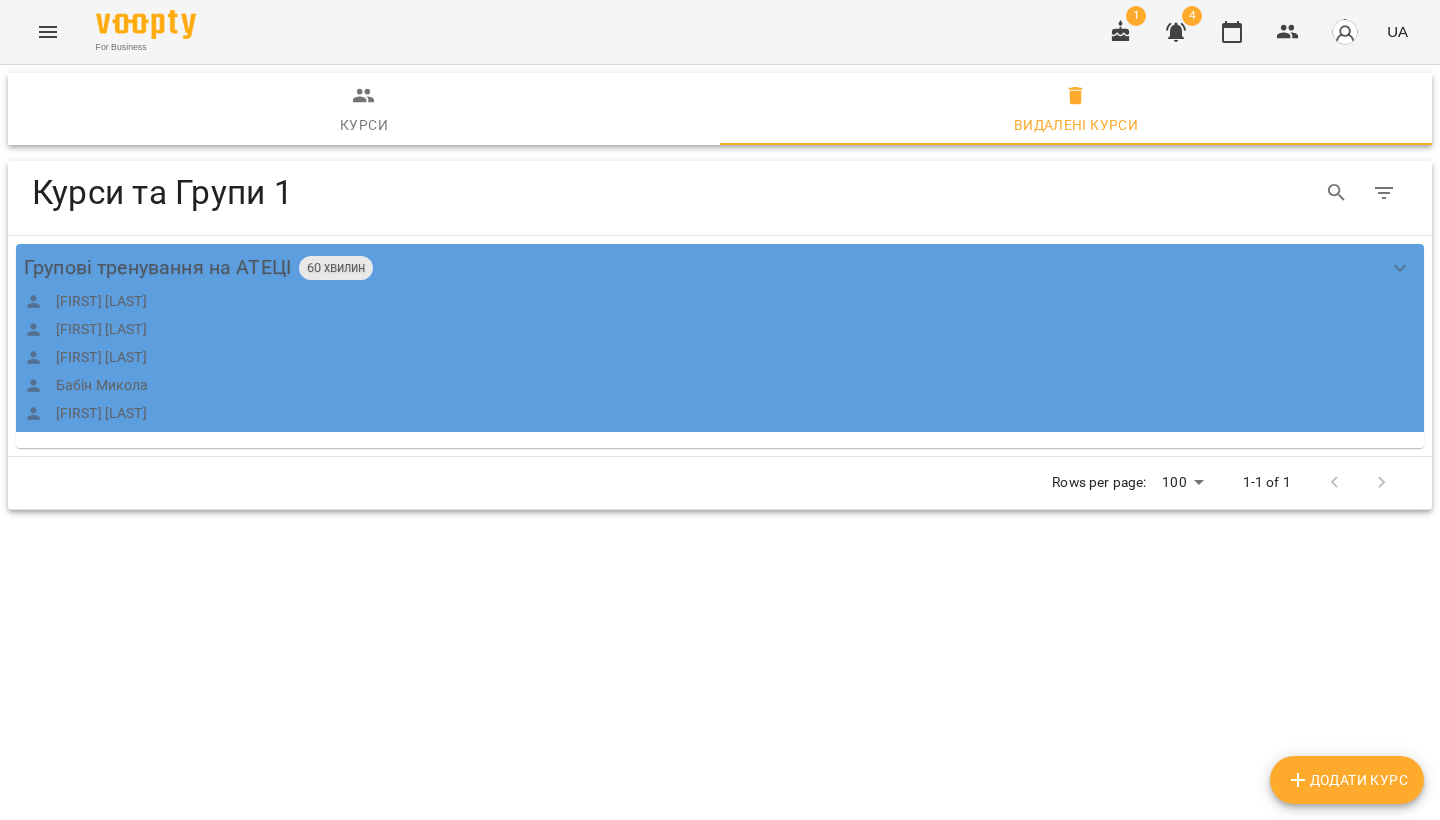 click on "Курси" at bounding box center (364, 125) 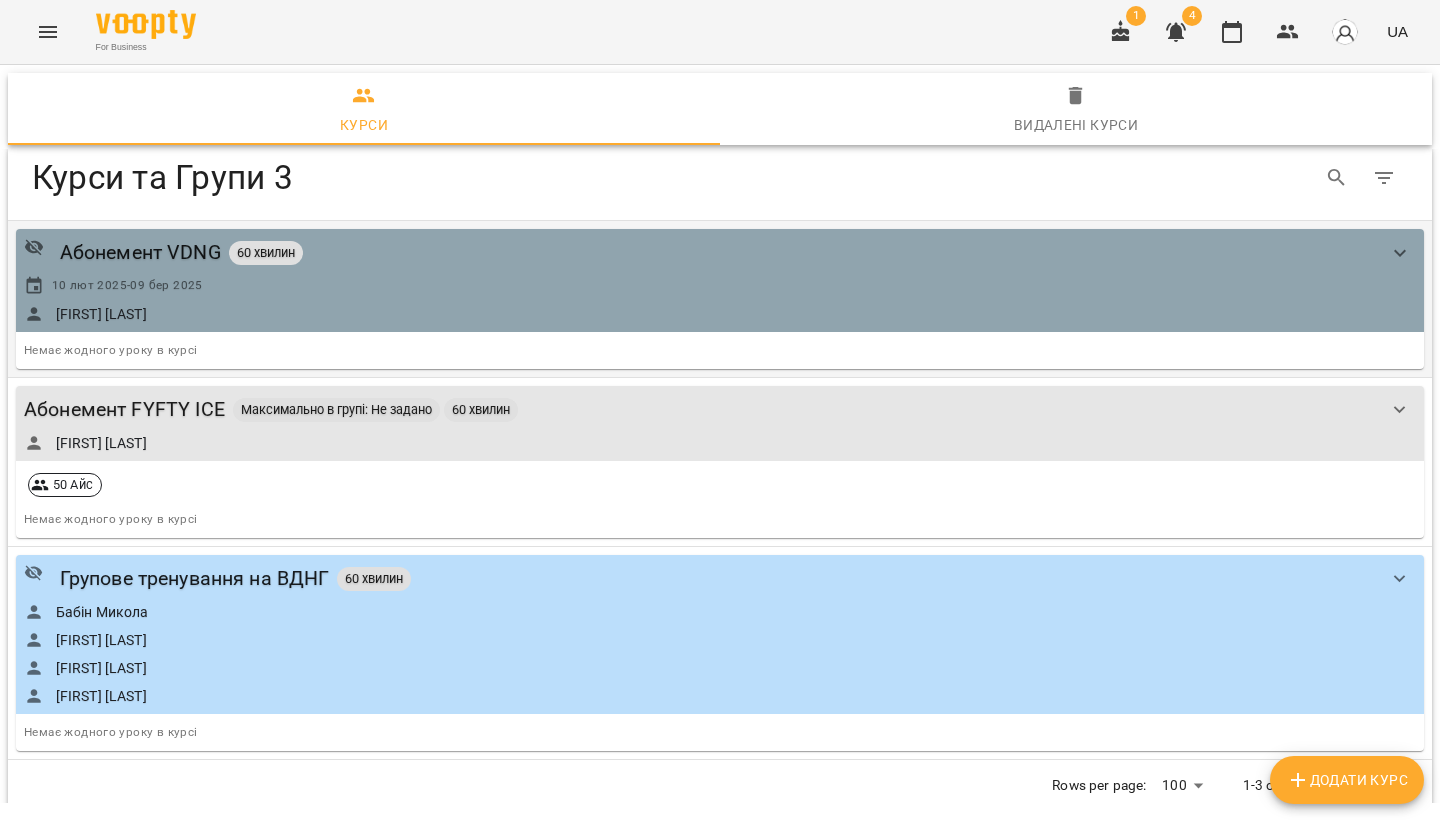scroll, scrollTop: 0, scrollLeft: 0, axis: both 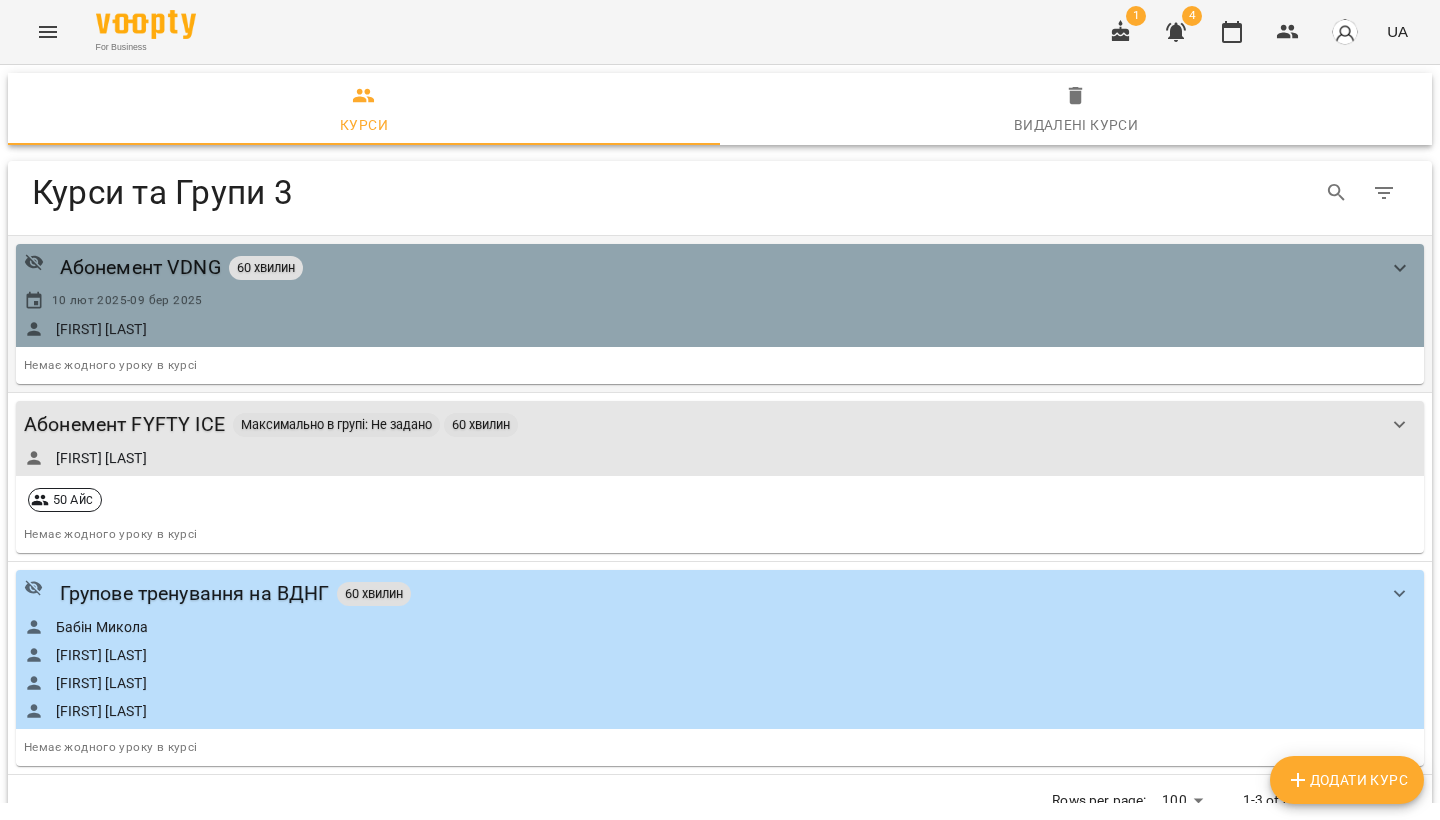 click on "Абонемент VDNG 60 хвилин 10 лют 2025  -  09 бер 2025 Шашунькіна Софія" at bounding box center [700, 295] 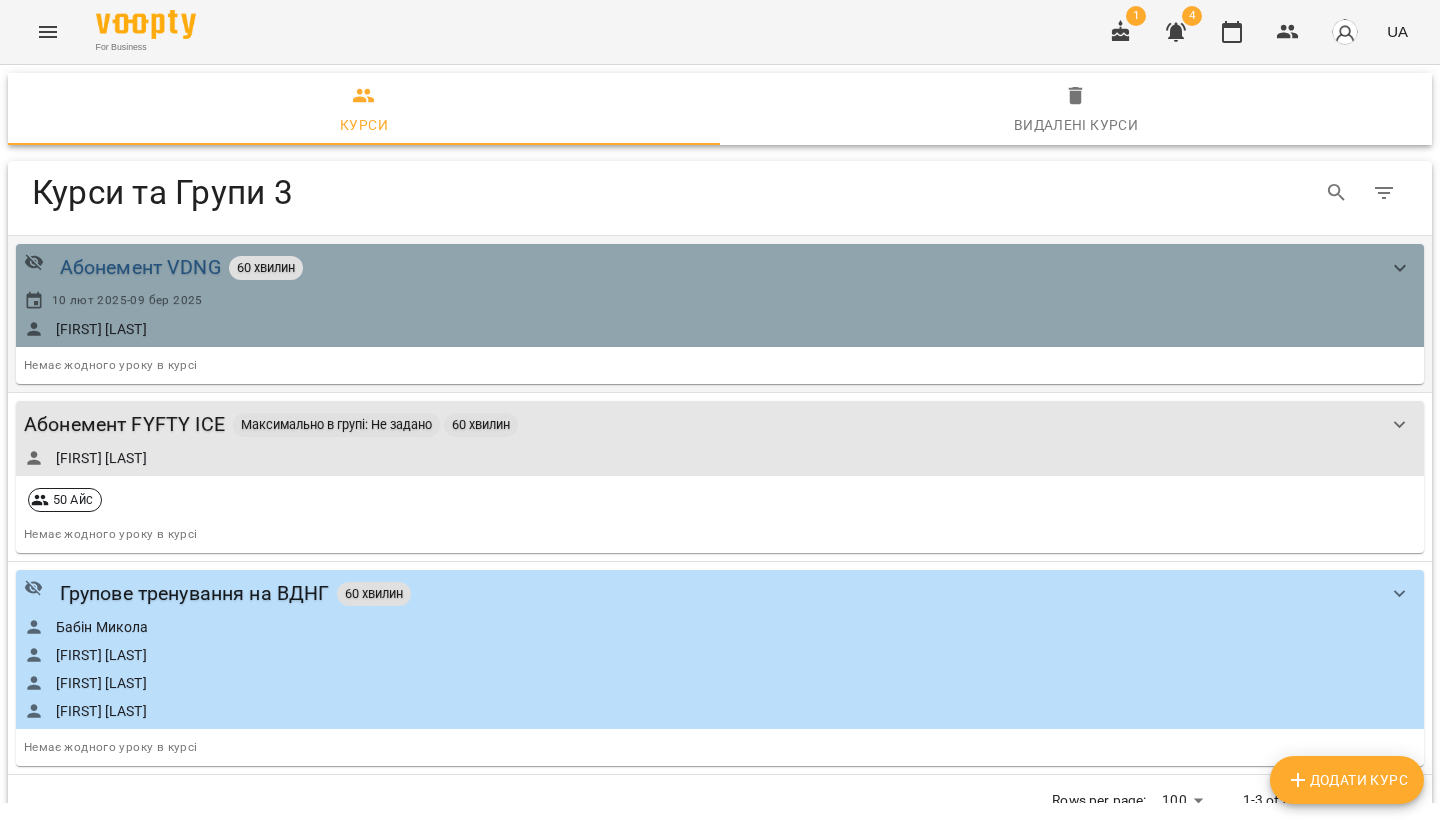 click on "Абонемент VDNG" at bounding box center (140, 267) 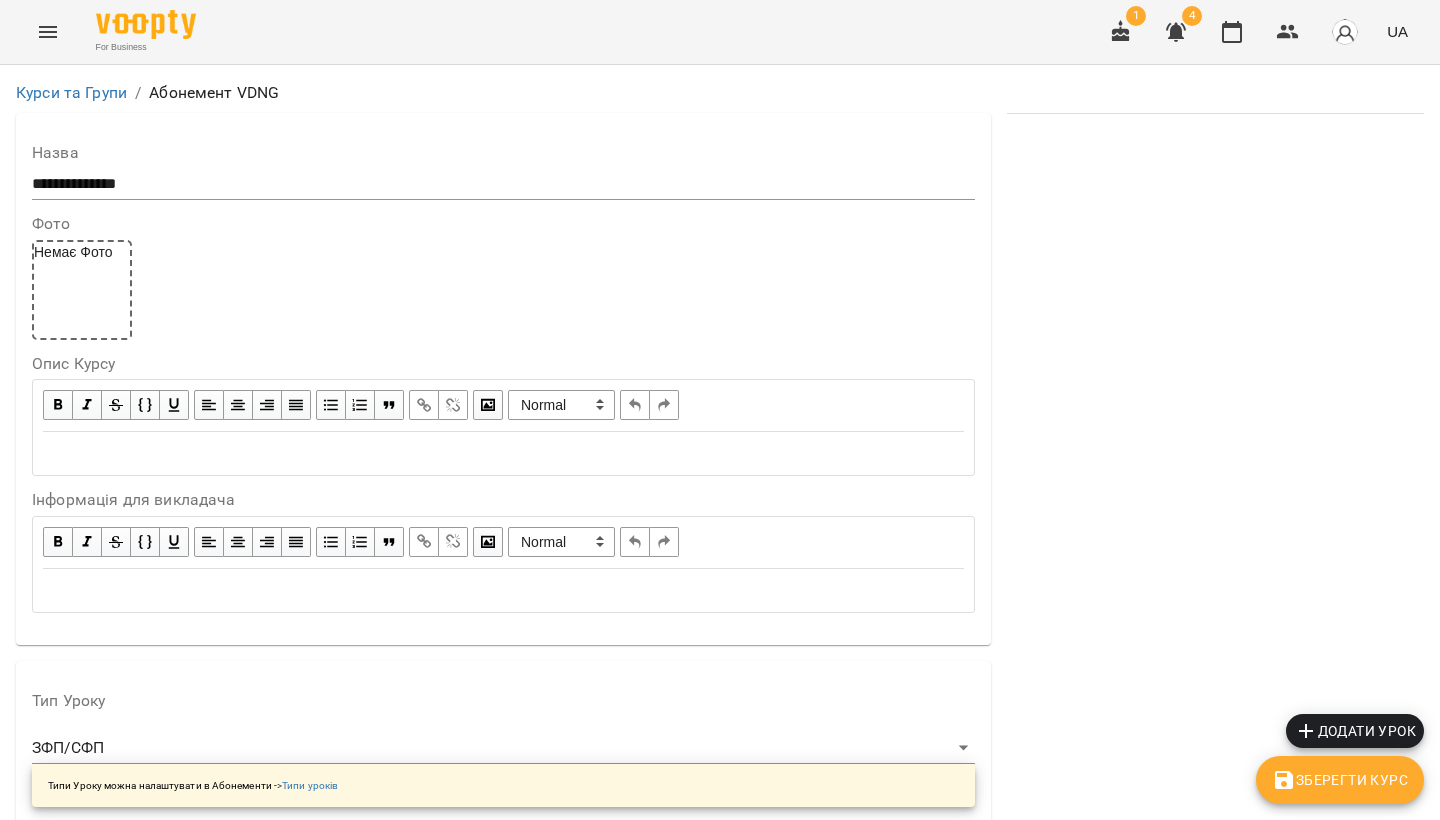 scroll, scrollTop: 2045, scrollLeft: 0, axis: vertical 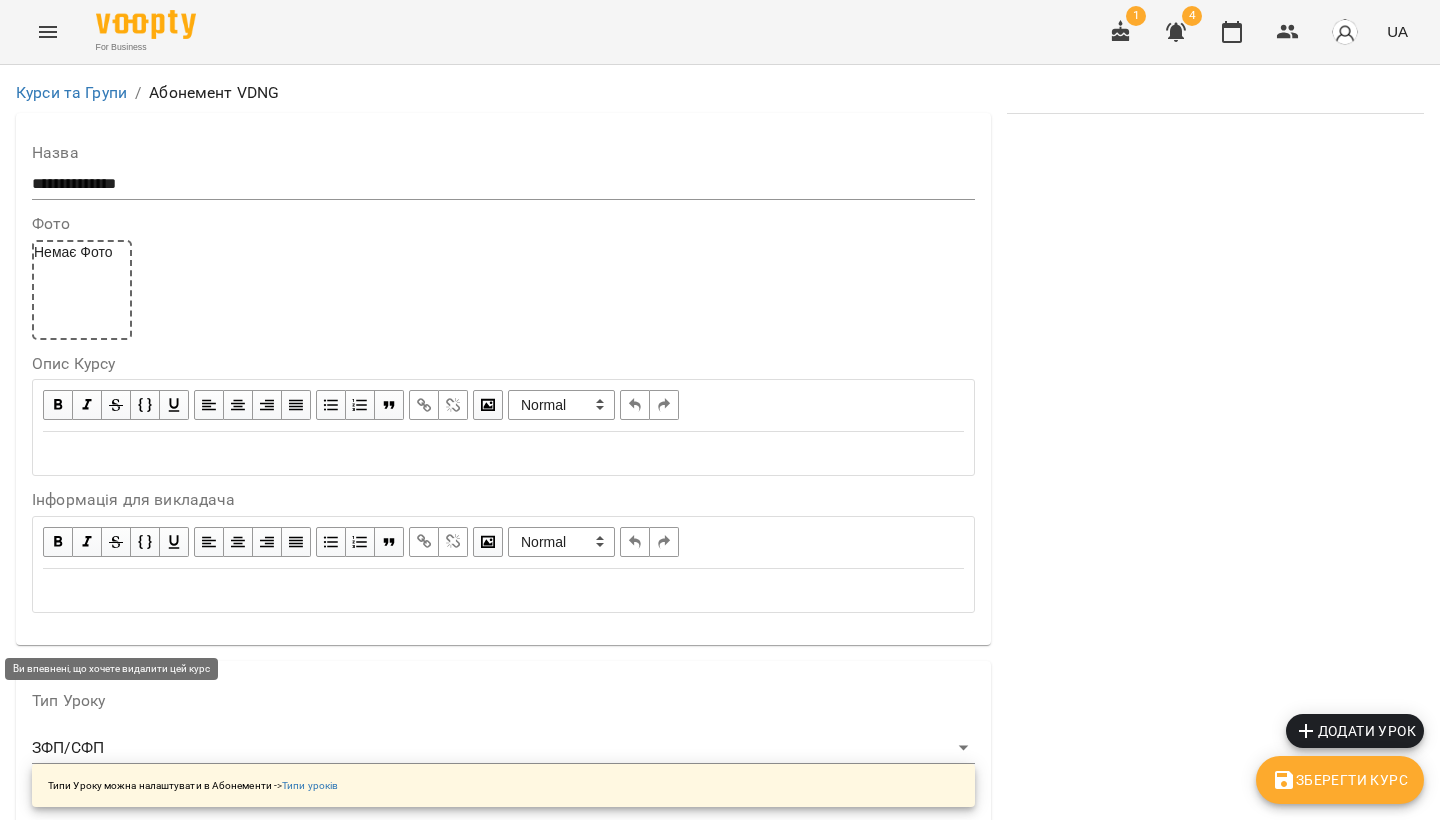 click on "Видалити курс" at bounding box center (92, 2687) 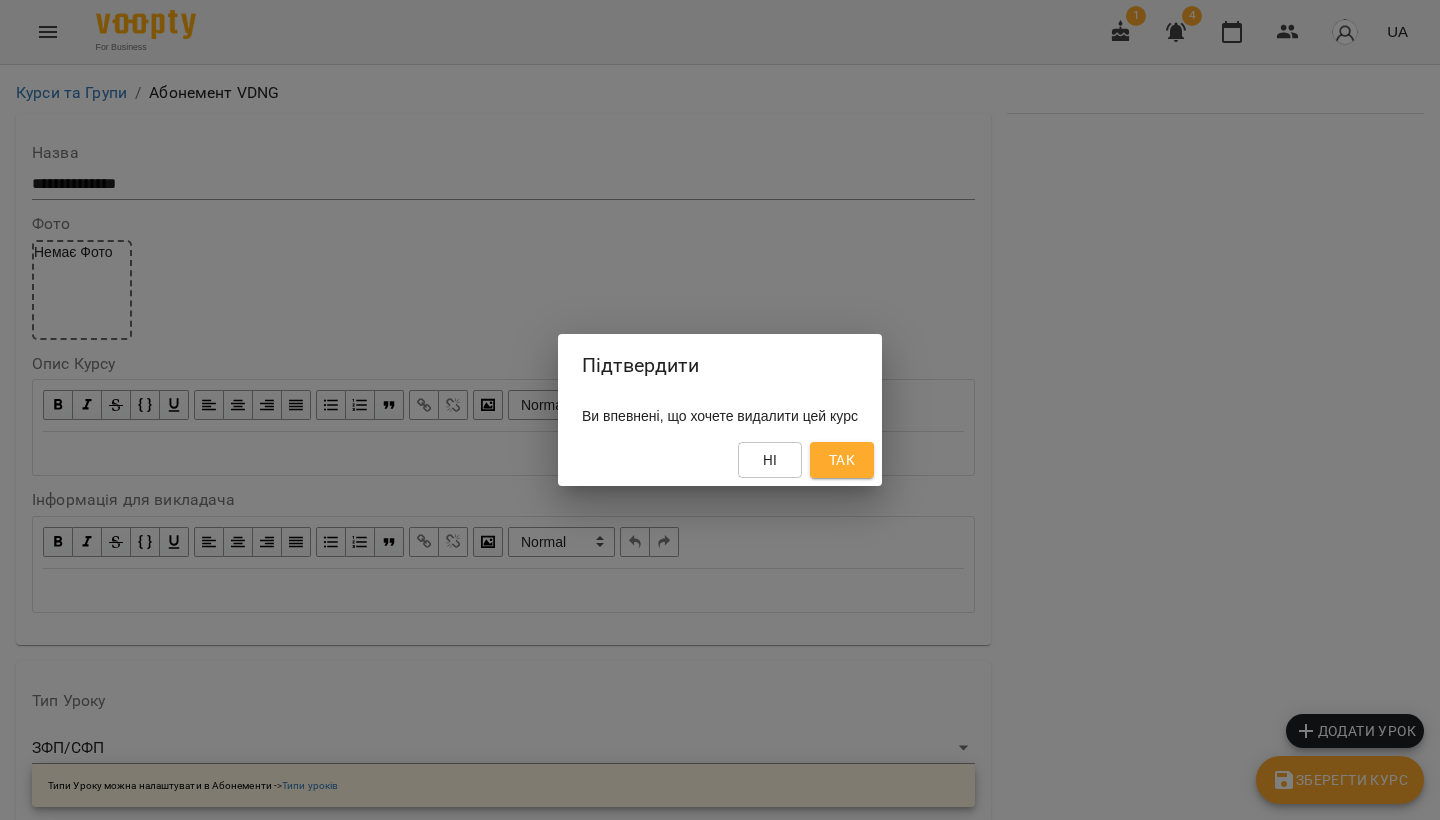 click on "Так" at bounding box center [842, 460] 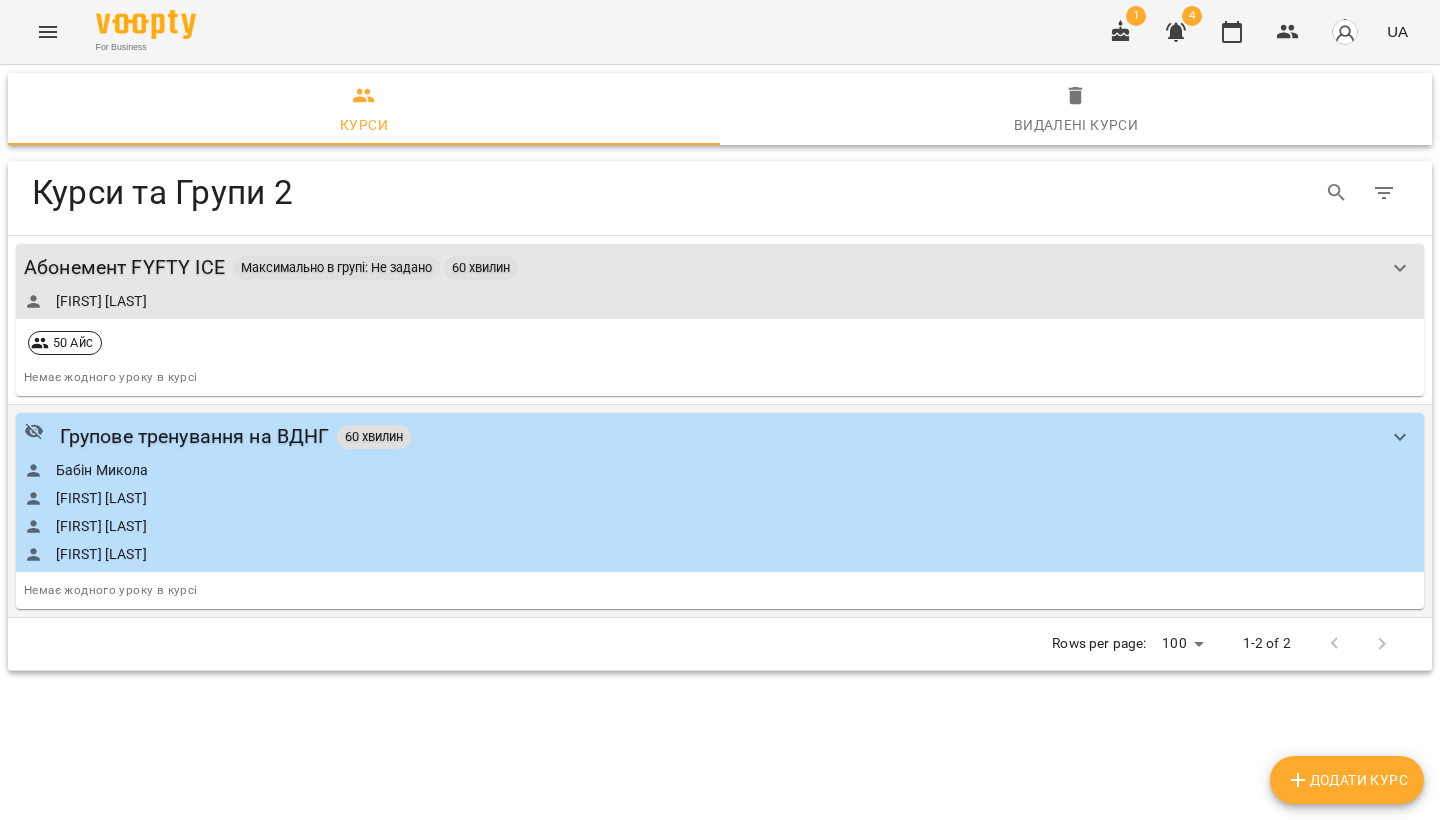 click on "Групове тренування на ВДНГ 60 хвилин Бабін Микола Гожва Анастасія Чайкіна Юлія Шашунькіна Софія" at bounding box center (700, 492) 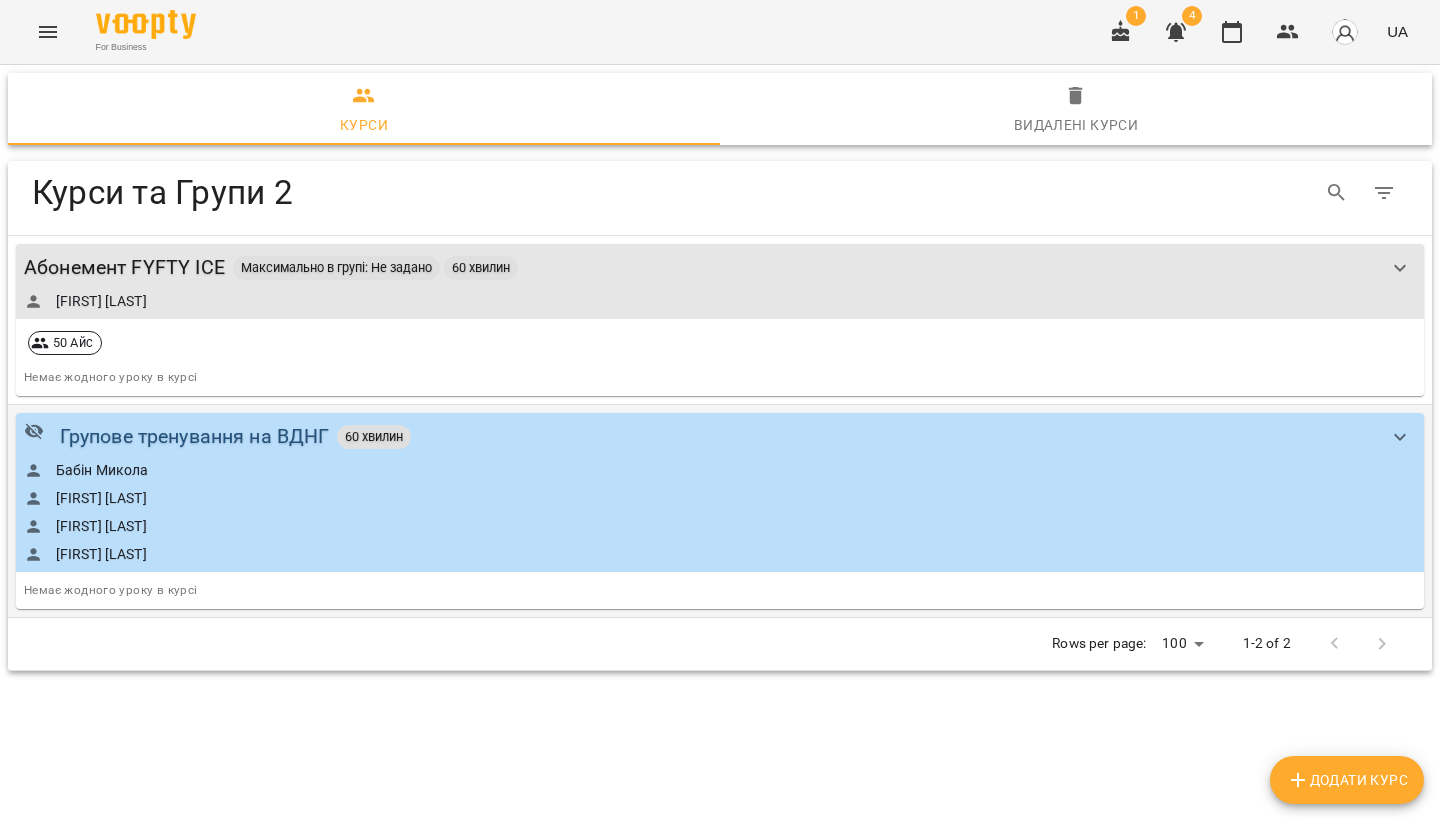 click on "Групове тренування на ВДНГ" at bounding box center (195, 436) 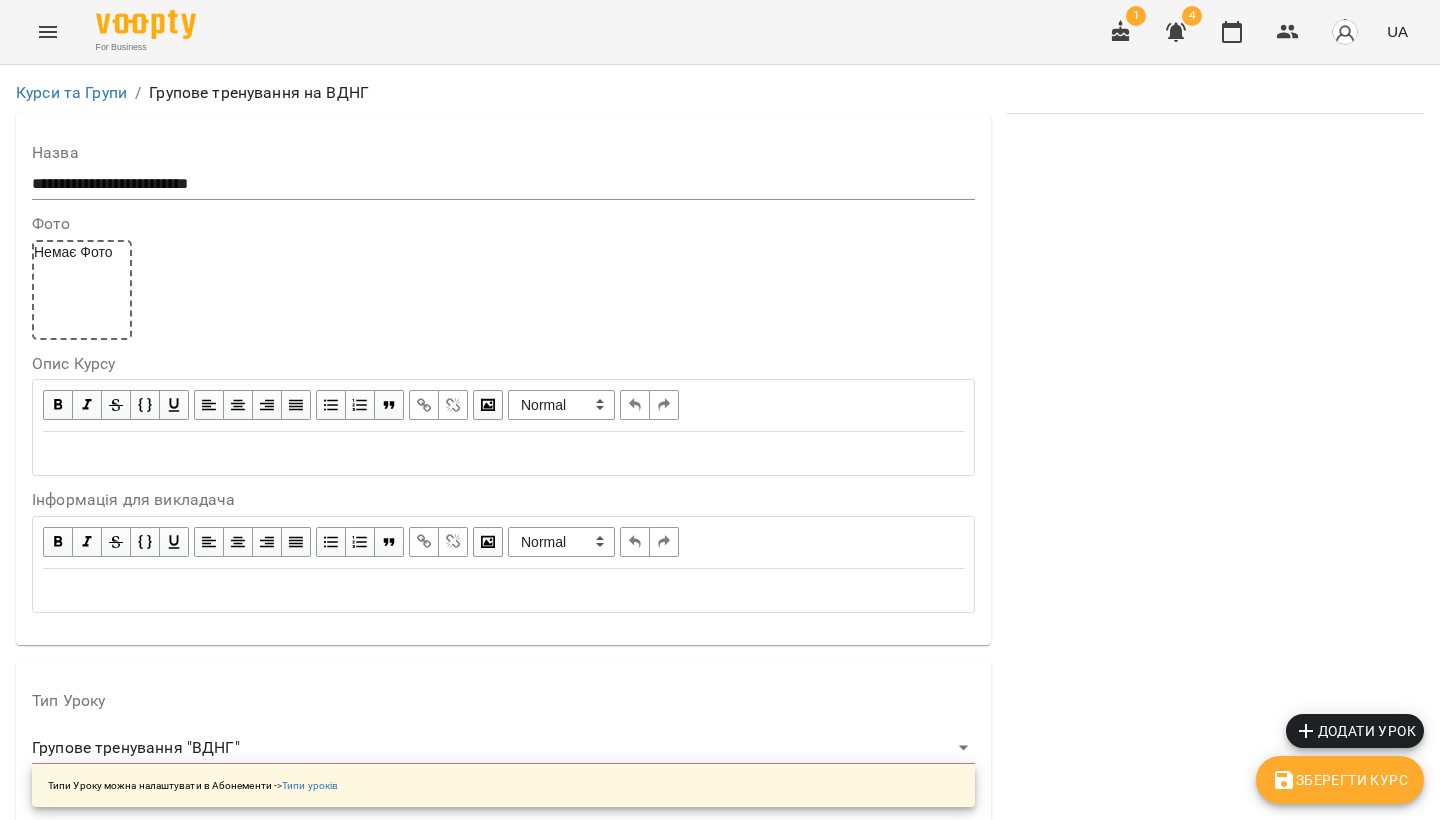 scroll, scrollTop: 2061, scrollLeft: 0, axis: vertical 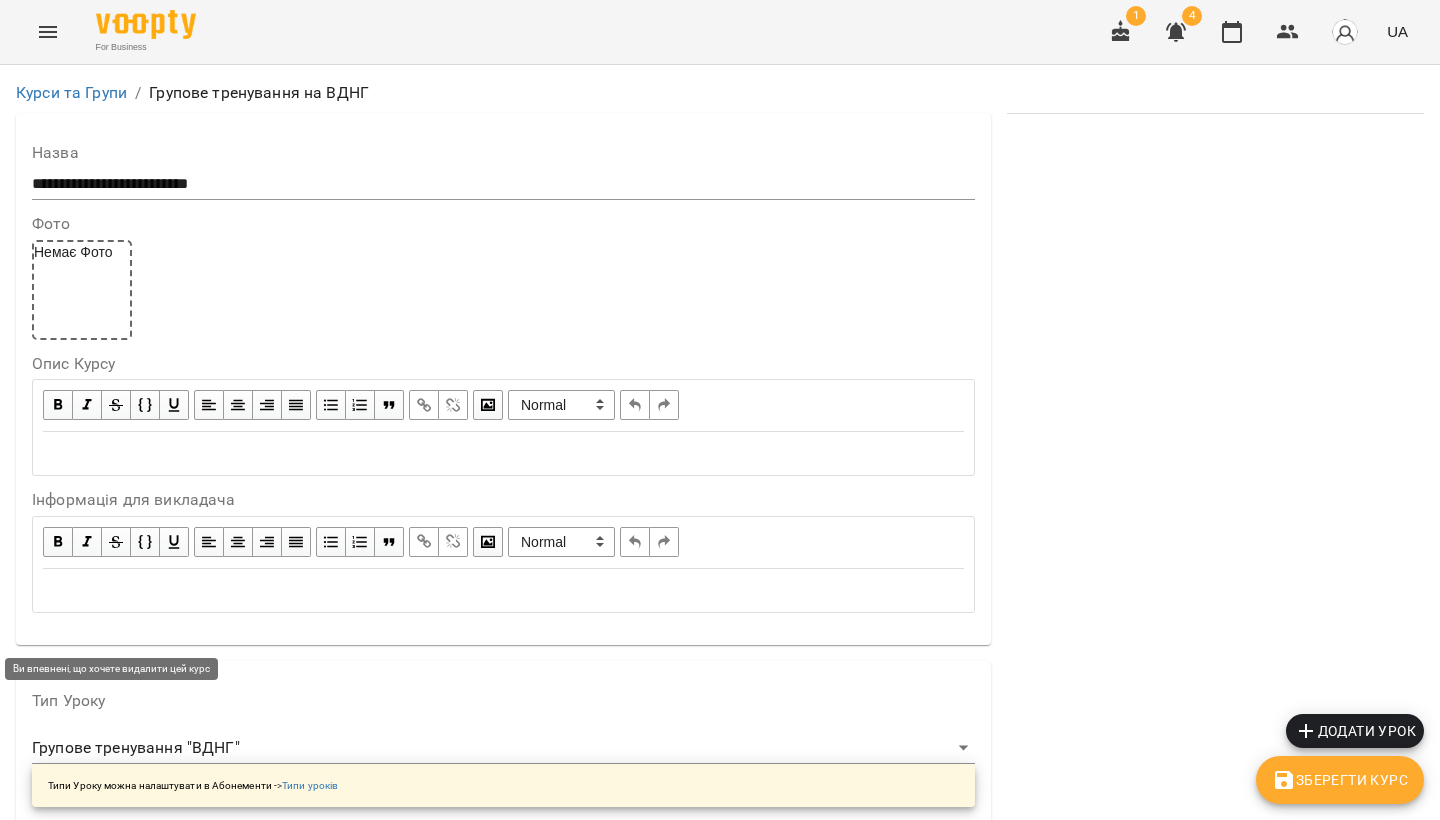 click on "Видалити курс" at bounding box center (92, 2703) 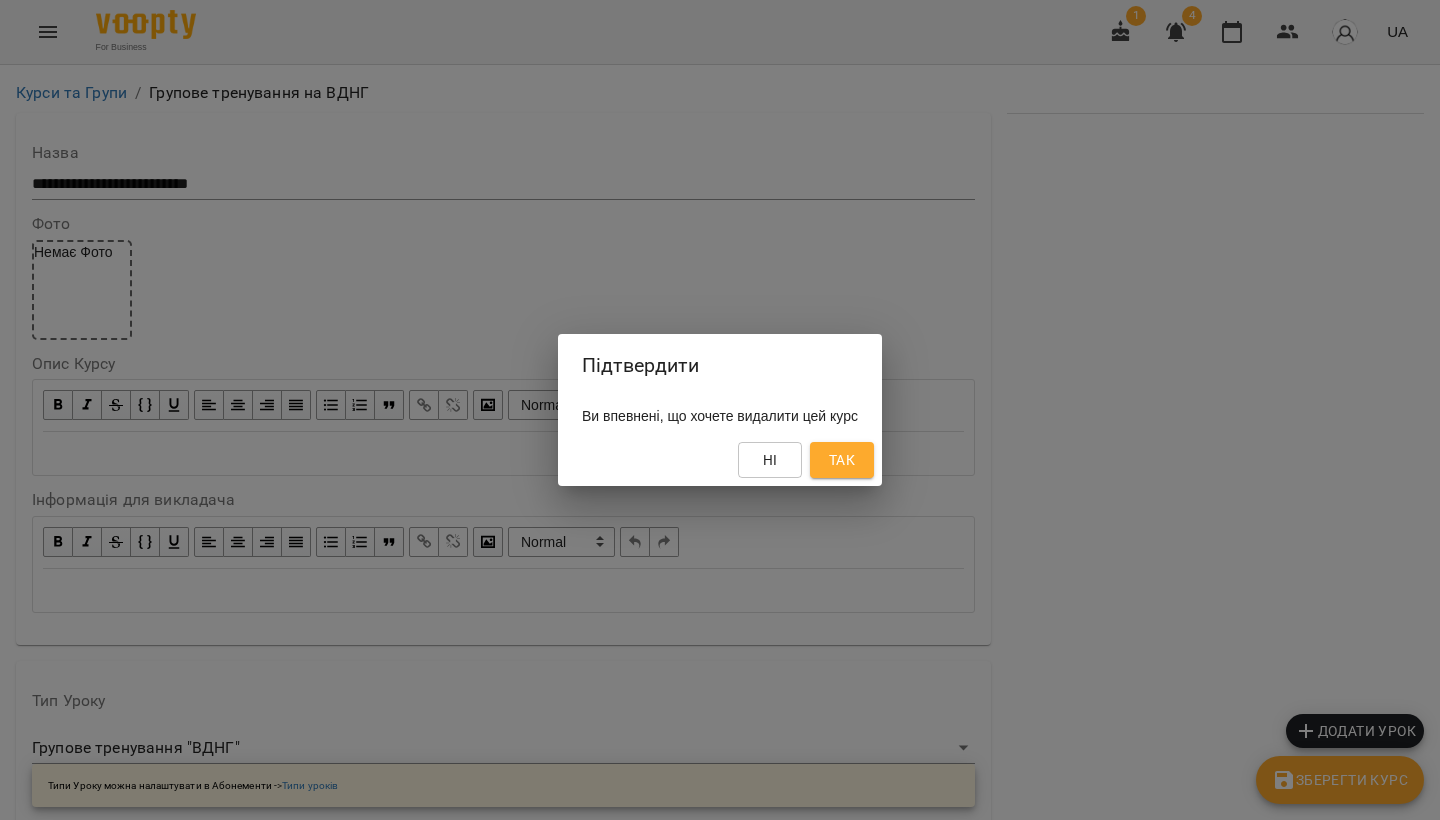 click on "Так" at bounding box center (842, 460) 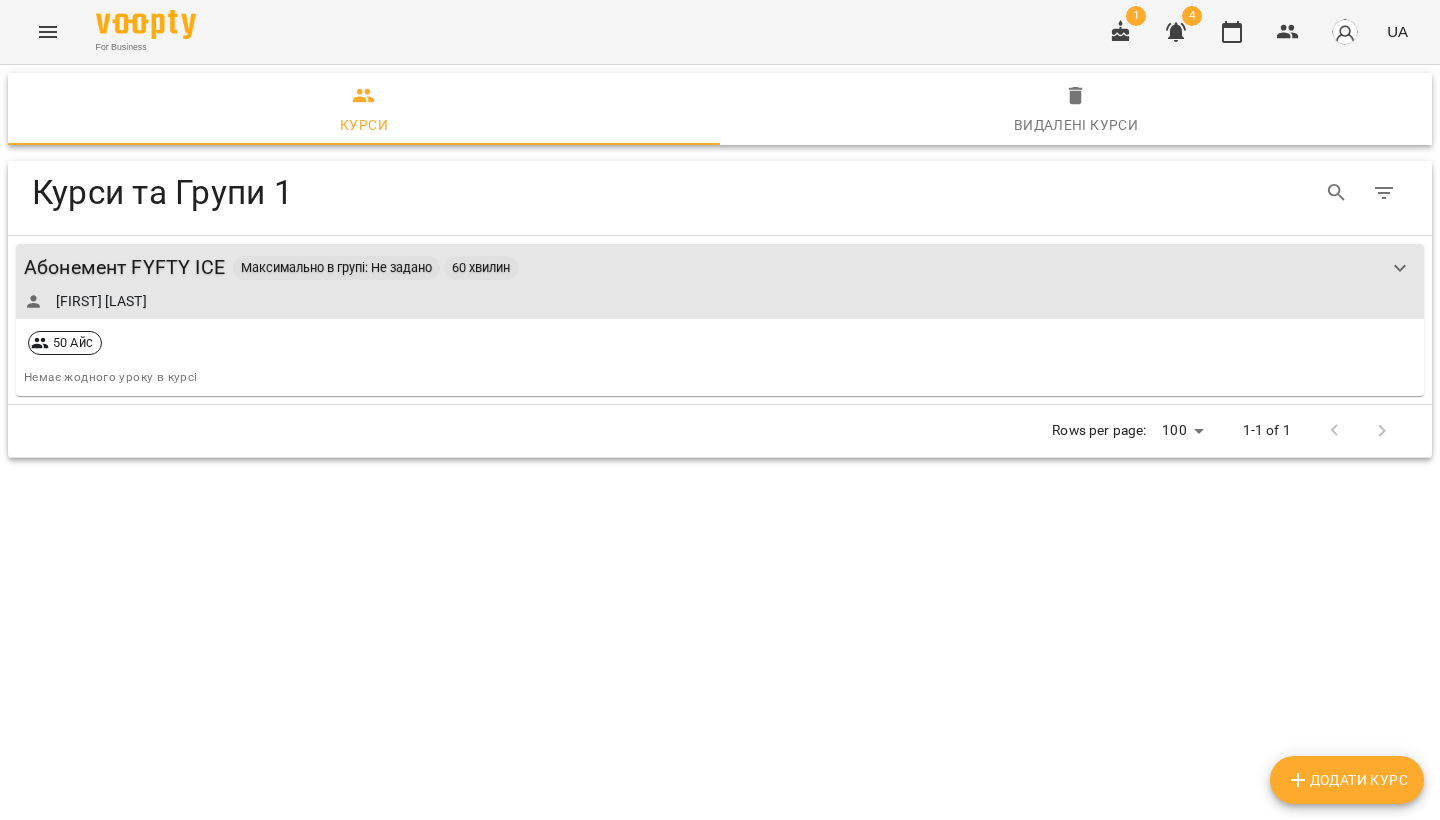 click on "Абонемент FYFTY ICE" at bounding box center [124, 267] 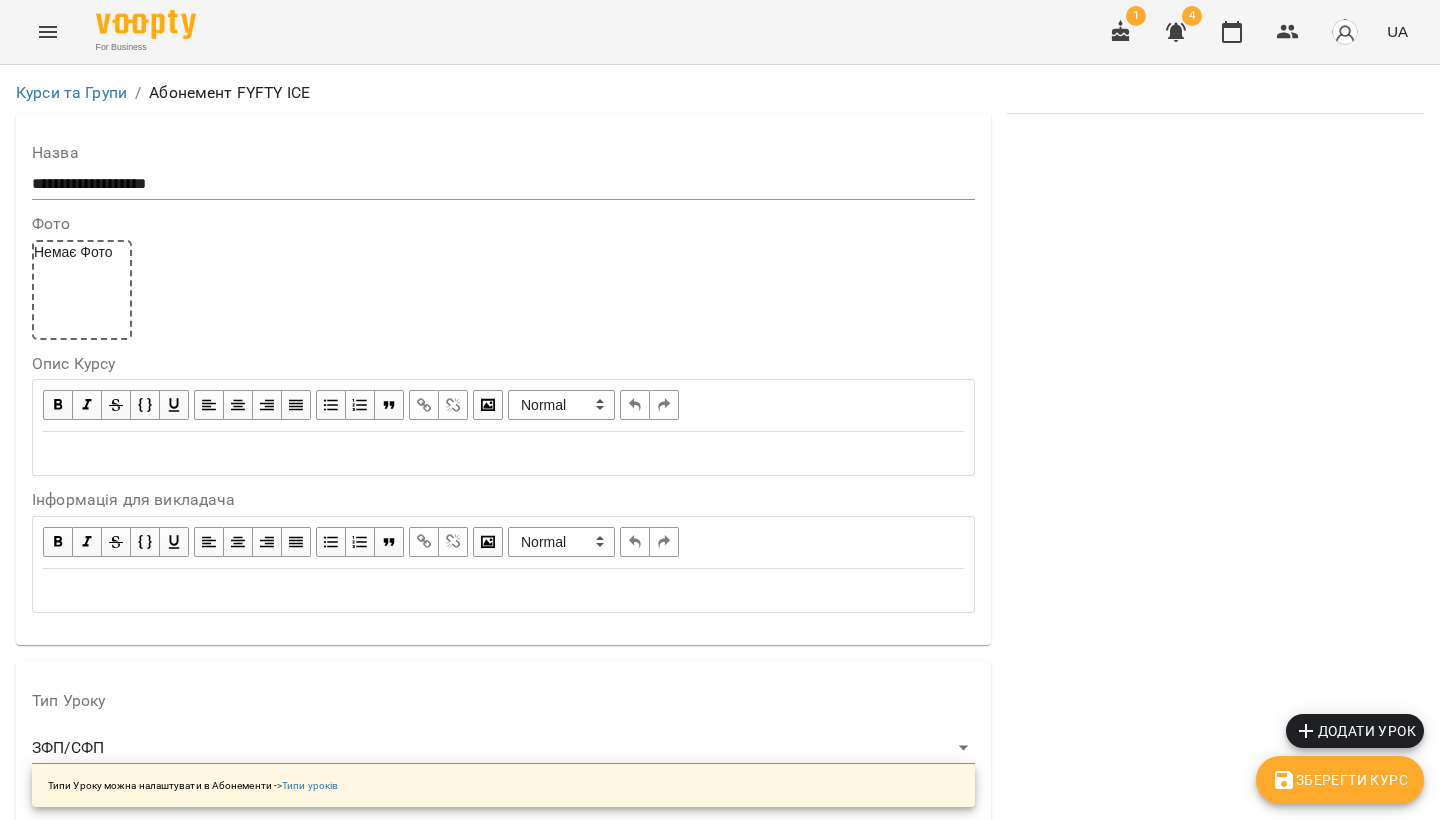 scroll, scrollTop: 936, scrollLeft: 0, axis: vertical 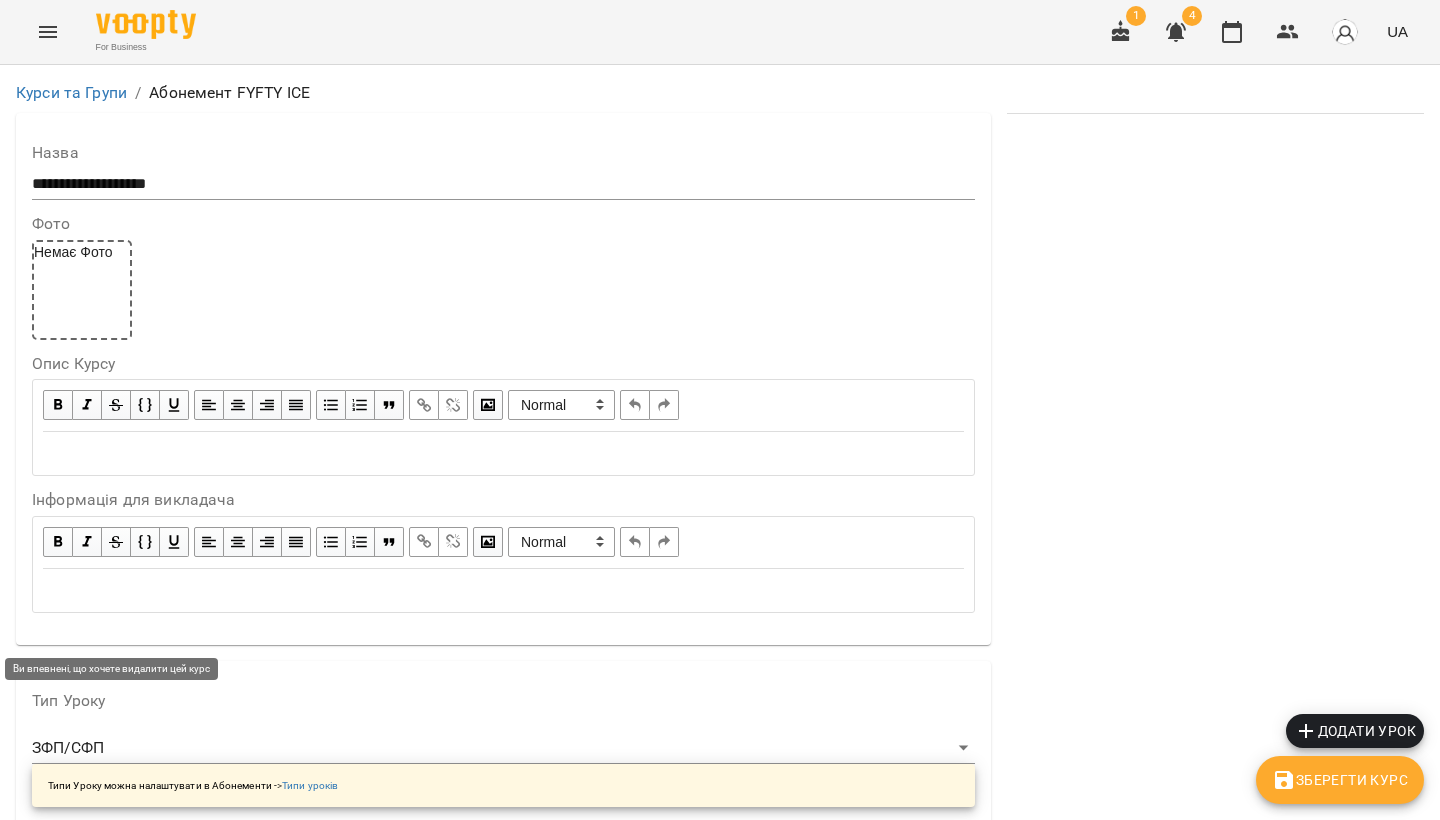 click on "Видалити курс" at bounding box center [92, 2915] 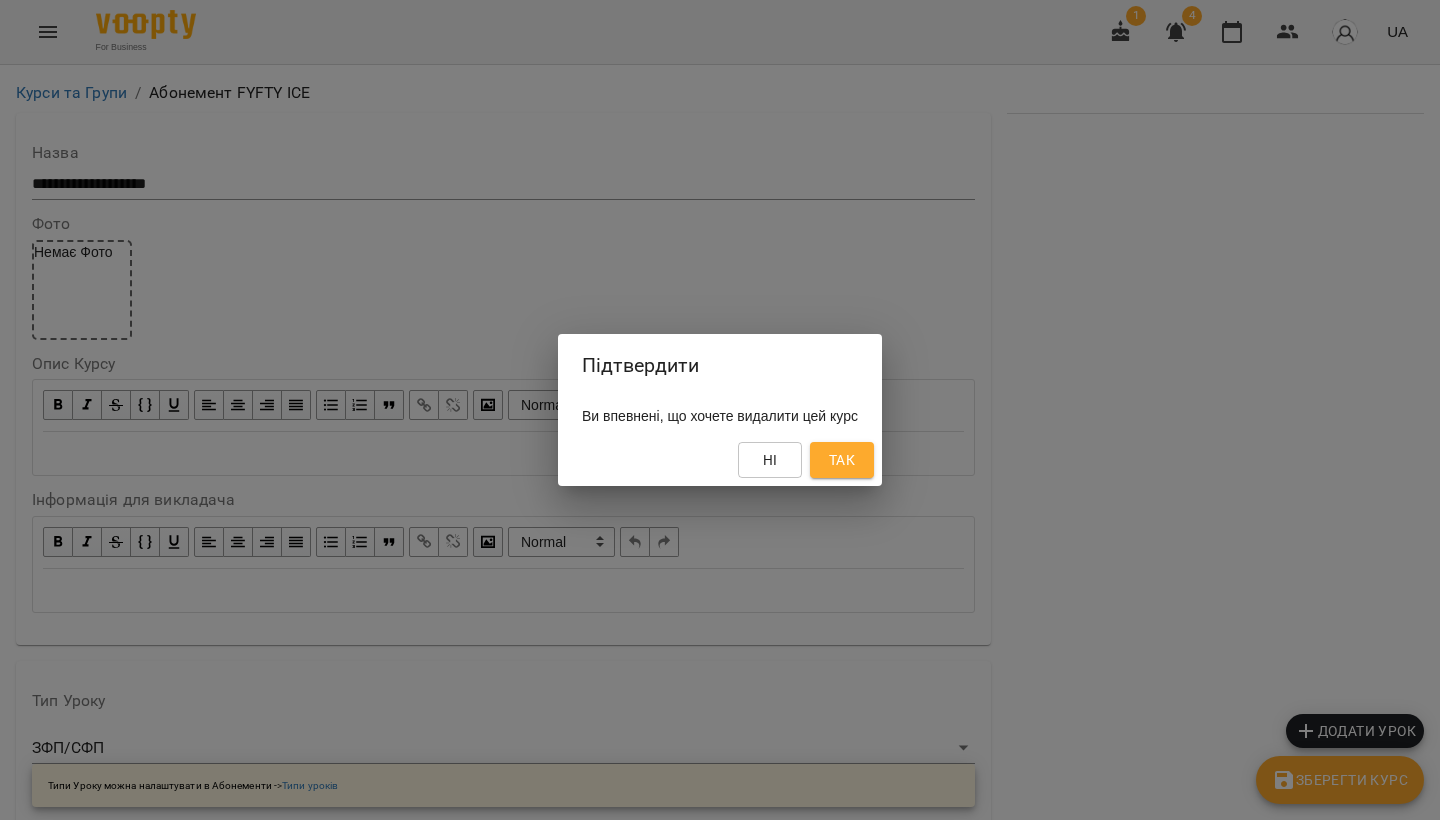 click on "Ні Так" at bounding box center [720, 460] 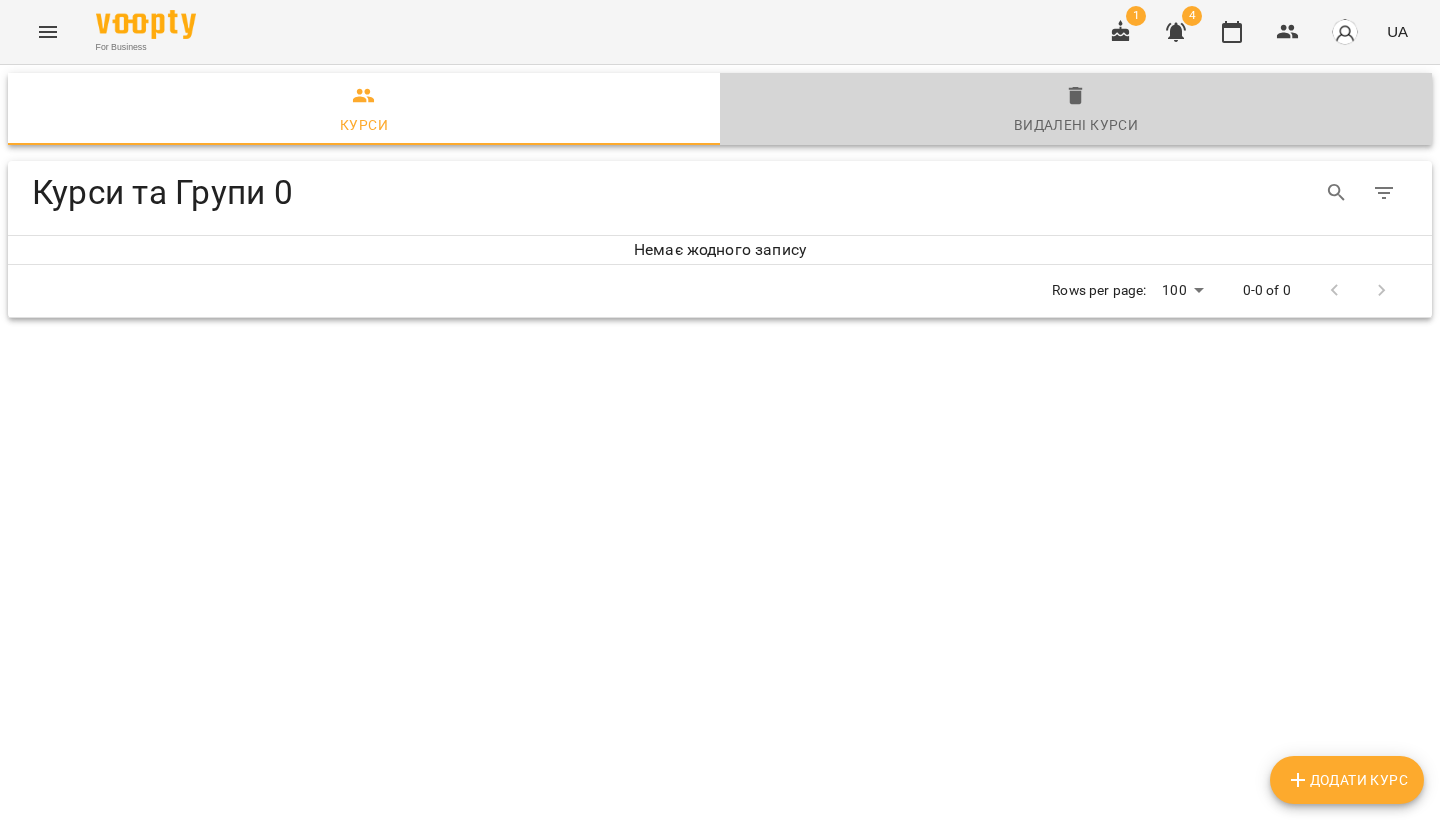 click 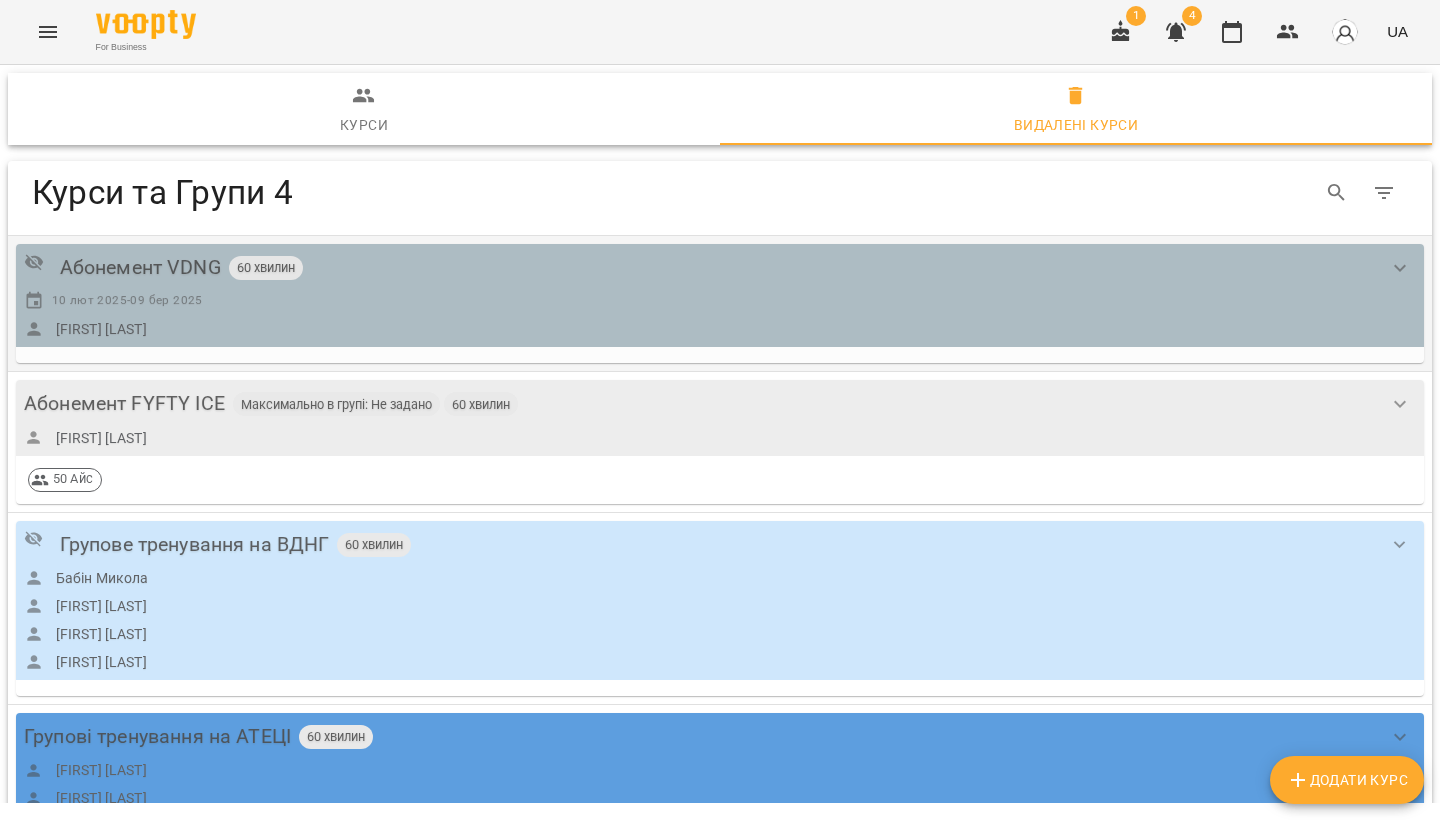 scroll, scrollTop: 0, scrollLeft: 0, axis: both 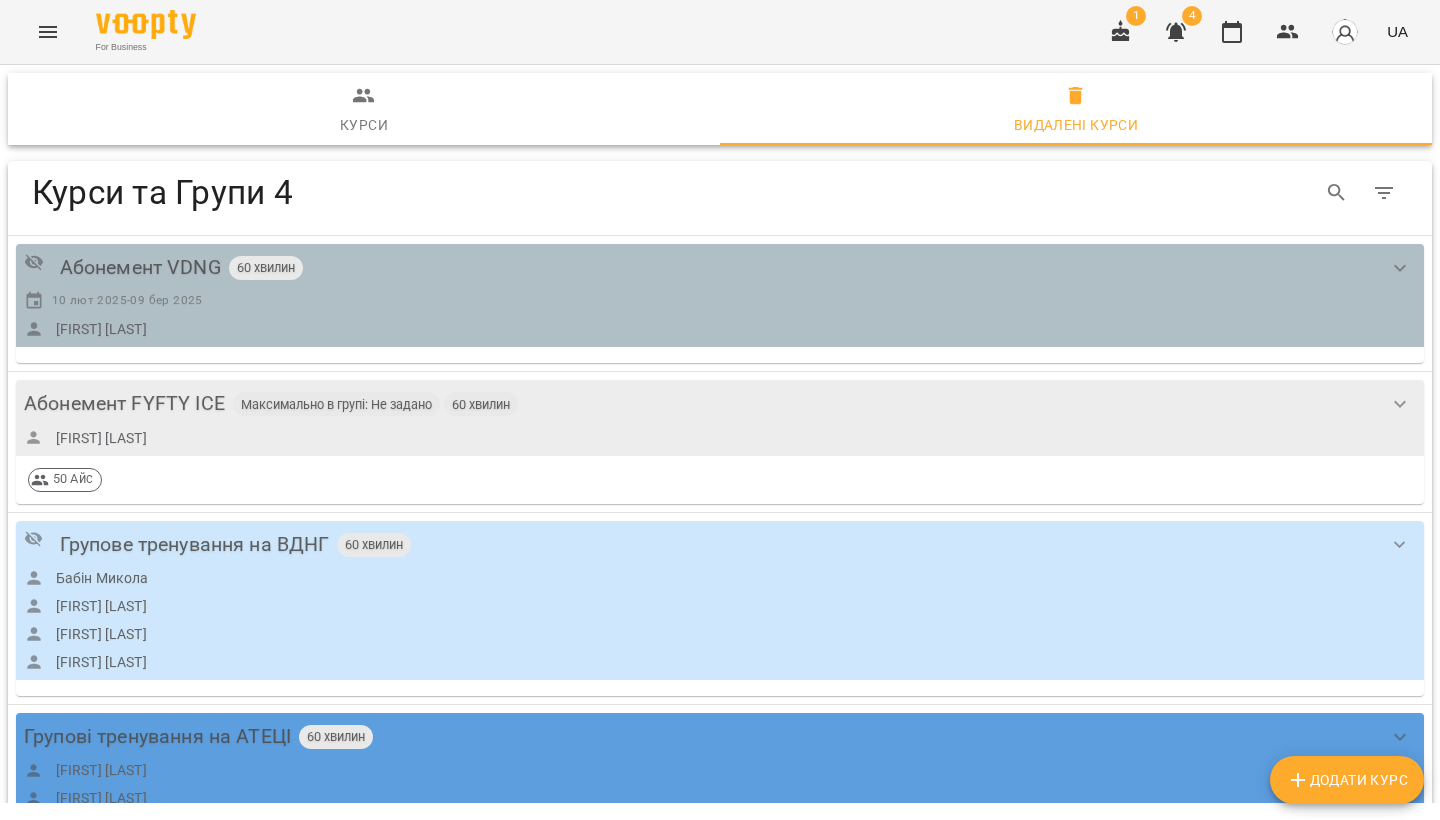 click on "Абонемент VDNG" at bounding box center [140, 267] 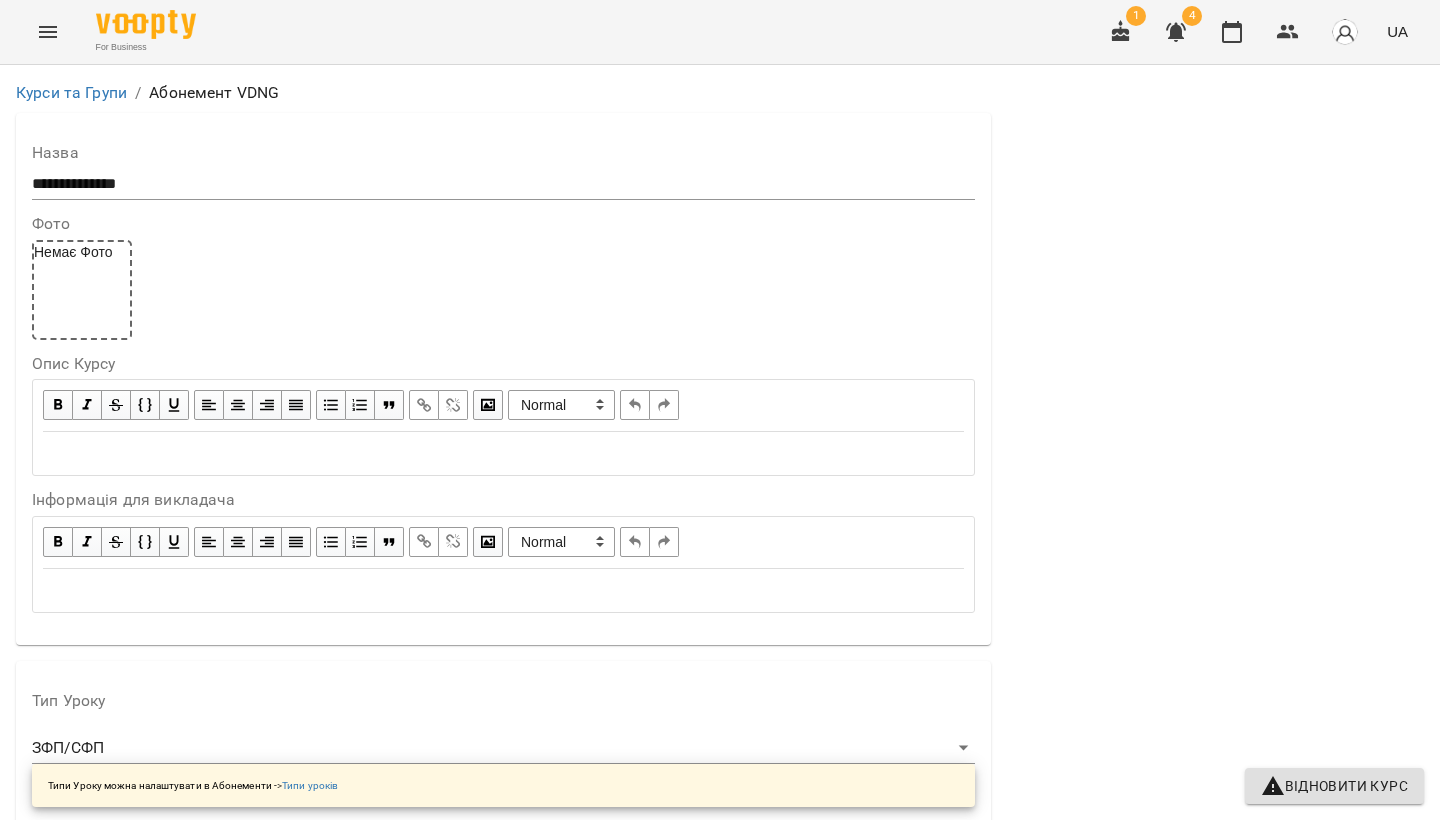 scroll, scrollTop: 921, scrollLeft: 0, axis: vertical 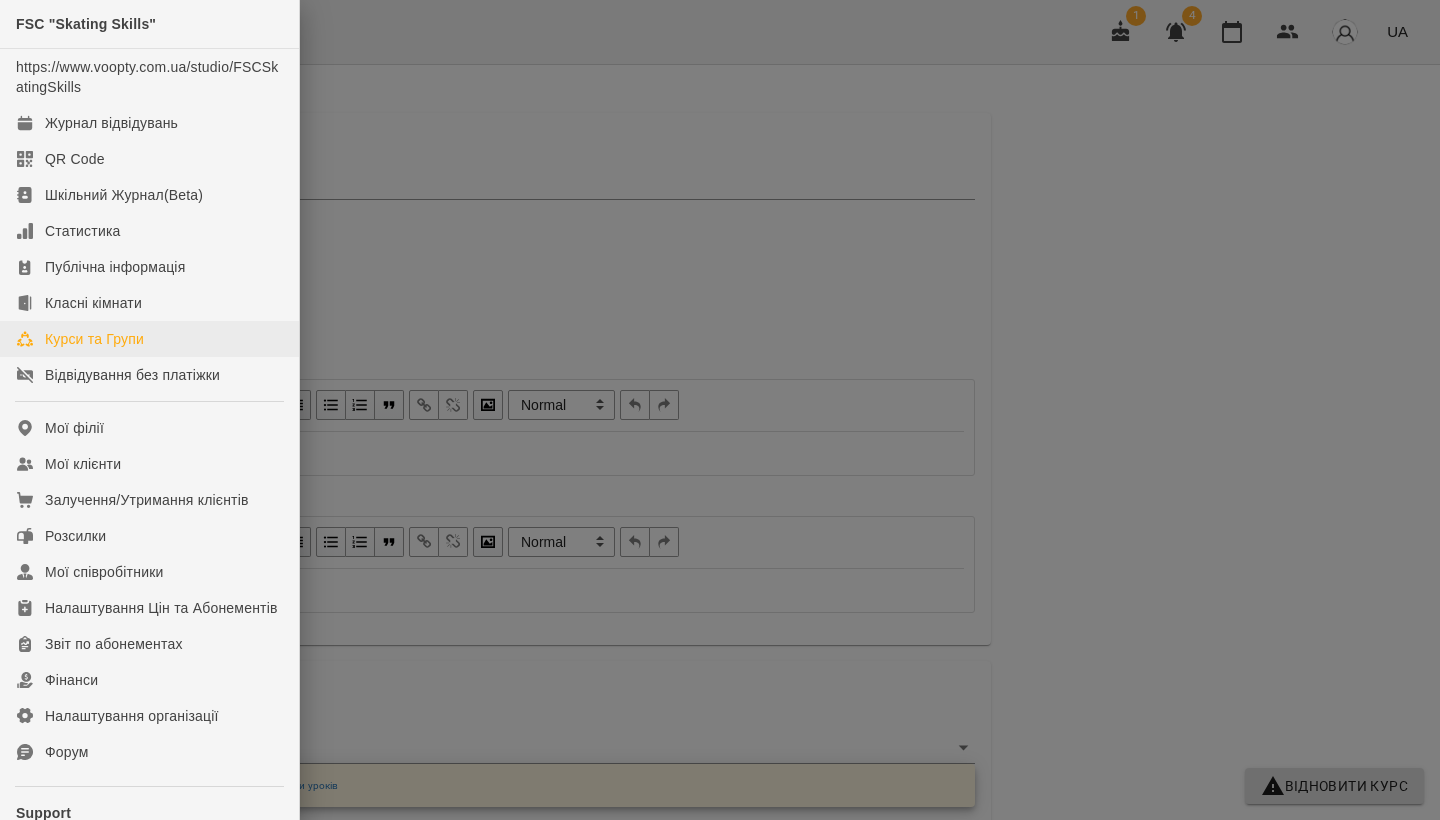 click on "Курси та Групи" at bounding box center [94, 339] 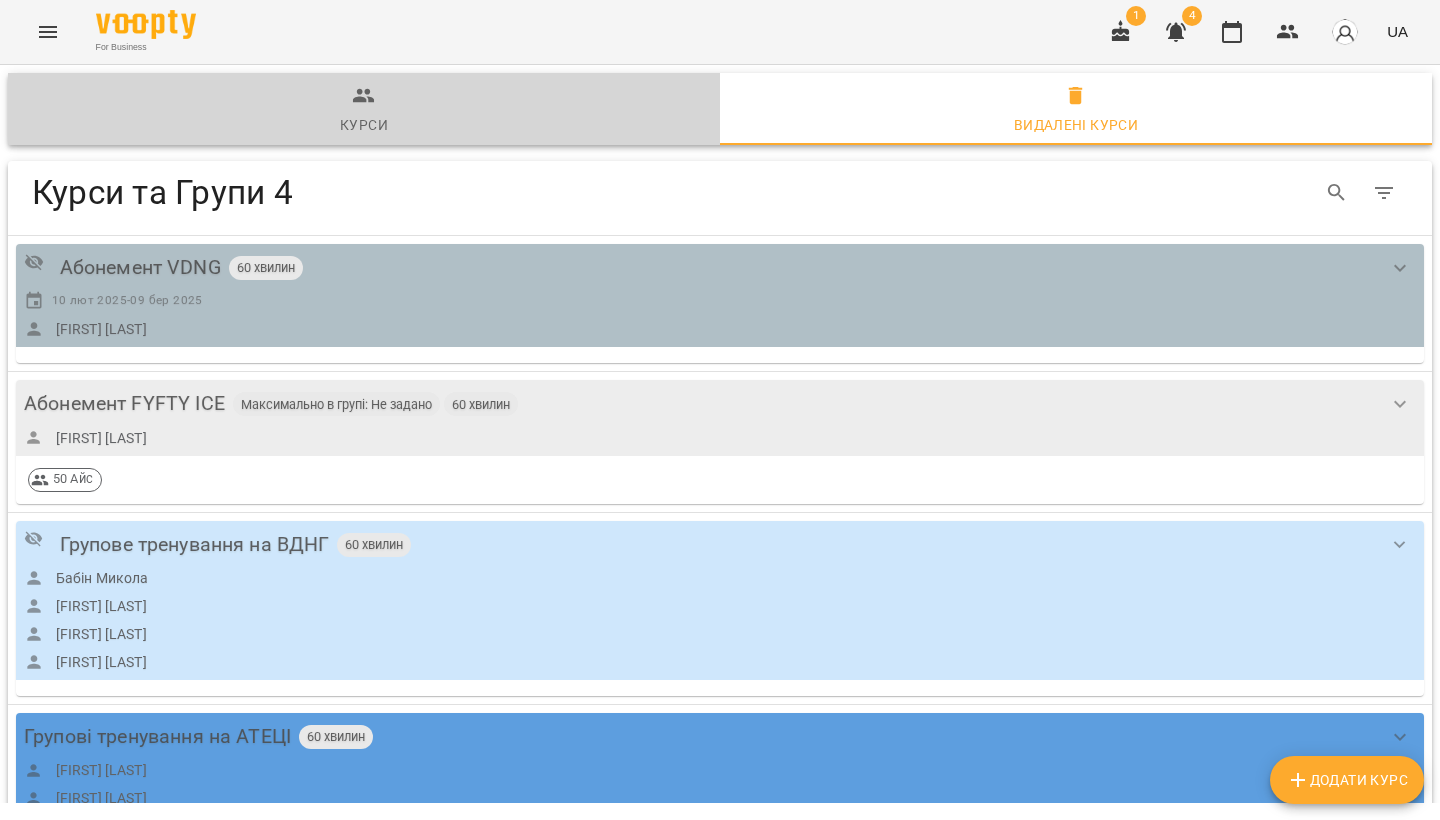 click on "Курси" at bounding box center (364, 125) 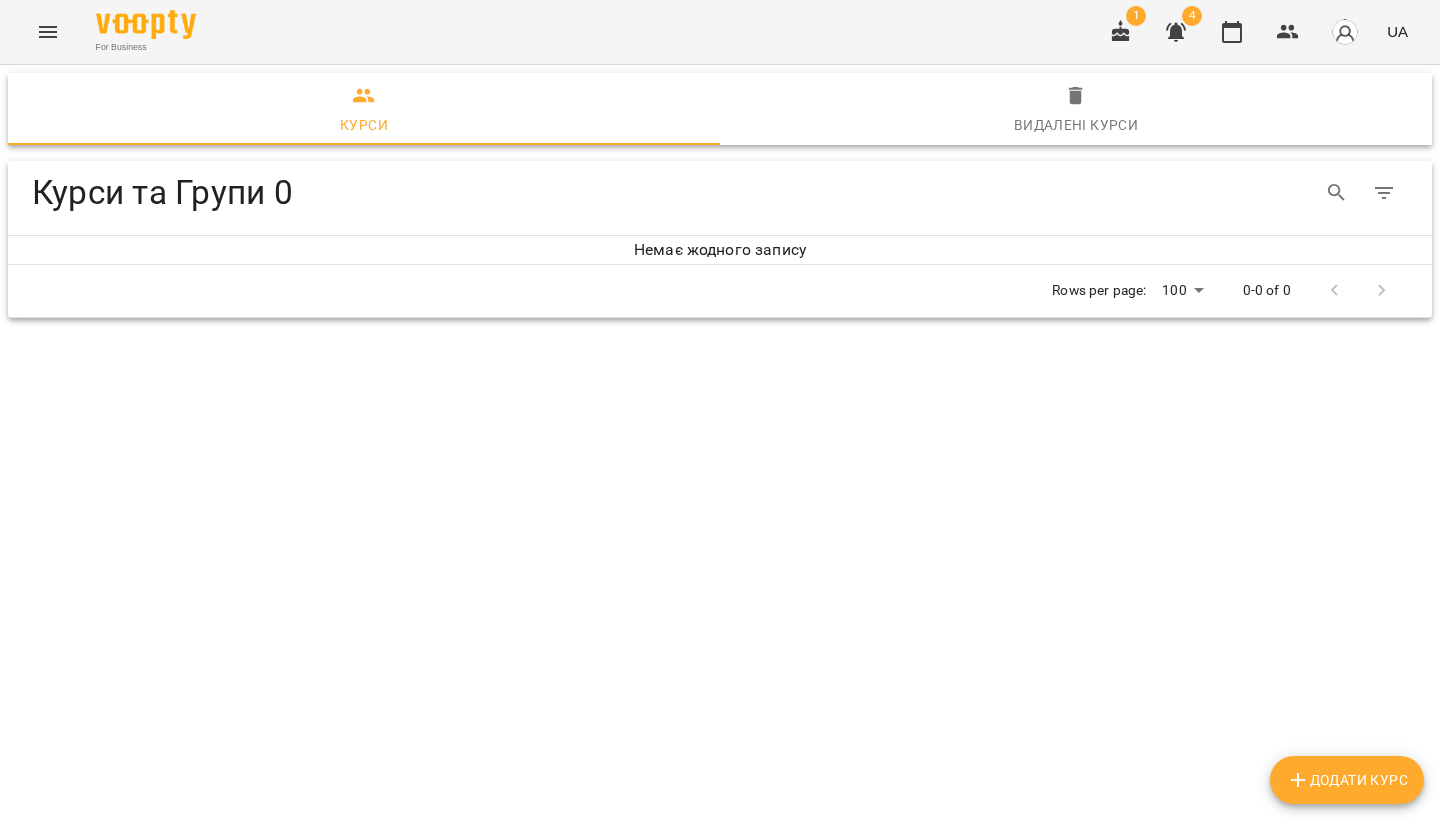 click on "Видалені курси" at bounding box center (1076, 111) 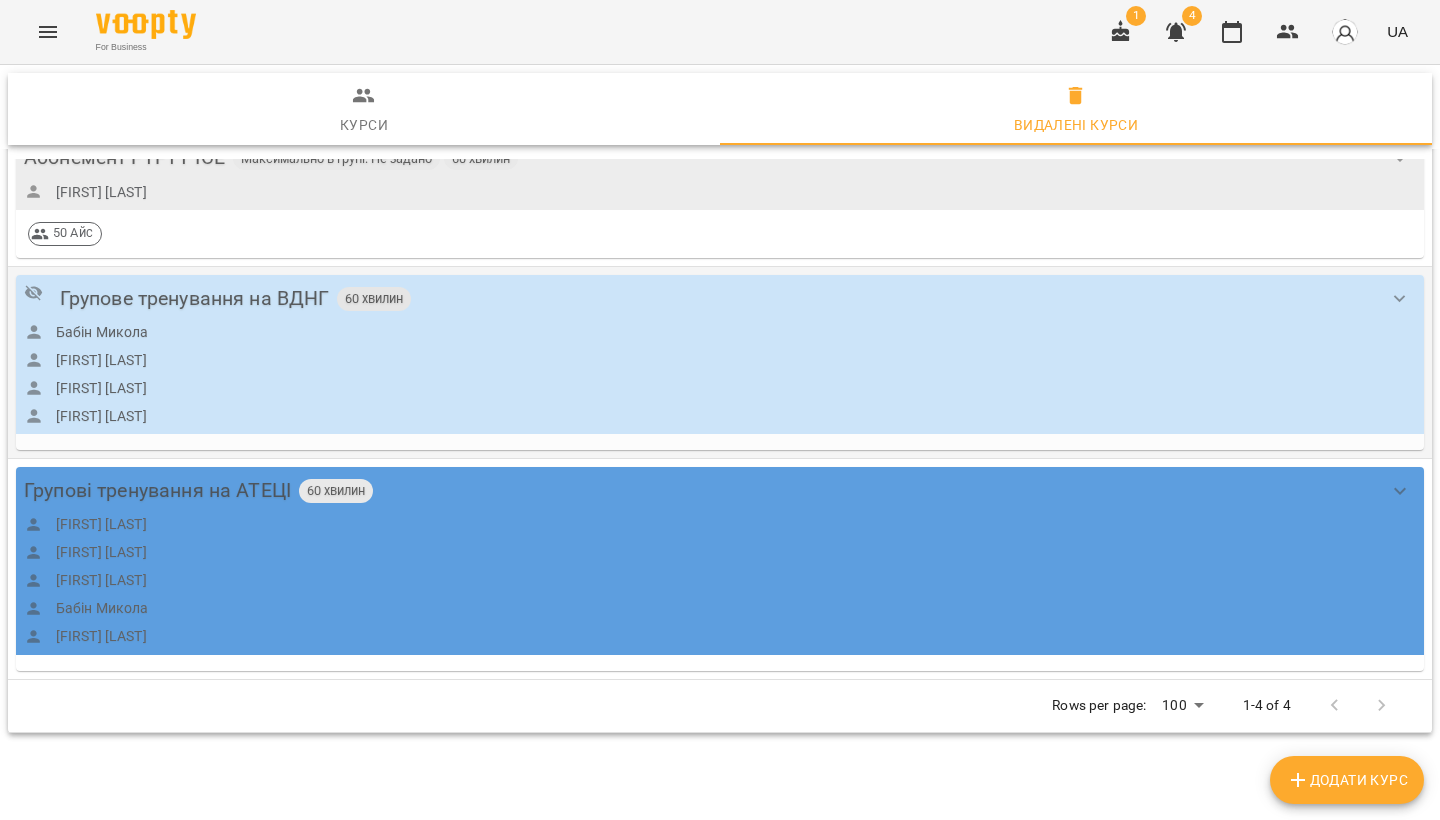 scroll, scrollTop: 0, scrollLeft: 0, axis: both 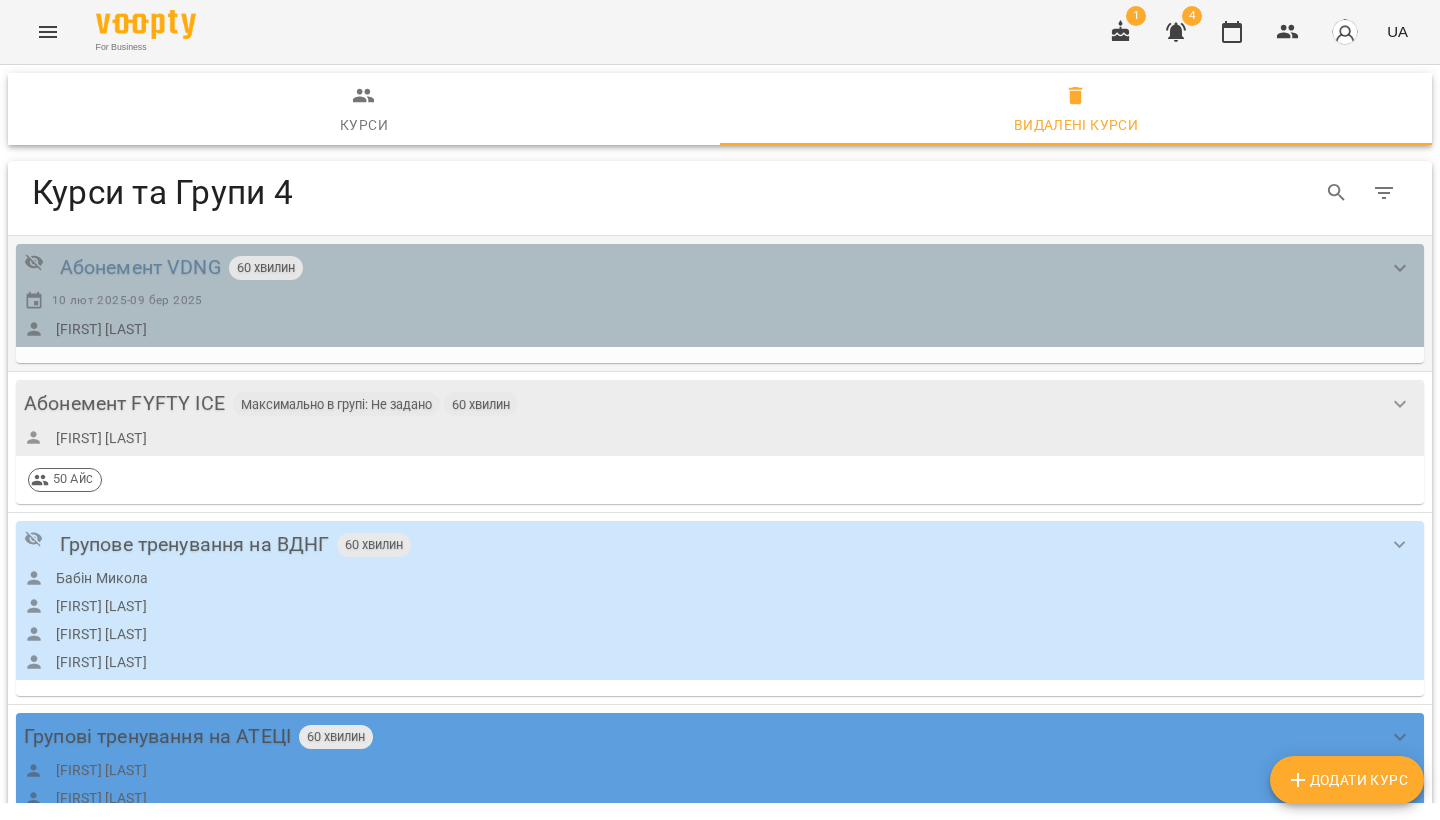 click on "Абонемент VDNG" at bounding box center (140, 267) 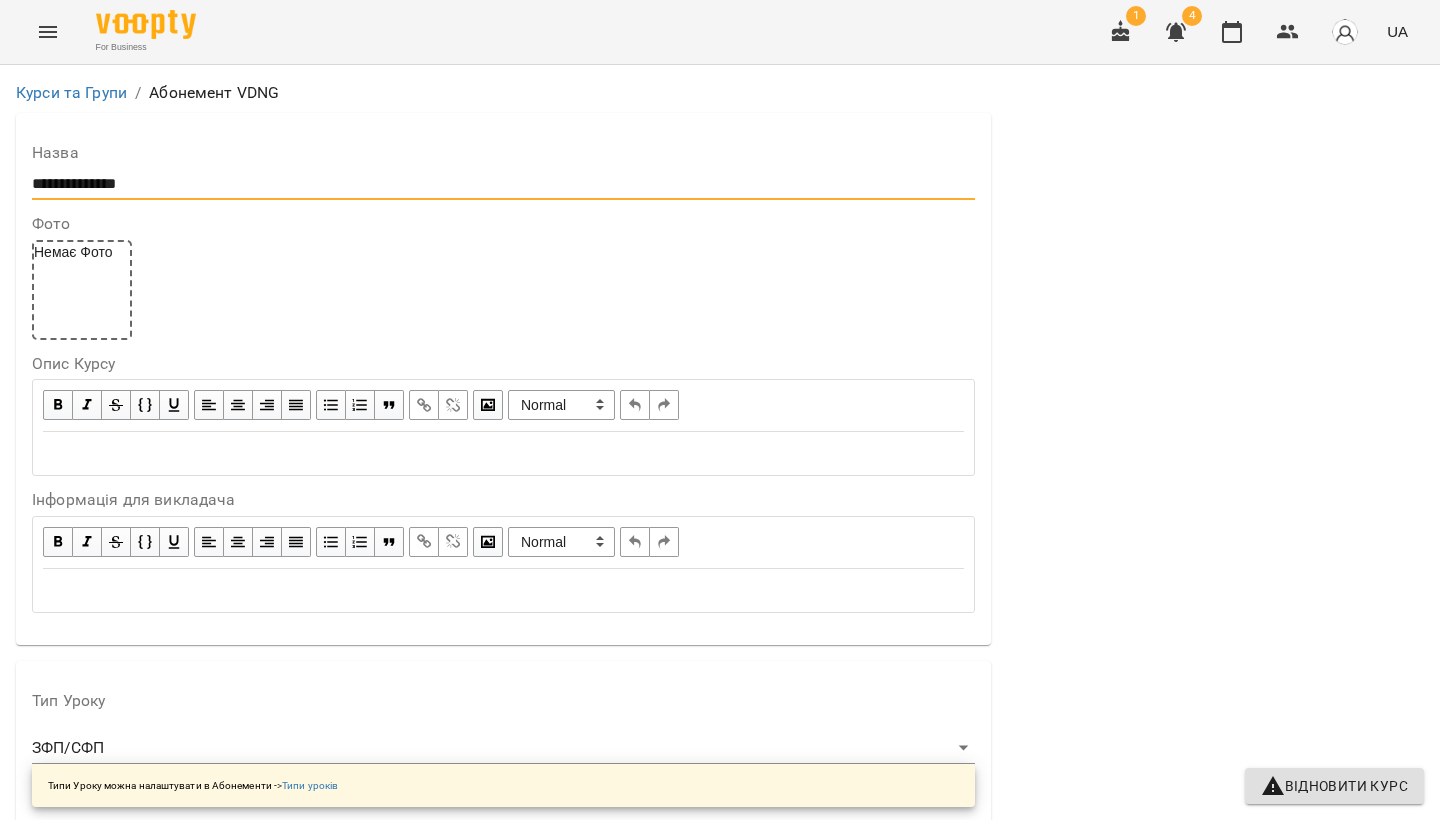 drag, startPoint x: 184, startPoint y: 183, endPoint x: 0, endPoint y: 180, distance: 184.02446 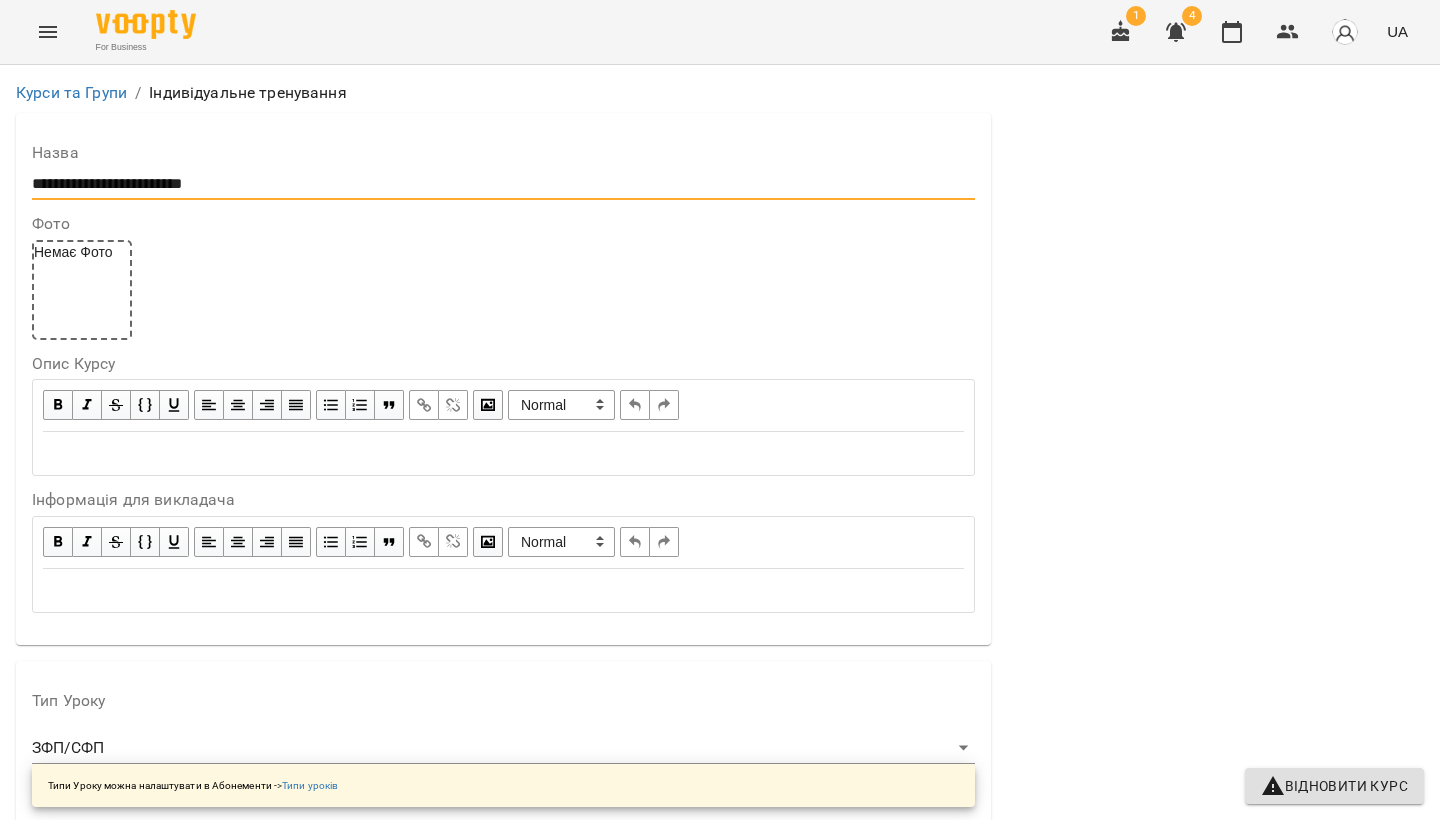 click on "**********" at bounding box center [503, 184] 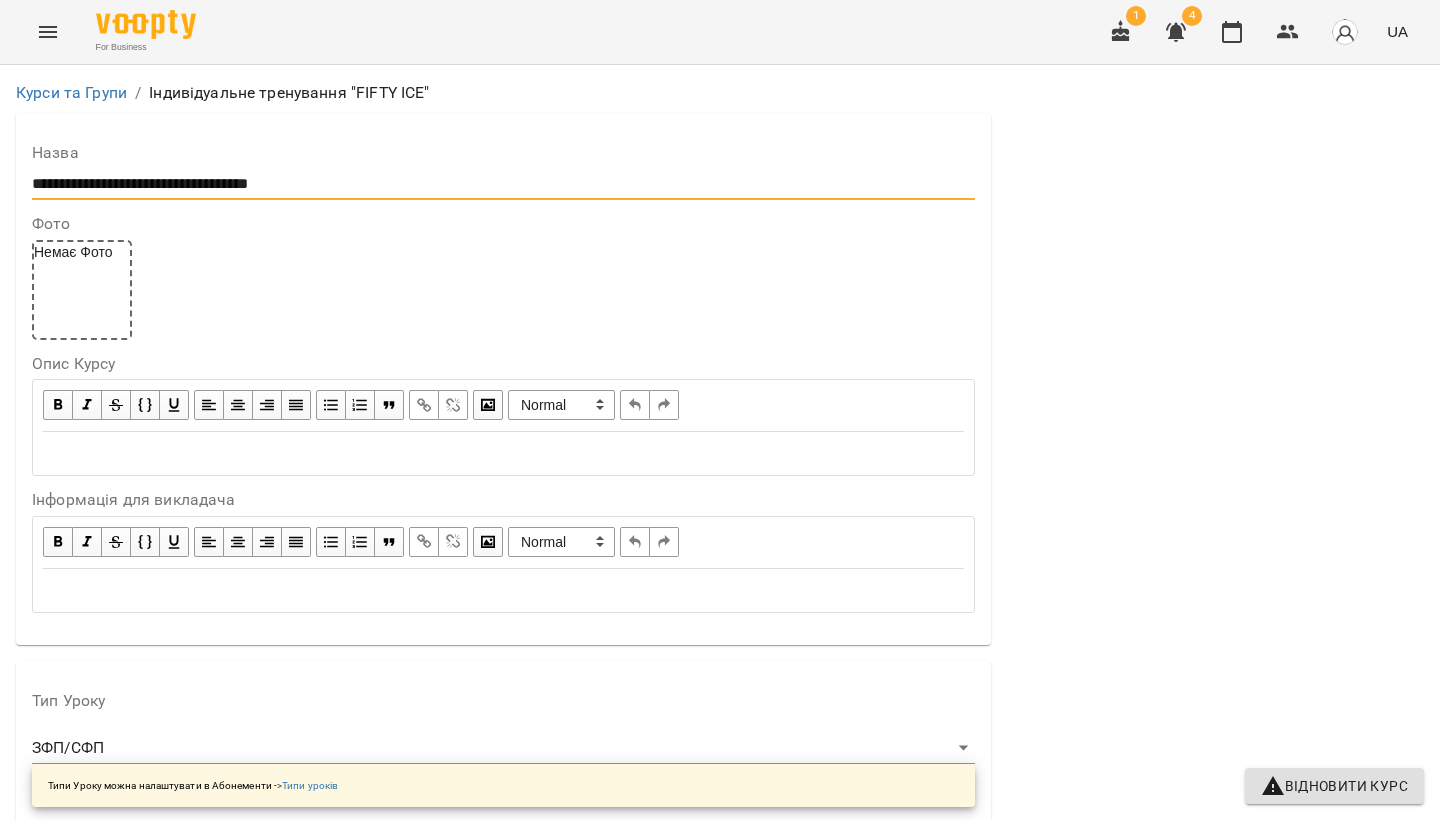 type on "**********" 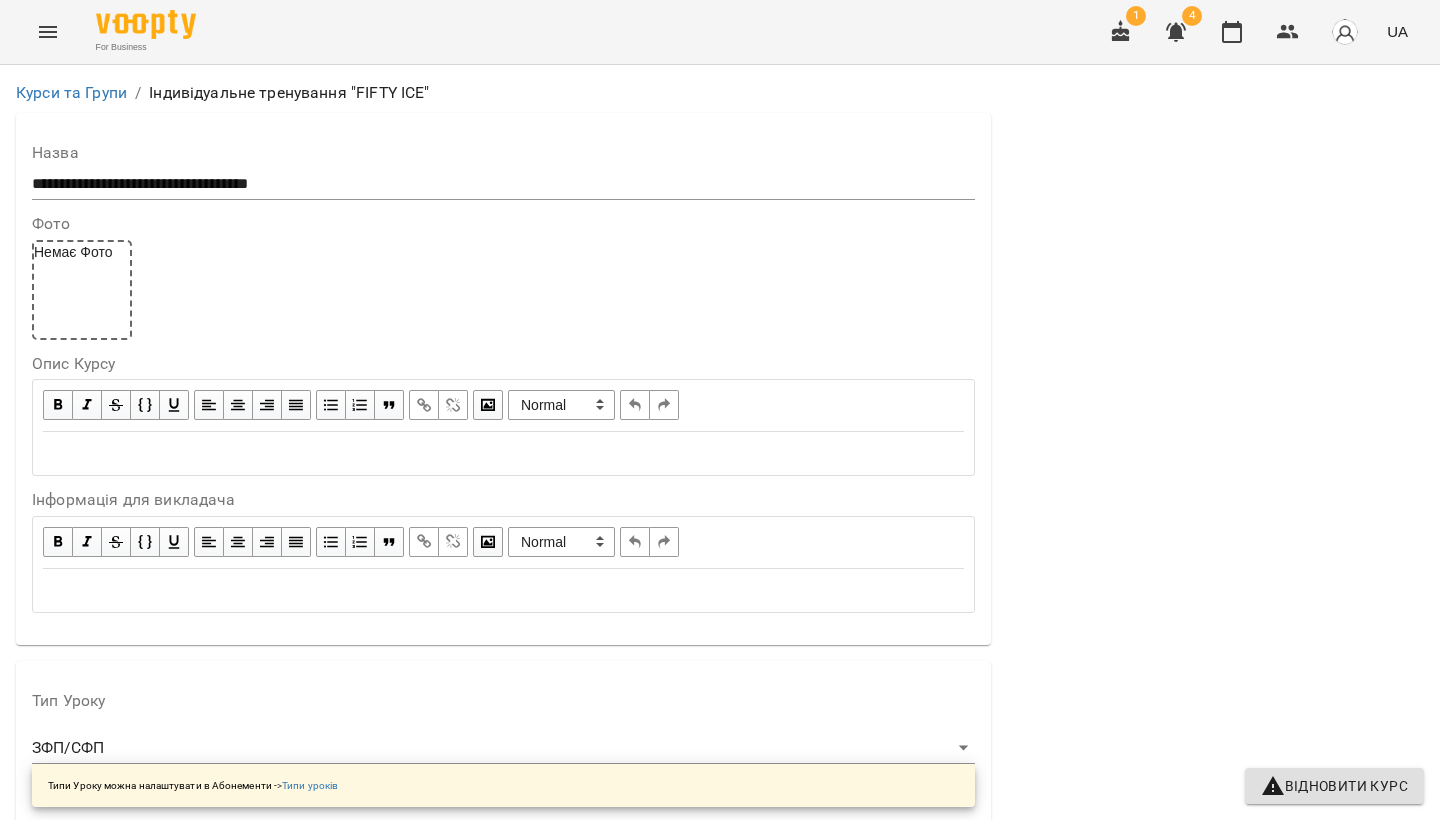 click on "Немає Фото" at bounding box center (503, 290) 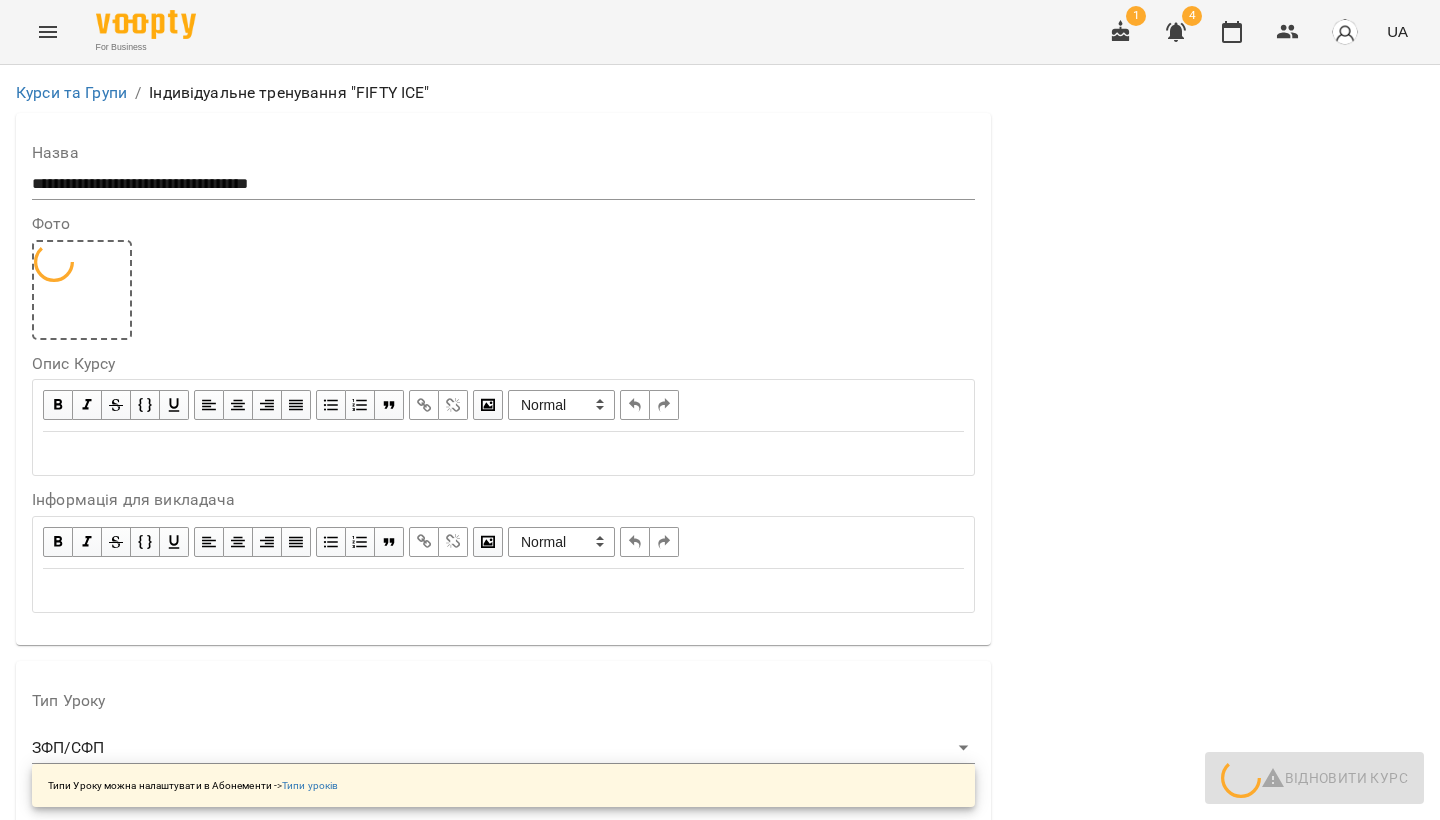 scroll, scrollTop: 57, scrollLeft: 0, axis: vertical 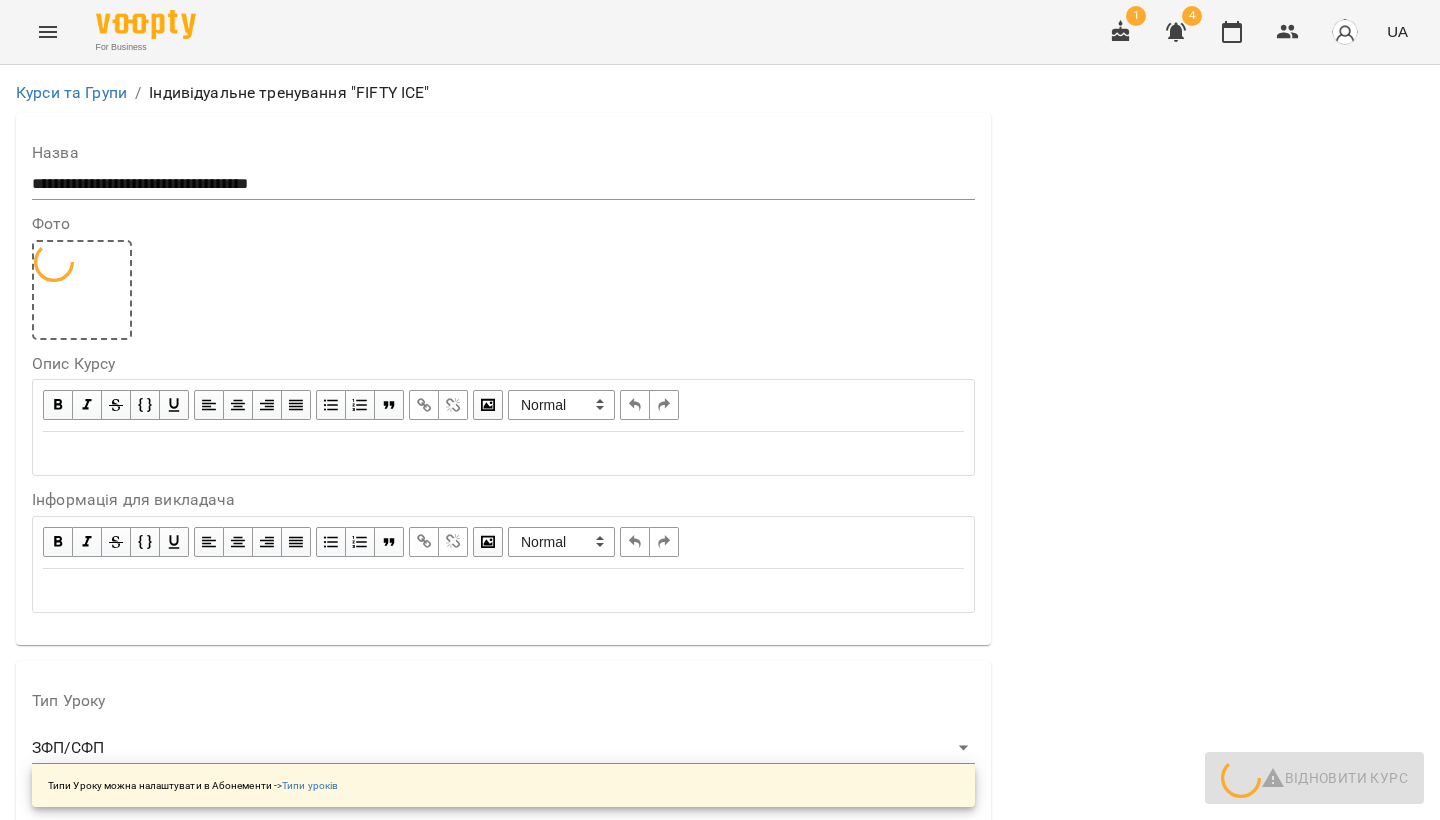 click at bounding box center (503, 453) 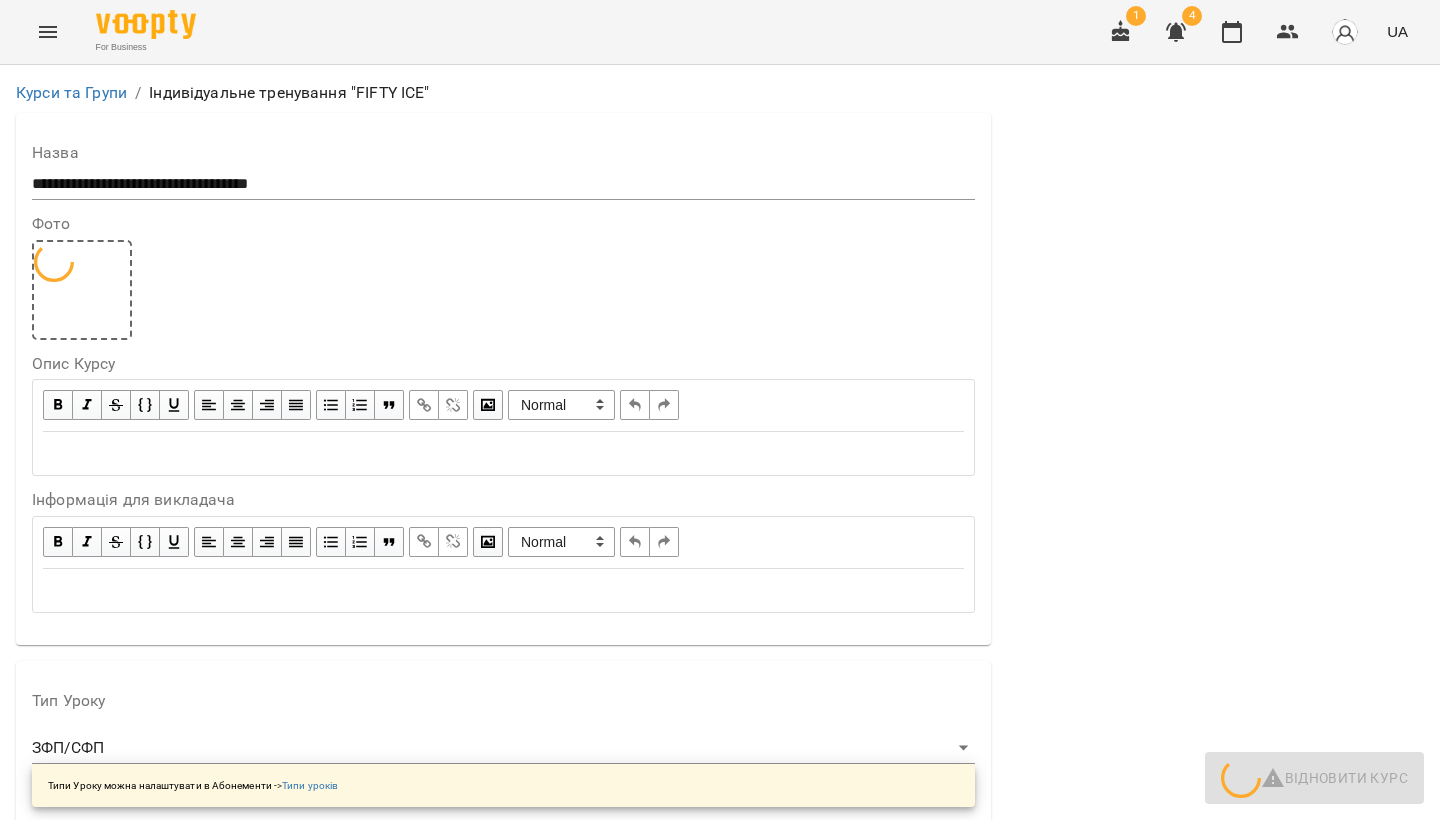 scroll, scrollTop: 590, scrollLeft: 0, axis: vertical 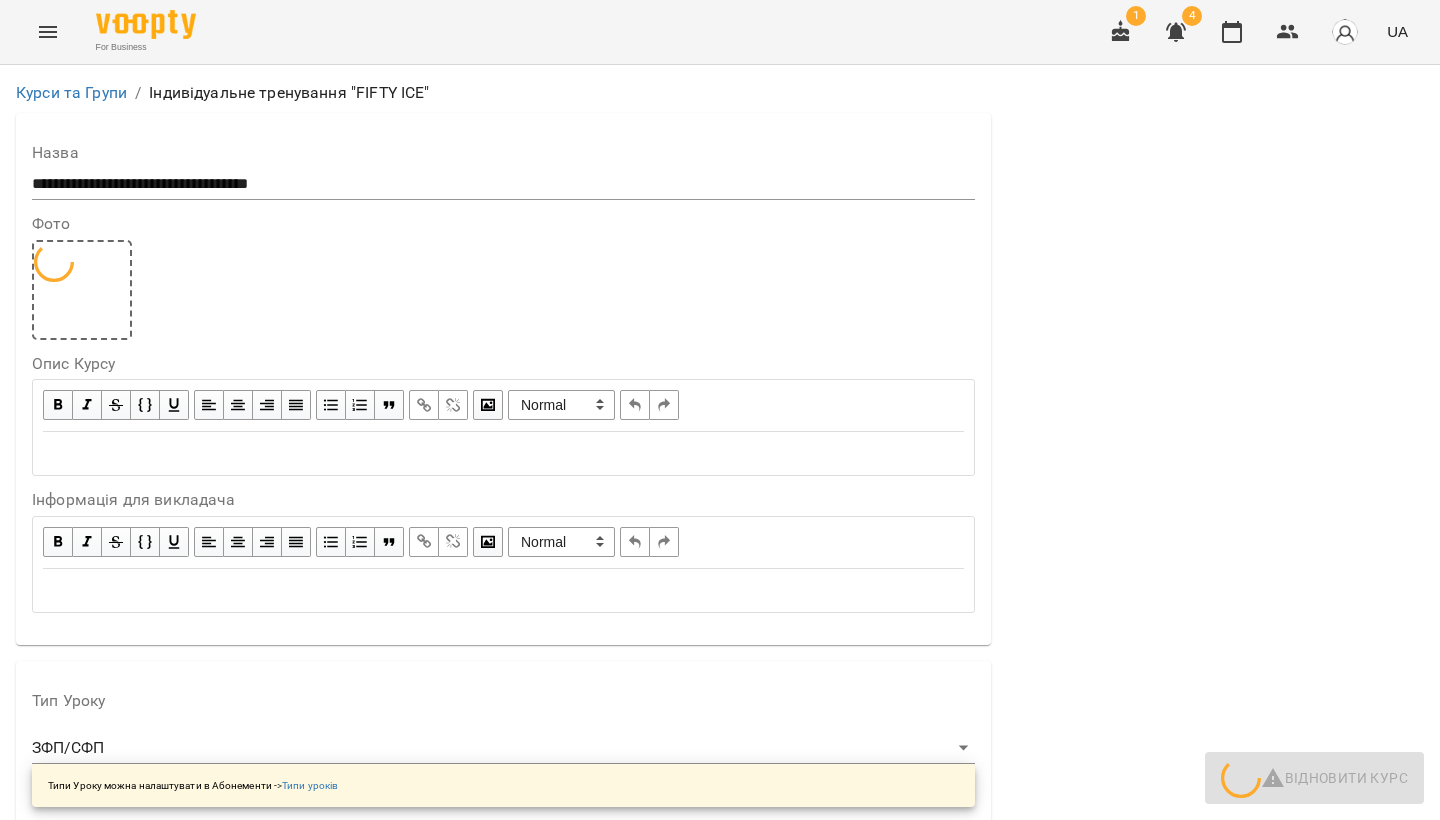 click on "**********" at bounding box center [720, 1363] 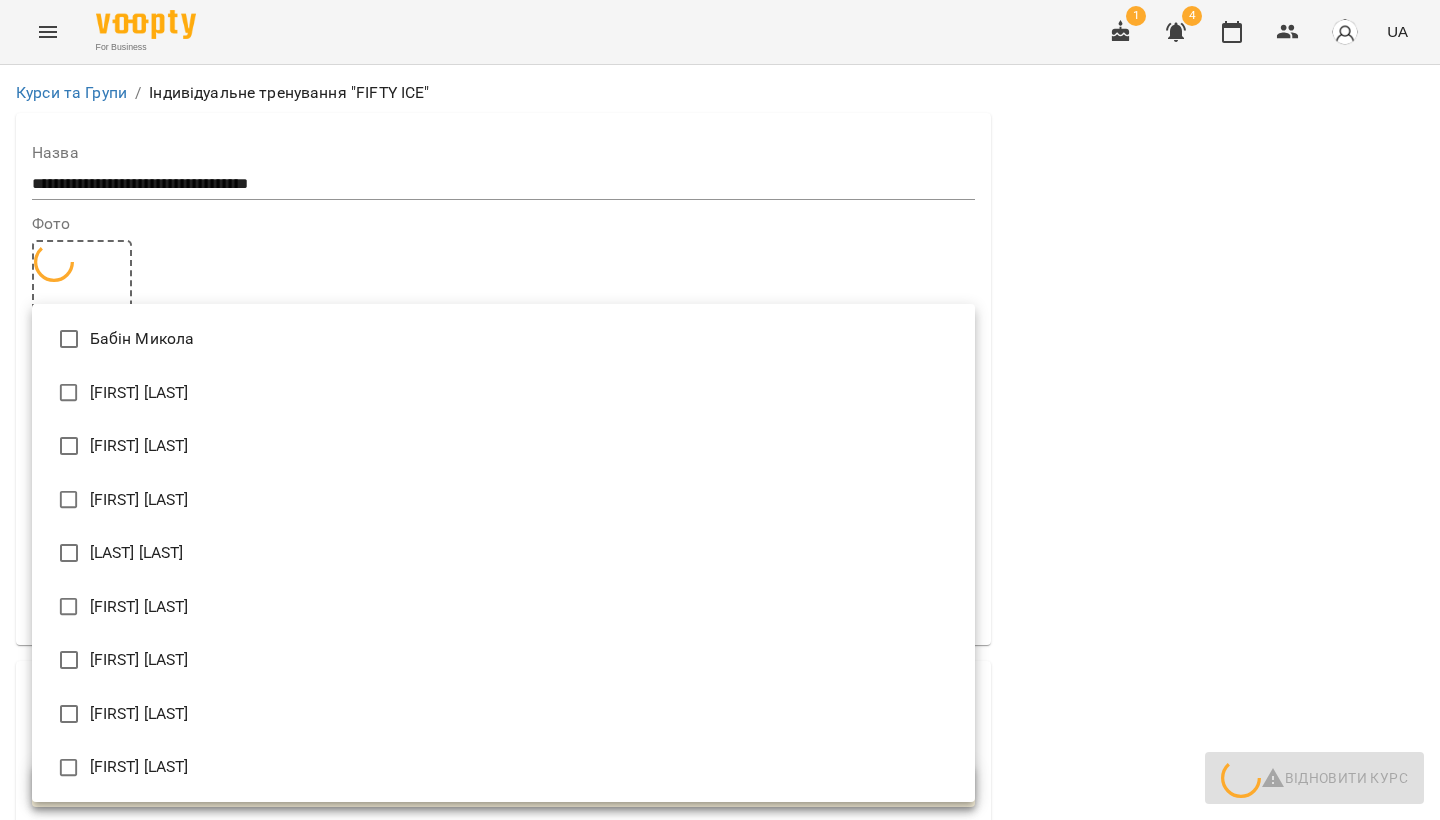 click at bounding box center (720, 410) 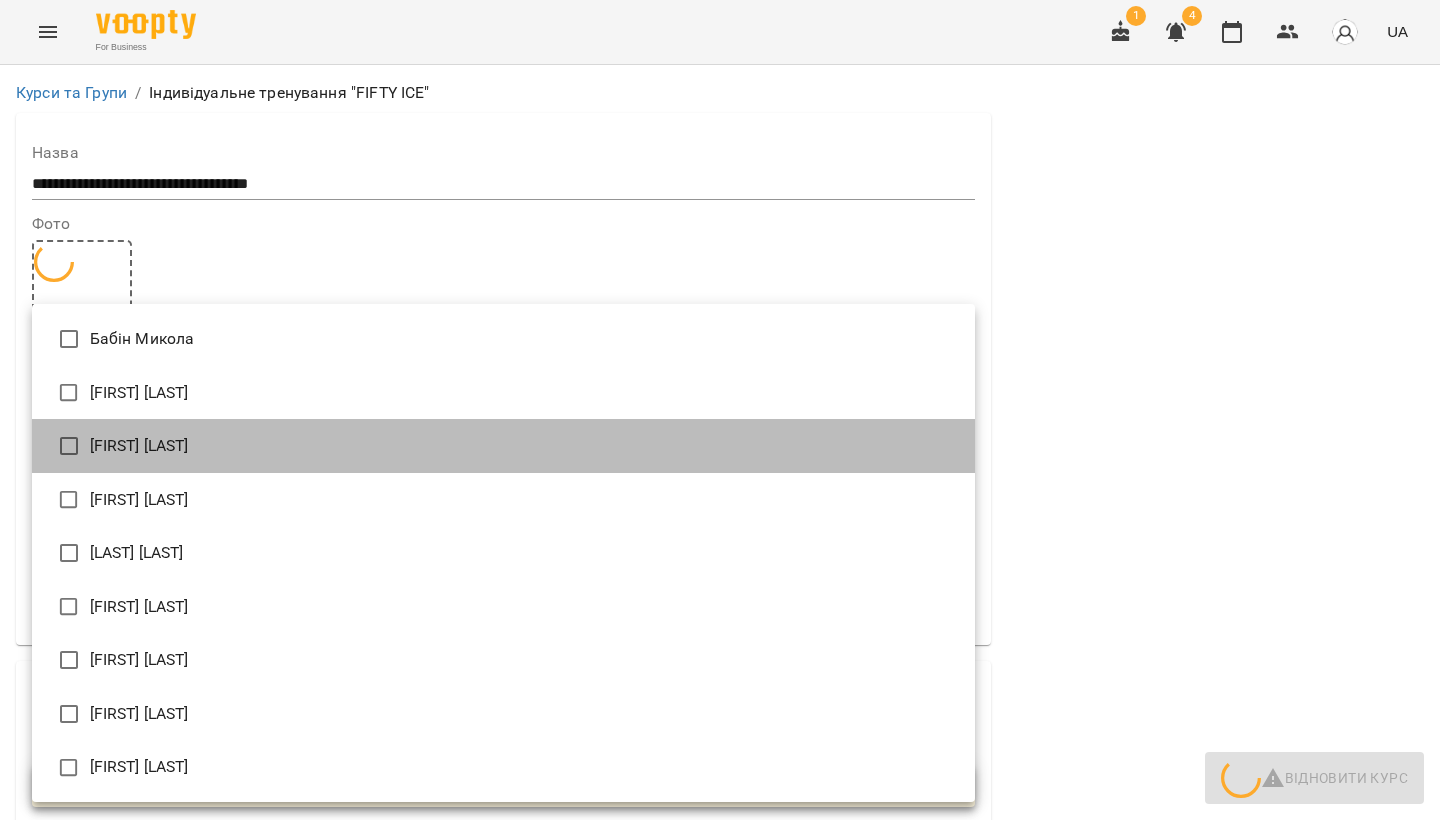 click on "[LAST] [FIRST]" at bounding box center (503, 446) 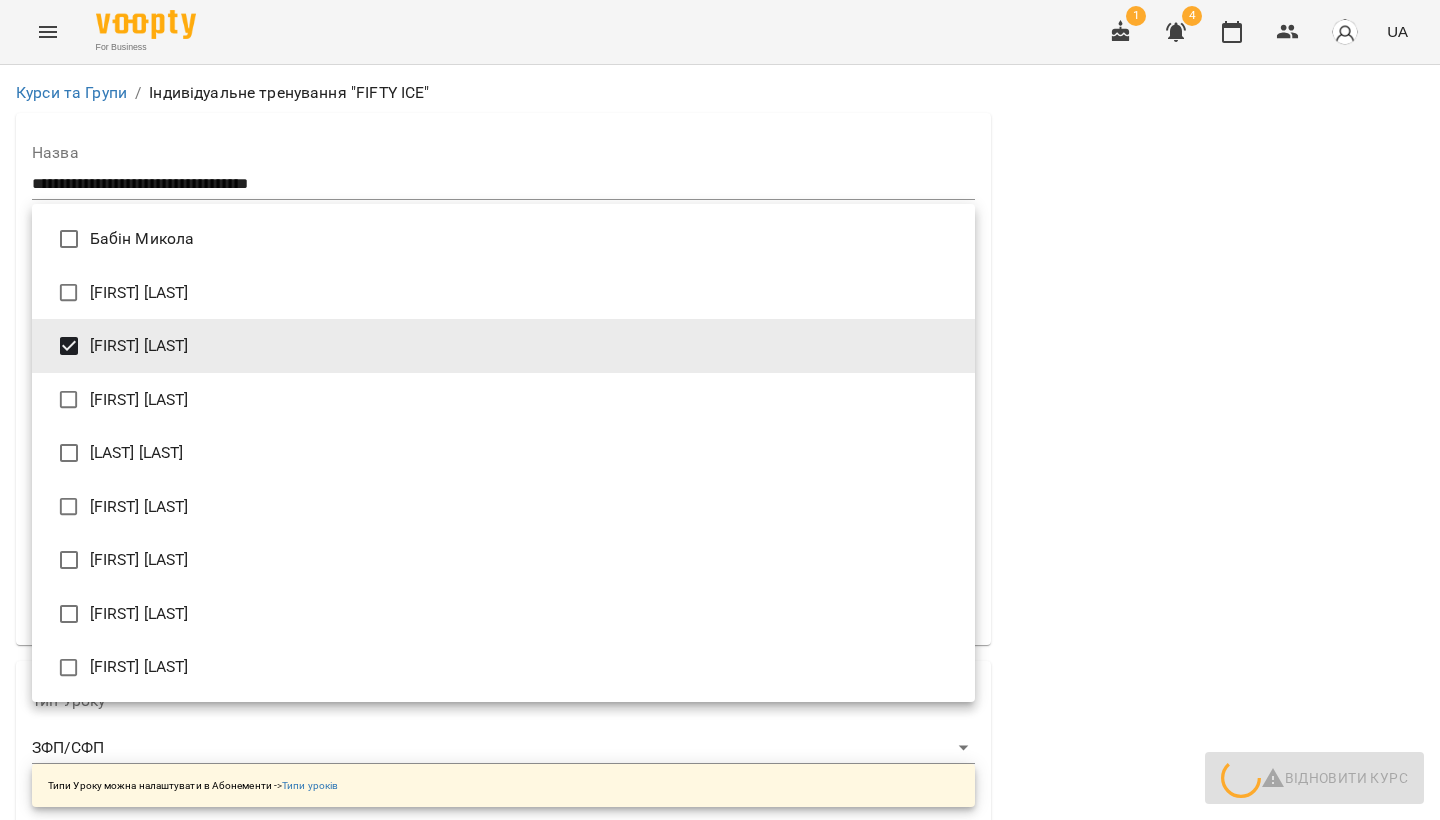 click at bounding box center (720, 410) 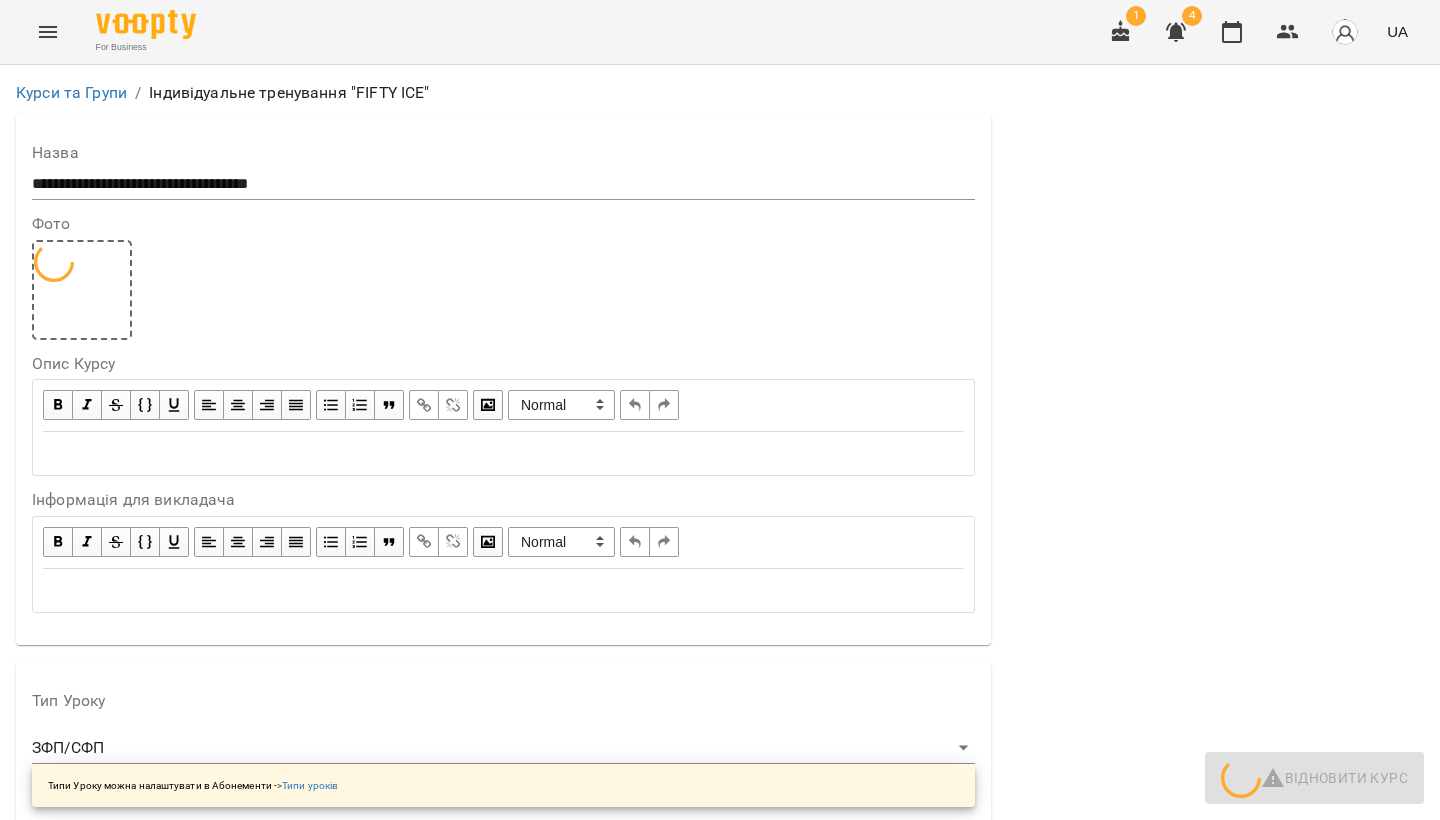 scroll, scrollTop: 577, scrollLeft: 0, axis: vertical 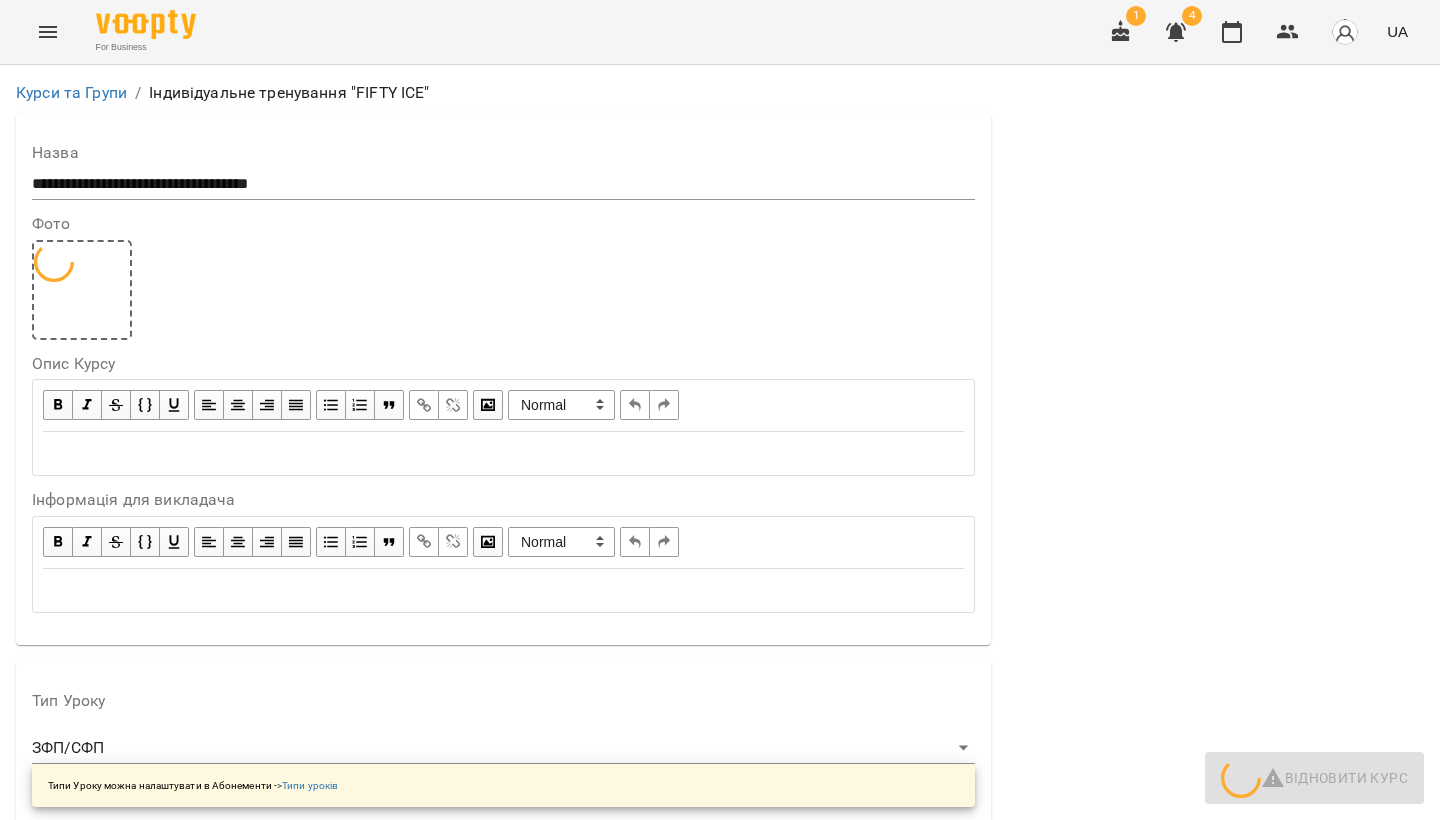 click on "**********" at bounding box center [720, 1363] 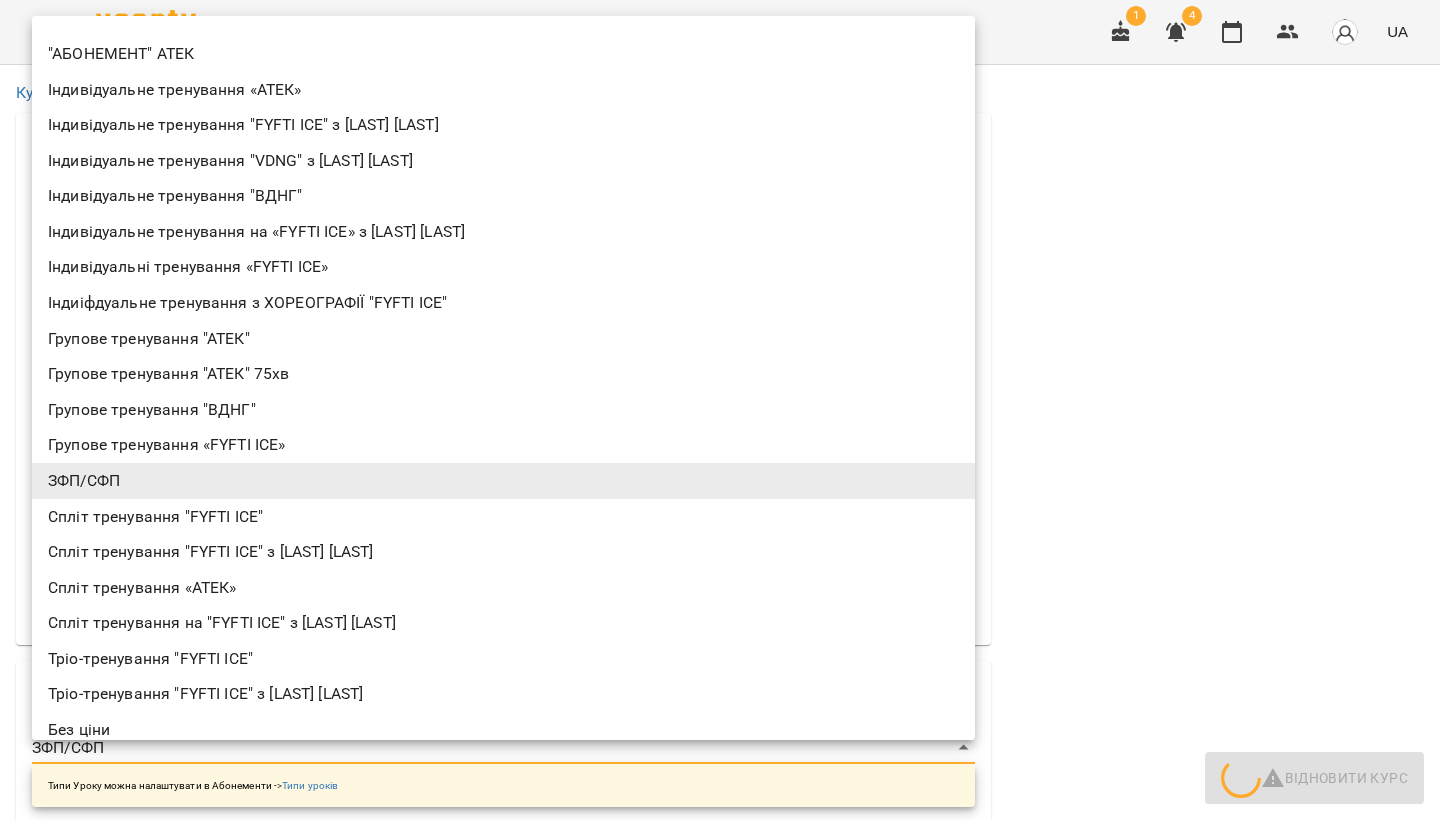 click on "Індивідуальні тренування «FYFTI ICE»" at bounding box center [503, 267] 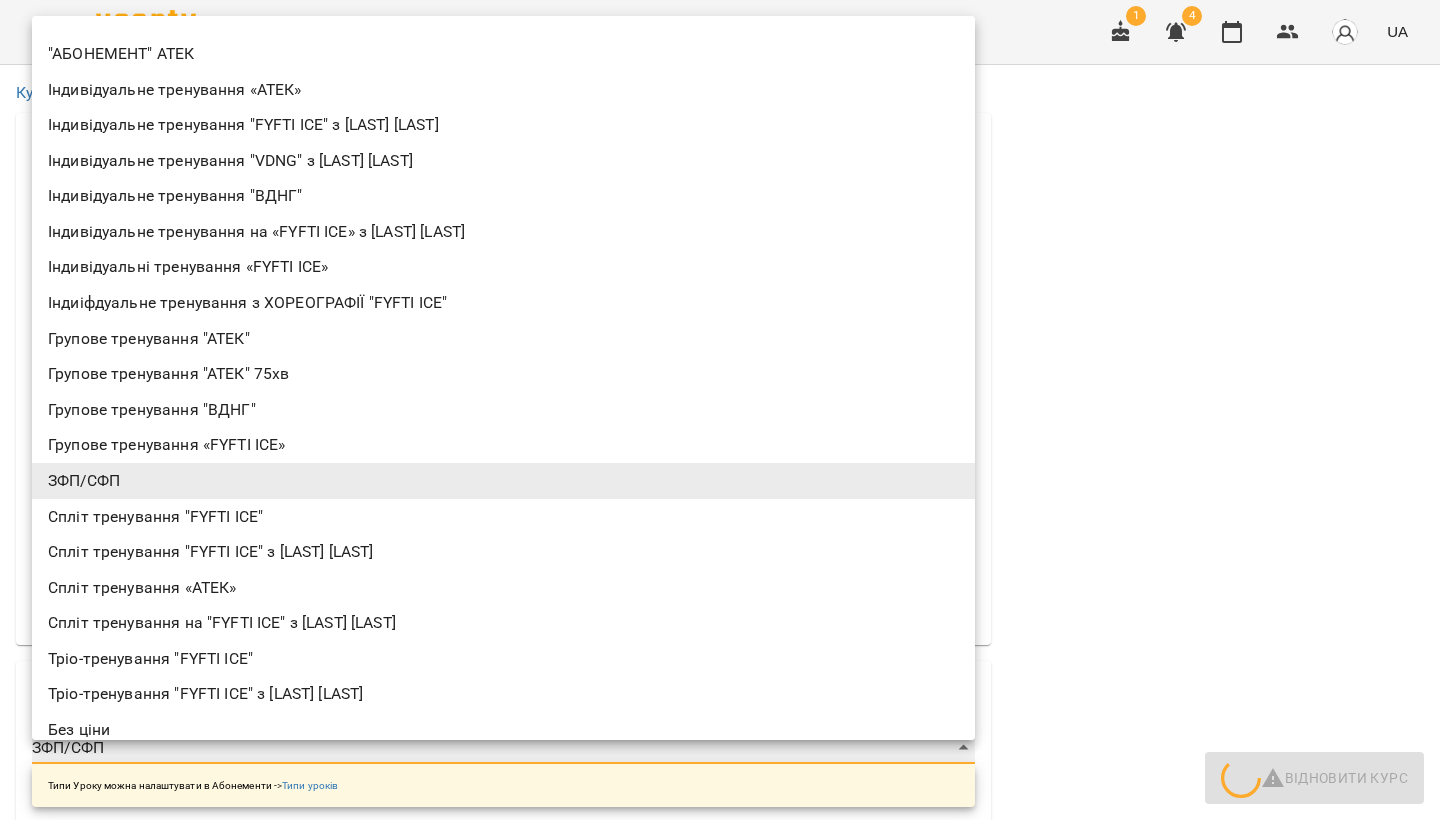 type on "**********" 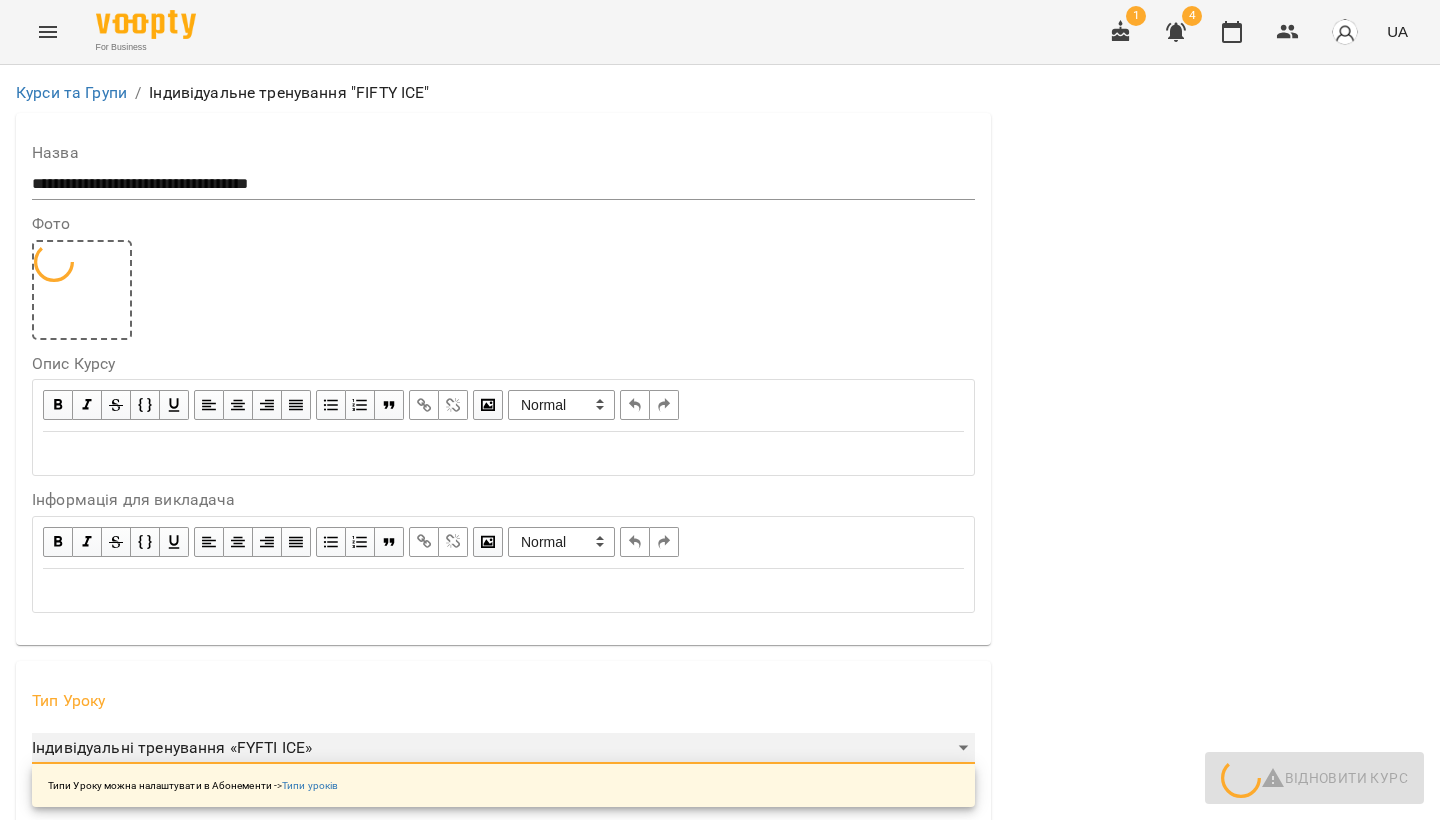 scroll, scrollTop: 752, scrollLeft: 0, axis: vertical 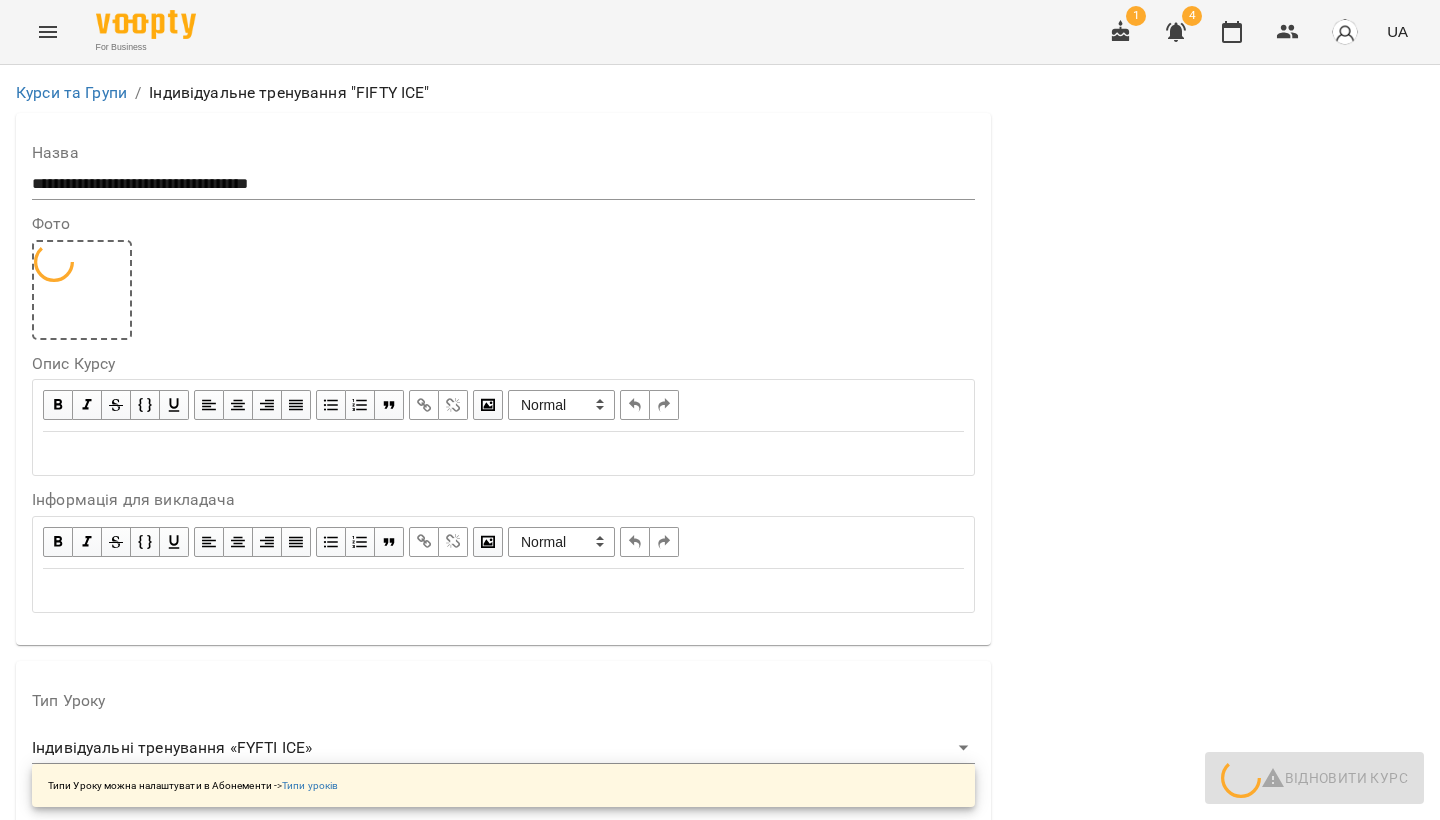 click at bounding box center [1215, 1340] 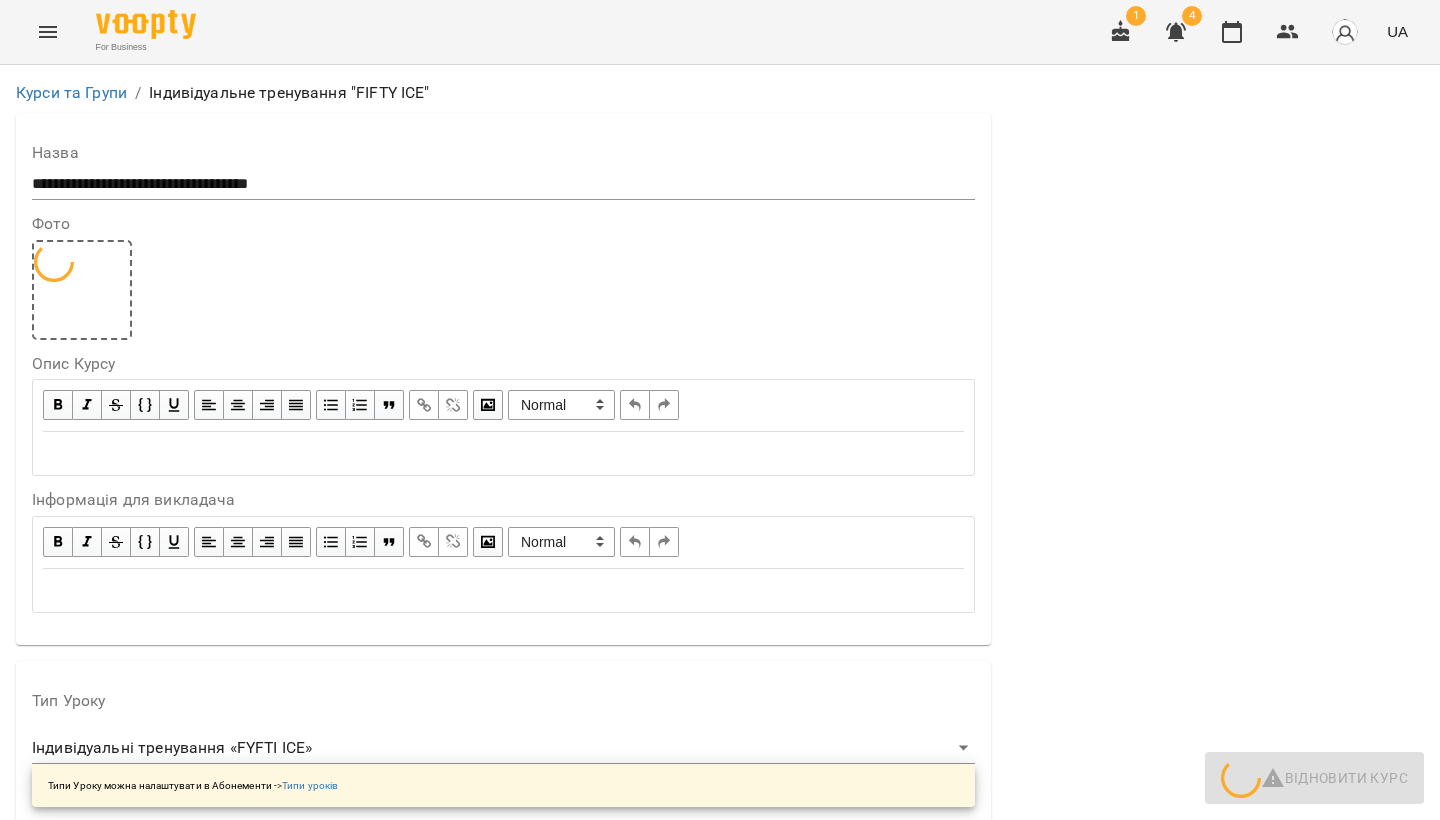 scroll, scrollTop: 1482, scrollLeft: 0, axis: vertical 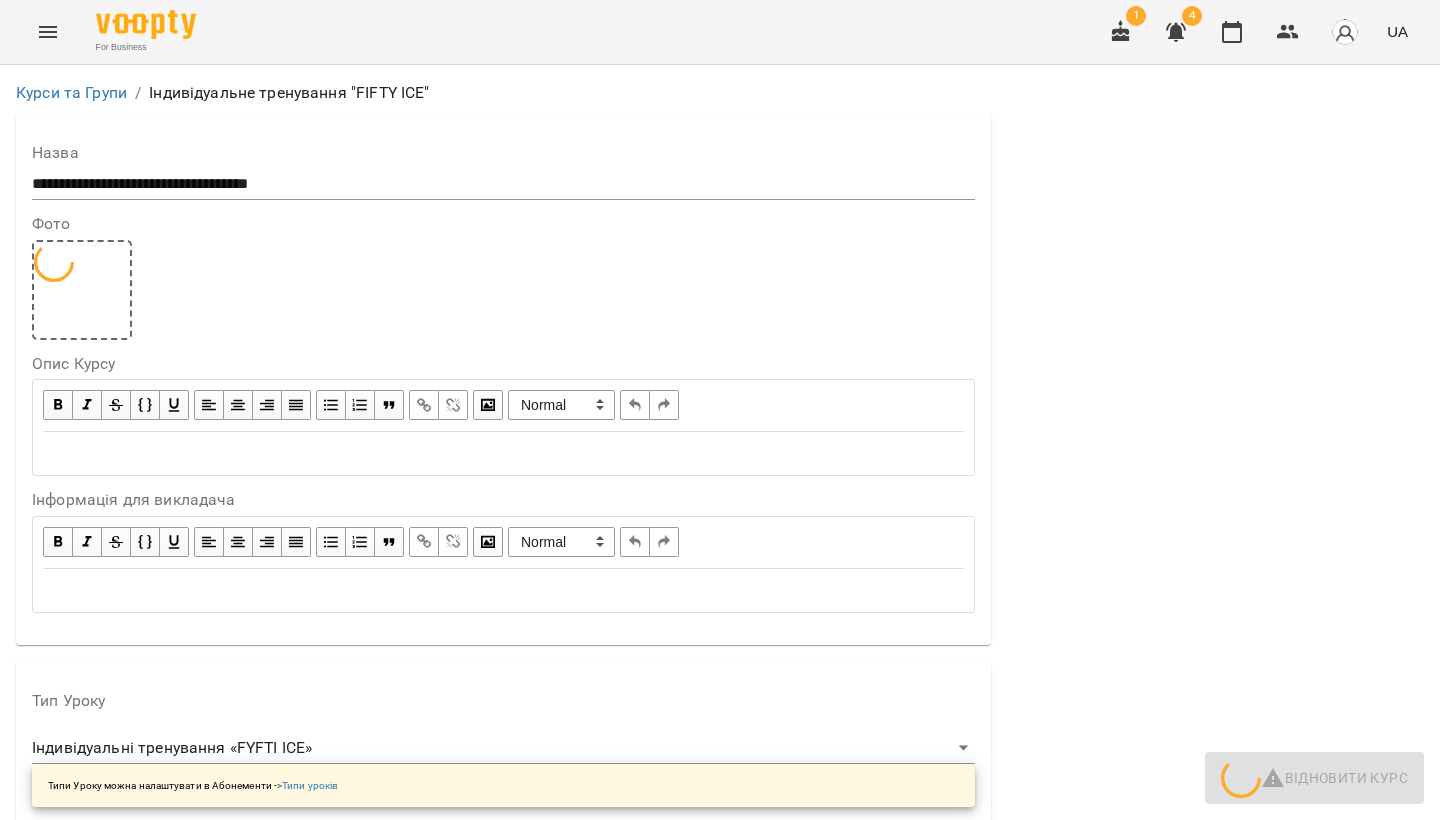 click at bounding box center [503, 2191] 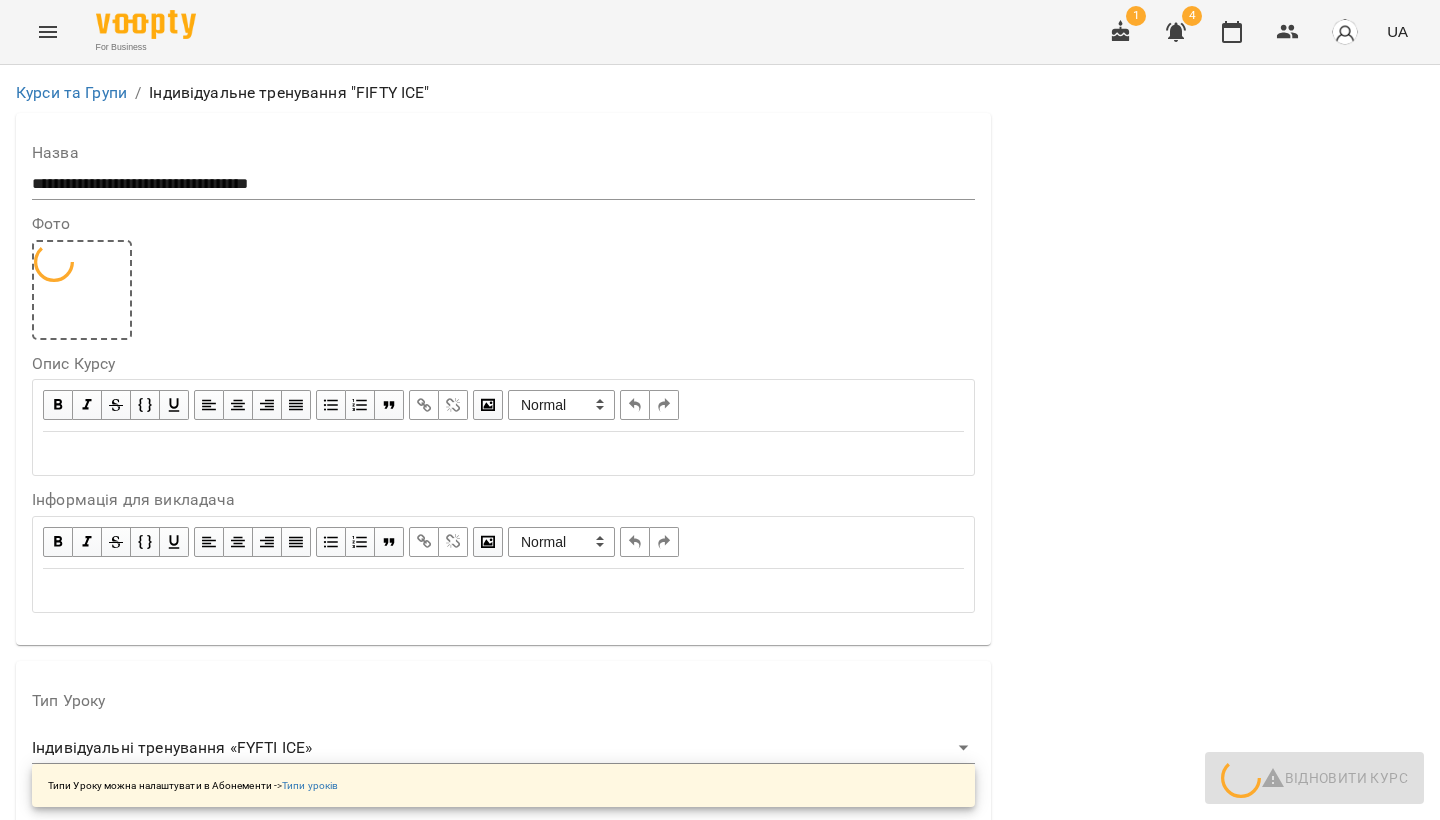 scroll, scrollTop: 1592, scrollLeft: 0, axis: vertical 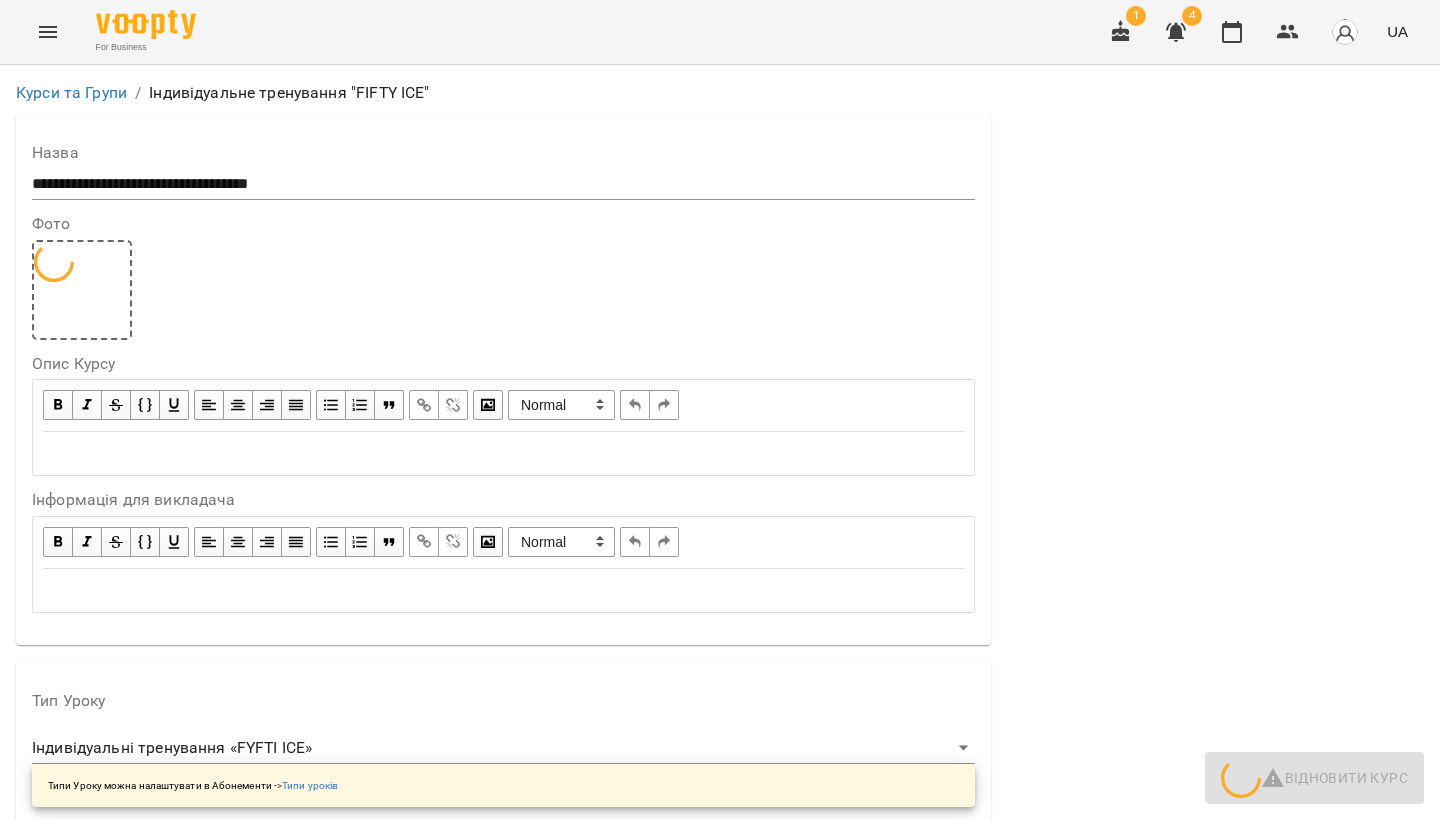 click at bounding box center (503, 2191) 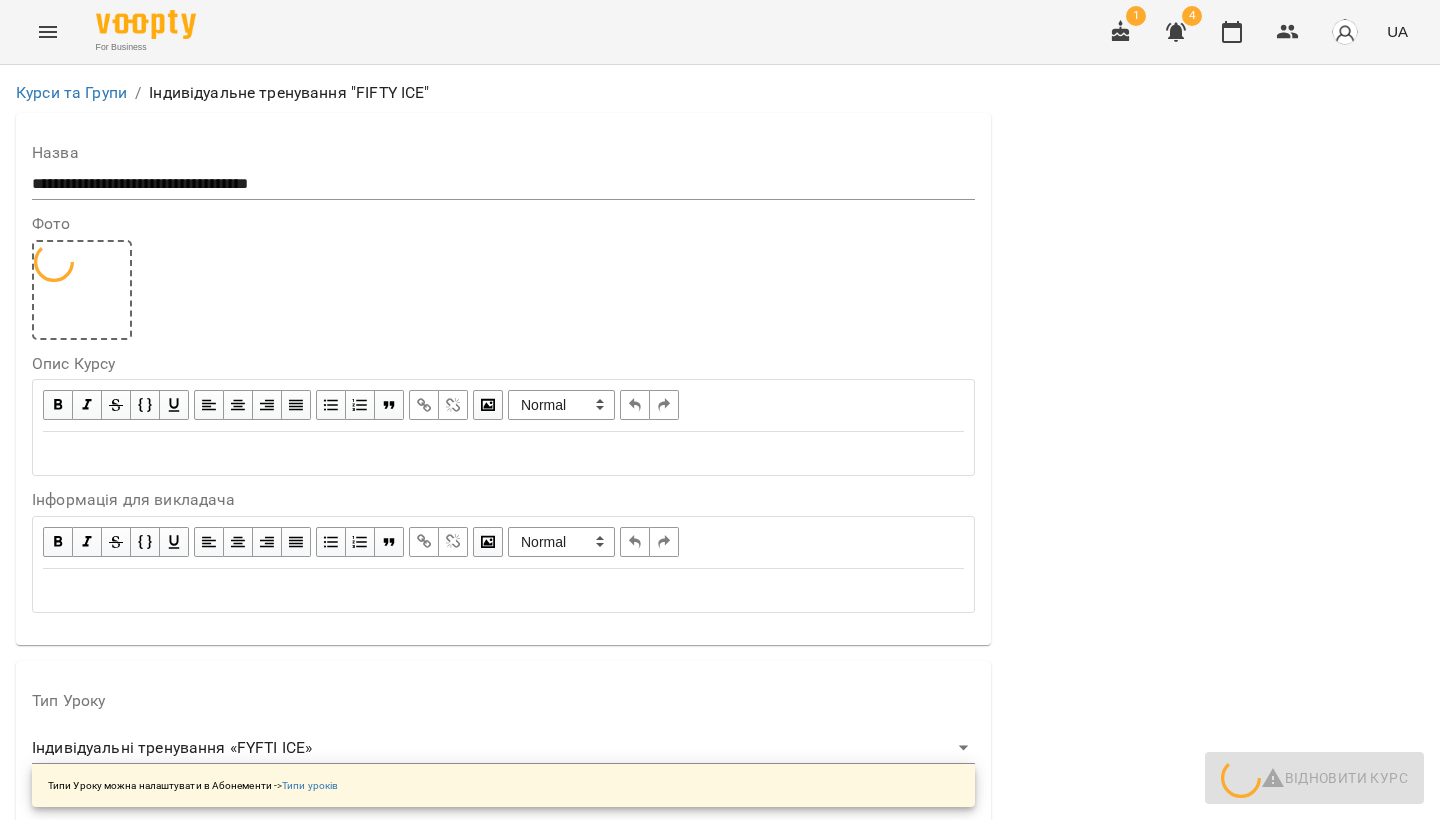 scroll, scrollTop: 1745, scrollLeft: 0, axis: vertical 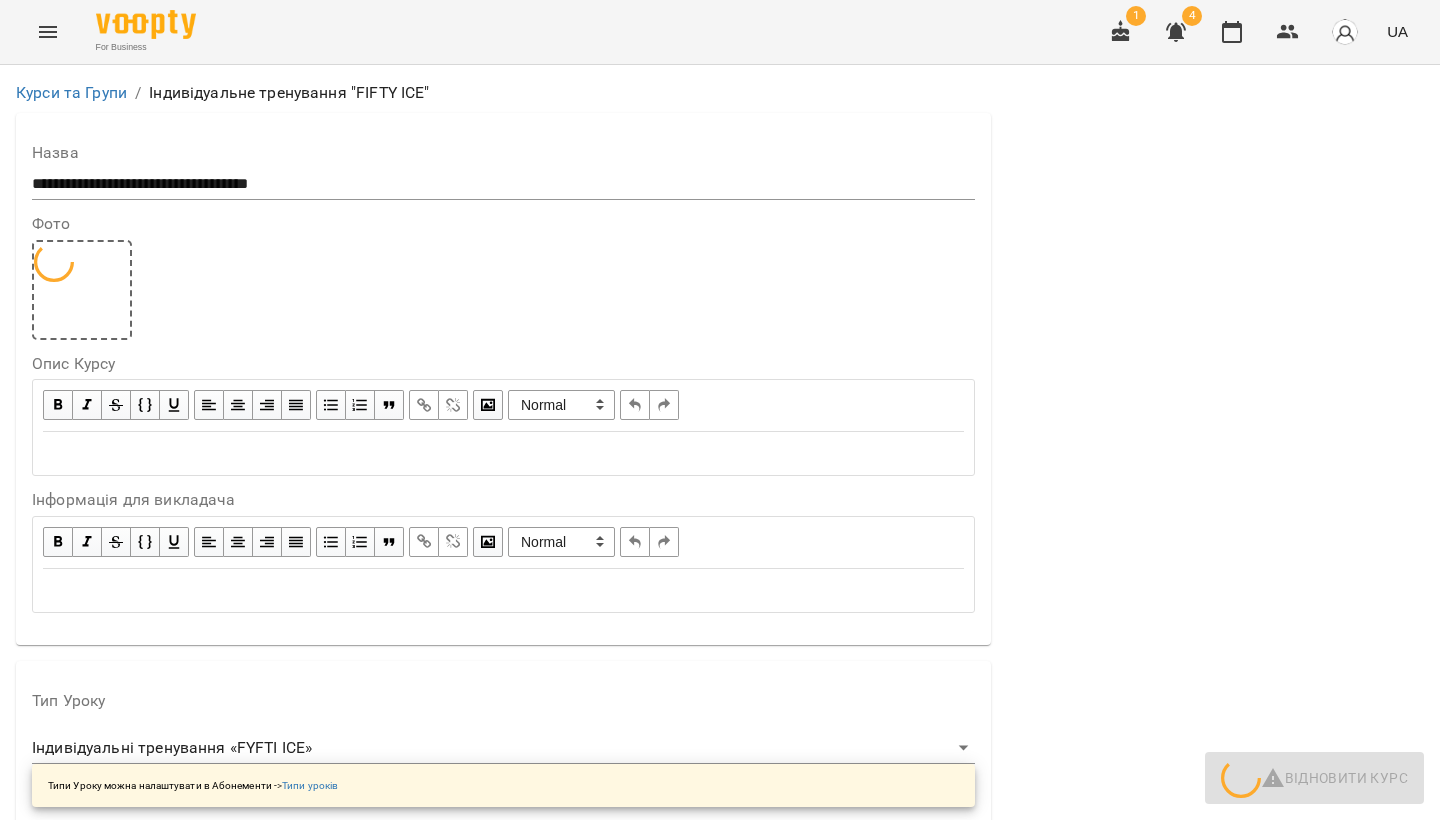 drag, startPoint x: 53, startPoint y: 672, endPoint x: 69, endPoint y: 676, distance: 16.492422 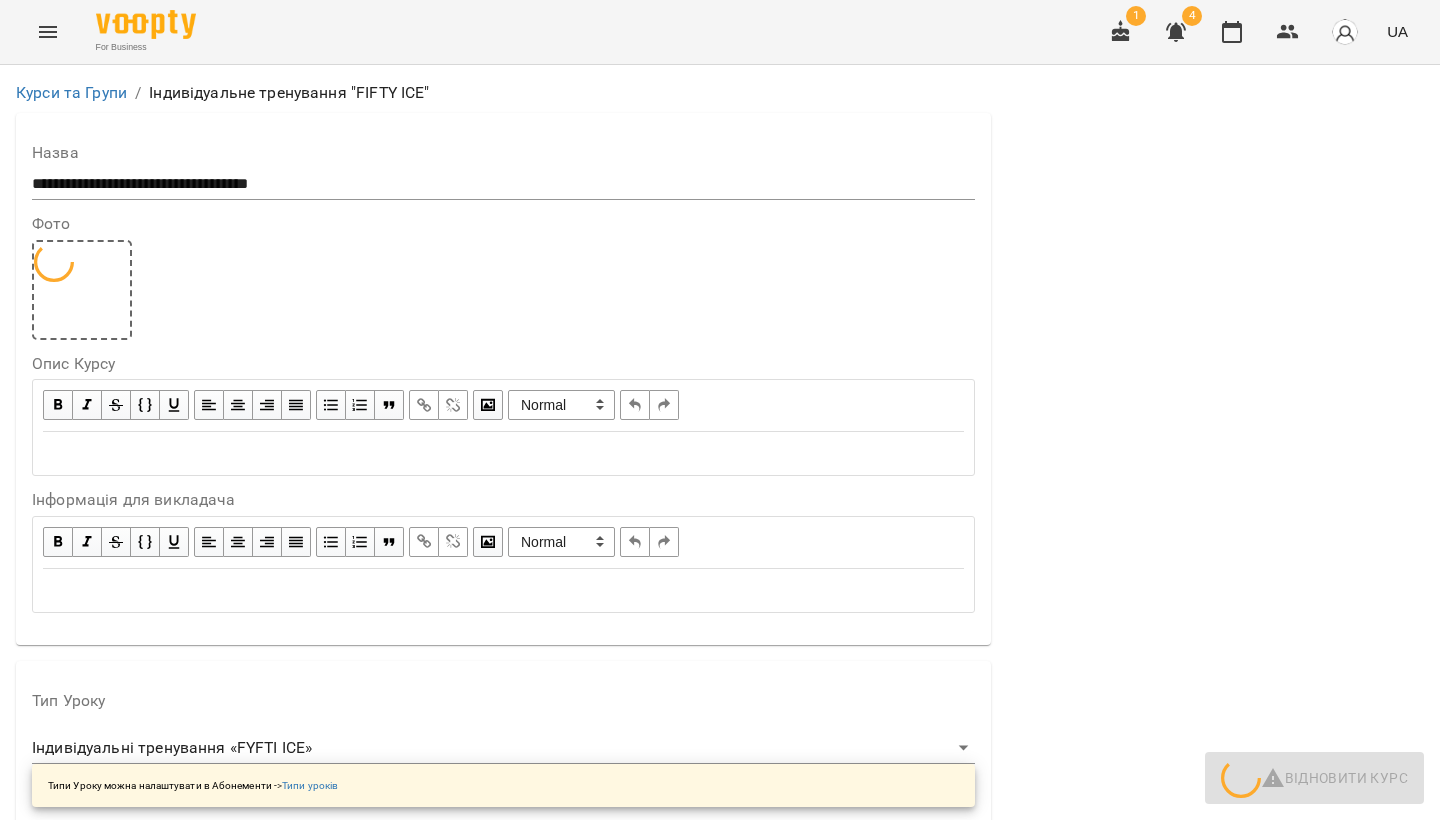scroll, scrollTop: 777, scrollLeft: 0, axis: vertical 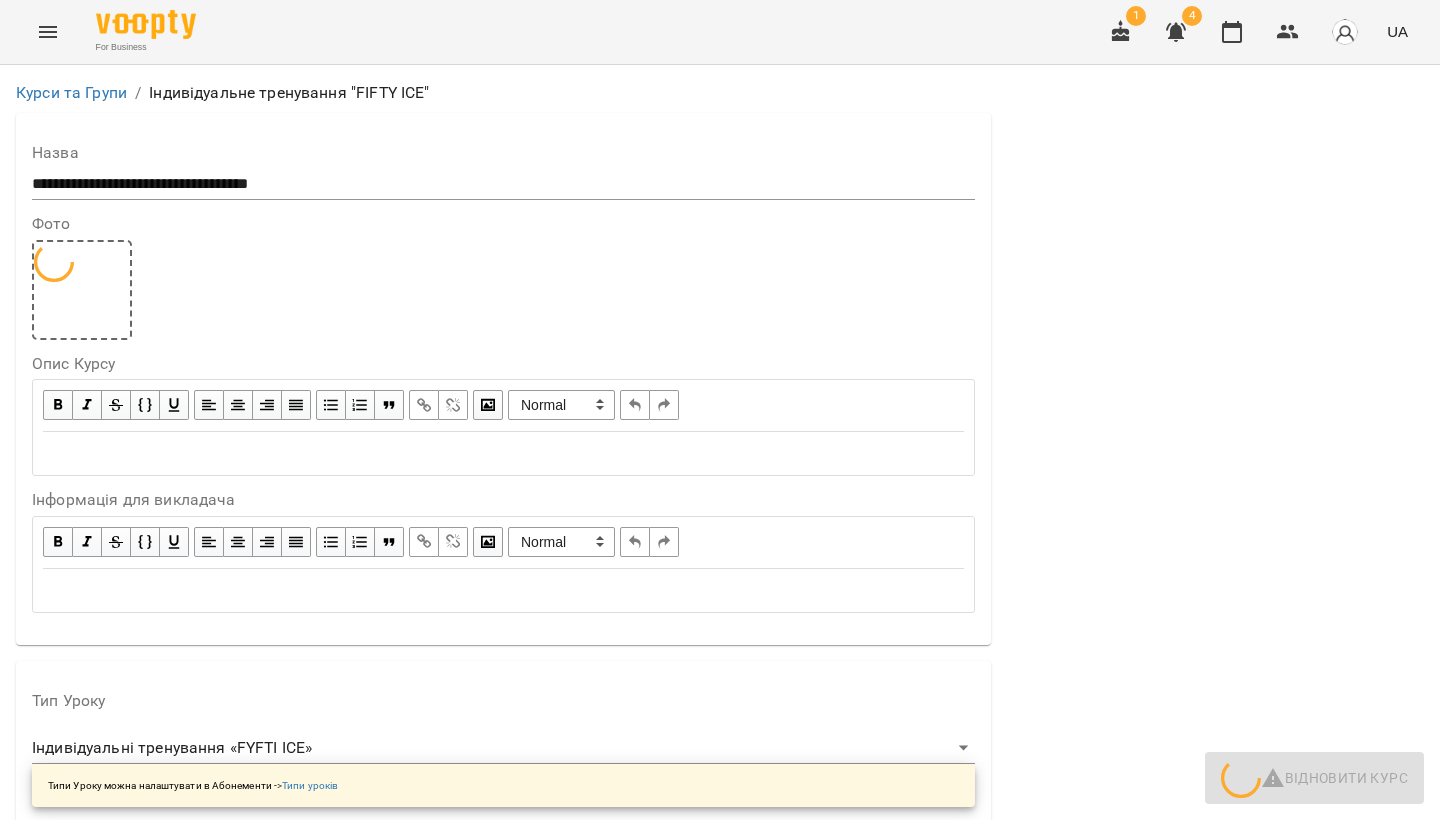 click at bounding box center (503, 590) 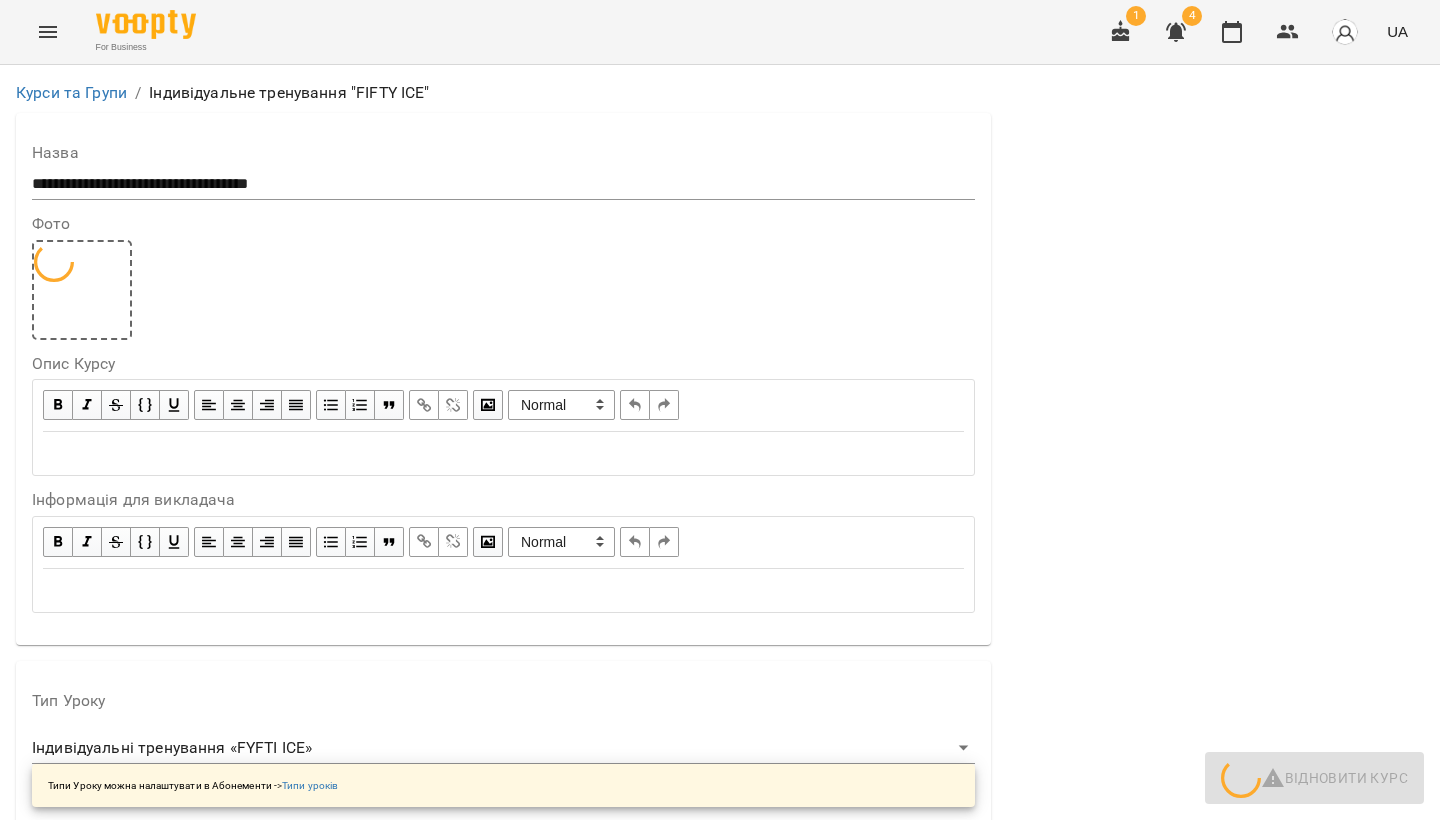 scroll, scrollTop: 43, scrollLeft: 0, axis: vertical 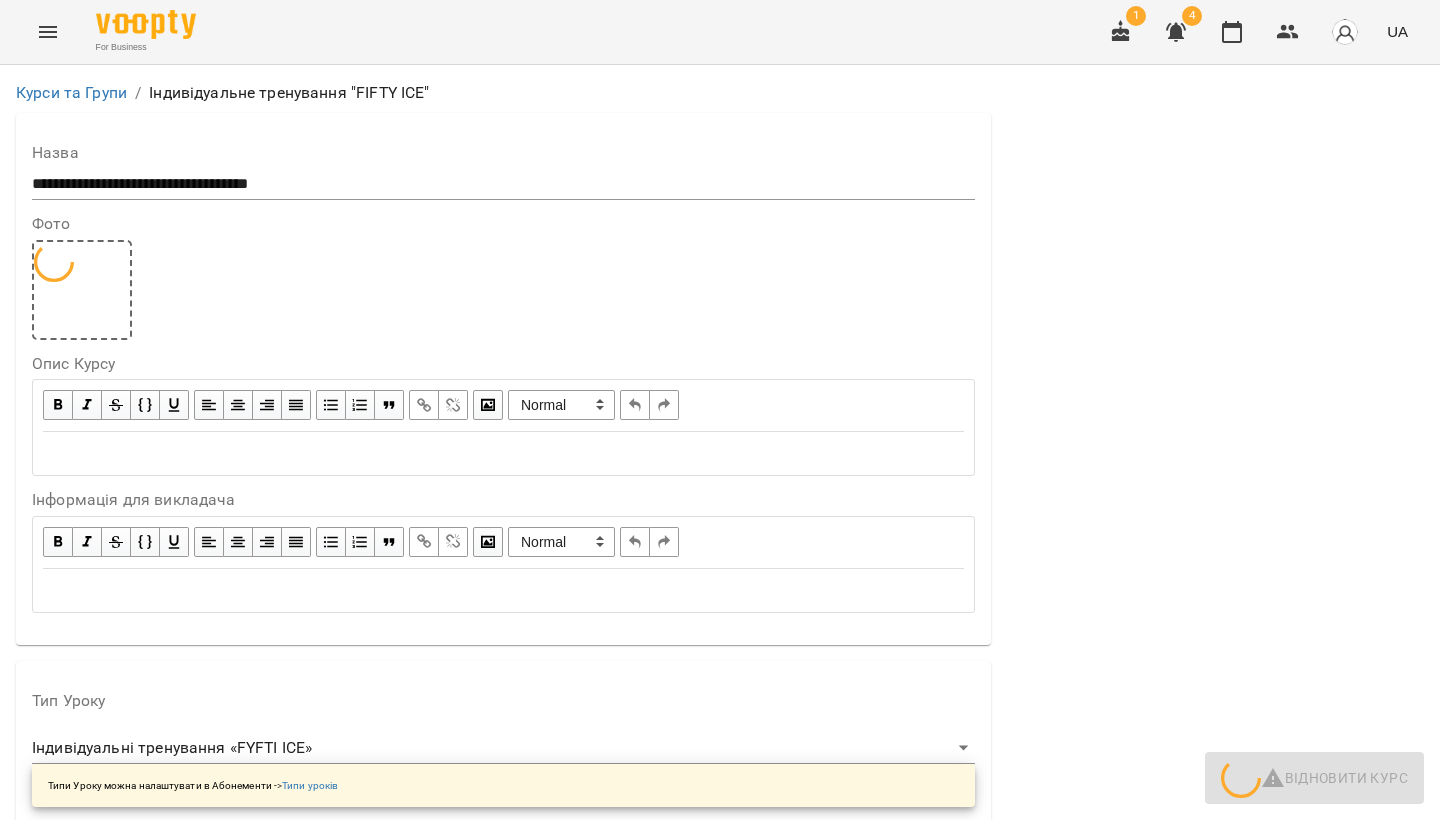 click 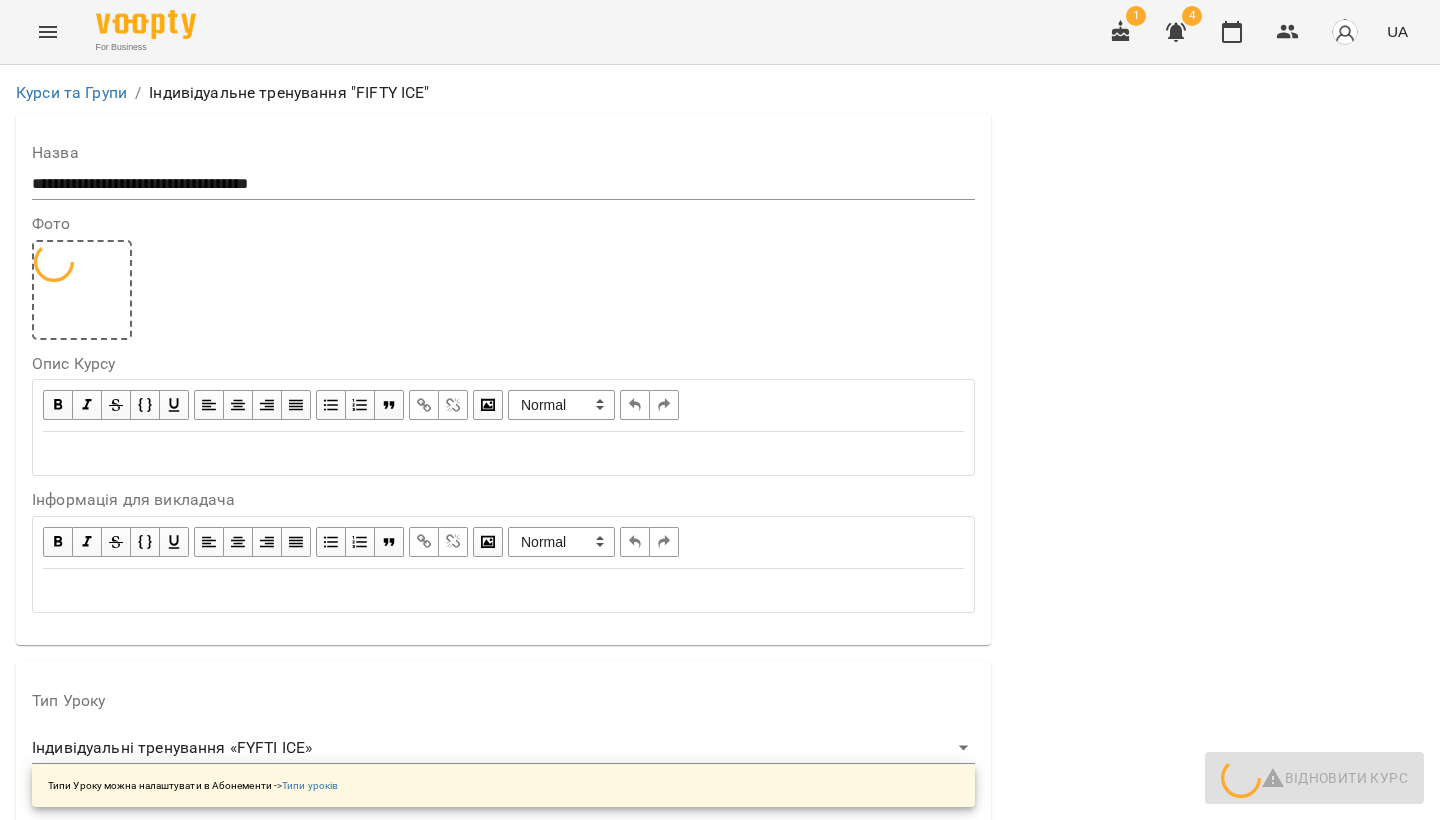 scroll, scrollTop: 0, scrollLeft: 0, axis: both 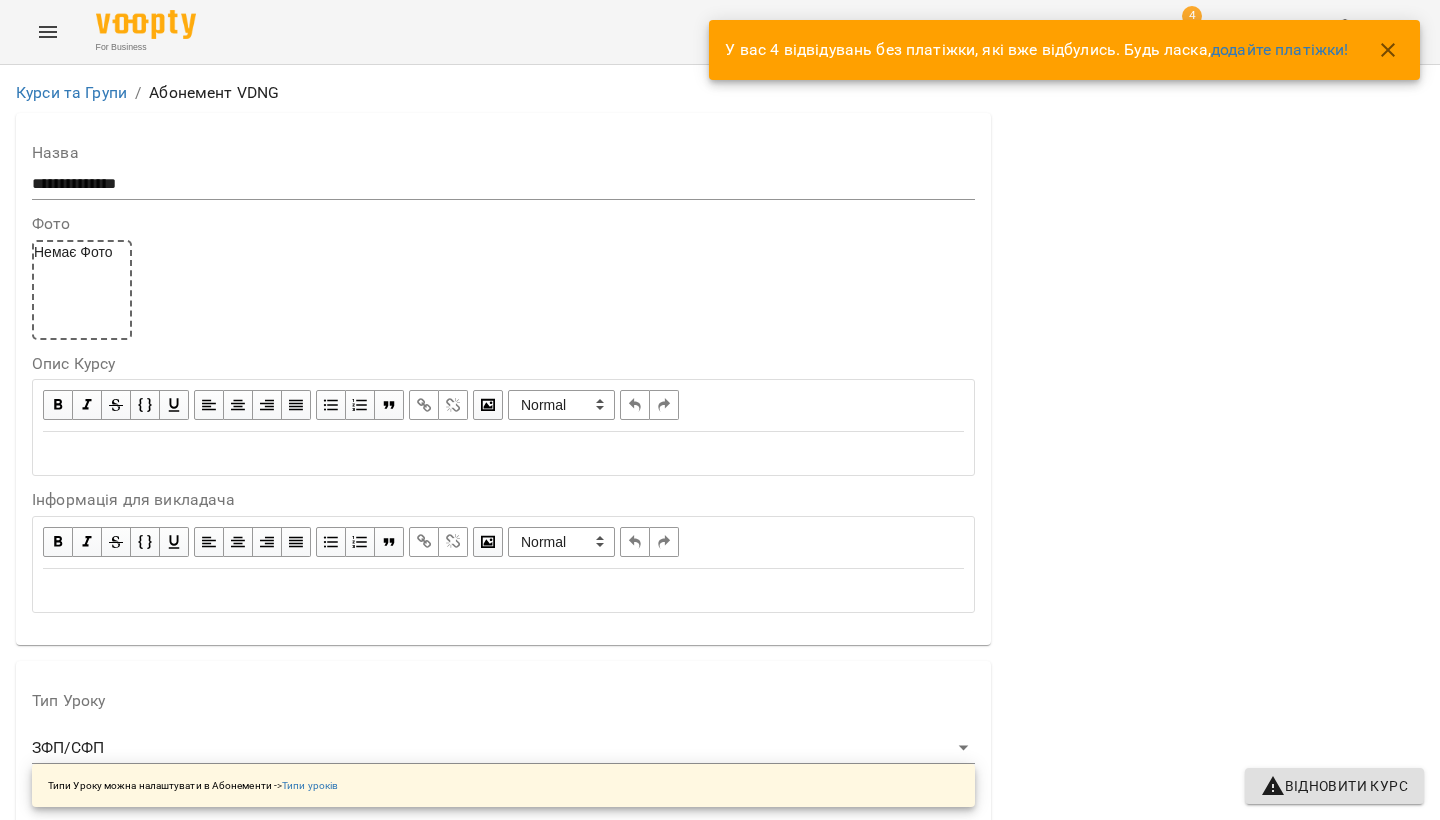 click on "Немає Фото" at bounding box center [82, 290] 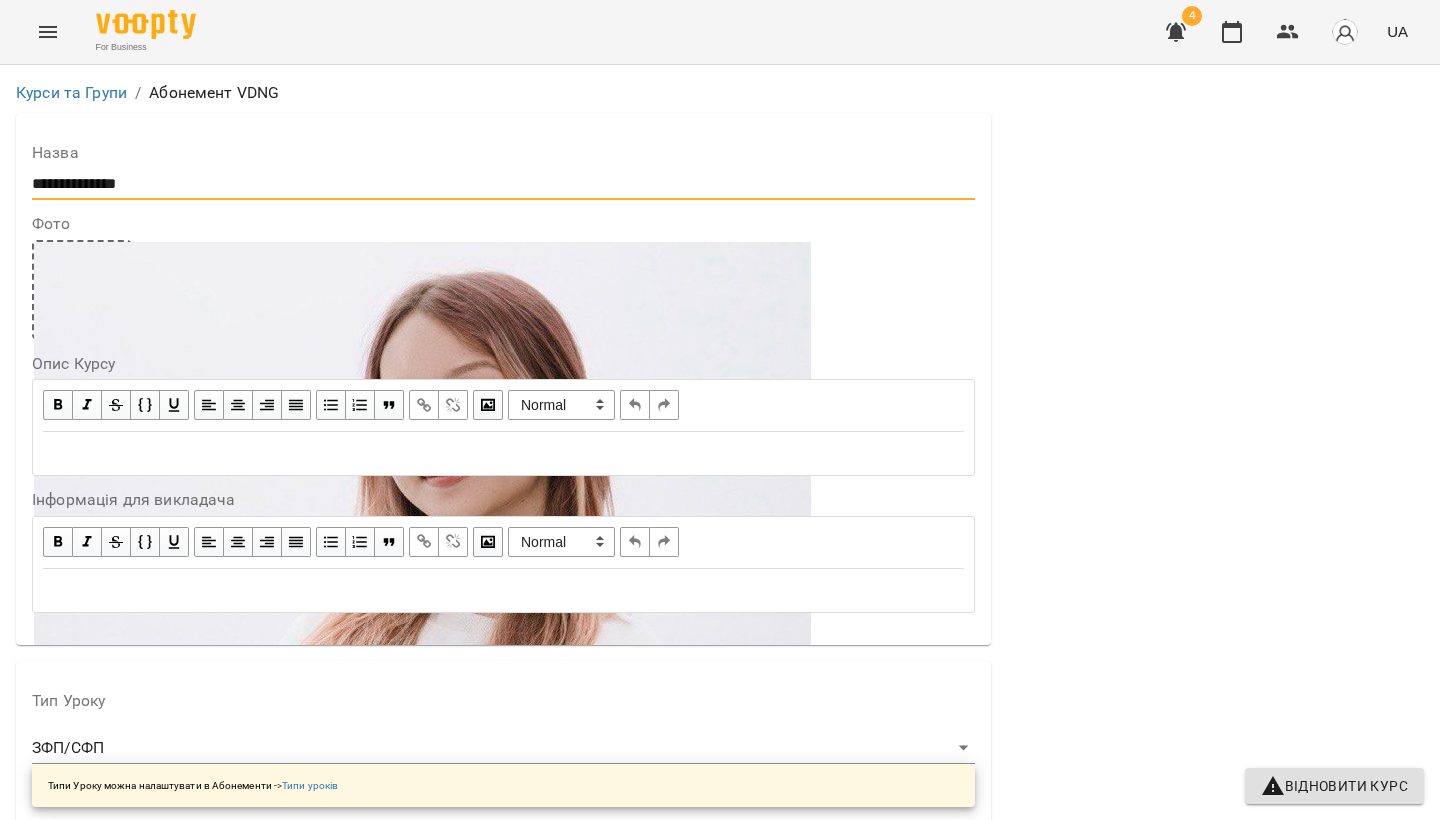 drag, startPoint x: 155, startPoint y: 182, endPoint x: 0, endPoint y: 194, distance: 155.46382 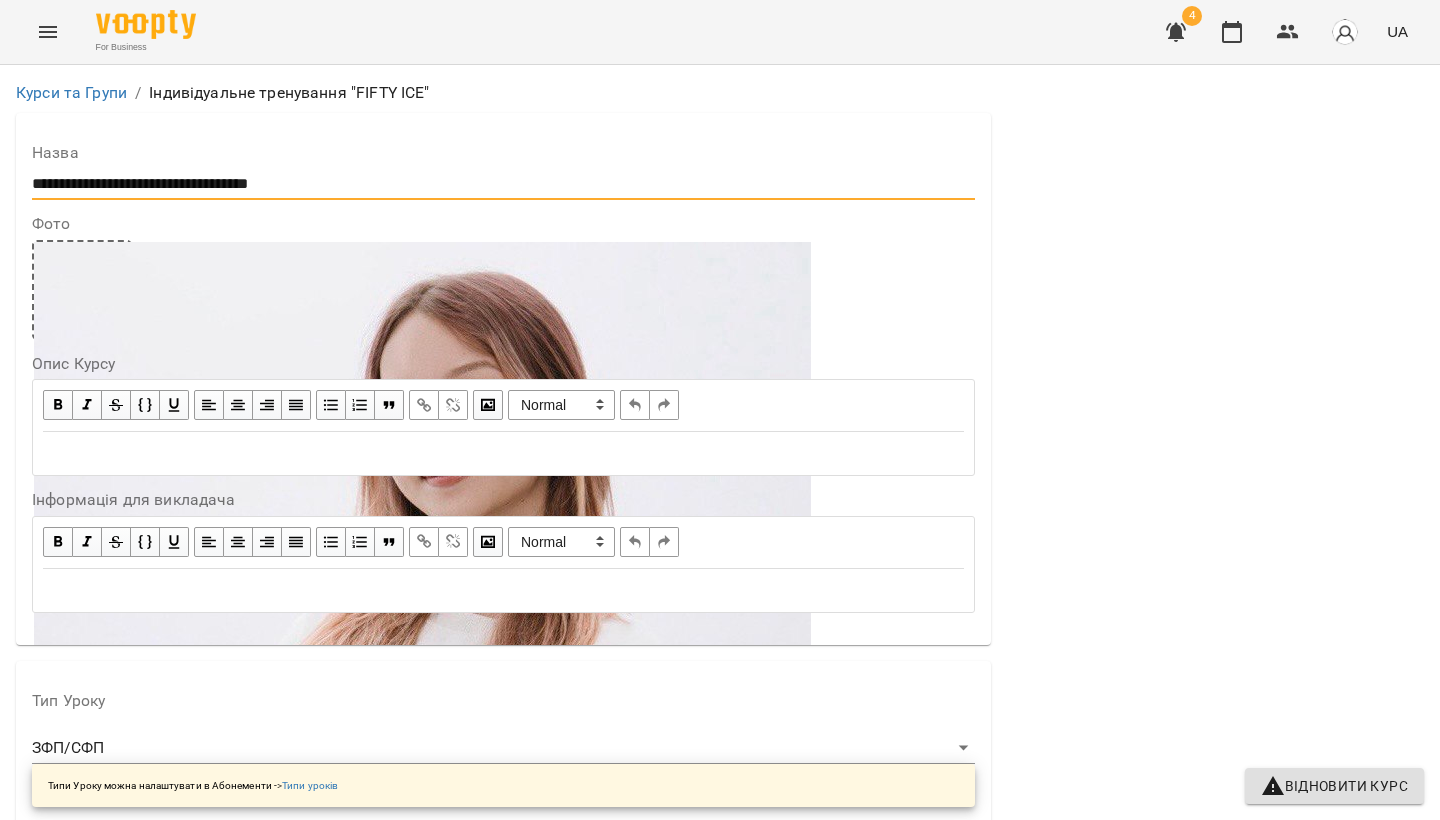 type on "**********" 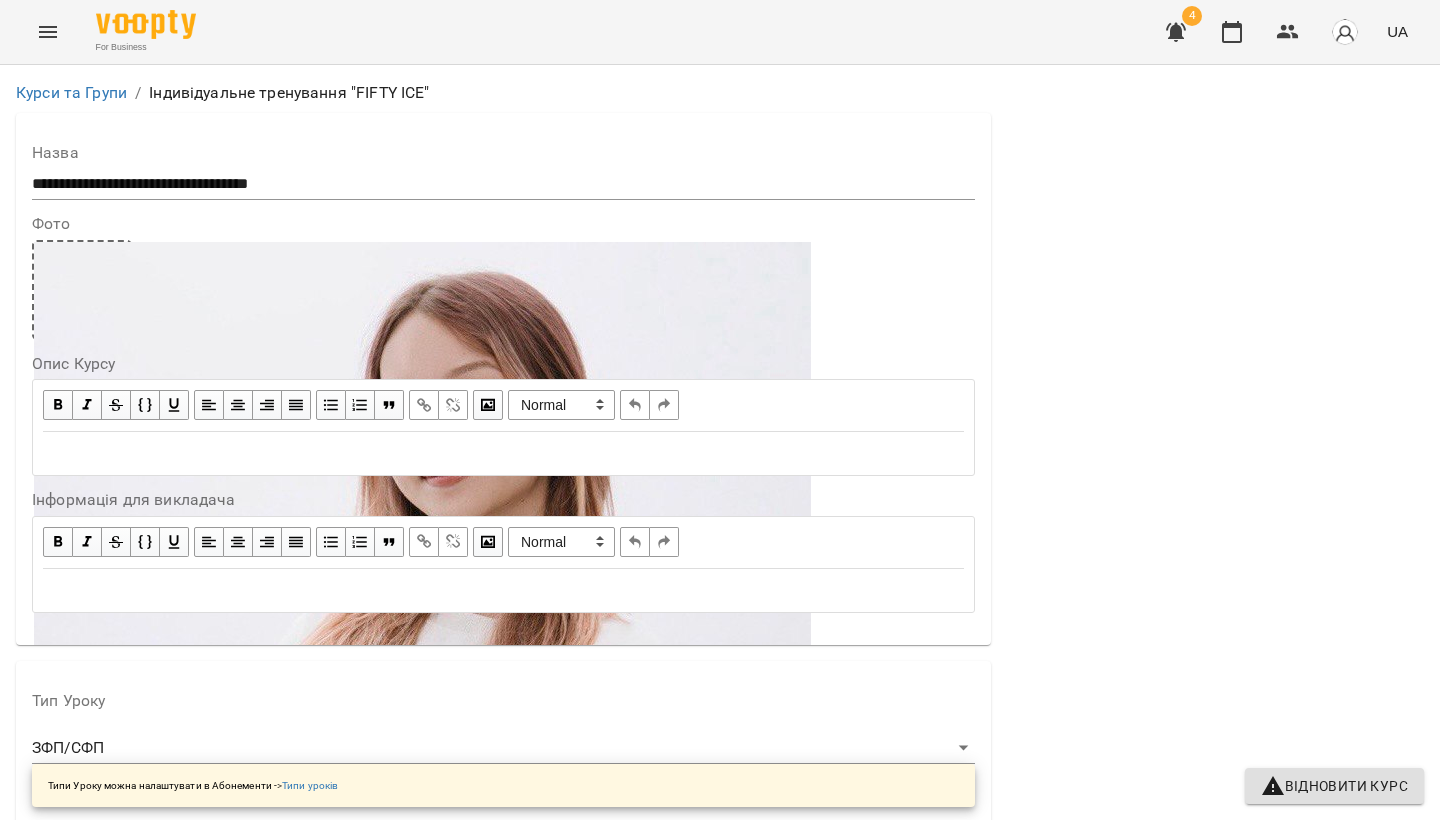 click at bounding box center [503, 290] 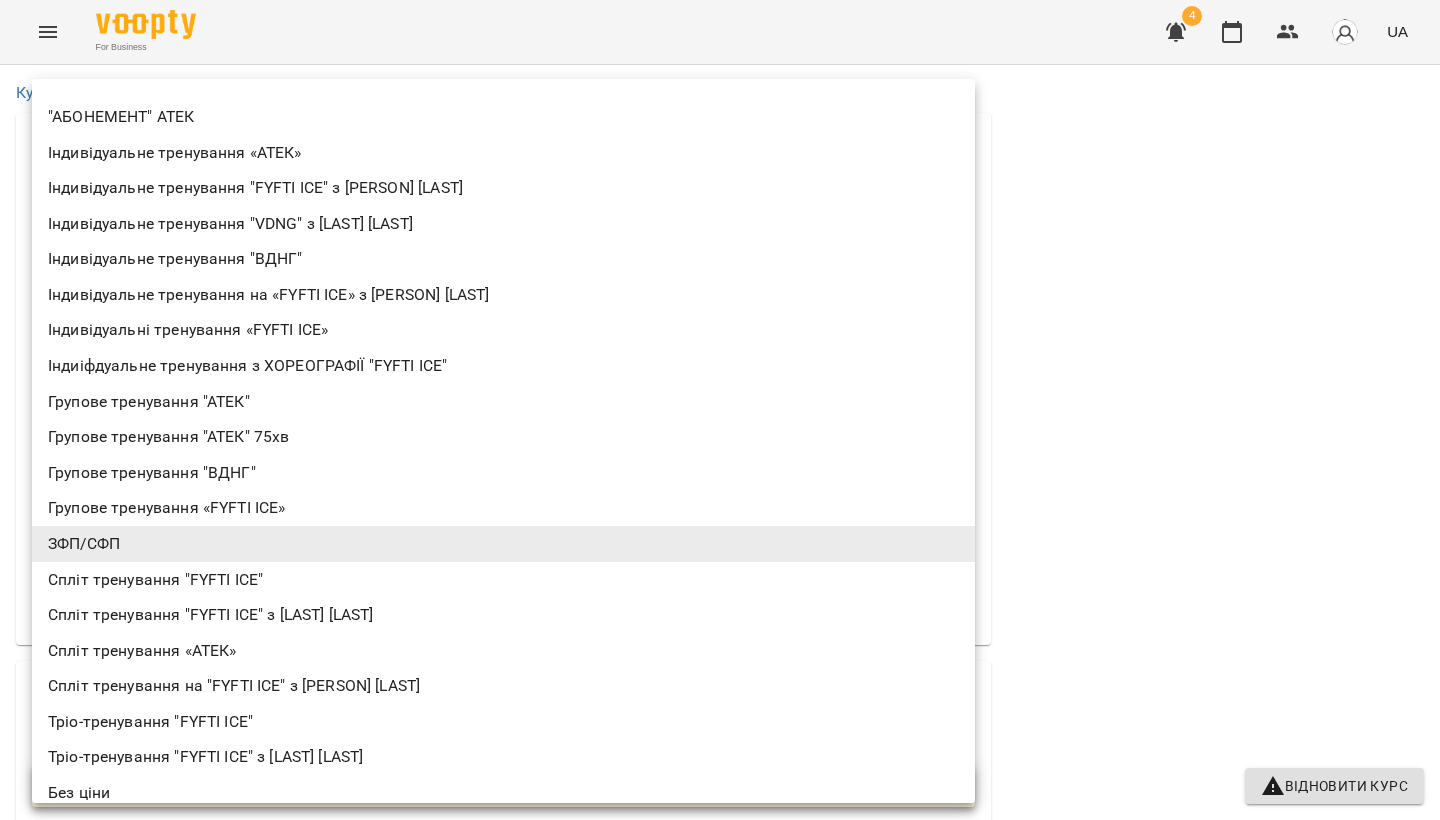 click on "Індивідуальні тренування «FYFTI ICE»" at bounding box center (503, 330) 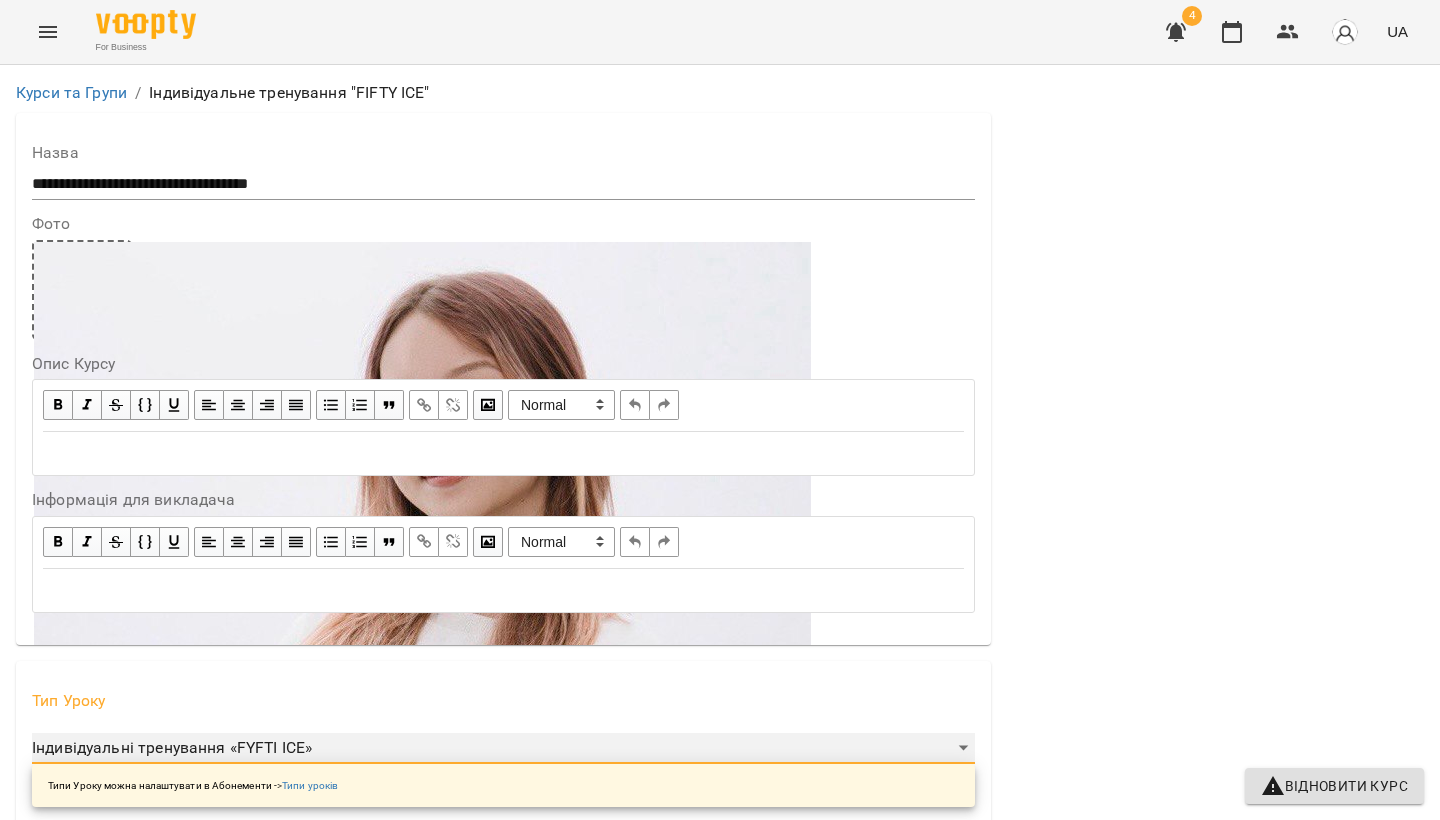 scroll, scrollTop: 534, scrollLeft: 0, axis: vertical 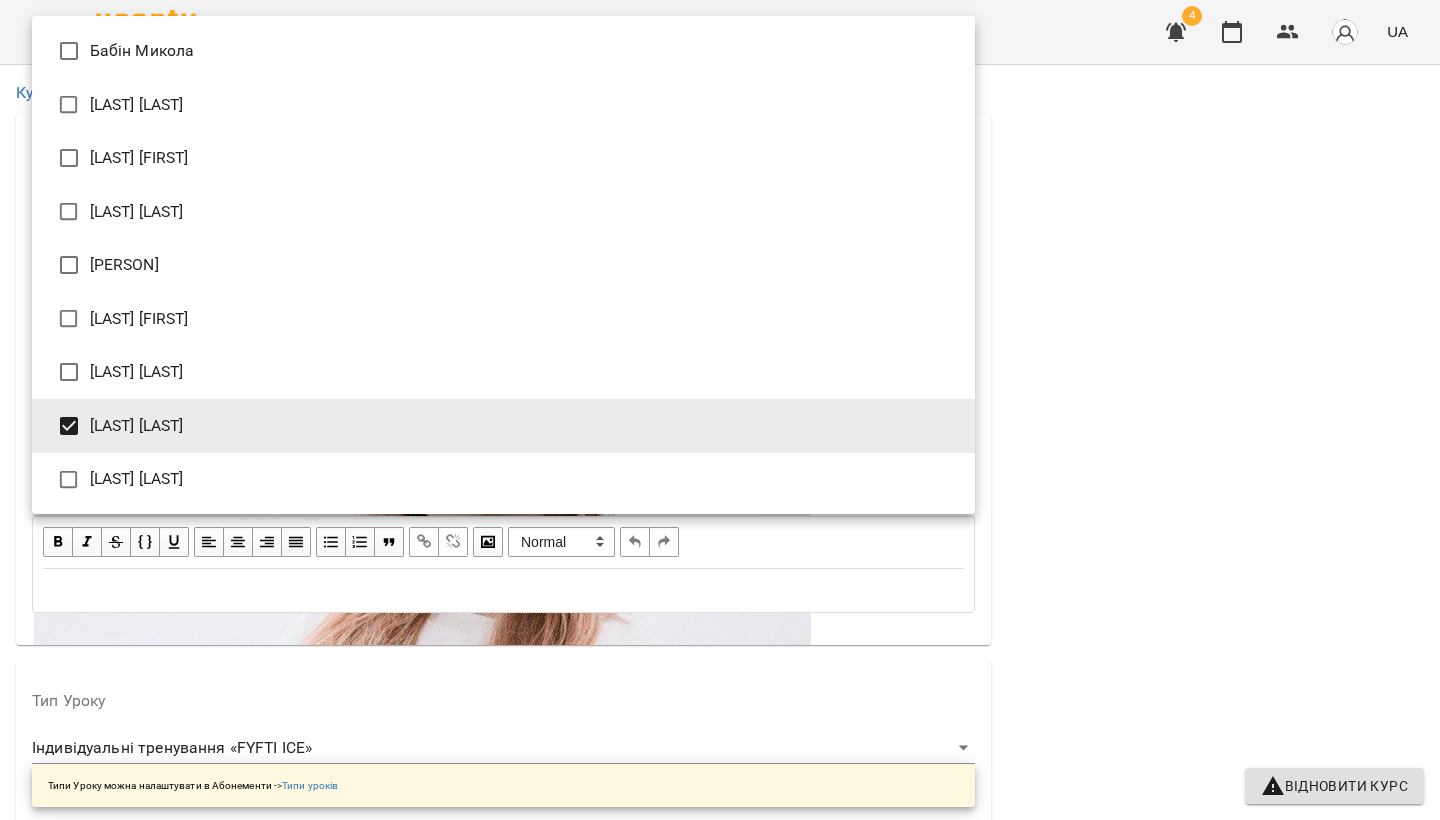 click on "**********" at bounding box center (720, 1407) 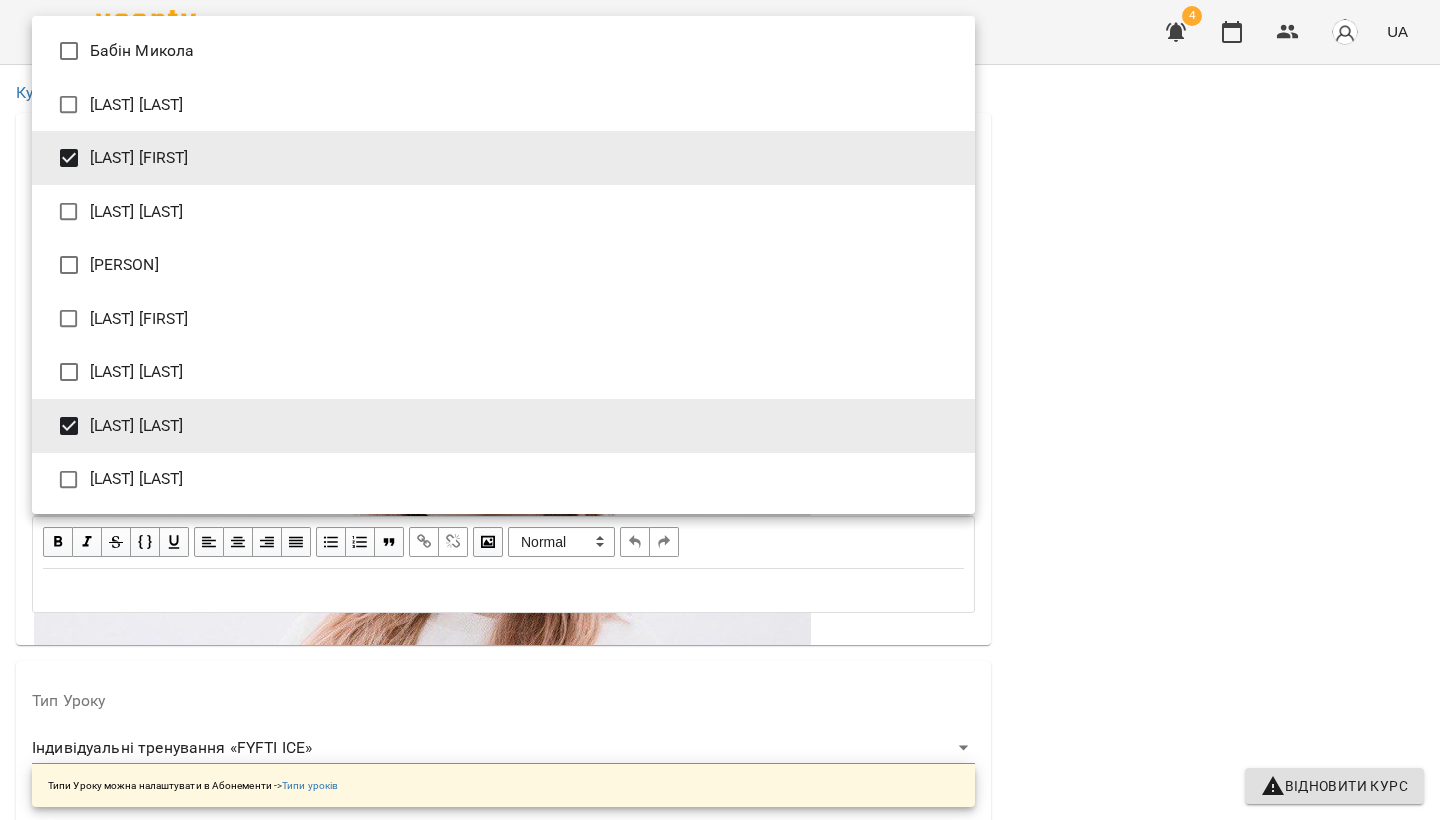 type on "**********" 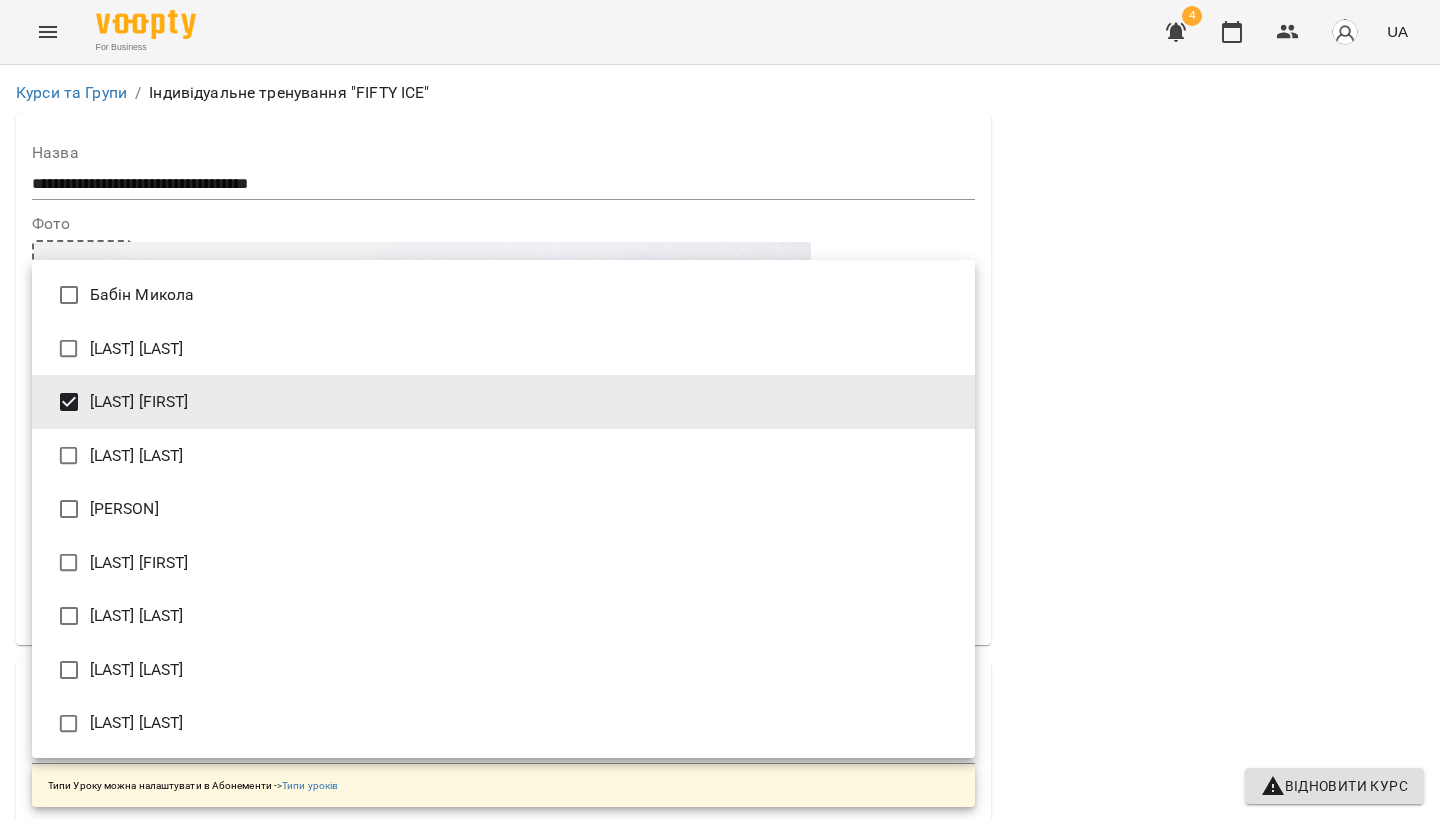 click at bounding box center (720, 410) 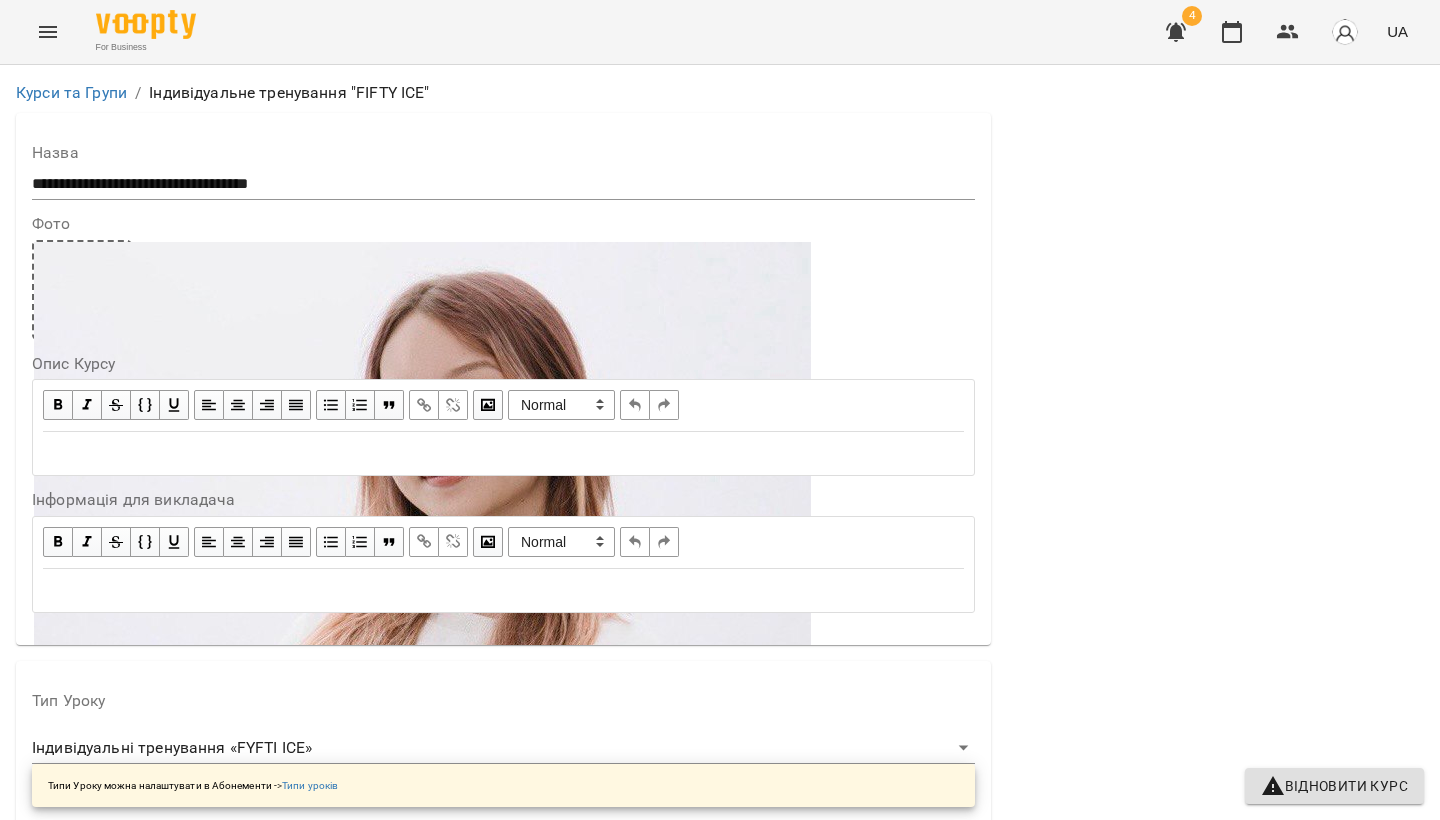 scroll, scrollTop: 844, scrollLeft: 0, axis: vertical 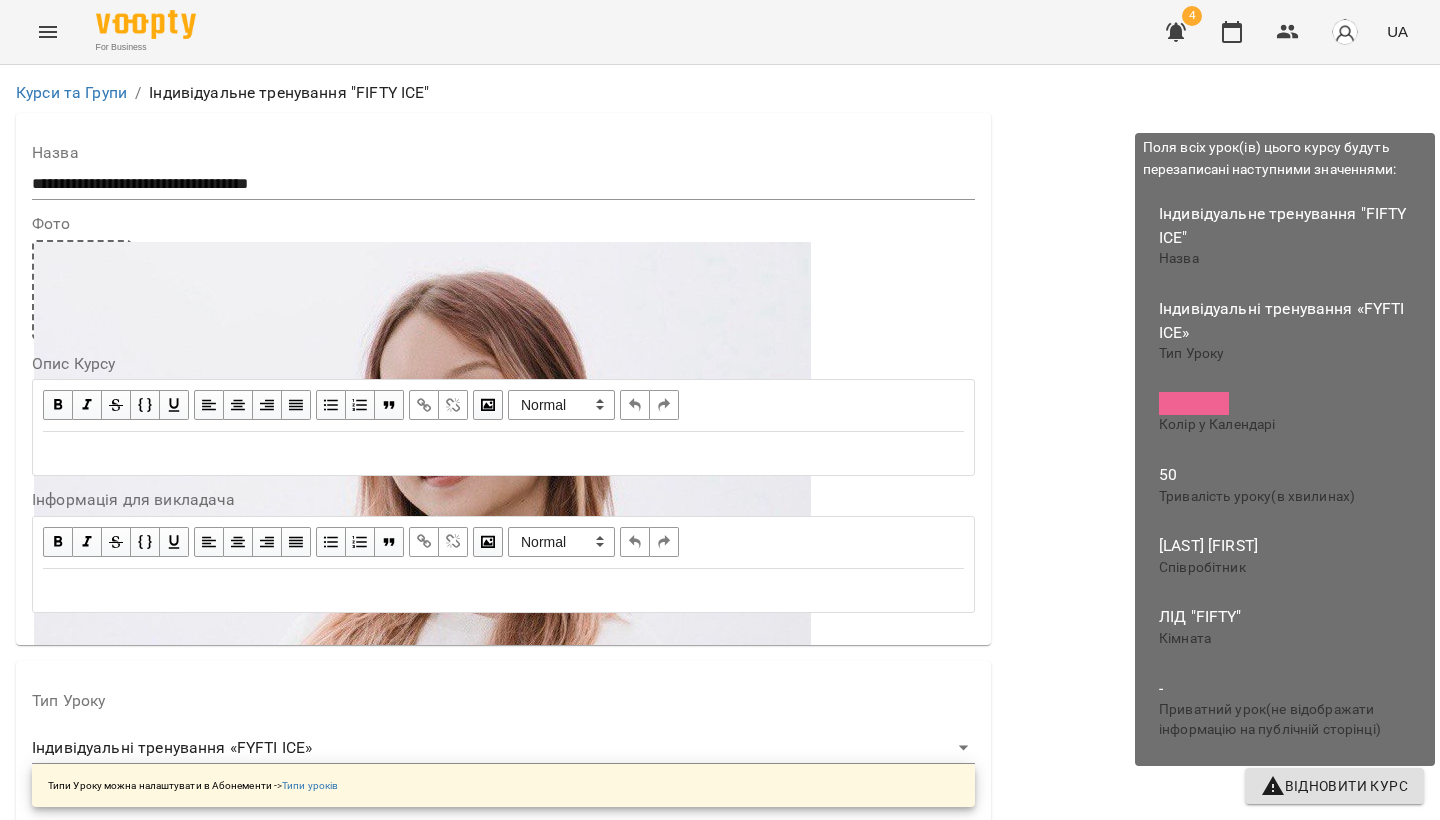 click on "Відновити Курс" at bounding box center (1334, 786) 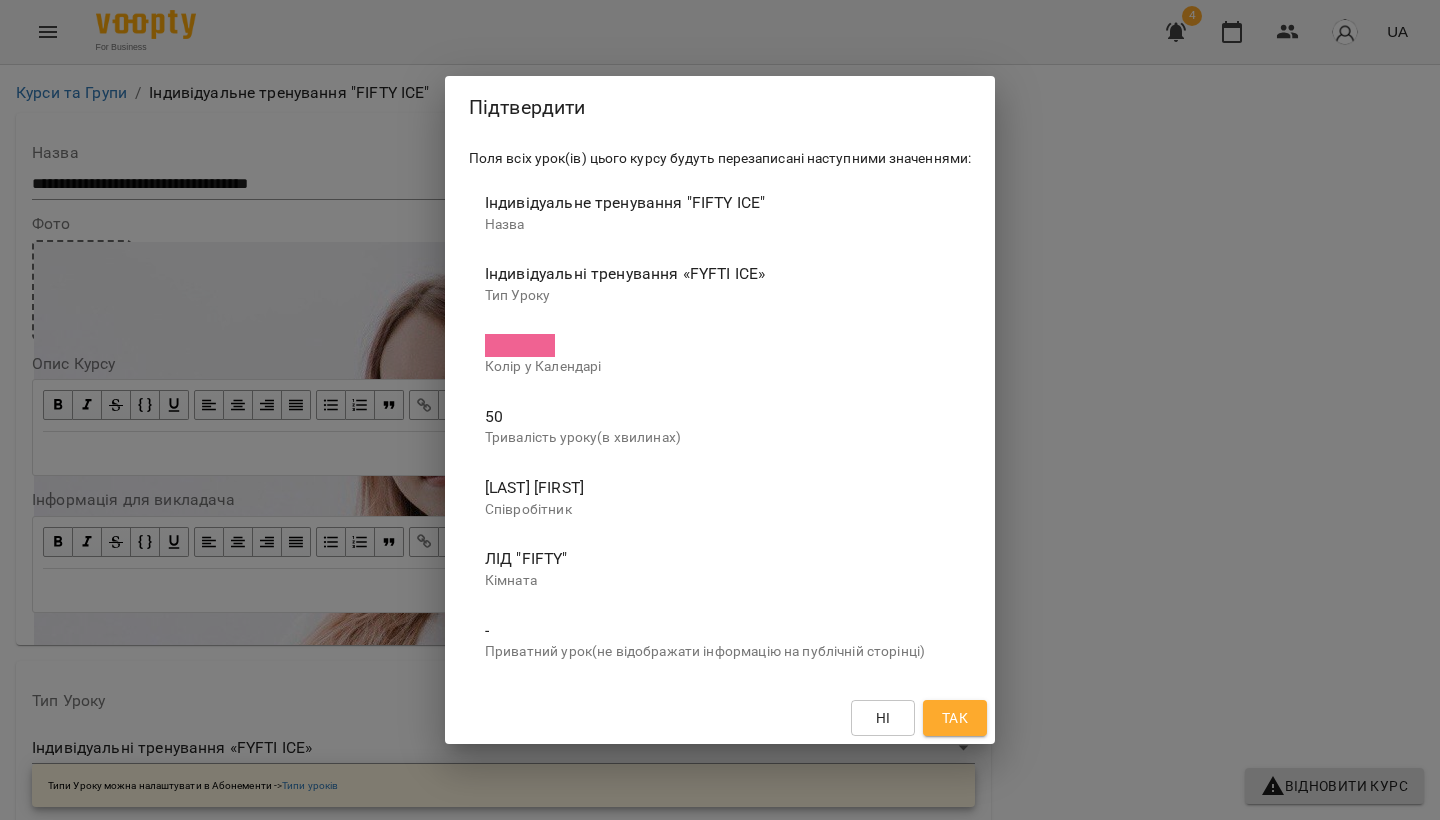 click on "Назва Індивідуальні тренування «FYFTI ICE» Тип Уроку   Колір у Календарі 50 Тривалість уроку(в хвилинах) [LAST] [LAST] Співробітник ЛІД "FIFTY" Кімната - Приватний урок(не відображати інформацію на публічній сторінці) Ні Так" at bounding box center (720, 410) 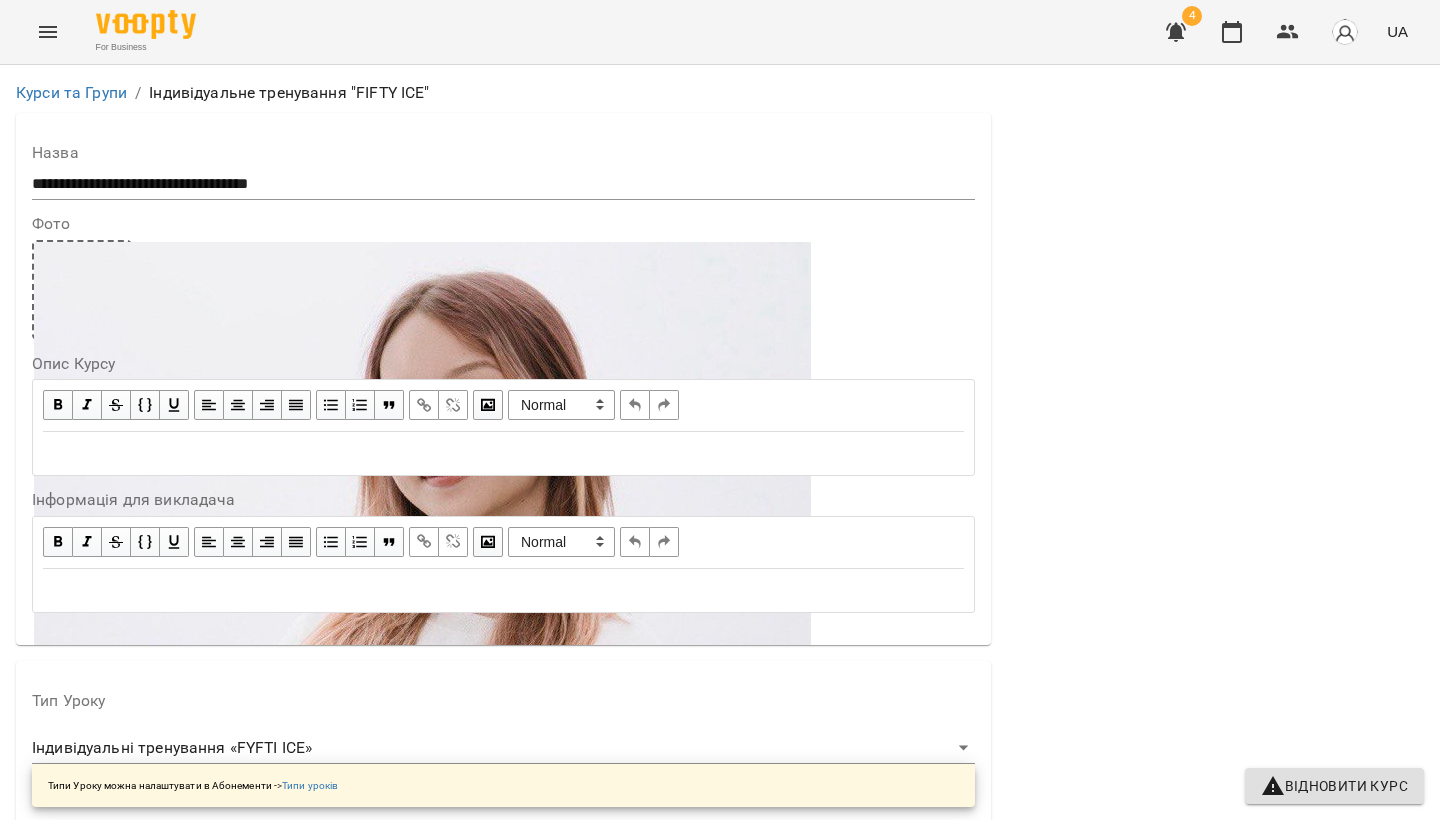 scroll, scrollTop: 750, scrollLeft: 0, axis: vertical 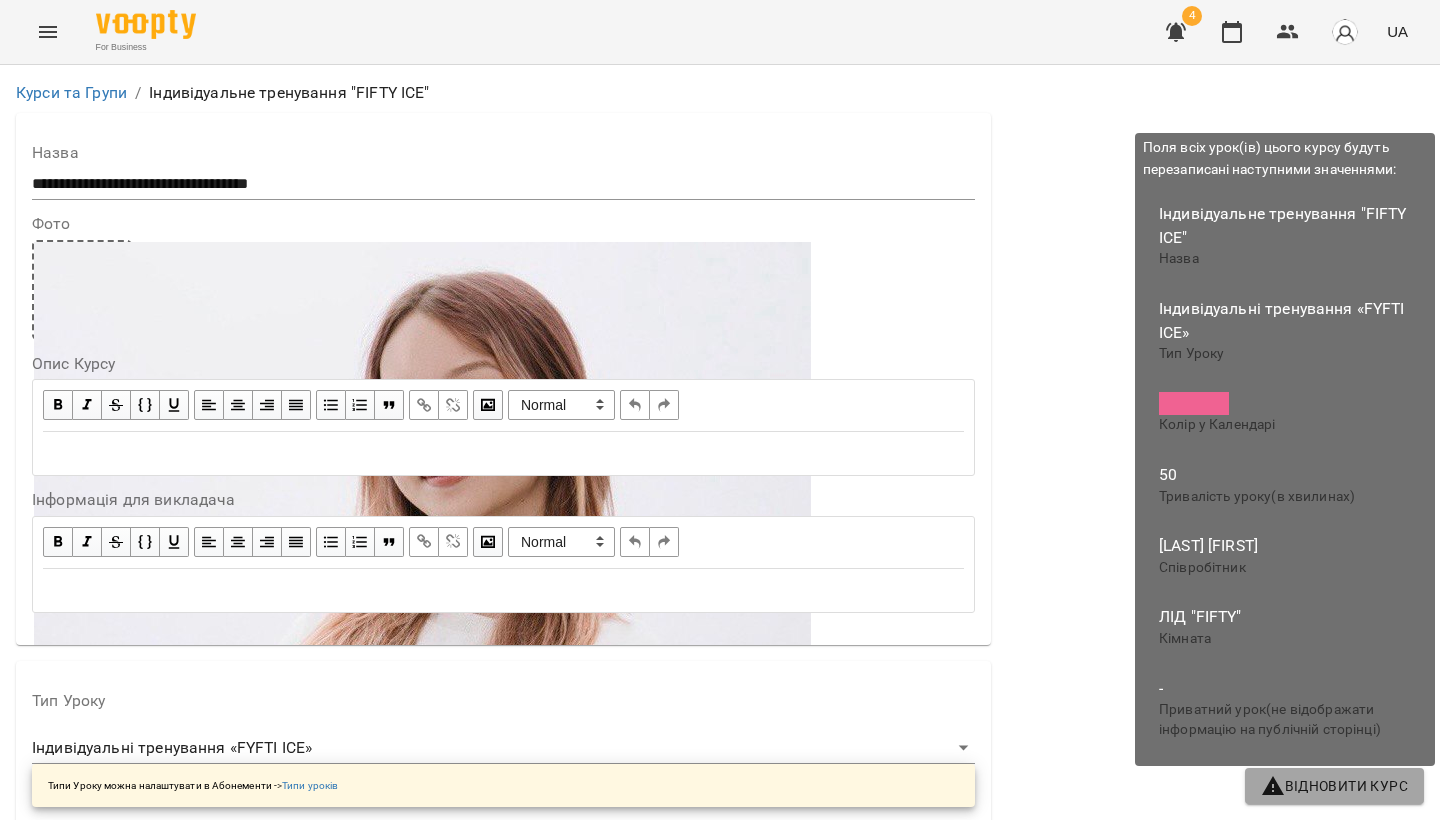 click on "Відновити Курс" at bounding box center [1334, 786] 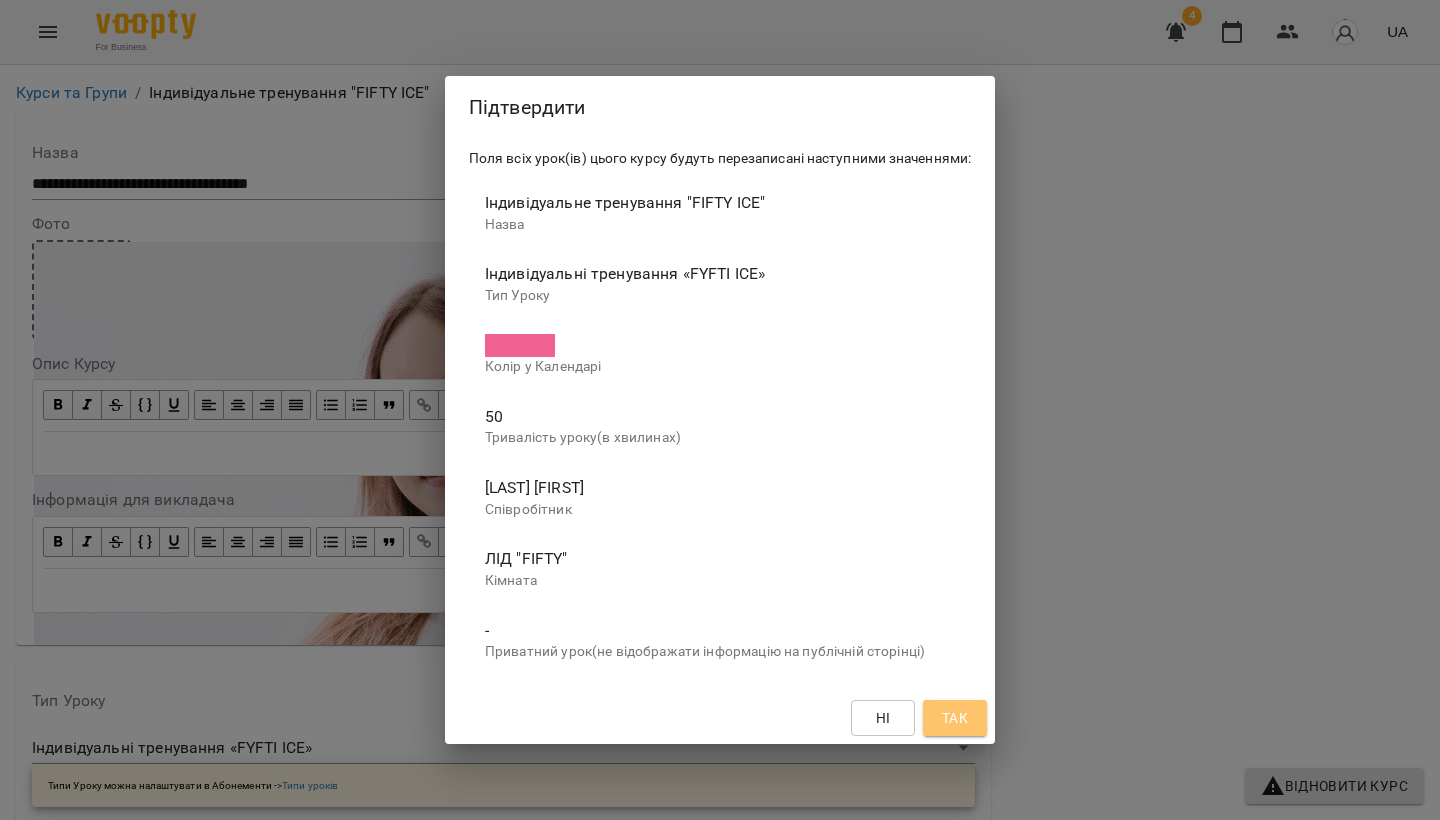 click on "Так" at bounding box center [955, 718] 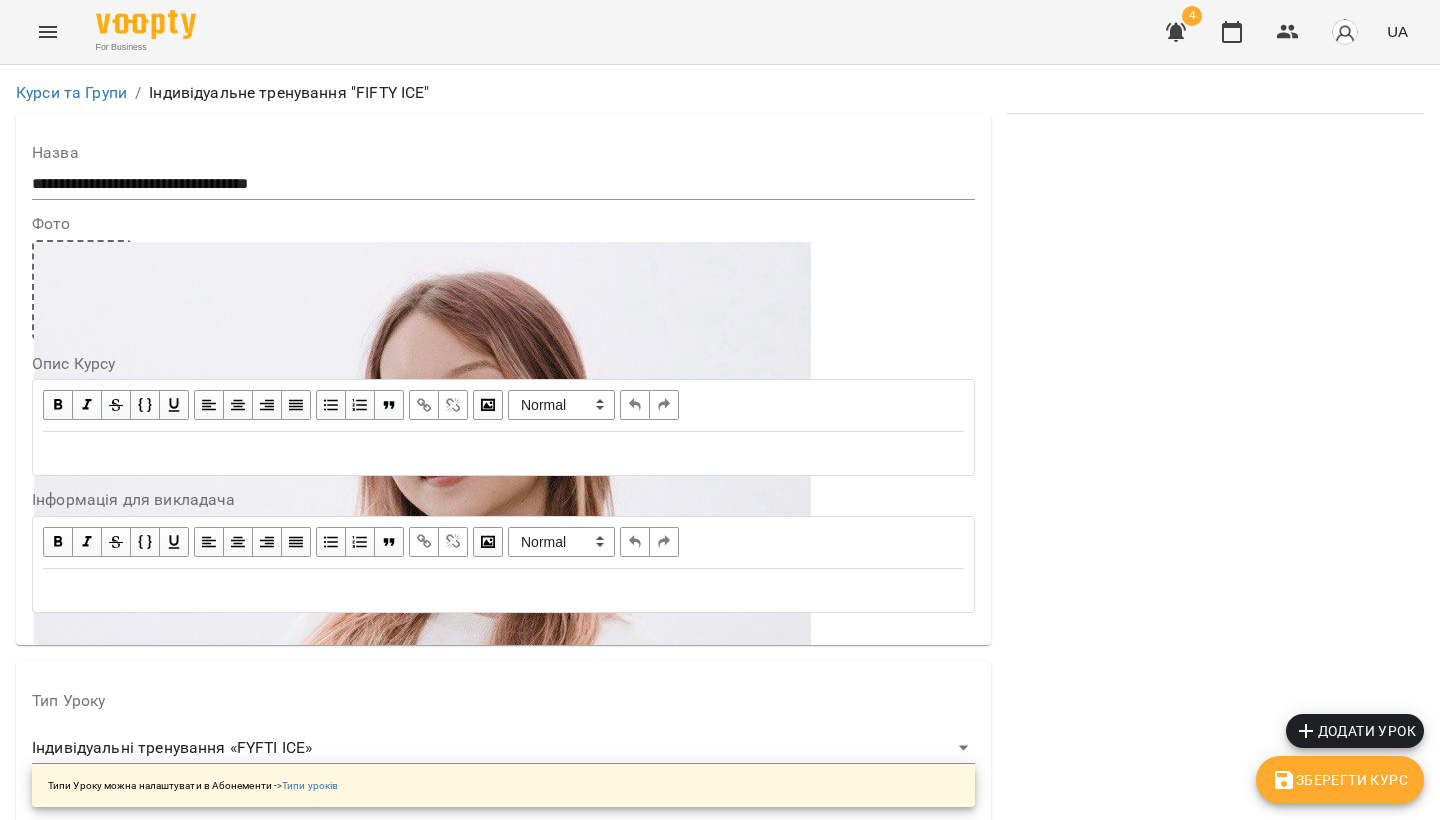 scroll, scrollTop: 0, scrollLeft: 0, axis: both 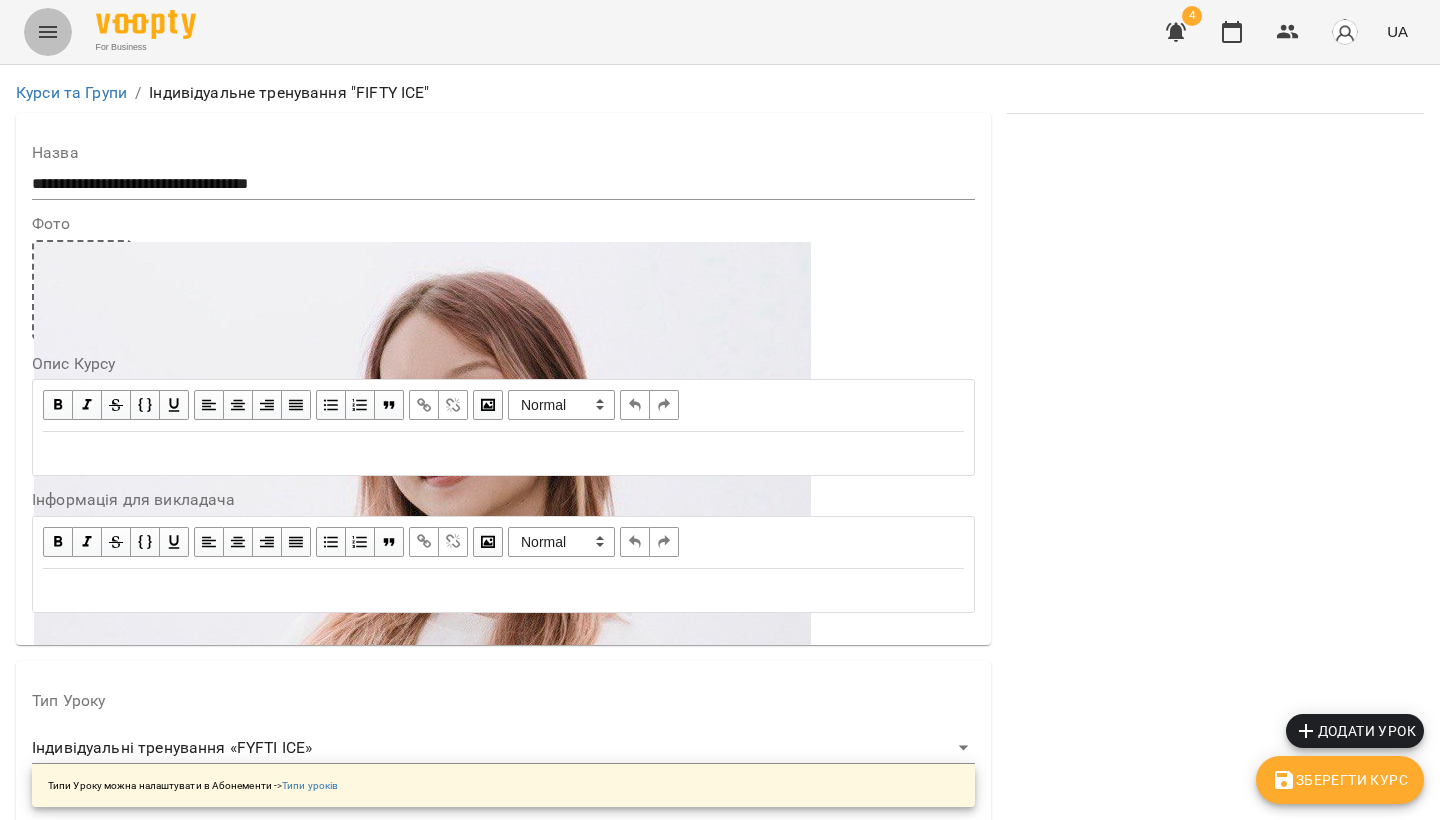click at bounding box center [48, 32] 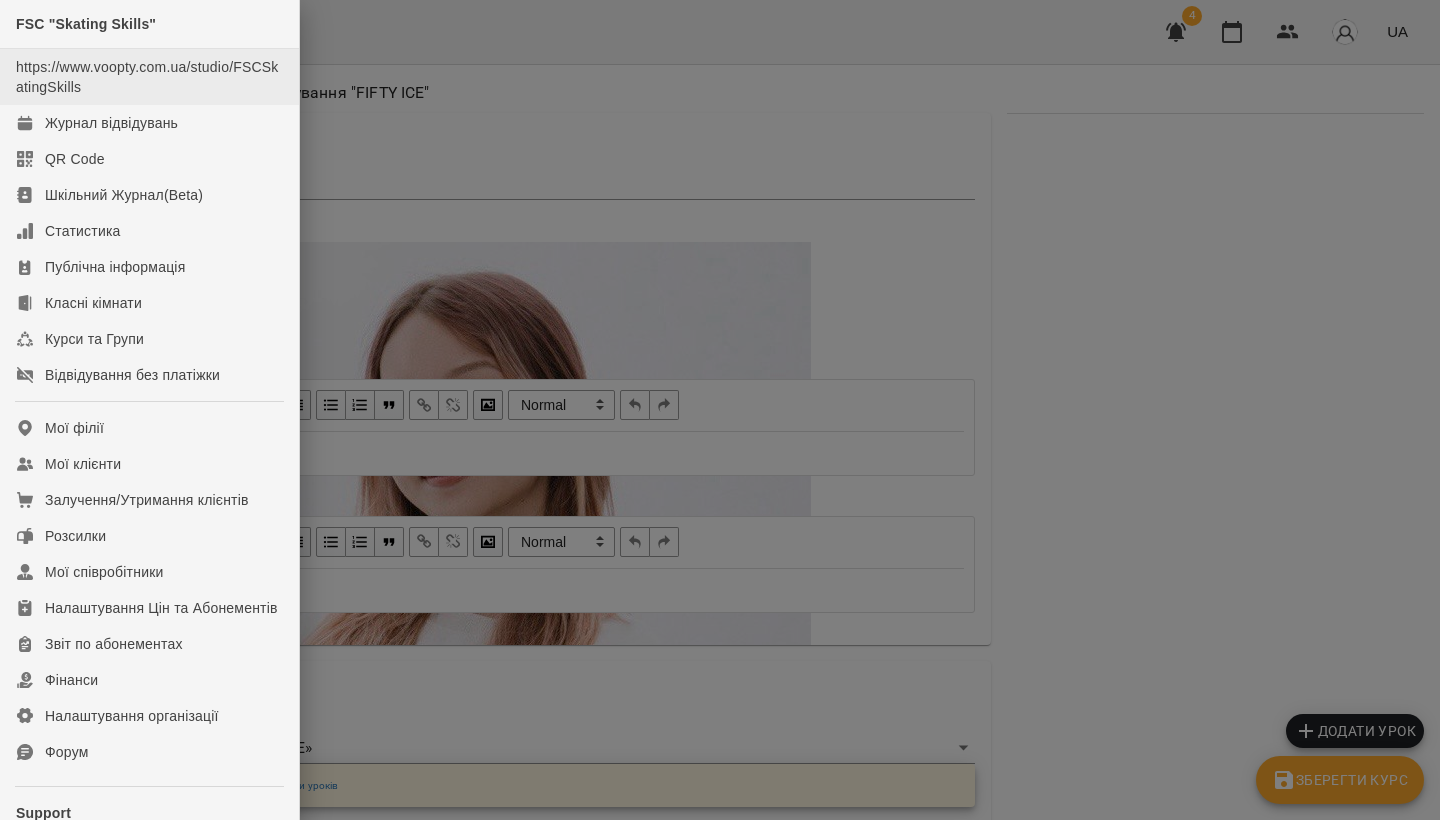 click on "https://www.voopty.com.ua/studio/FSCSkatingSkills" at bounding box center (147, 77) 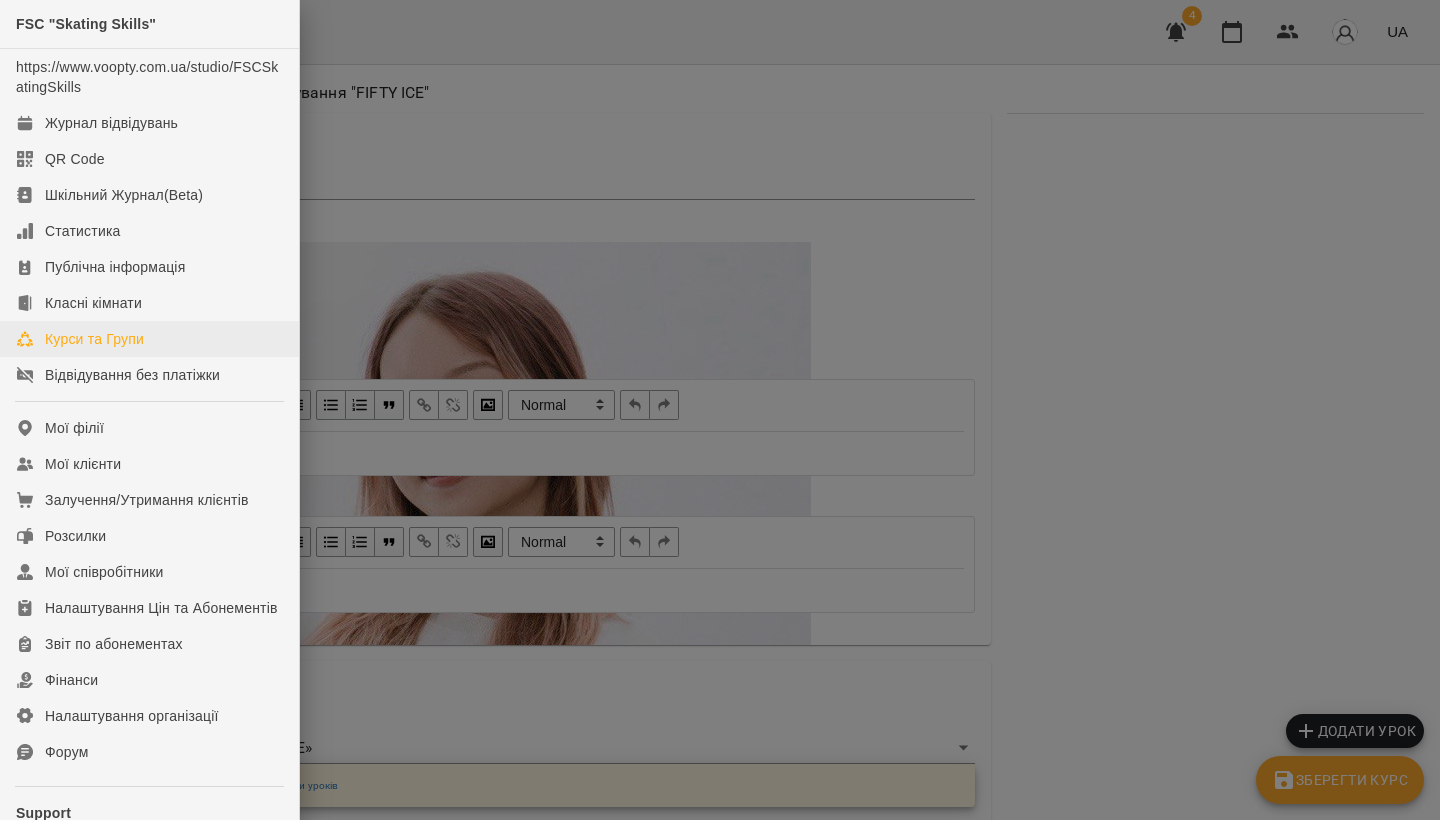 click on "Курси та Групи" at bounding box center (94, 339) 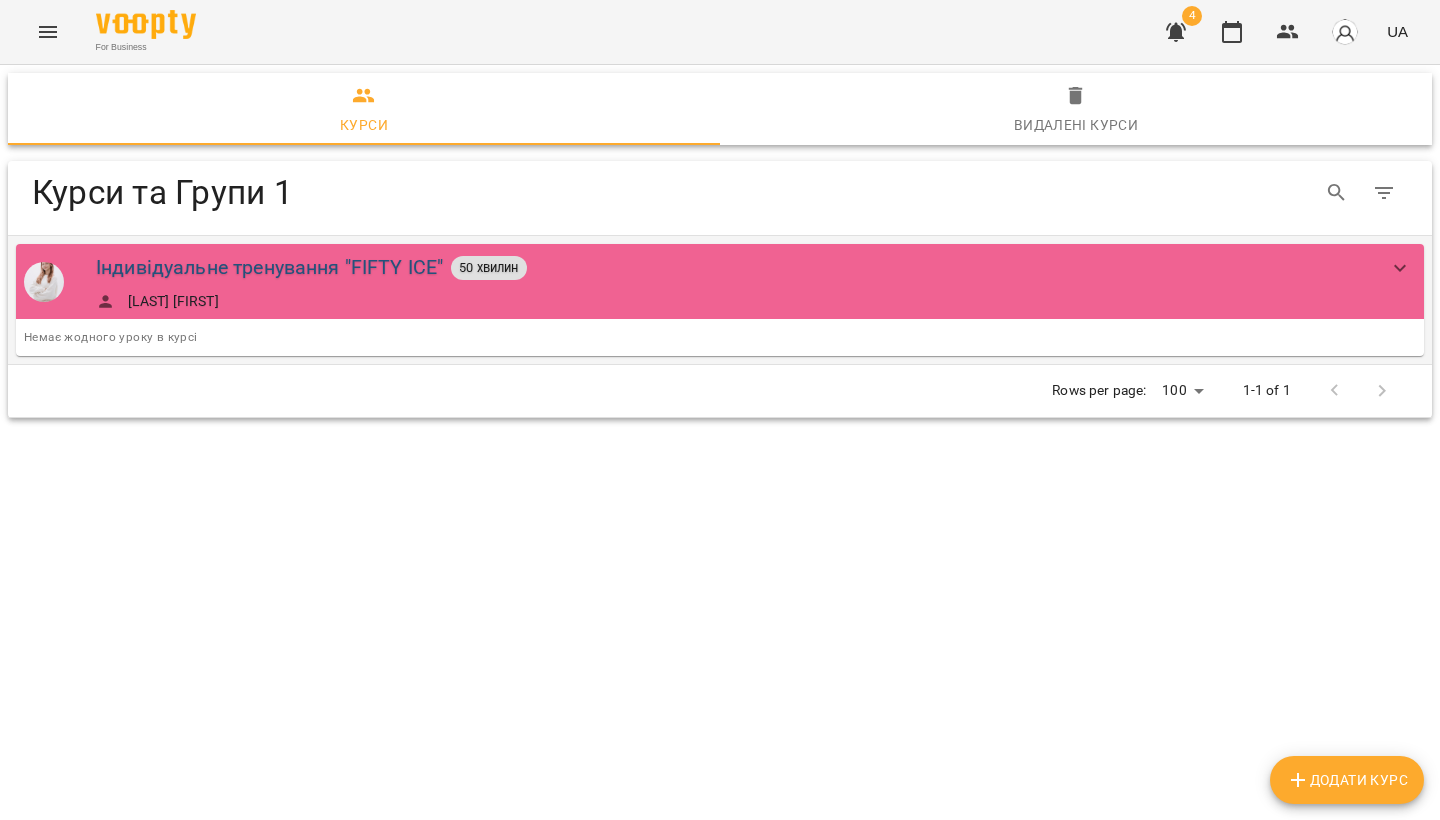 click on "Індивідуальне тренування "FIFTY ICE"" at bounding box center (269, 267) 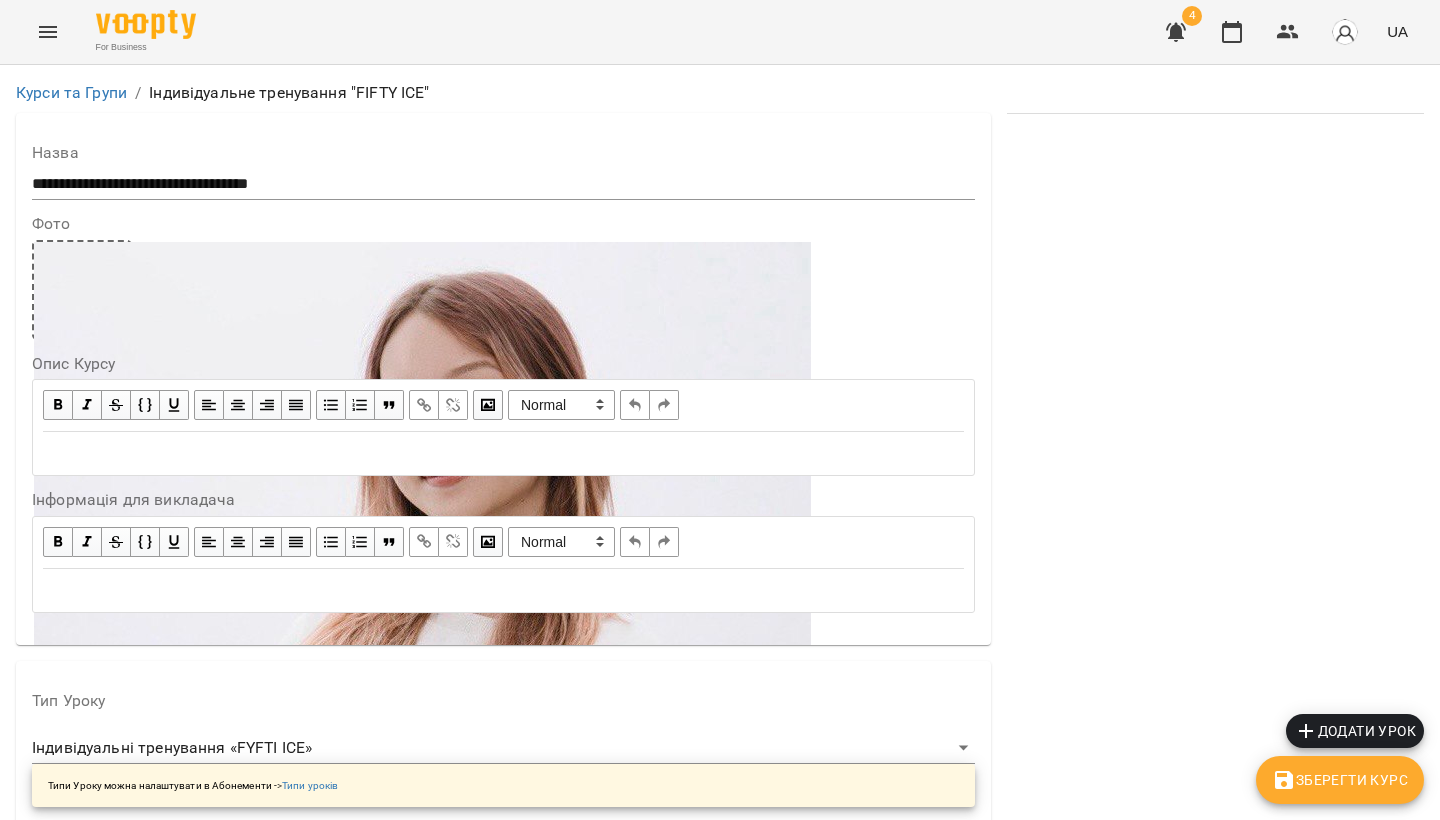scroll, scrollTop: 66, scrollLeft: 0, axis: vertical 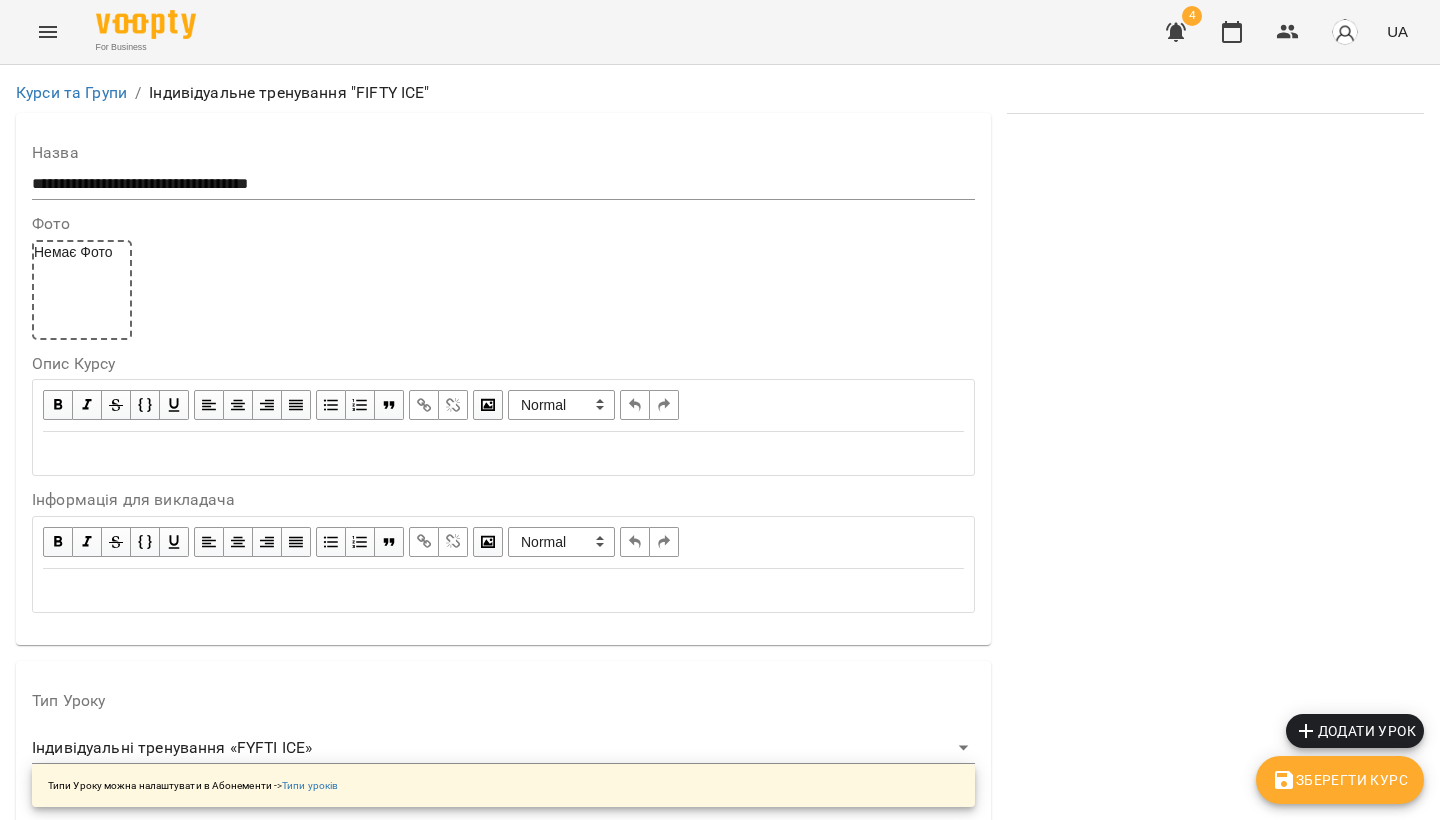 click on "Немає Фото" at bounding box center [82, 290] 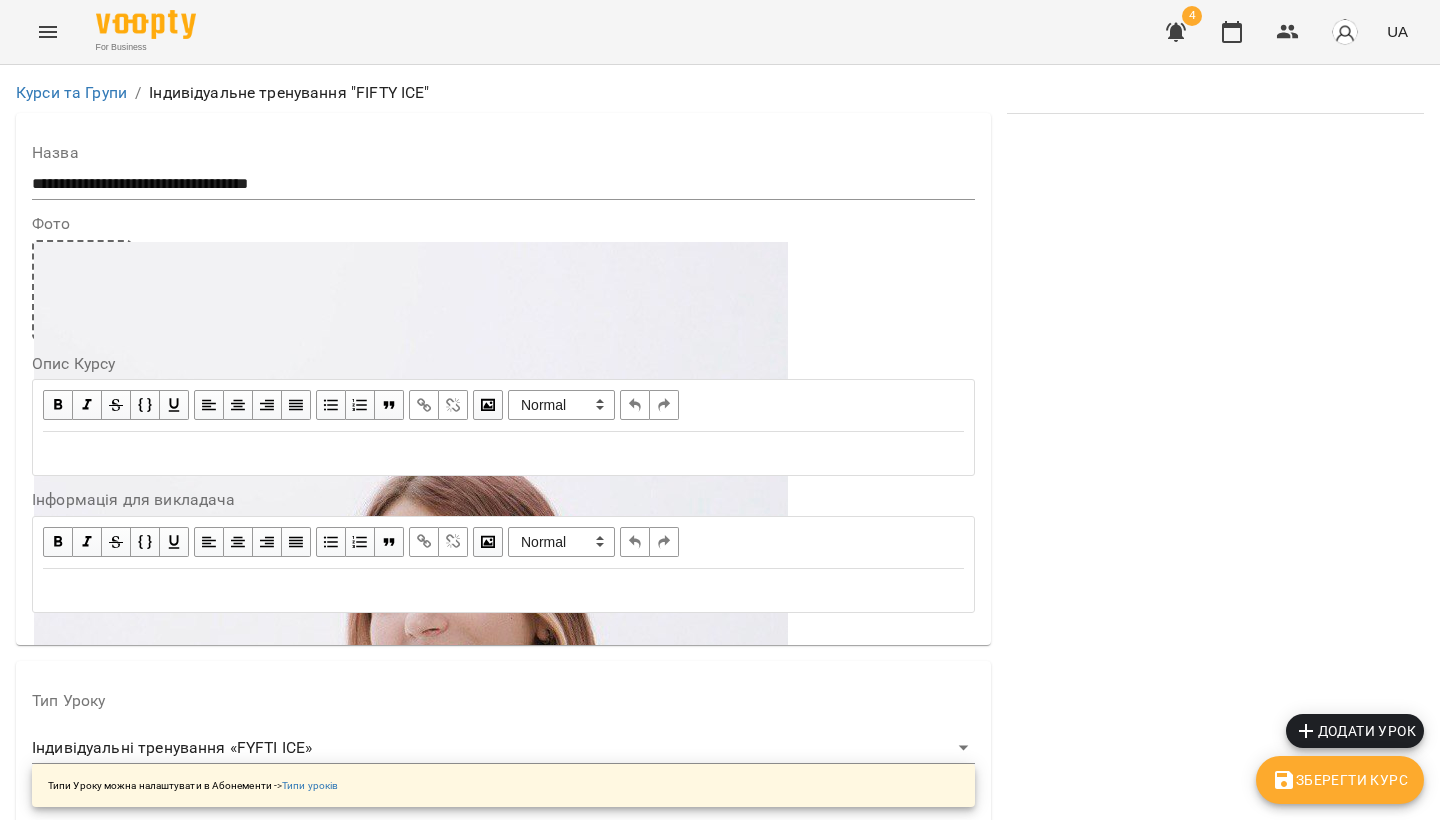 scroll, scrollTop: 75, scrollLeft: 0, axis: vertical 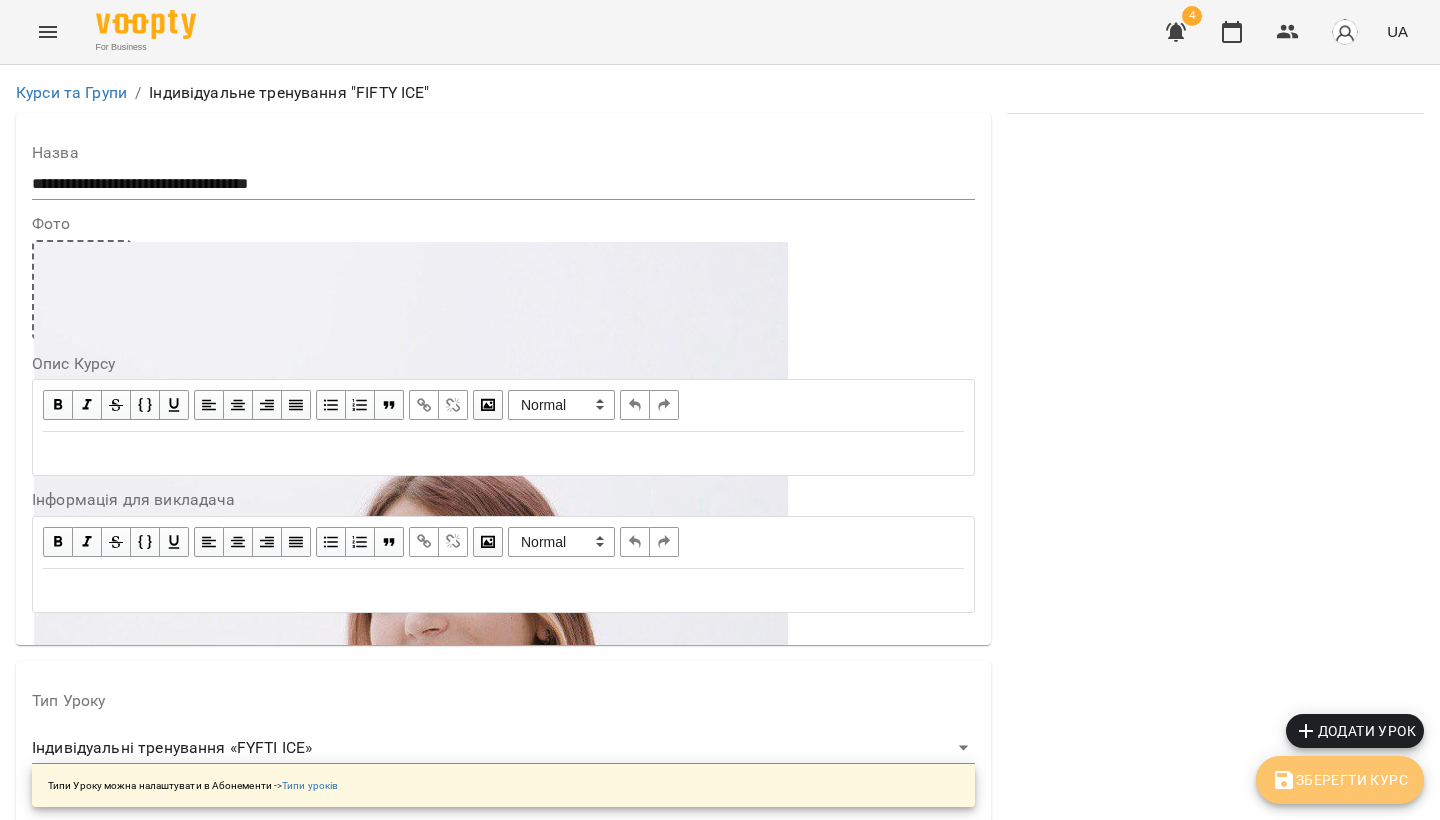 click on "Зберегти Курс" at bounding box center (1340, 780) 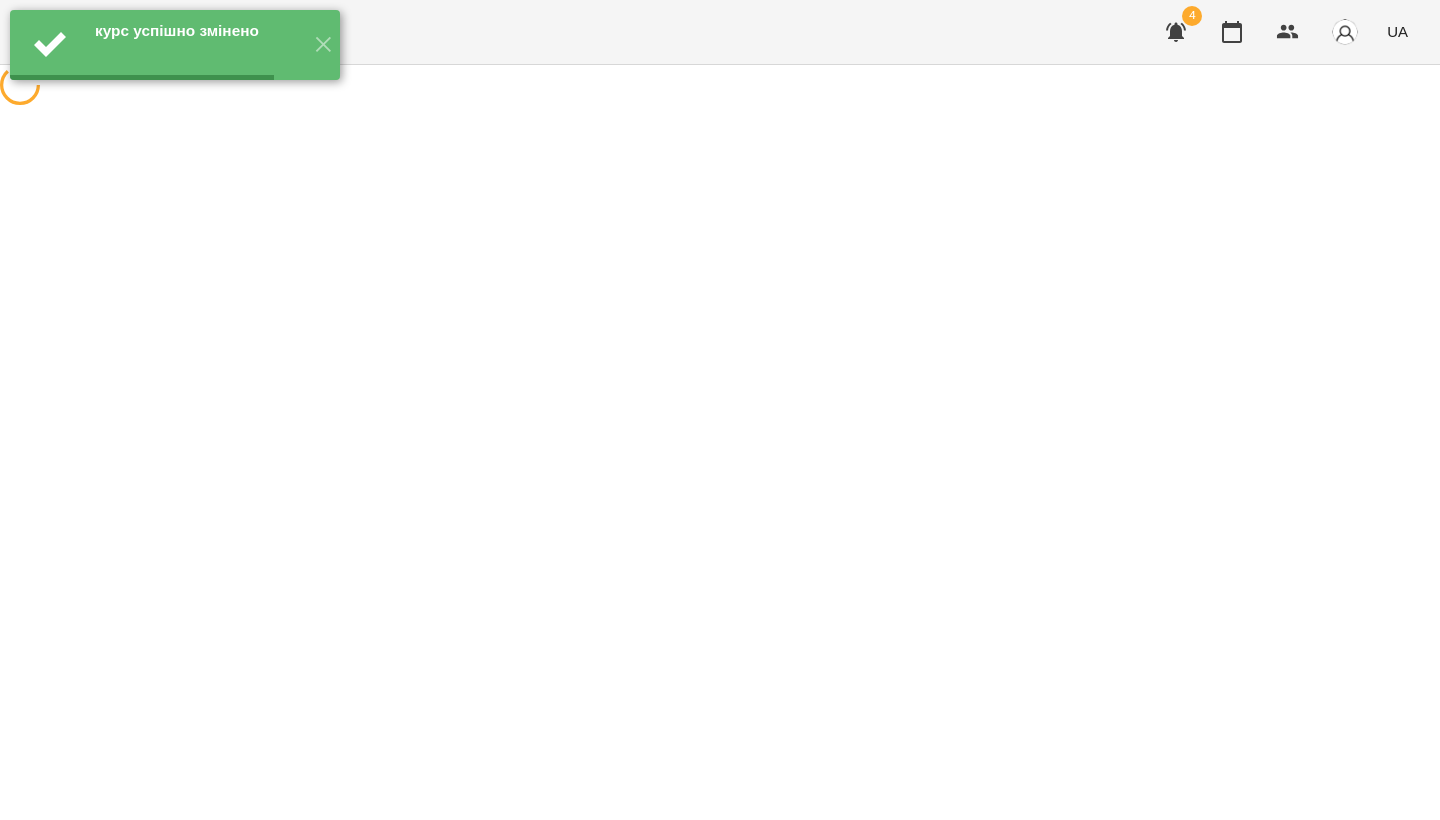 scroll, scrollTop: 0, scrollLeft: 0, axis: both 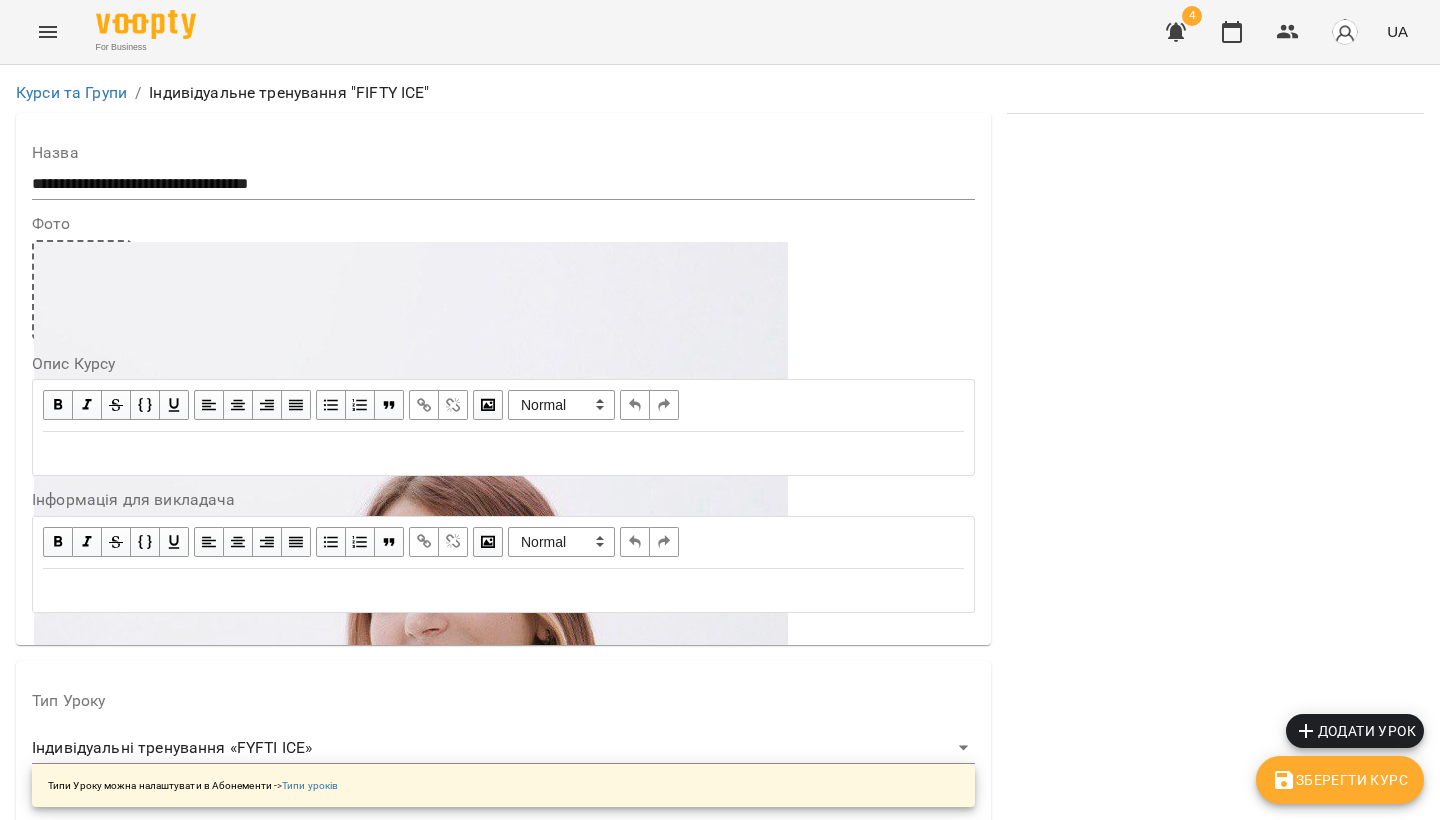 click 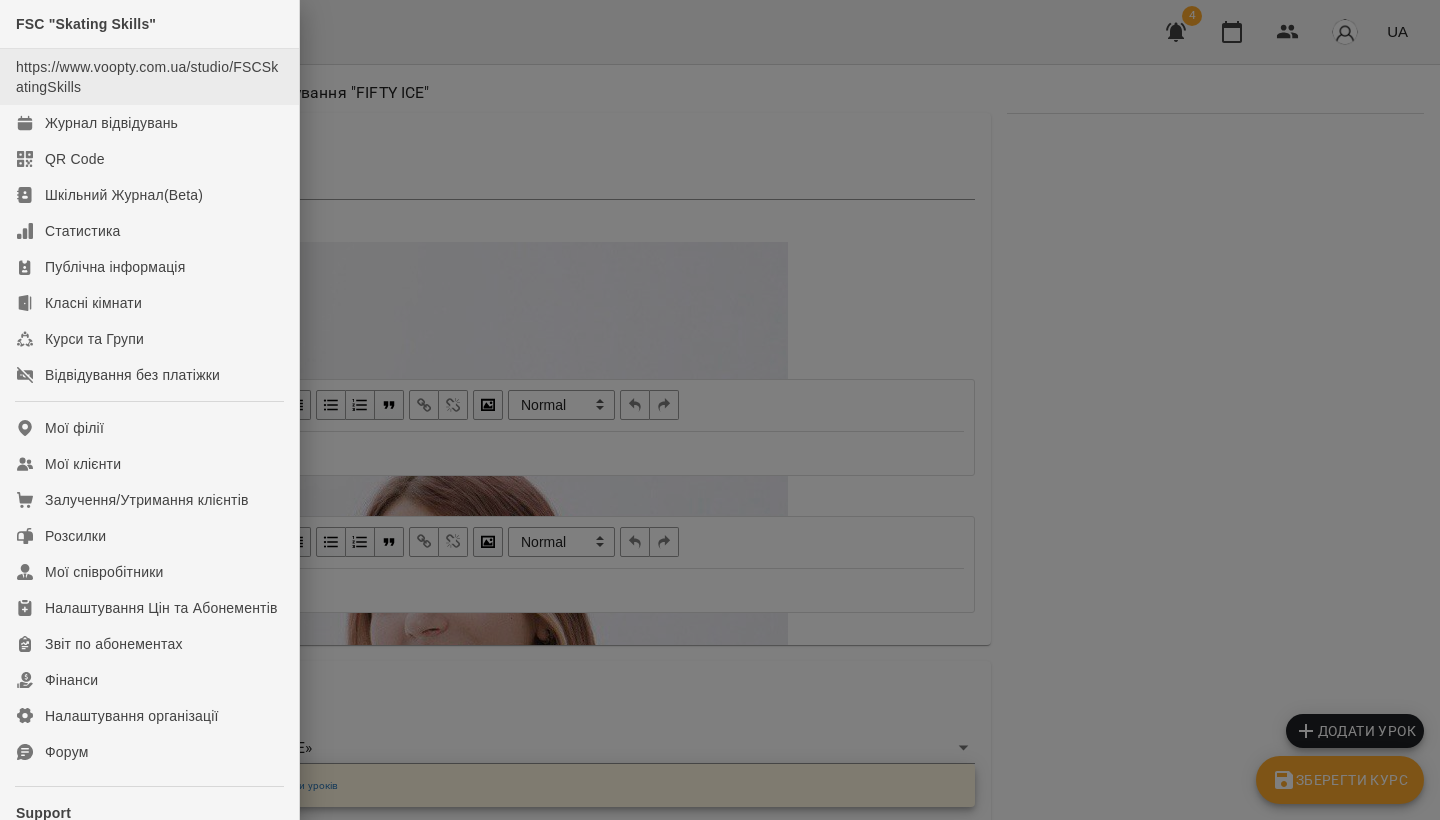 click on "https://www.voopty.com.ua/studio/FSCSkatingSkills" at bounding box center (147, 77) 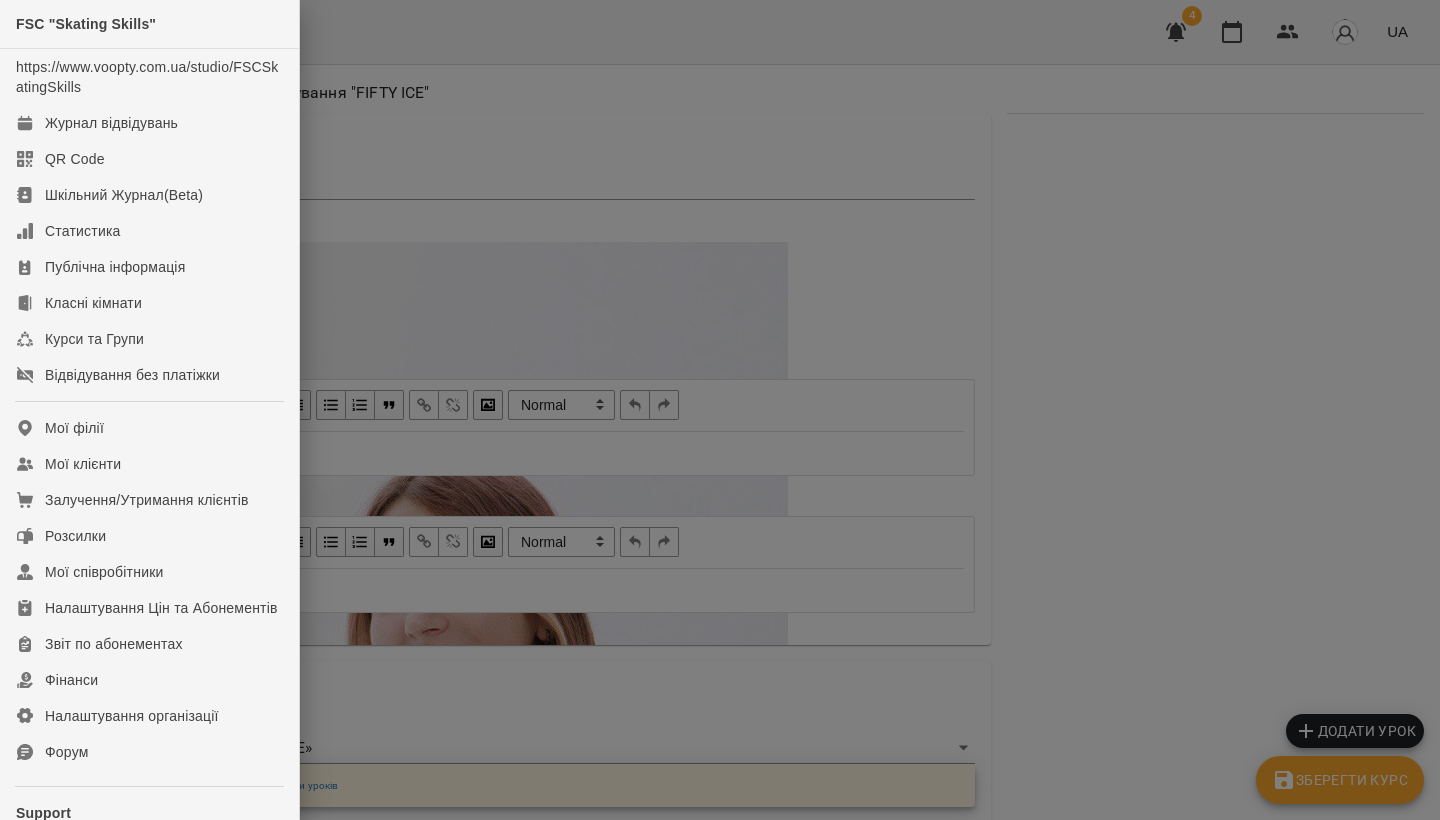 click at bounding box center (720, 410) 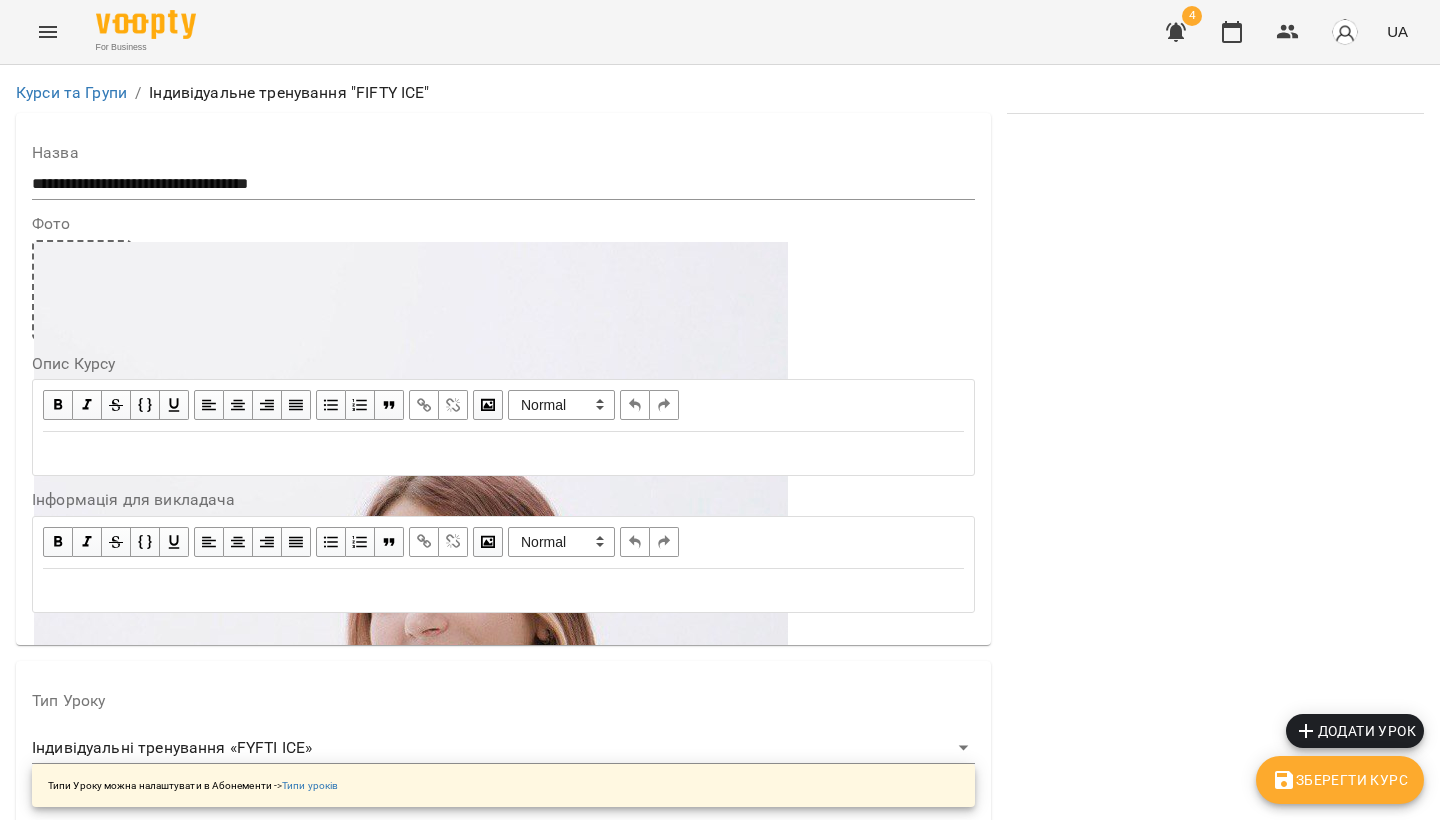 scroll, scrollTop: 0, scrollLeft: 0, axis: both 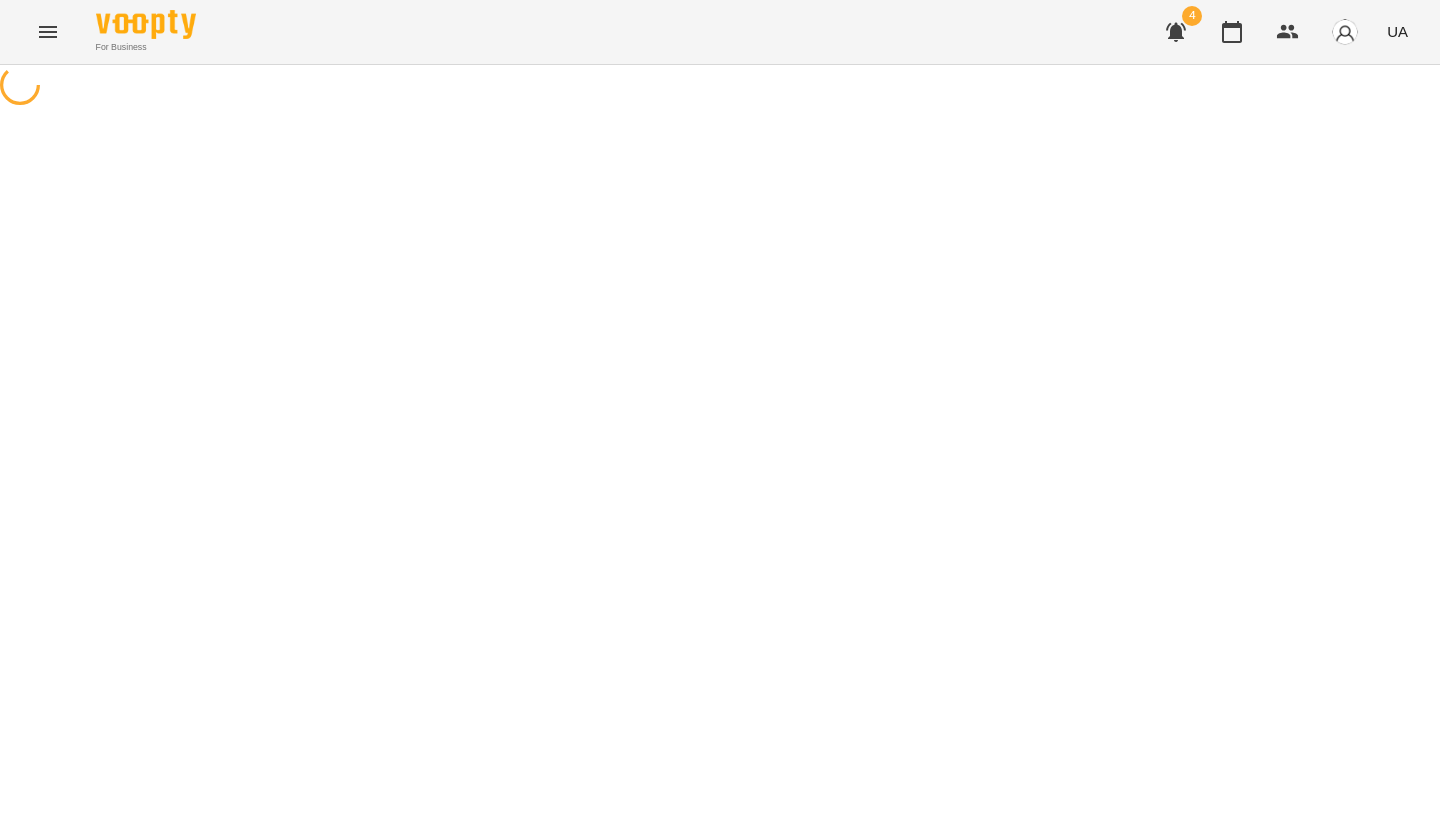select on "**********" 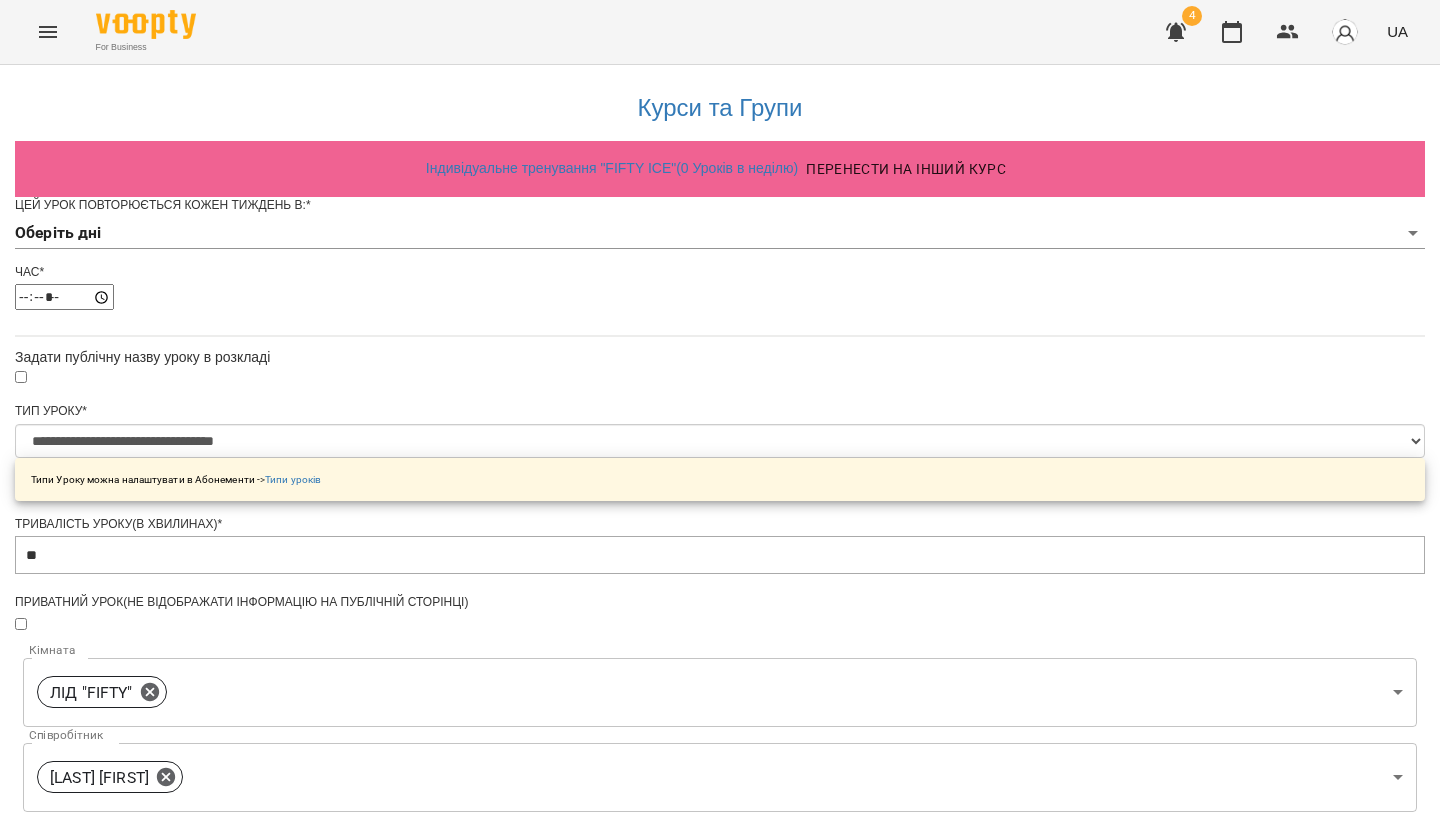 scroll, scrollTop: 0, scrollLeft: 0, axis: both 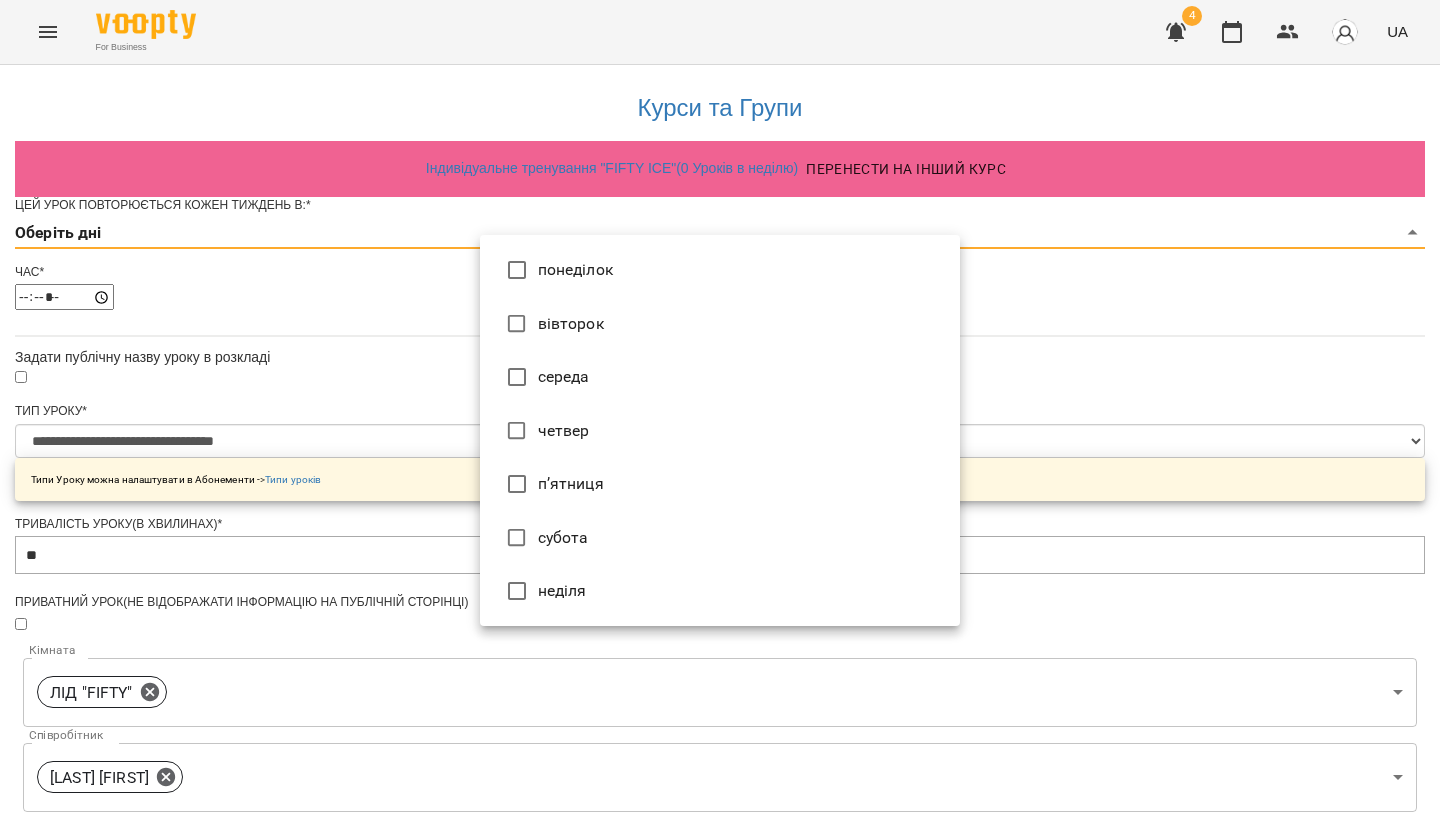click on "**********" at bounding box center [720, 640] 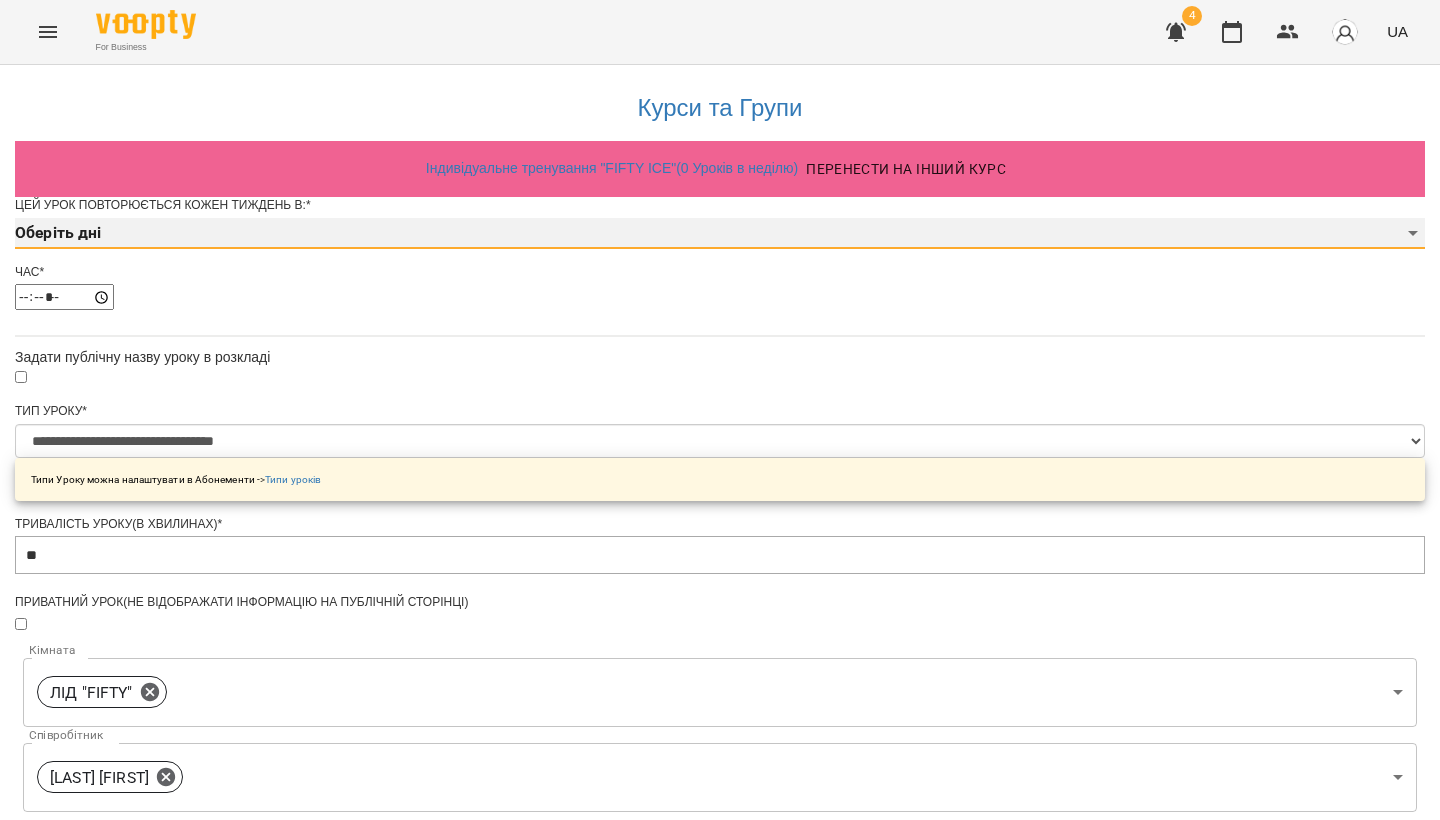 scroll, scrollTop: 0, scrollLeft: 0, axis: both 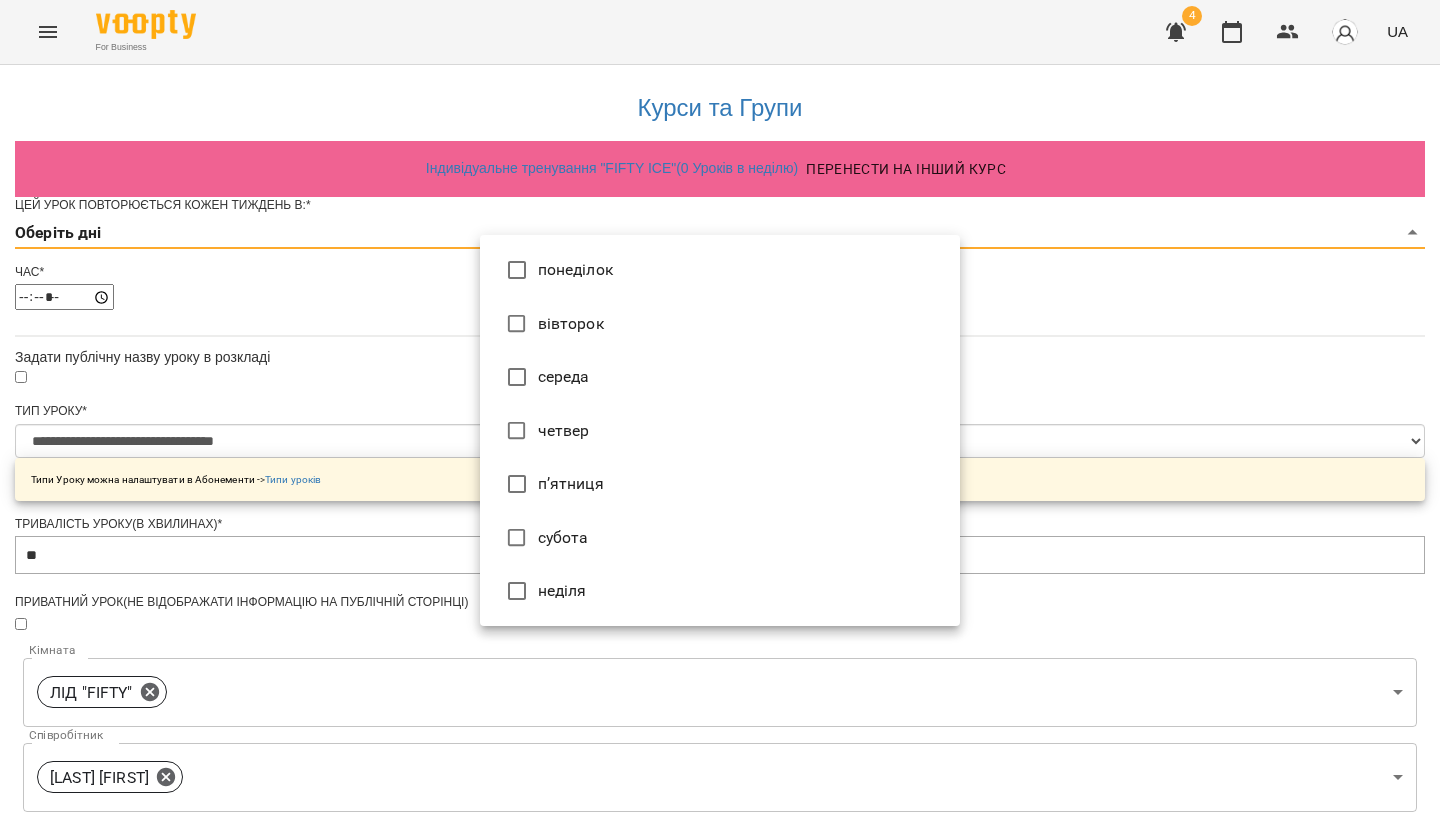 click on "**********" at bounding box center (720, 640) 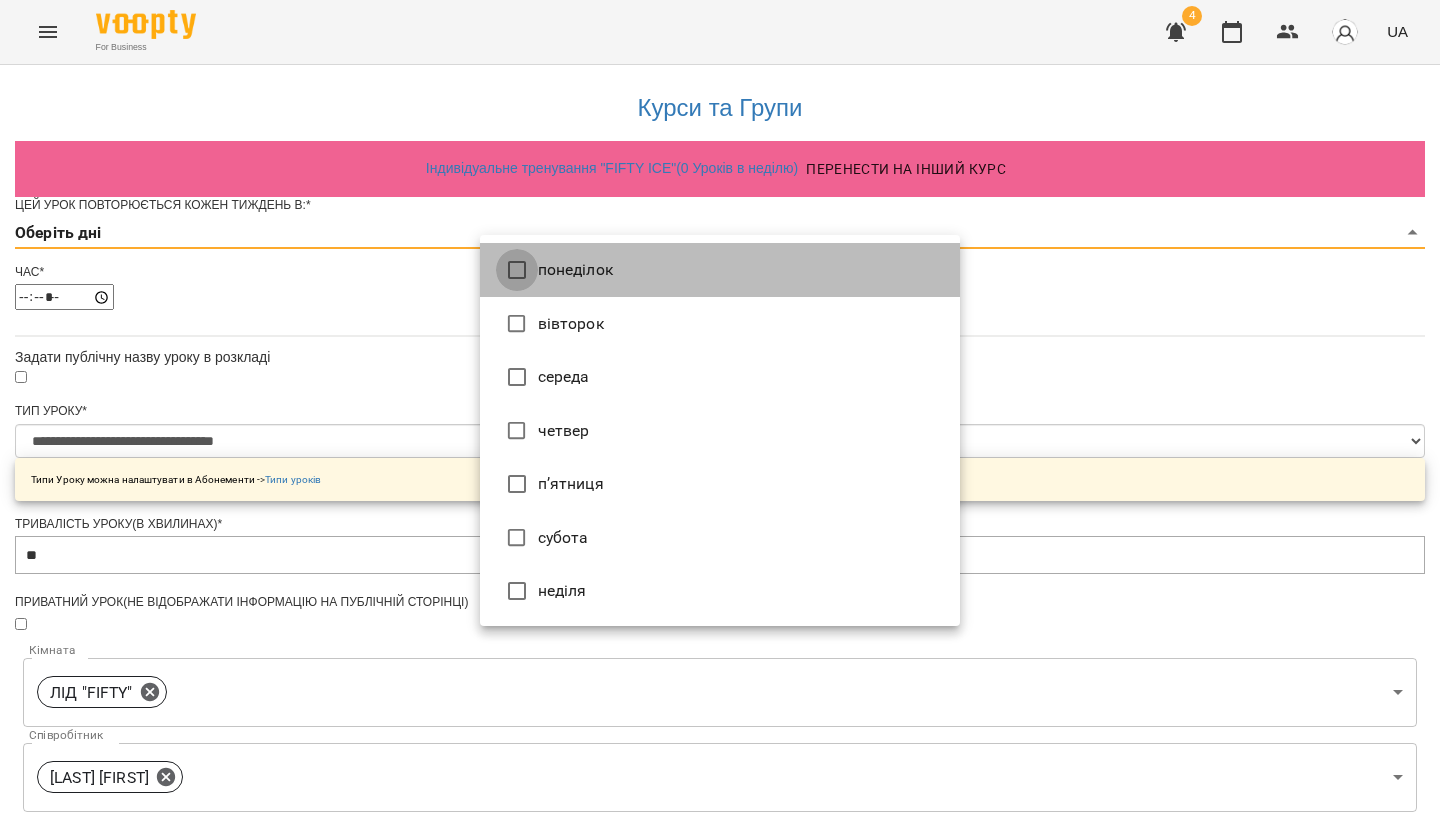 type on "*" 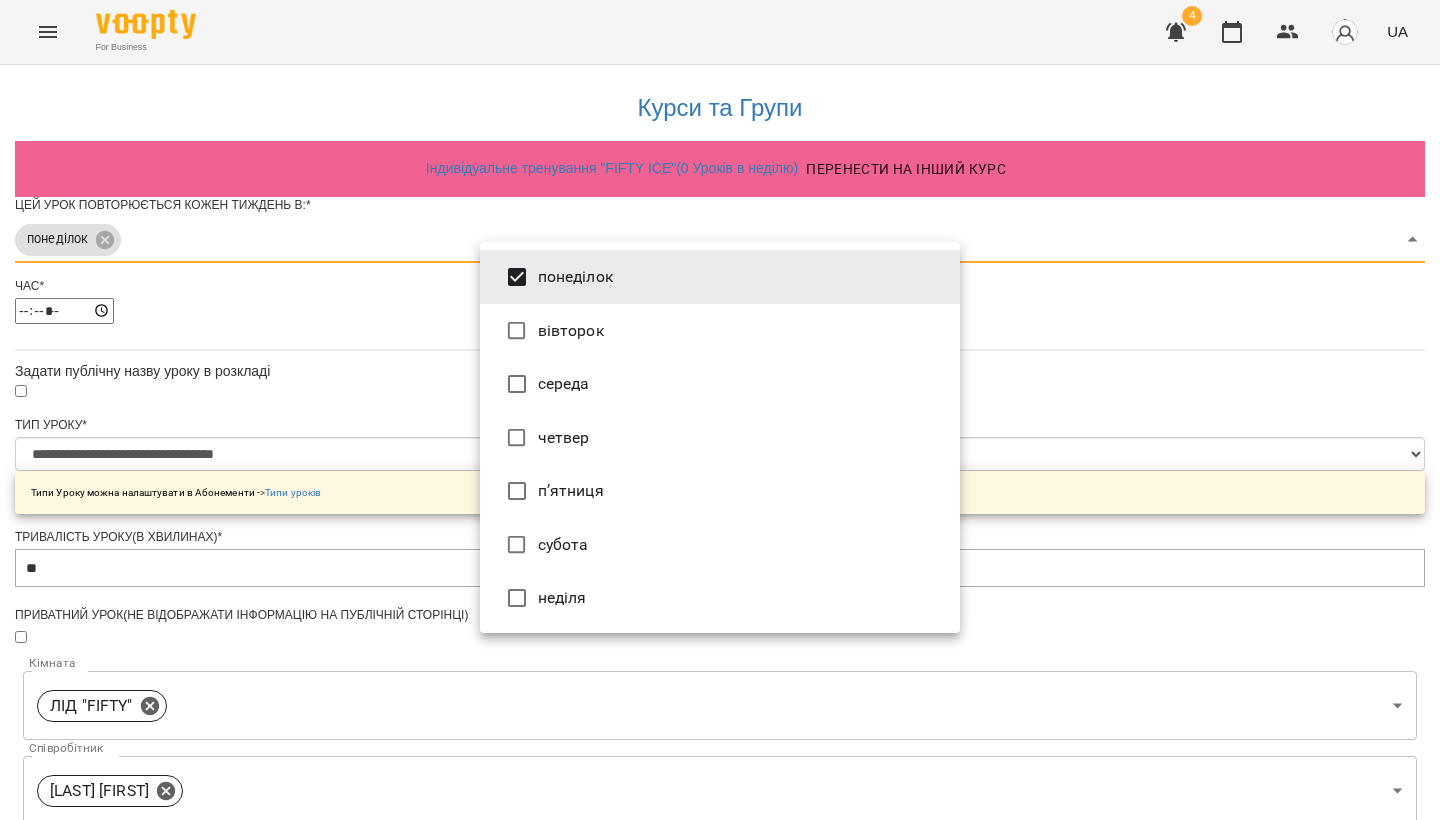 click at bounding box center [720, 410] 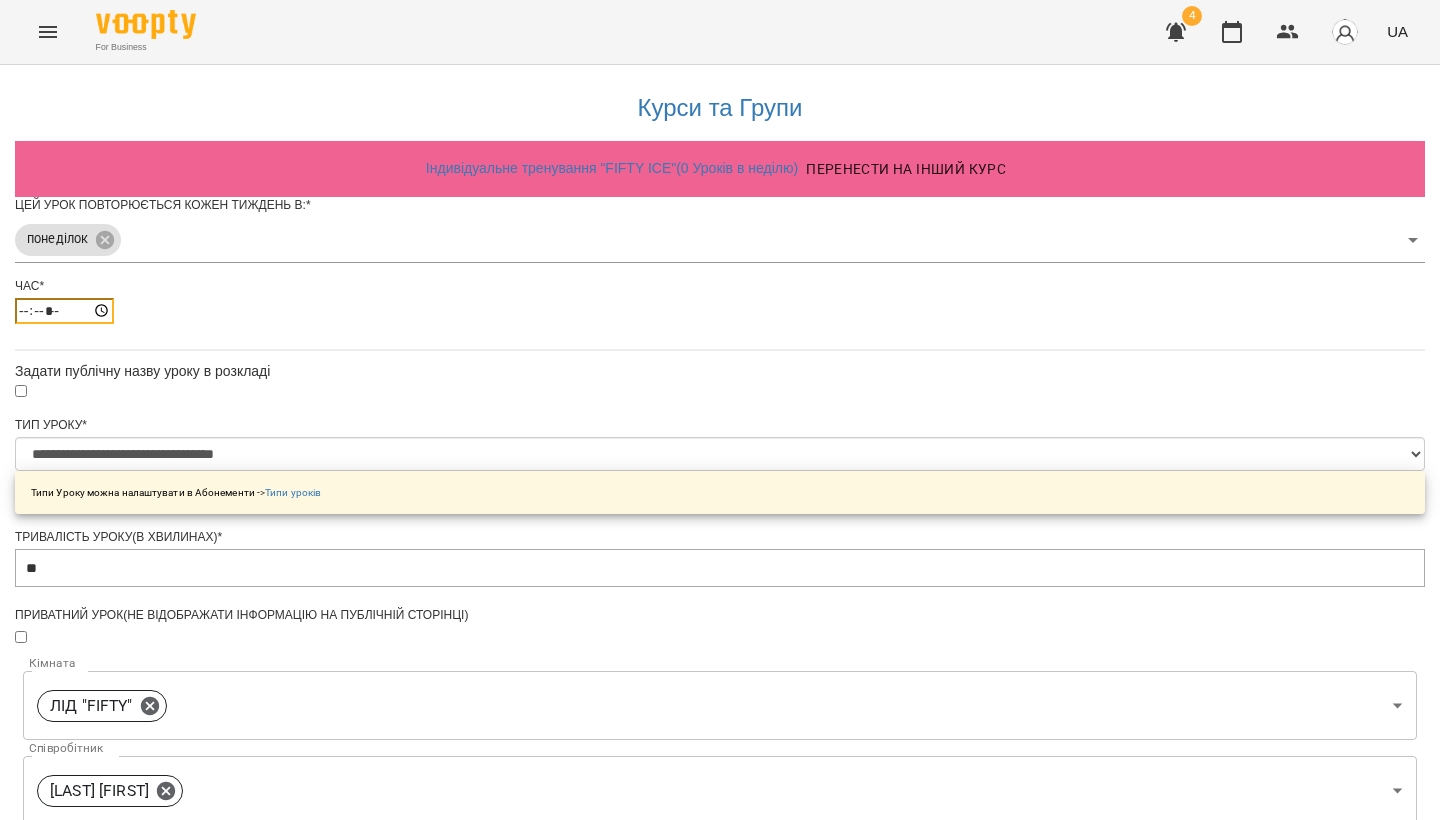 click on "*****" at bounding box center (64, 311) 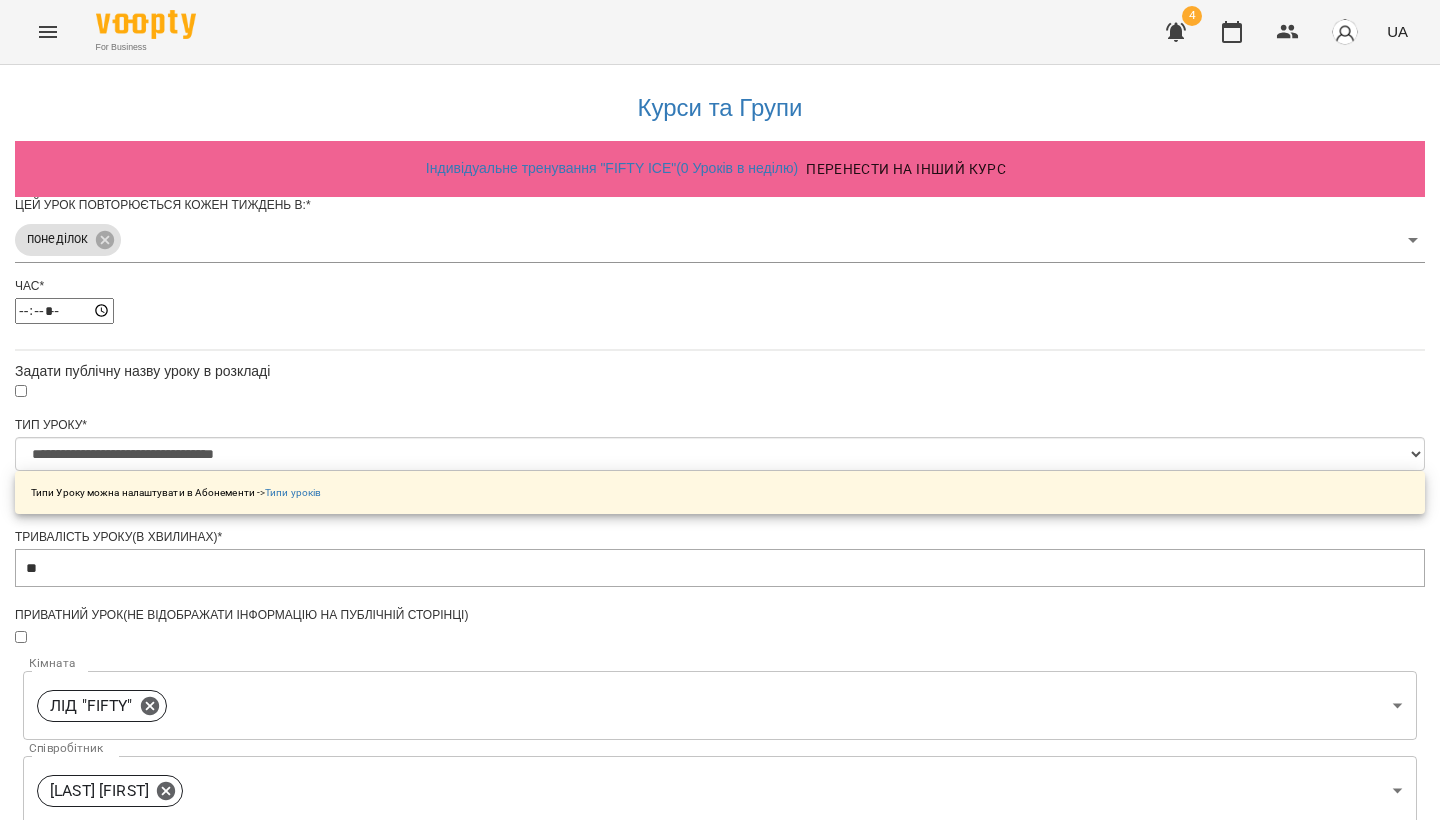 click on "*****" at bounding box center [720, 311] 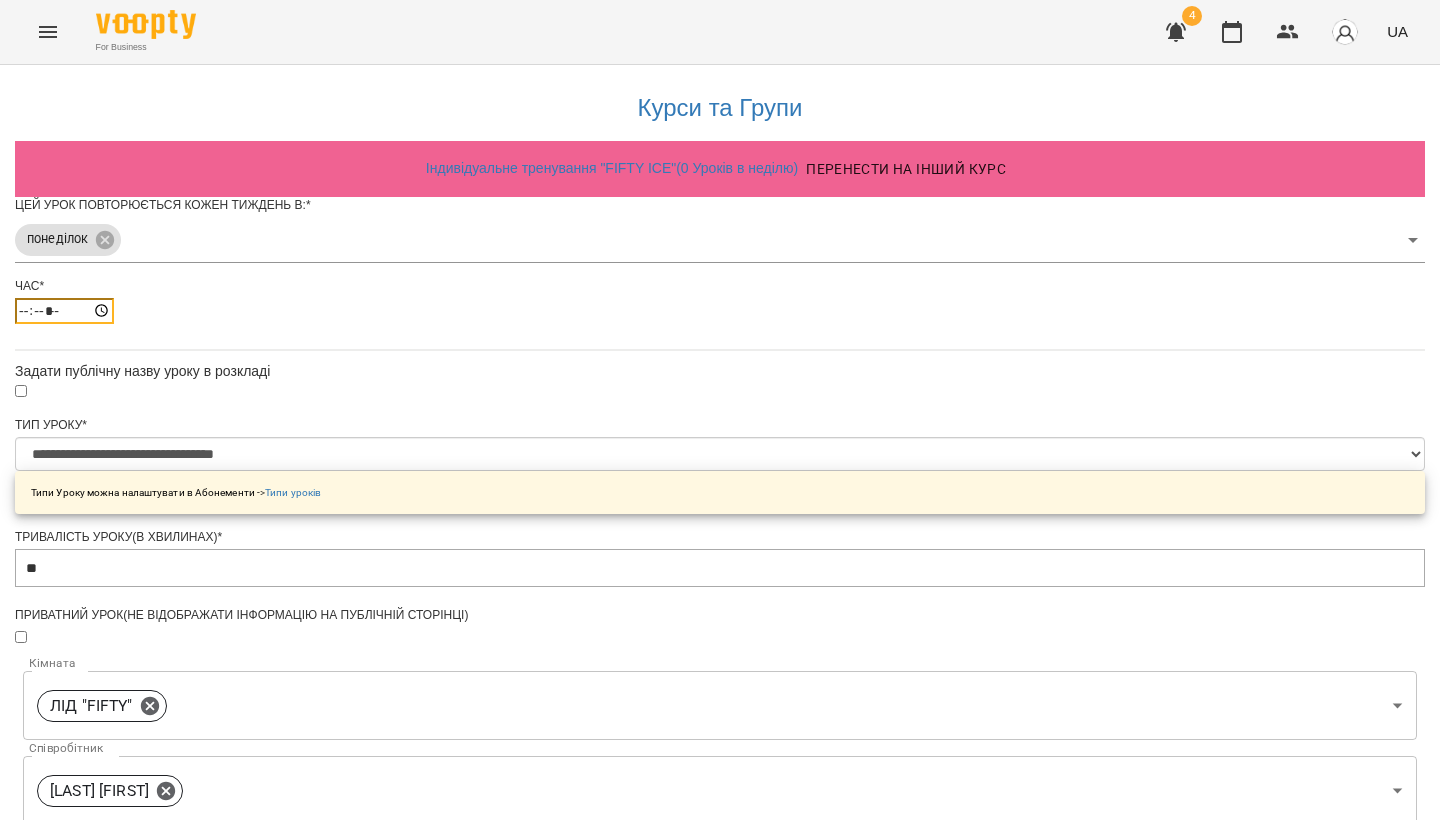 click on "*****" at bounding box center (64, 311) 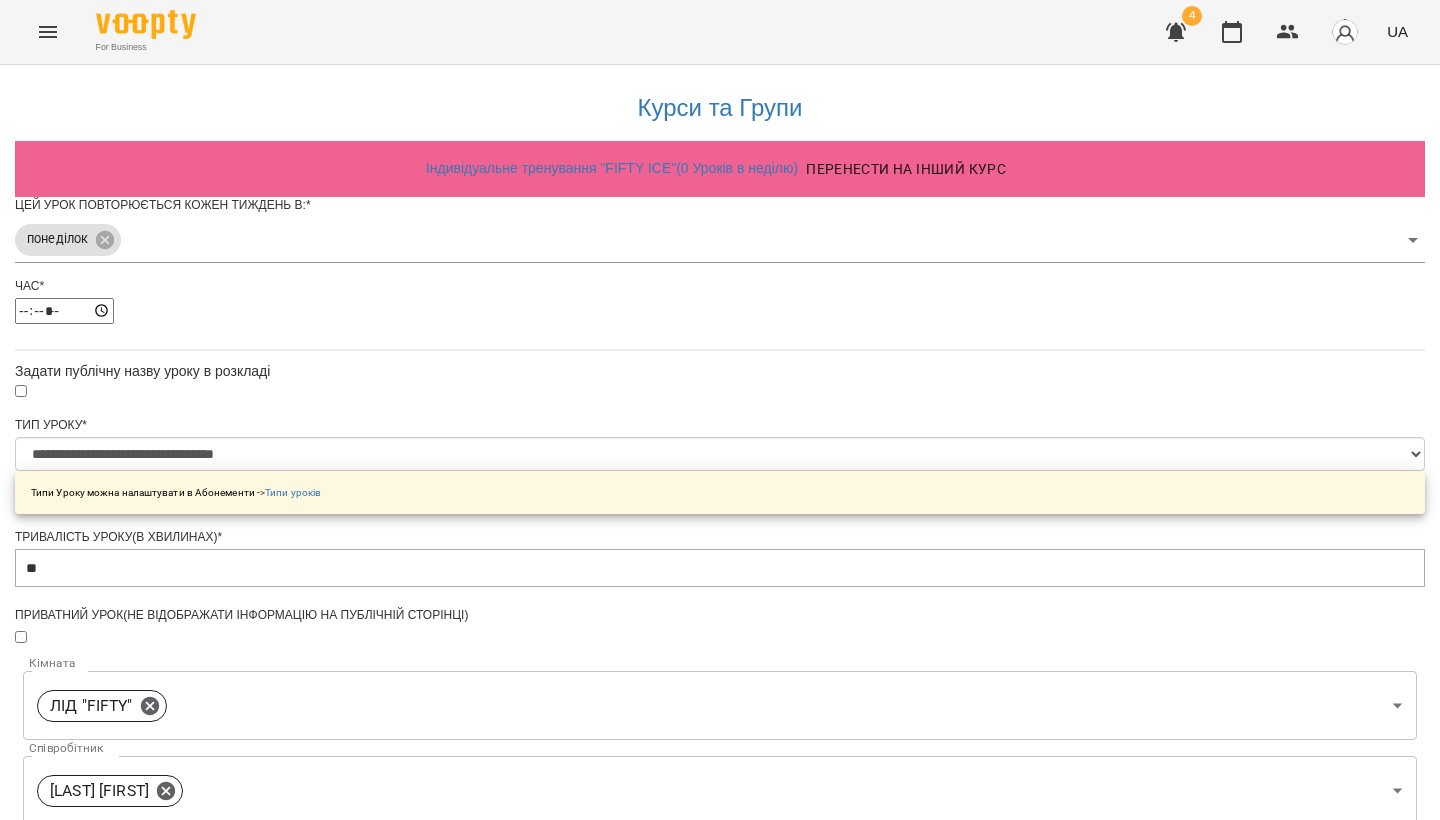 drag, startPoint x: 626, startPoint y: 344, endPoint x: 576, endPoint y: 343, distance: 50.01 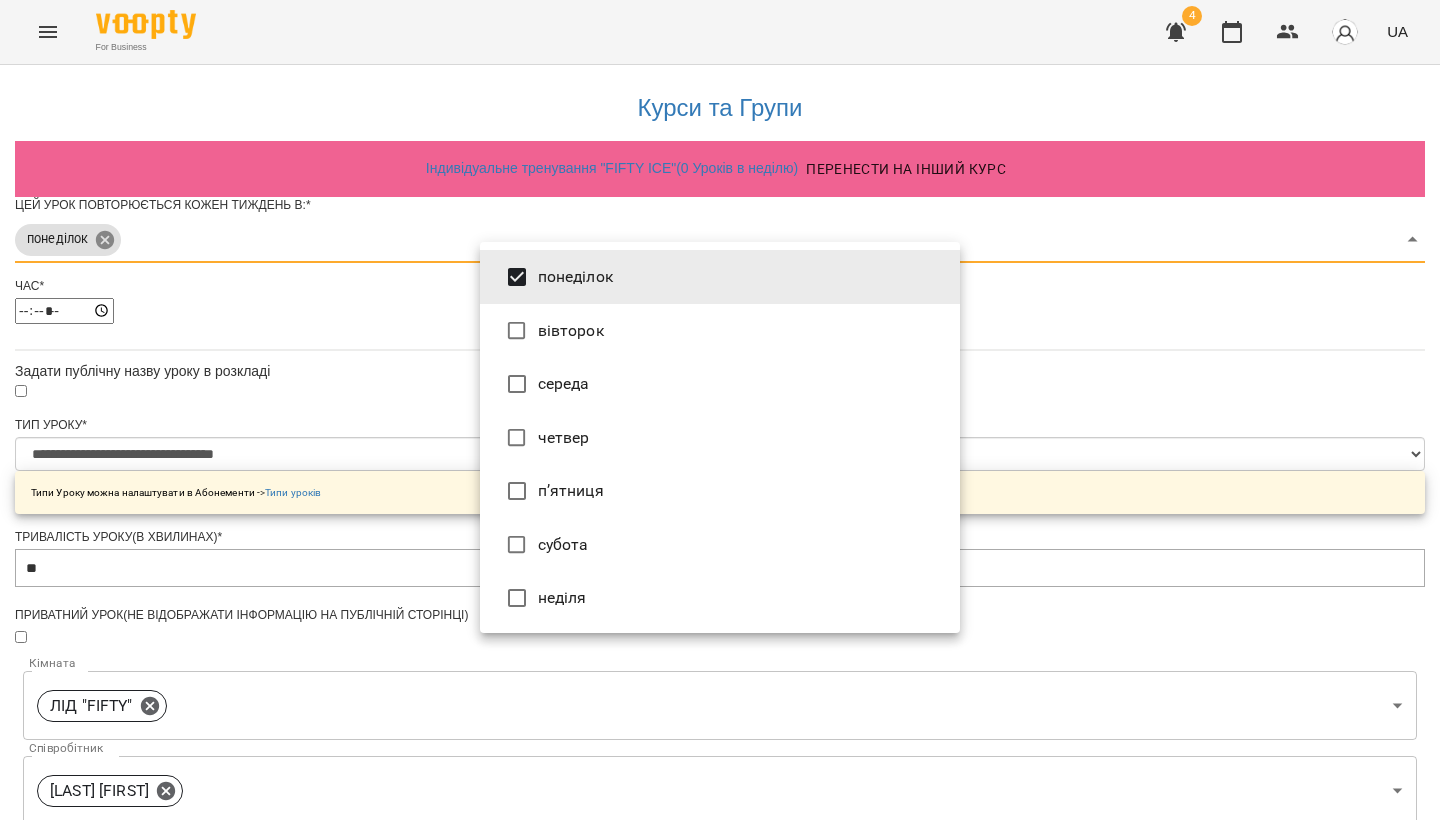 click on "**********" at bounding box center (720, 647) 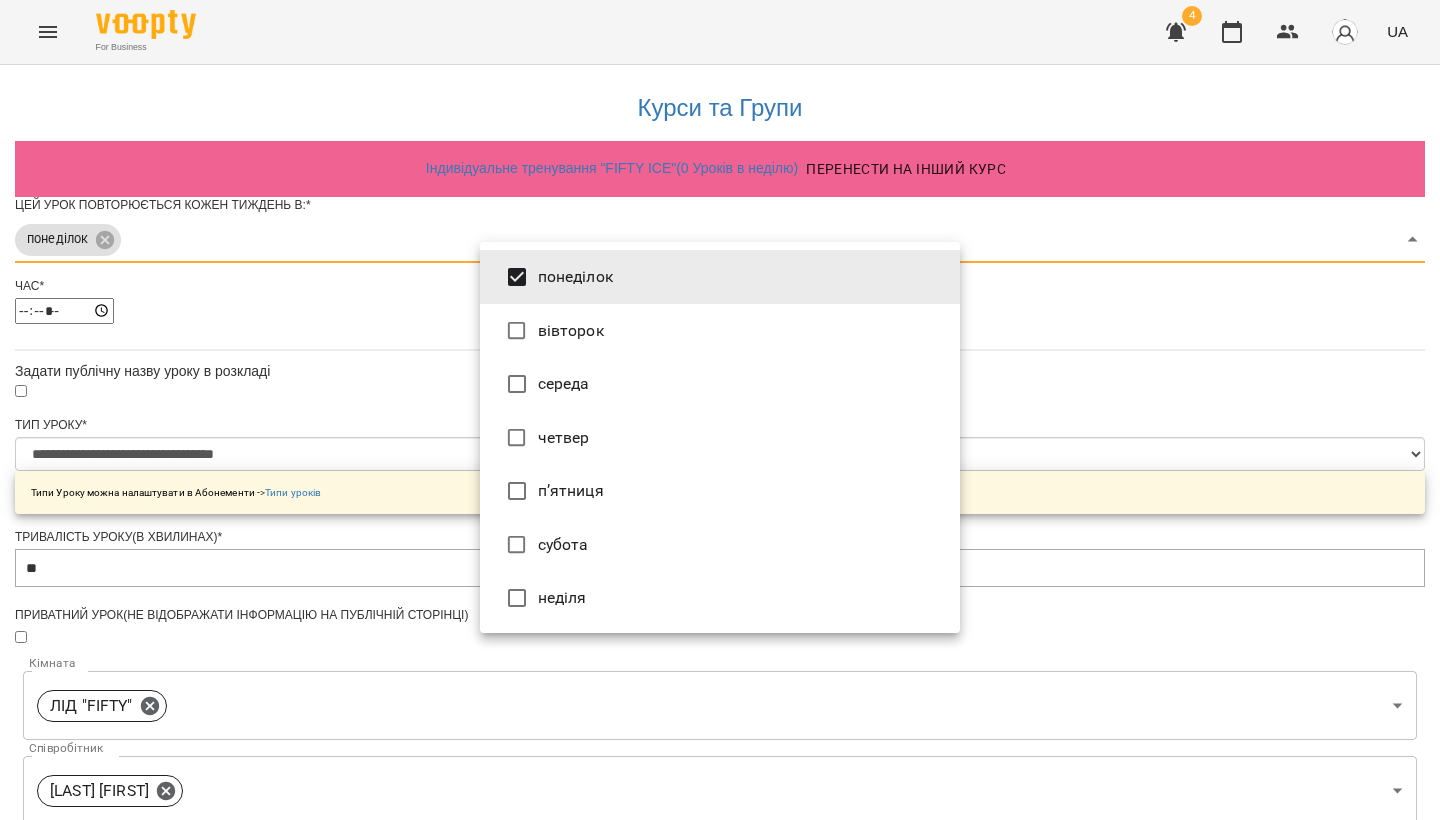 type 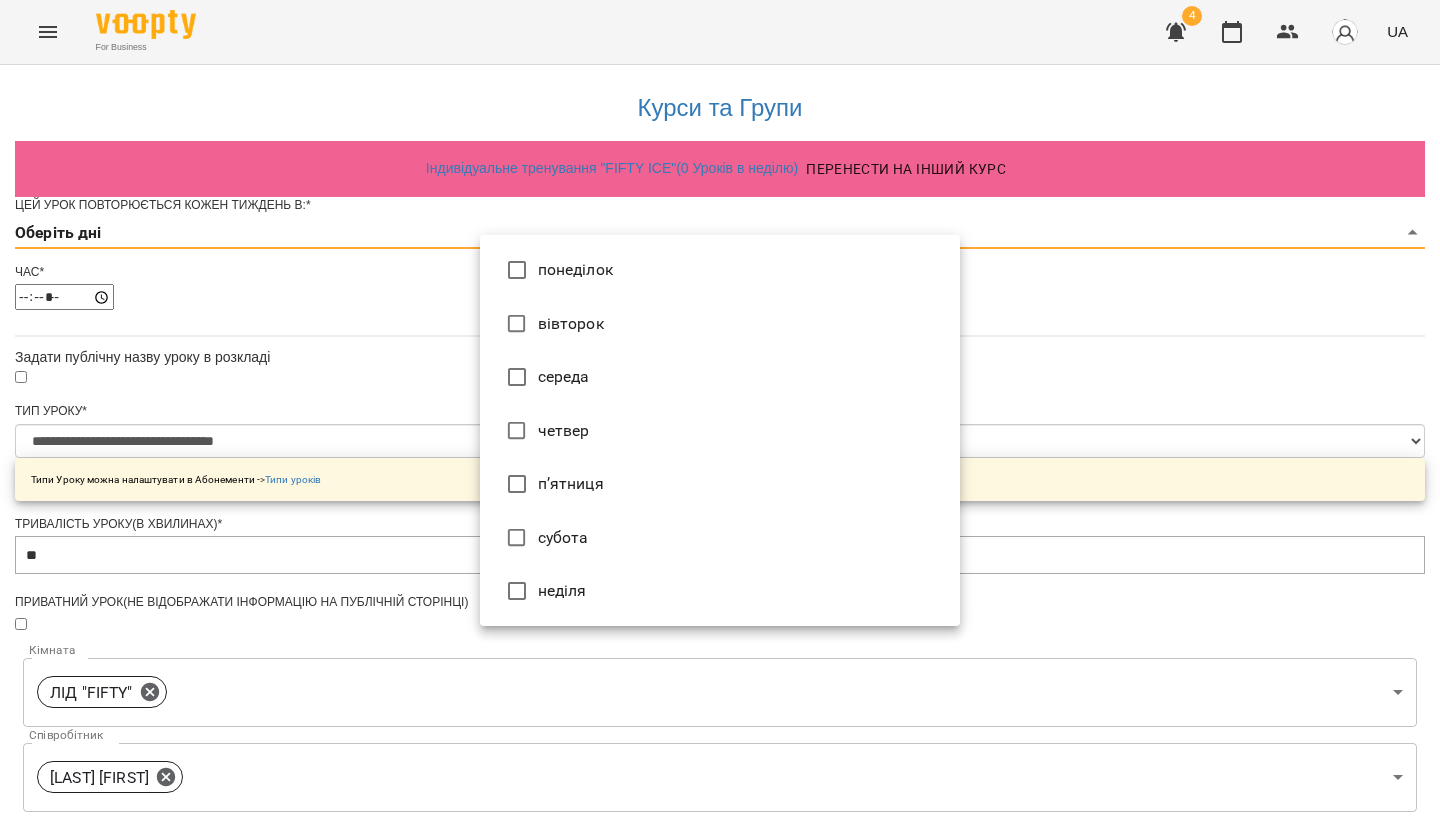 click at bounding box center [720, 410] 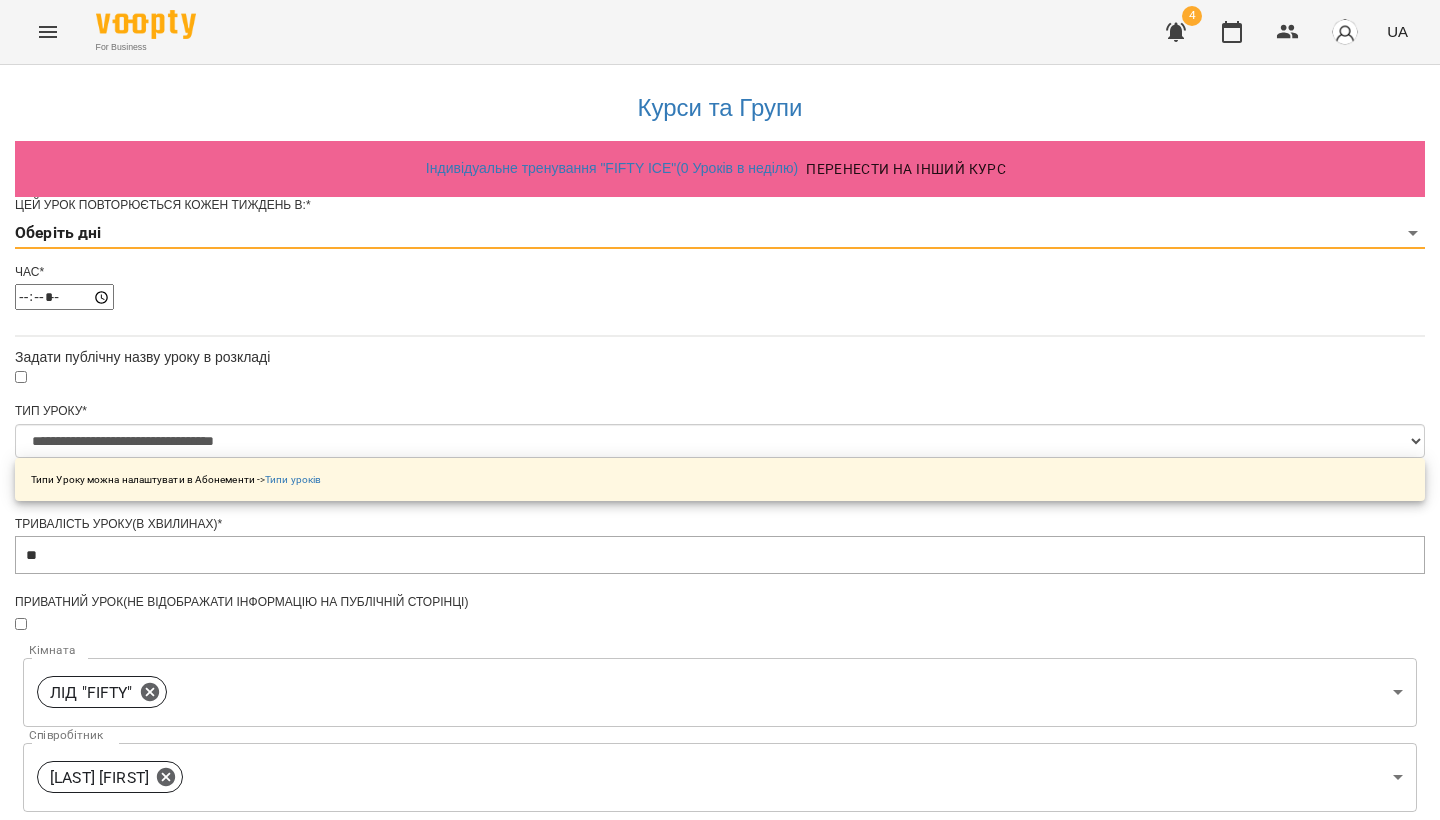 click 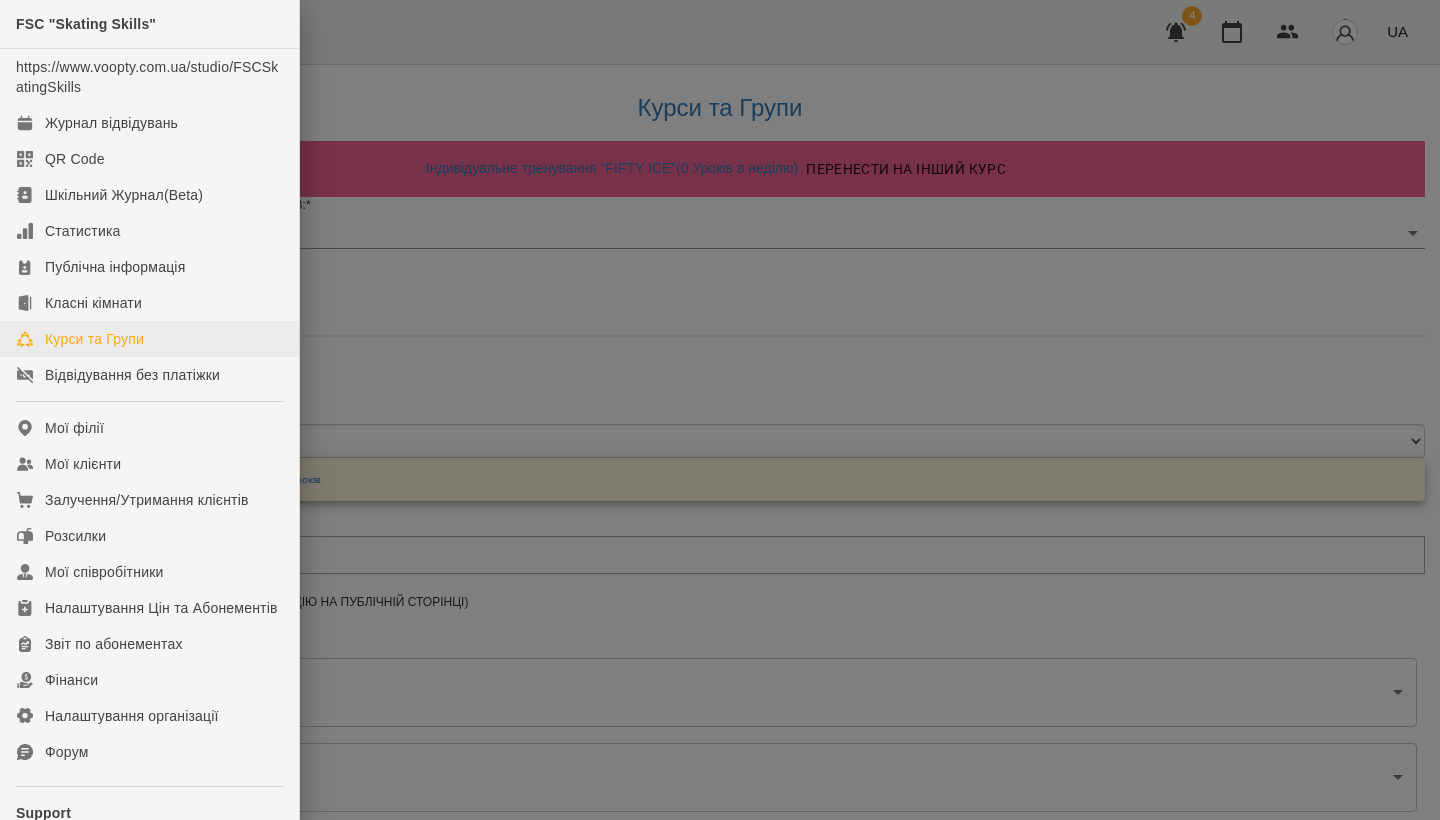 click on "Курси та Групи" at bounding box center [94, 339] 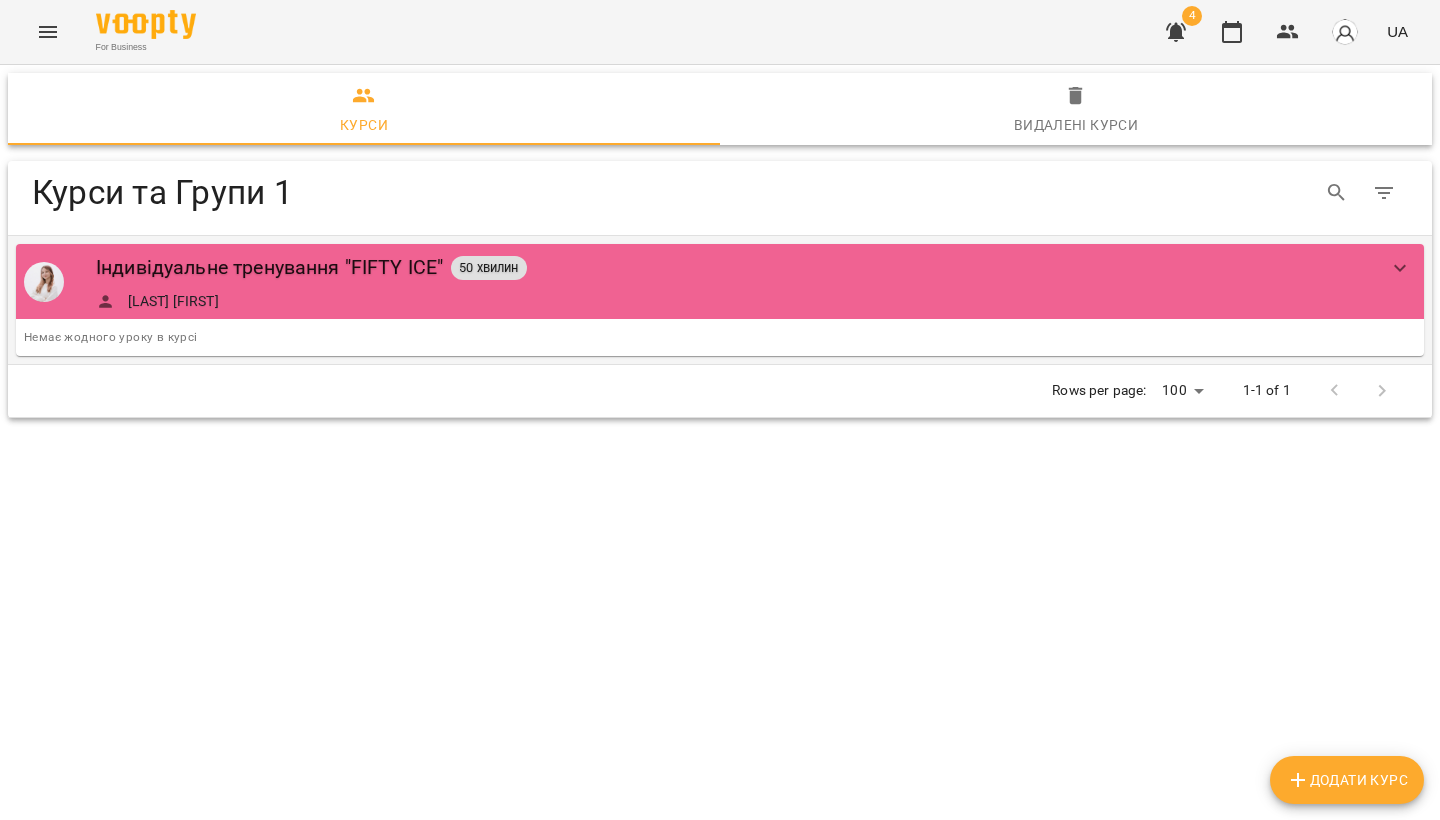click 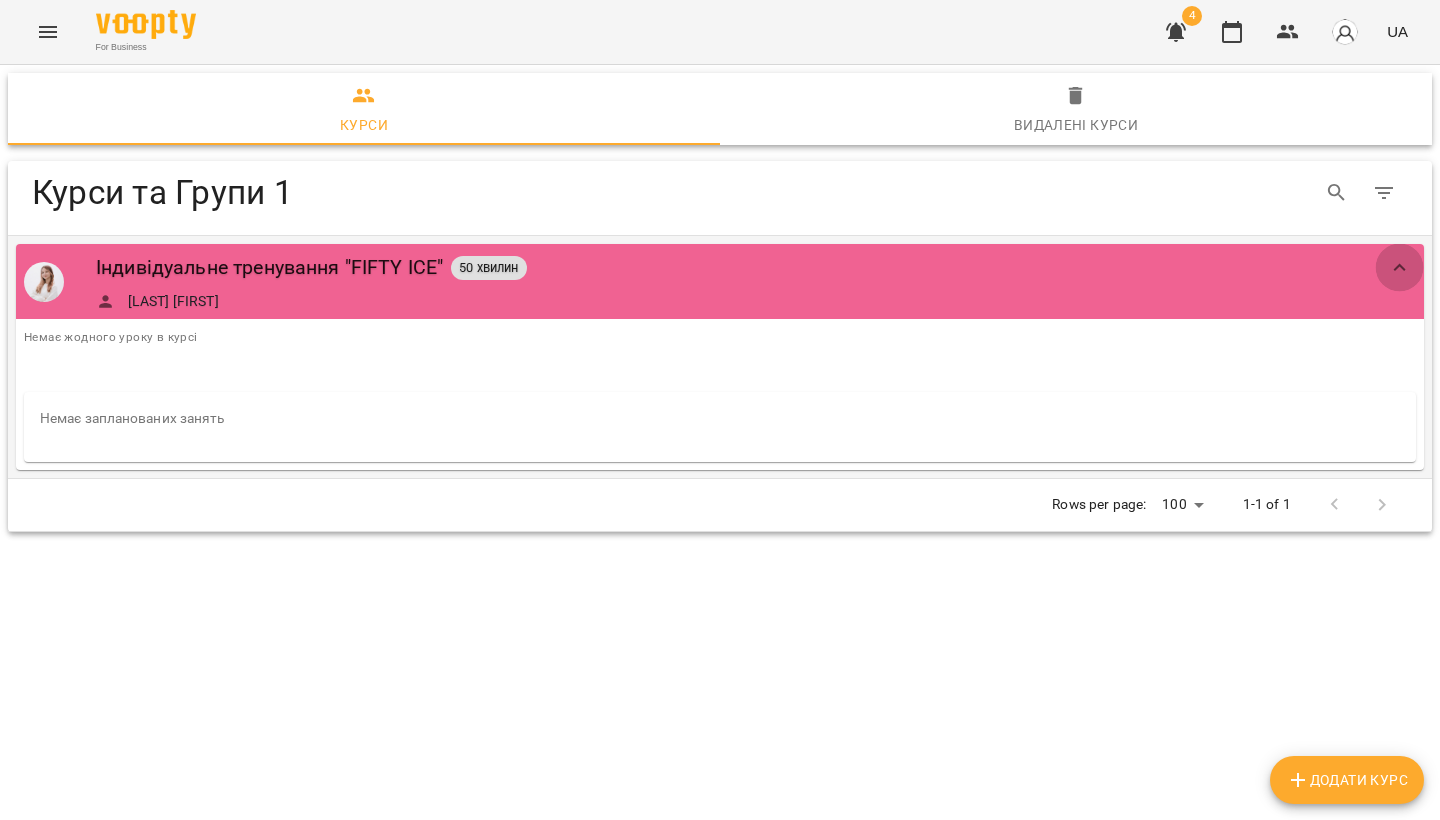 click 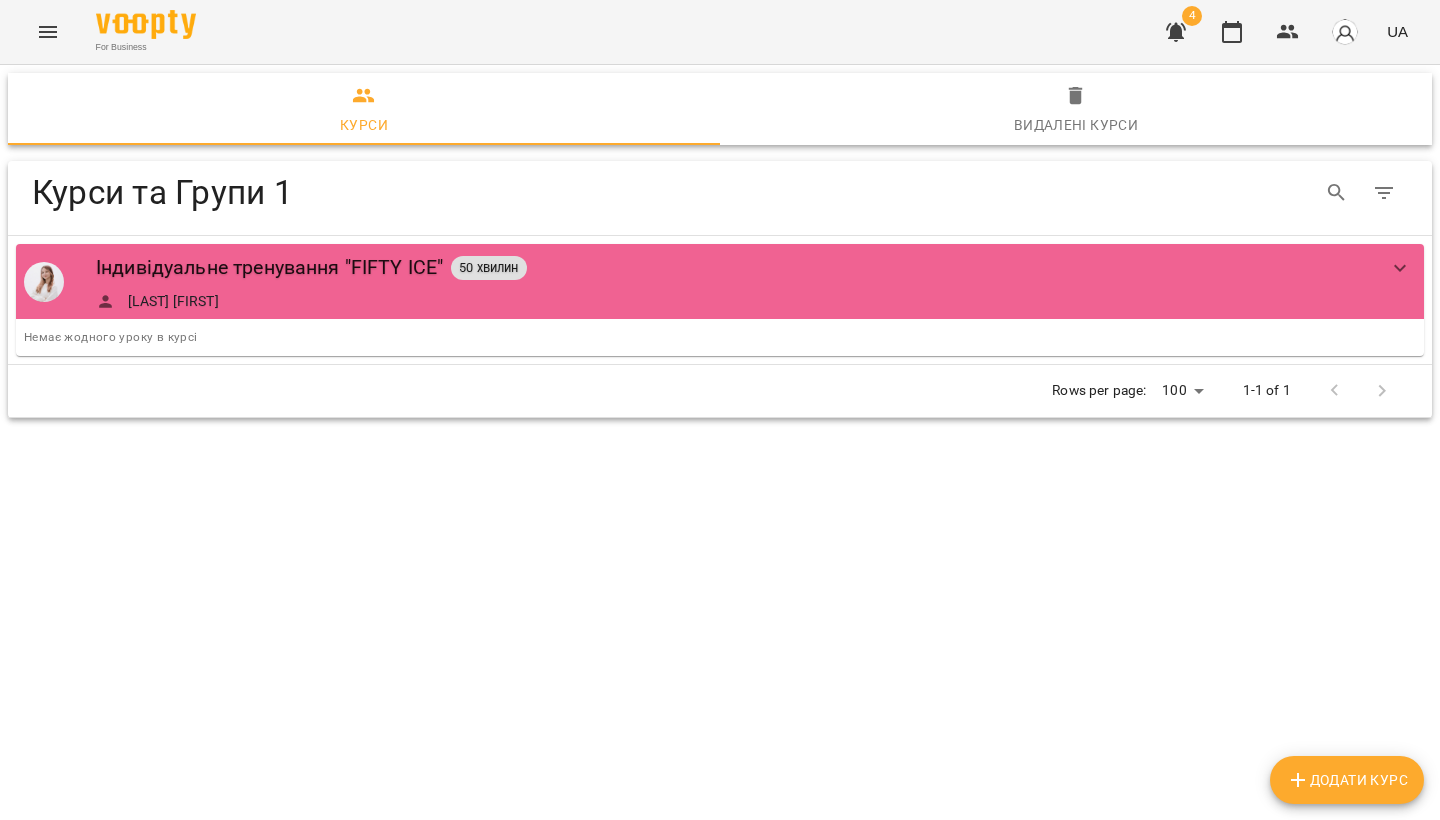 click on "Курси та Групи   1" at bounding box center [417, 192] 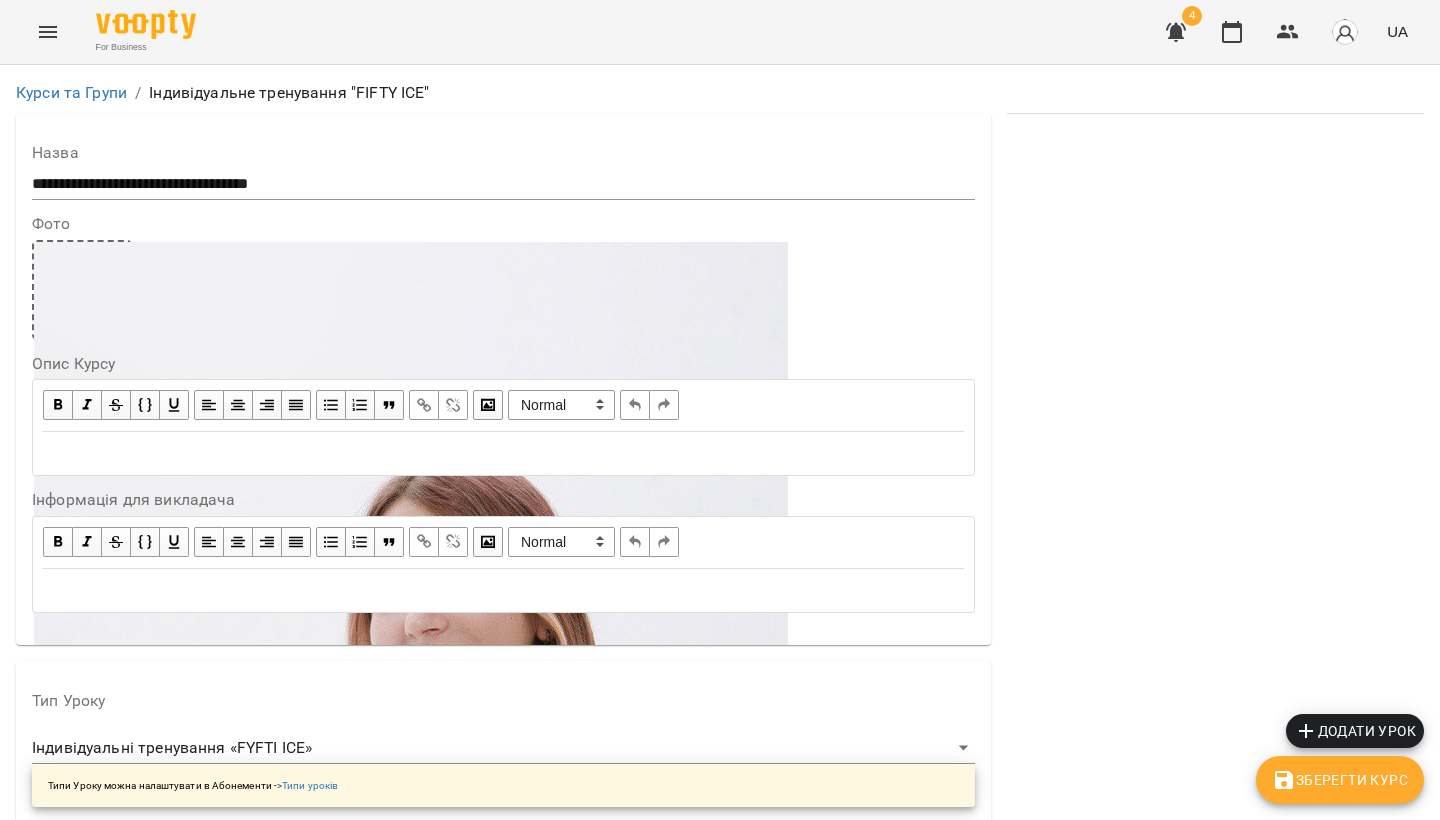 scroll, scrollTop: 0, scrollLeft: 0, axis: both 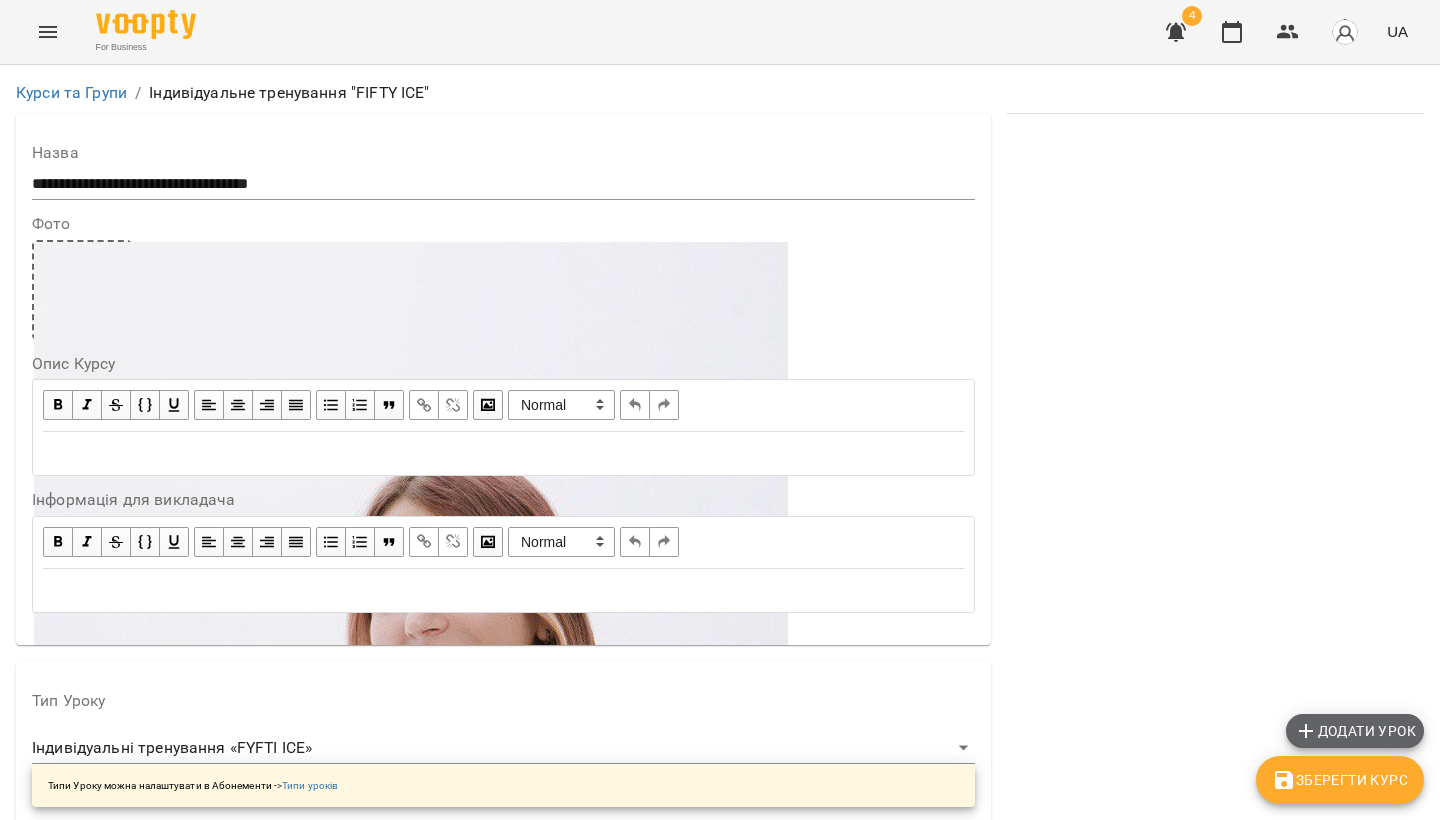 click on "Додати урок" at bounding box center [1355, 731] 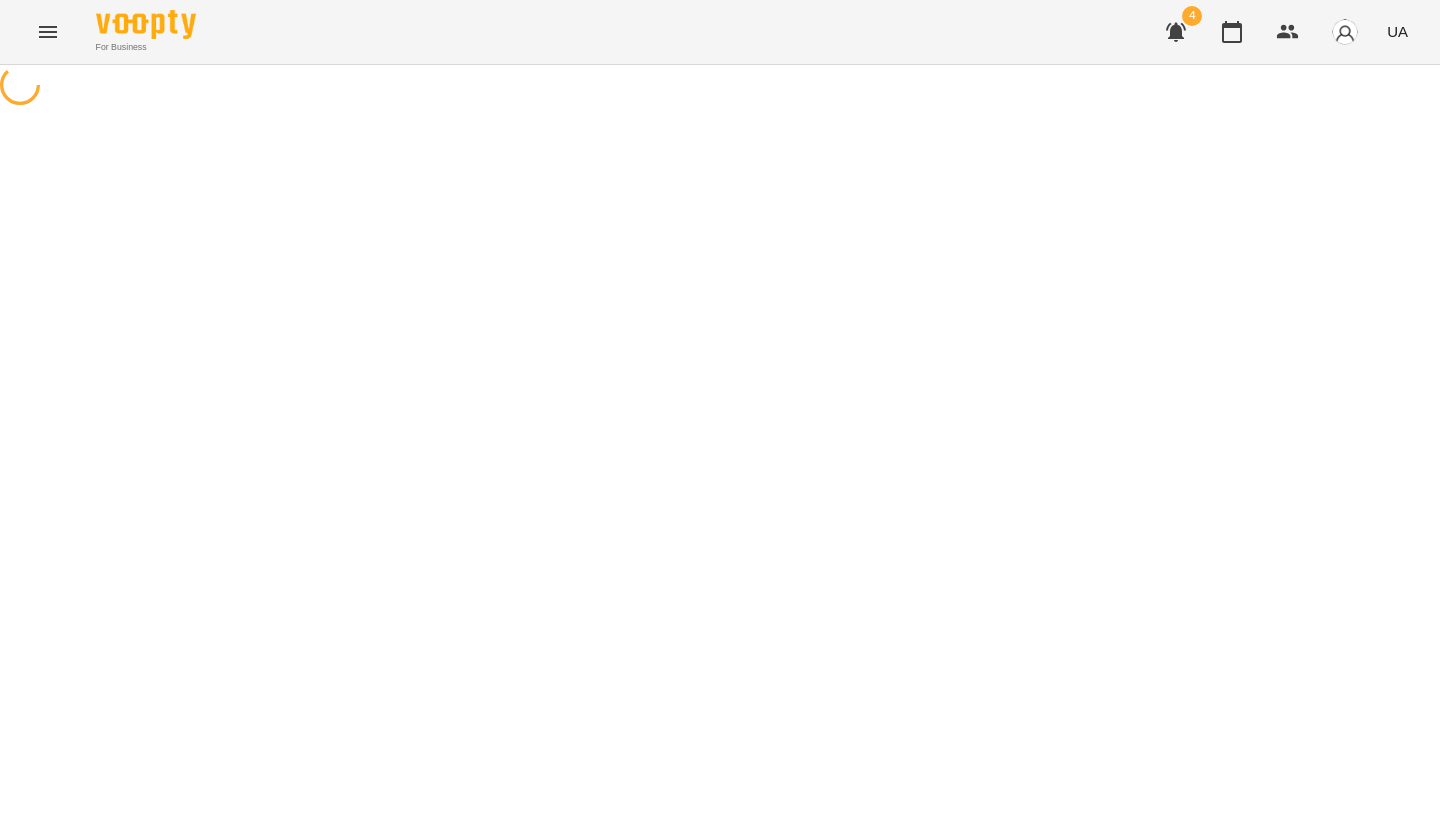select on "**********" 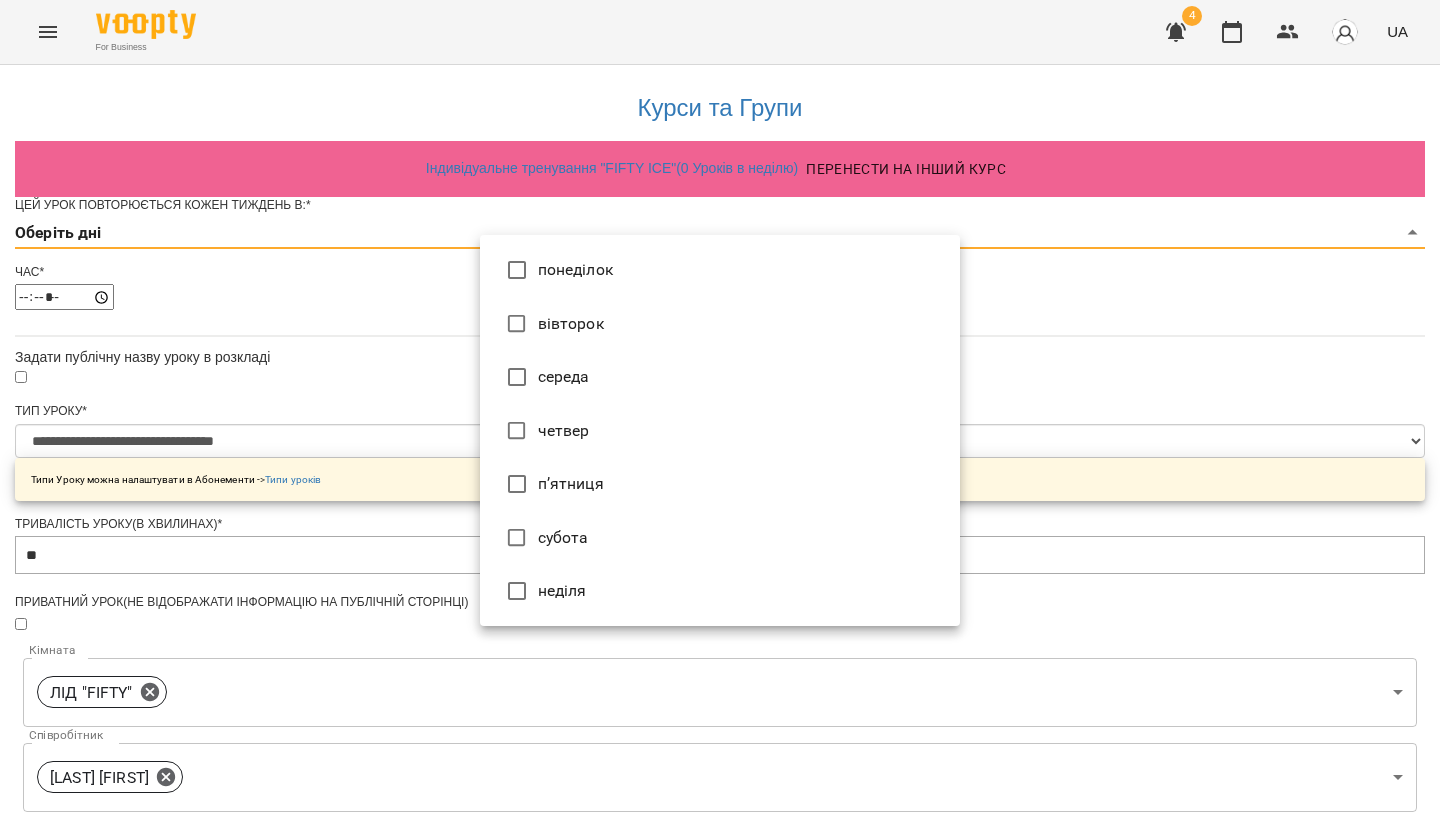 click on "**********" at bounding box center [720, 640] 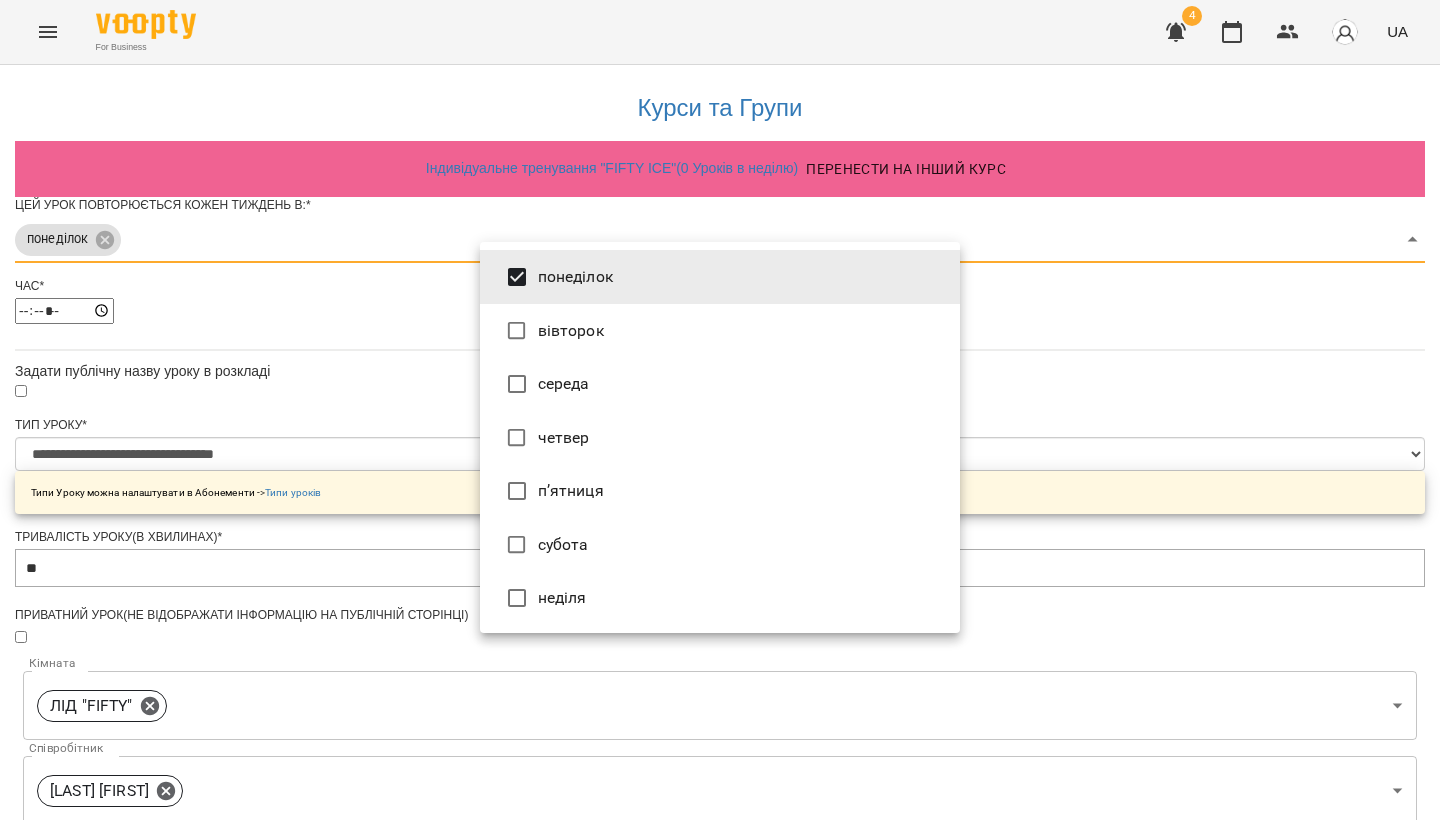 click at bounding box center [720, 410] 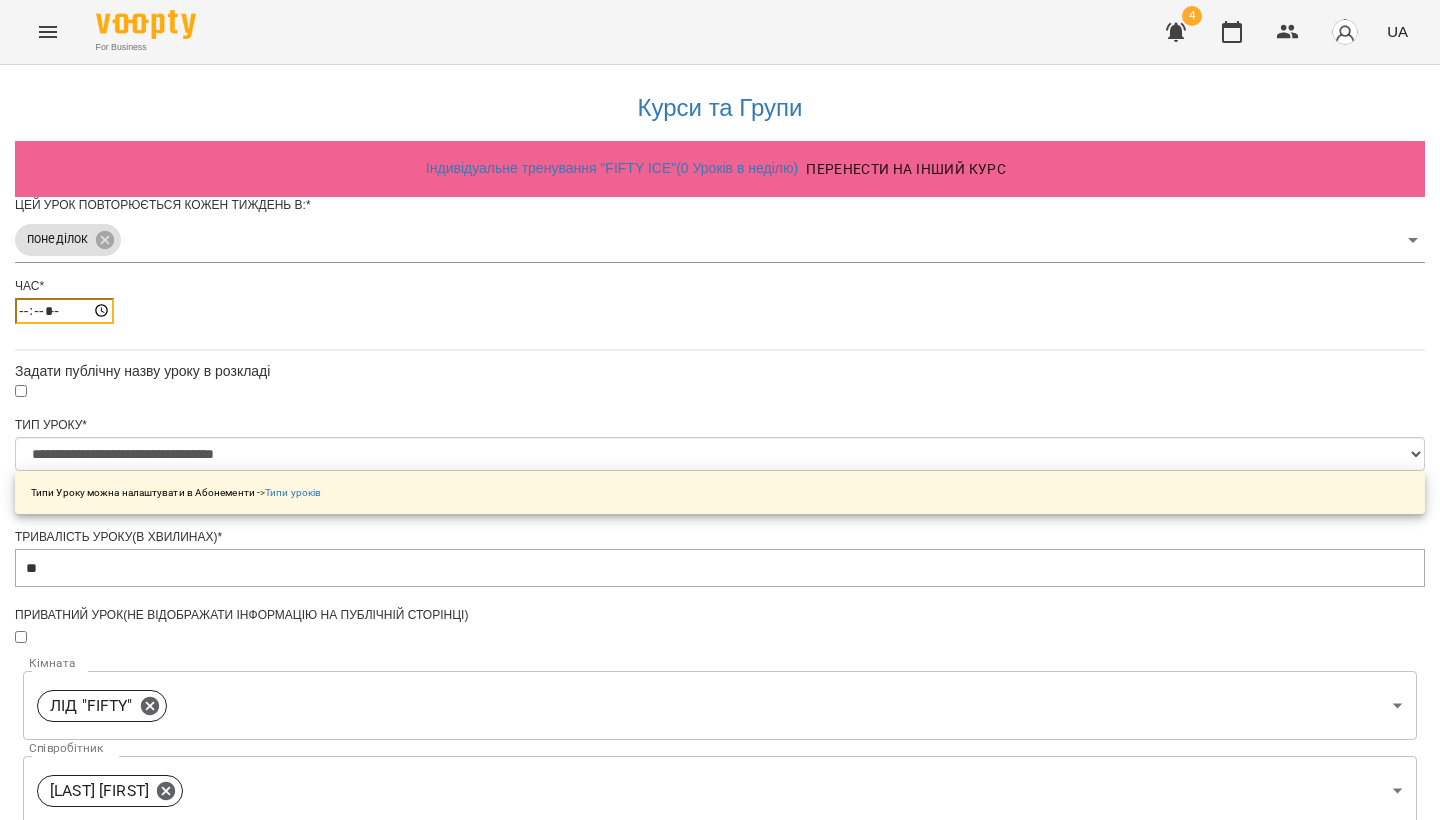 drag, startPoint x: 494, startPoint y: 345, endPoint x: 494, endPoint y: 365, distance: 20 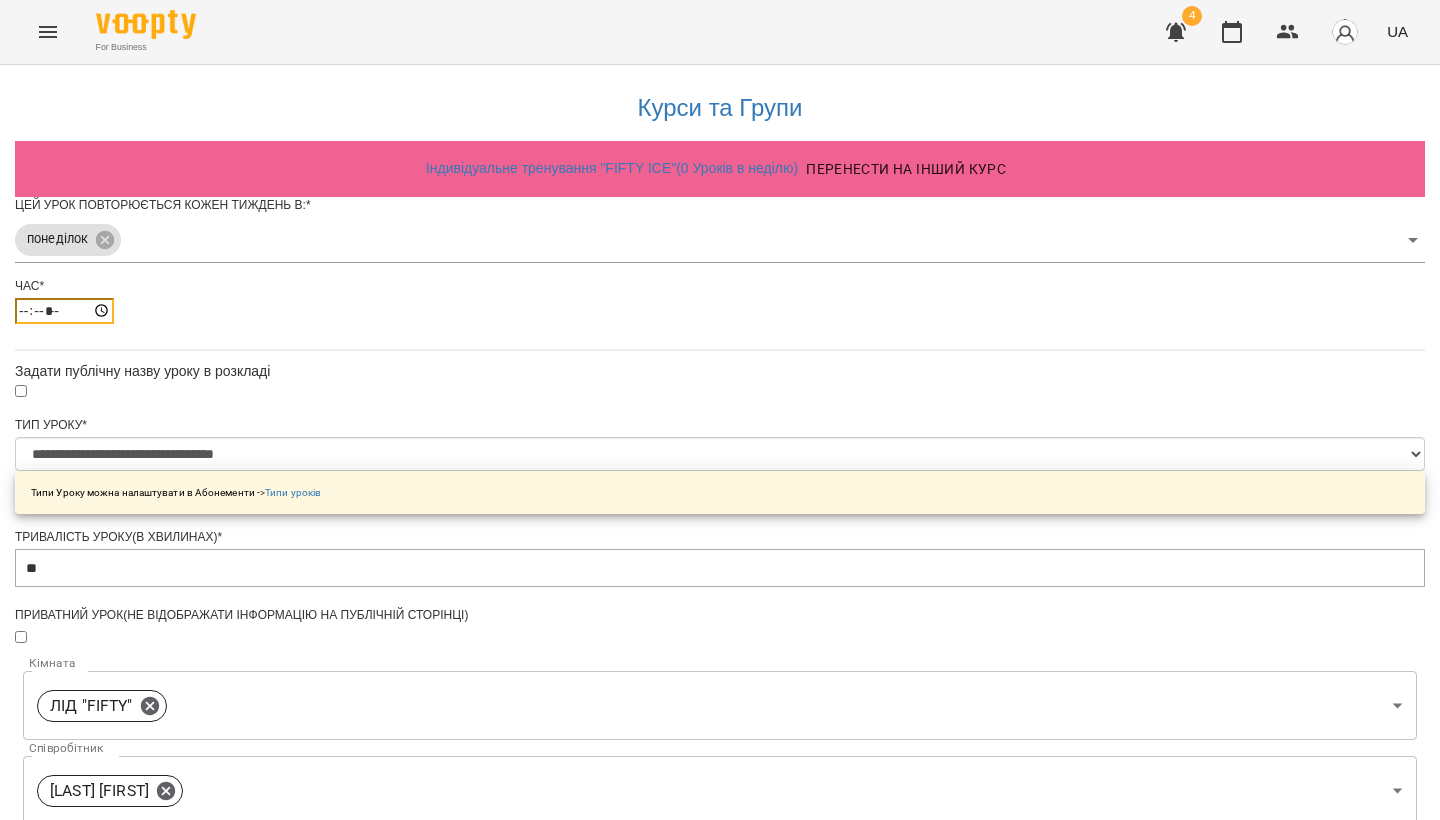 type on "*****" 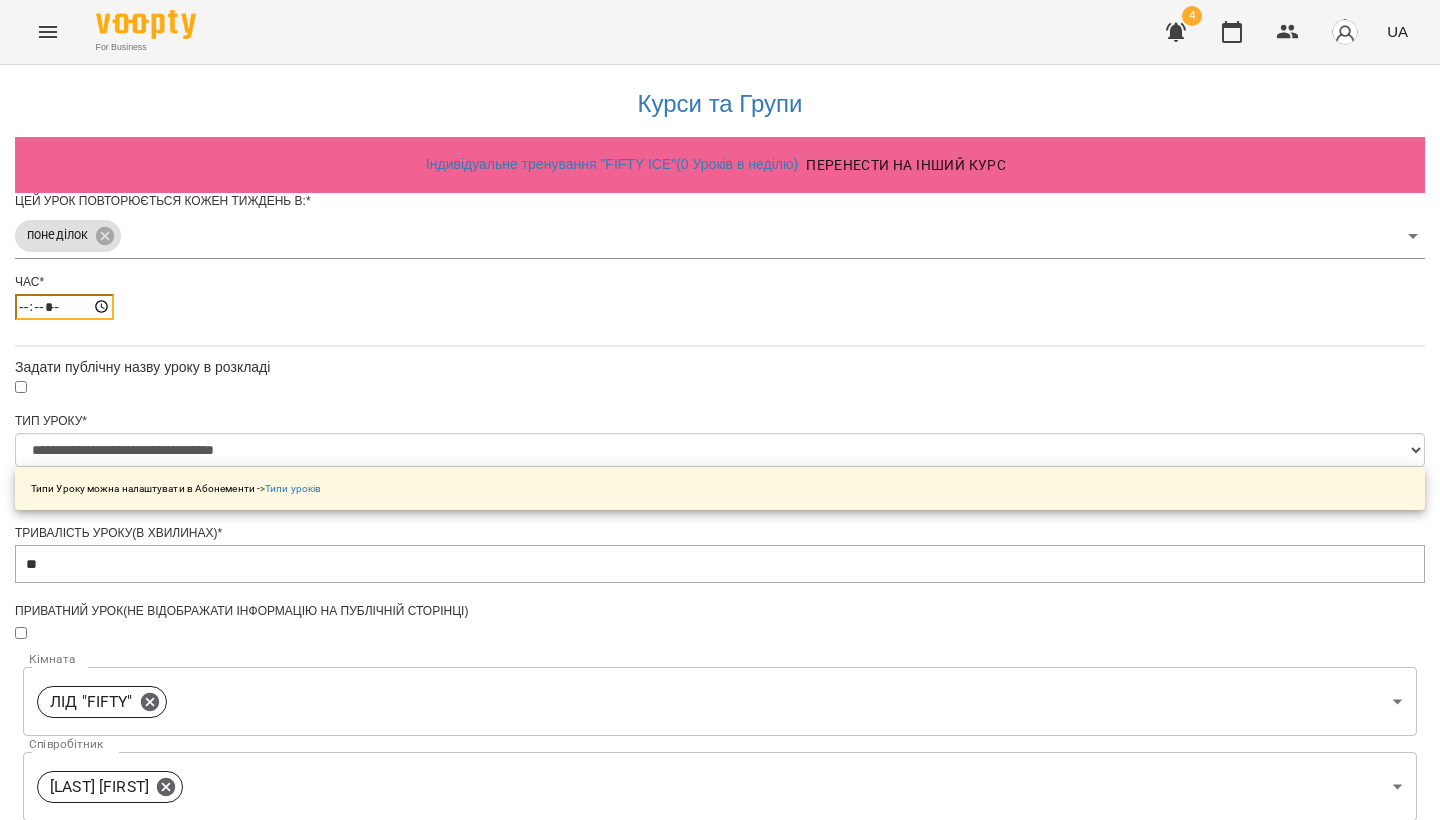 scroll, scrollTop: 559, scrollLeft: 0, axis: vertical 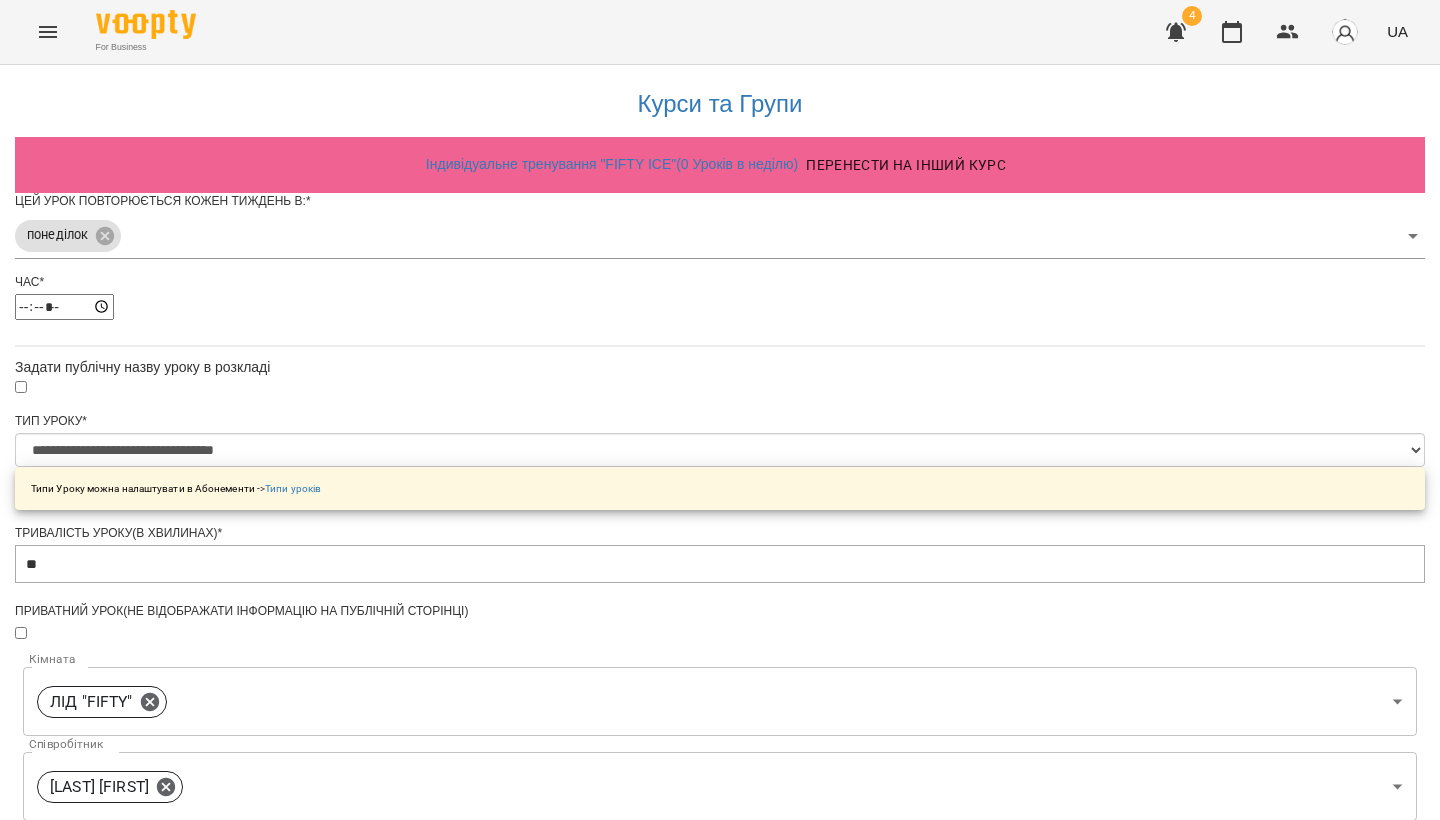 type on "*****" 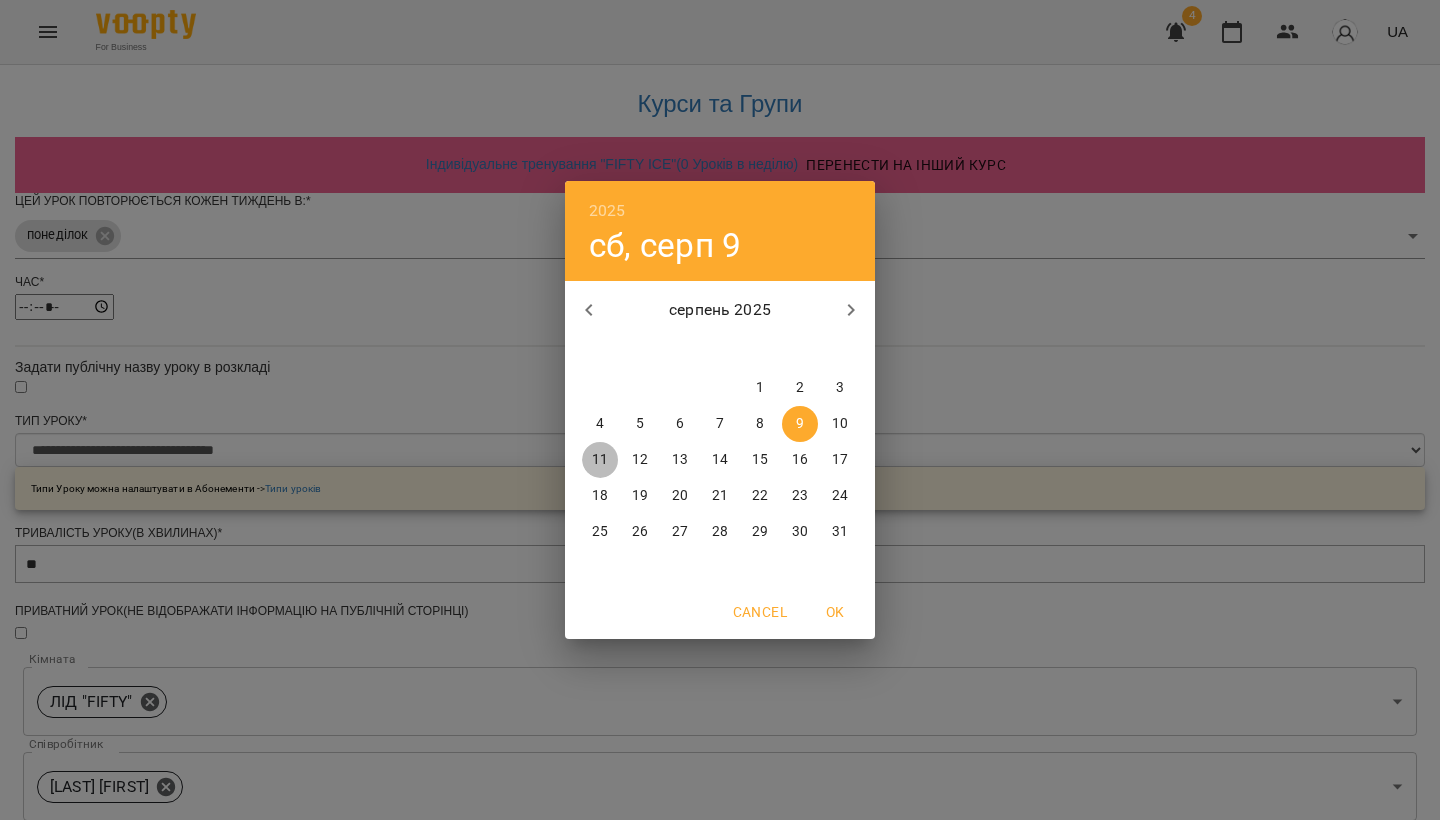 click on "11" at bounding box center [600, 460] 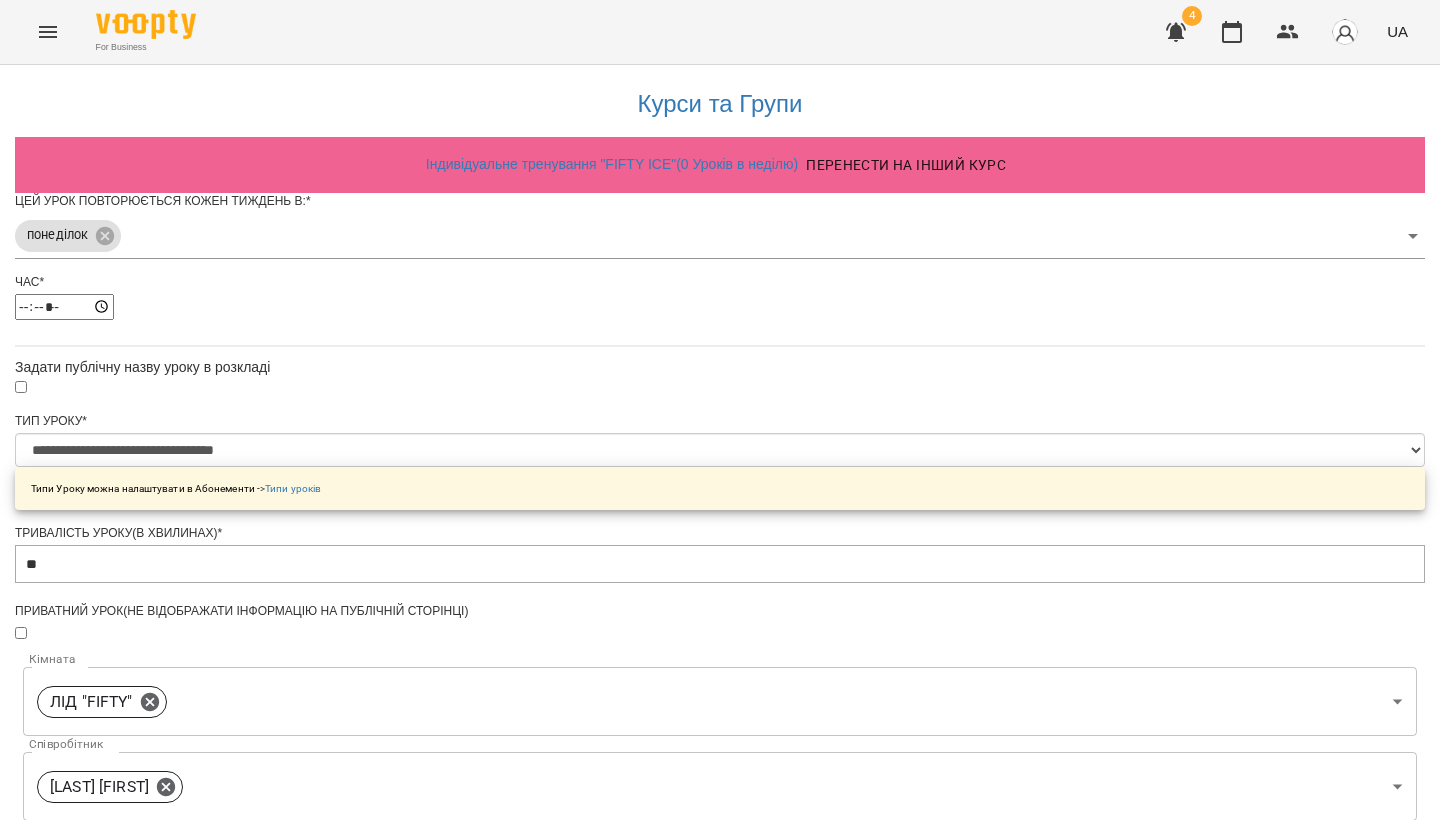 scroll, scrollTop: 685, scrollLeft: 0, axis: vertical 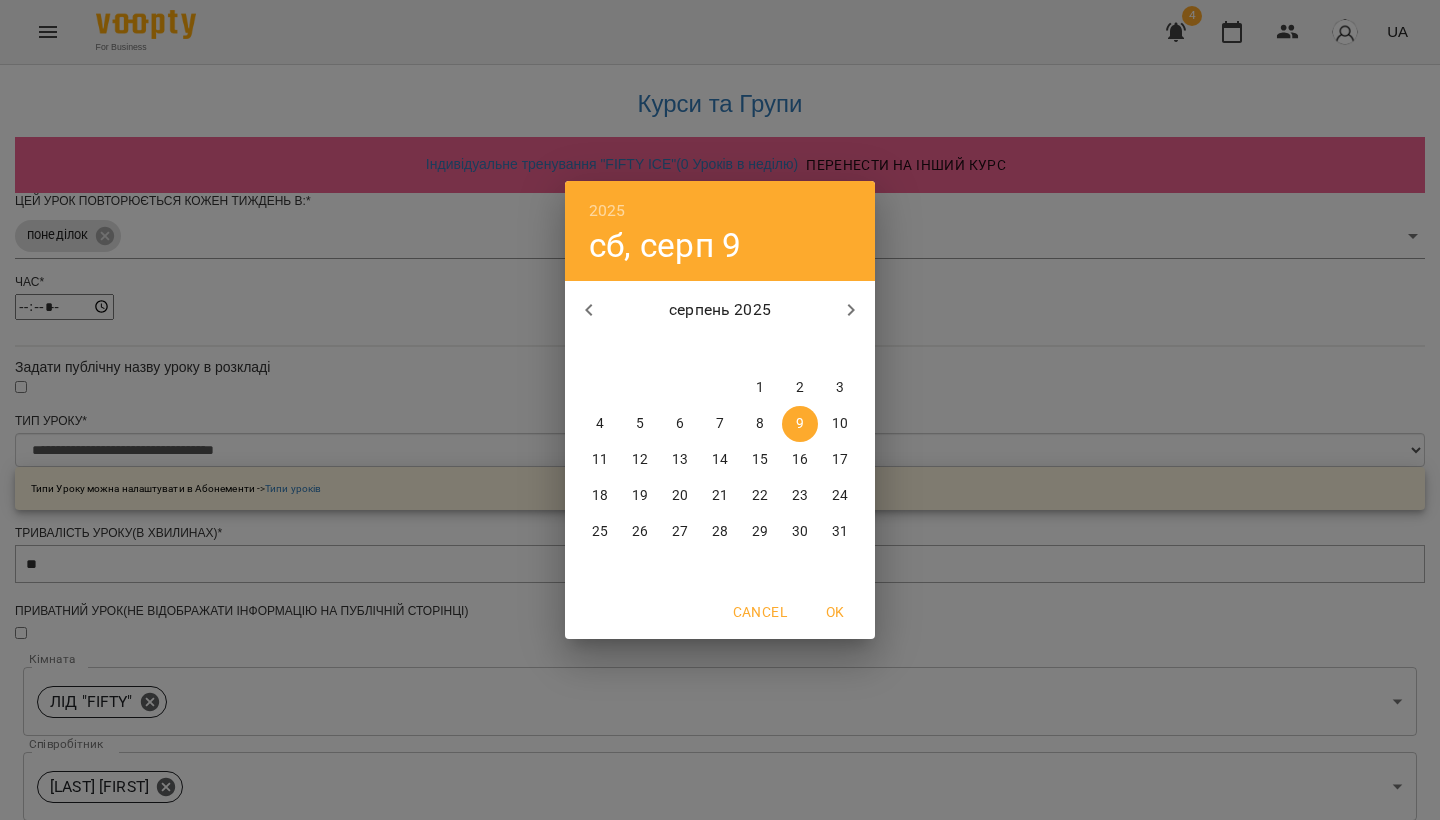 click on "15" at bounding box center (760, 460) 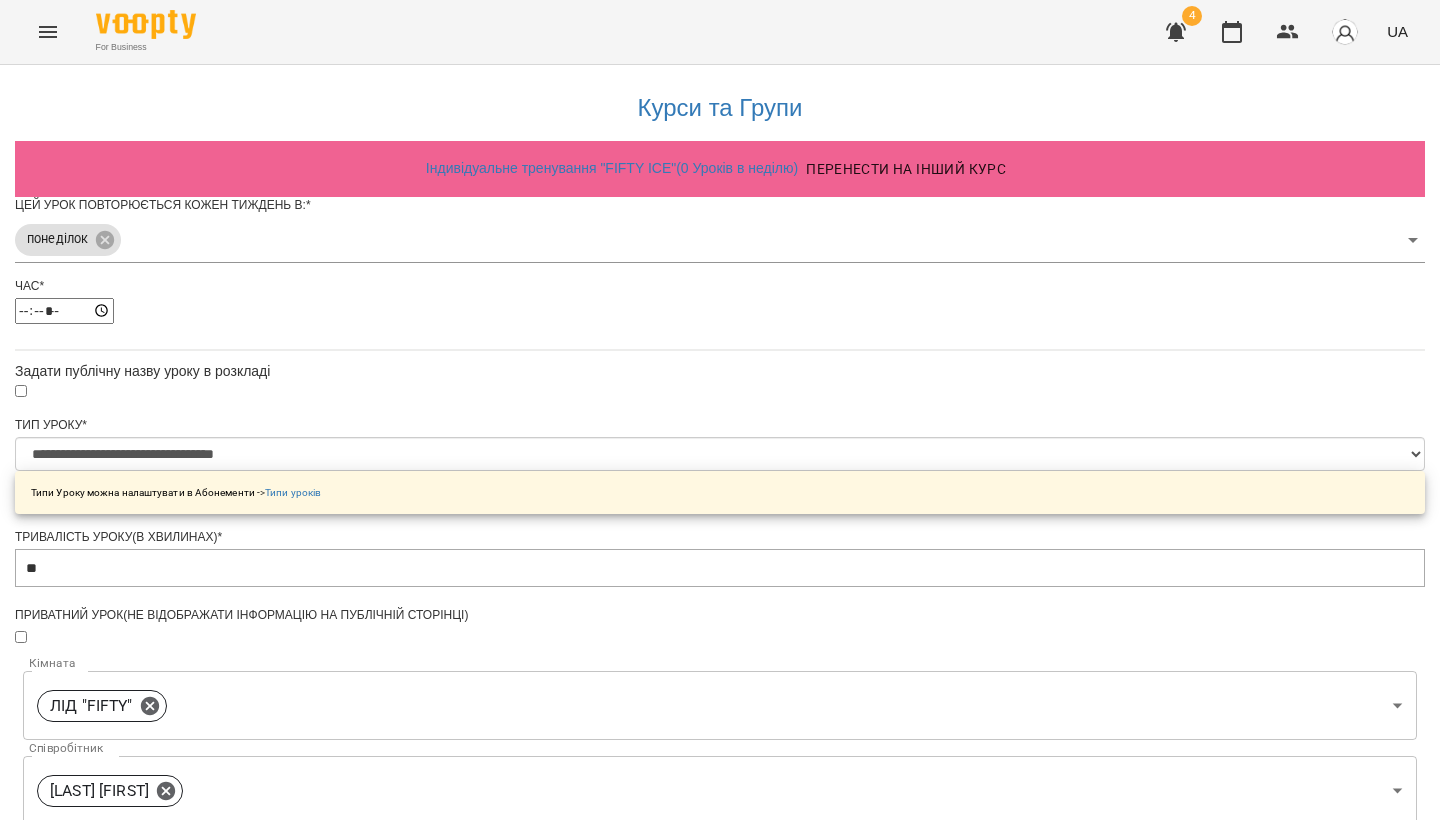 scroll, scrollTop: 0, scrollLeft: 0, axis: both 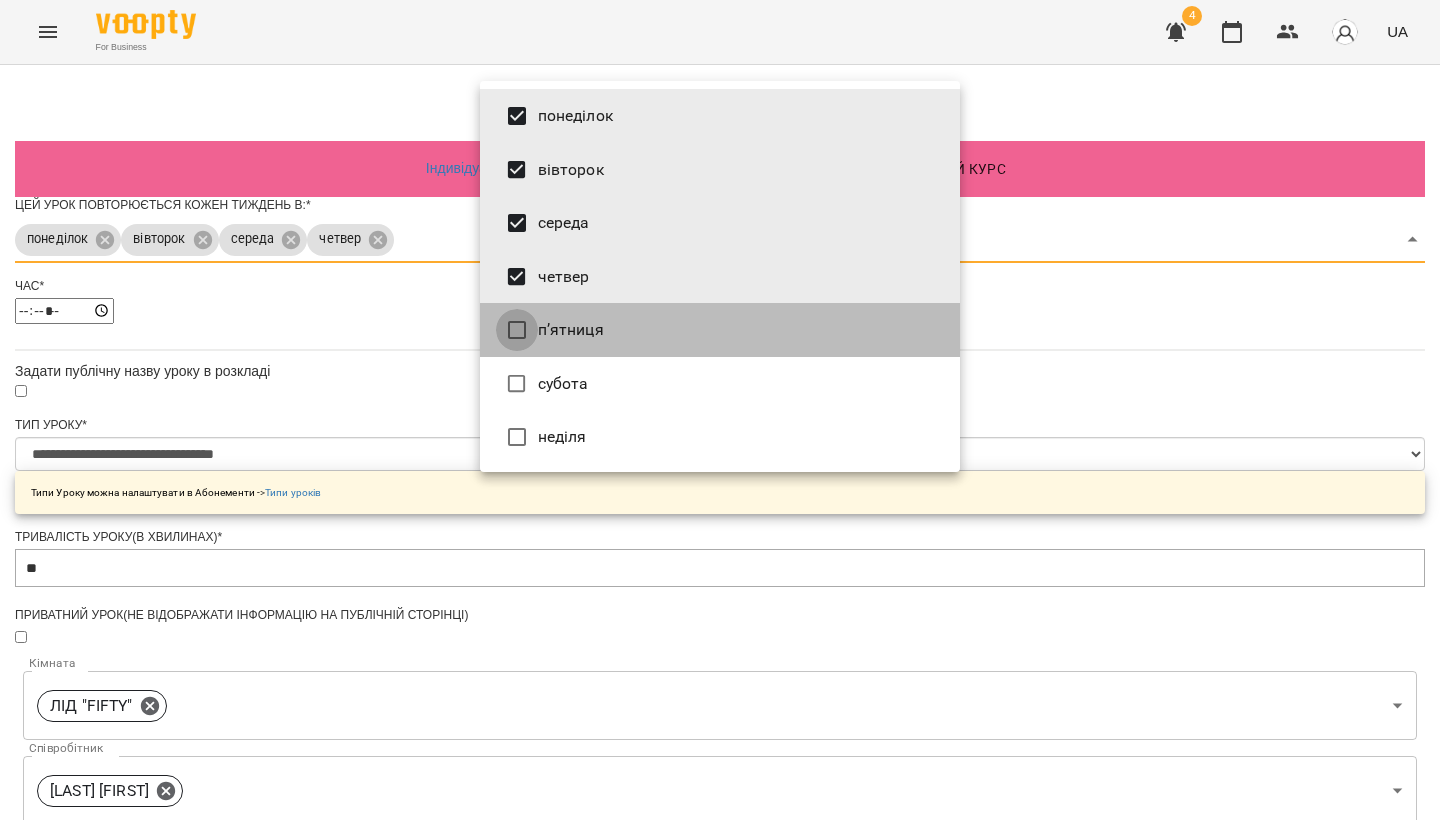 type on "*********" 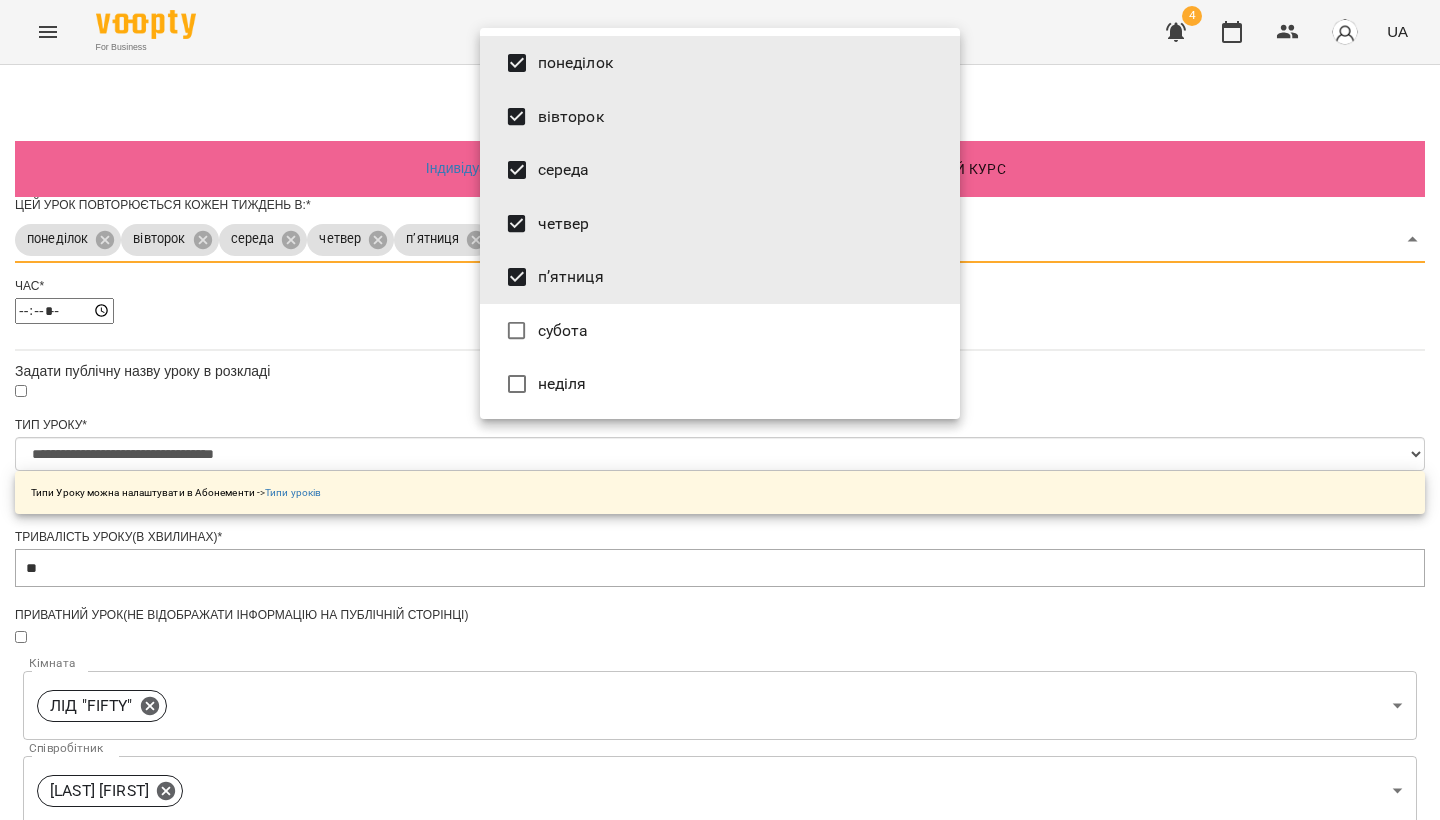 click at bounding box center (720, 410) 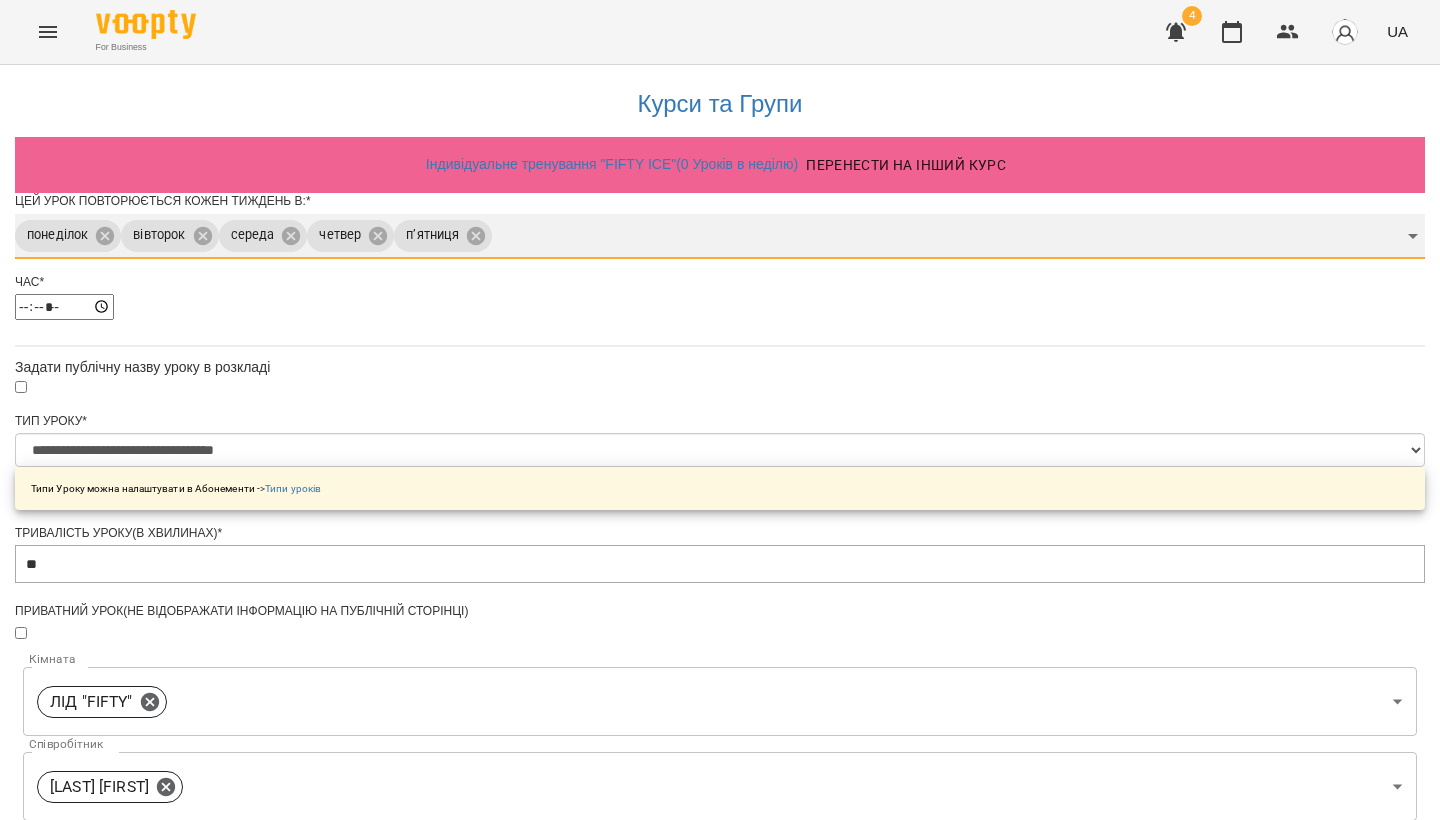 scroll, scrollTop: 685, scrollLeft: 0, axis: vertical 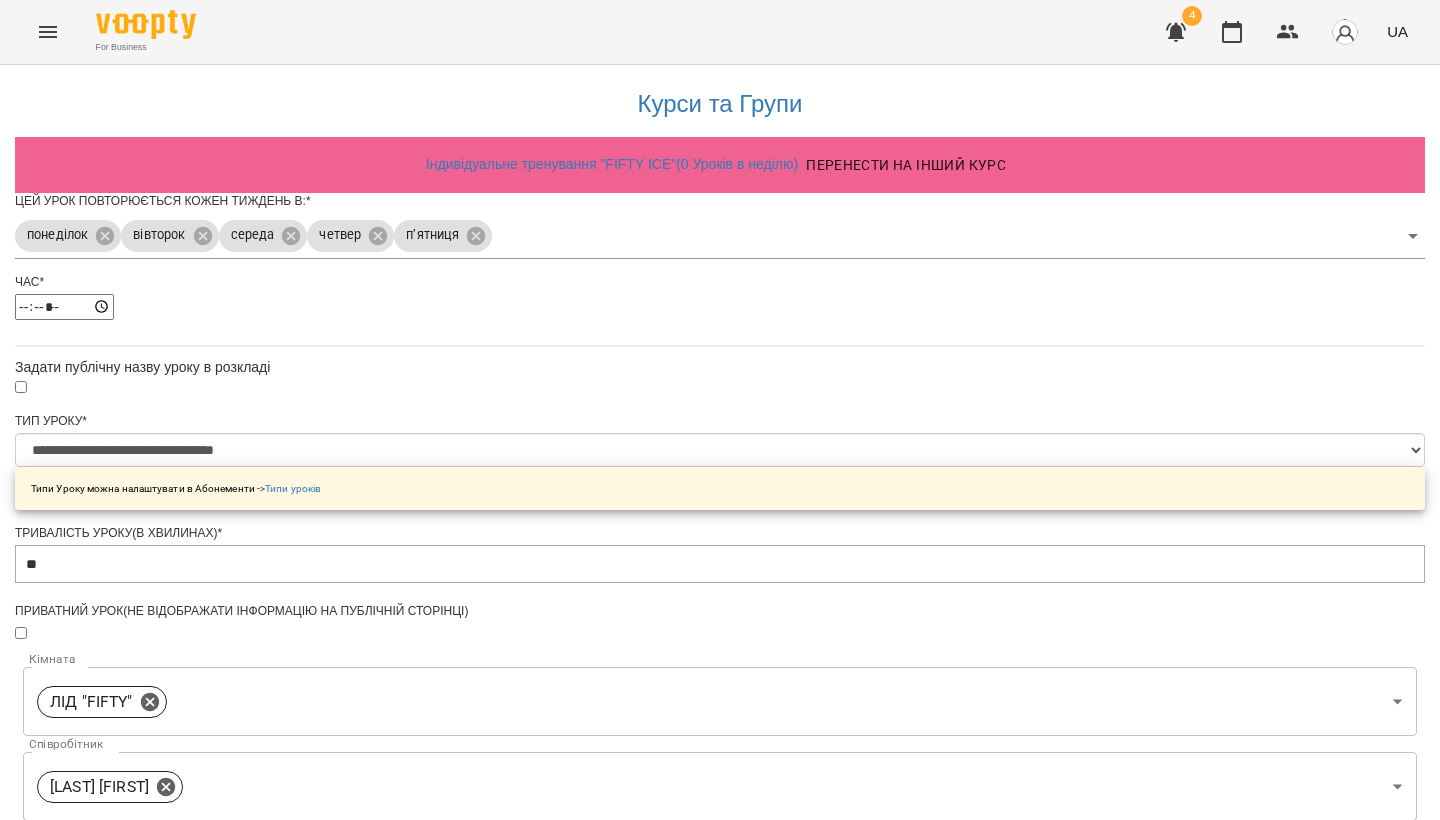 click on "Зберегти" at bounding box center (720, 1389) 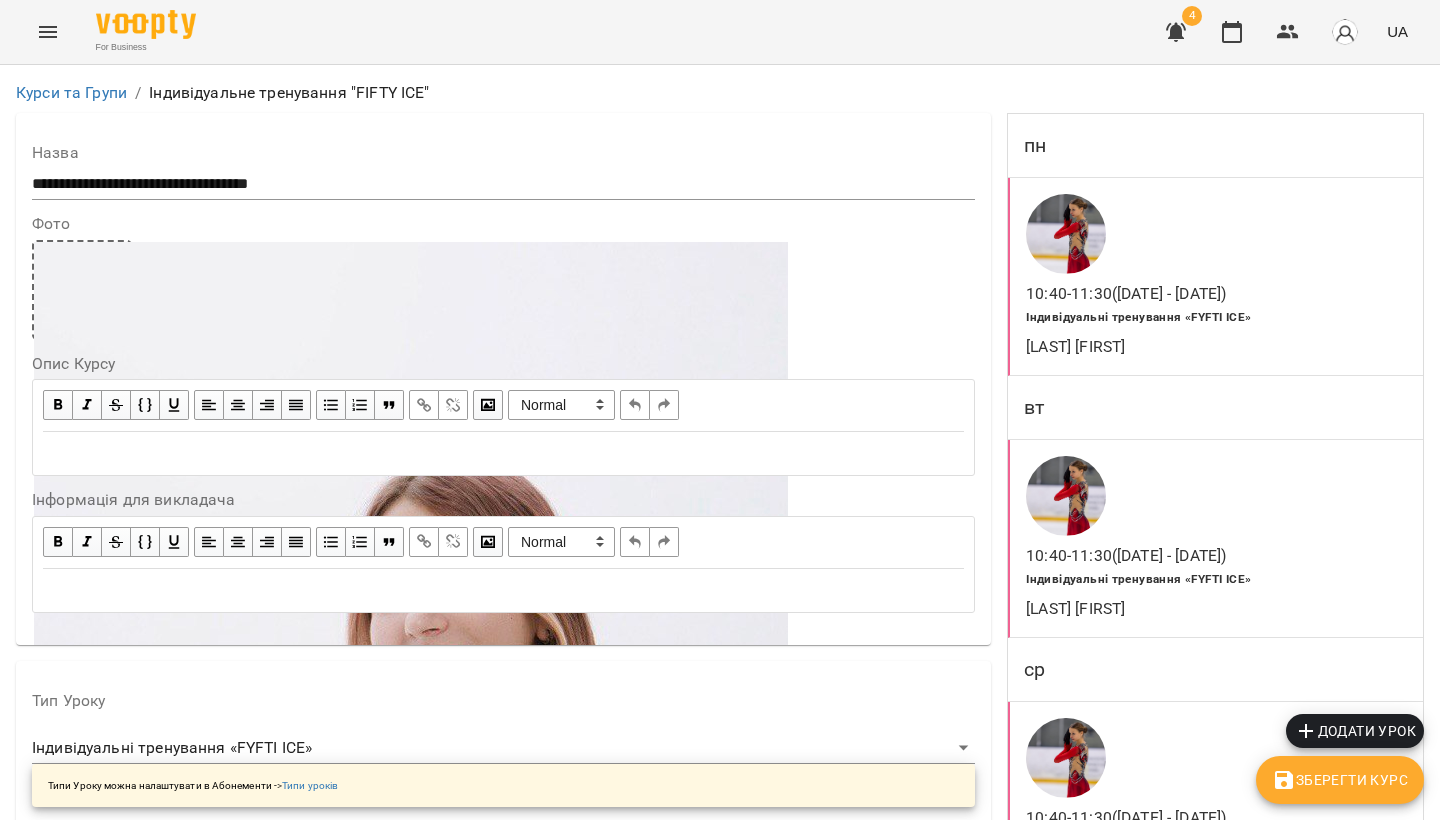 scroll, scrollTop: 0, scrollLeft: 0, axis: both 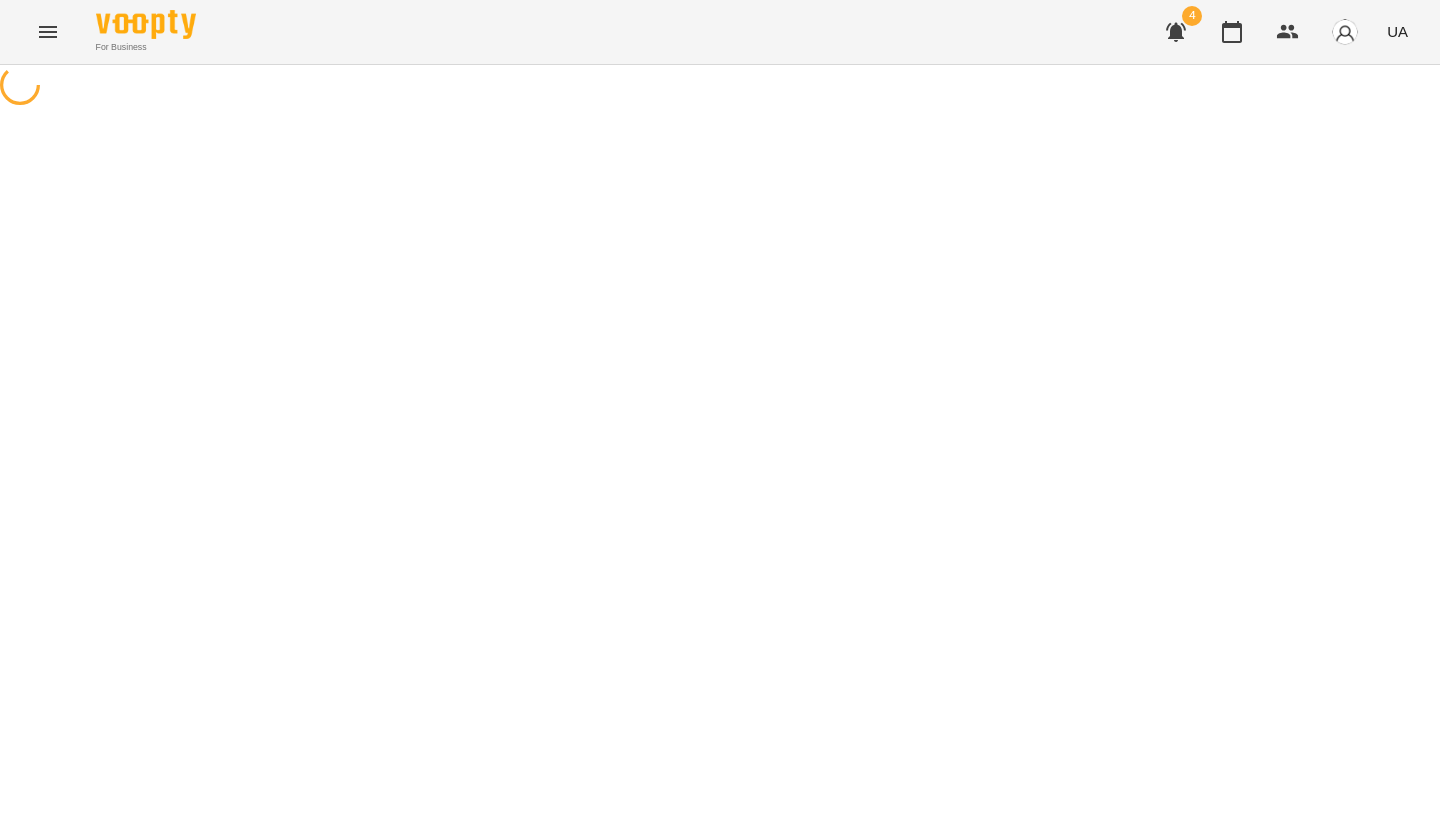 select on "**********" 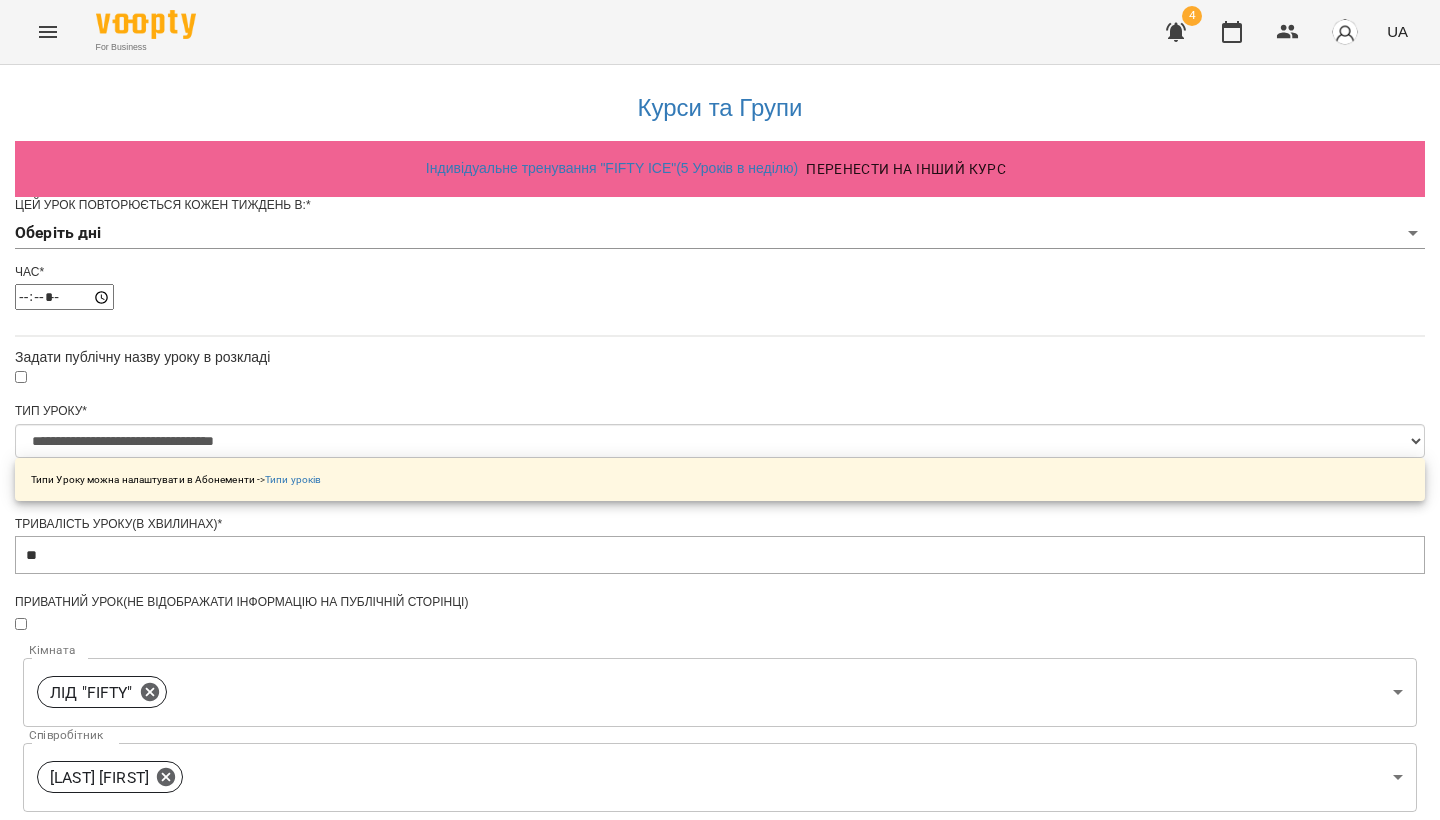 scroll, scrollTop: 0, scrollLeft: 0, axis: both 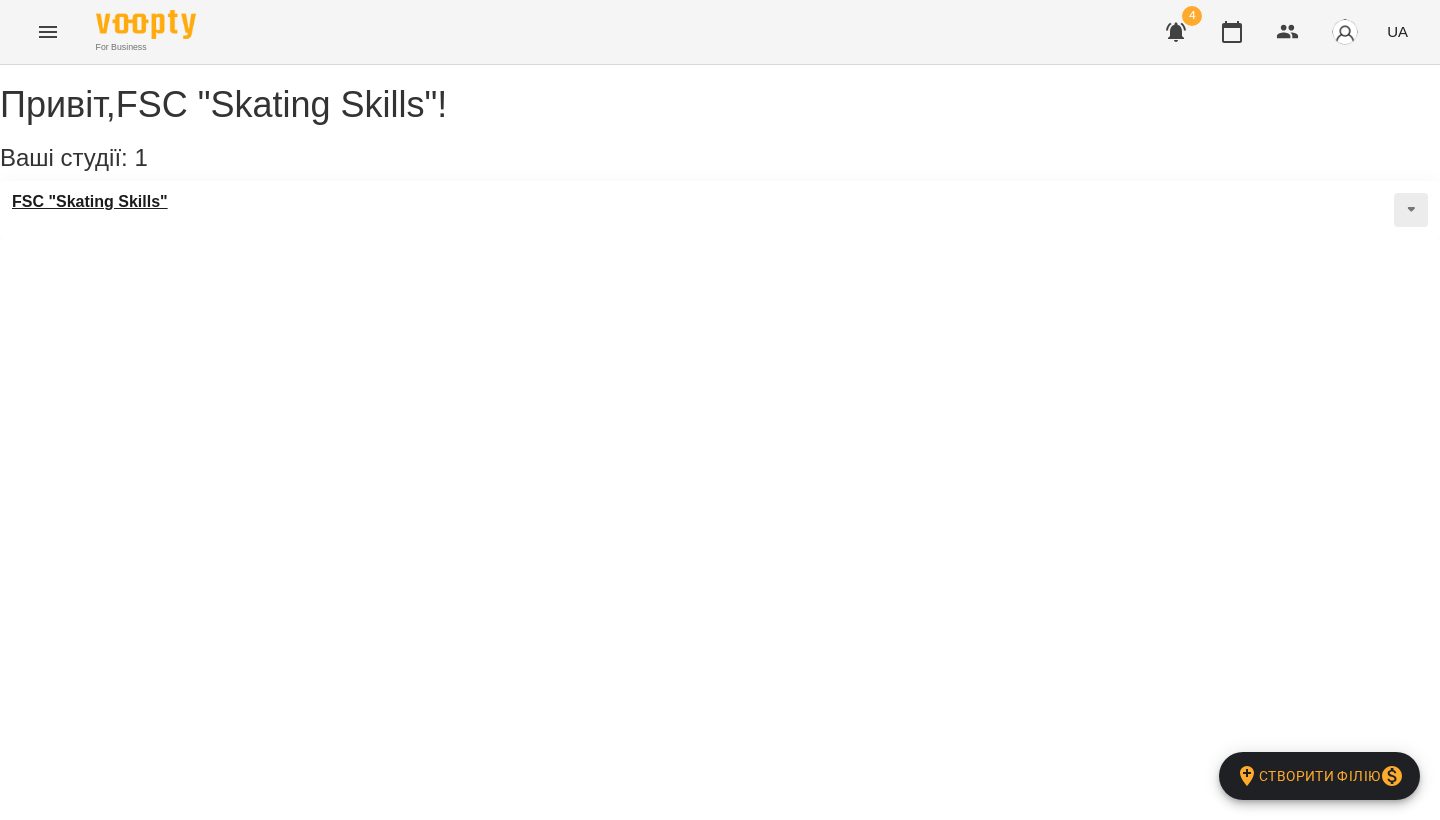click on "FSC "Skating Skills"" at bounding box center (90, 202) 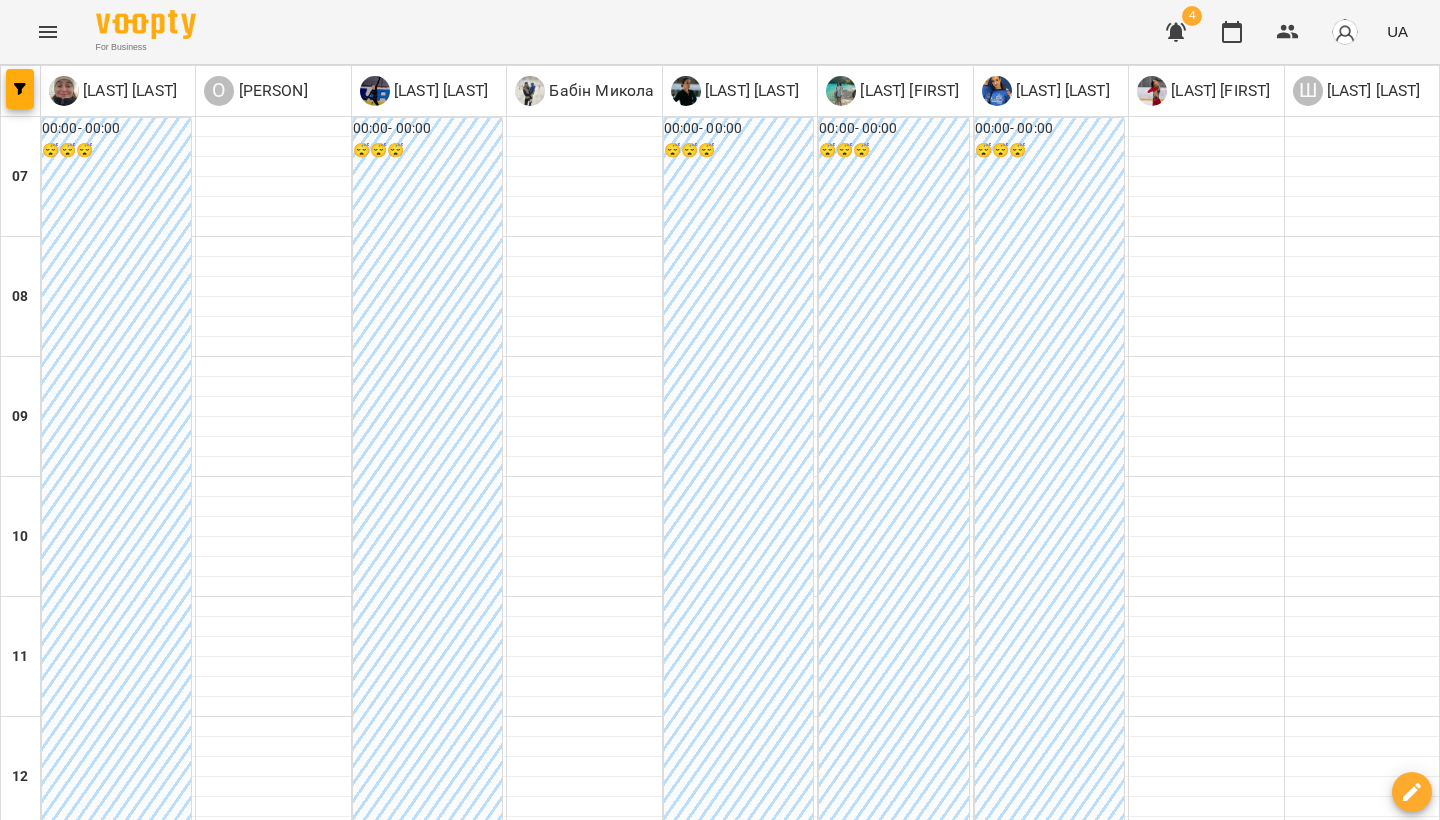 scroll, scrollTop: 100, scrollLeft: 0, axis: vertical 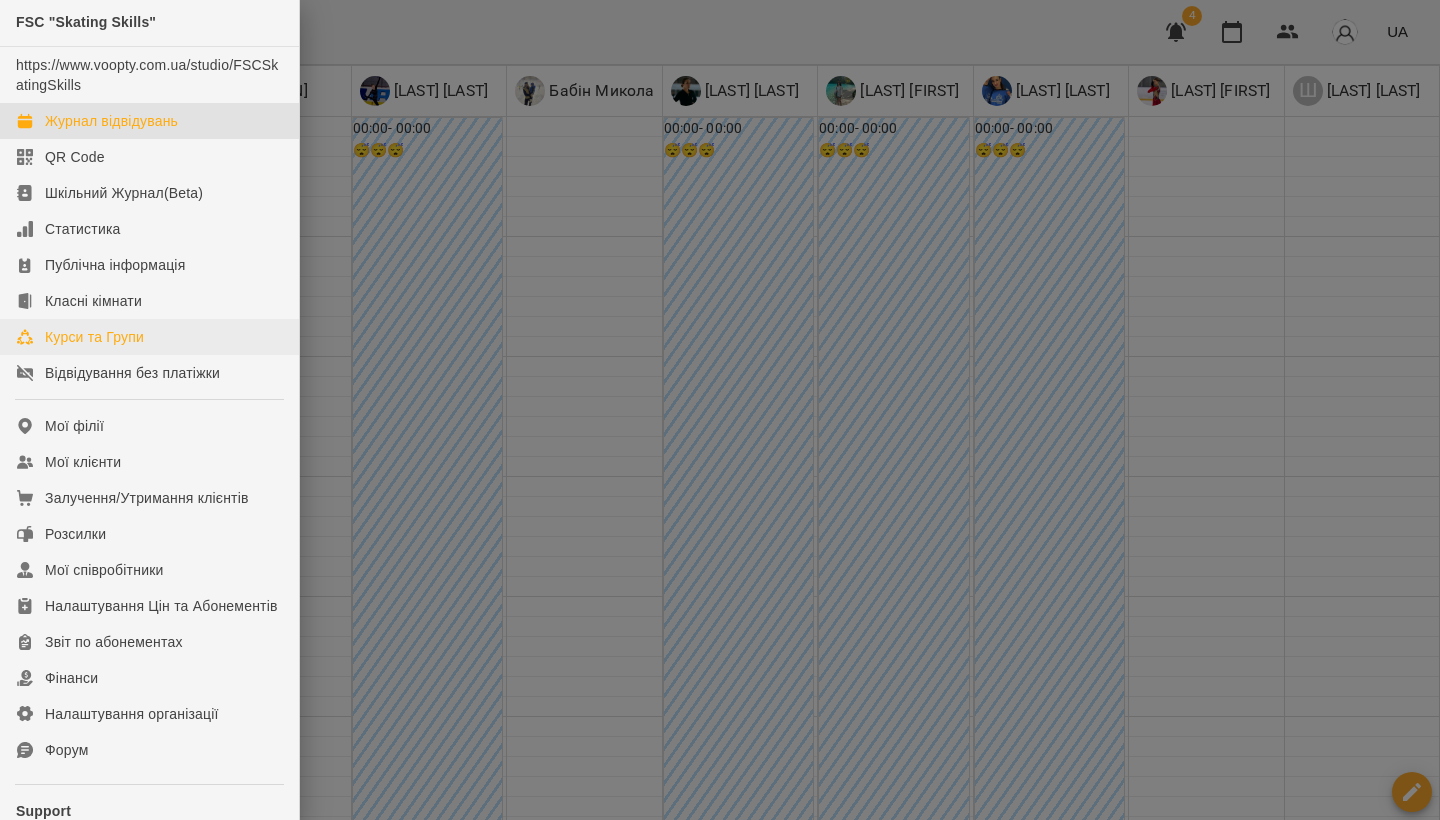 click on "Курси та Групи" at bounding box center [94, 337] 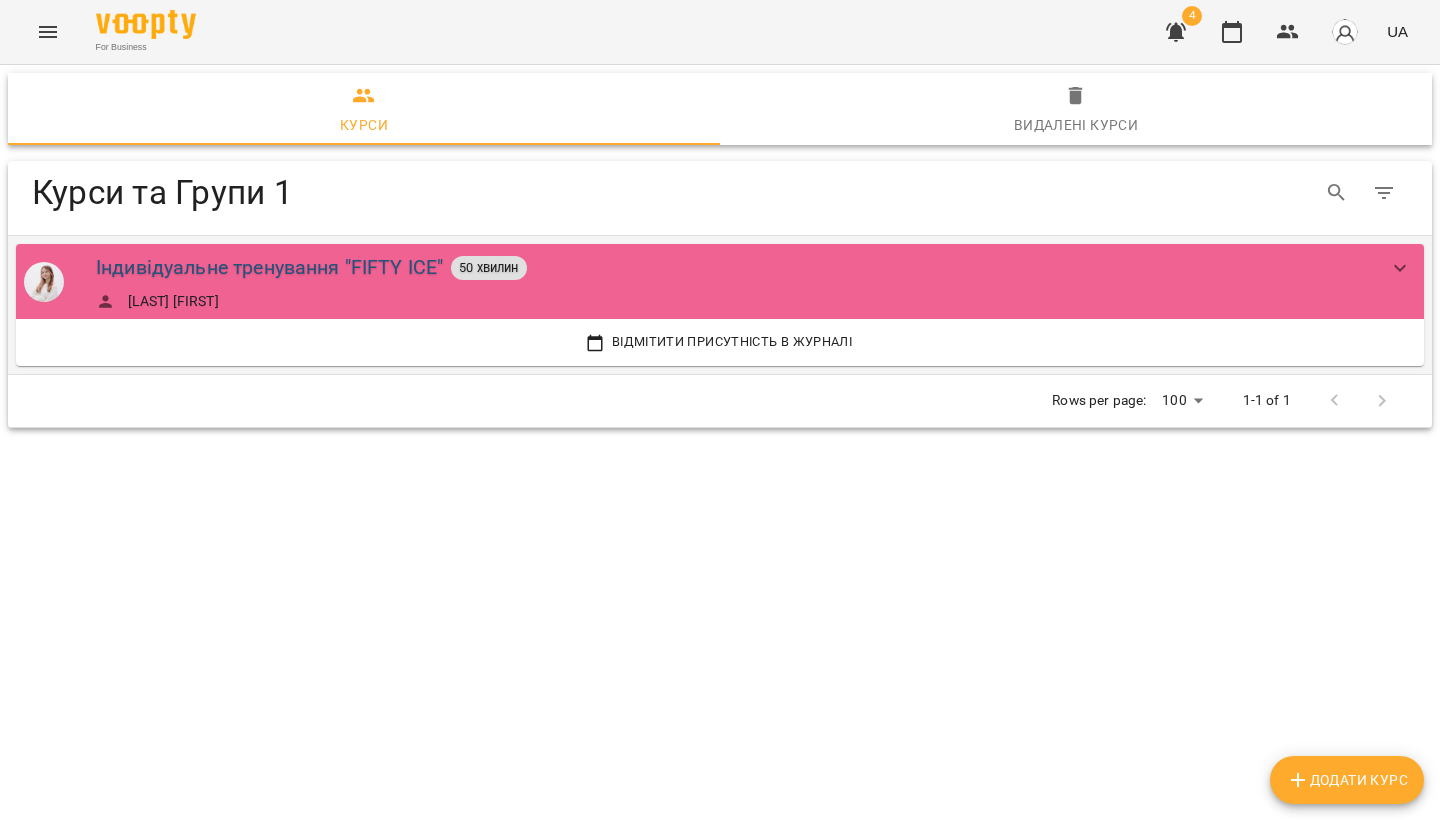 click on "Індивідуальне тренування "FIFTY ICE"" at bounding box center [269, 267] 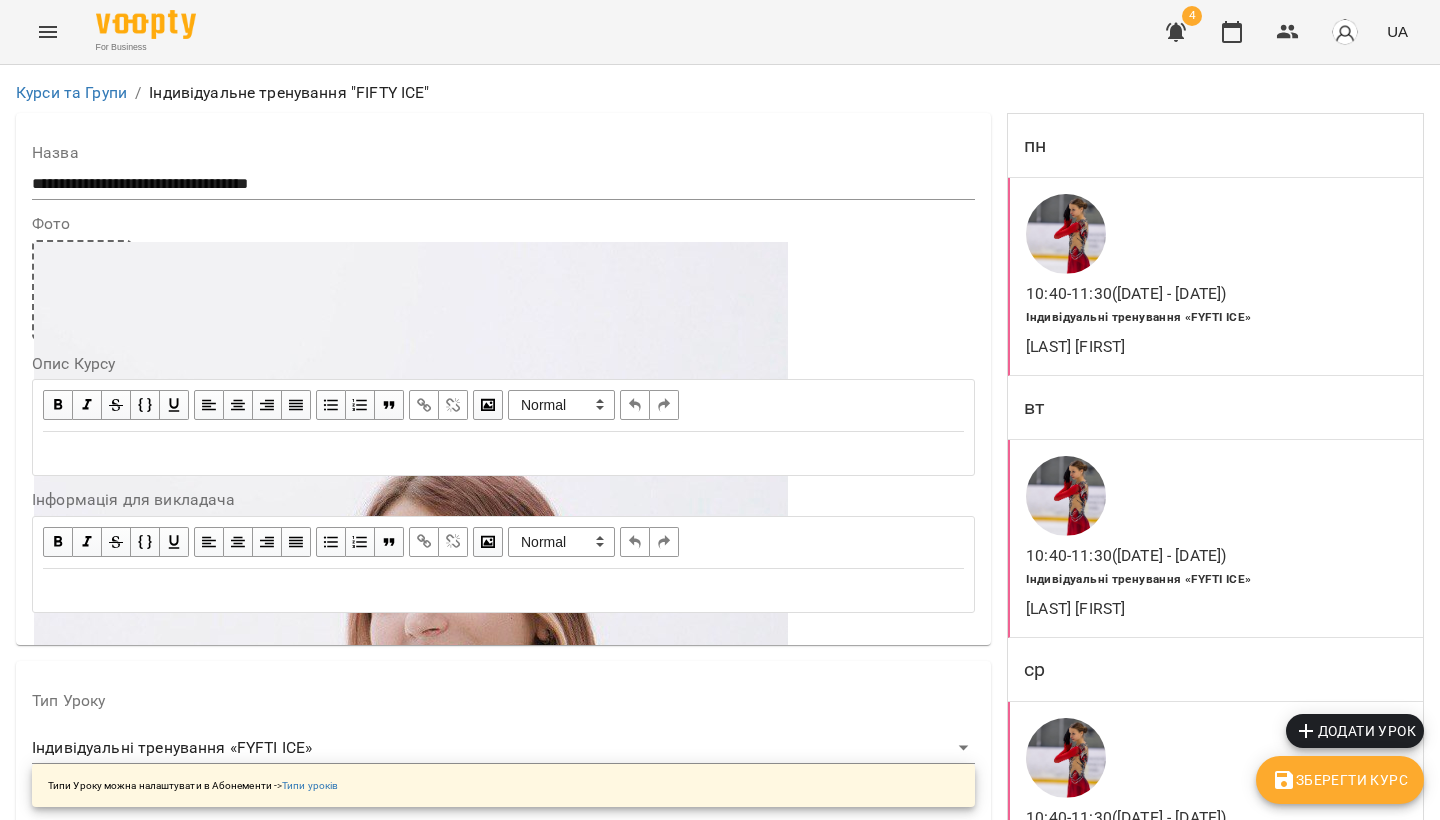 scroll, scrollTop: -2, scrollLeft: 0, axis: vertical 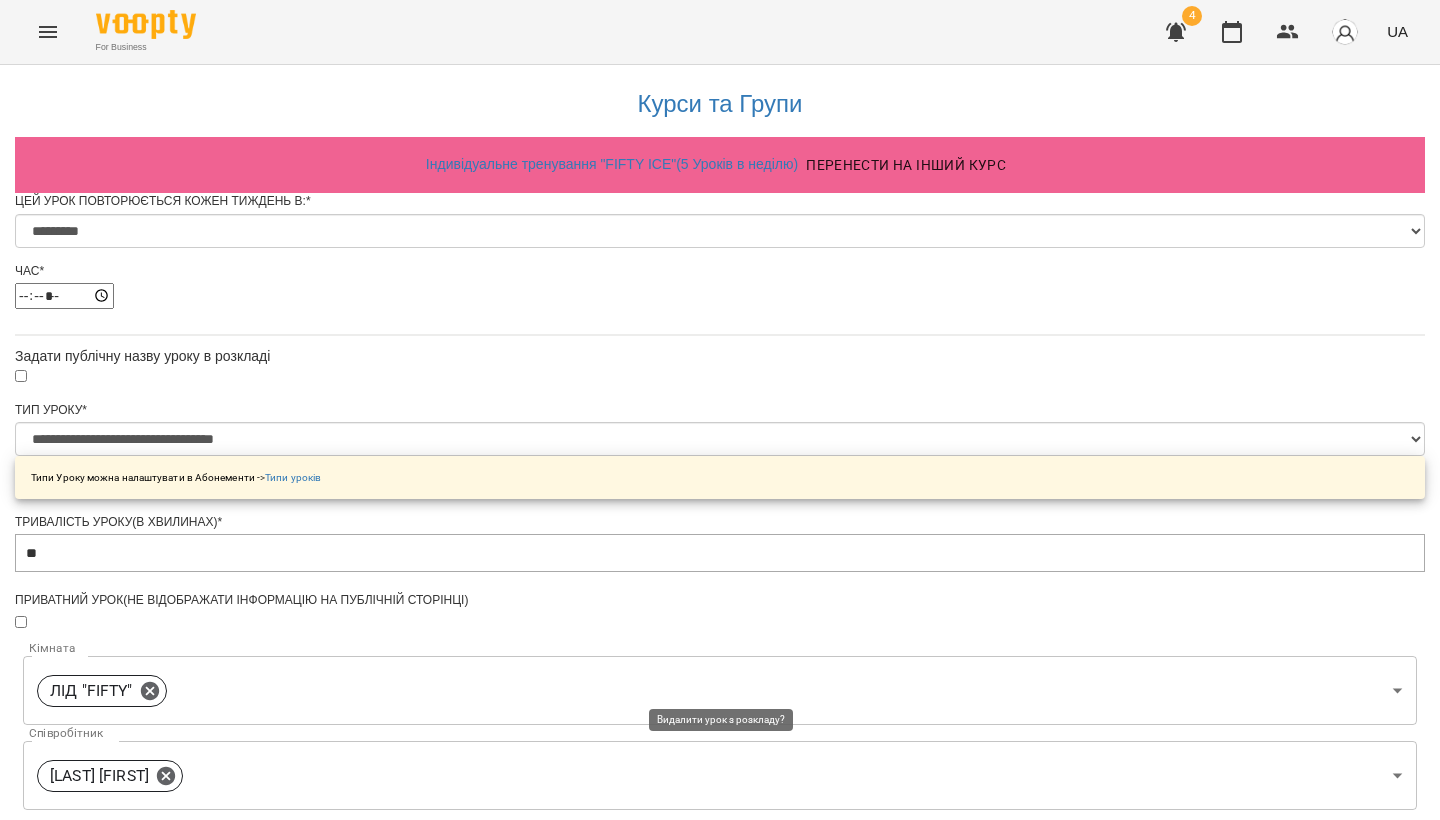 click on "Видалити урок з розкладу" at bounding box center [720, 1499] 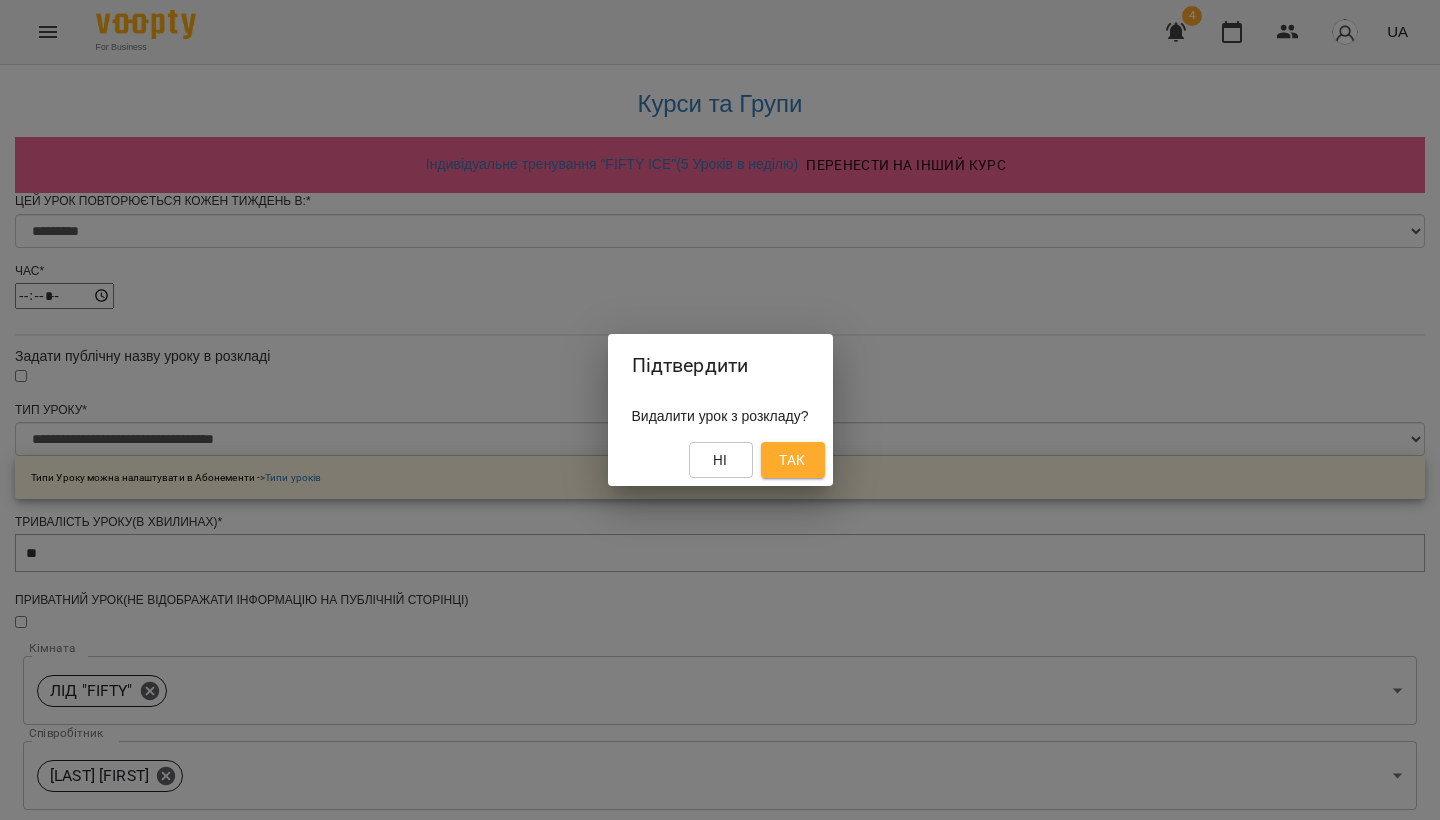 drag, startPoint x: 803, startPoint y: 439, endPoint x: 802, endPoint y: 450, distance: 11.045361 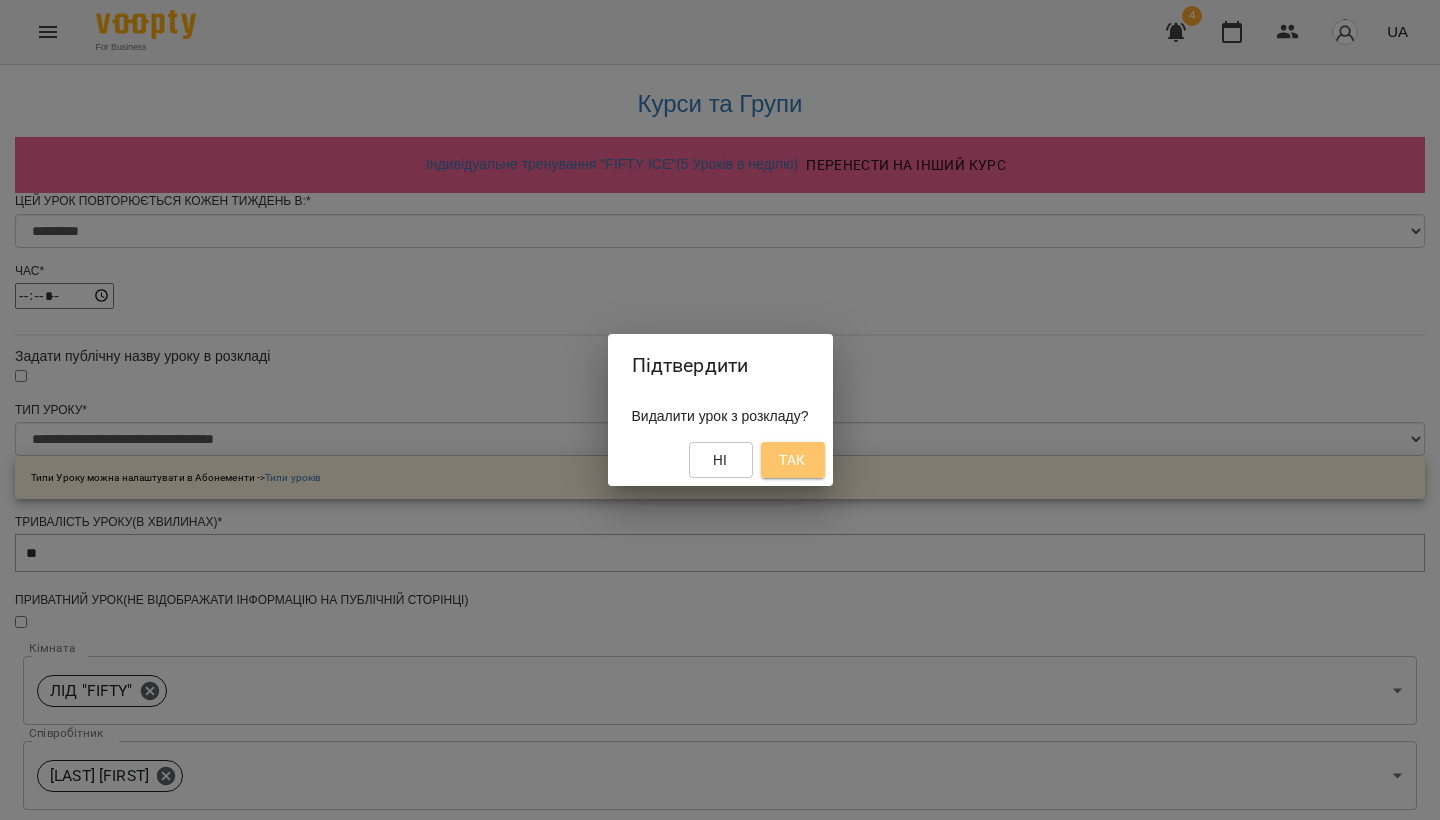 click on "Так" at bounding box center [792, 460] 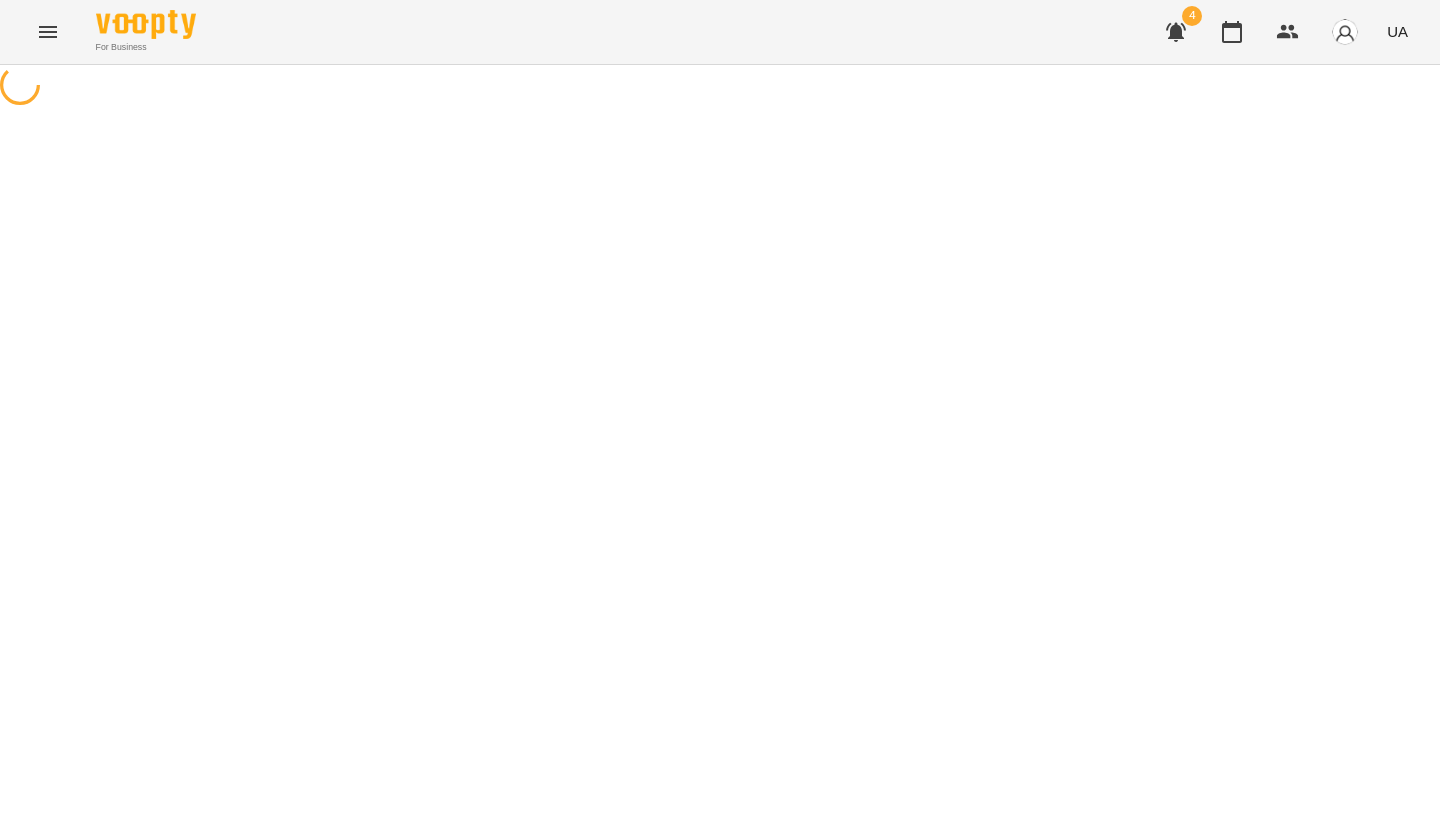 scroll, scrollTop: 0, scrollLeft: 0, axis: both 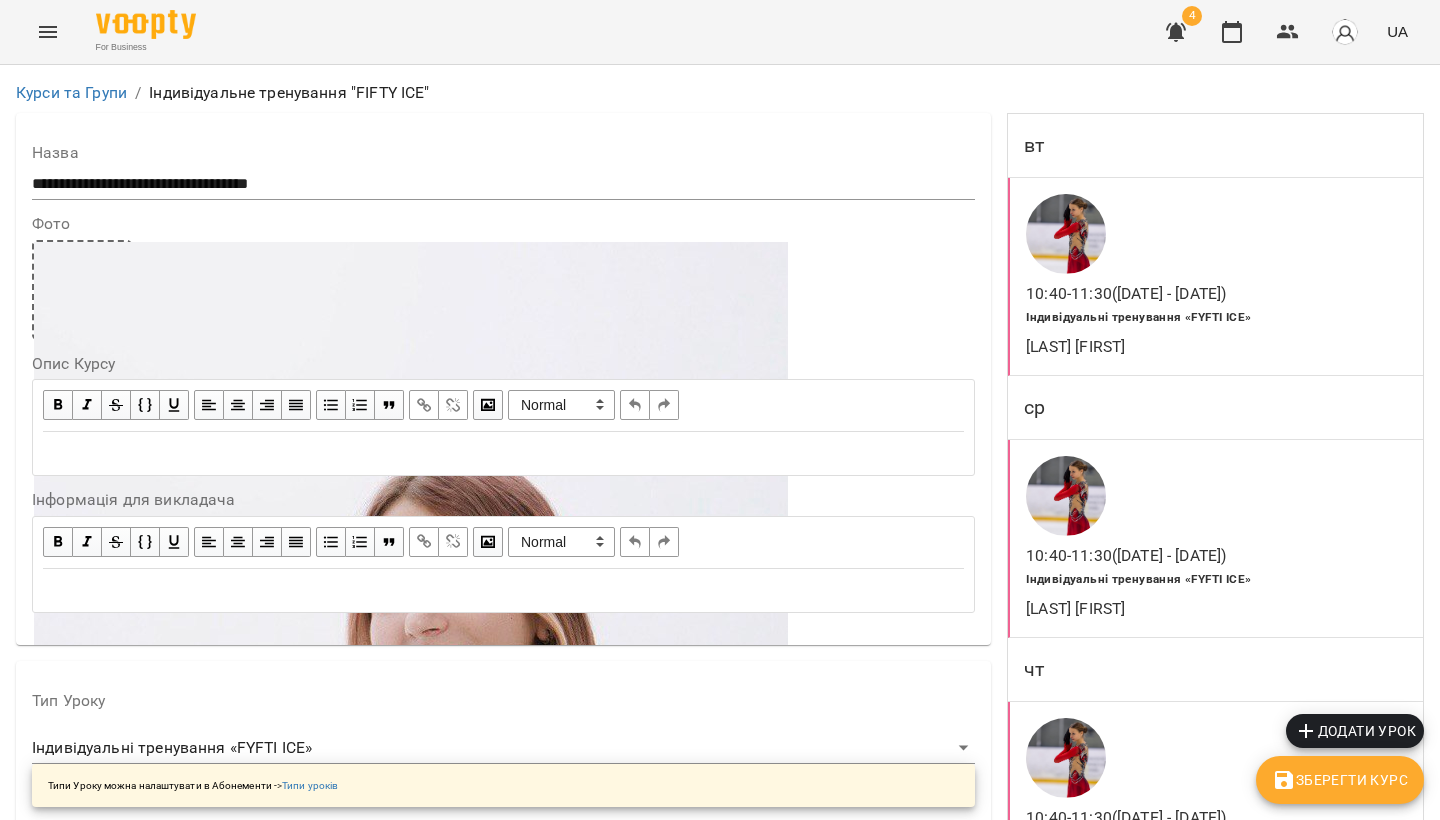 click on "[LAST] [FIRST]" at bounding box center (1192, 347) 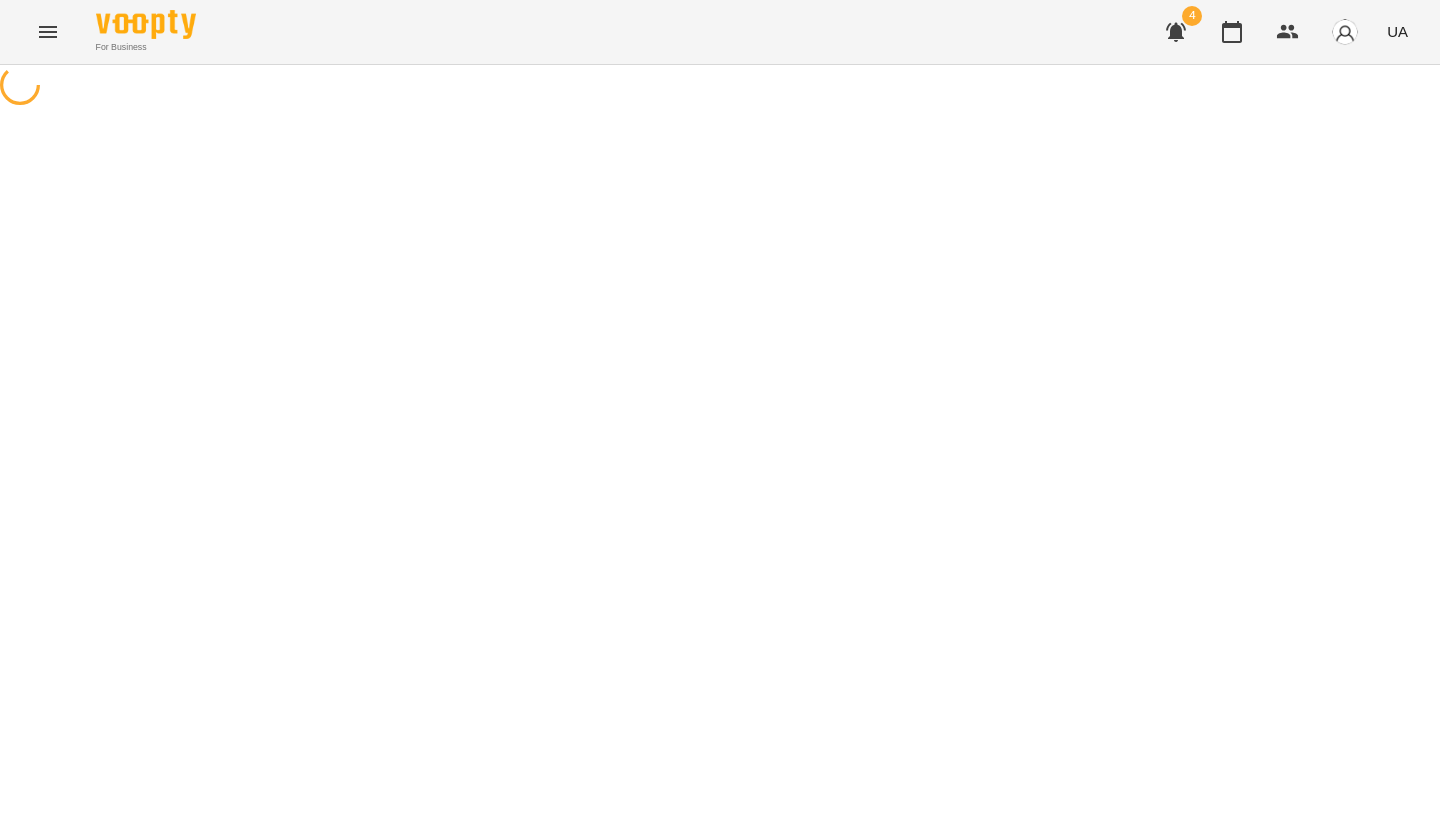 select on "*" 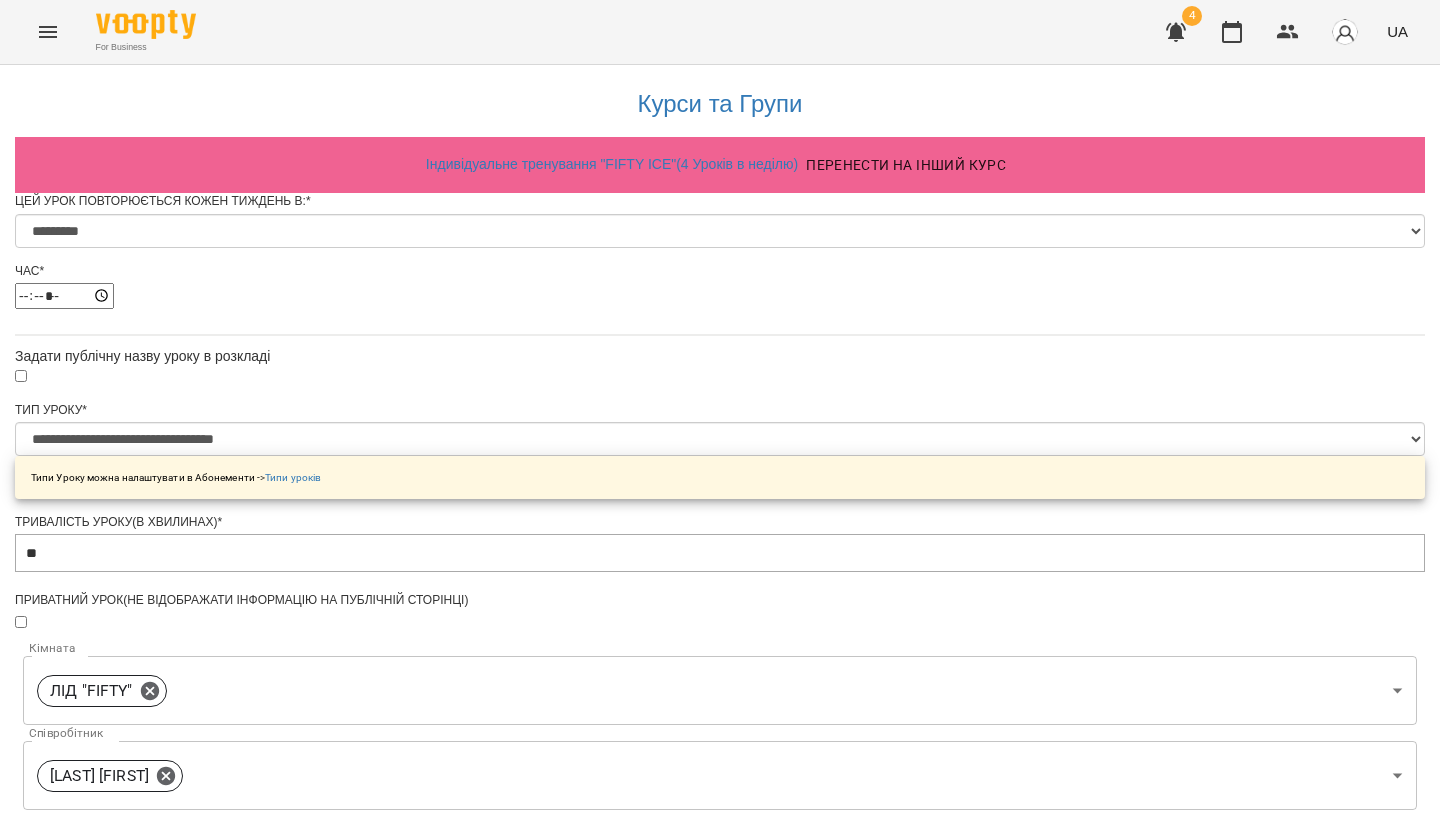 scroll, scrollTop: 794, scrollLeft: 0, axis: vertical 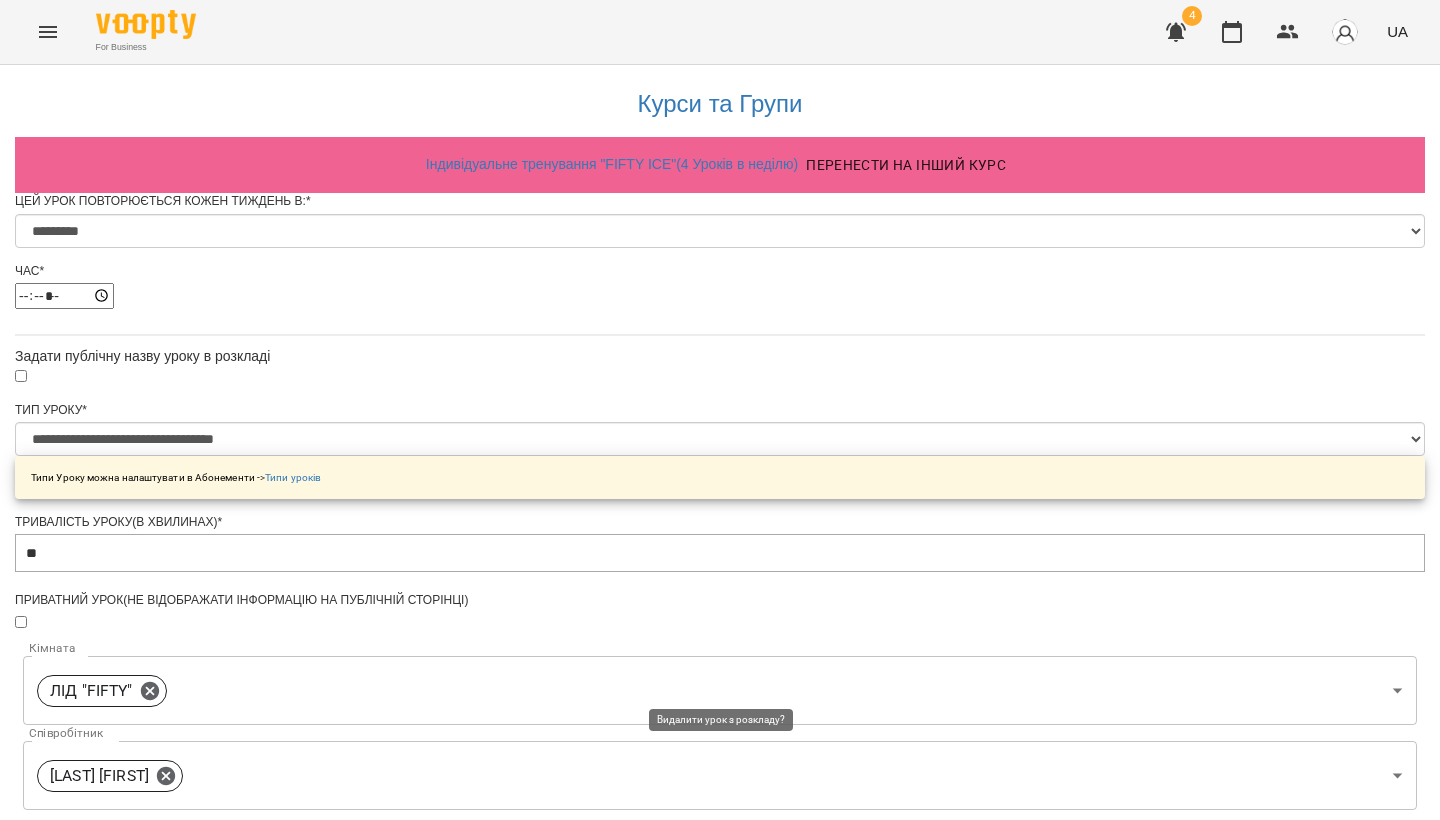 click on "Видалити урок з розкладу" at bounding box center [720, 1499] 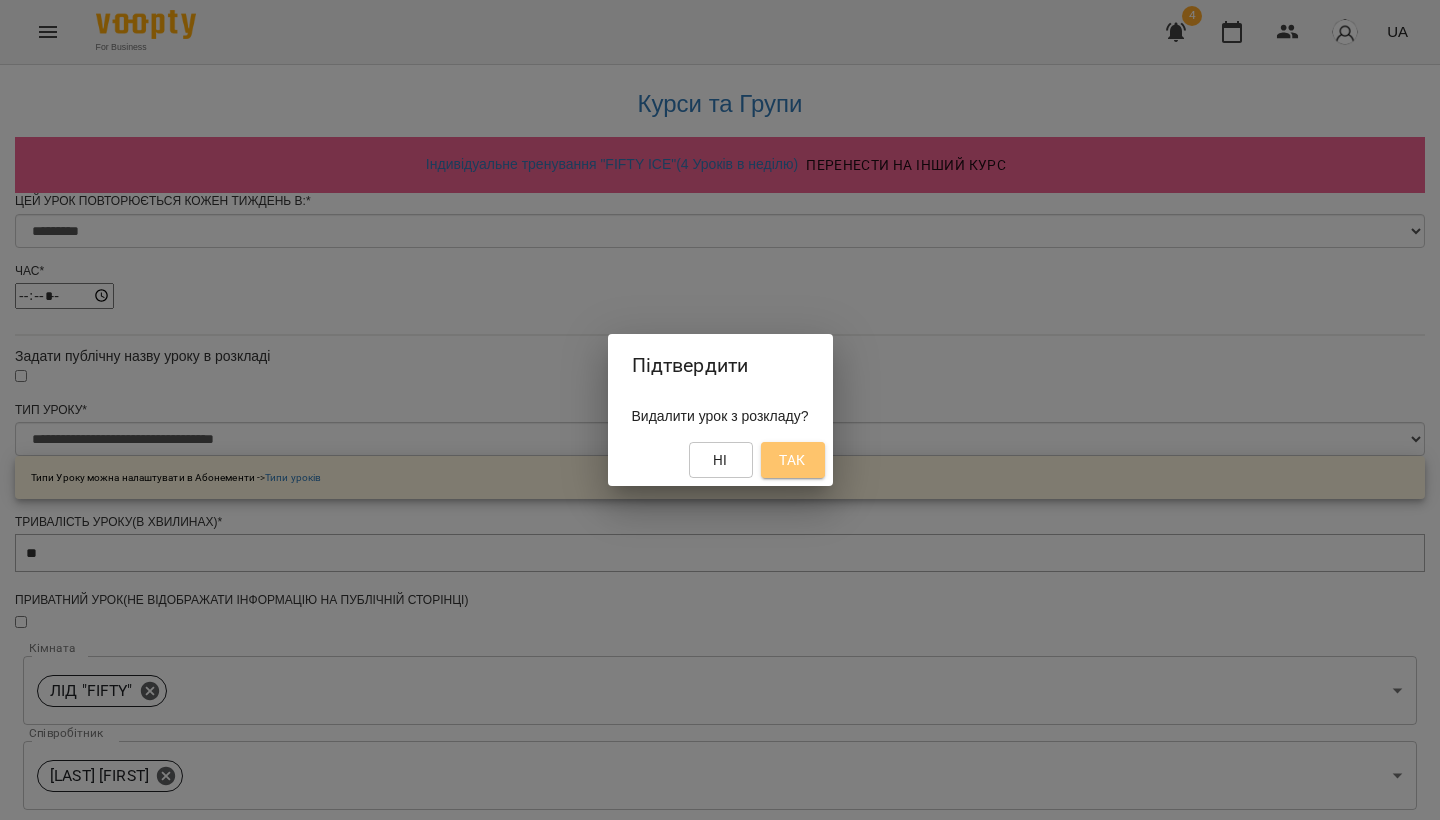 click on "Так" at bounding box center [793, 460] 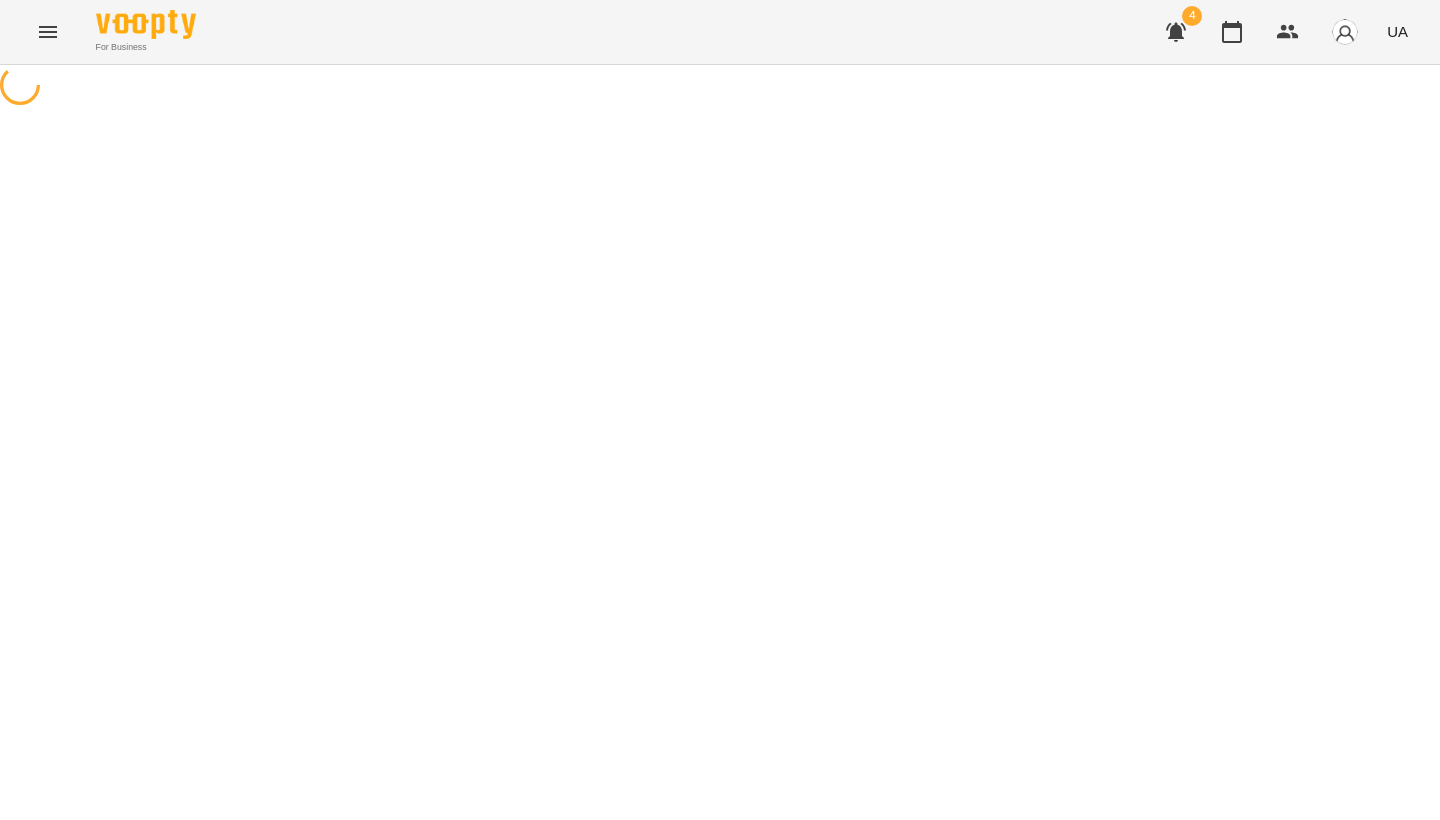 scroll, scrollTop: 0, scrollLeft: 0, axis: both 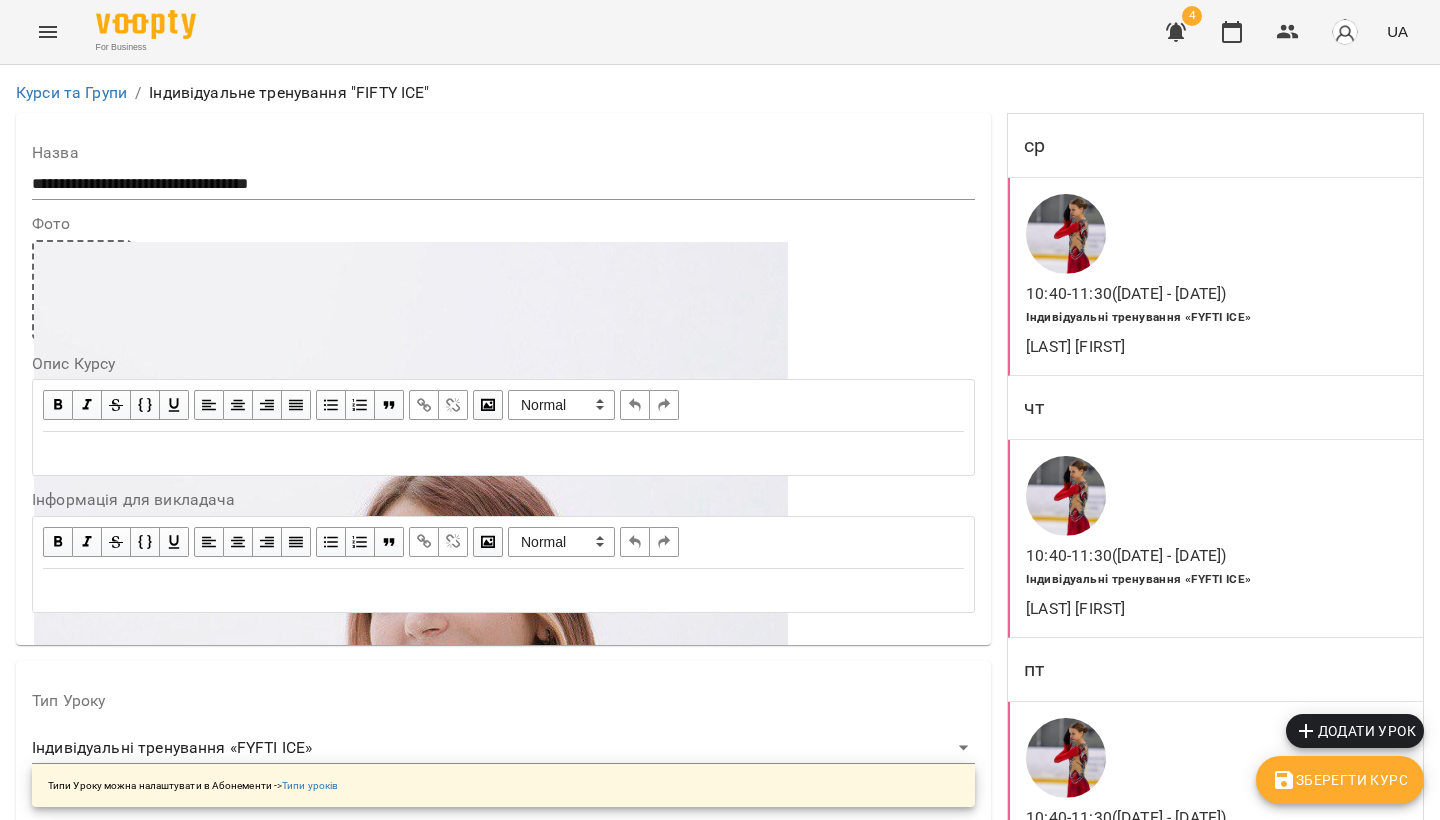 click on "Індивідуальні тренування «FYFTI ICE»" at bounding box center (1138, 317) 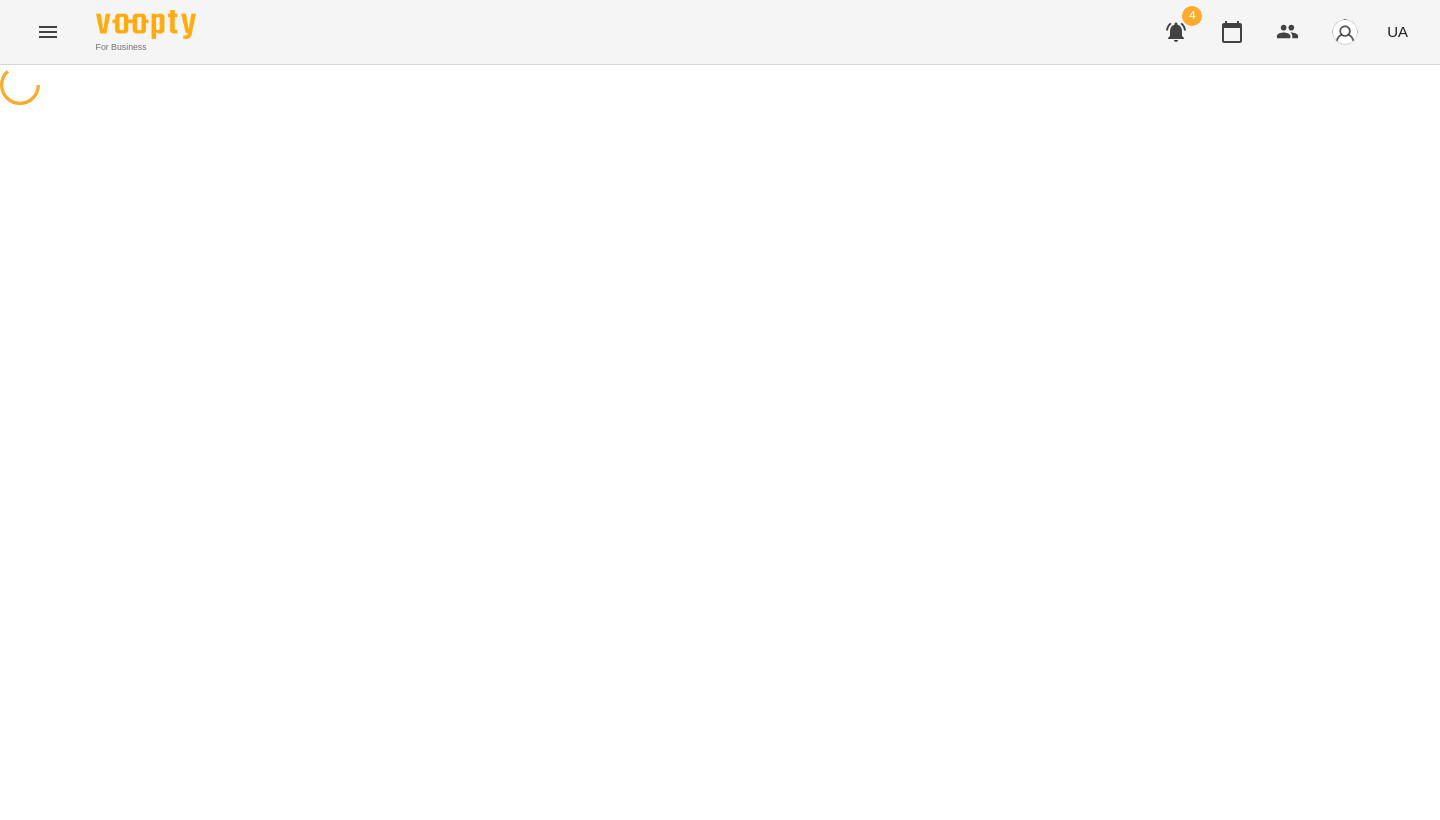 select on "*" 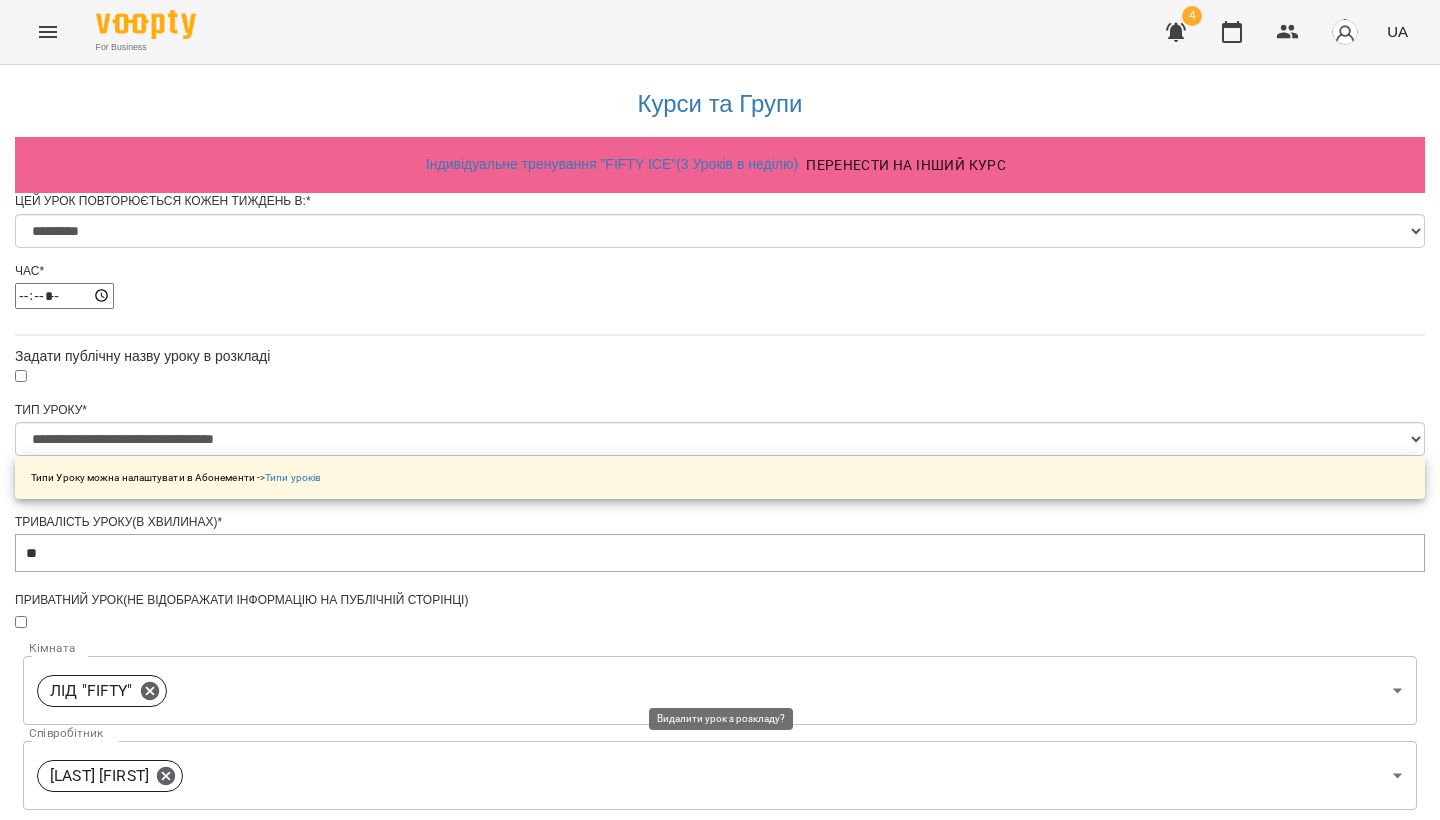 scroll, scrollTop: 794, scrollLeft: 0, axis: vertical 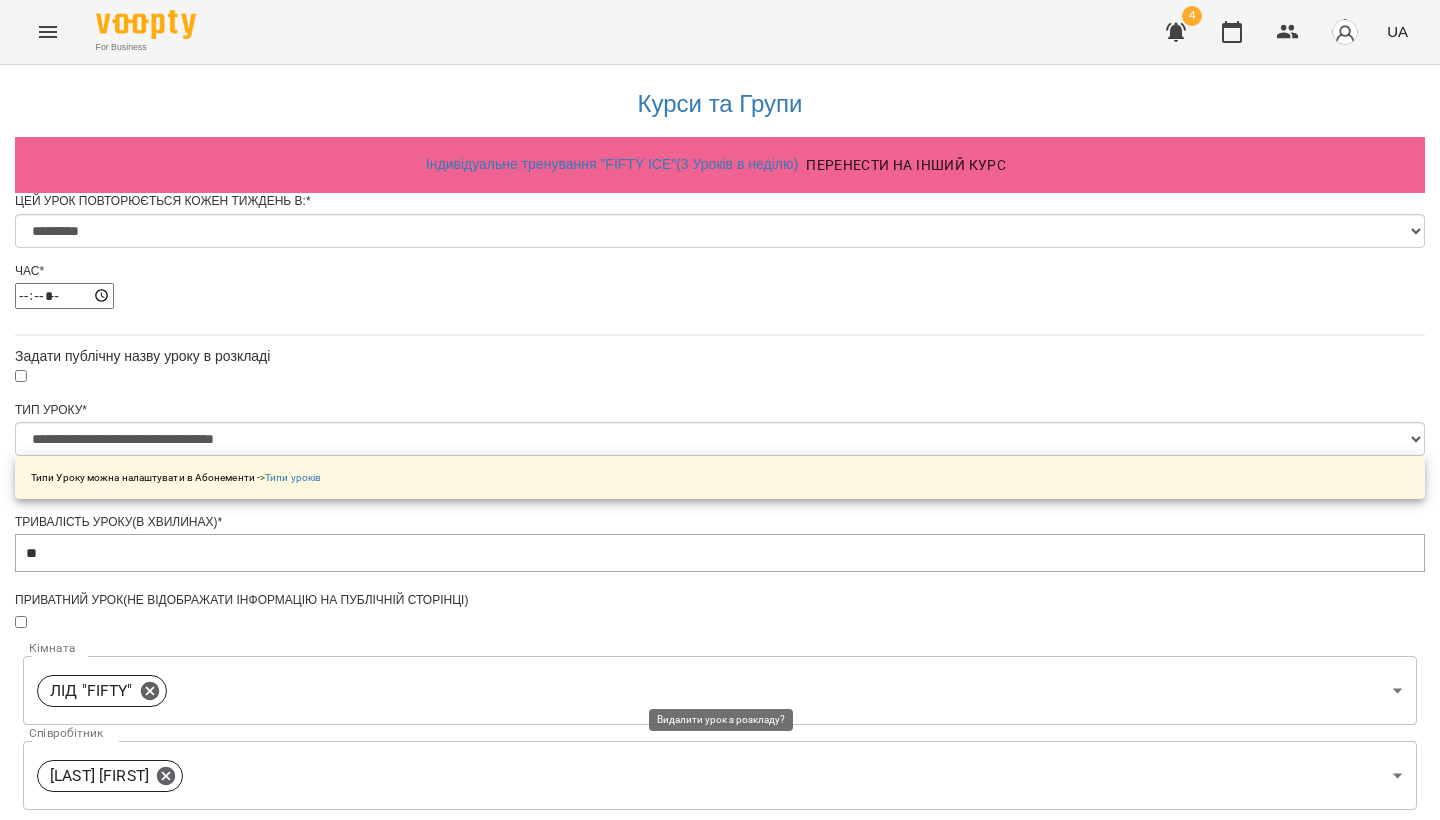 click on "Видалити урок з розкладу" at bounding box center [720, 1499] 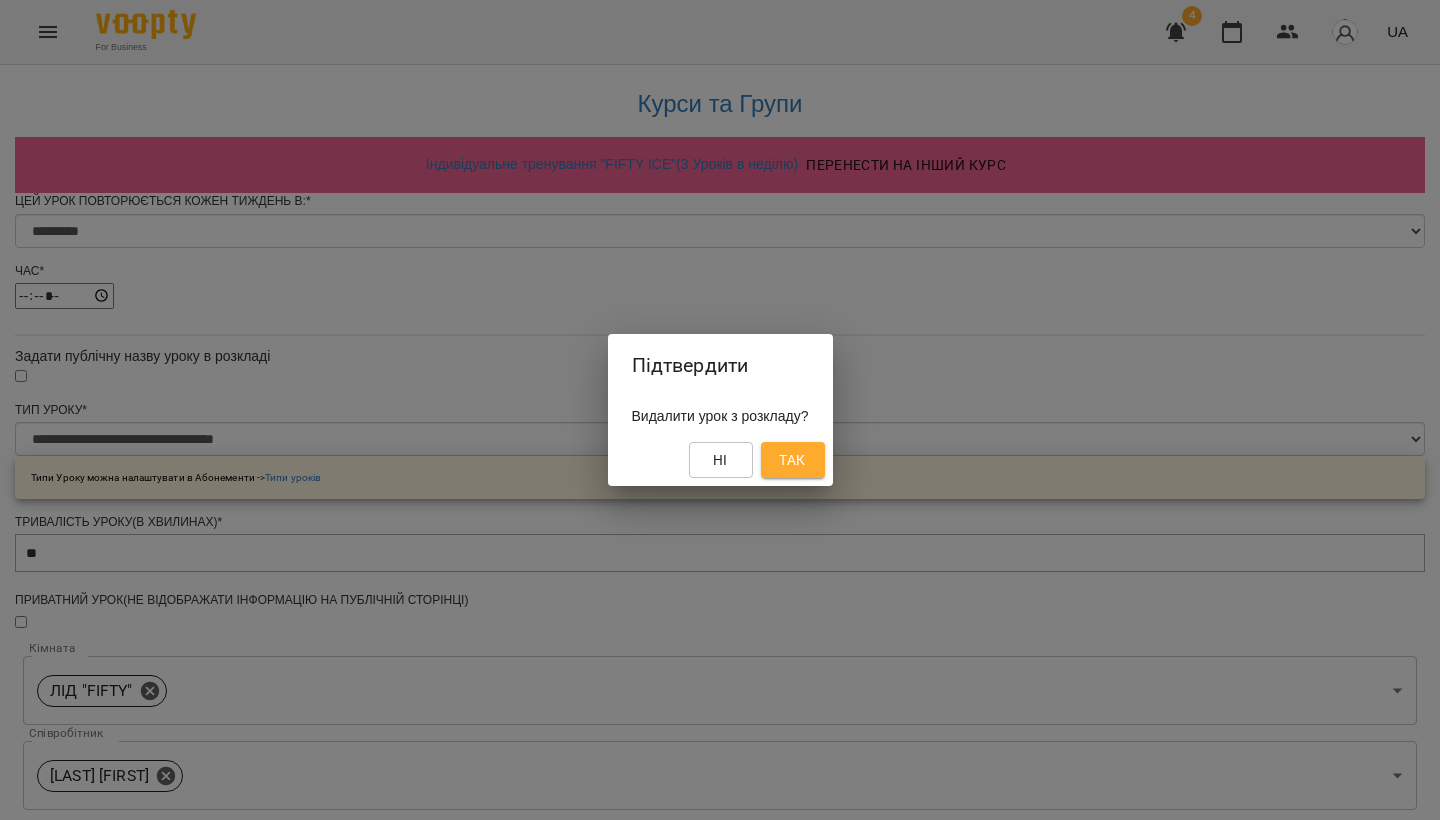 click on "Так" at bounding box center [792, 460] 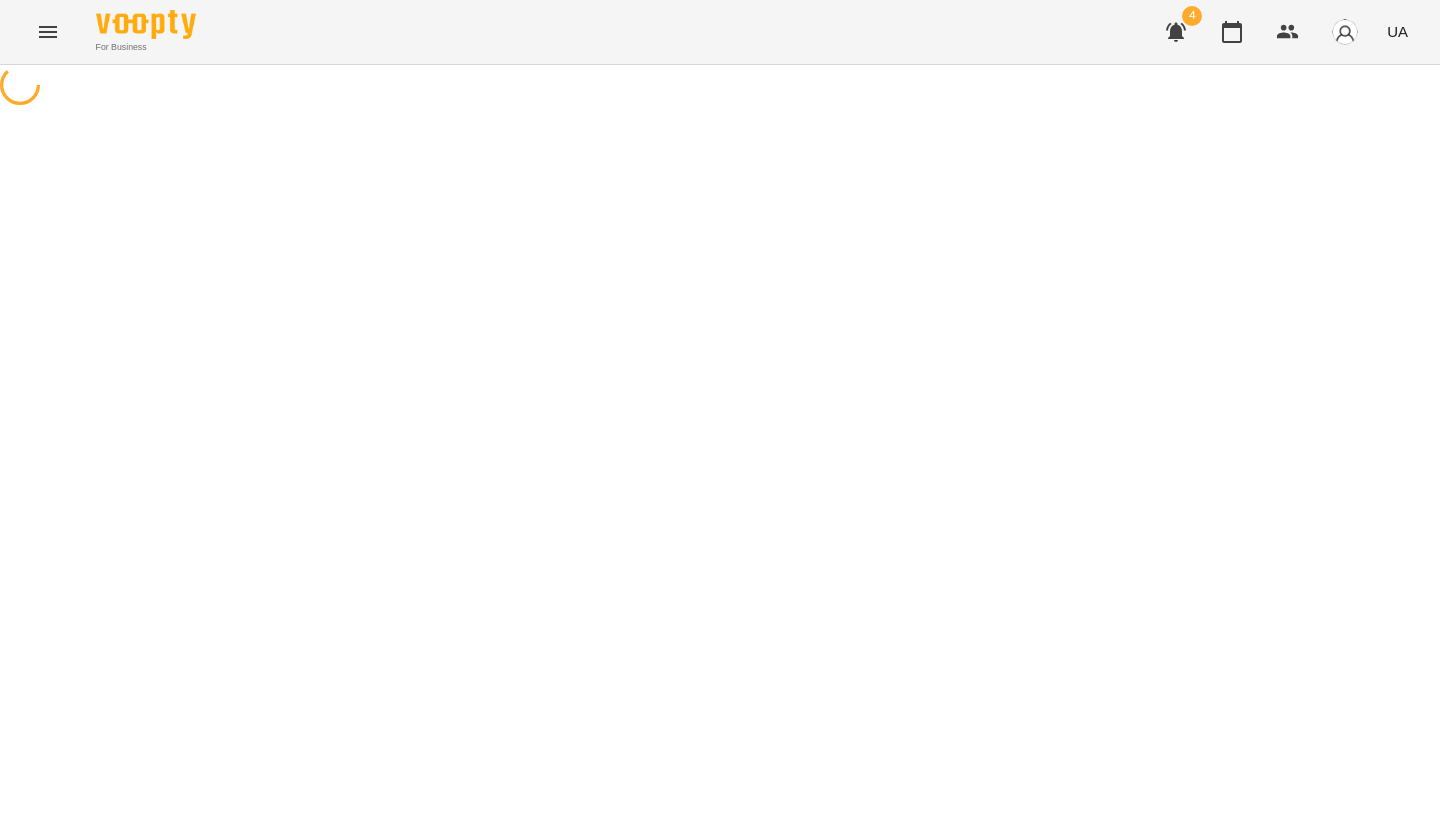 scroll, scrollTop: 0, scrollLeft: 0, axis: both 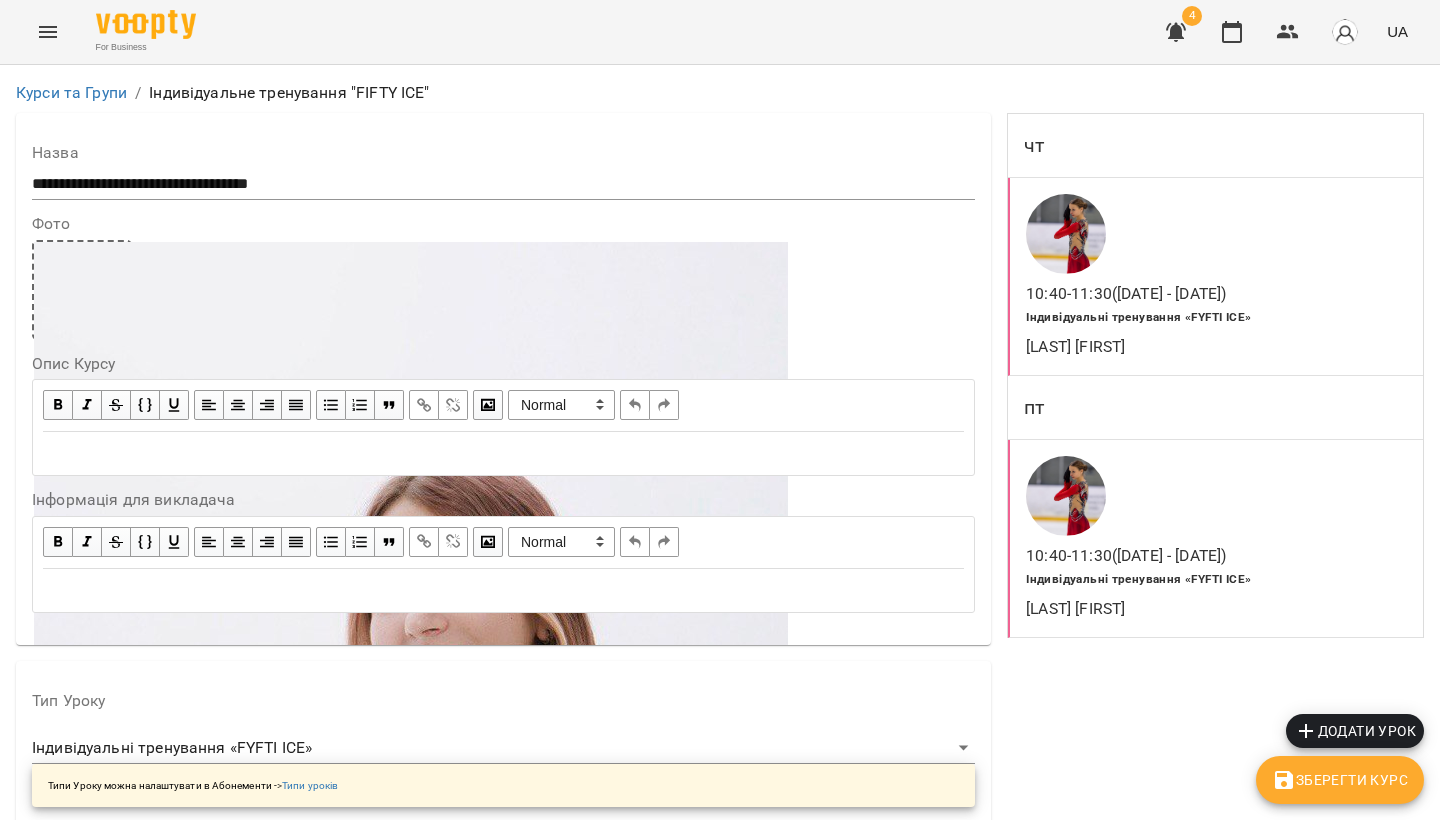 click on "[HH]:[MM]  -  [HH]:[MM] ([DD] [MON] - [DD] [MON])" at bounding box center (1126, 294) 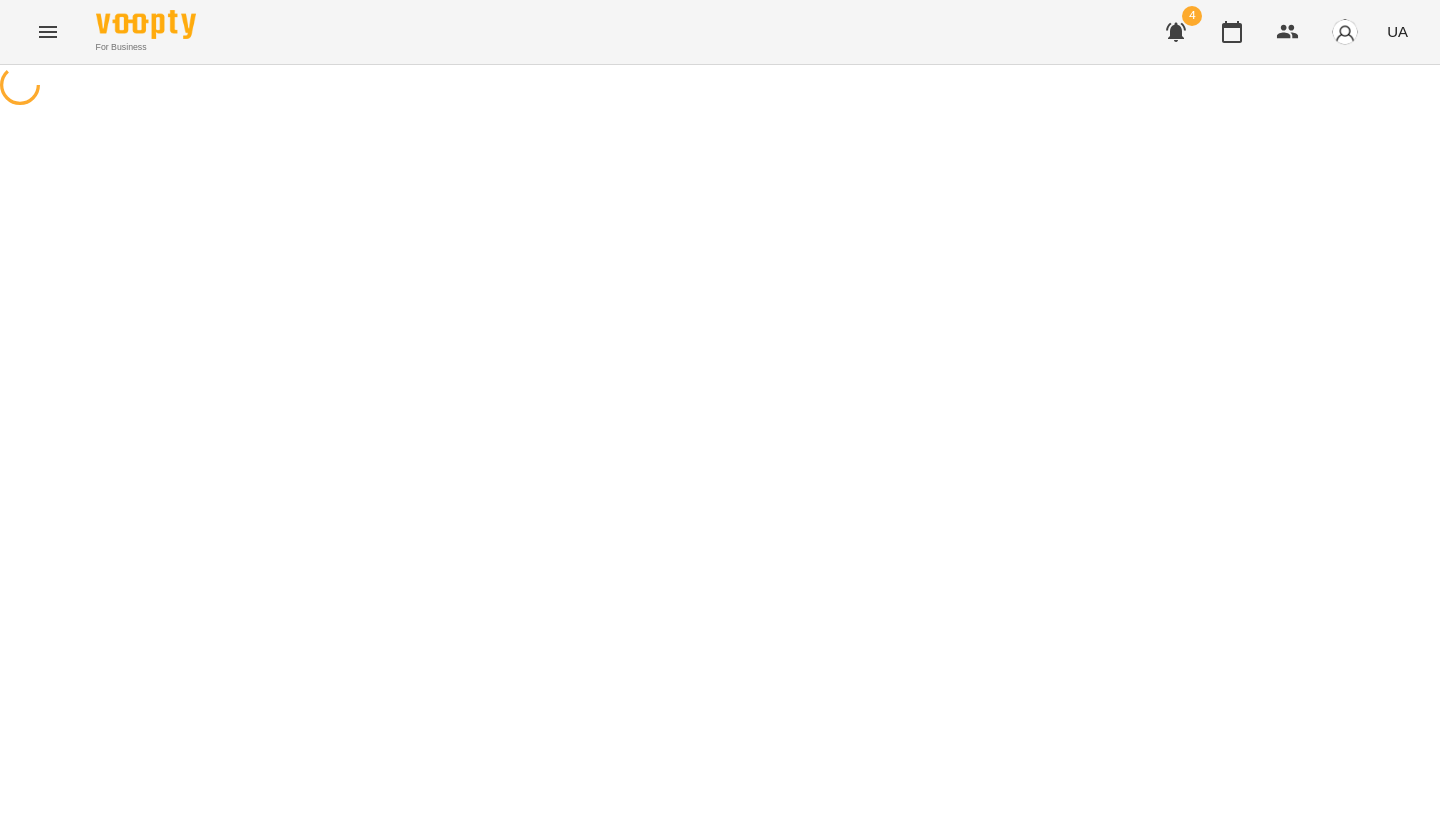 select on "*" 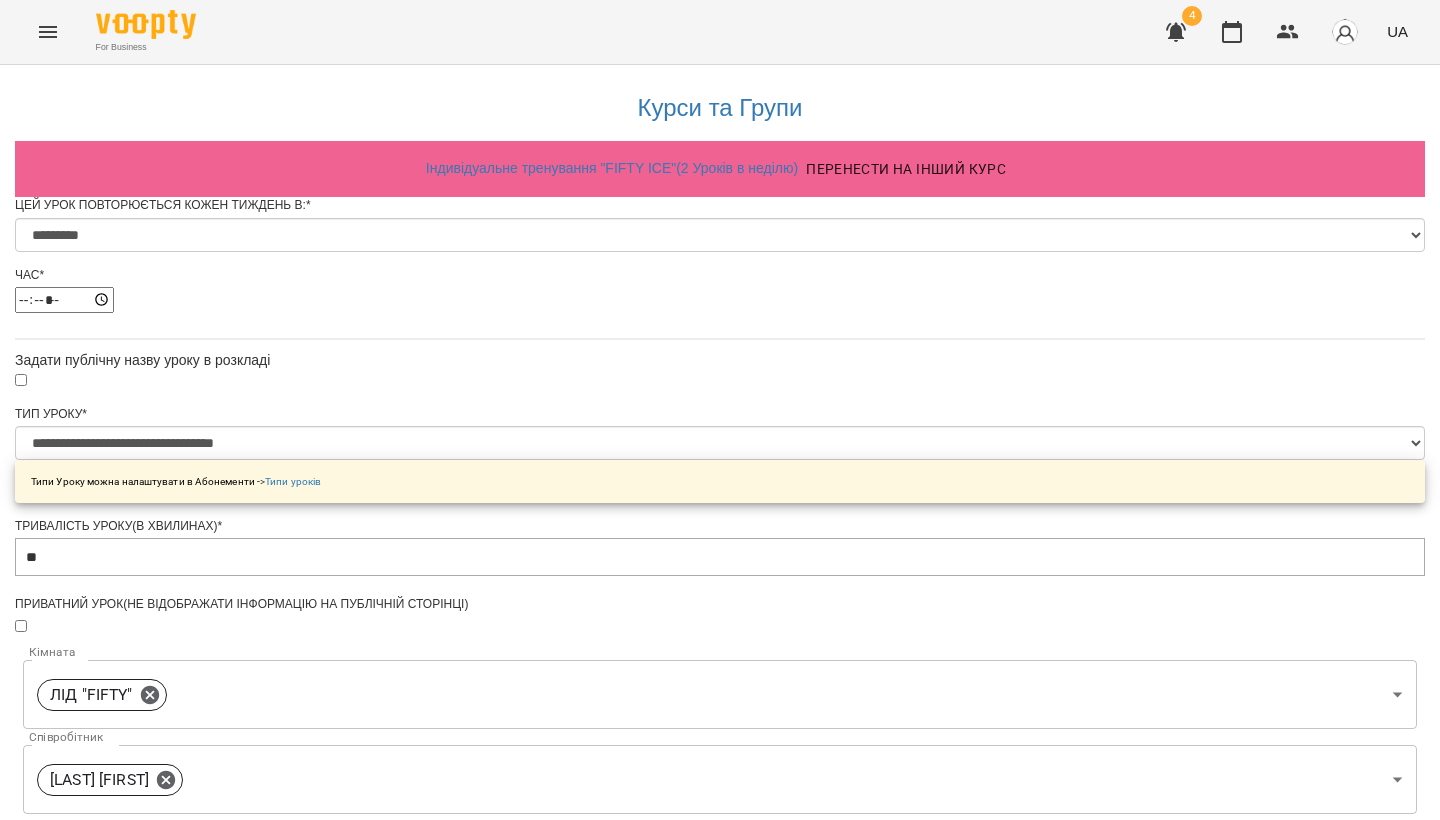 scroll, scrollTop: 794, scrollLeft: 0, axis: vertical 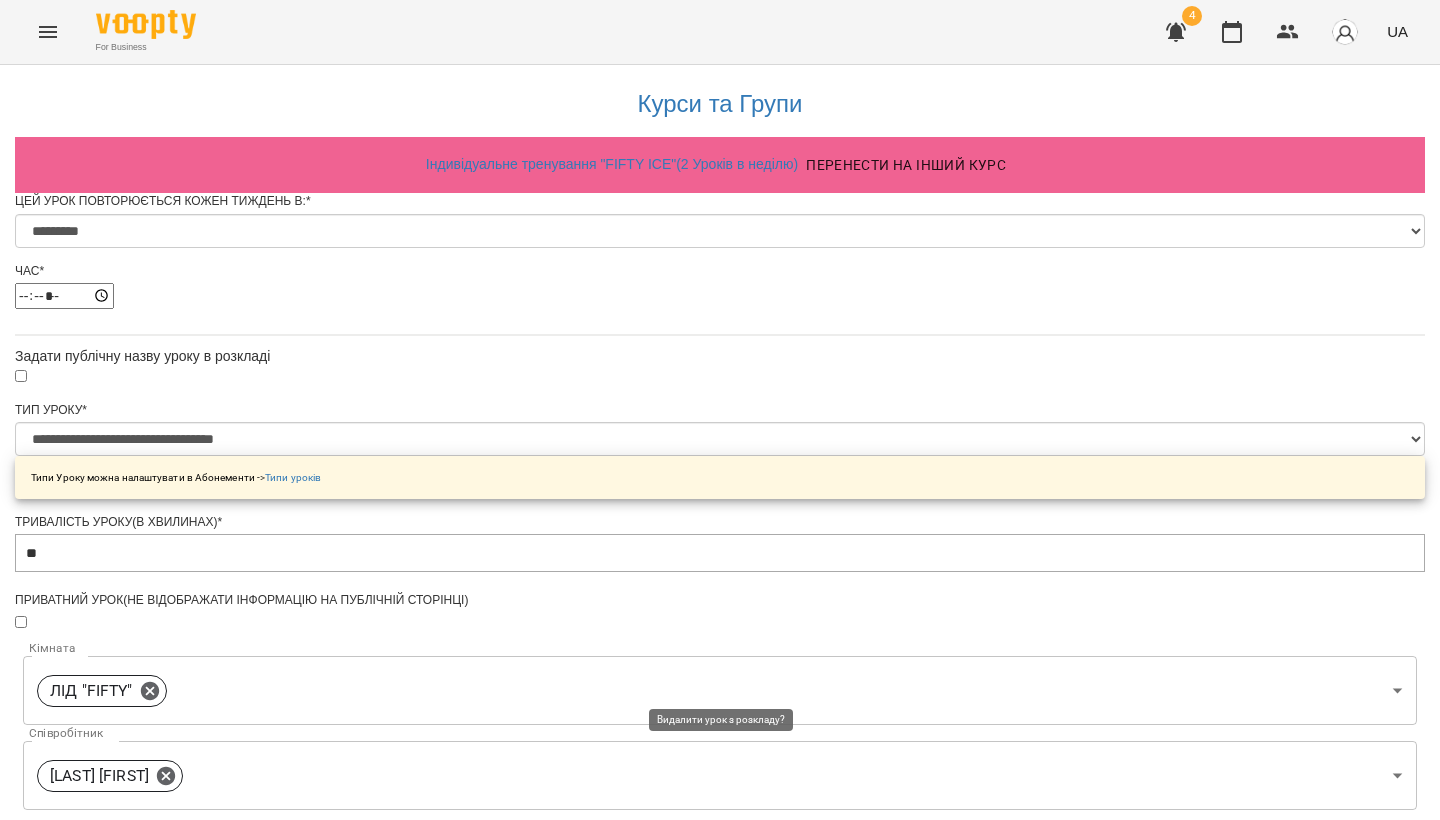 click on "Видалити урок з розкладу" at bounding box center (720, 1499) 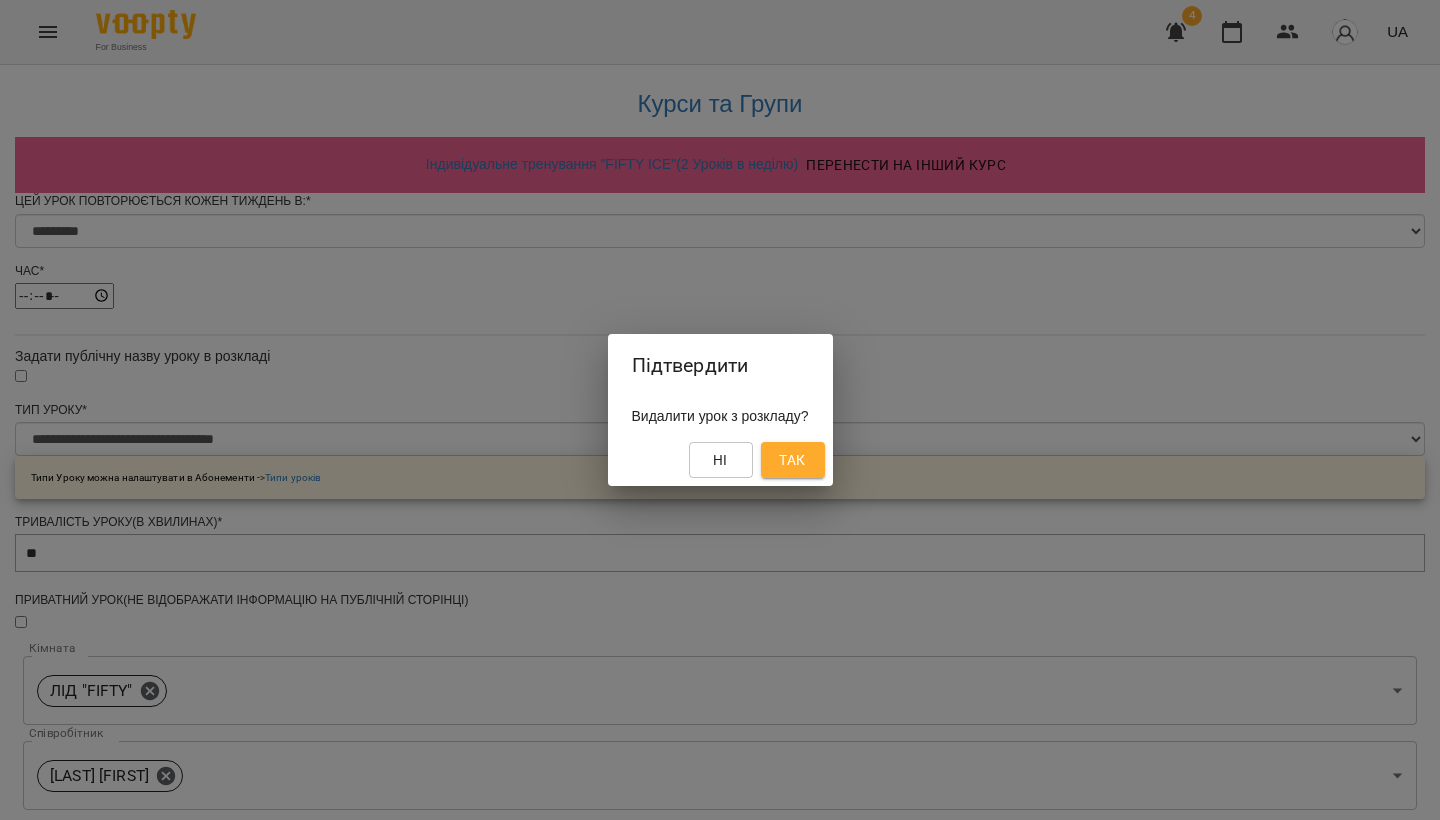 click on "Так" at bounding box center [793, 460] 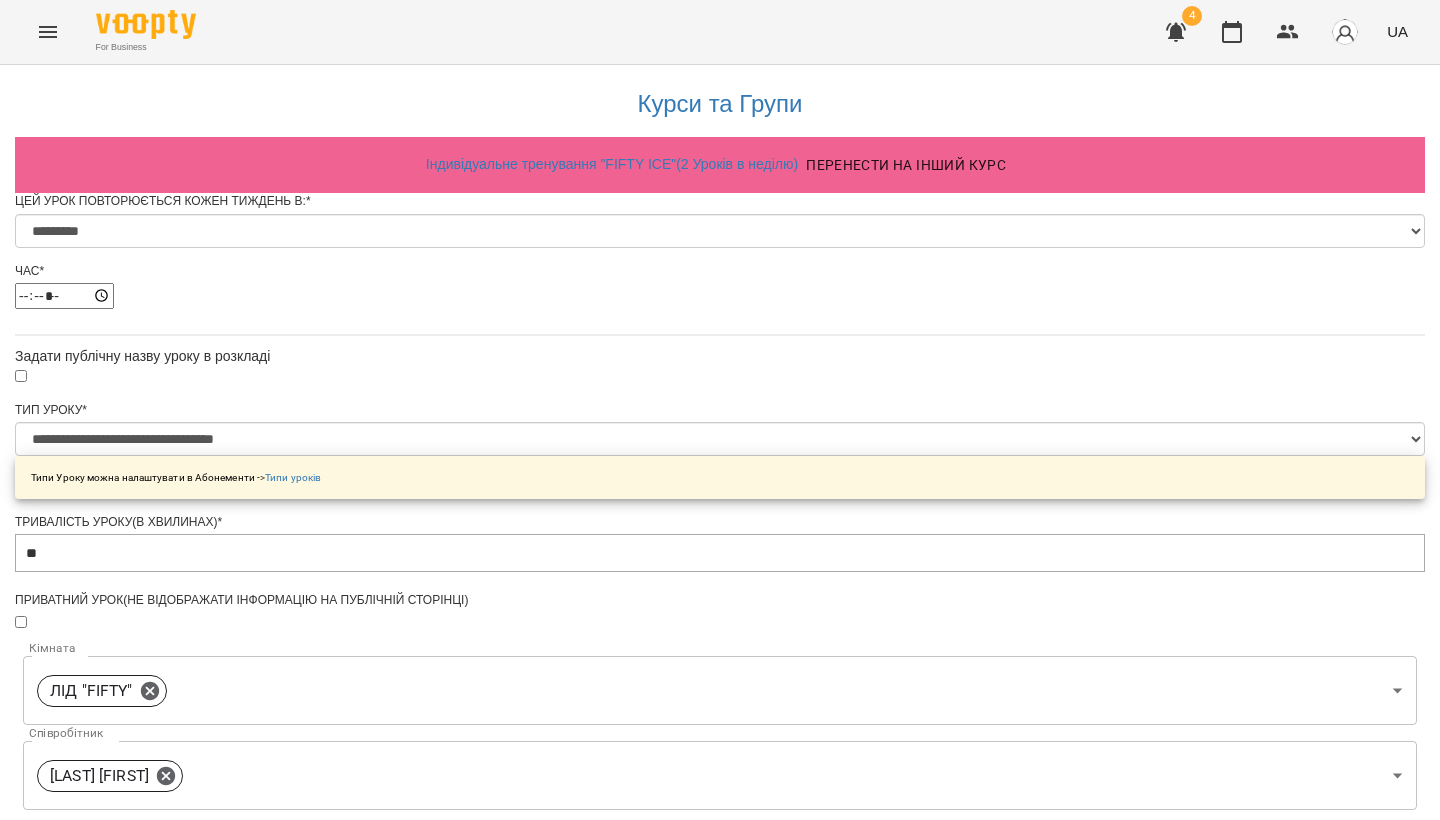 scroll, scrollTop: 0, scrollLeft: 0, axis: both 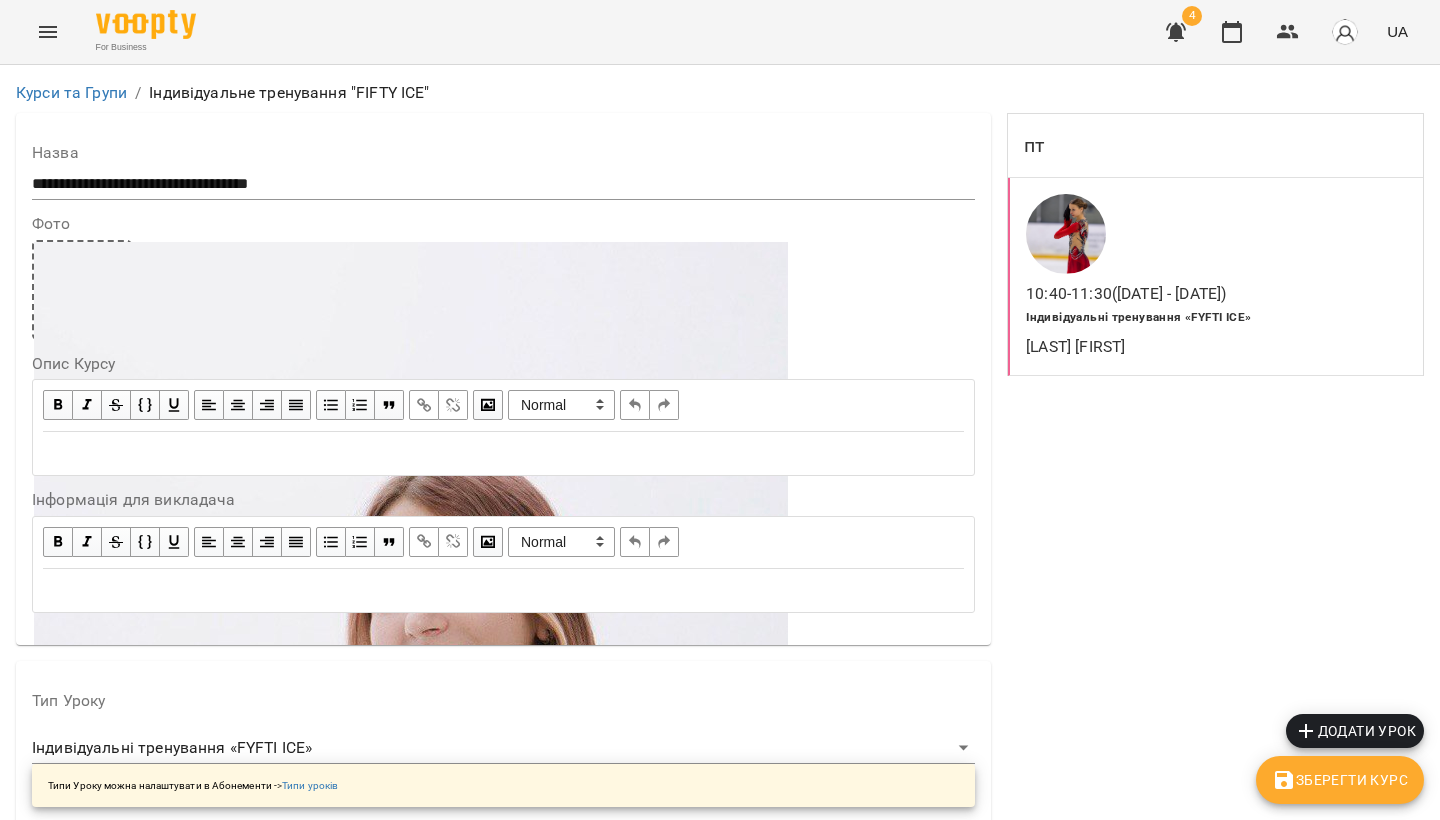 click on "[LAST] [FIRST]" at bounding box center [1192, 347] 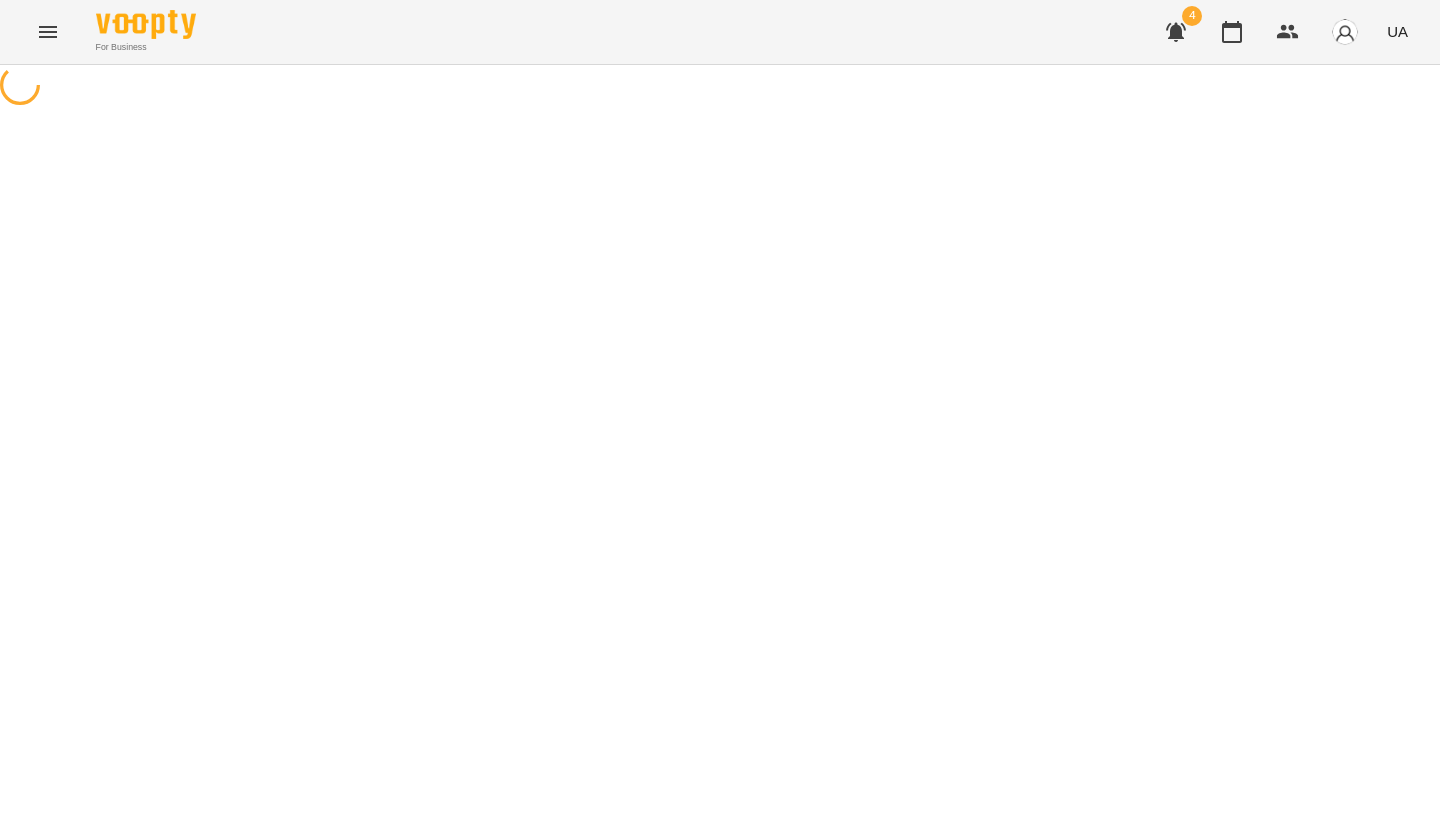 select on "*" 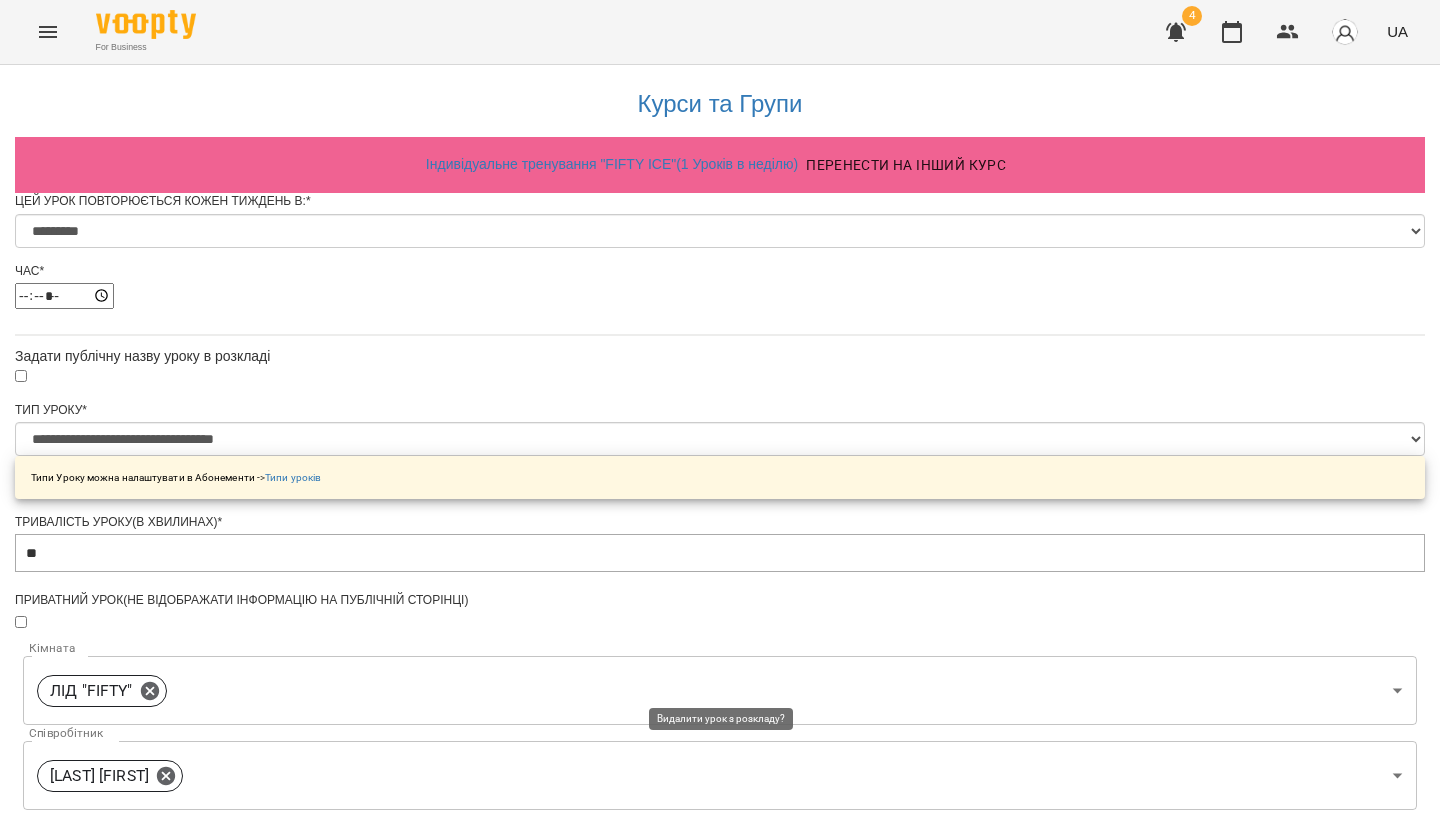 scroll, scrollTop: 794, scrollLeft: 0, axis: vertical 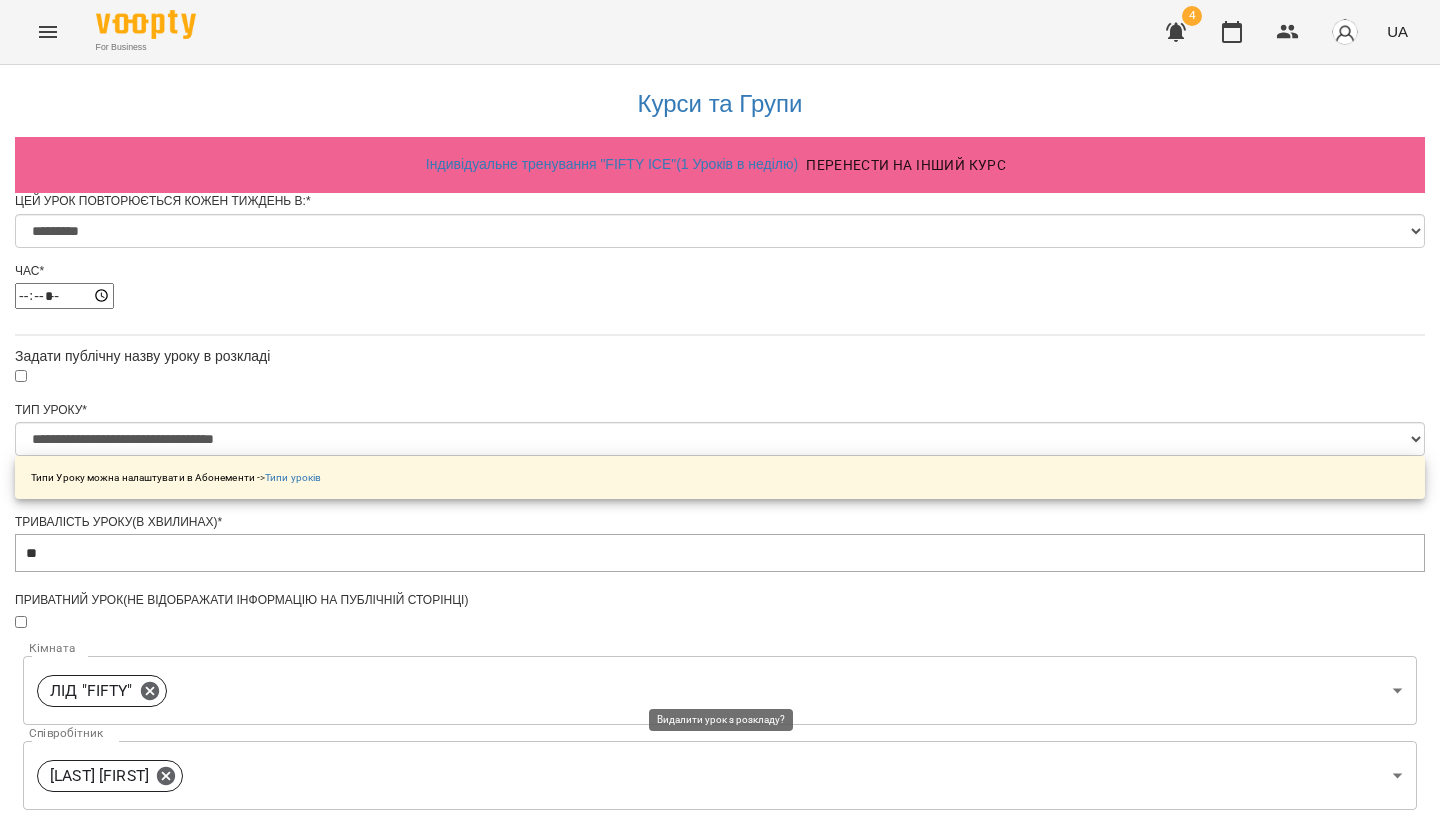click on "Видалити урок з розкладу" at bounding box center (720, 1499) 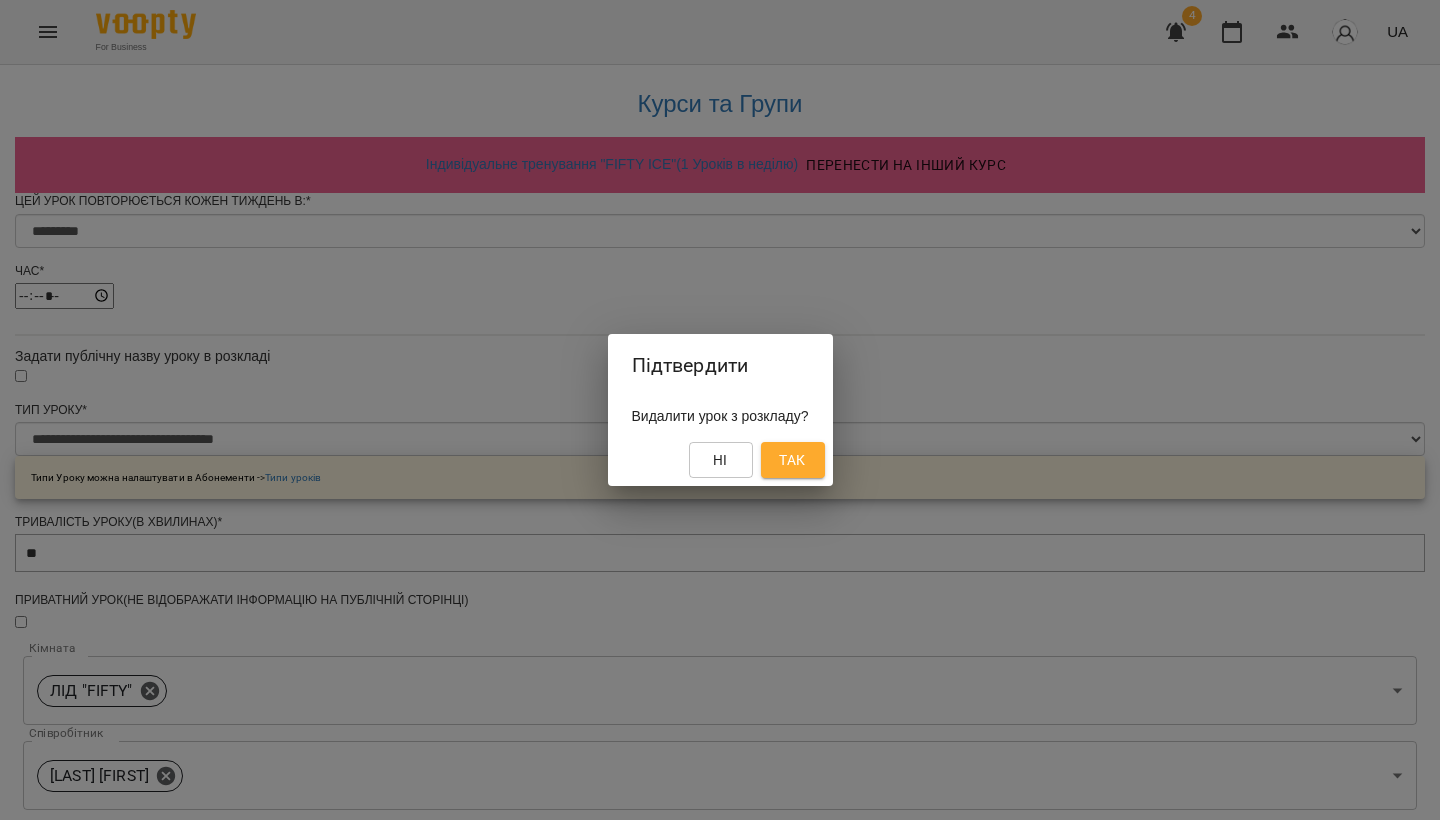 click on "Так" at bounding box center [792, 460] 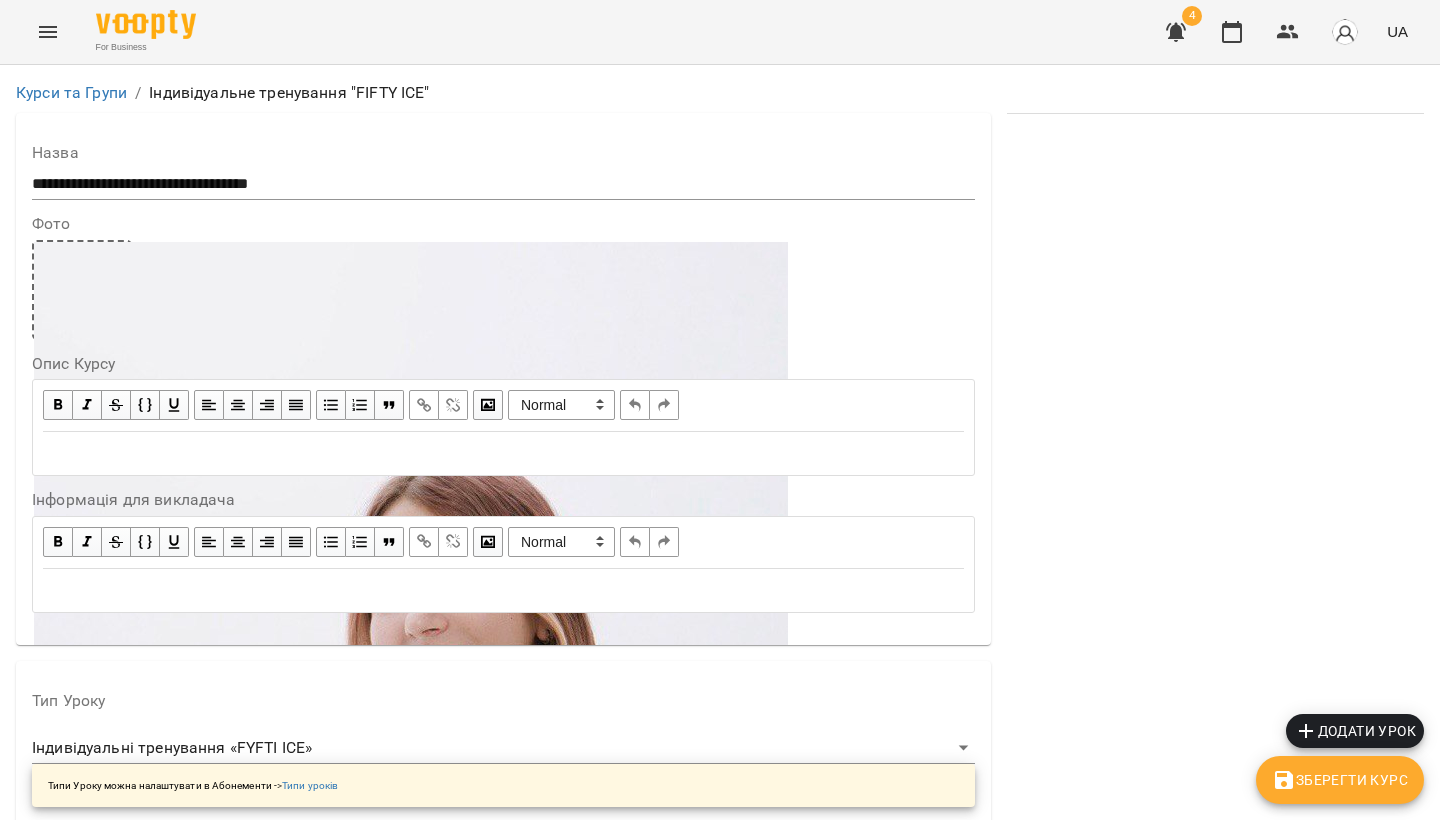 scroll, scrollTop: 0, scrollLeft: 0, axis: both 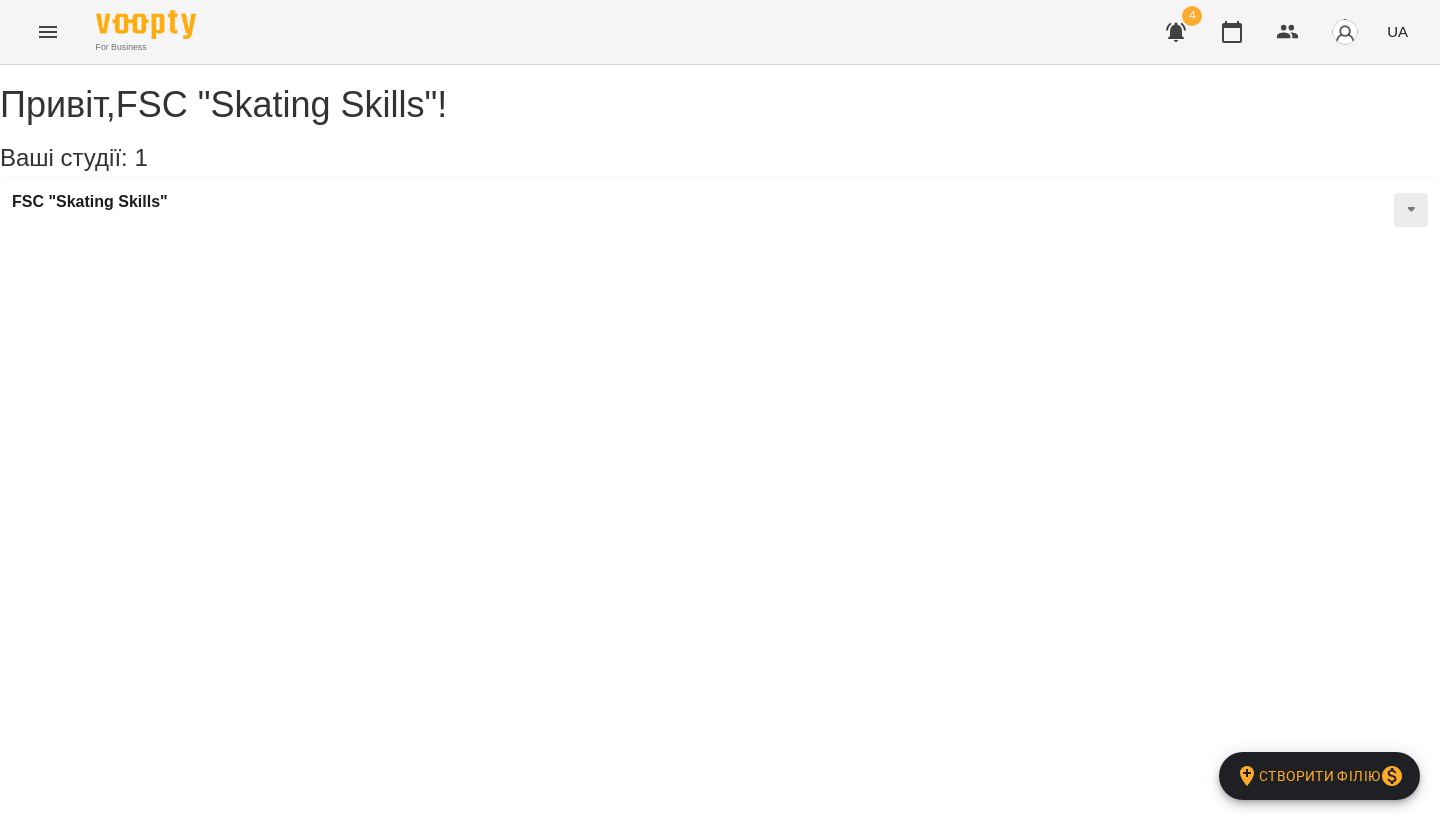 click at bounding box center (146, 24) 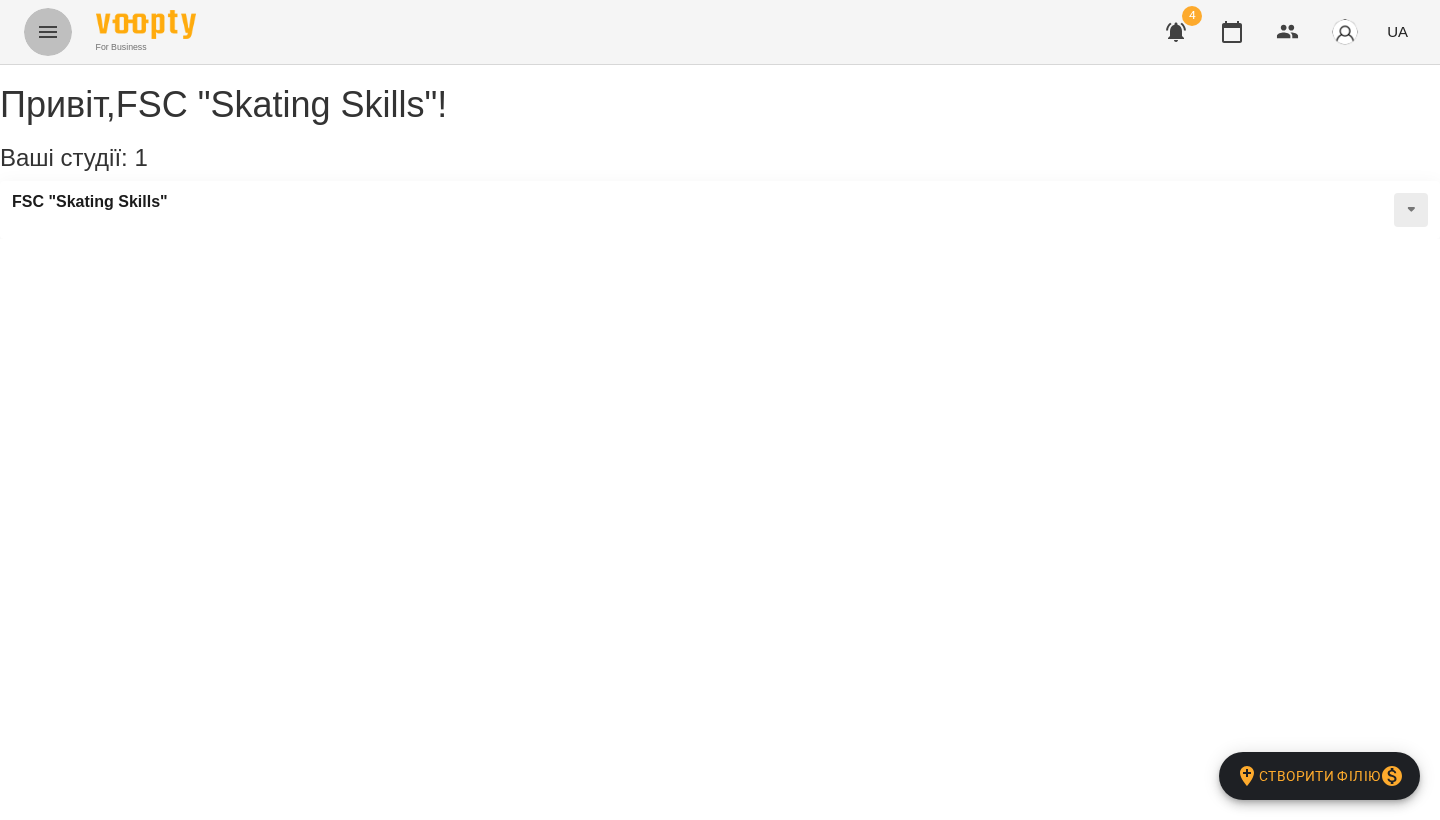 click 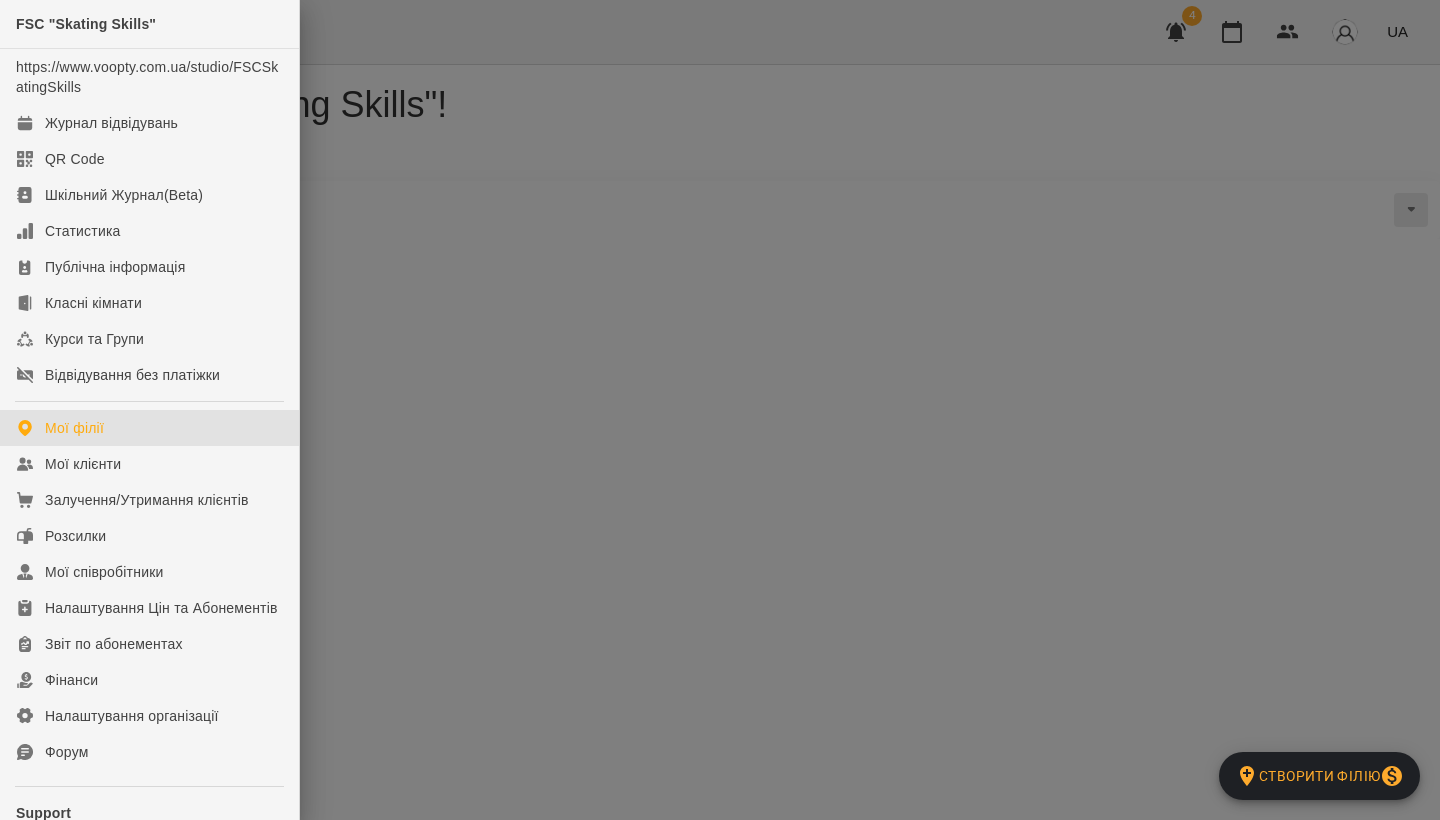 click at bounding box center (720, 410) 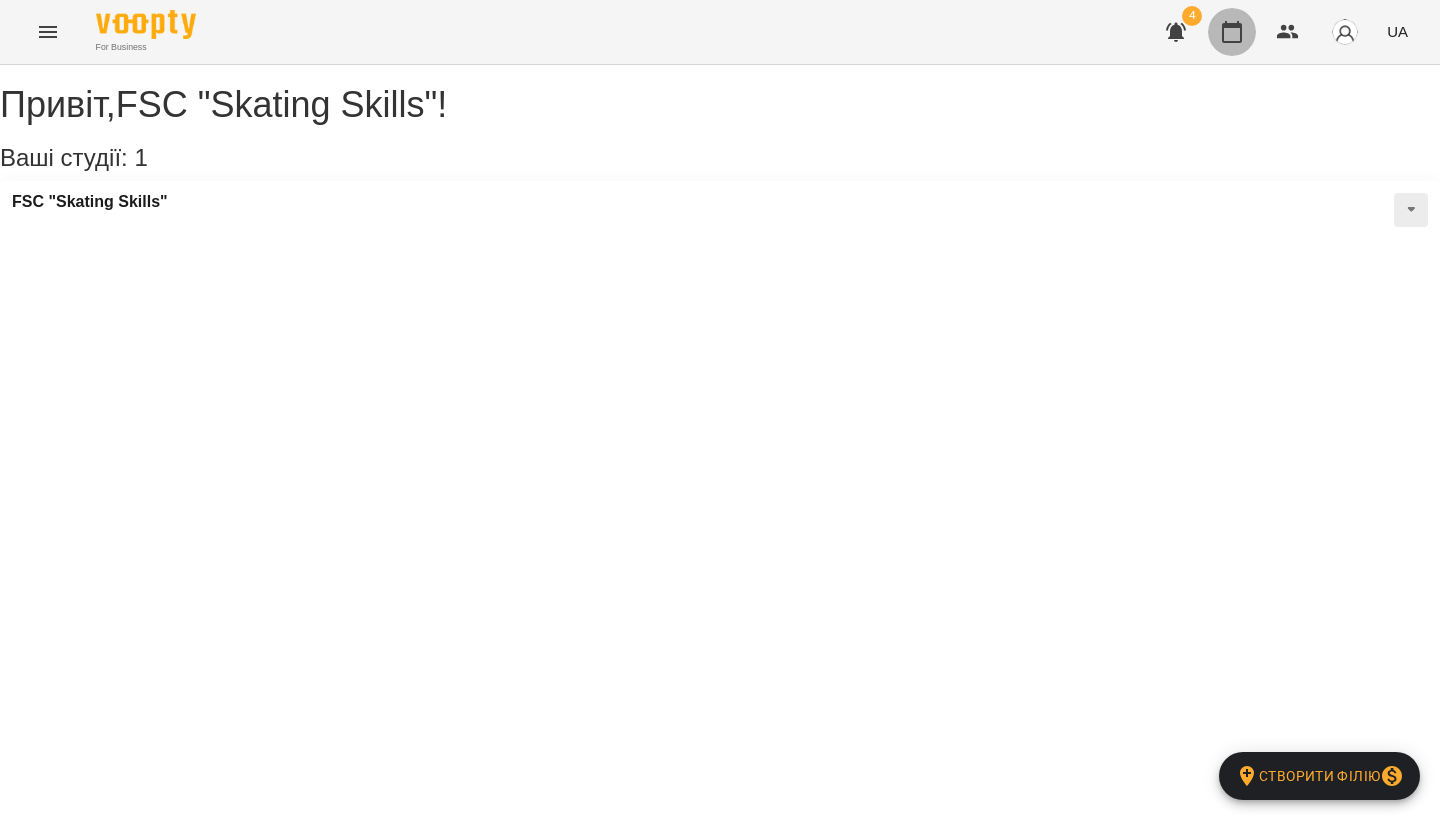 click 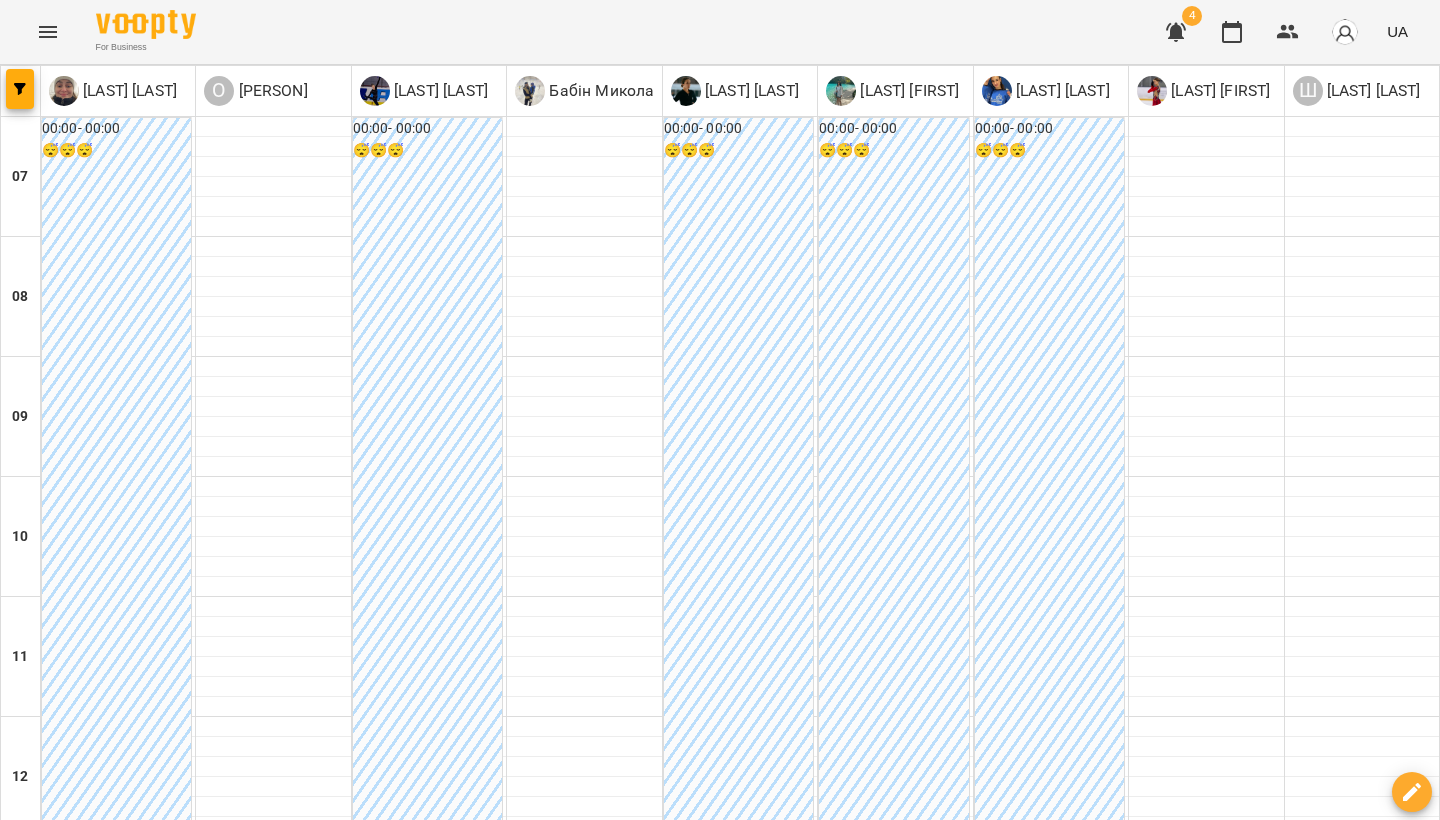 scroll, scrollTop: 0, scrollLeft: 0, axis: both 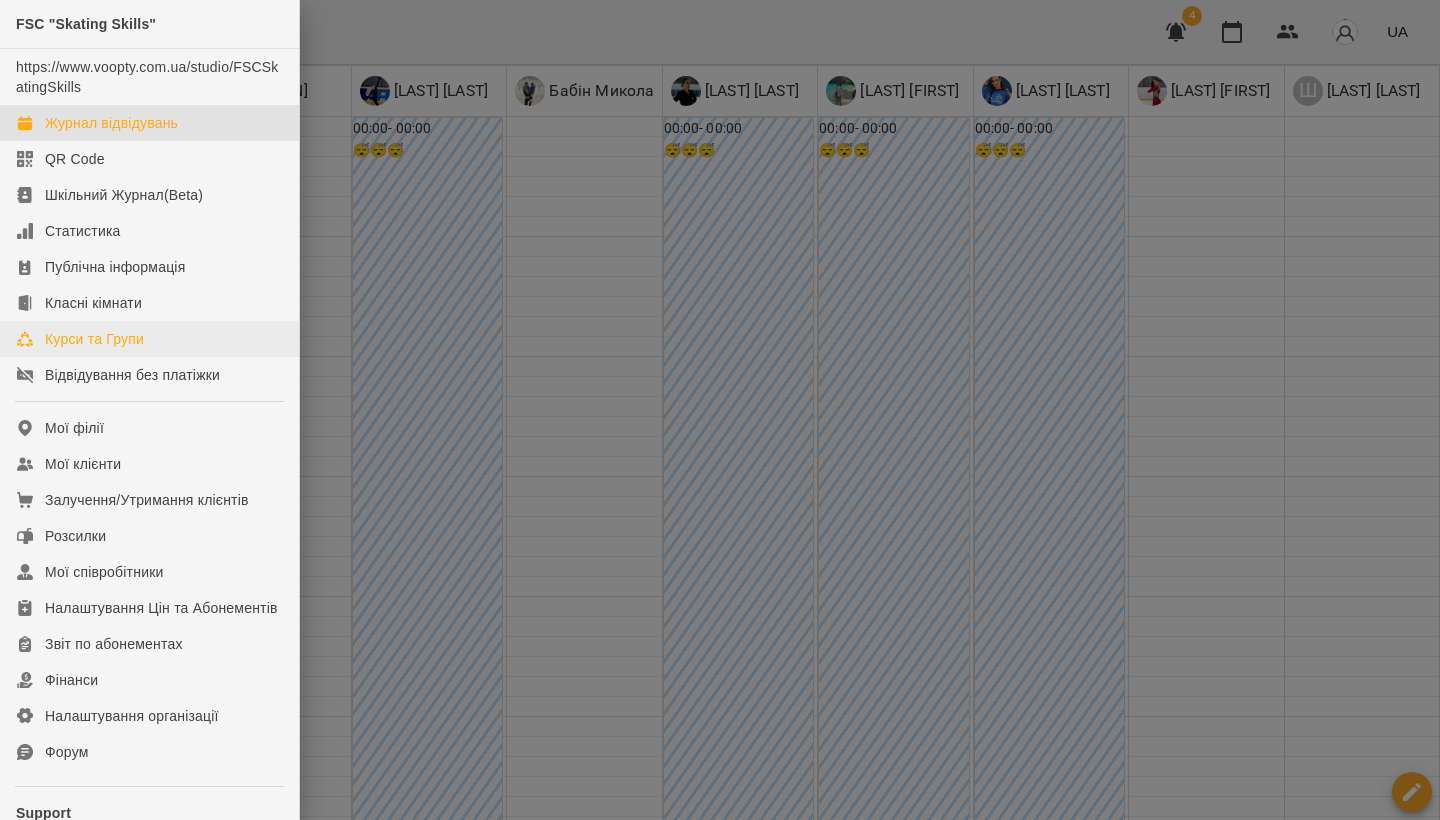 click on "Курси та Групи" at bounding box center (94, 339) 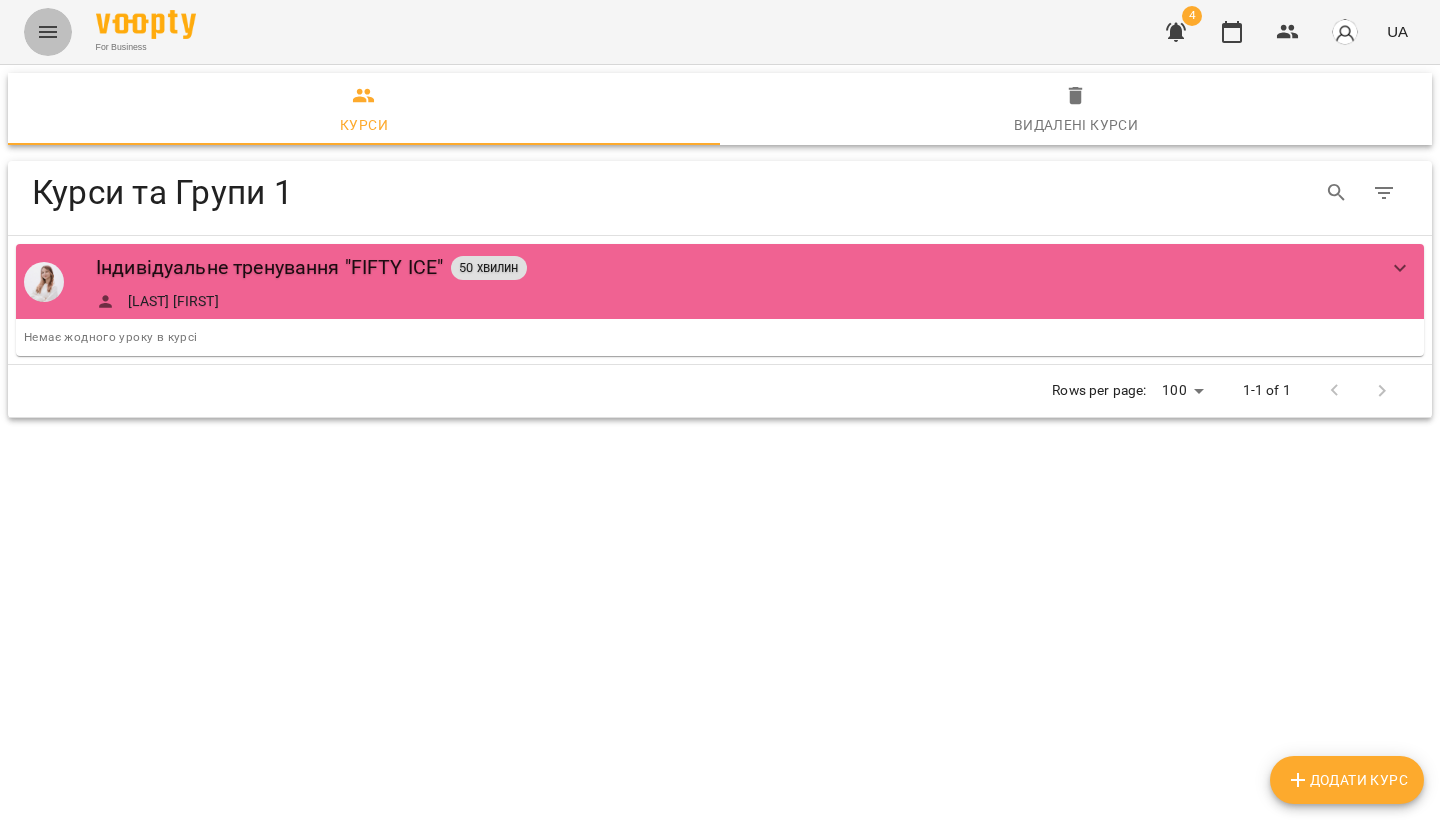 click 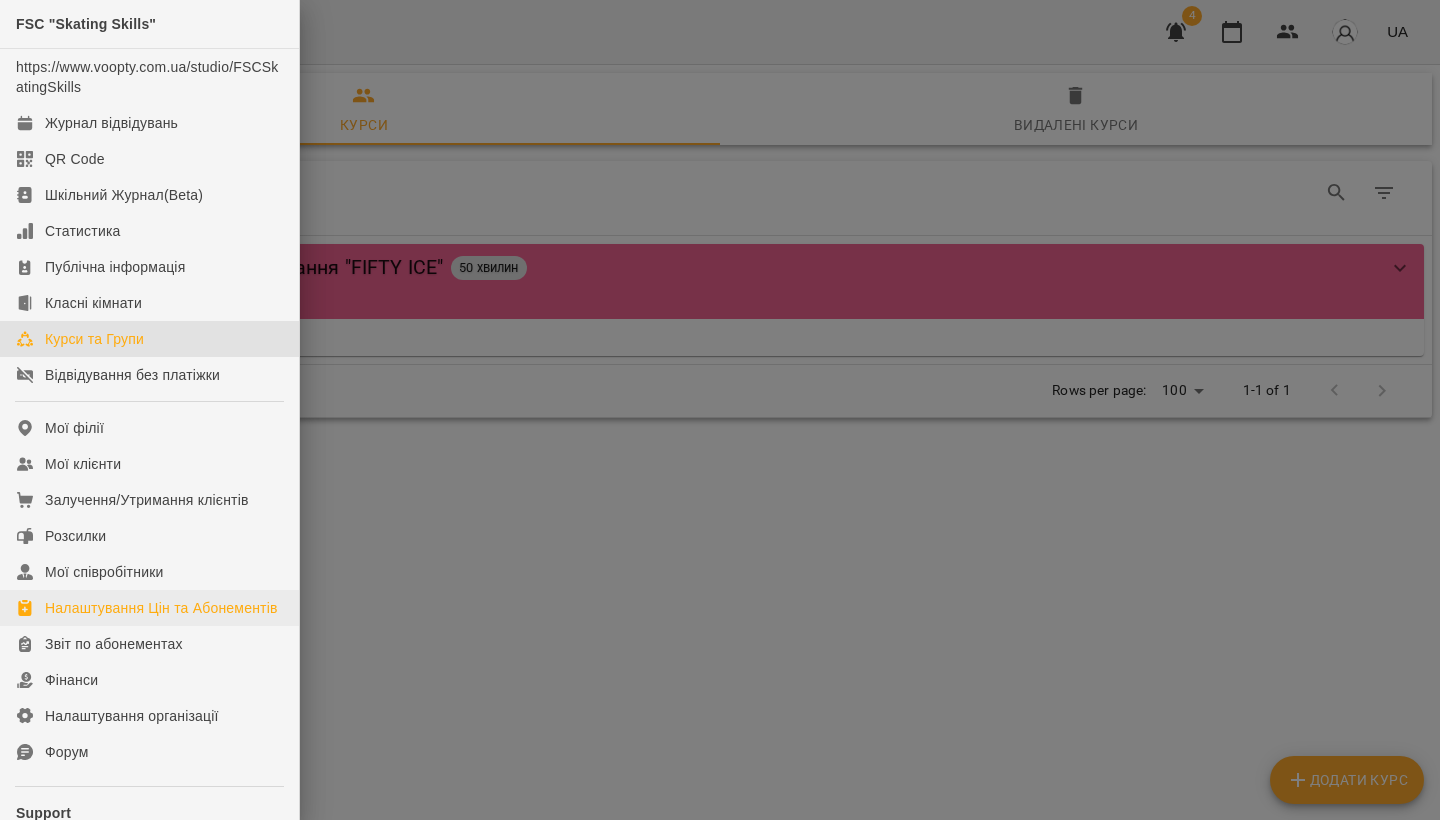 click on "Налаштування Цін та Абонементів" at bounding box center [161, 608] 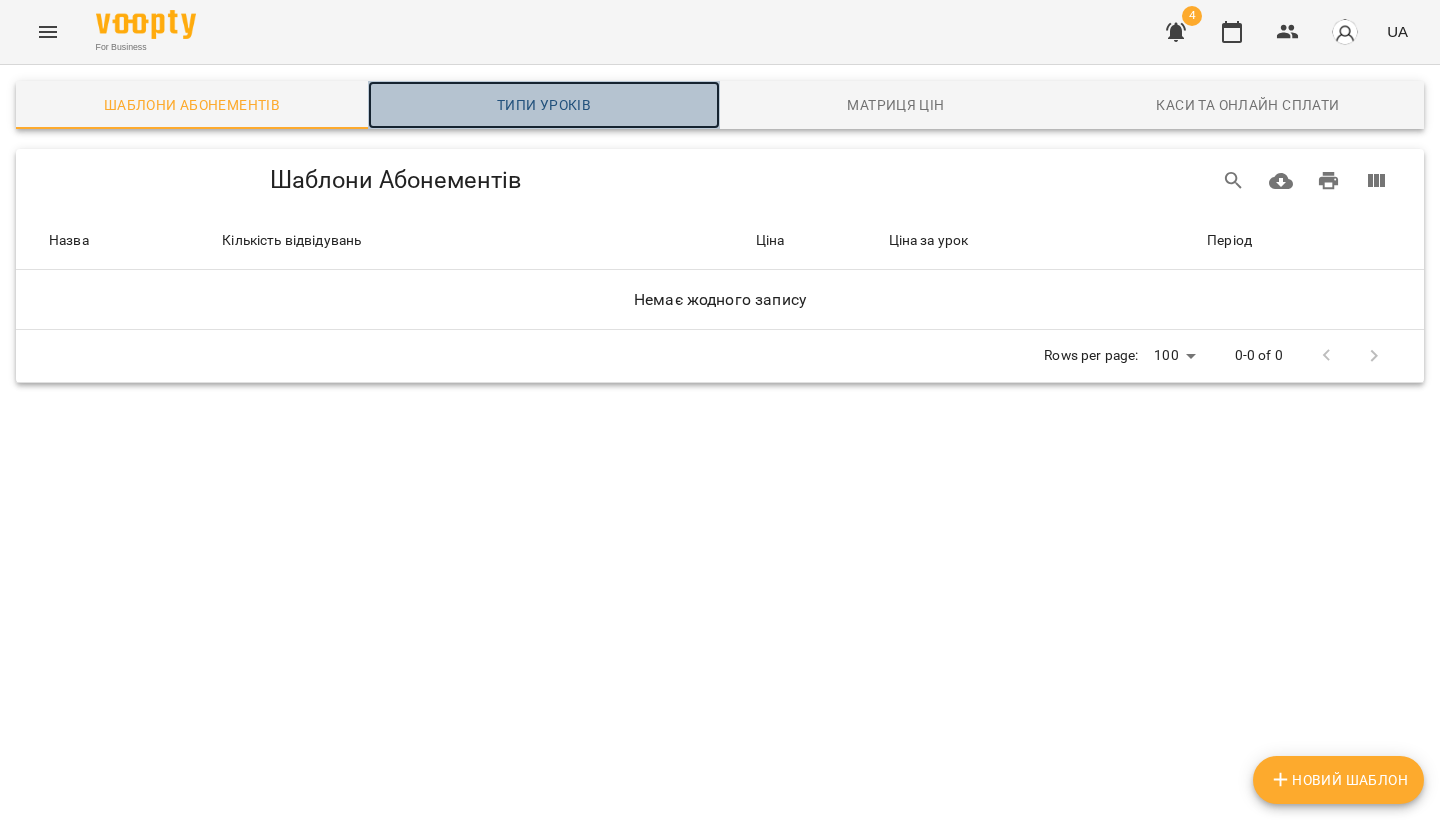 click on "Типи уроків" at bounding box center (544, 105) 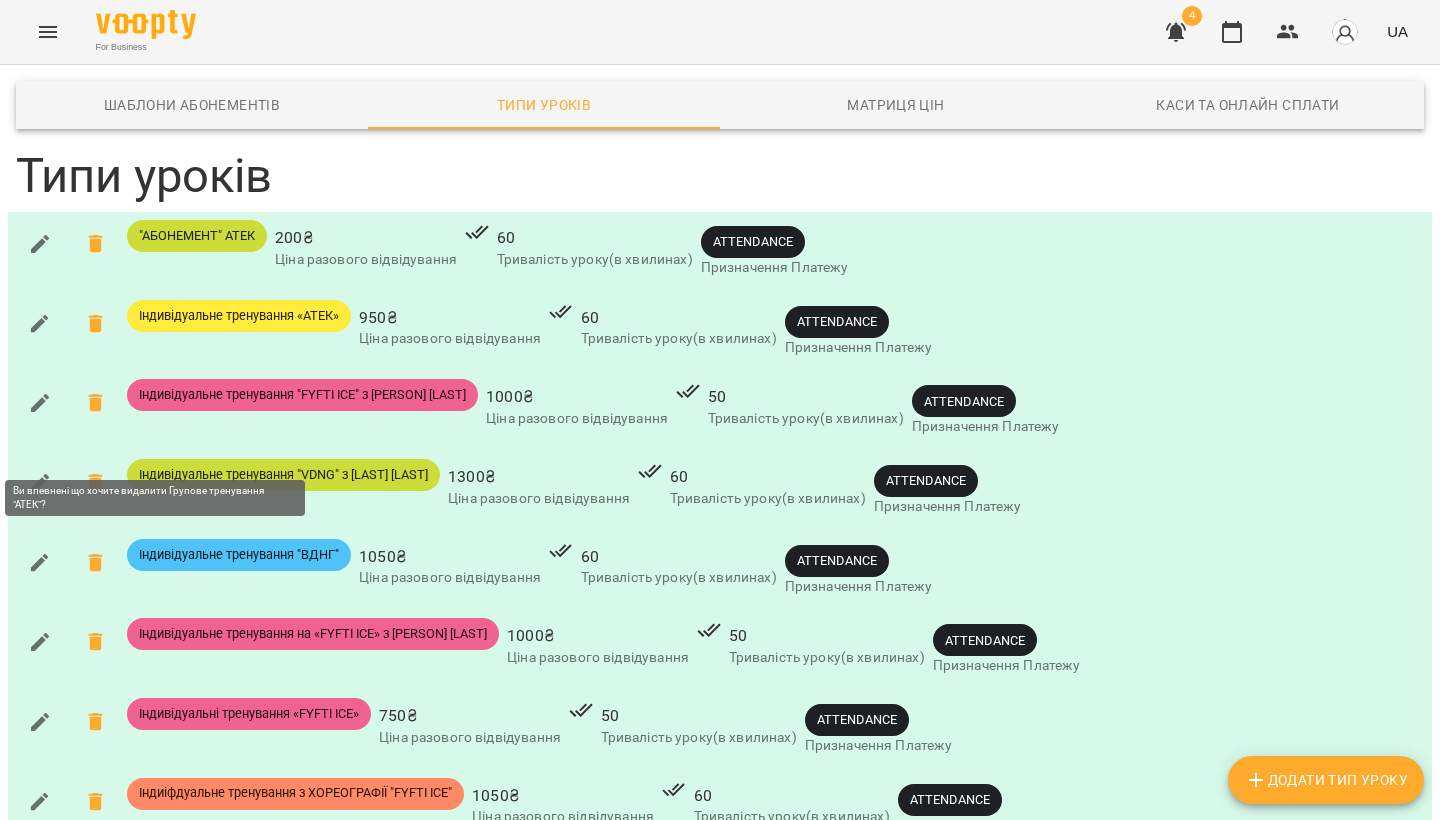 scroll, scrollTop: 417, scrollLeft: 0, axis: vertical 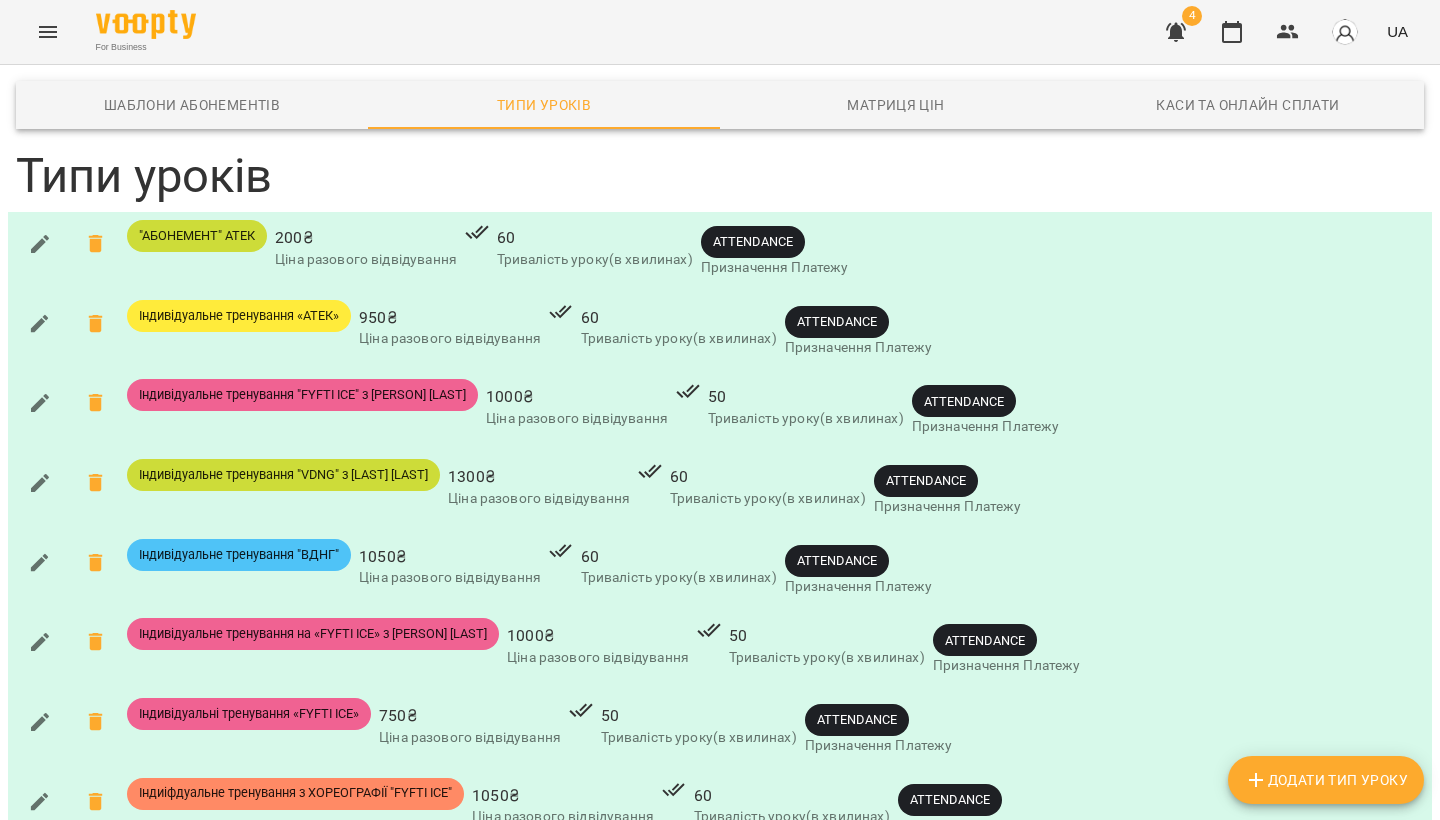 click at bounding box center [40, 722] 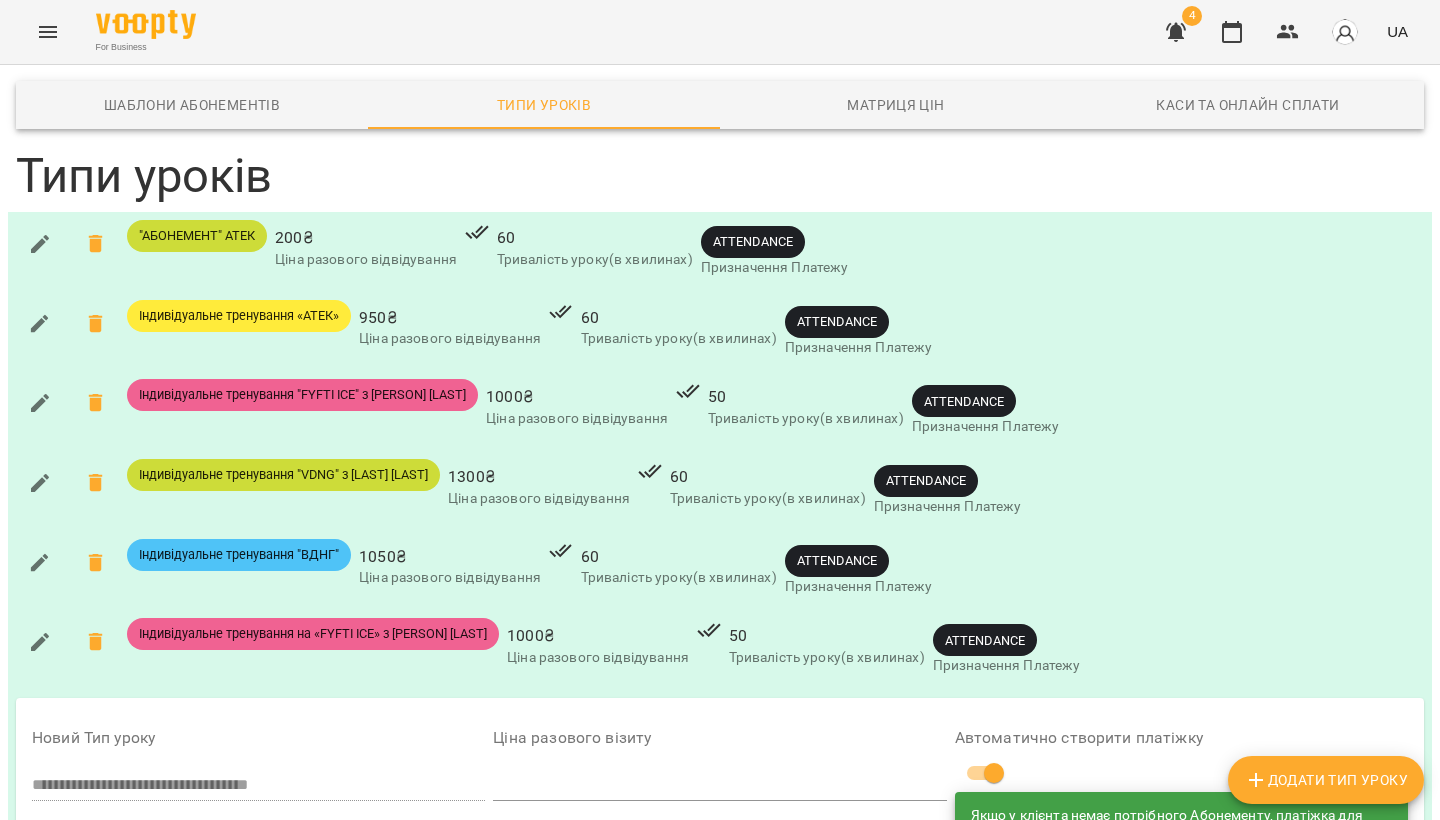 scroll, scrollTop: 543, scrollLeft: 0, axis: vertical 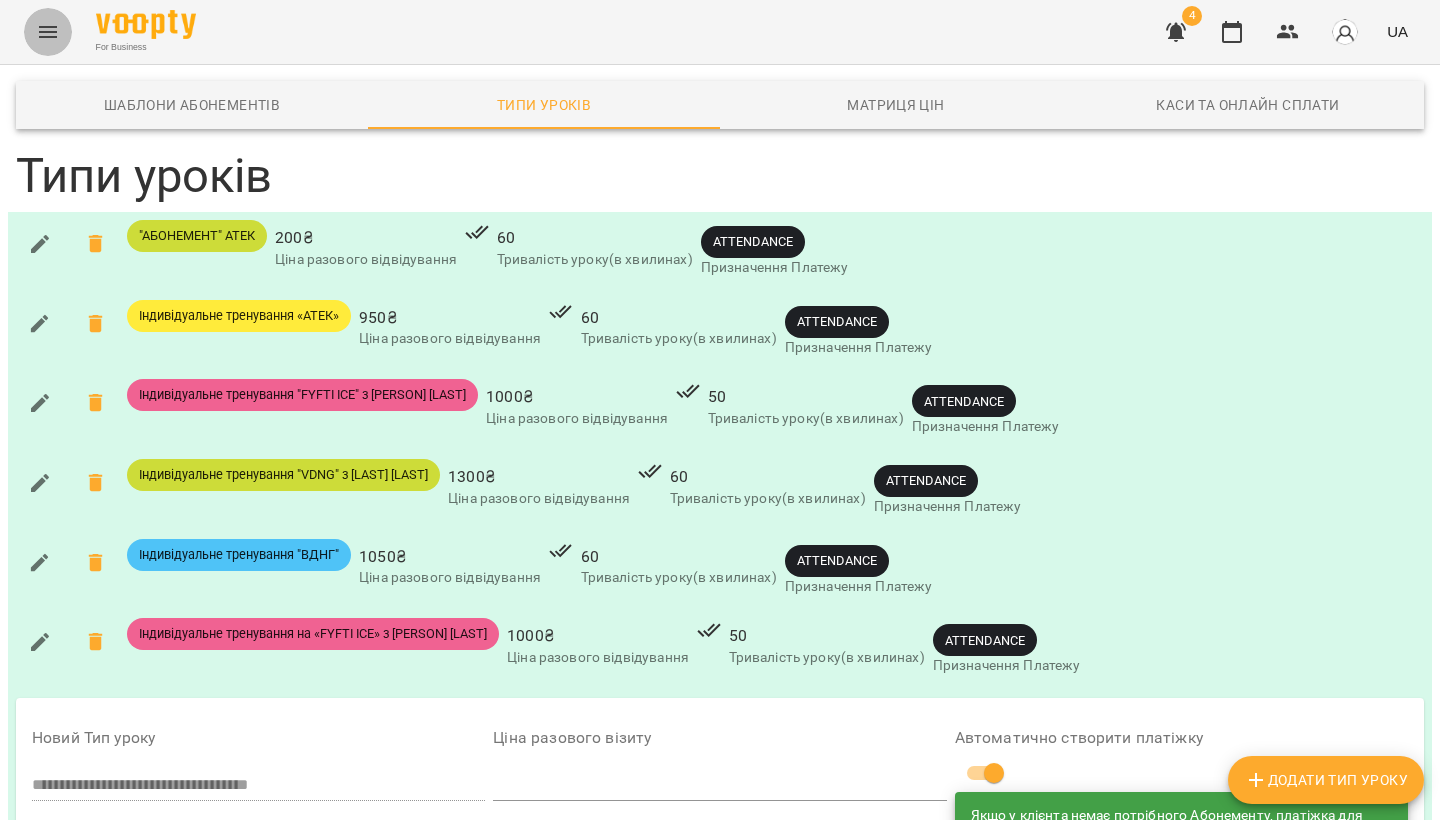 click 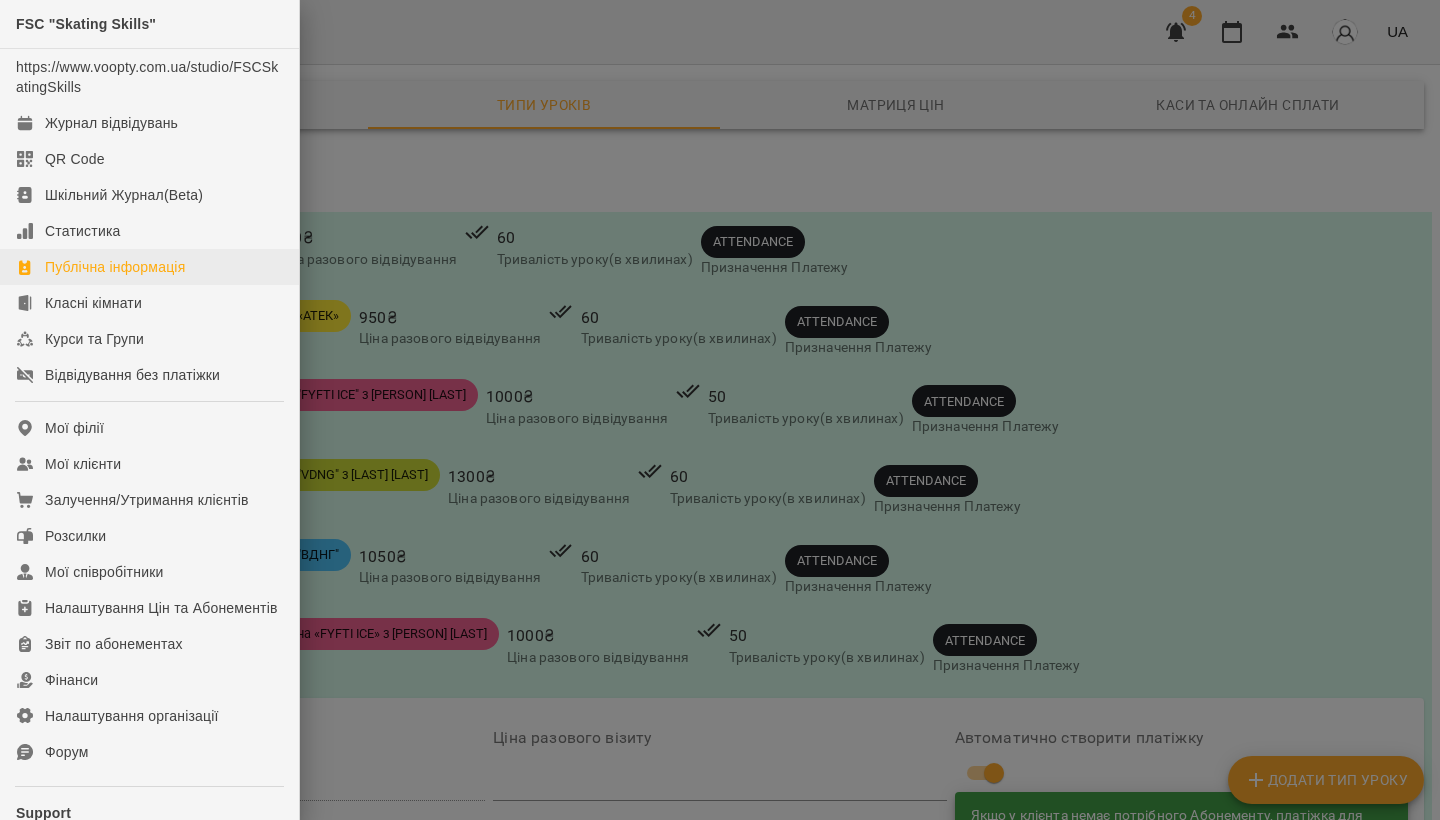 click on "Публічна інформація" at bounding box center (115, 267) 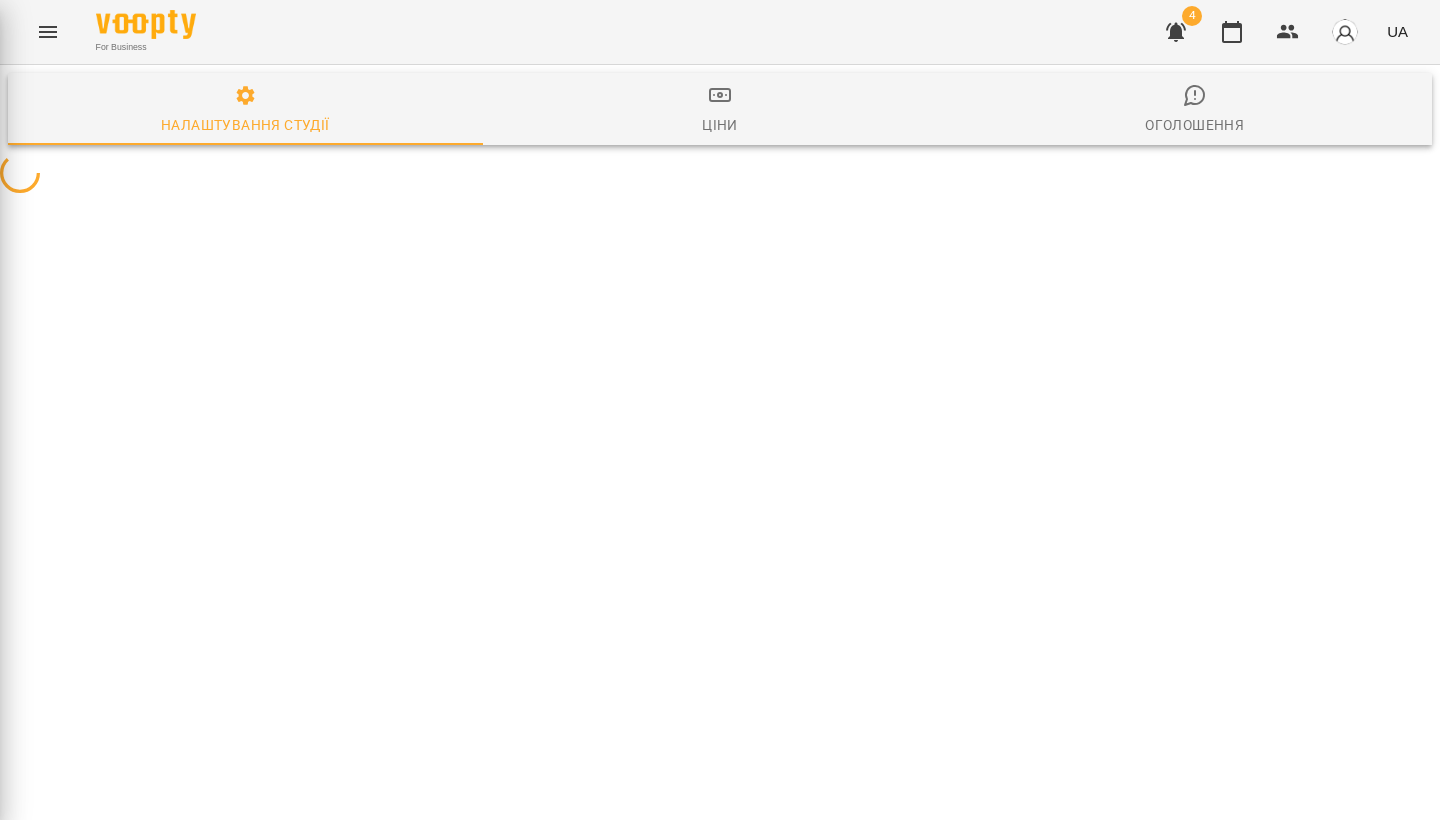 scroll, scrollTop: 0, scrollLeft: 0, axis: both 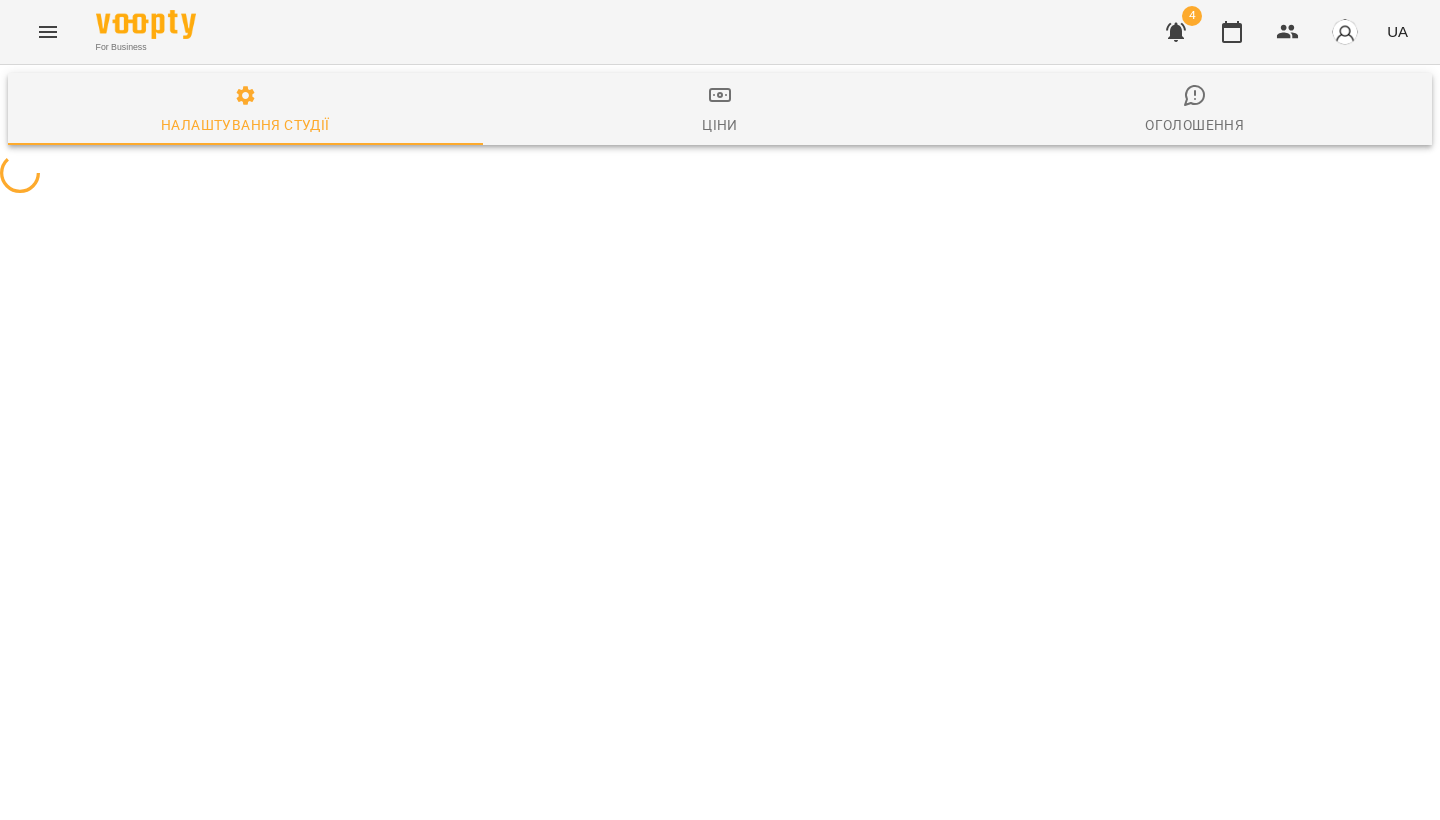 select on "**" 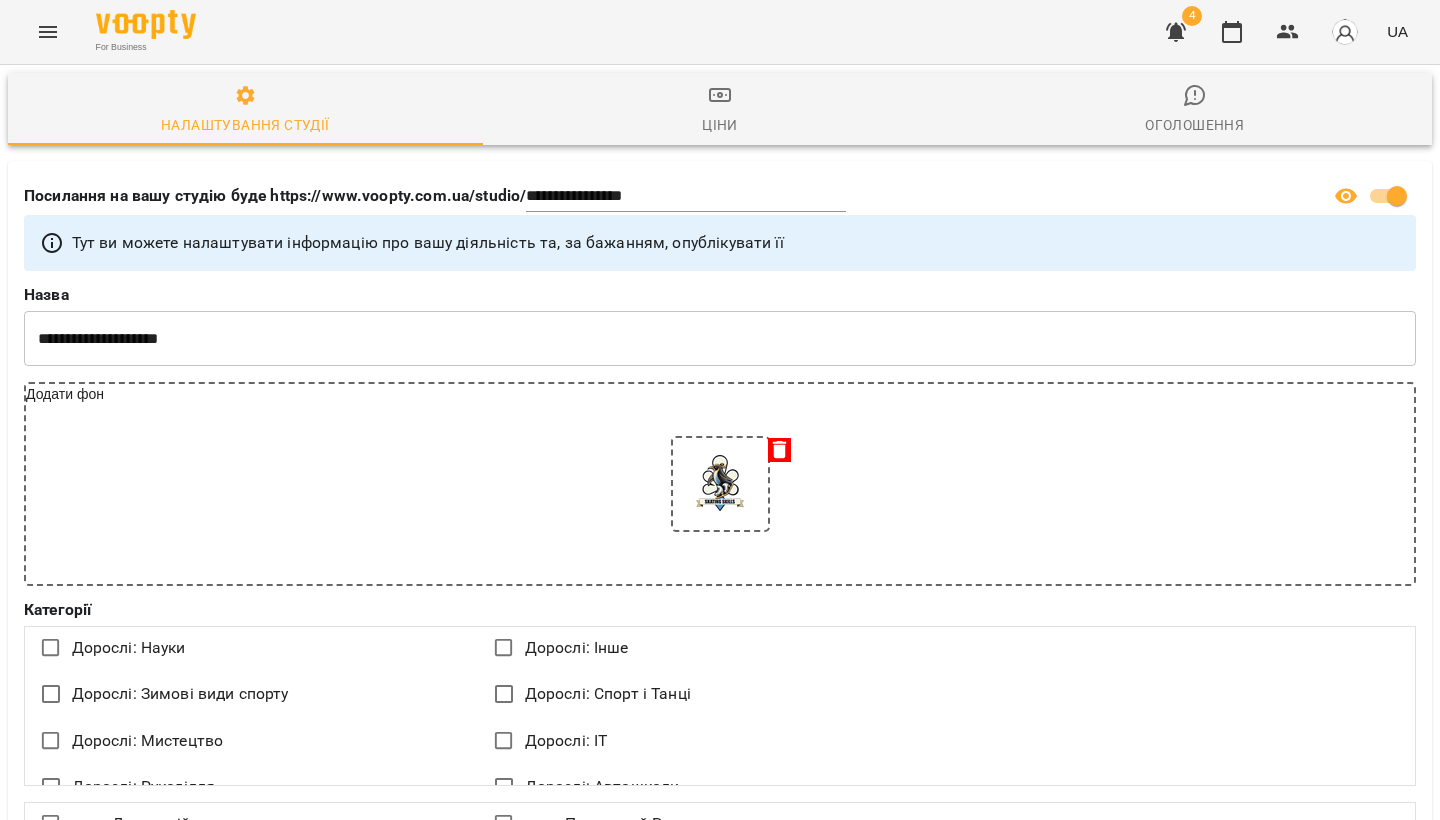 scroll, scrollTop: 0, scrollLeft: 0, axis: both 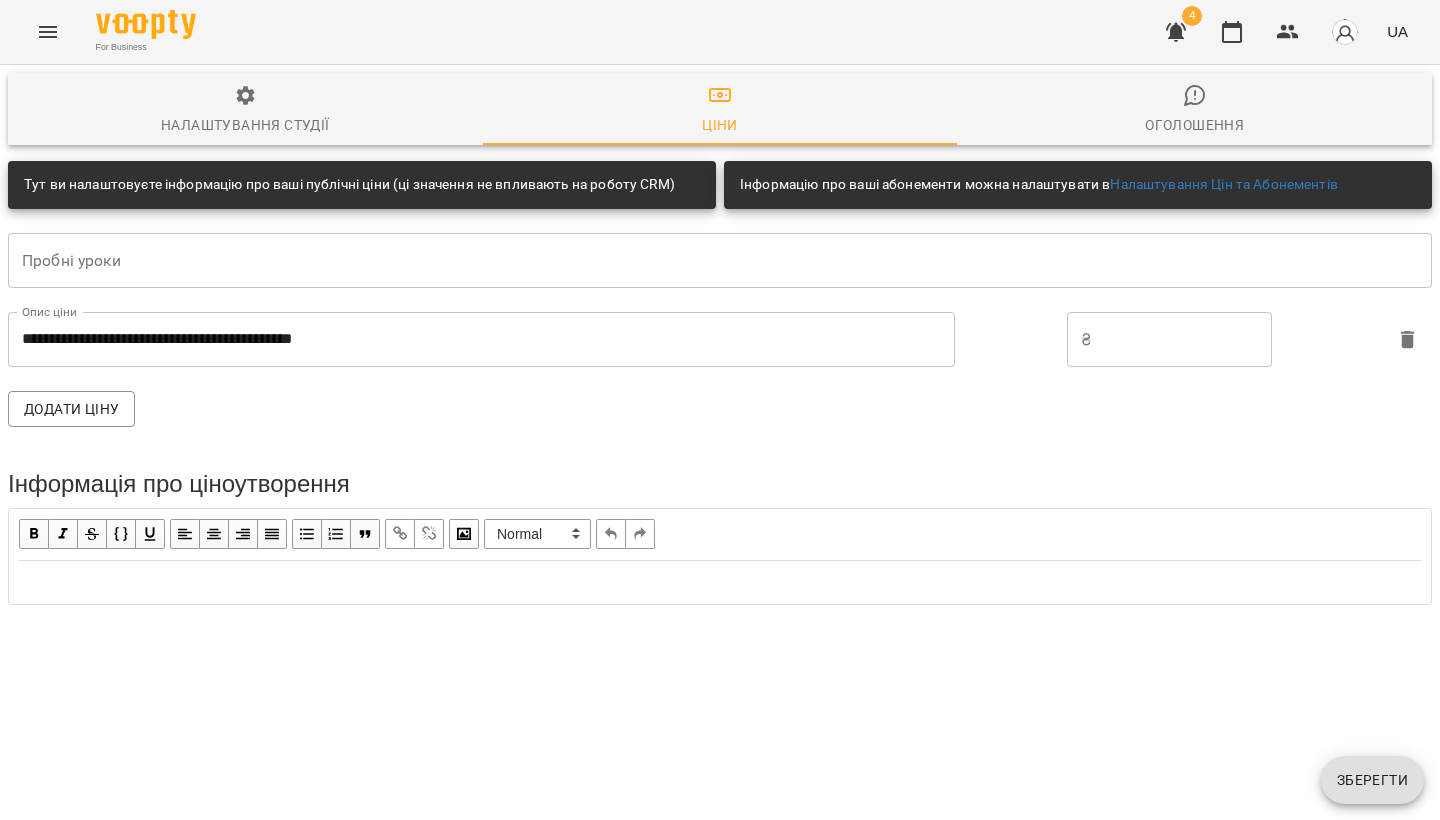 click on "Оголошення" at bounding box center [1194, 125] 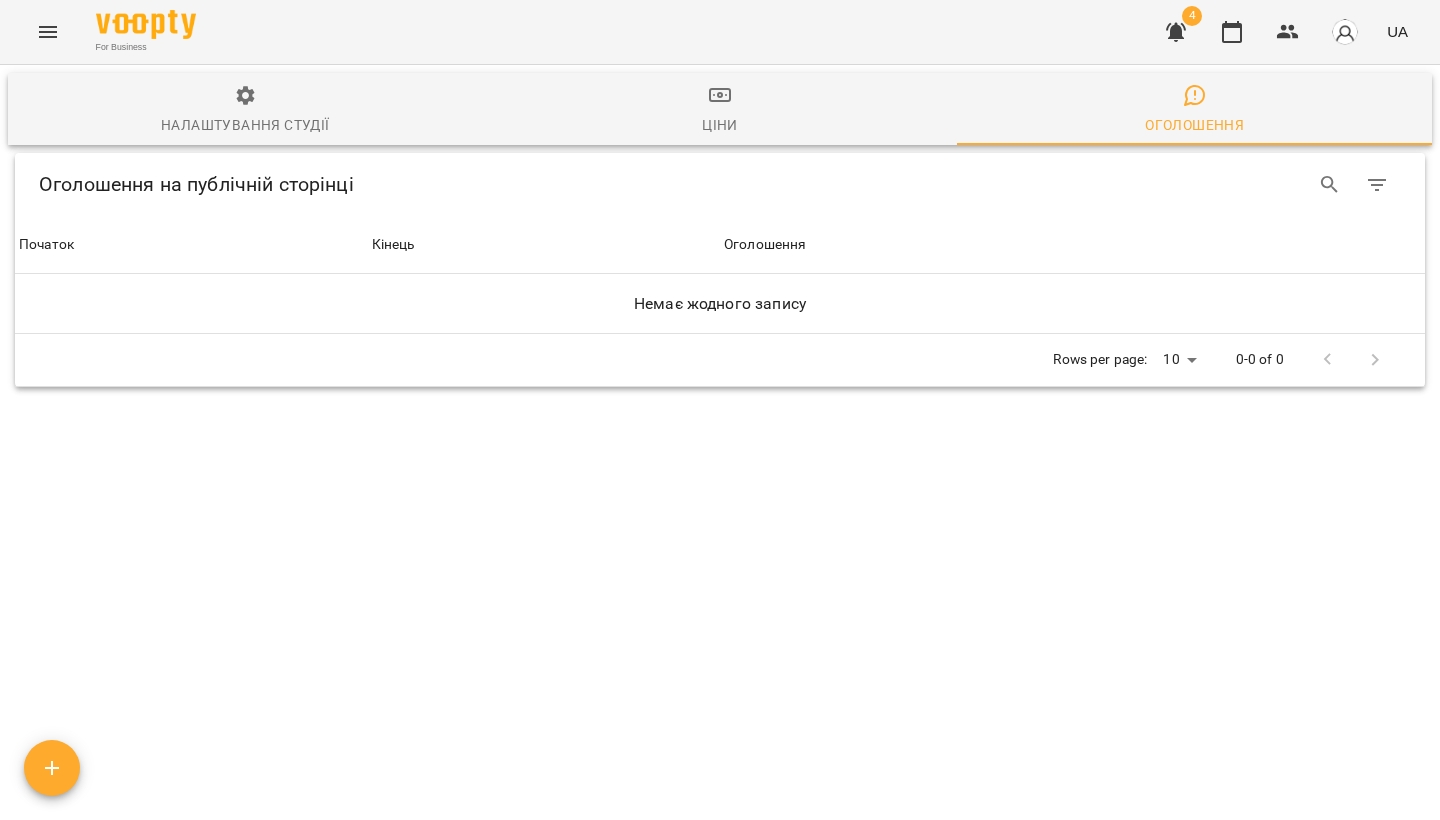 click 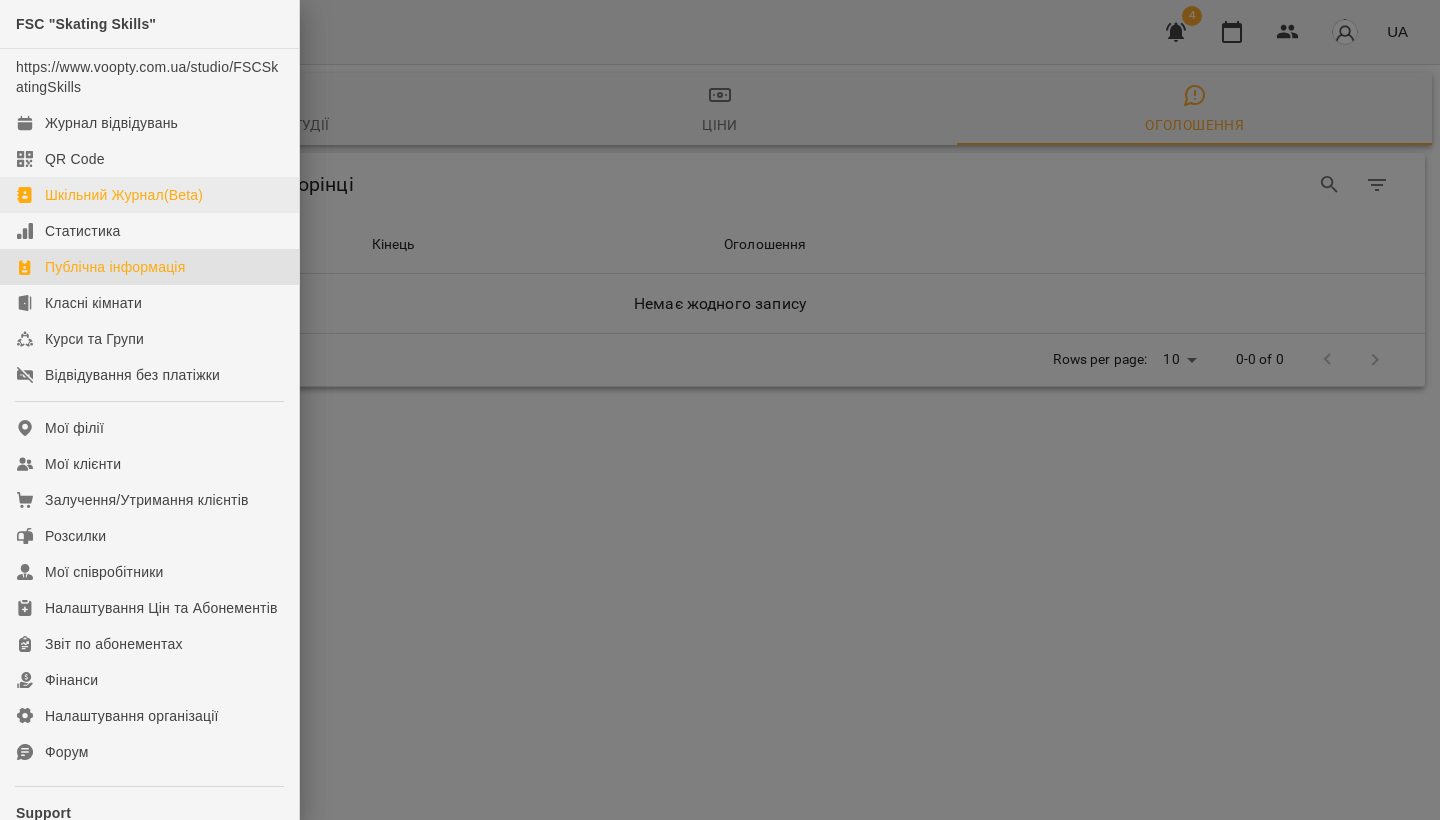 click on "Шкільний Журнал(Beta)" at bounding box center (124, 195) 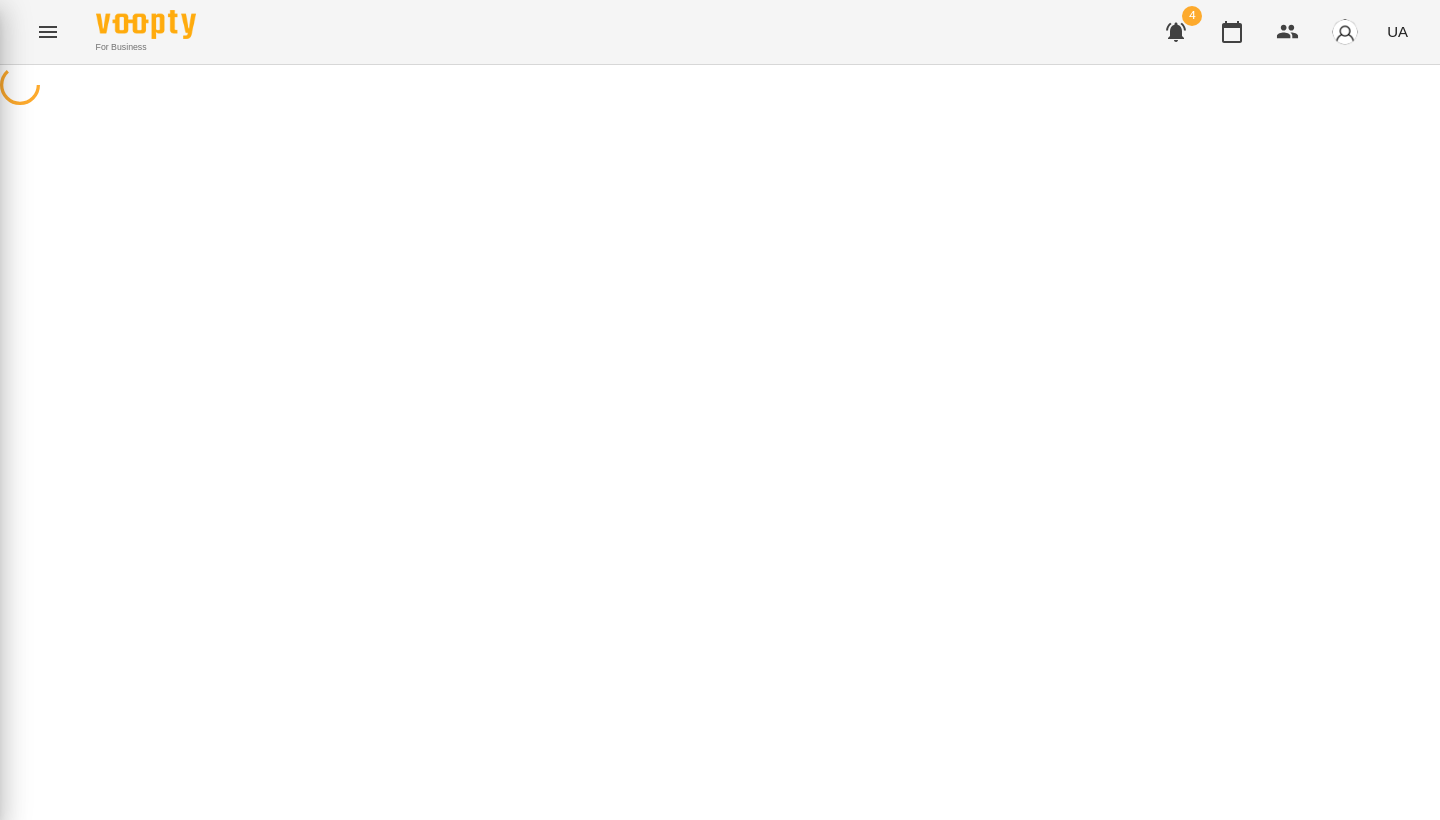 select on "******" 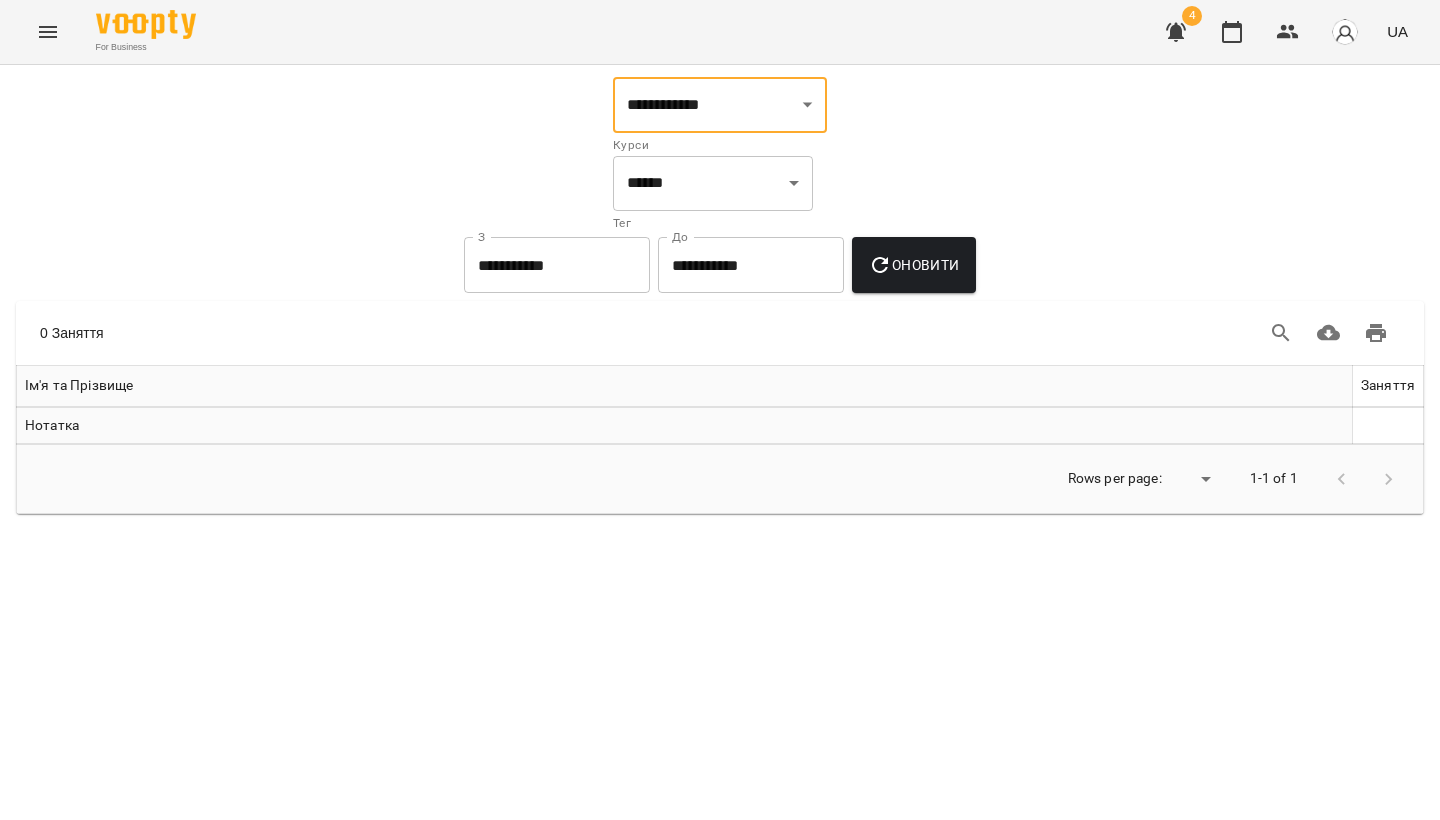 click on "For Business" at bounding box center (142, 32) 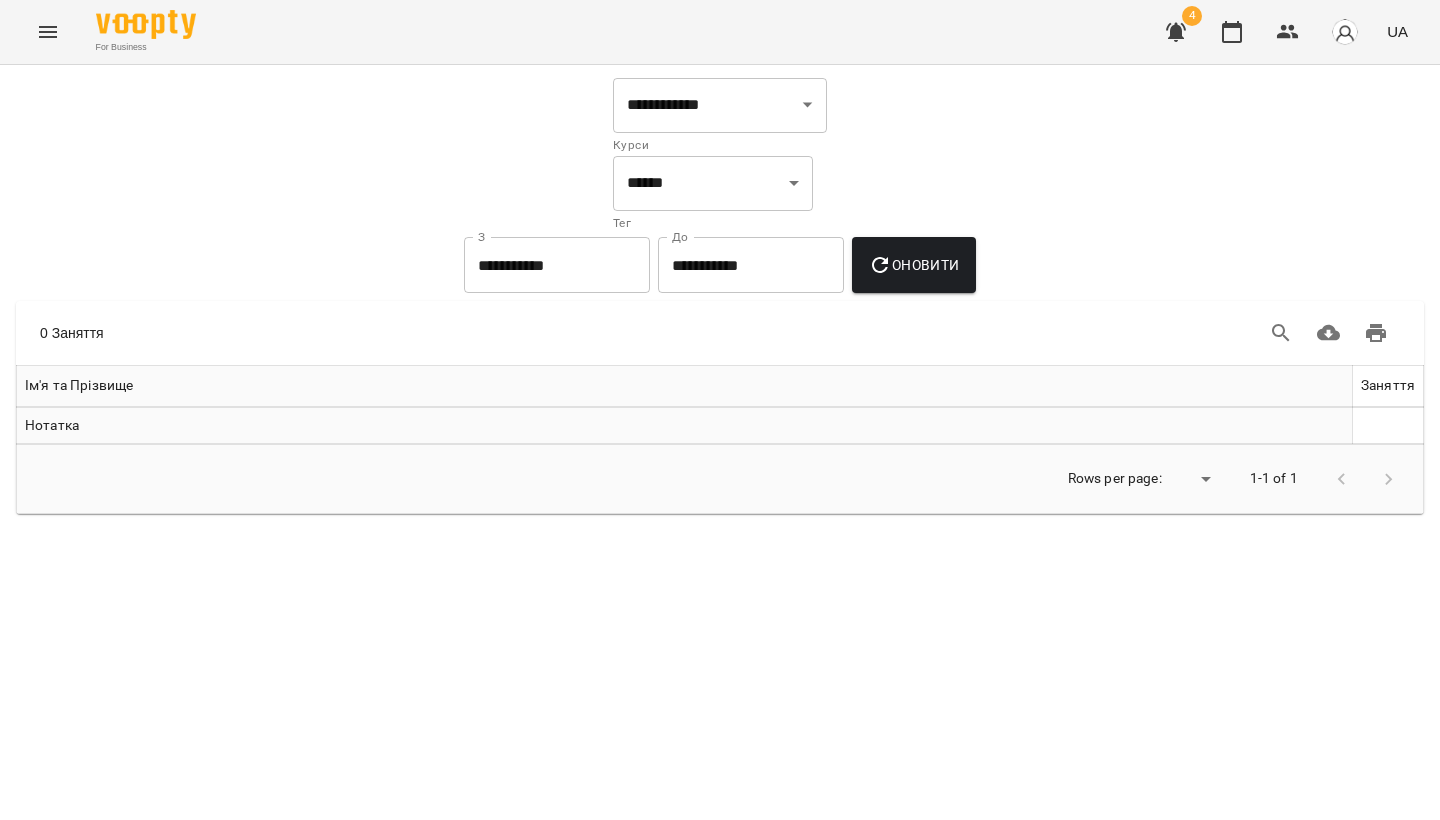click 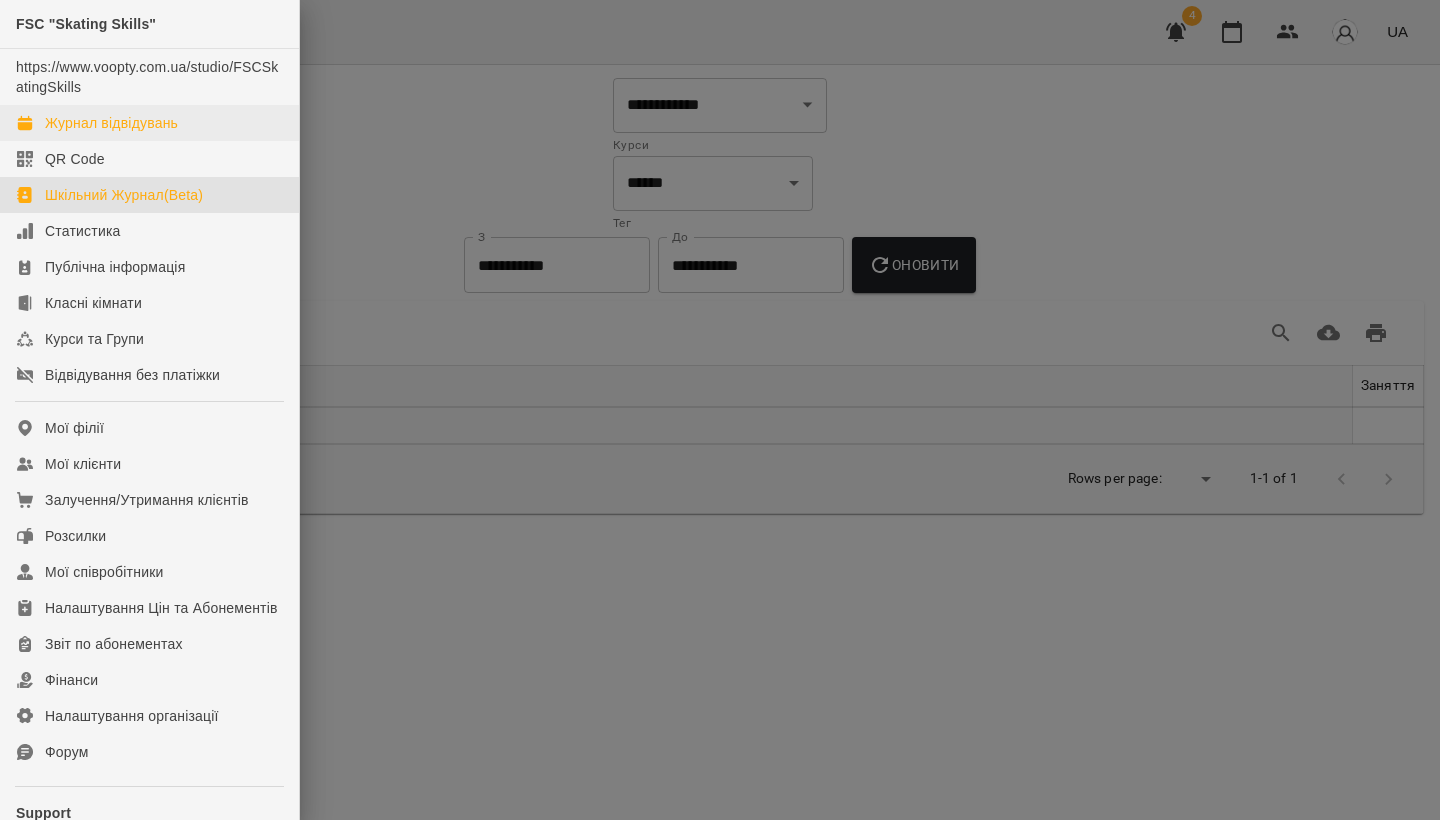 click on "Журнал відвідувань" at bounding box center [111, 123] 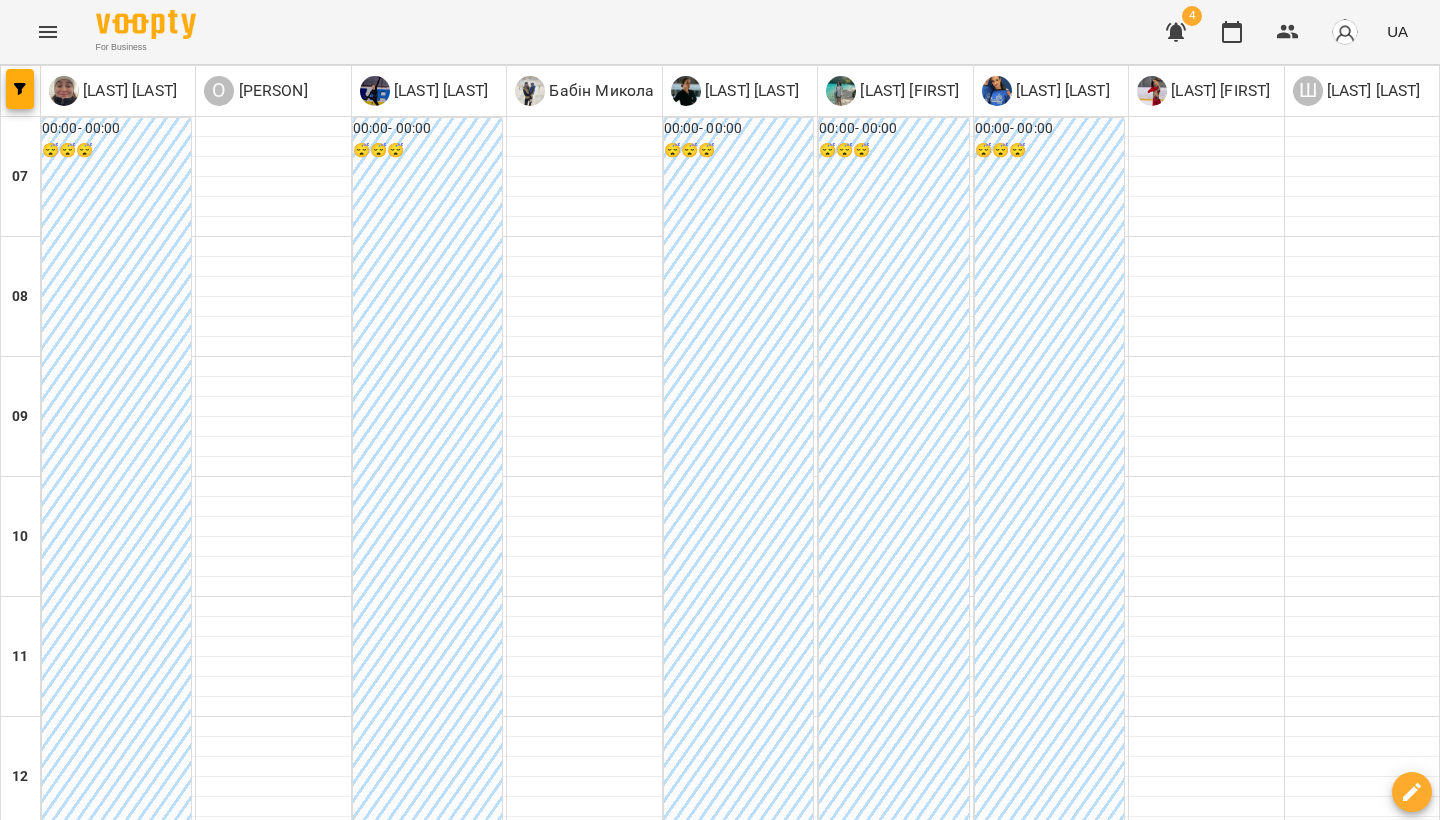 scroll, scrollTop: 602, scrollLeft: 0, axis: vertical 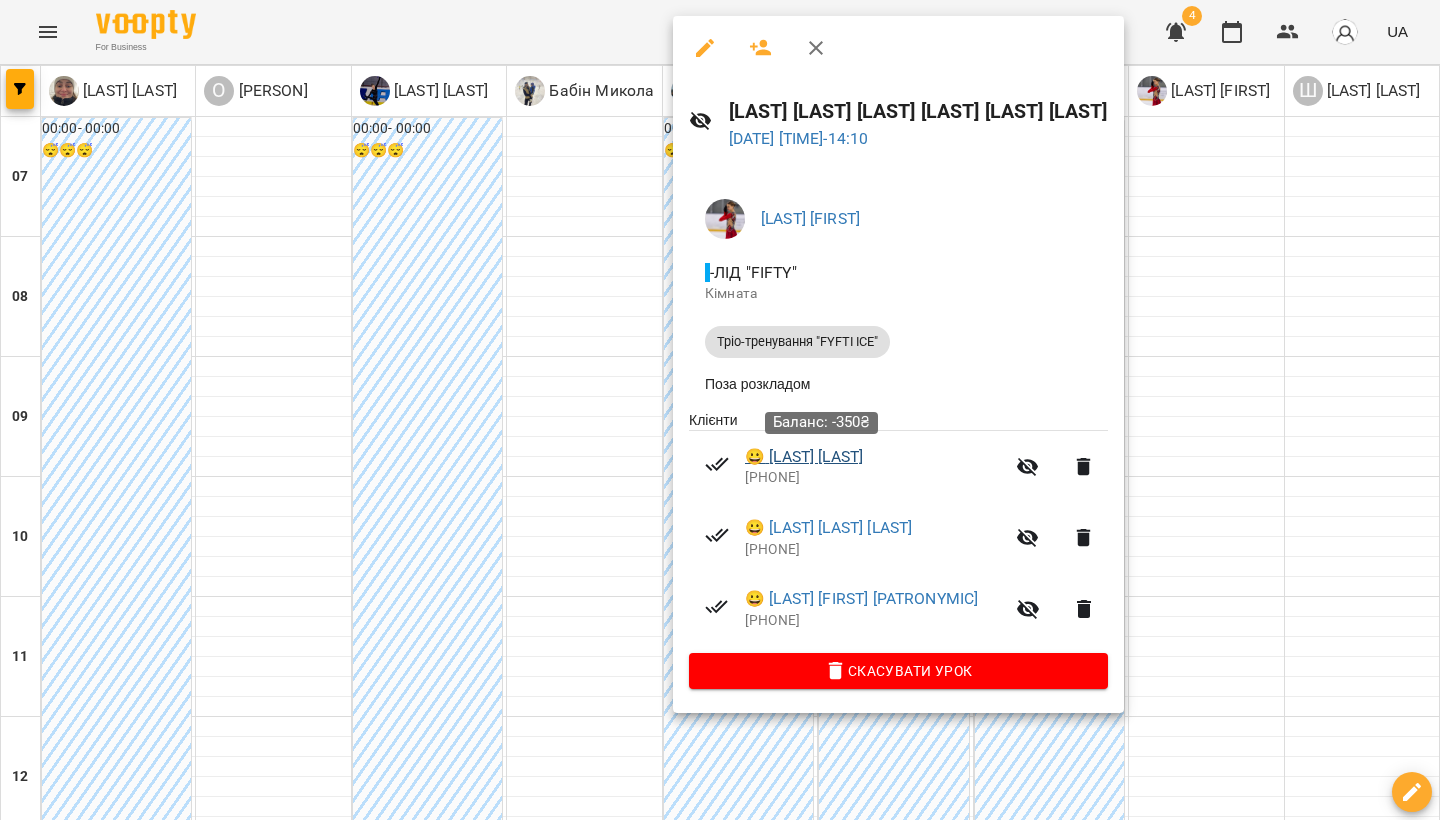 click on "😀   [LAST] [LAST]" at bounding box center (804, 457) 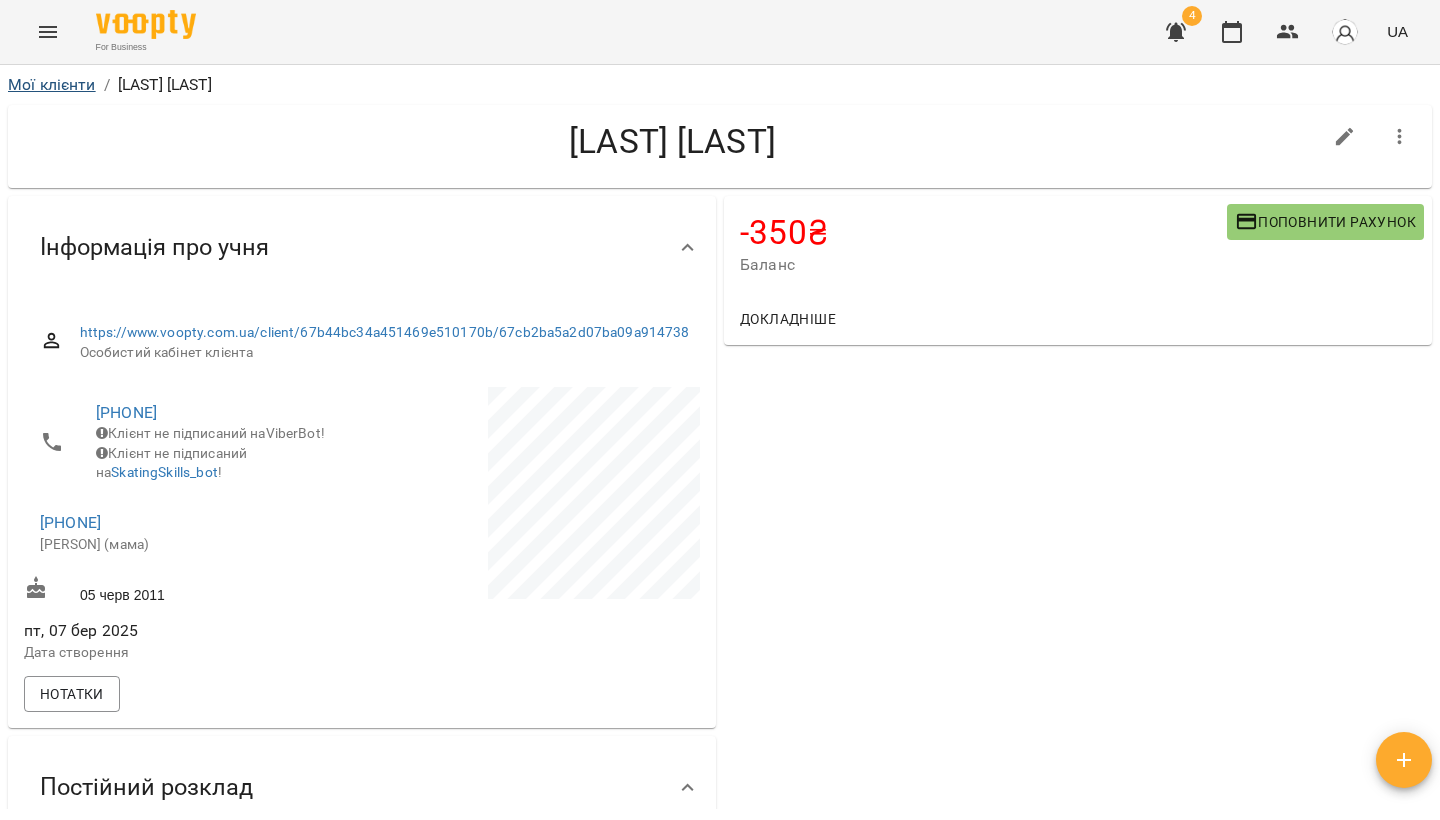scroll, scrollTop: 0, scrollLeft: 0, axis: both 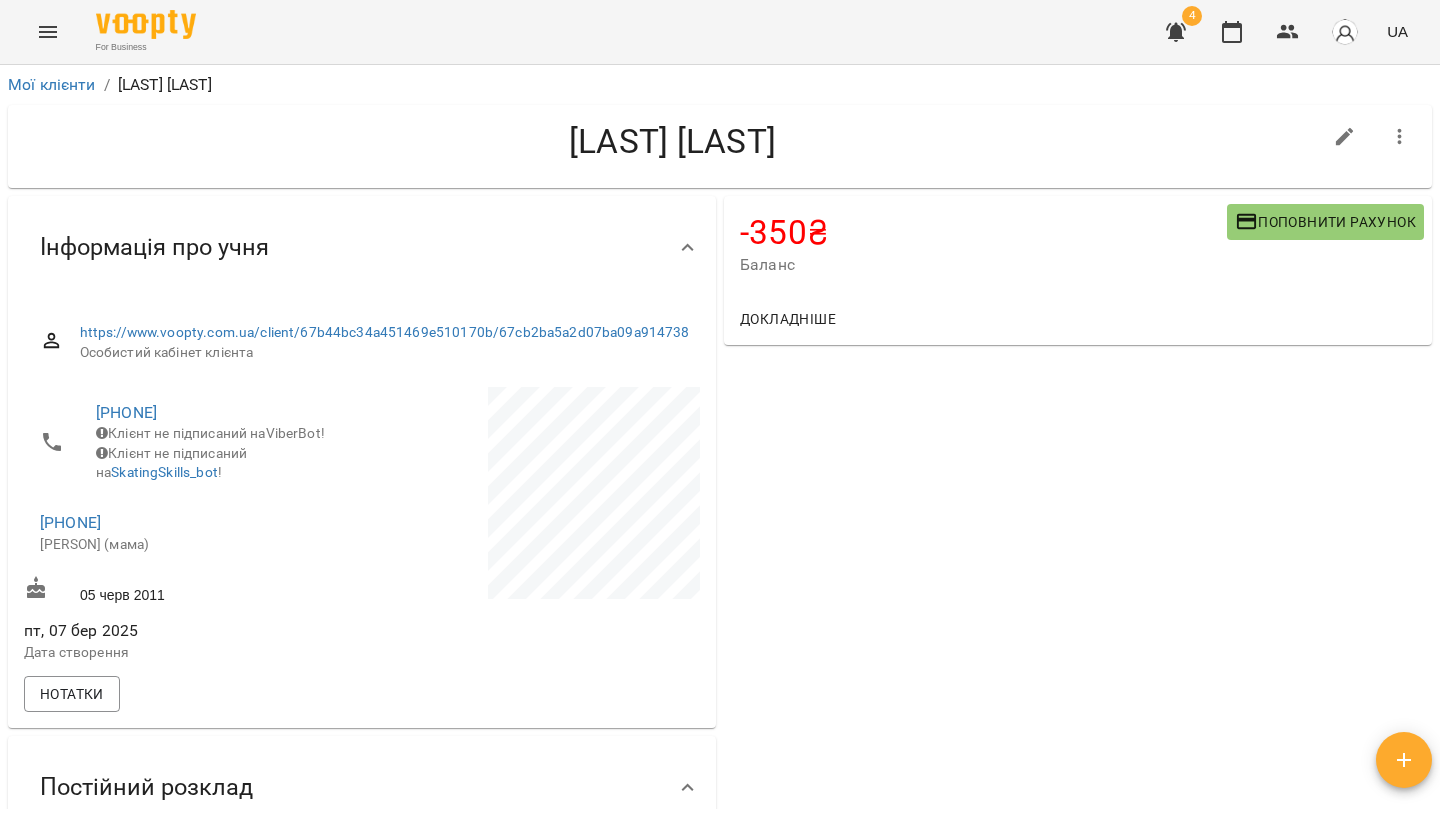 click 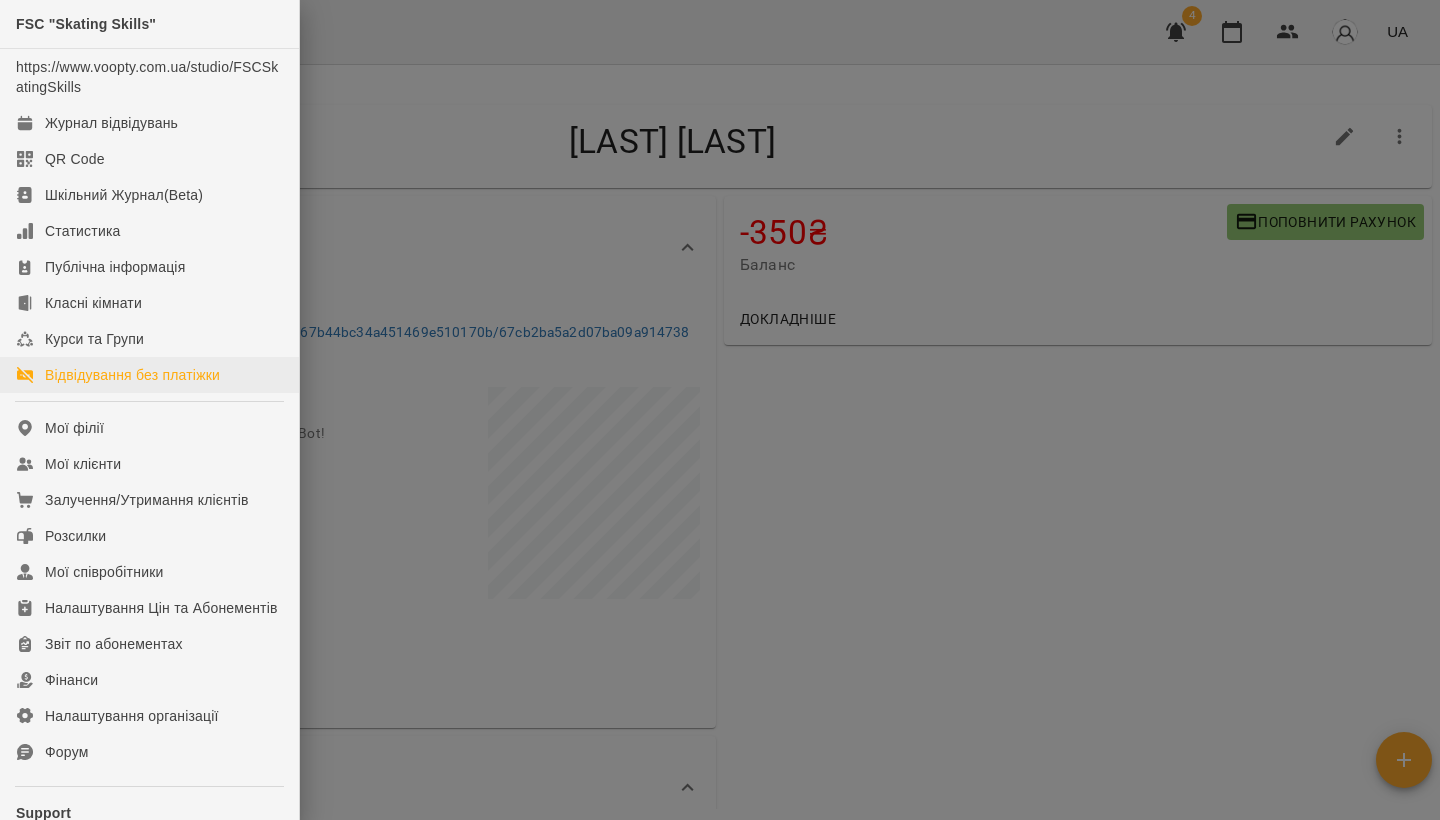 click on "Відвідування без платіжки" at bounding box center (132, 375) 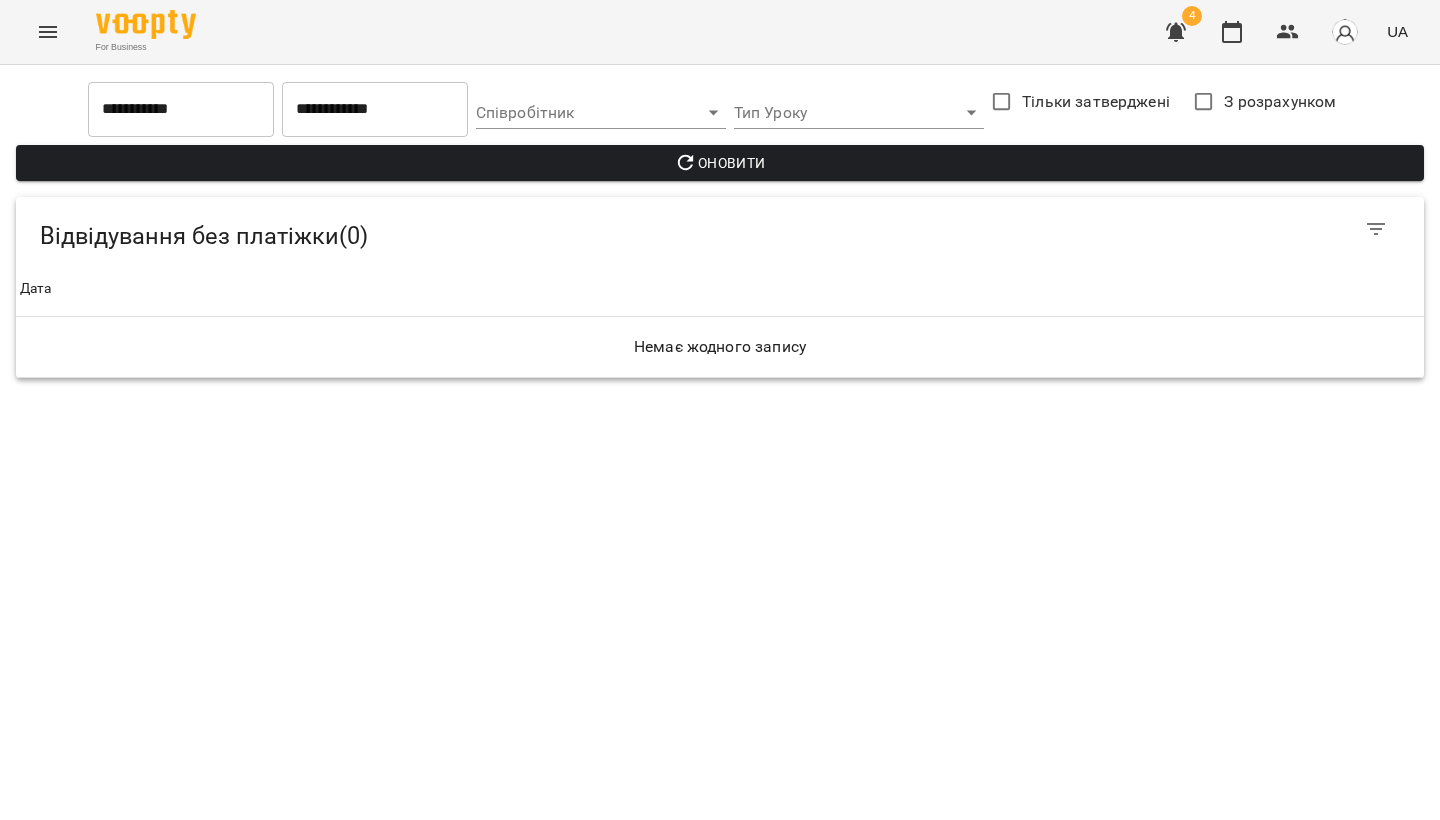 click at bounding box center [48, 32] 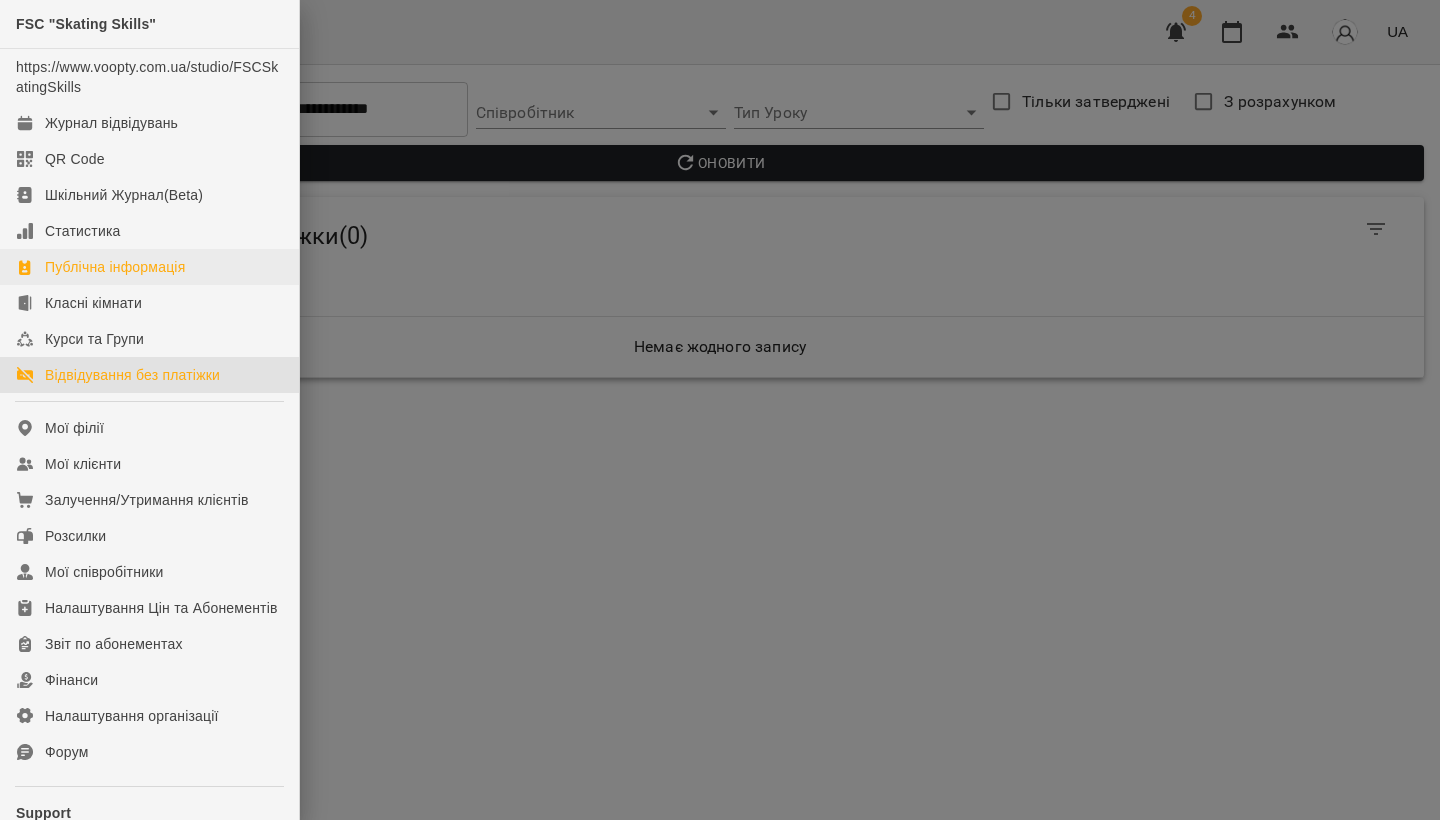 click on "Публічна інформація" at bounding box center (115, 267) 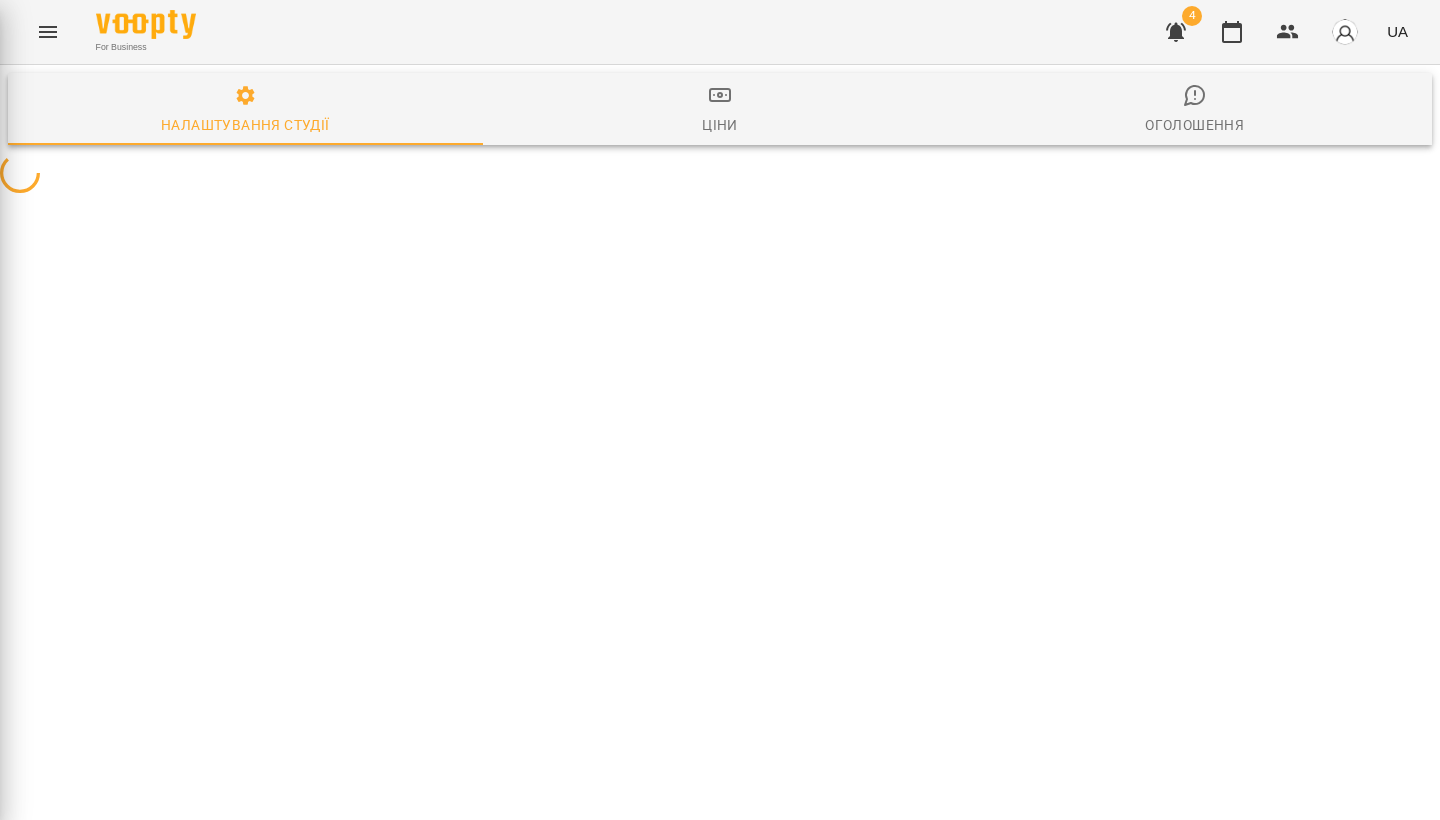 select on "**" 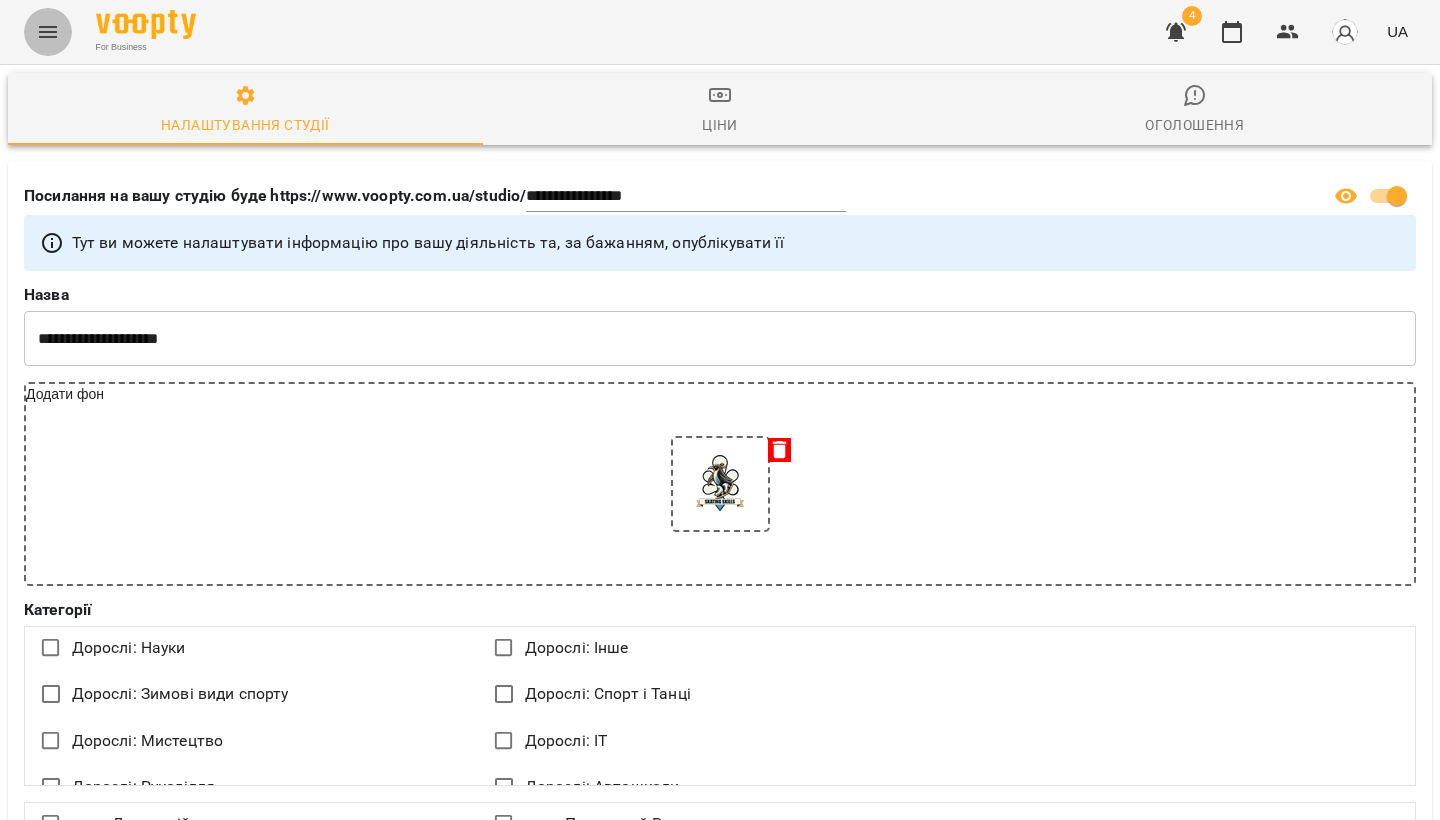 click at bounding box center (48, 32) 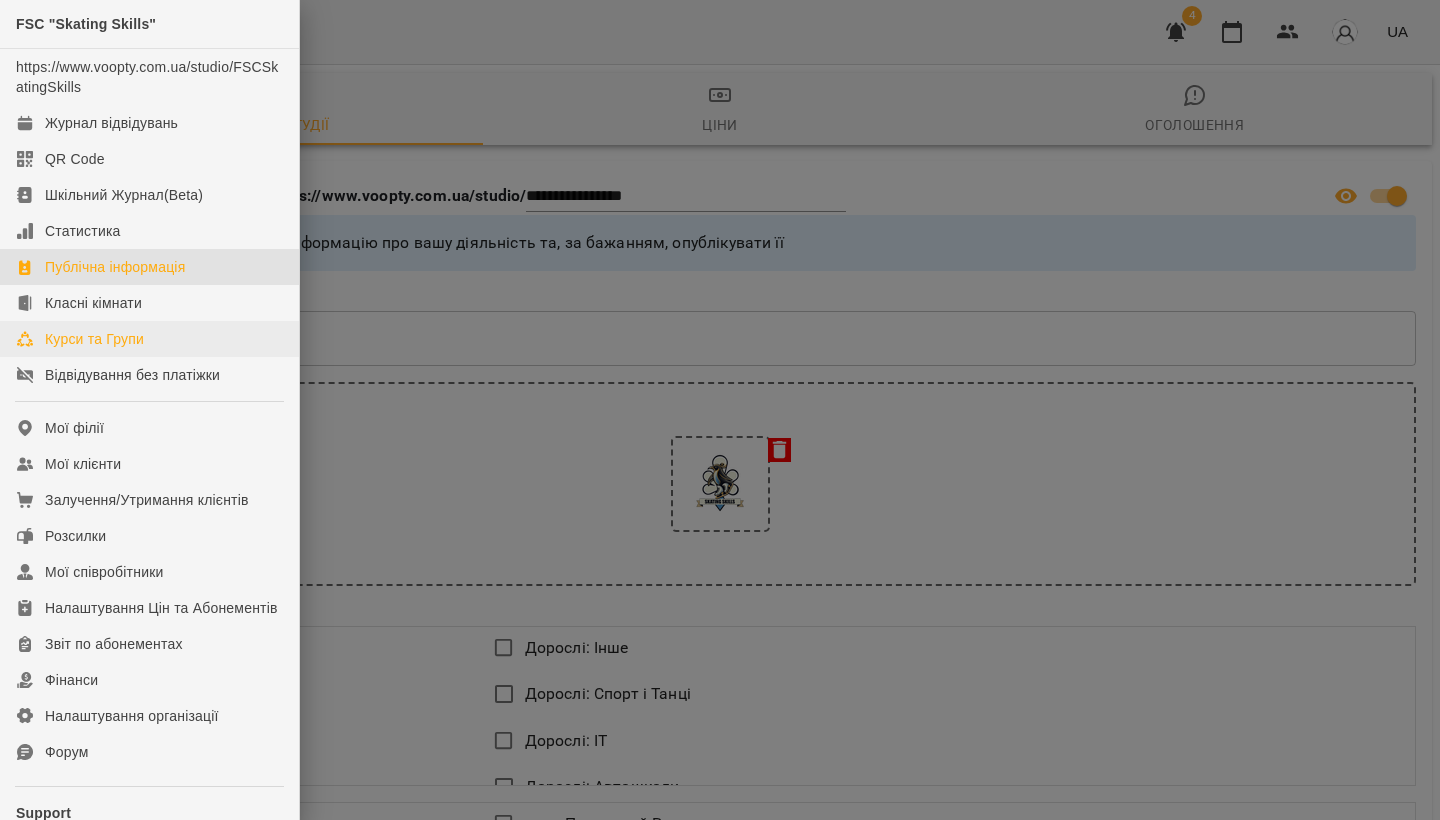 click on "Курси та Групи" at bounding box center (94, 339) 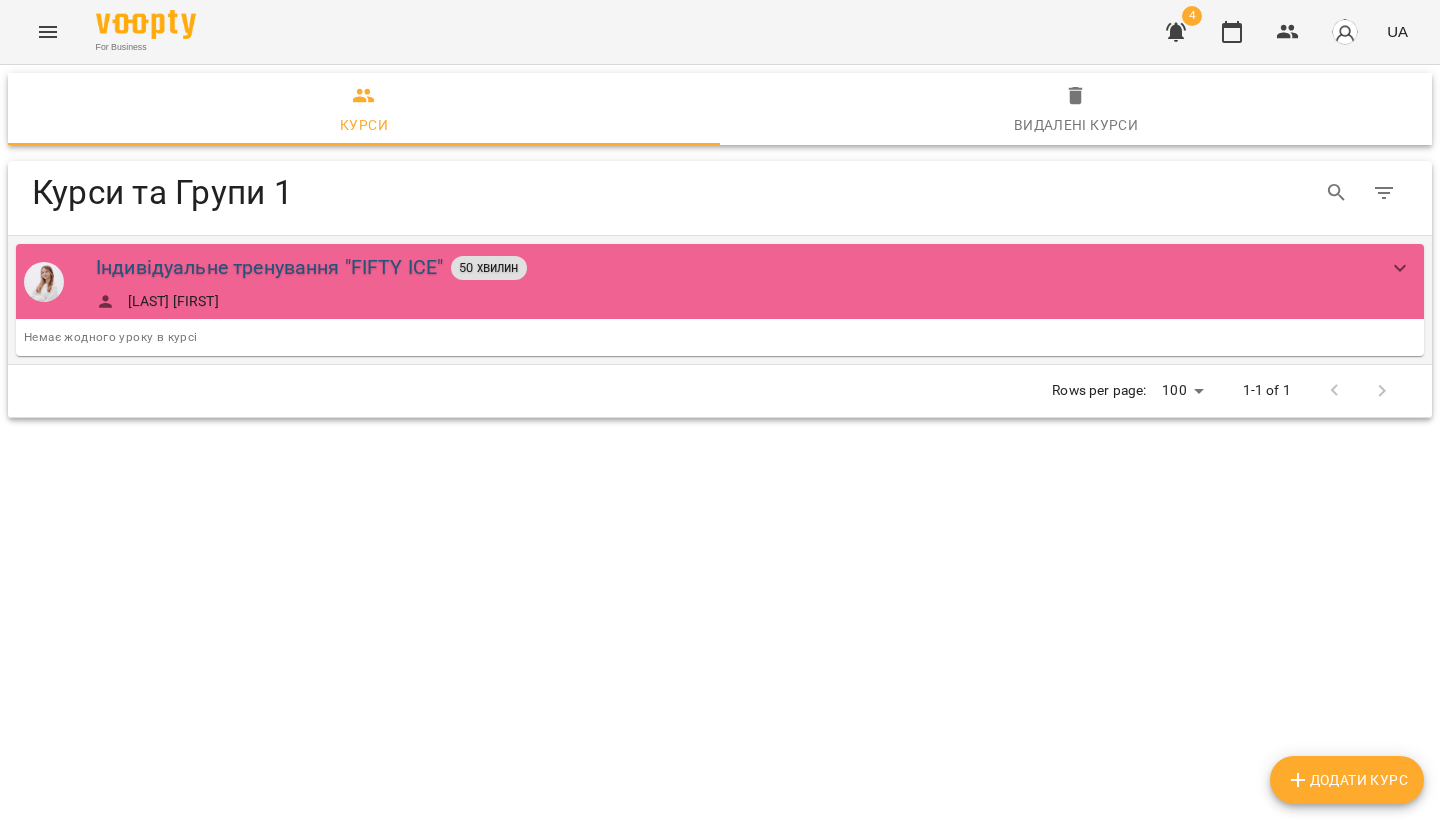 click on "Індивідуальне тренування "FIFTY ICE"" at bounding box center [269, 267] 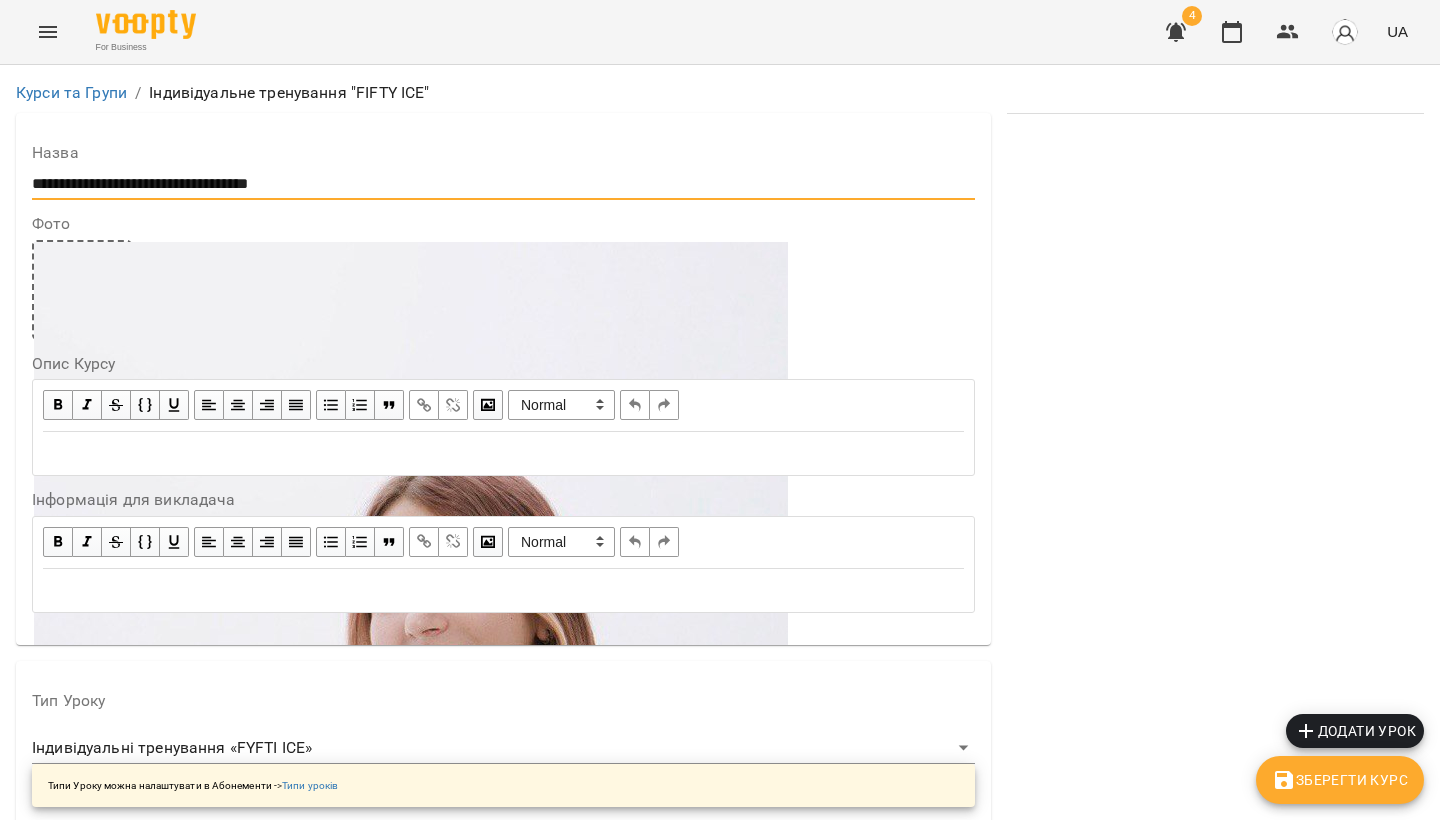 drag, startPoint x: 323, startPoint y: 185, endPoint x: 359, endPoint y: 192, distance: 36.67424 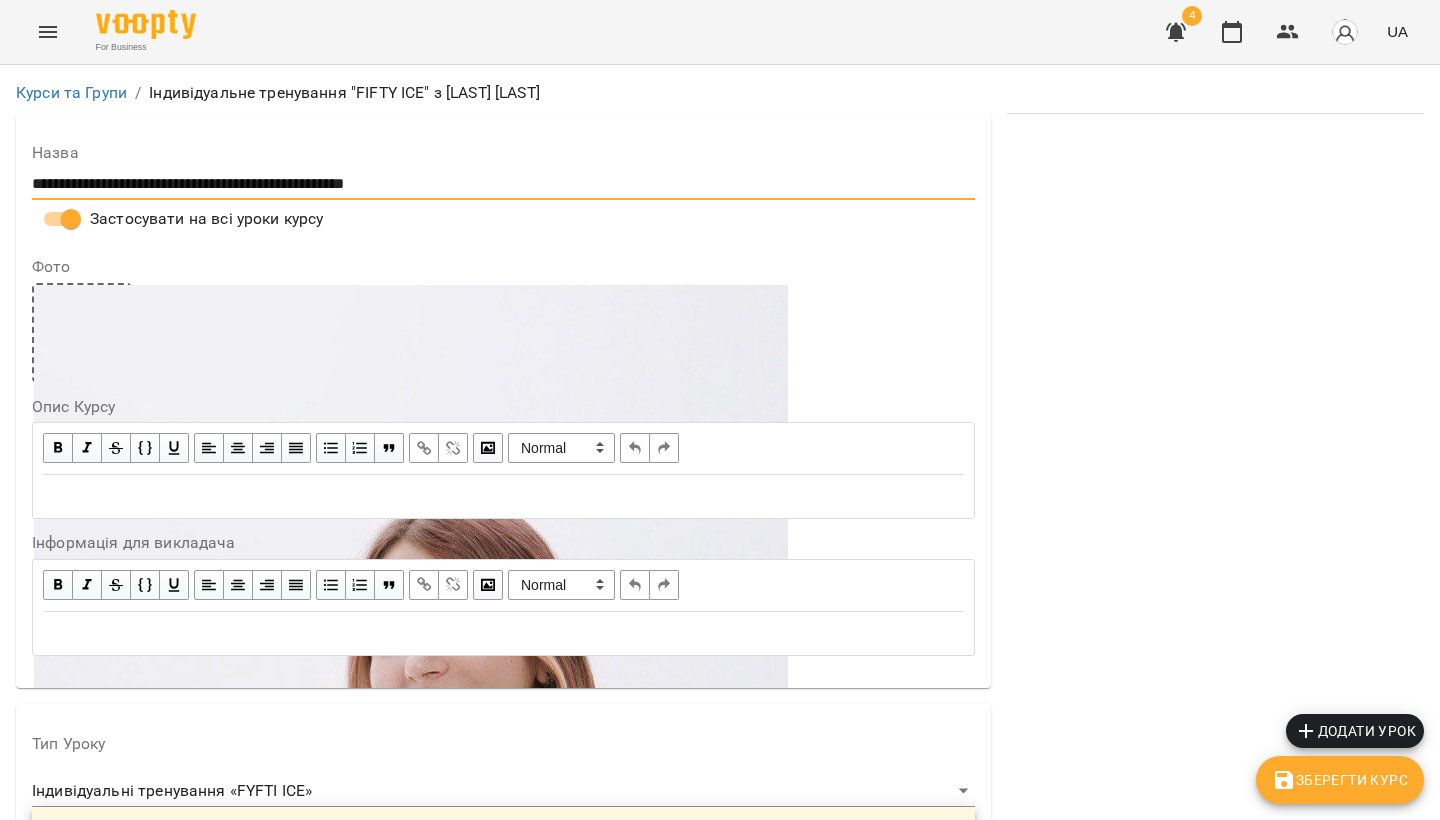 scroll, scrollTop: 72, scrollLeft: 0, axis: vertical 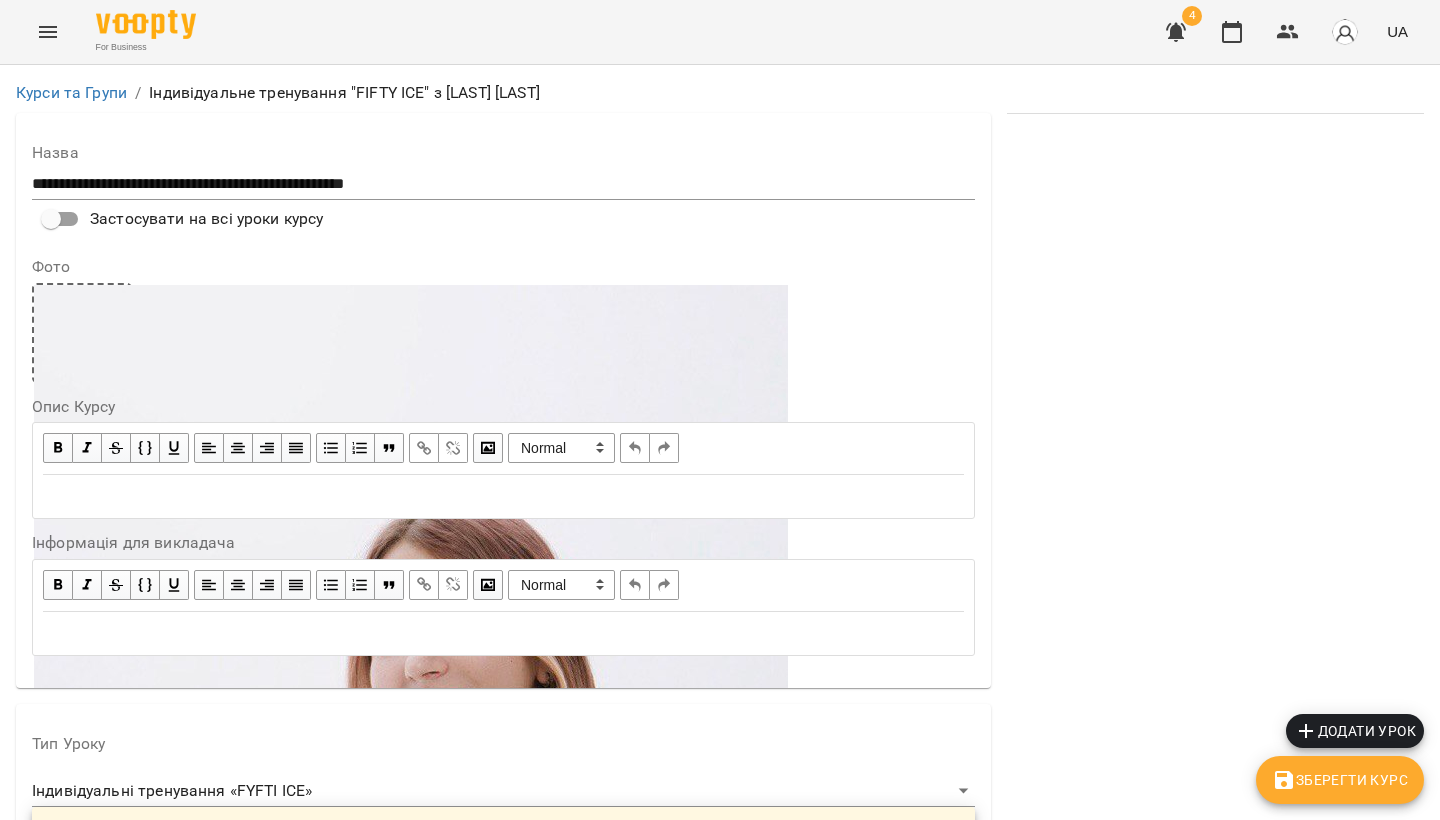 click on "Зберегти Курс" at bounding box center (1340, 780) 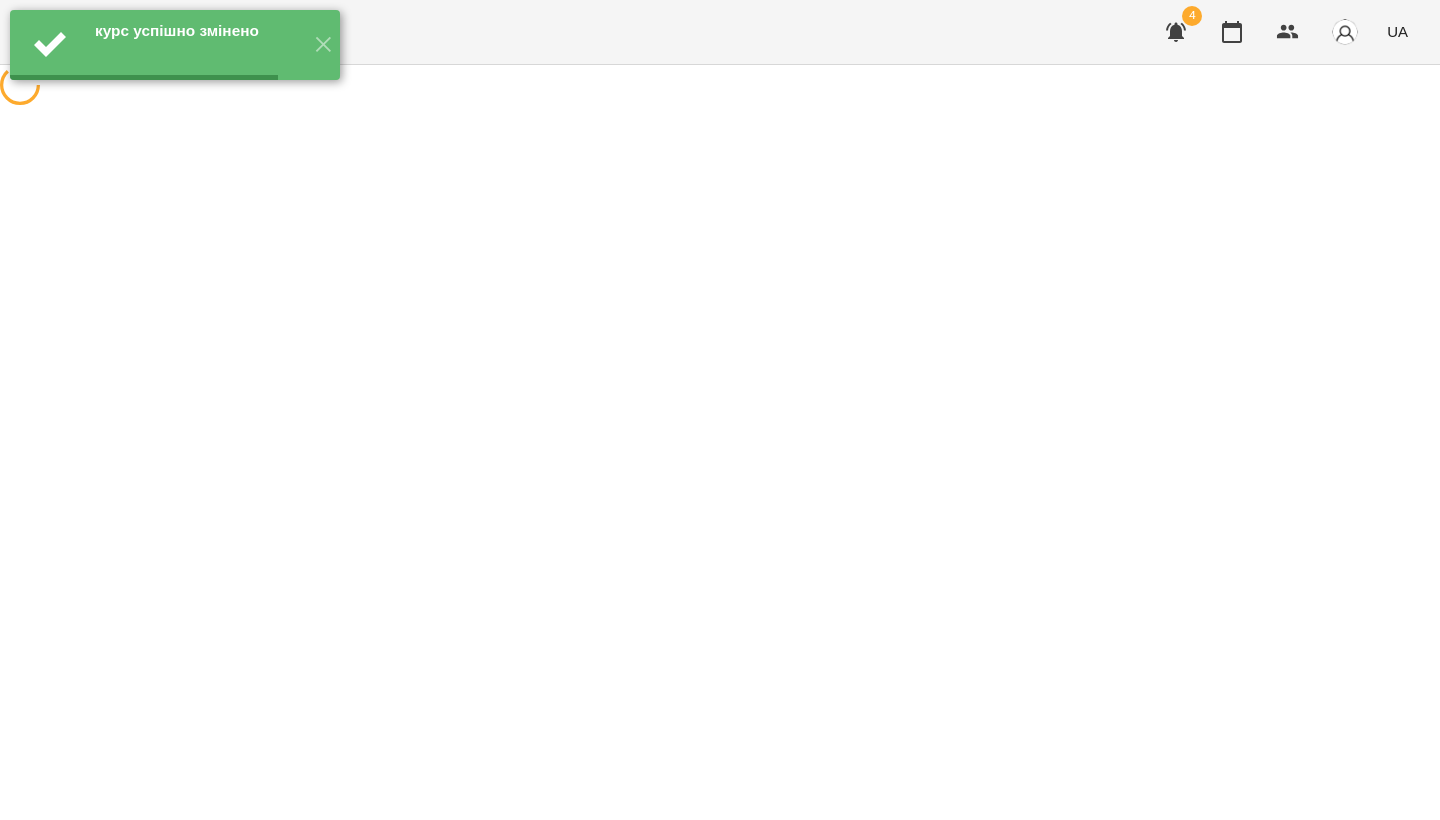 scroll, scrollTop: 0, scrollLeft: 0, axis: both 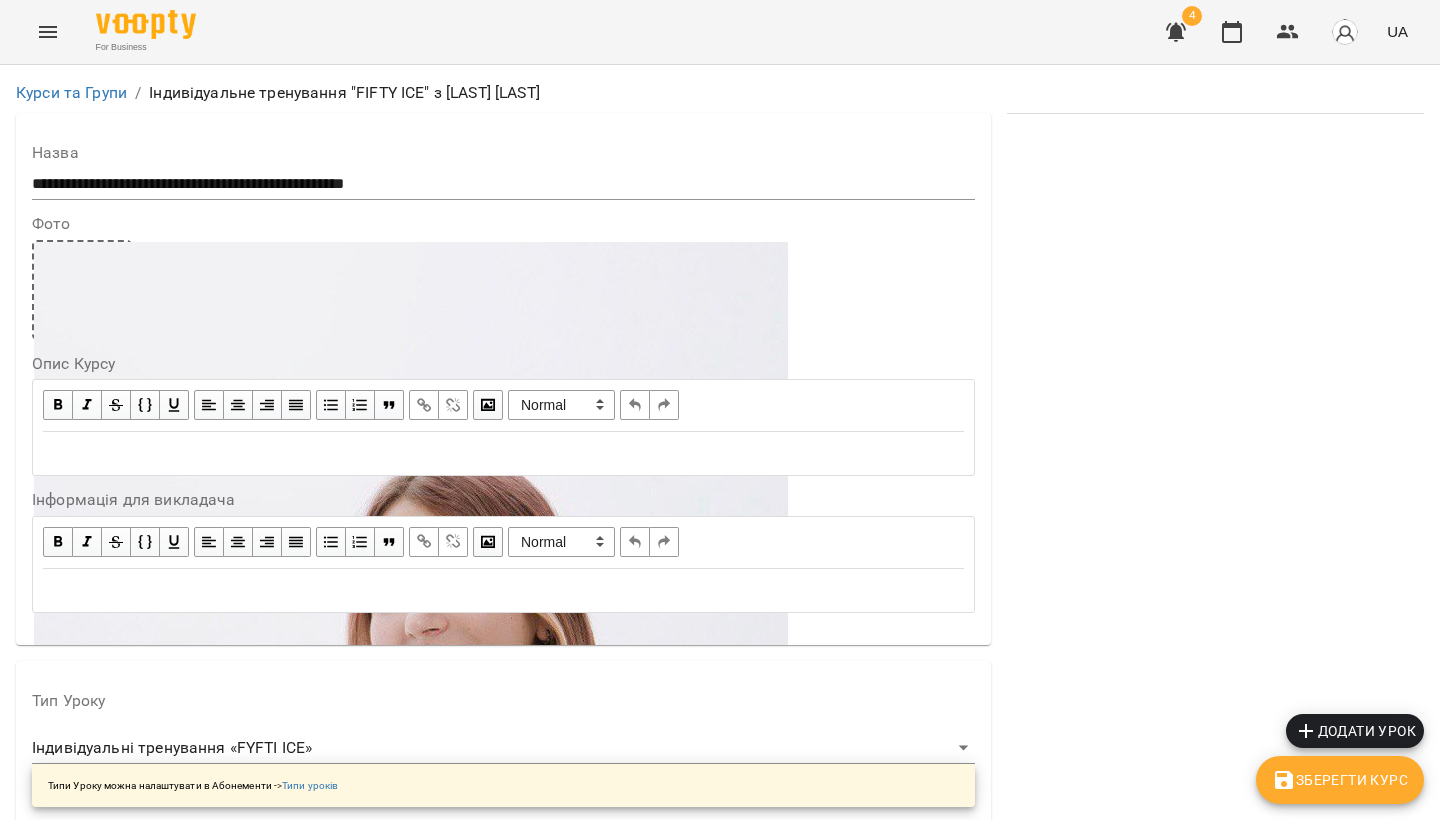 click 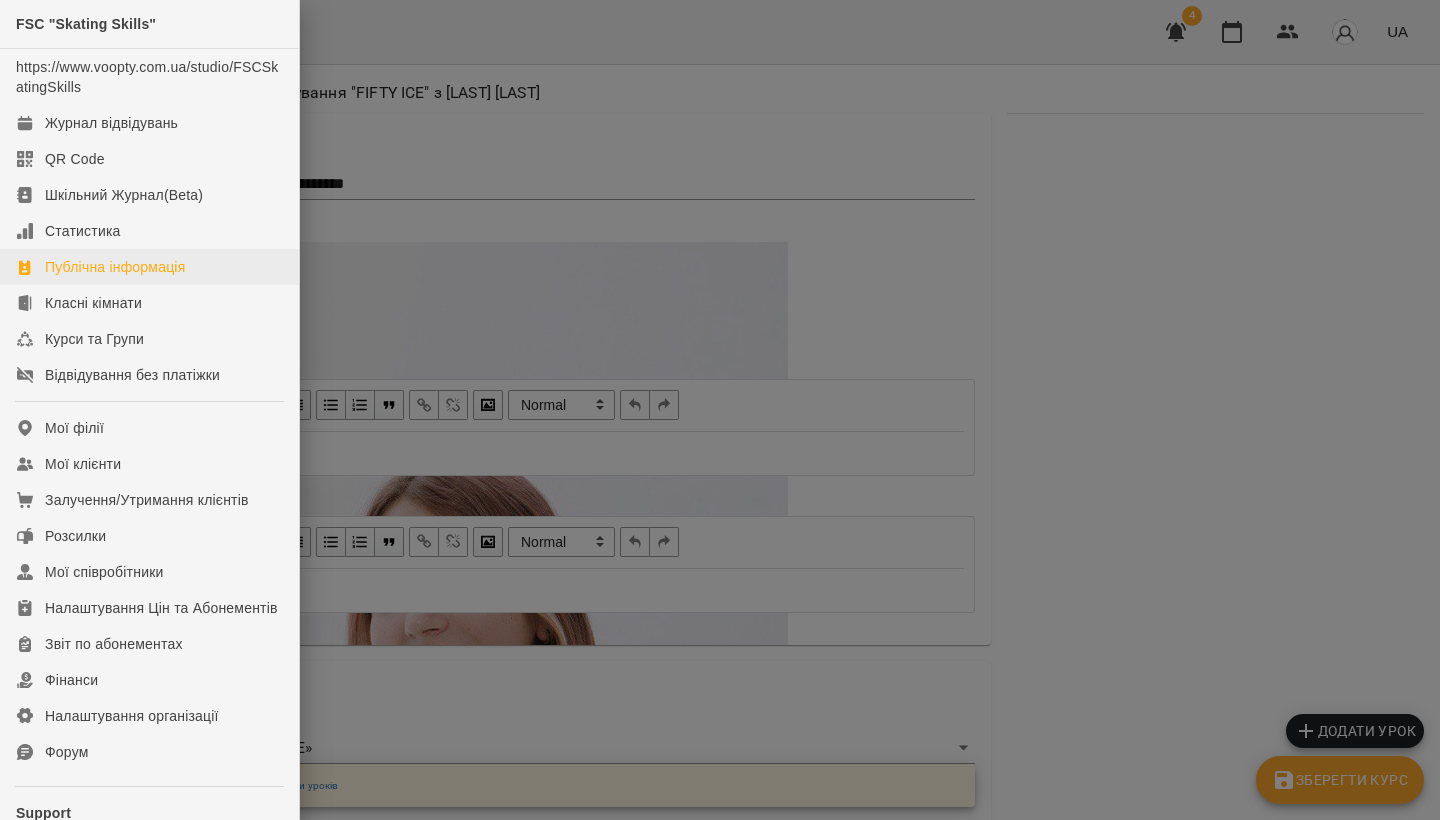 click on "Публічна інформація" at bounding box center [149, 267] 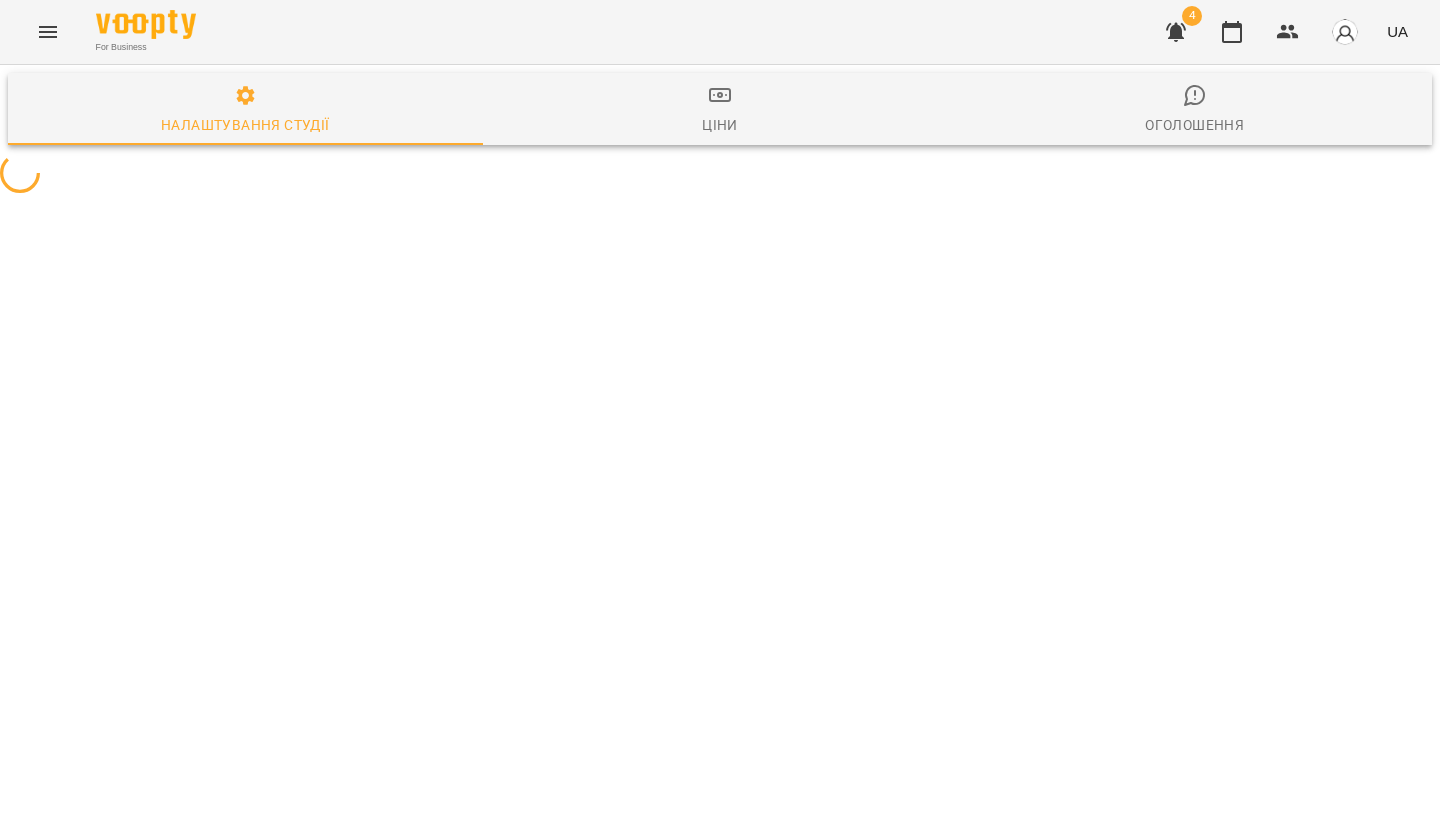 select on "**" 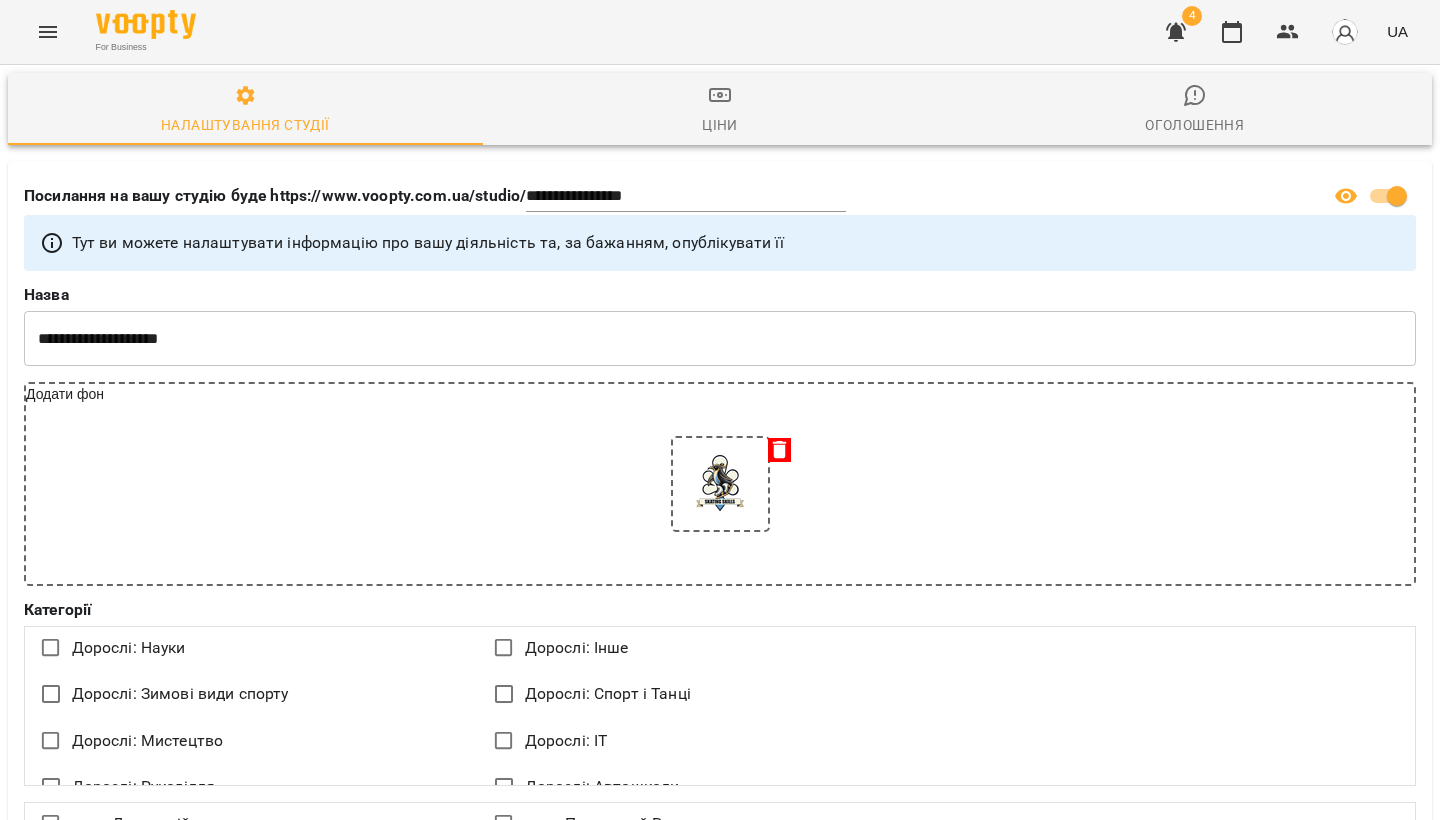 scroll, scrollTop: 0, scrollLeft: 0, axis: both 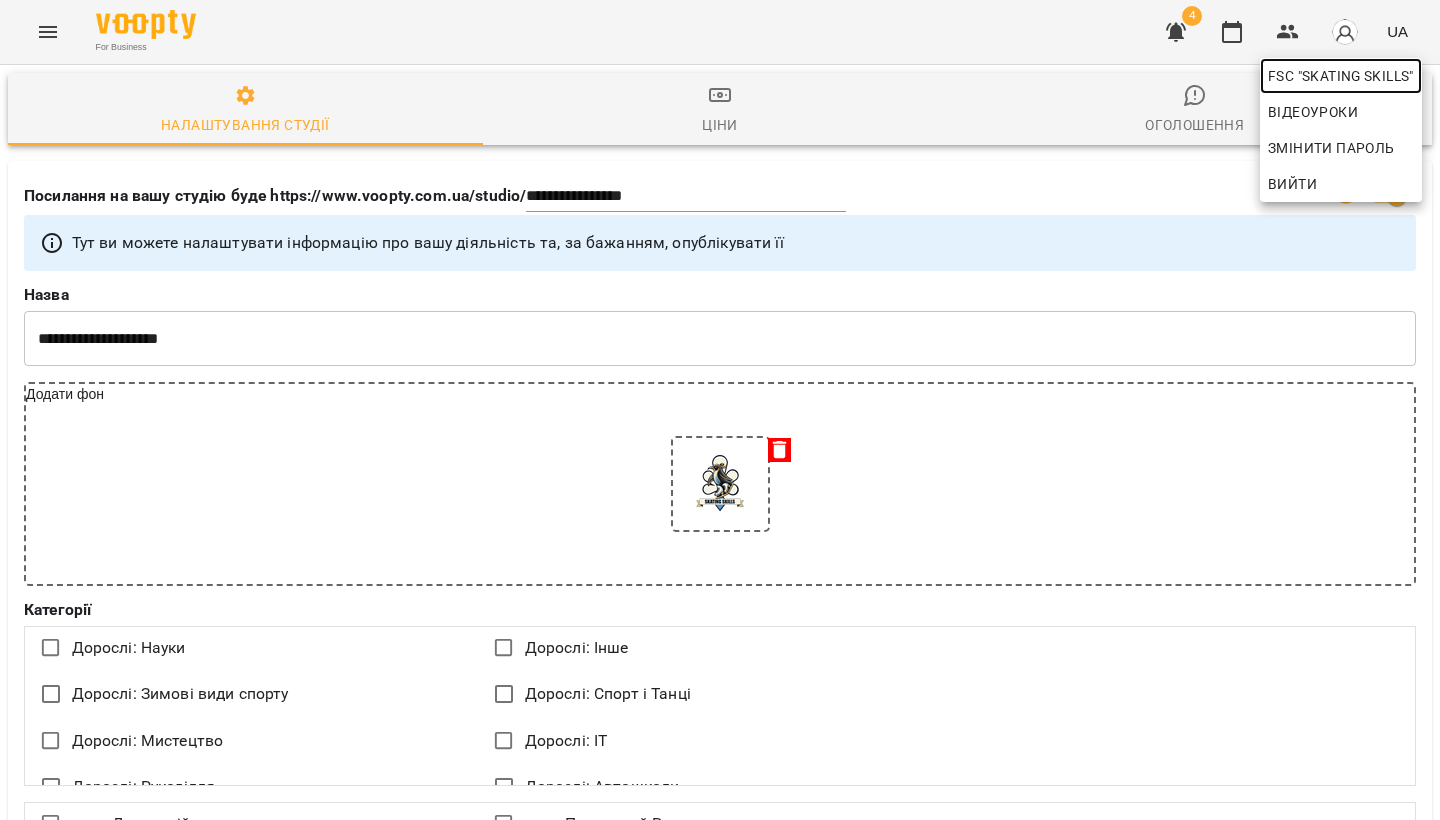 click on "FSC "Skating Skills"" at bounding box center [1341, 76] 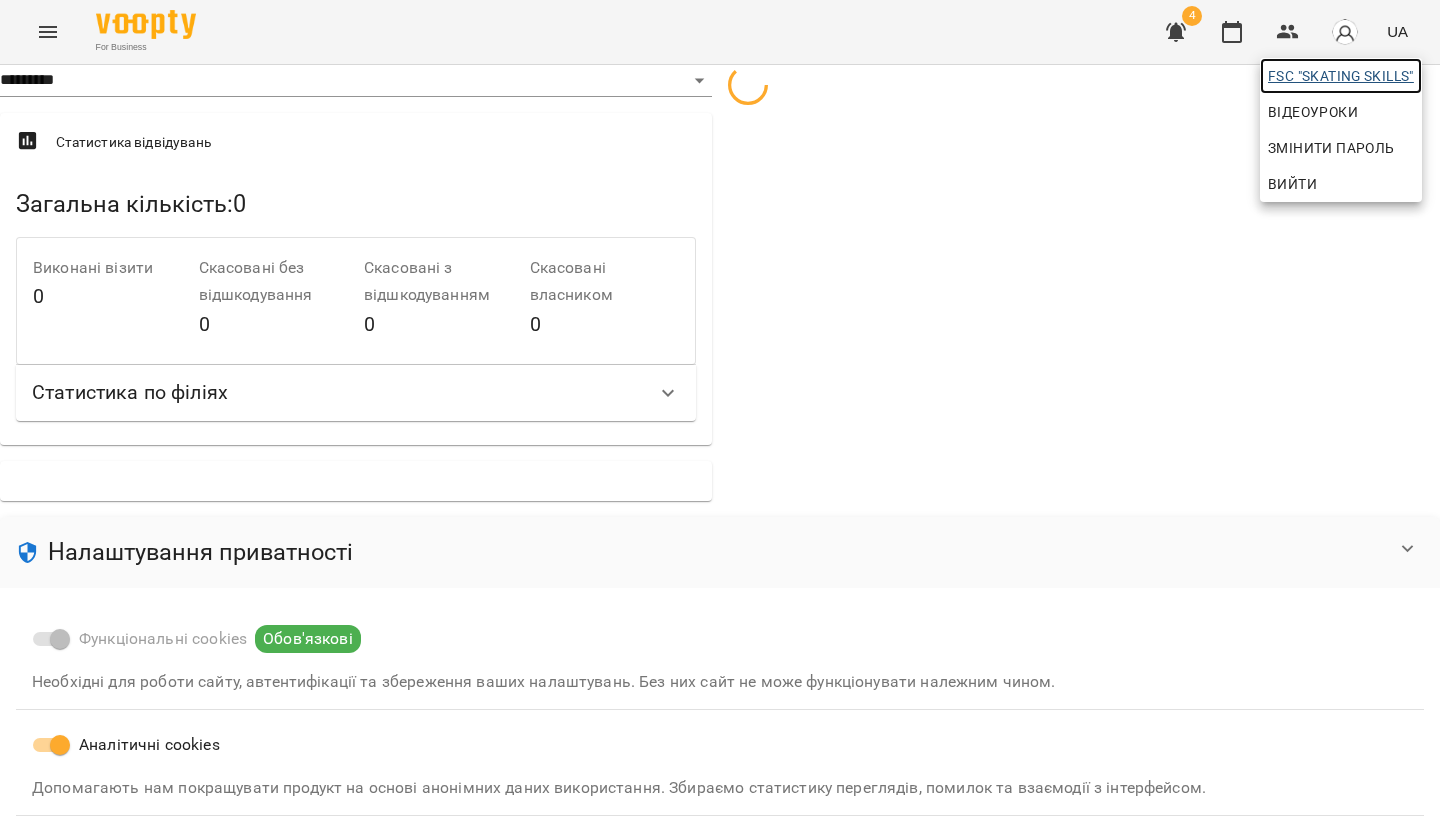 select on "**" 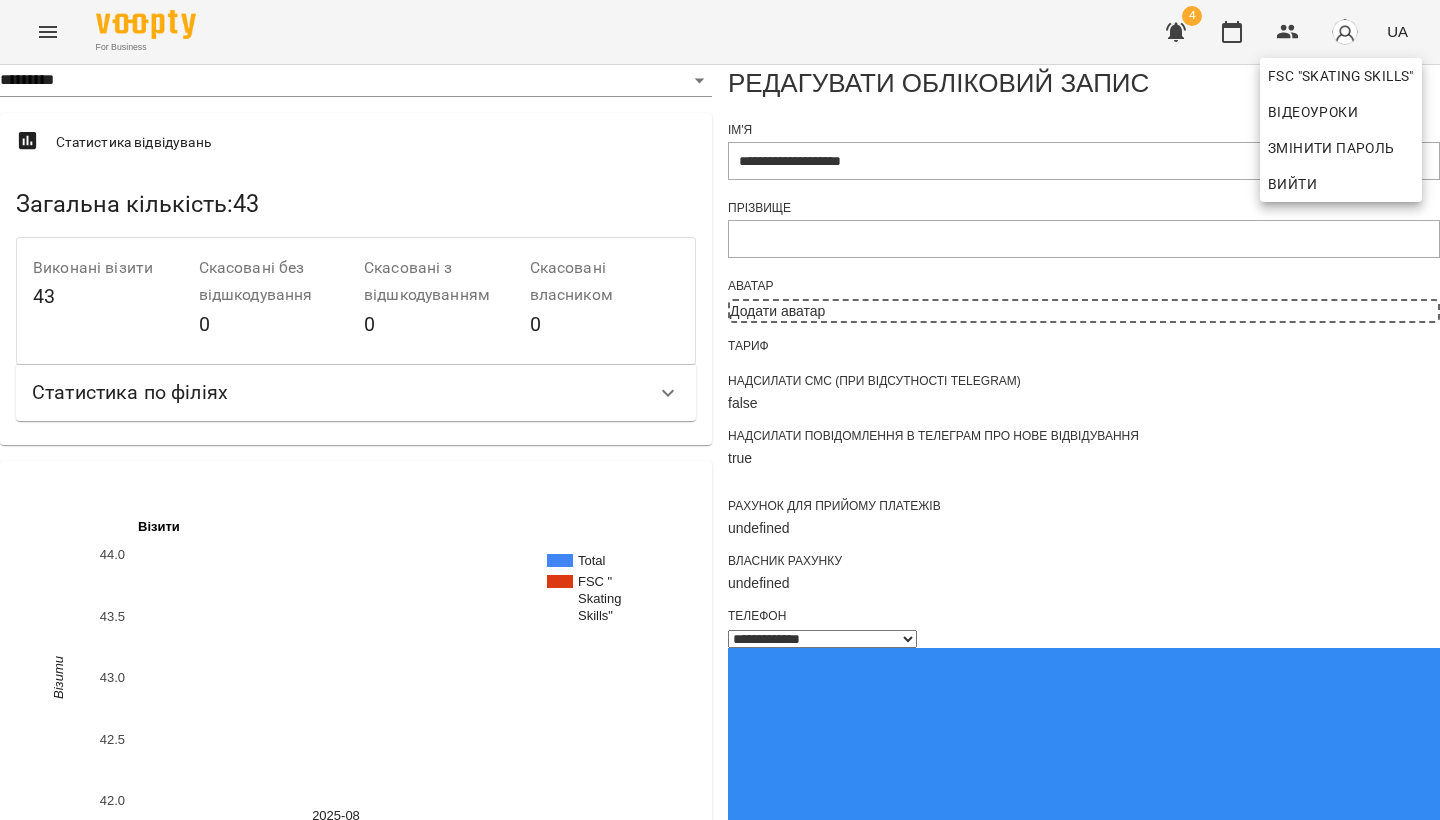 click at bounding box center (720, 410) 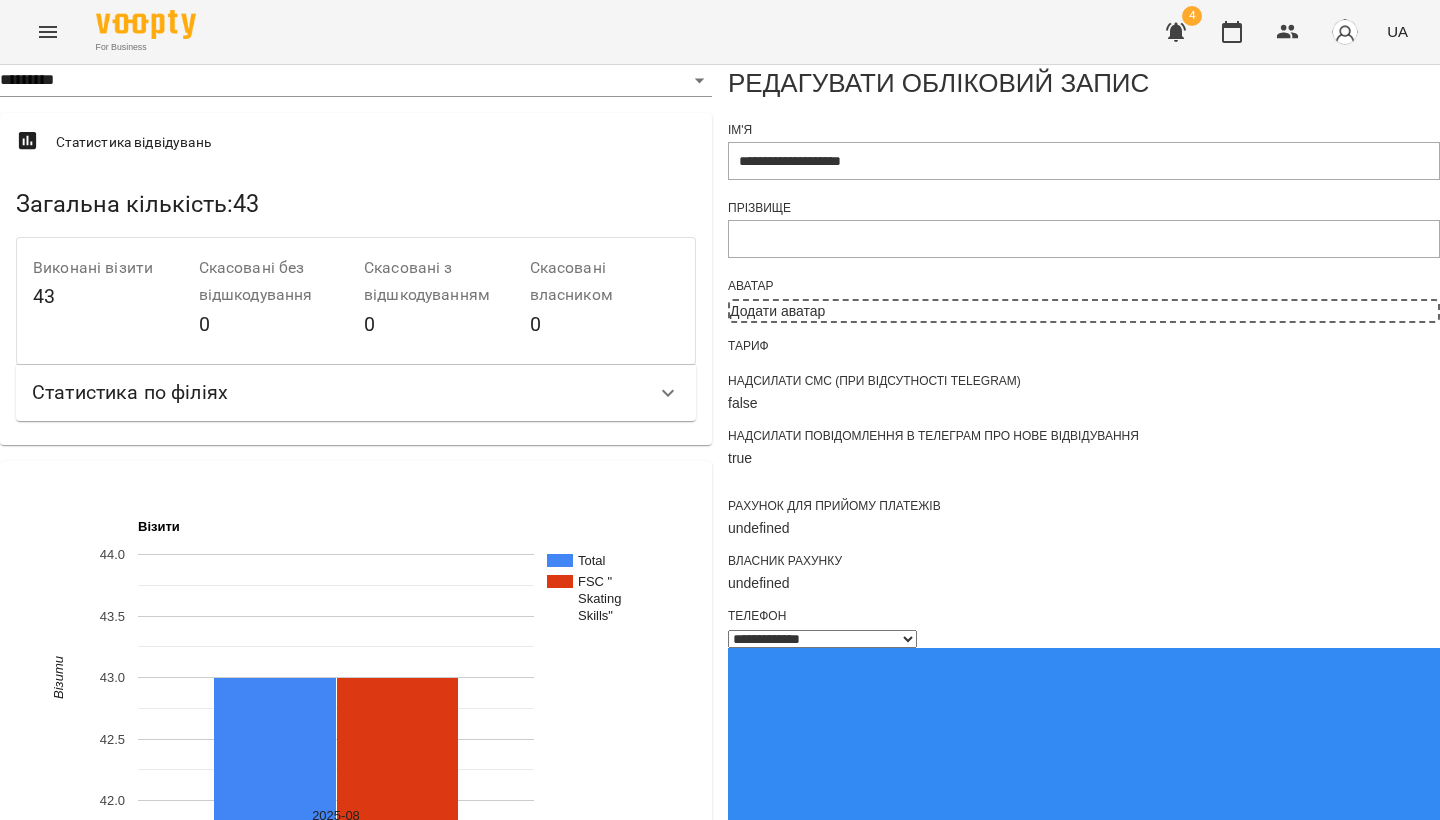 click on "Додати аватар" at bounding box center [777, 311] 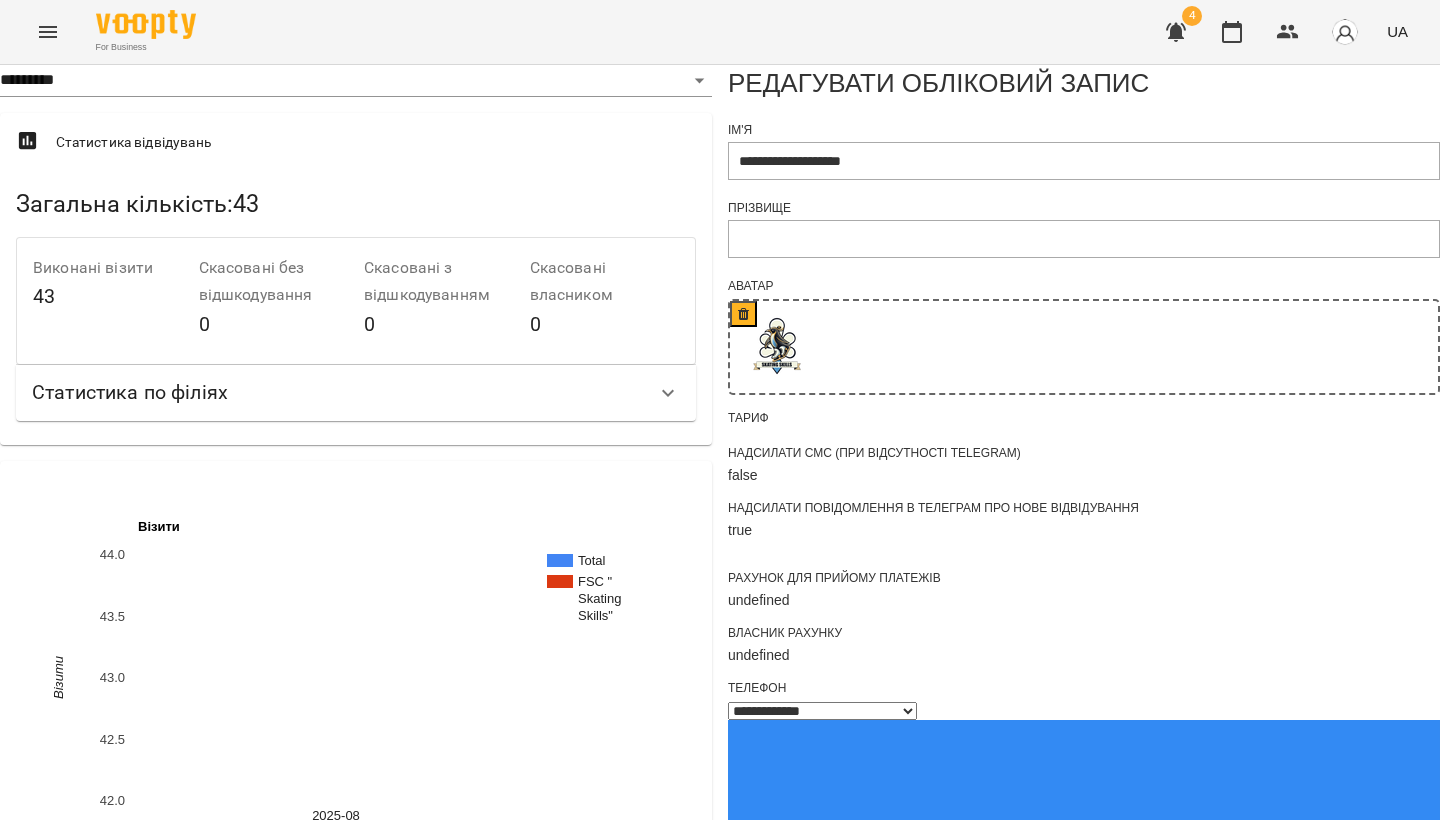 scroll, scrollTop: 529, scrollLeft: 0, axis: vertical 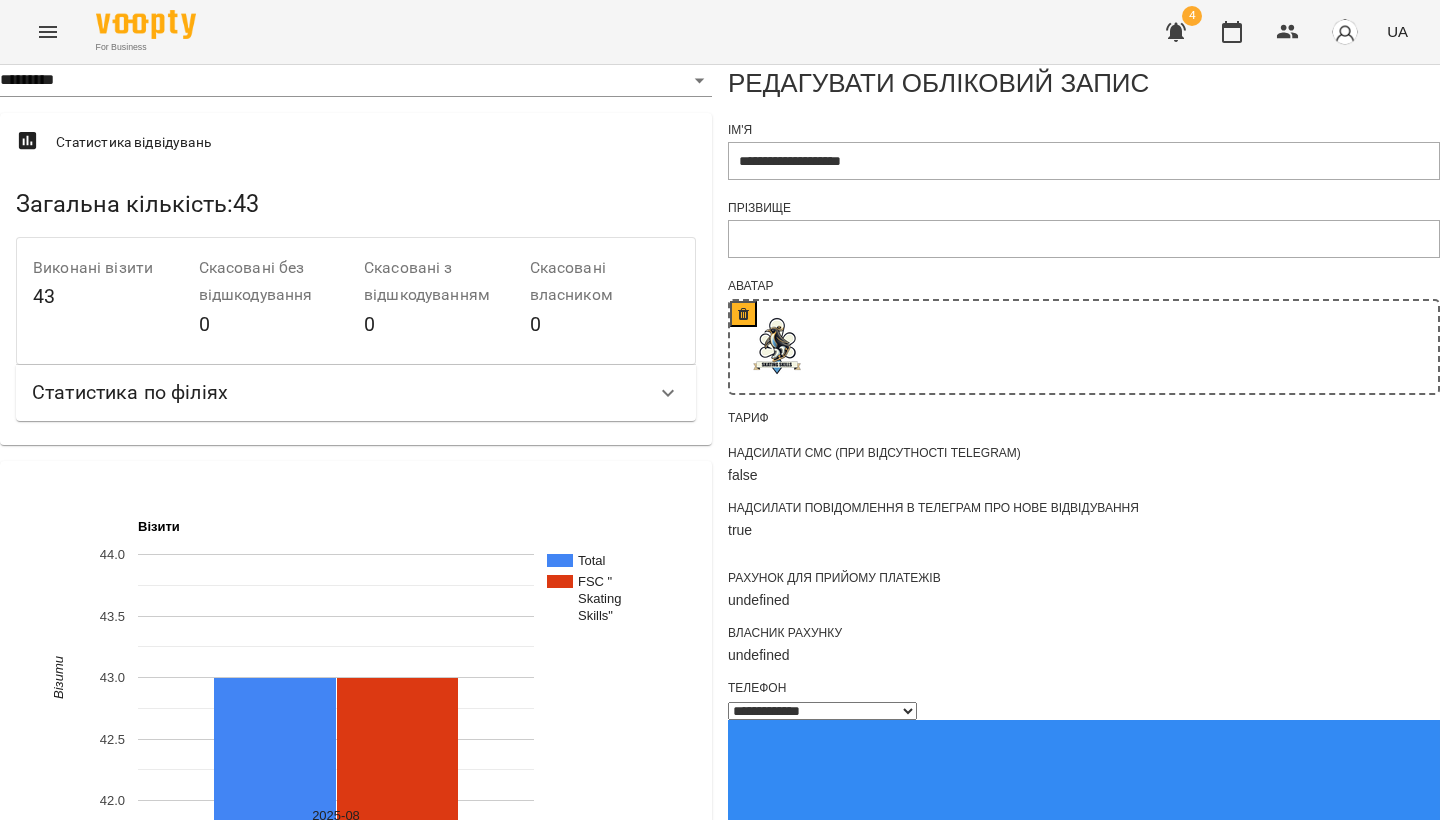 select on "*********" 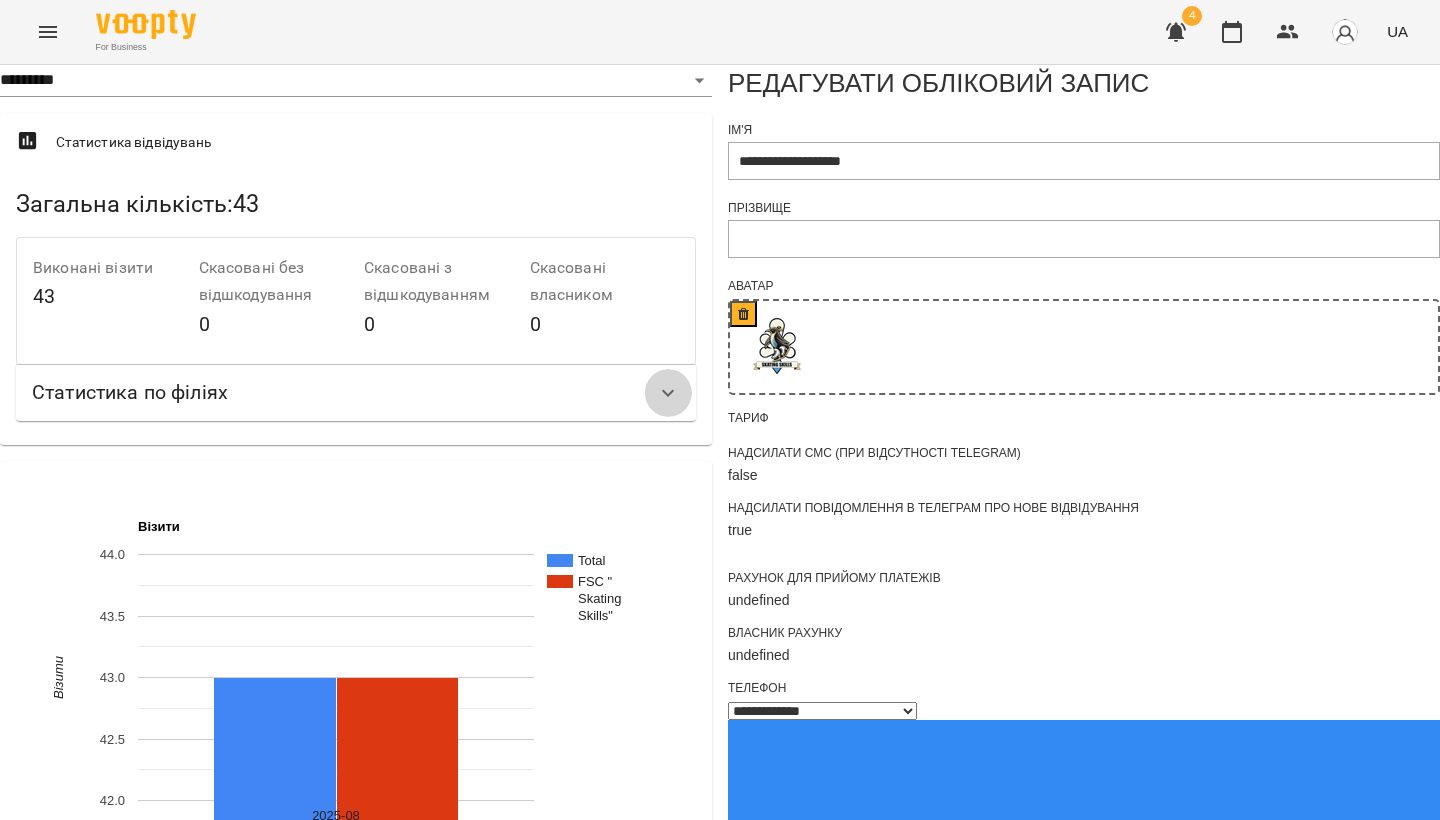 click 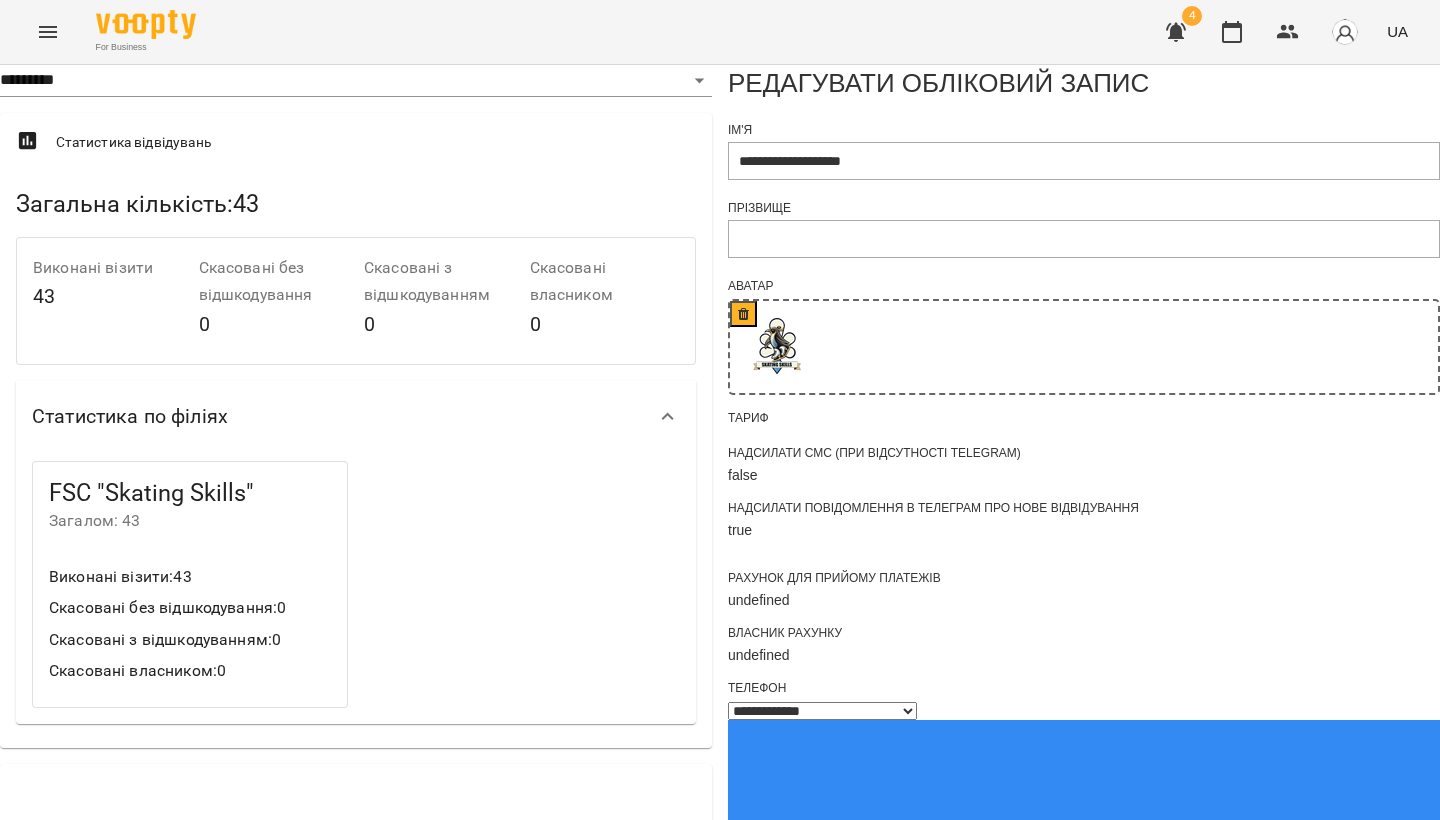 click at bounding box center (668, 417) 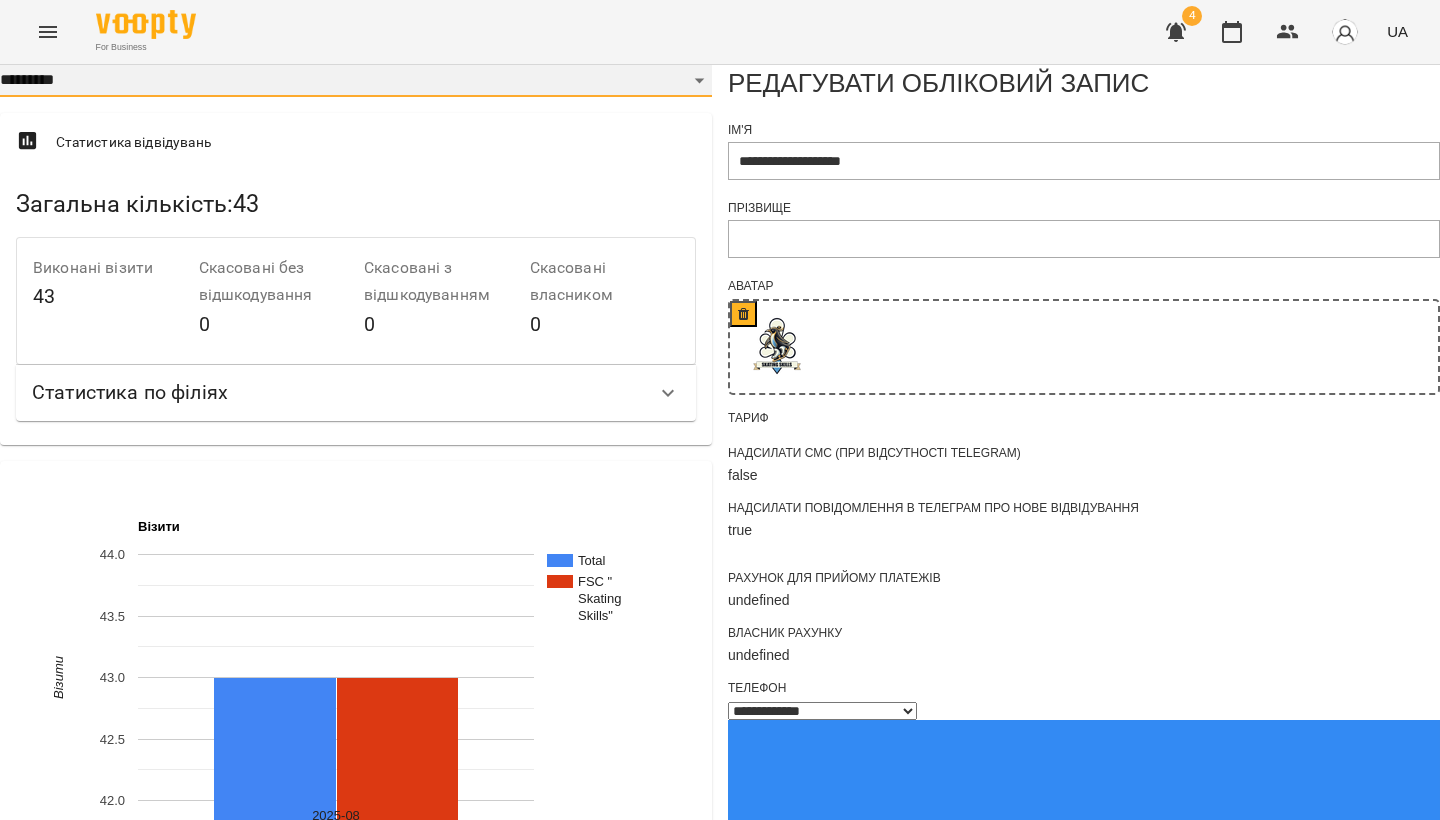 scroll, scrollTop: 518, scrollLeft: 0, axis: vertical 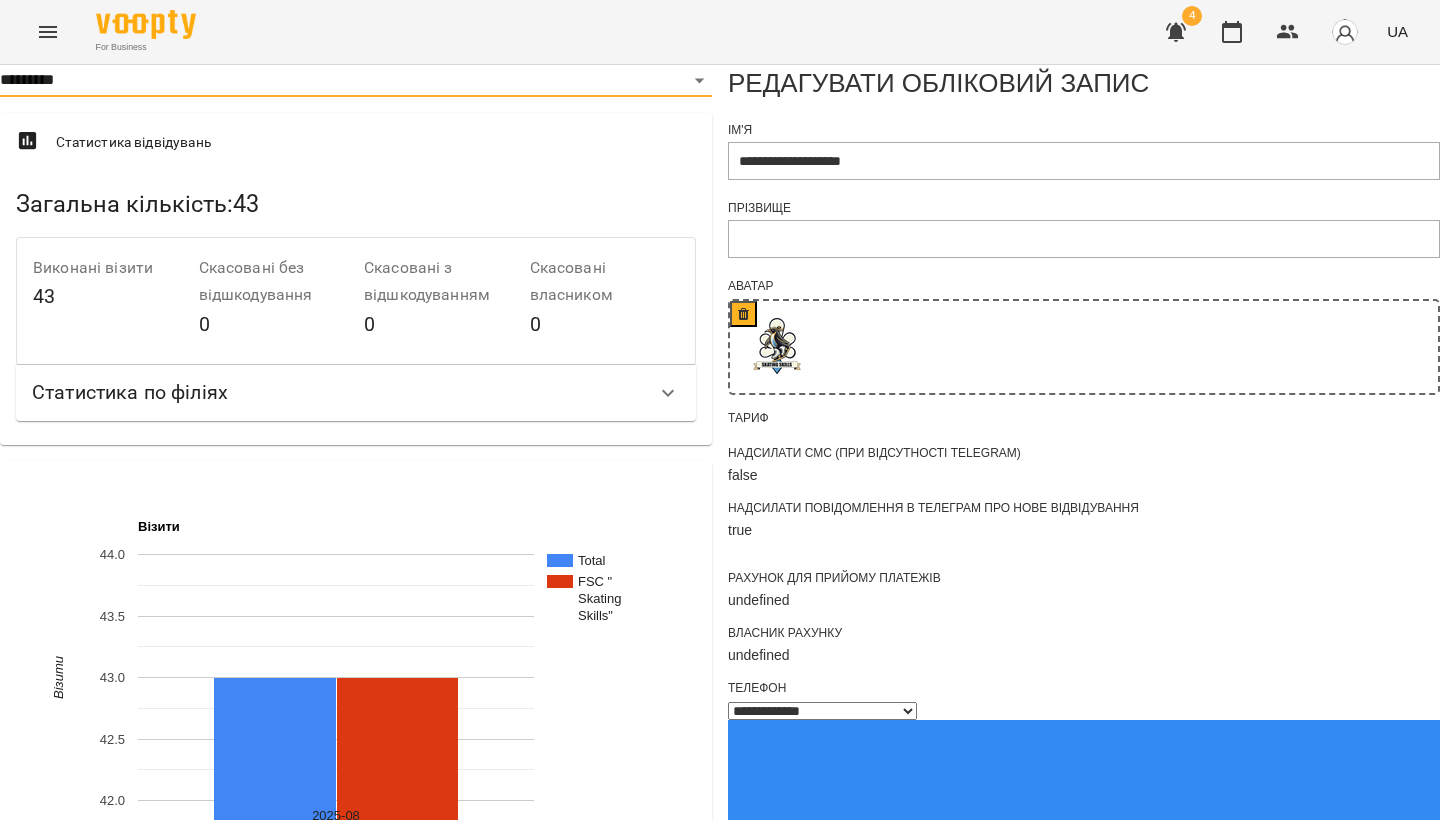 click on "Оновити" at bounding box center [1404, 1561] 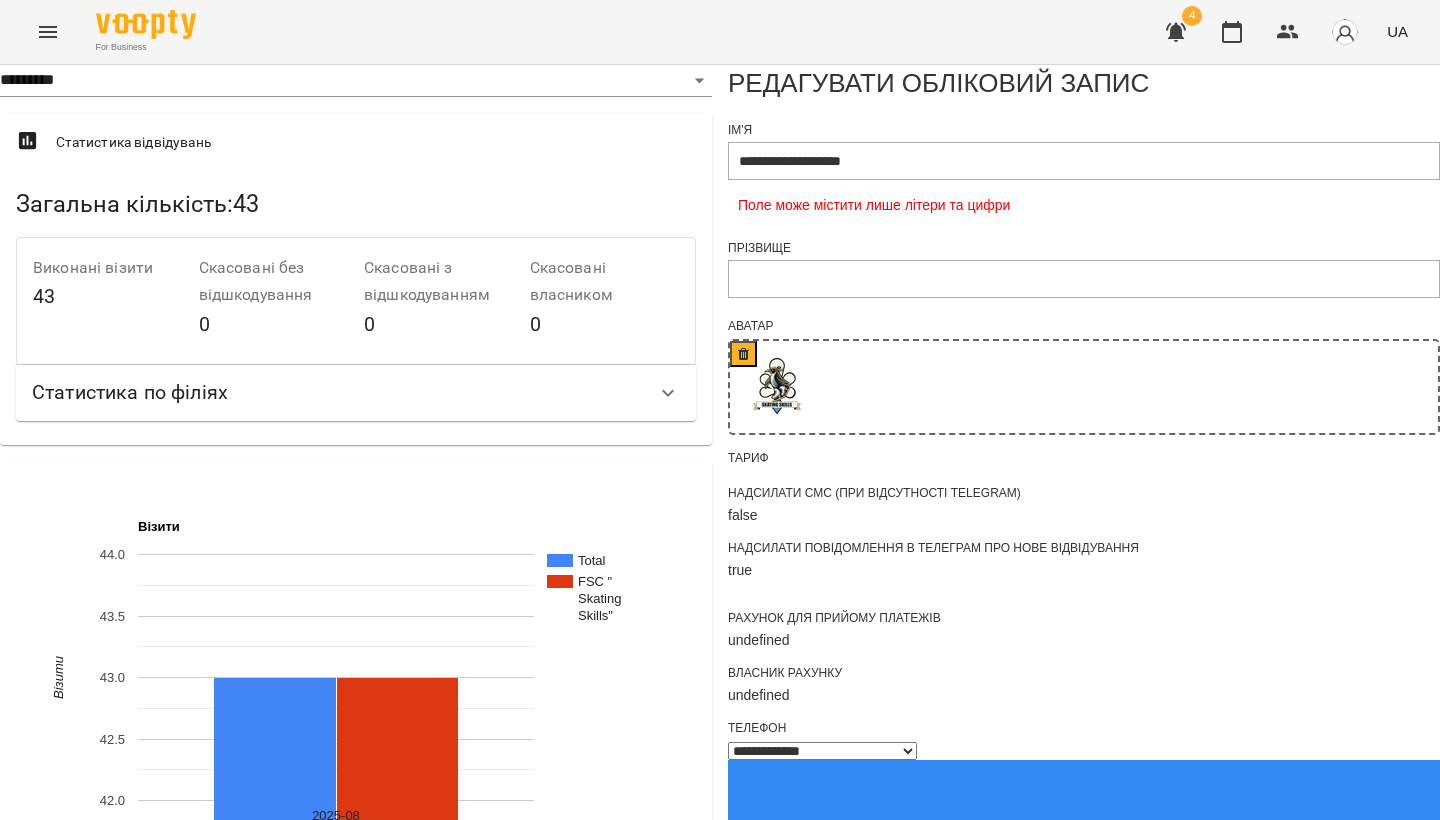 click on "Оновити" at bounding box center (1404, 1601) 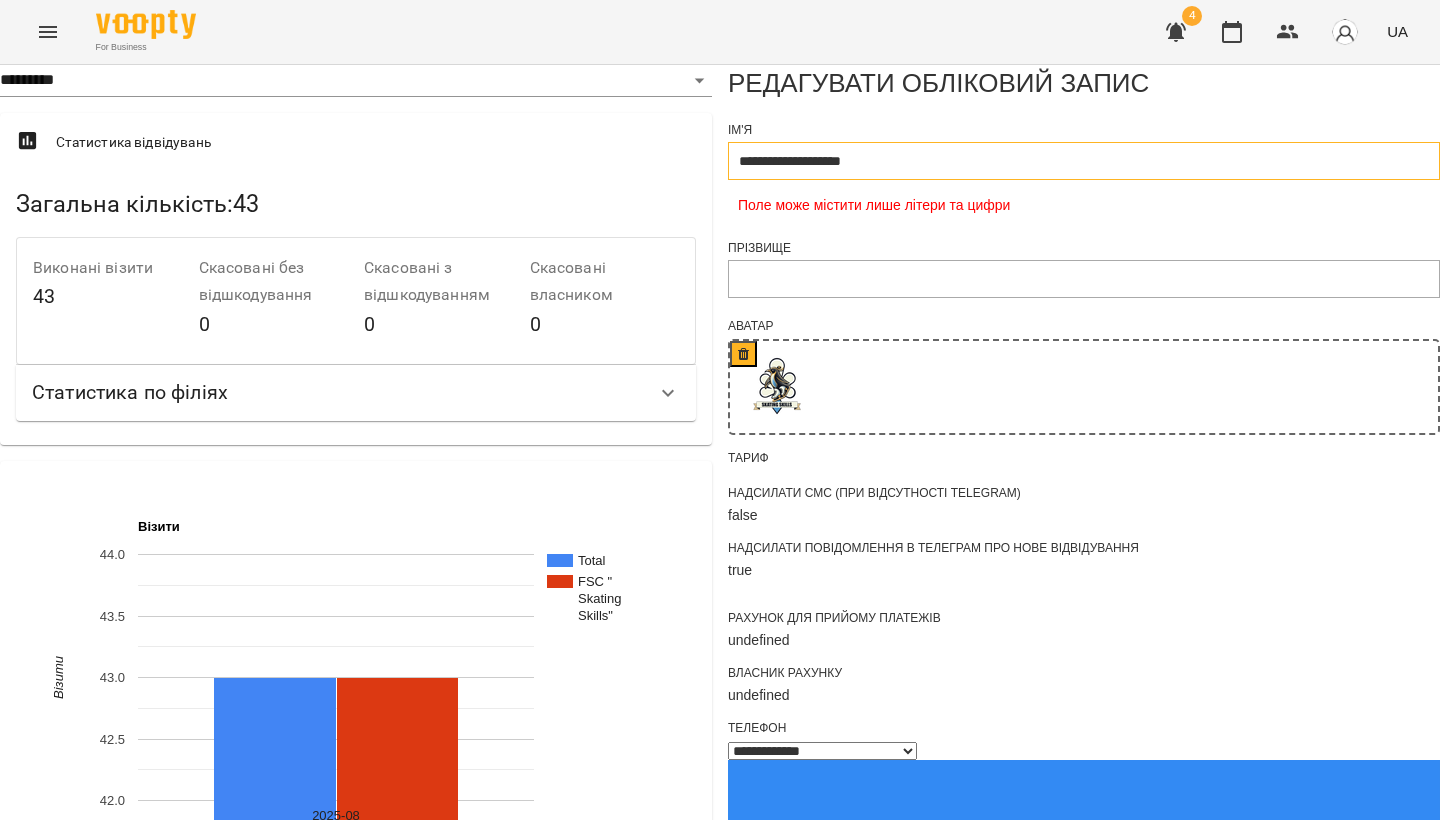 drag, startPoint x: 875, startPoint y: 242, endPoint x: 874, endPoint y: 271, distance: 29.017237 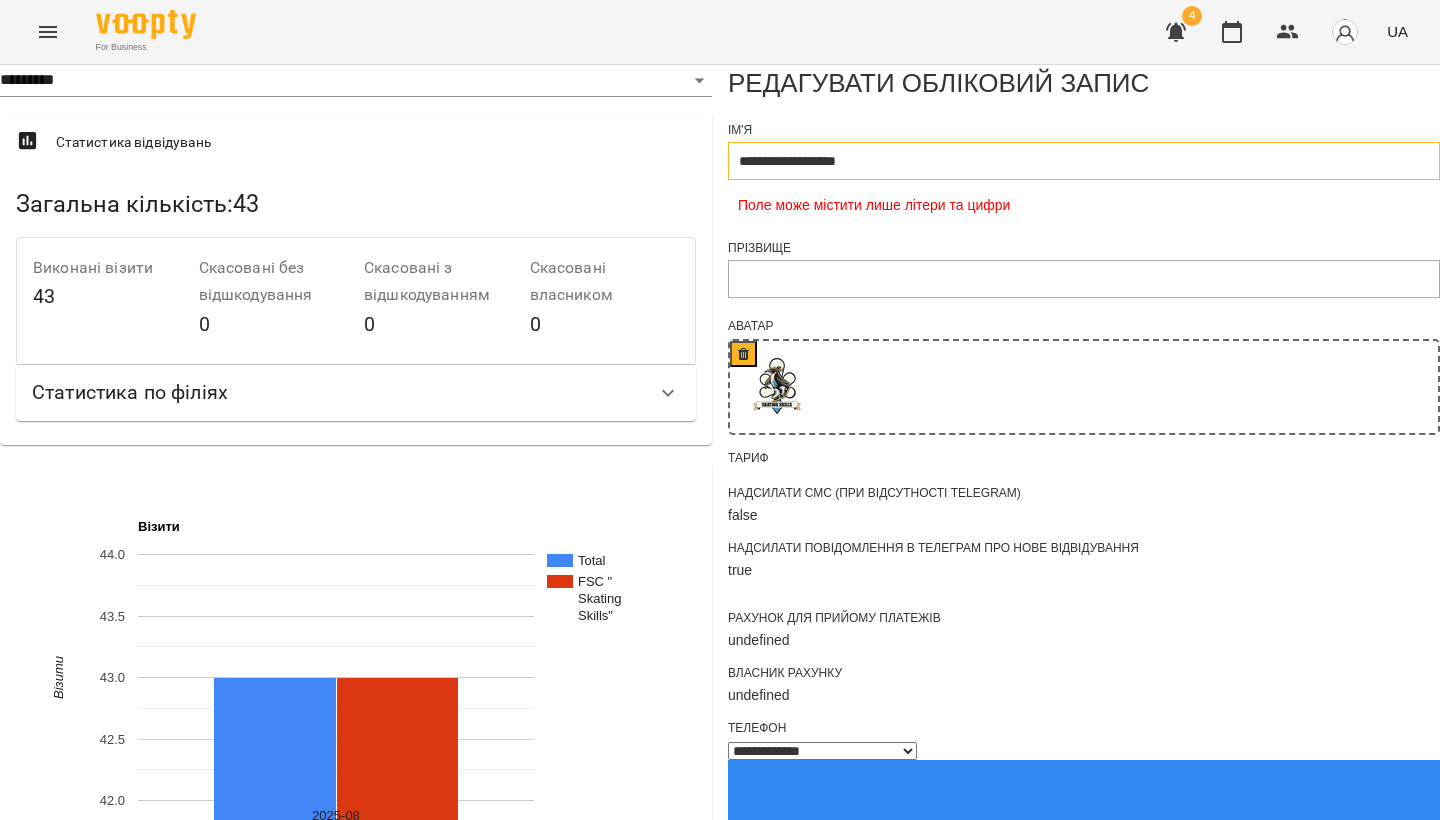 click on "**********" at bounding box center (1084, 161) 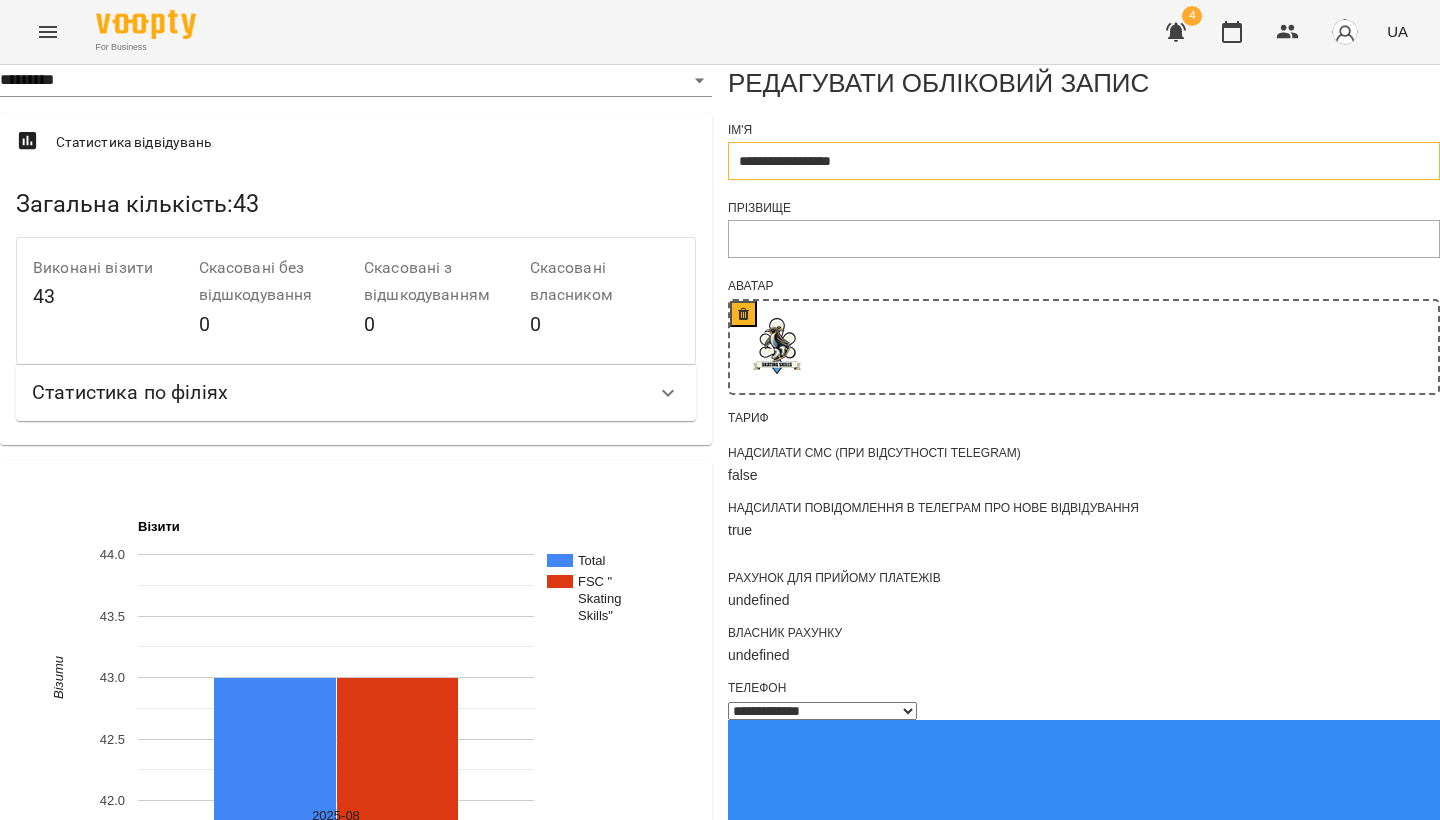 scroll, scrollTop: 473, scrollLeft: 0, axis: vertical 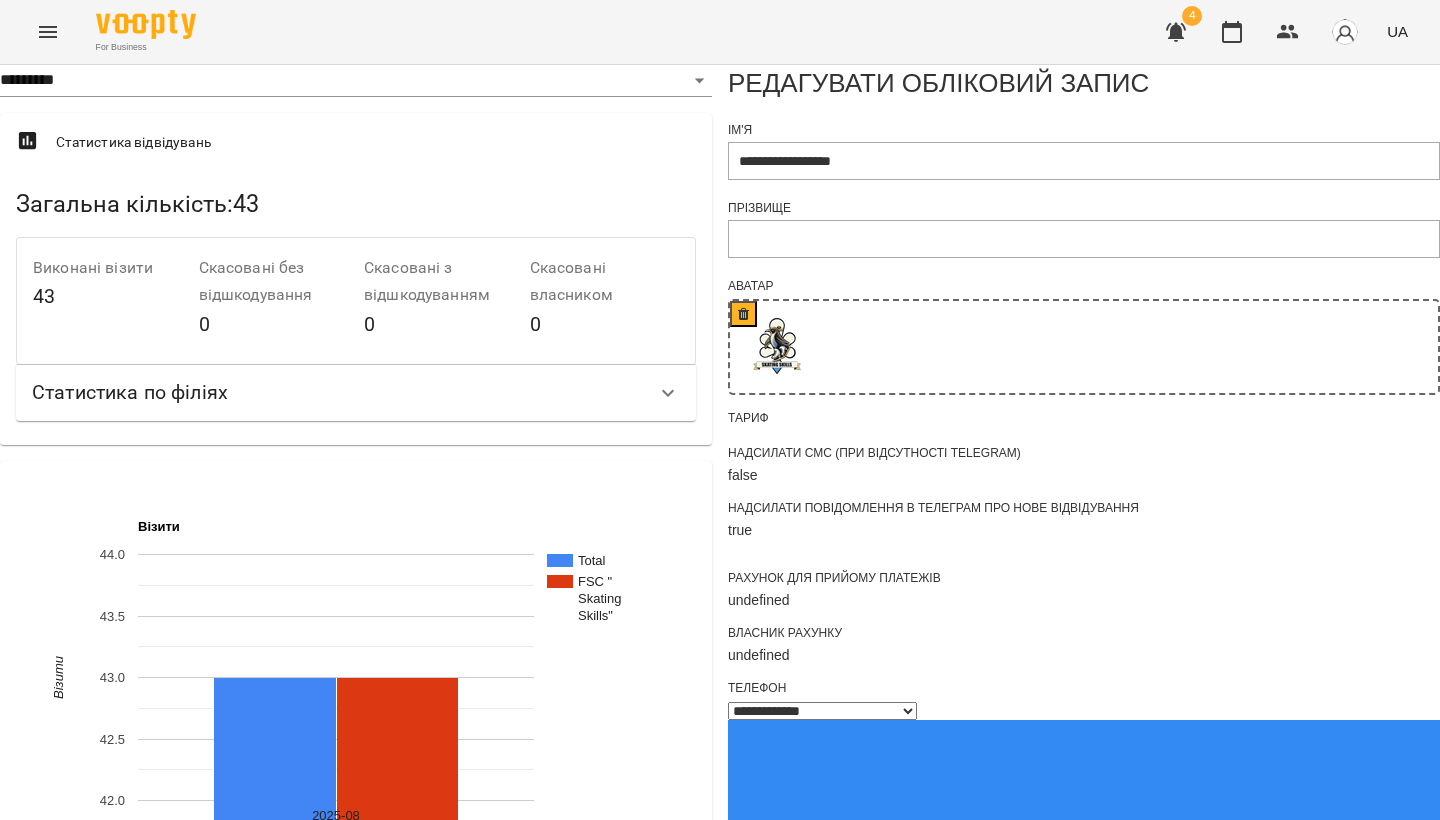 click on "Оновити" at bounding box center (1404, 1561) 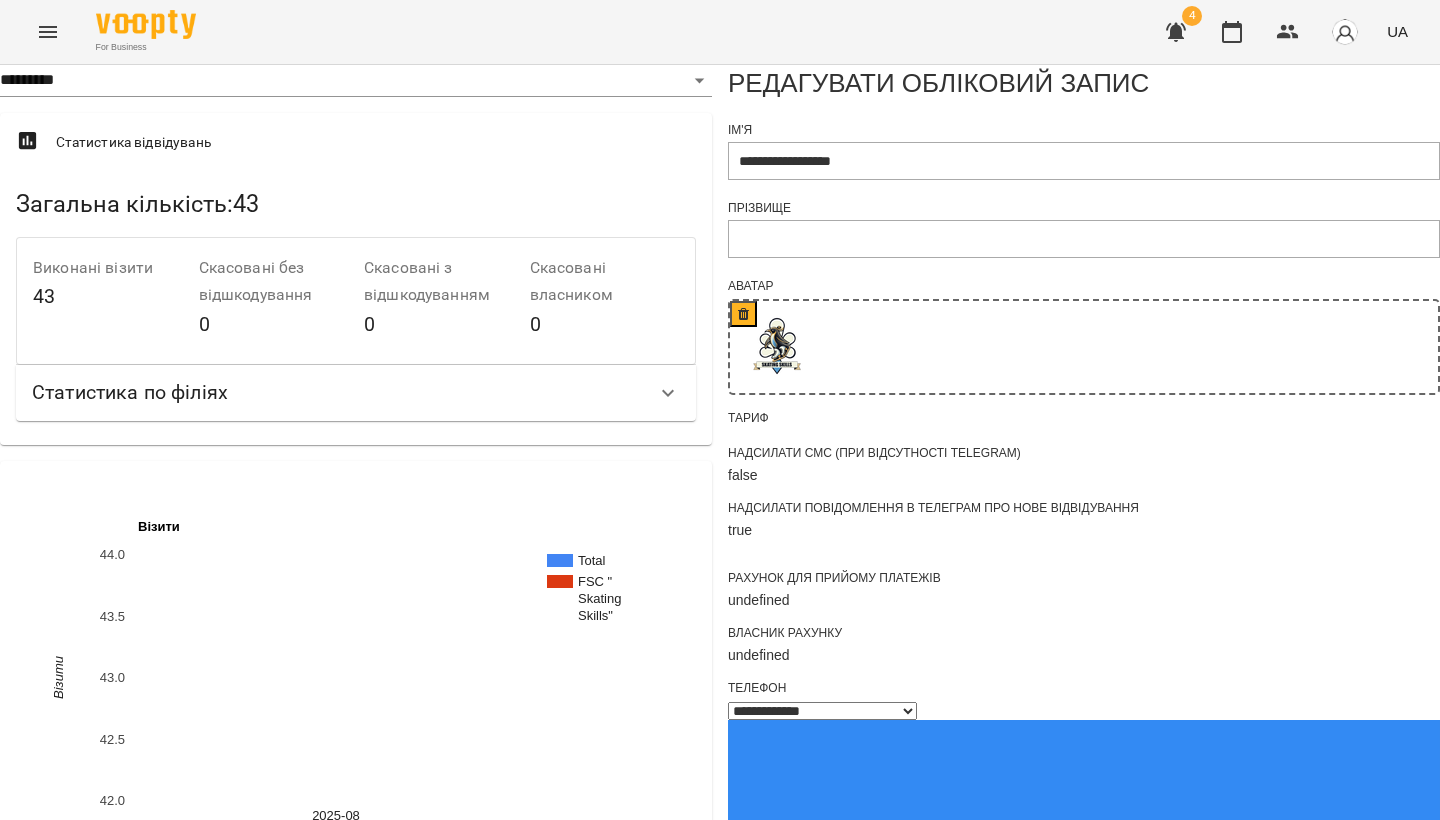 scroll, scrollTop: 514, scrollLeft: 0, axis: vertical 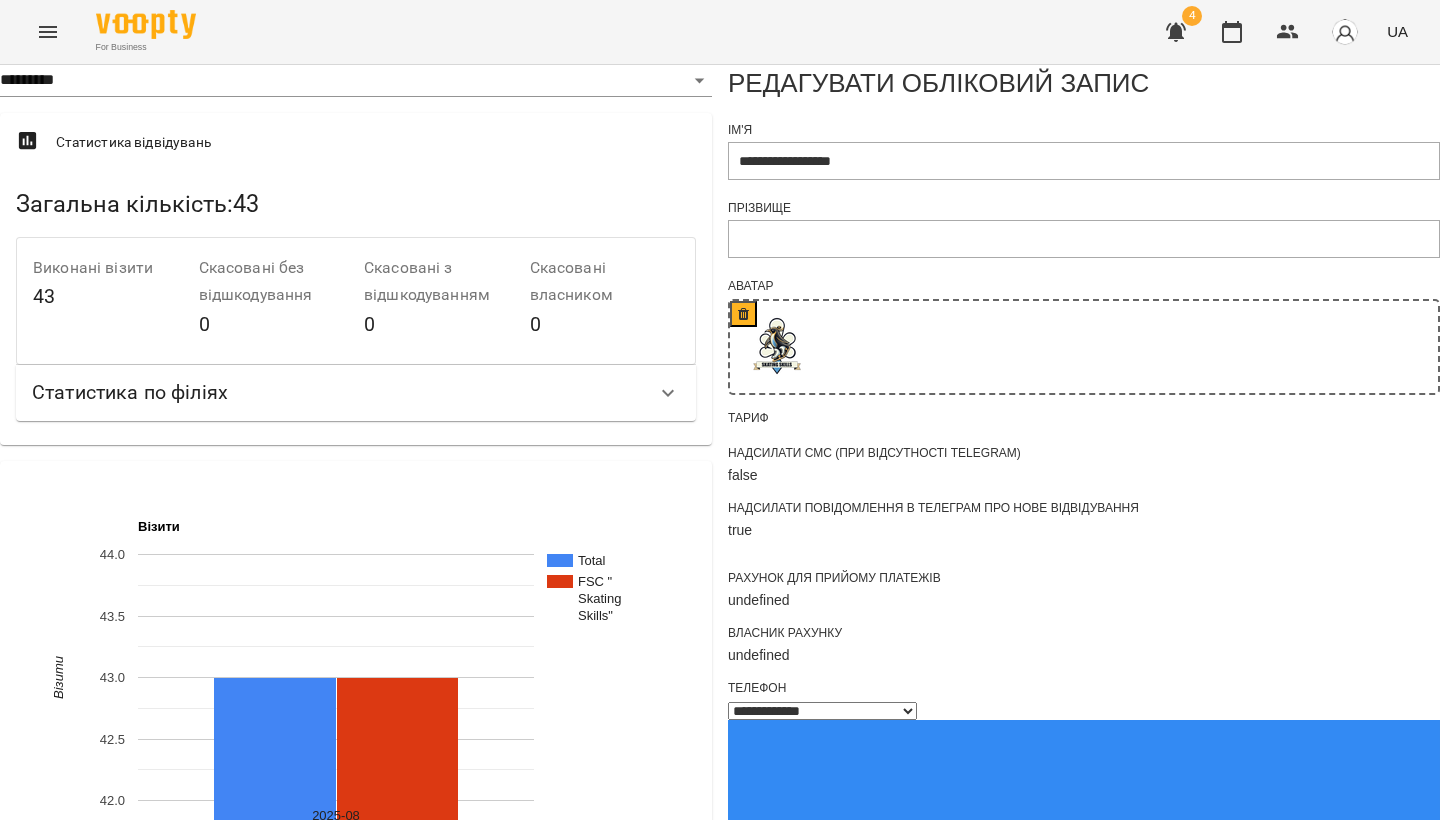 click on "Оновити" at bounding box center [1404, 1561] 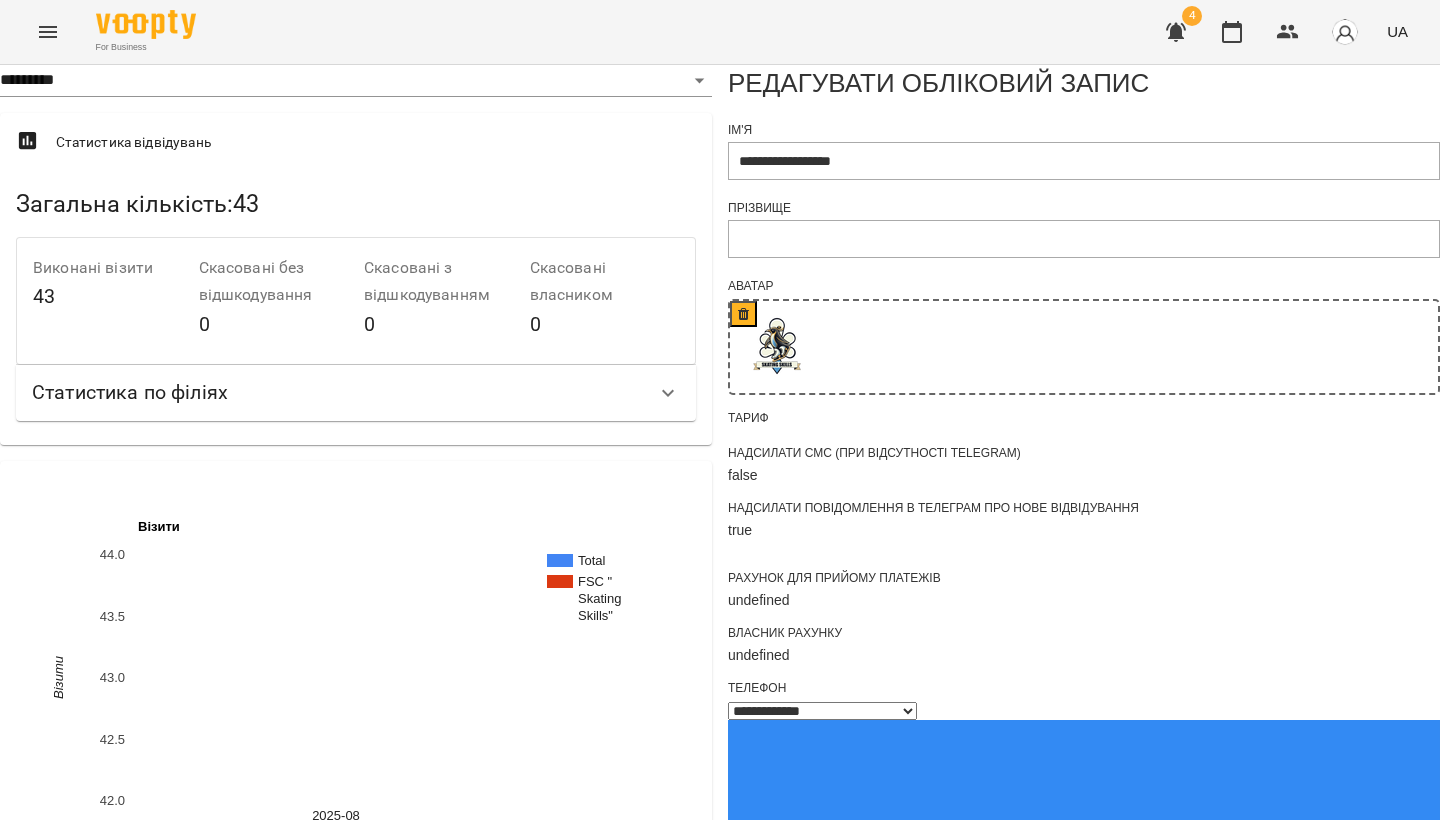 scroll, scrollTop: 0, scrollLeft: 0, axis: both 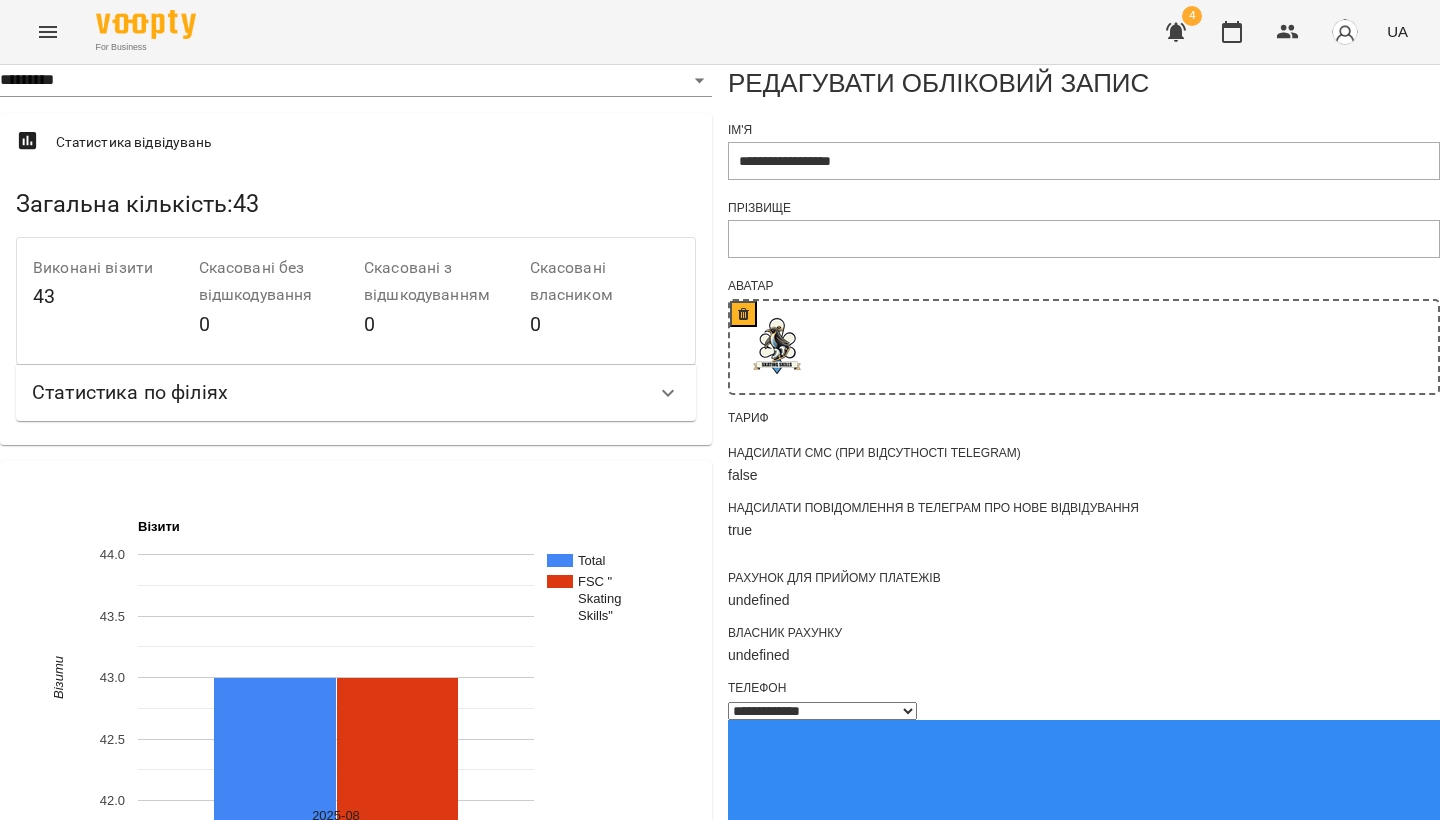 click at bounding box center [146, 24] 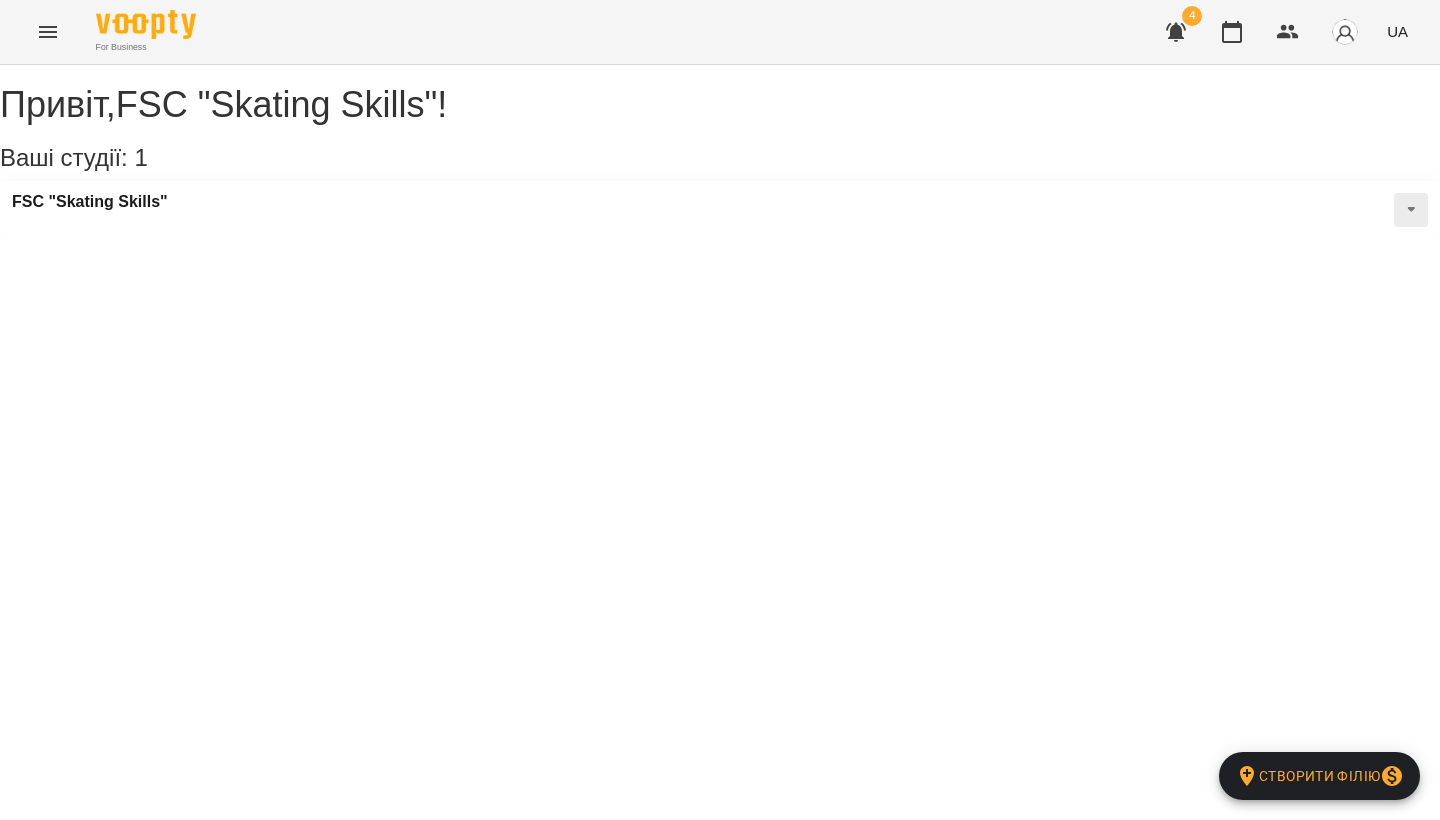 click on "FSC "Skating Skills"" at bounding box center [90, 202] 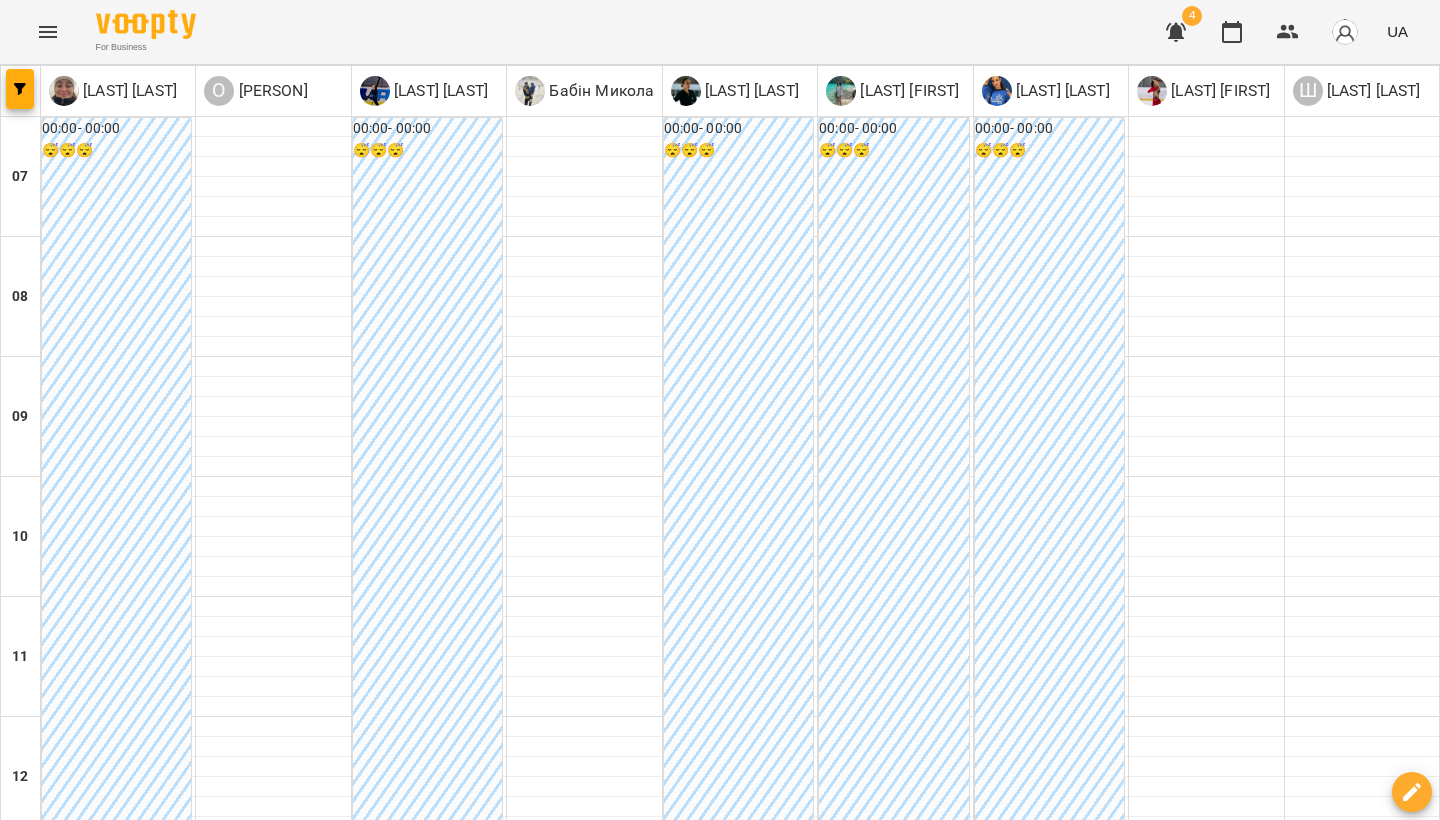 scroll, scrollTop: 855, scrollLeft: 0, axis: vertical 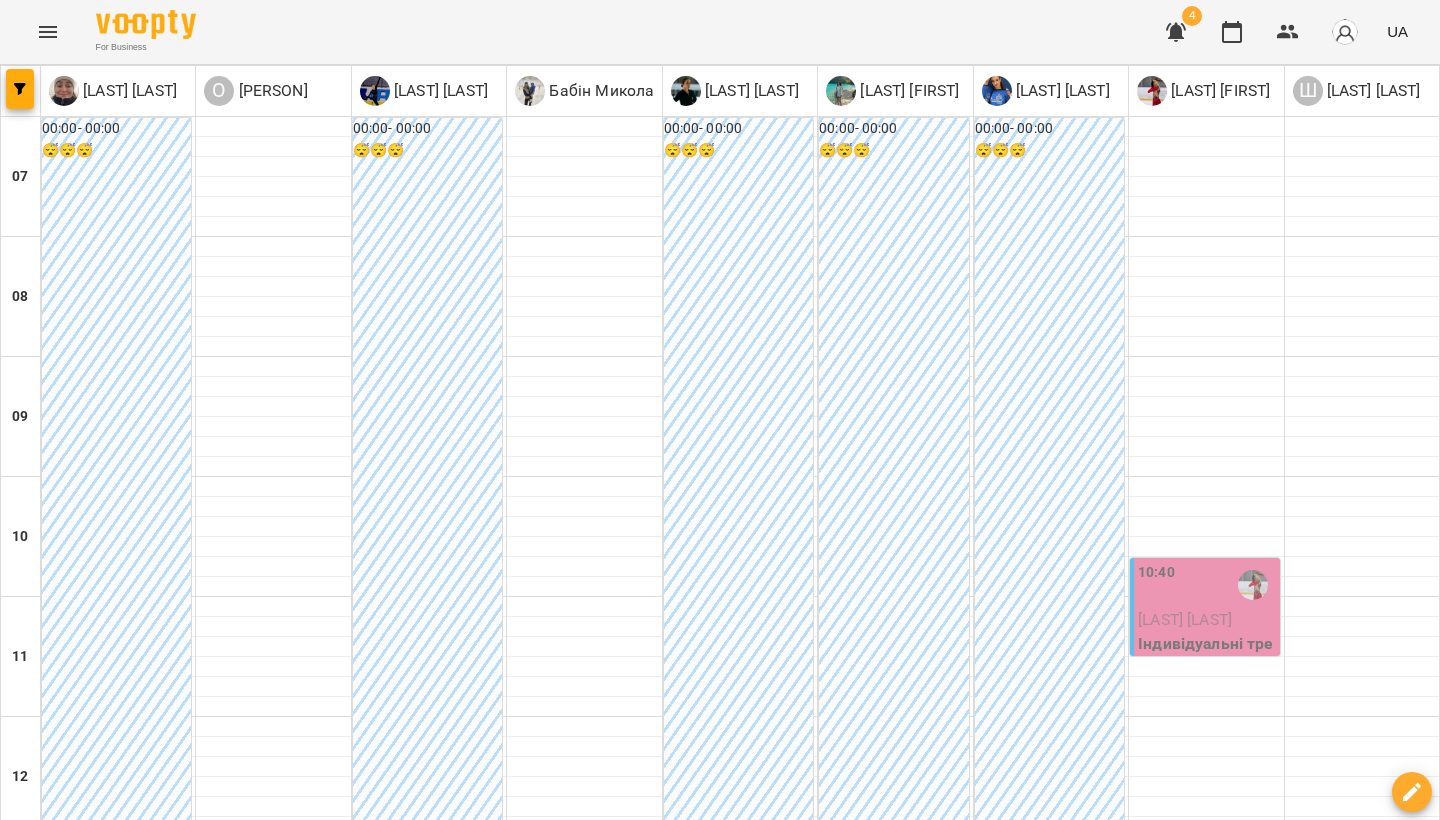 click on "пт" at bounding box center (826, 1943) 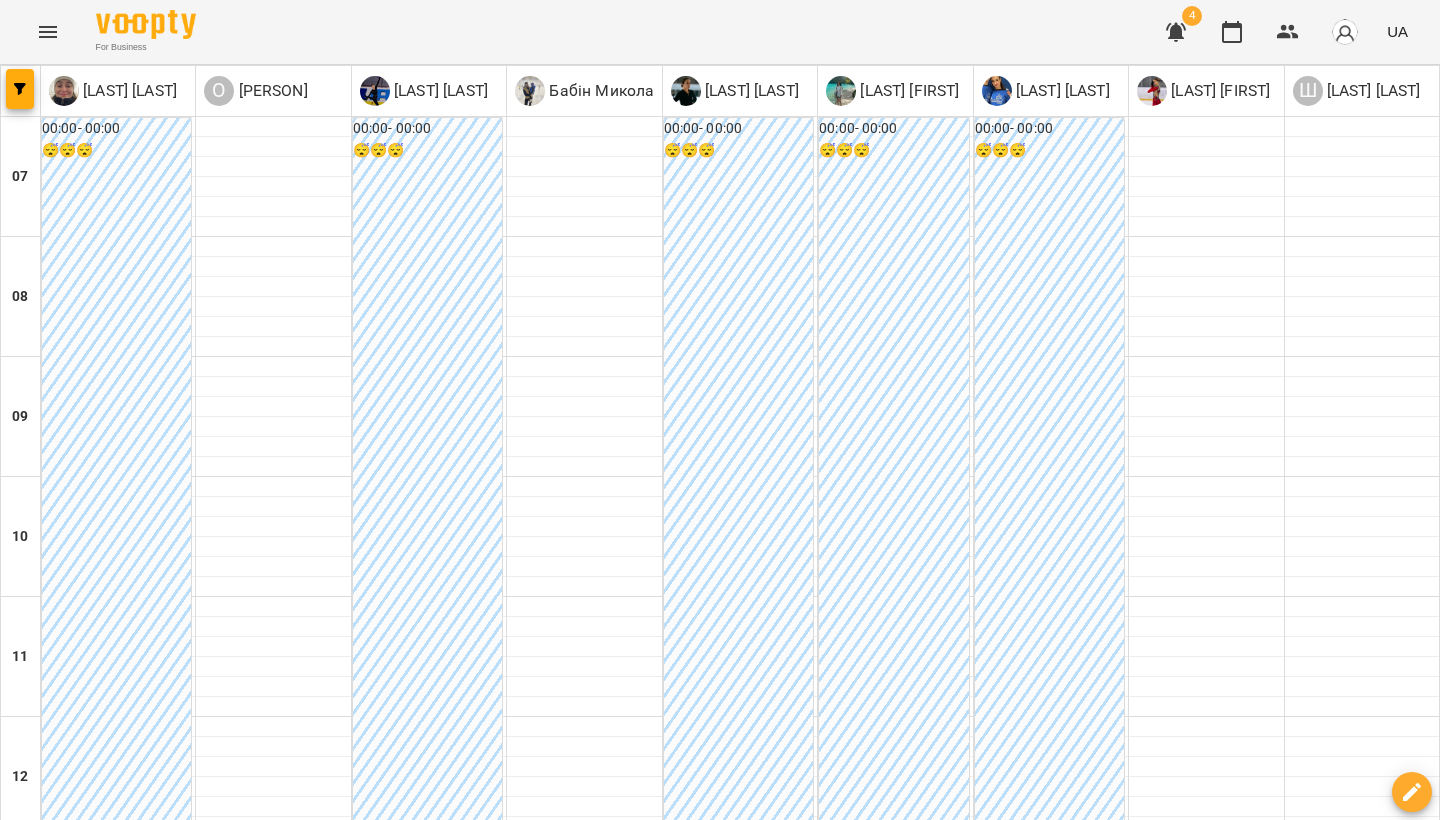 scroll, scrollTop: 848, scrollLeft: 0, axis: vertical 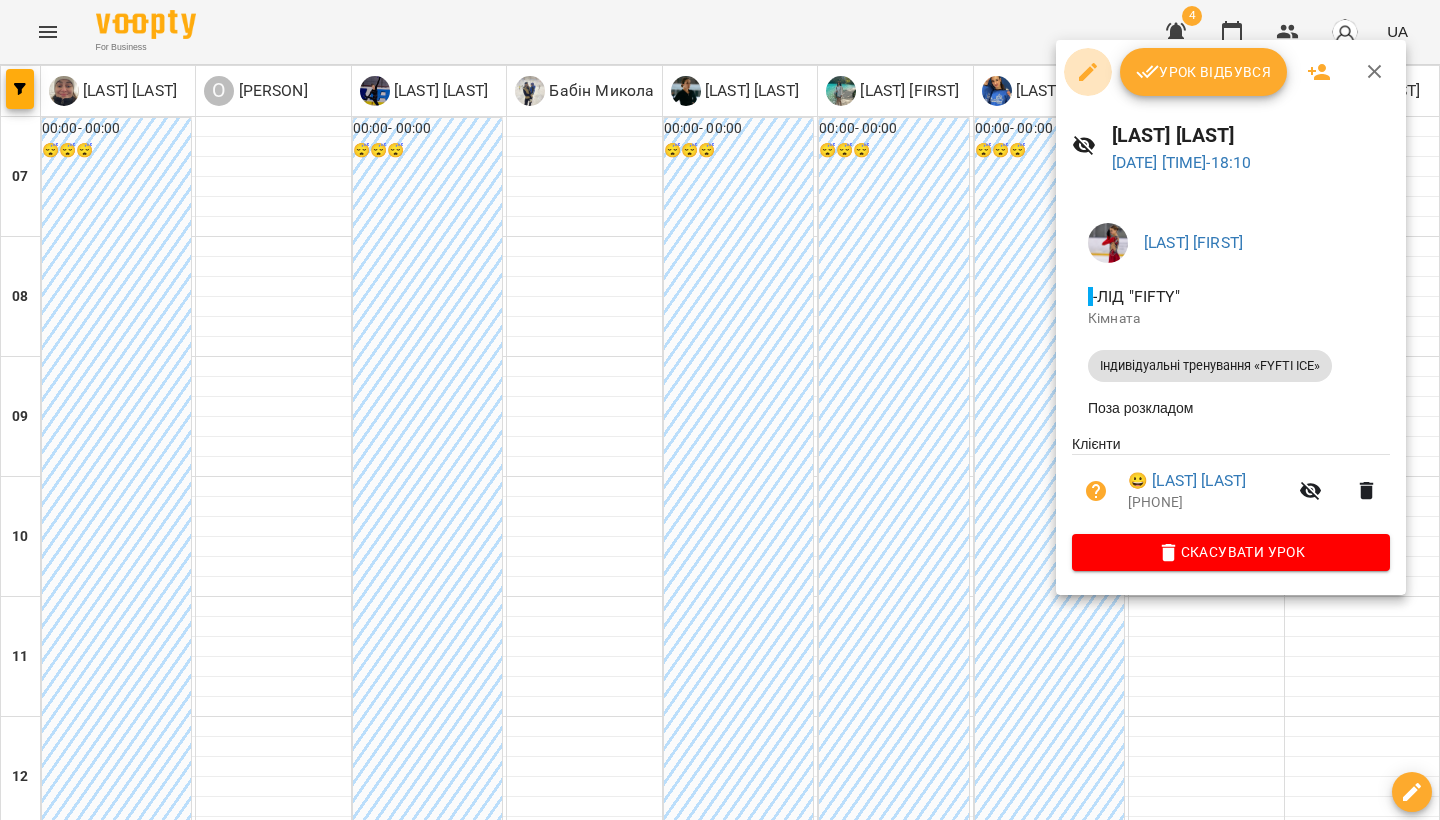 click 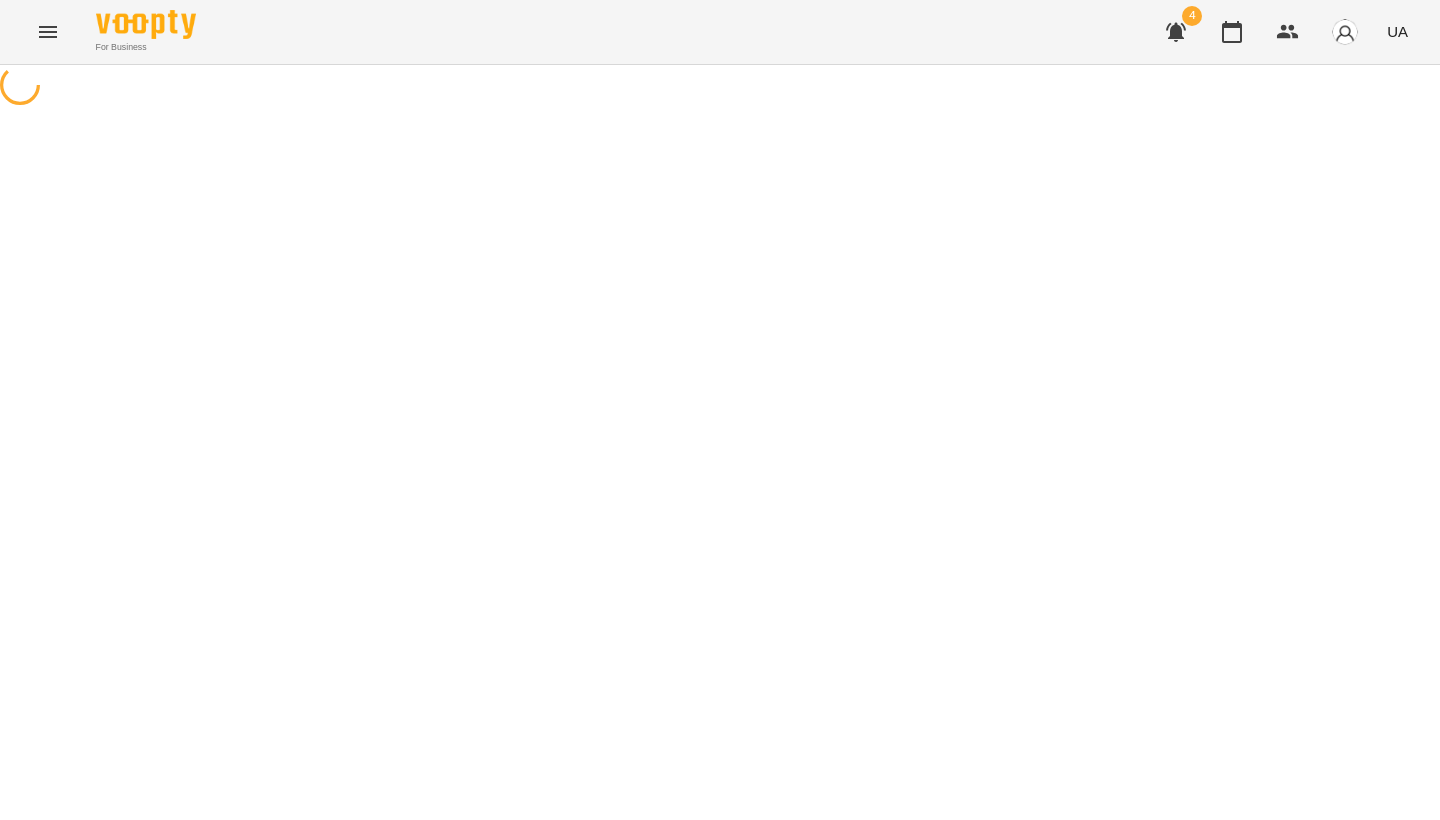 select on "**********" 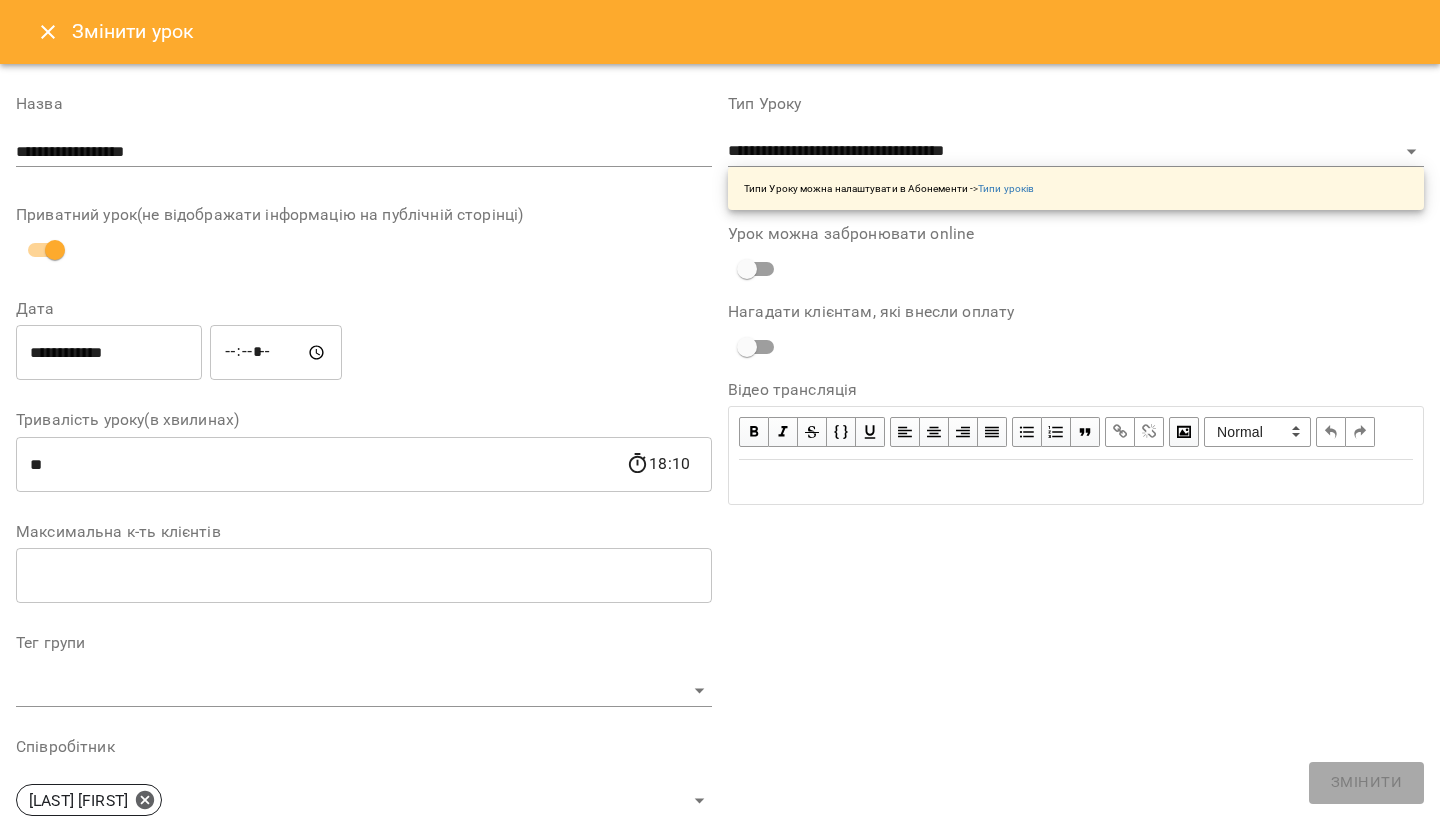 scroll, scrollTop: 5, scrollLeft: 0, axis: vertical 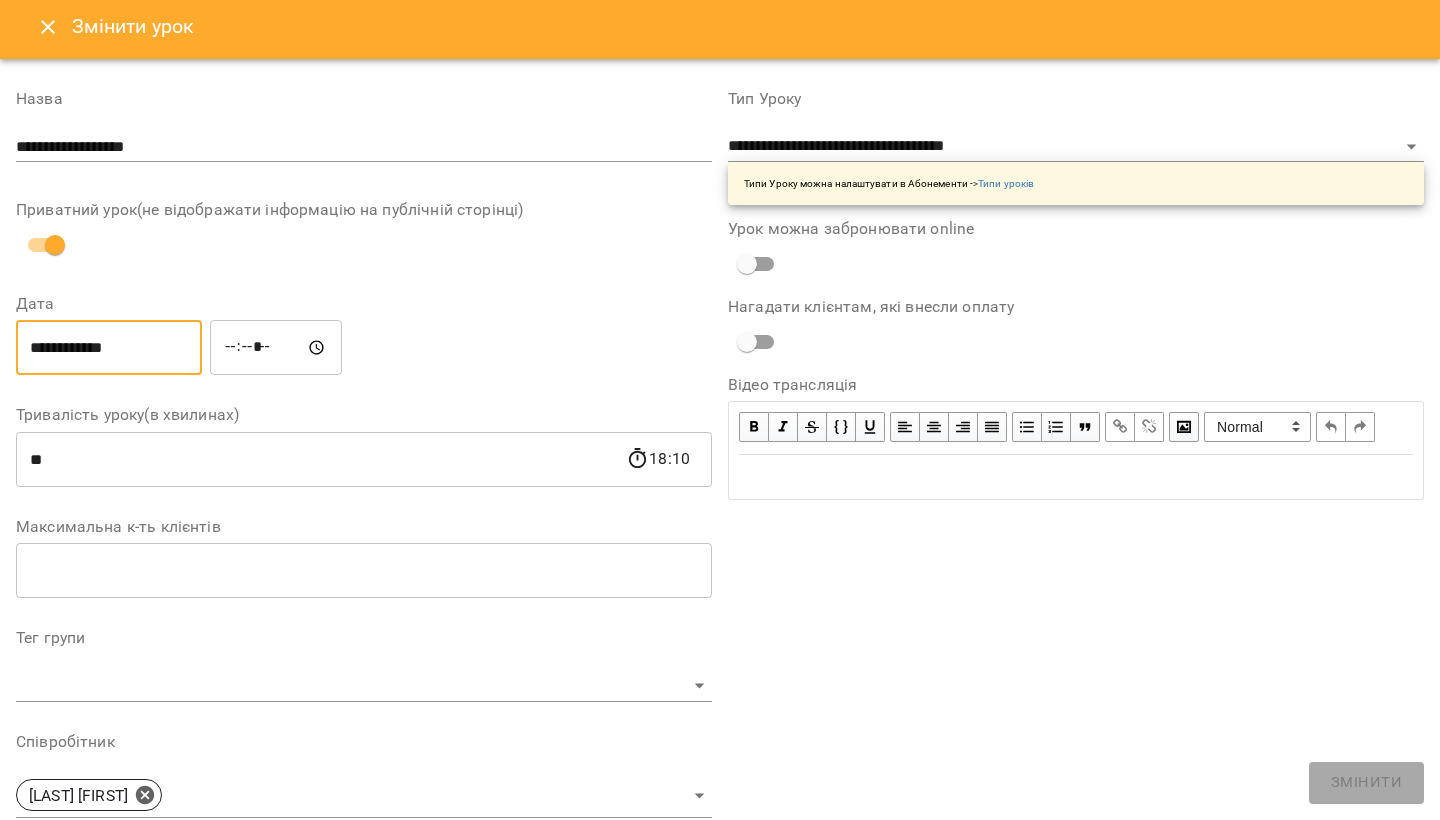 click on "**********" at bounding box center (109, 348) 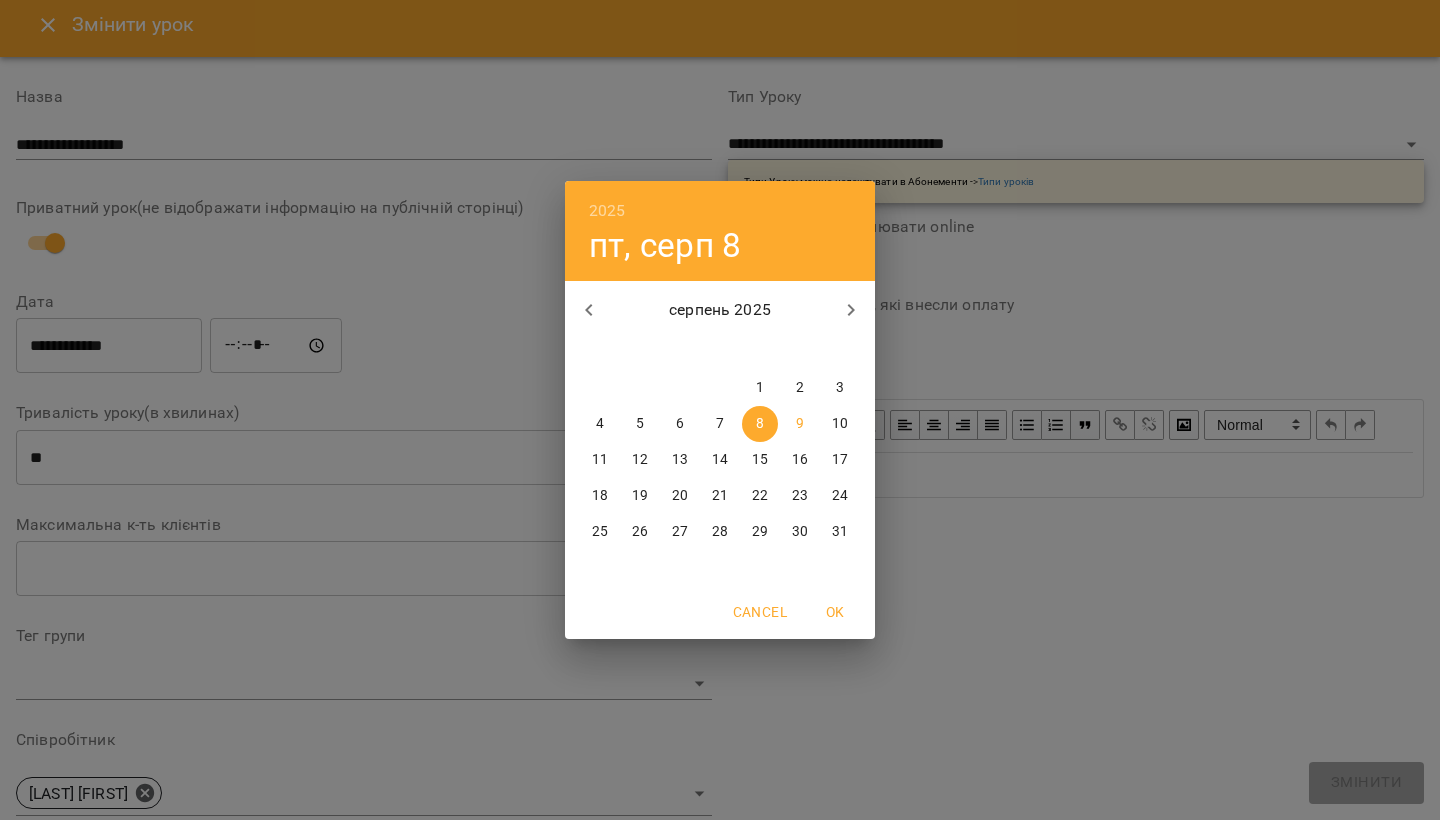 click on "11" at bounding box center (600, 460) 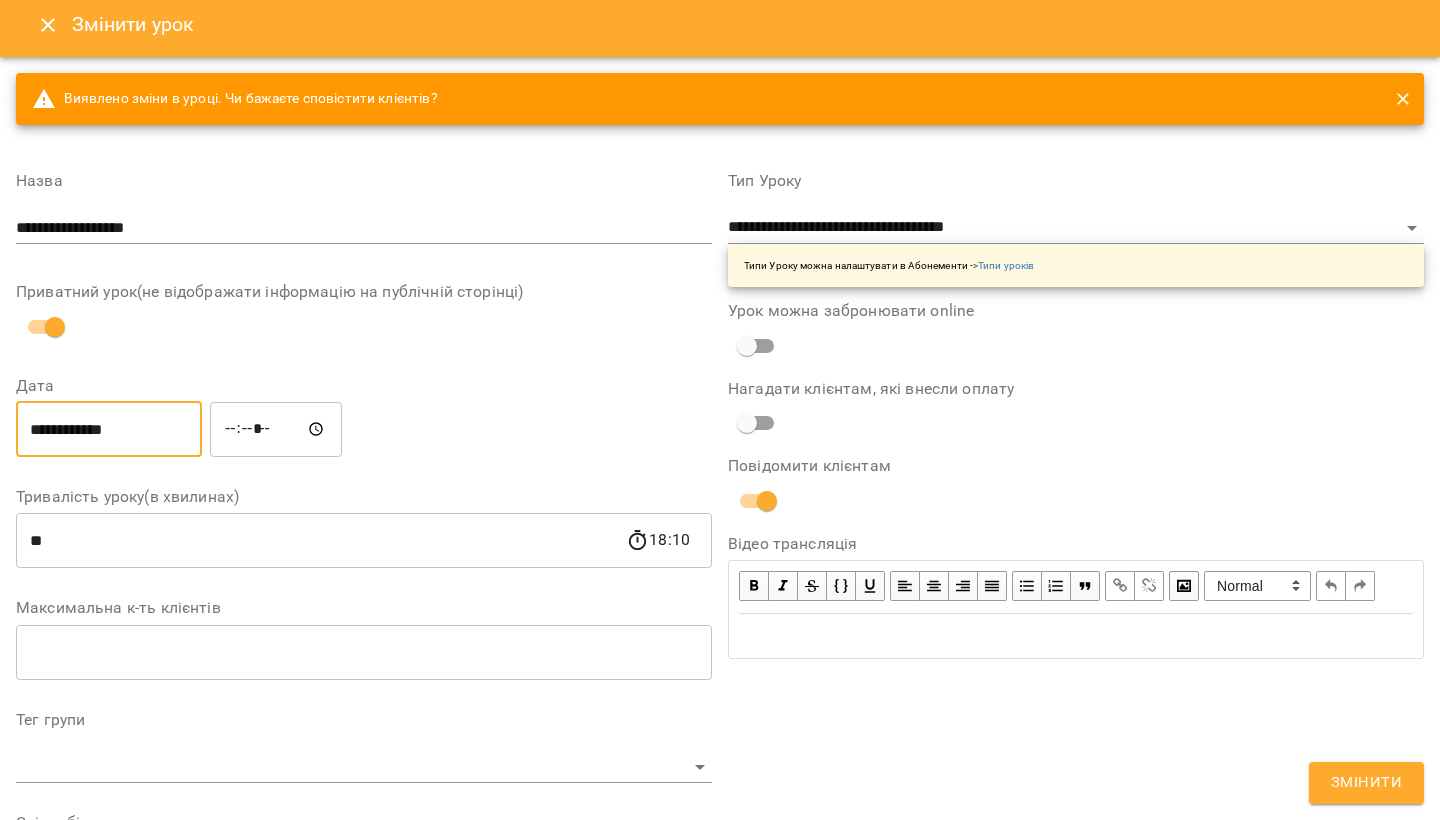 click on "*****" at bounding box center (276, 429) 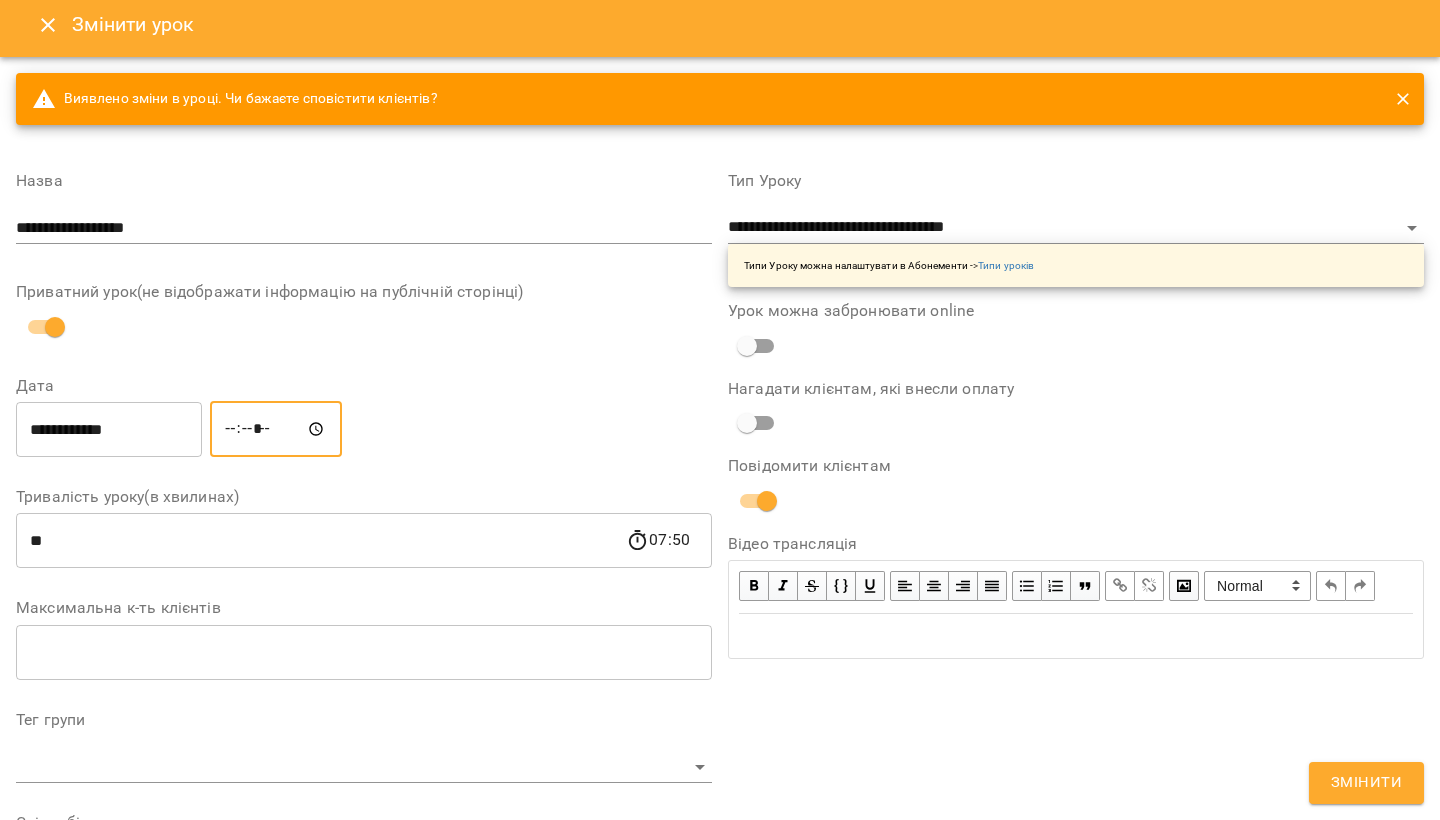 type on "*****" 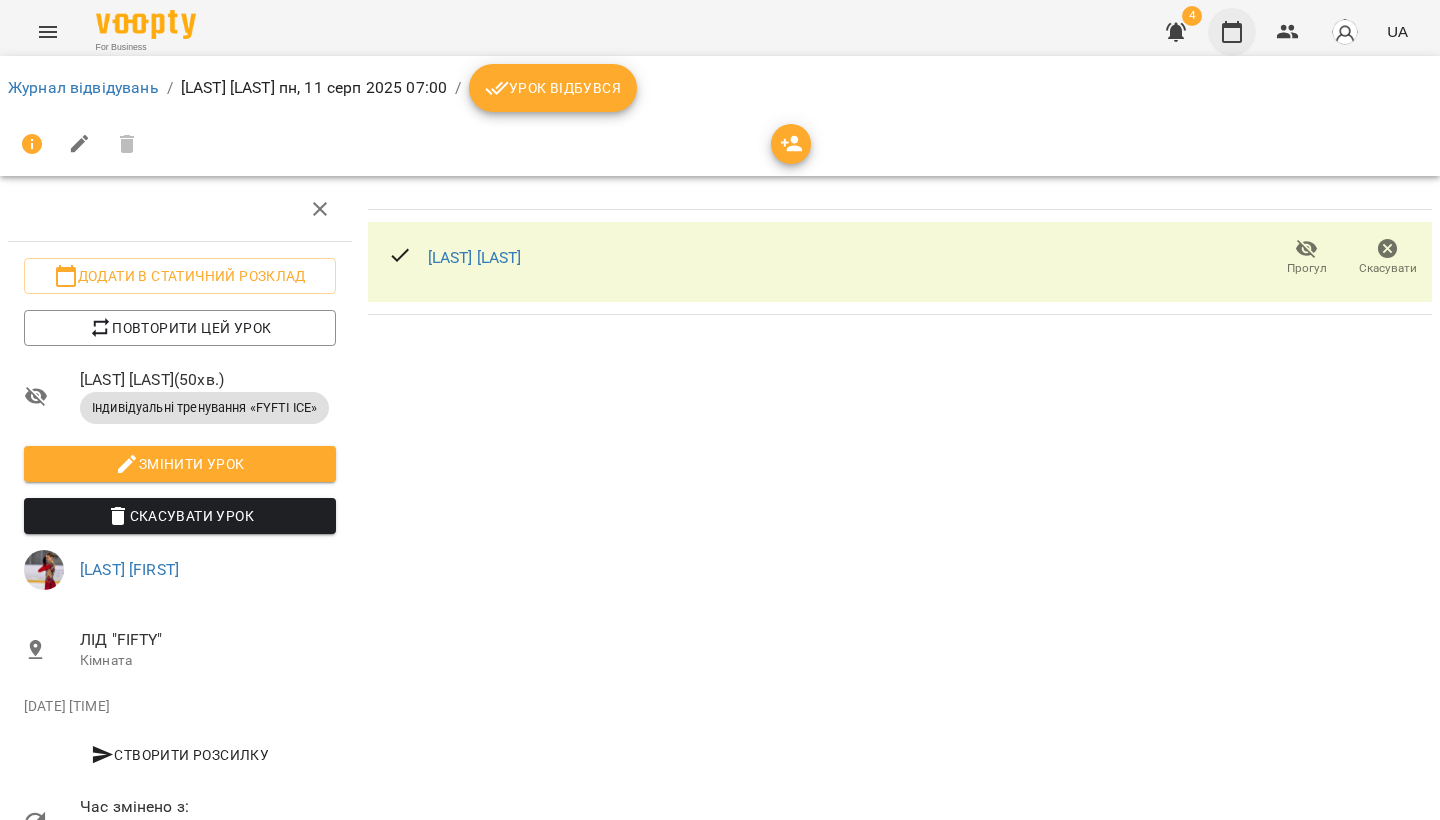 click 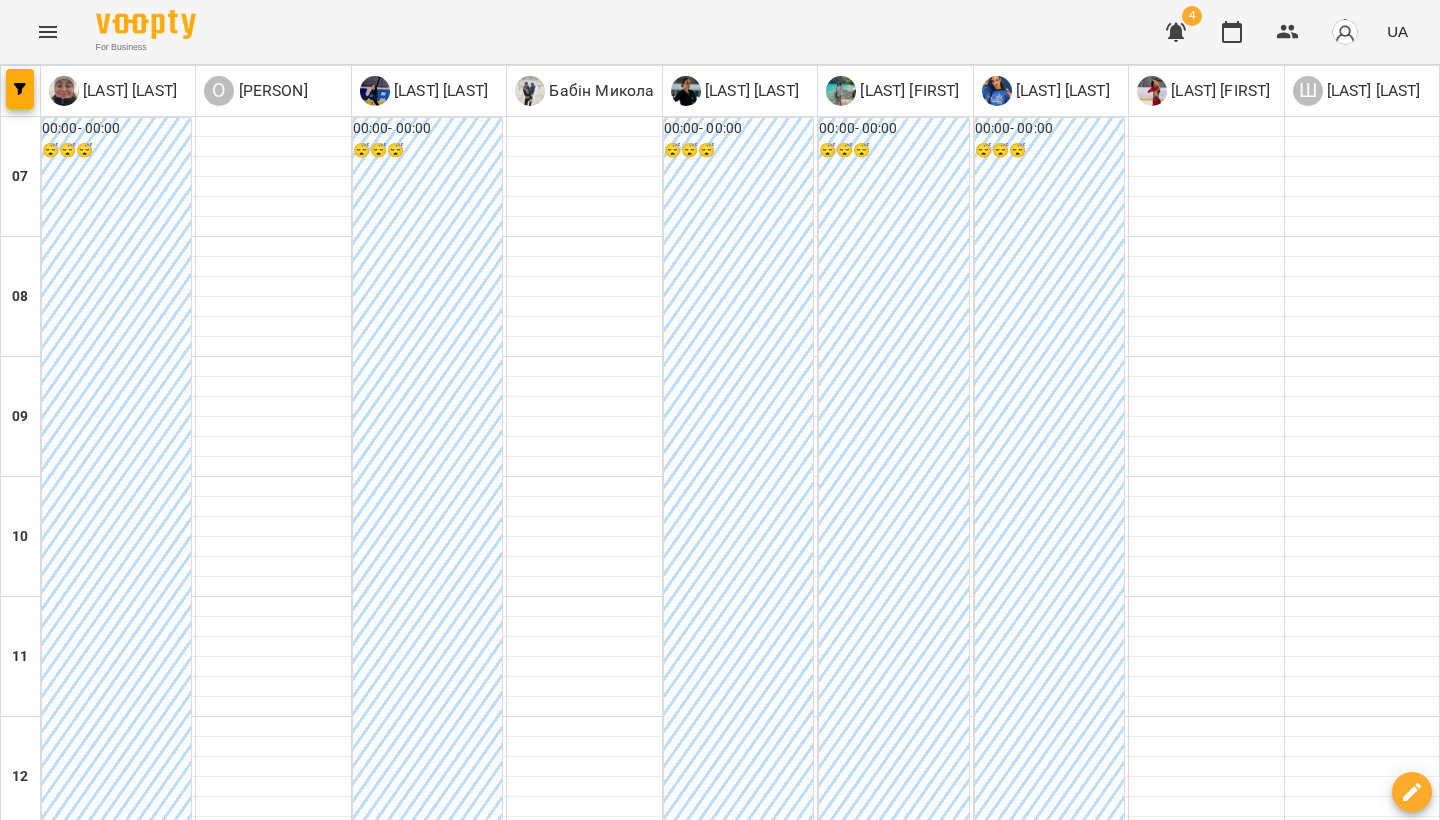 scroll, scrollTop: 649, scrollLeft: 0, axis: vertical 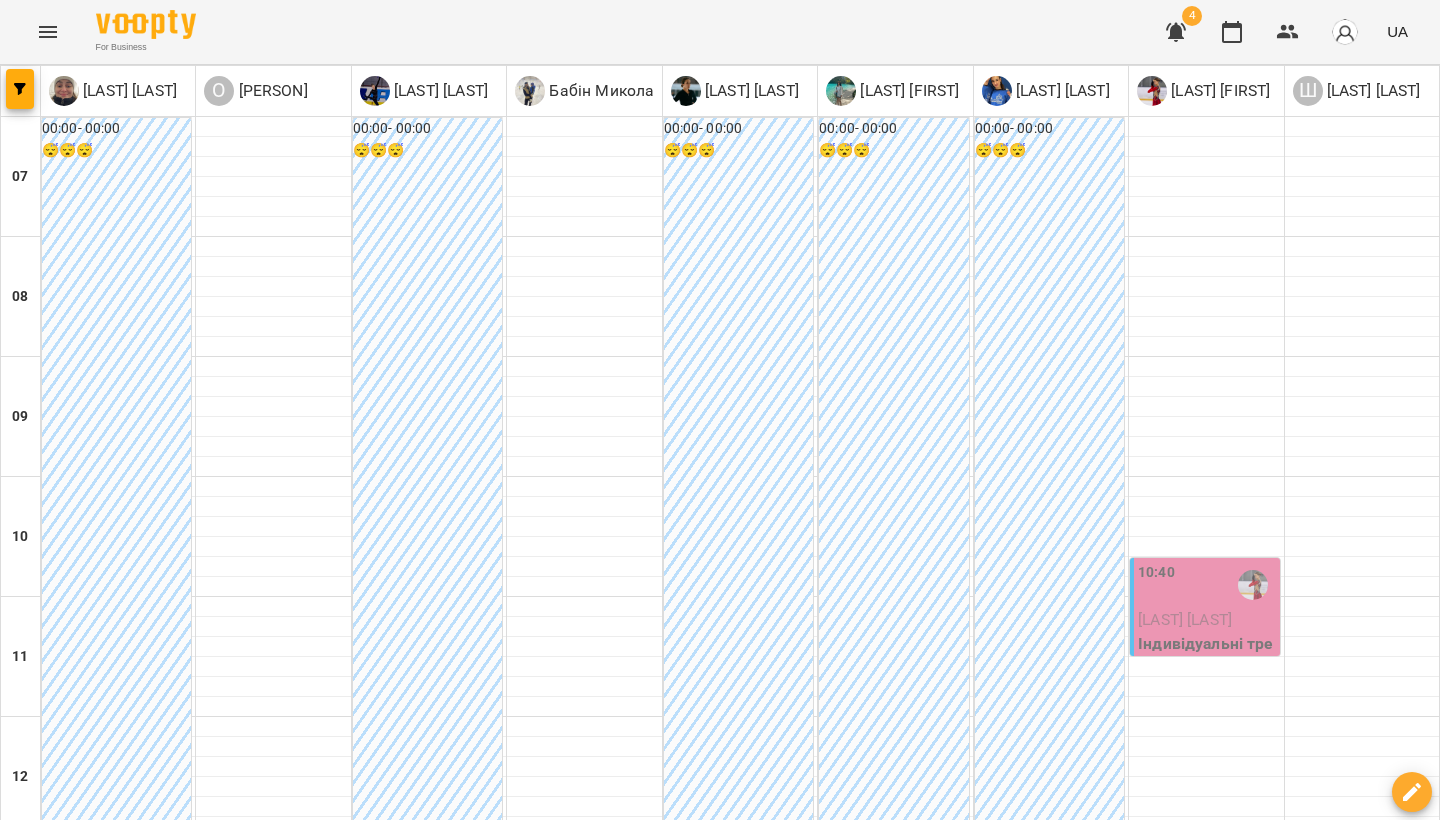 click at bounding box center (839, 2008) 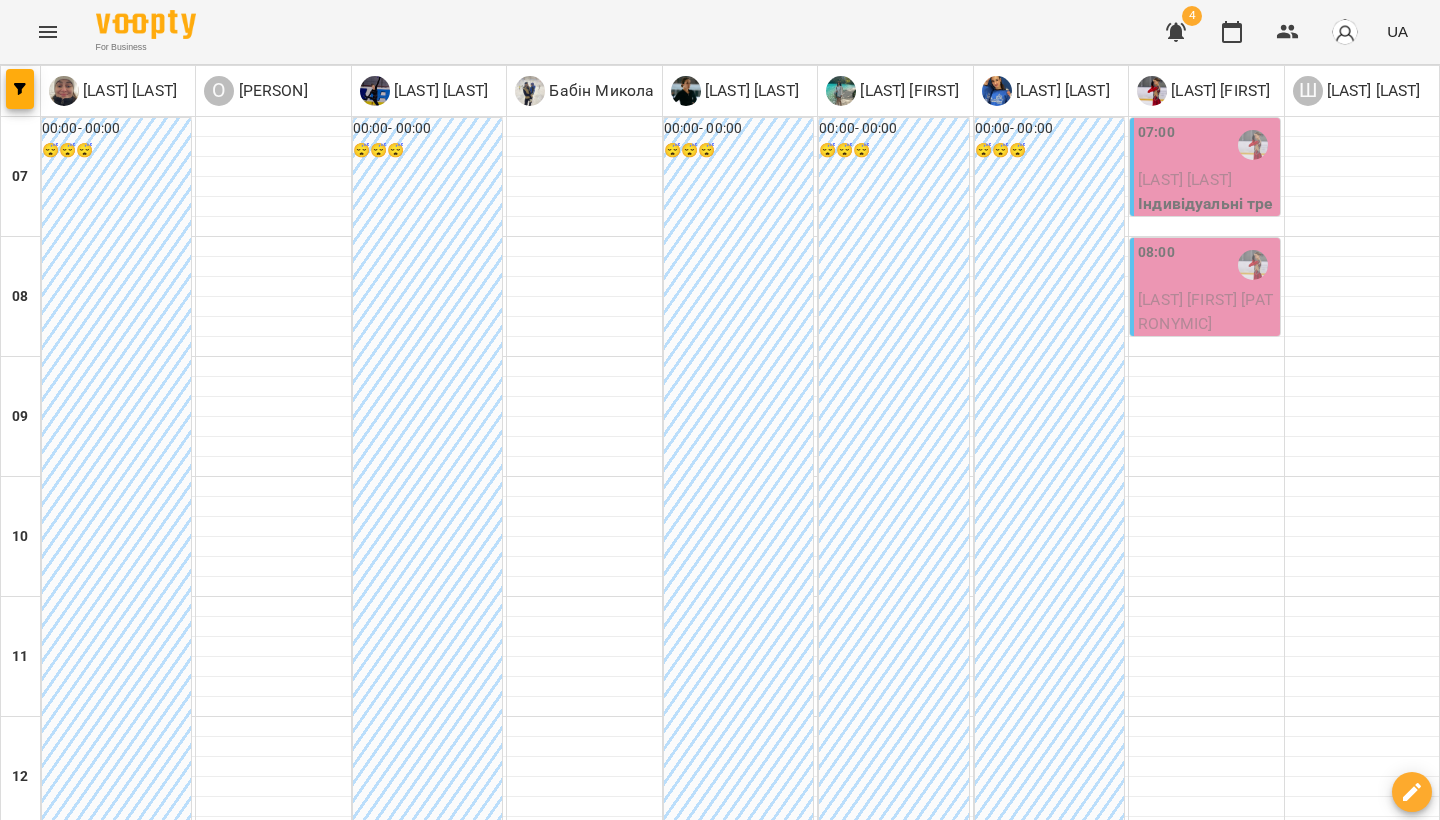 scroll, scrollTop: 0, scrollLeft: 0, axis: both 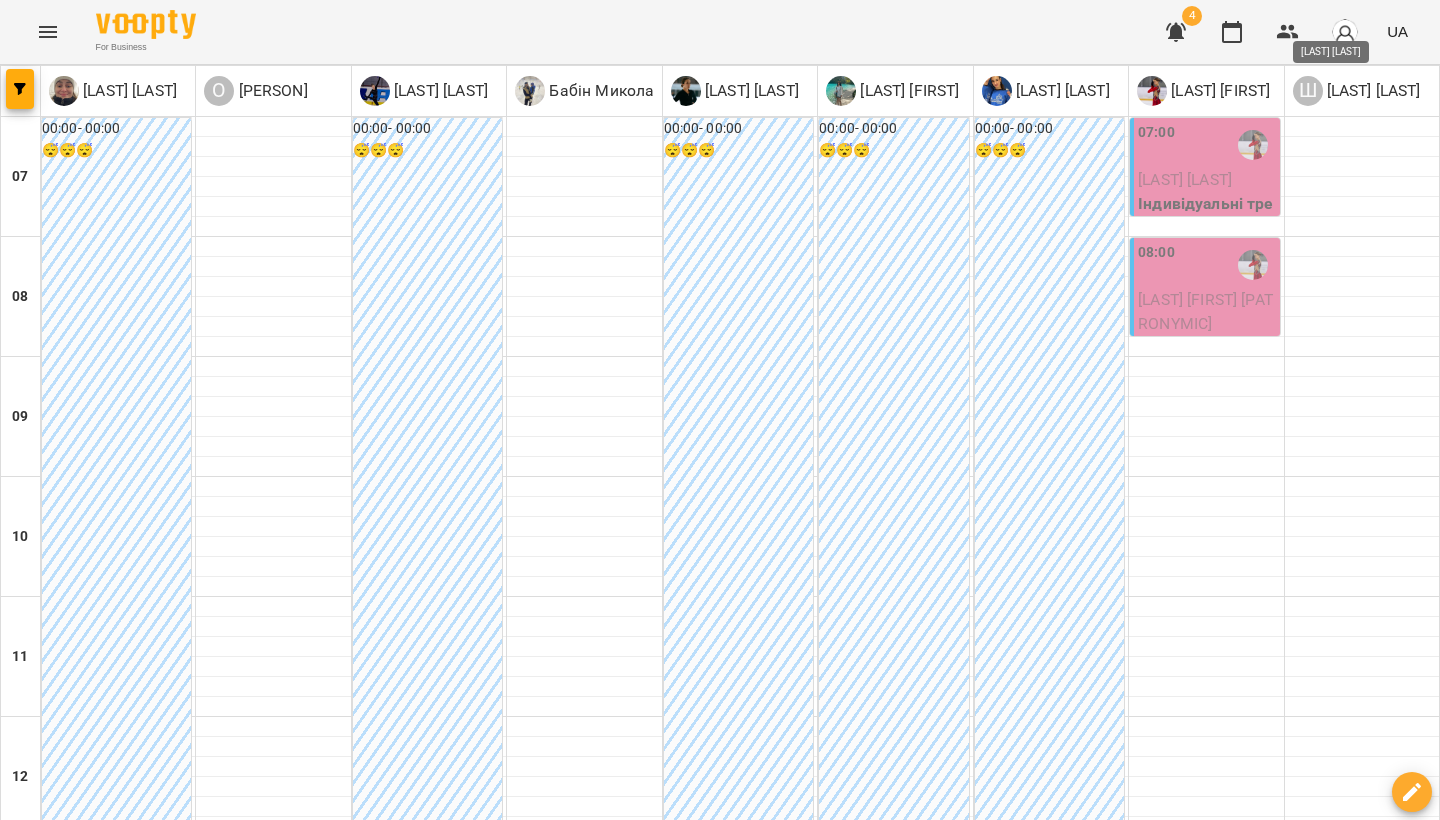 click on "[LAST] [LAST]" at bounding box center [1372, 91] 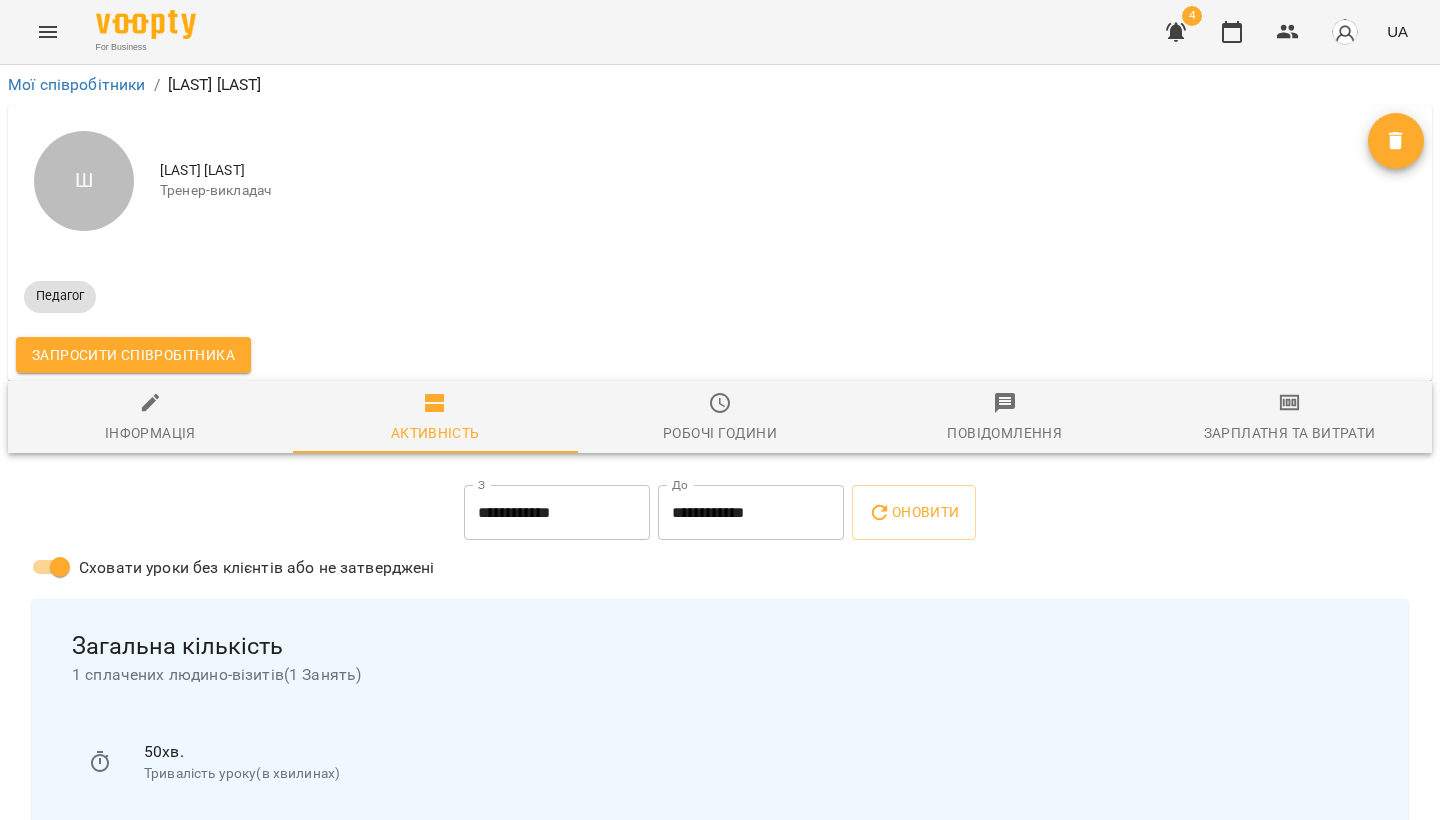 scroll, scrollTop: 0, scrollLeft: 0, axis: both 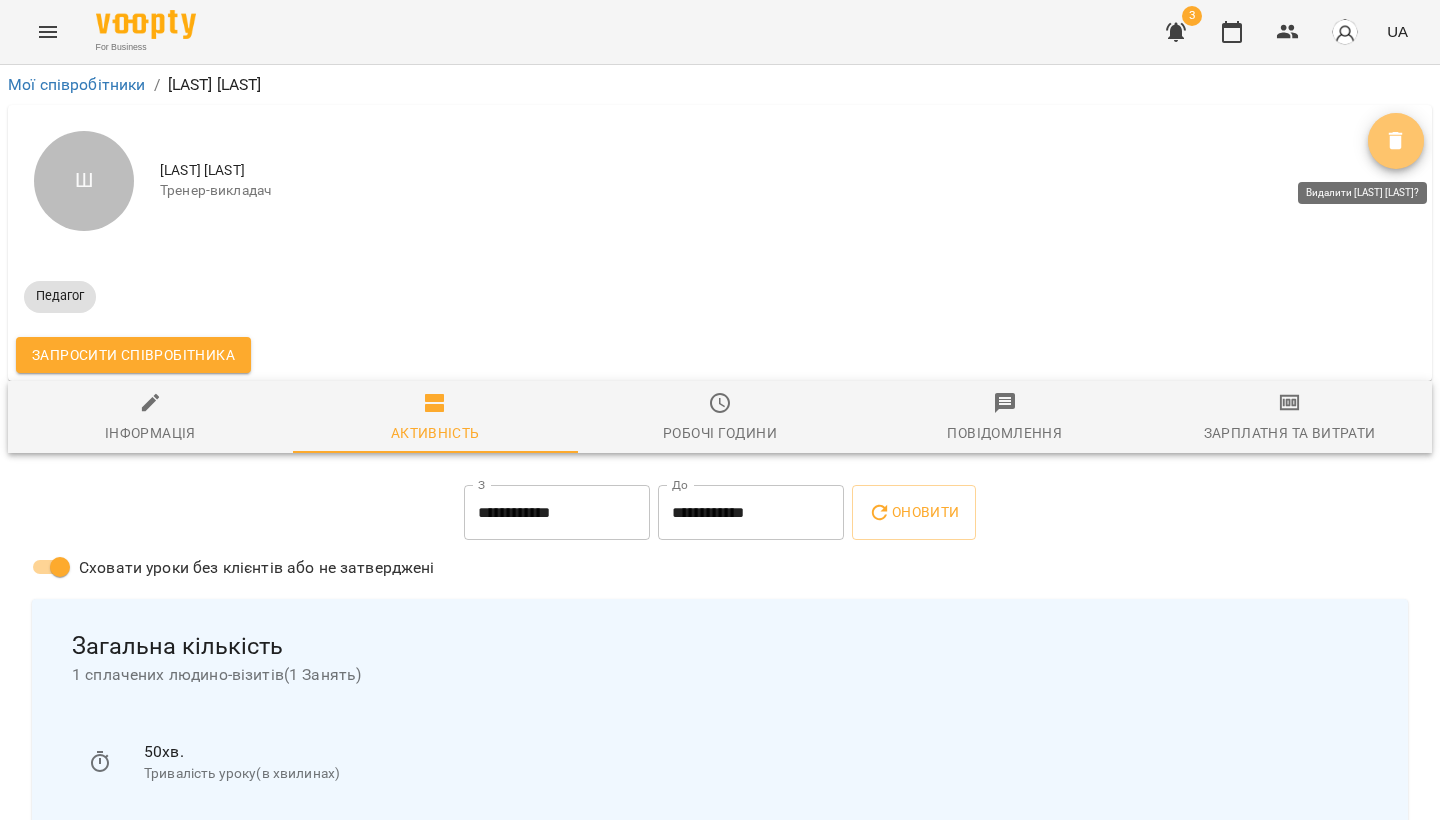 click at bounding box center (1396, 141) 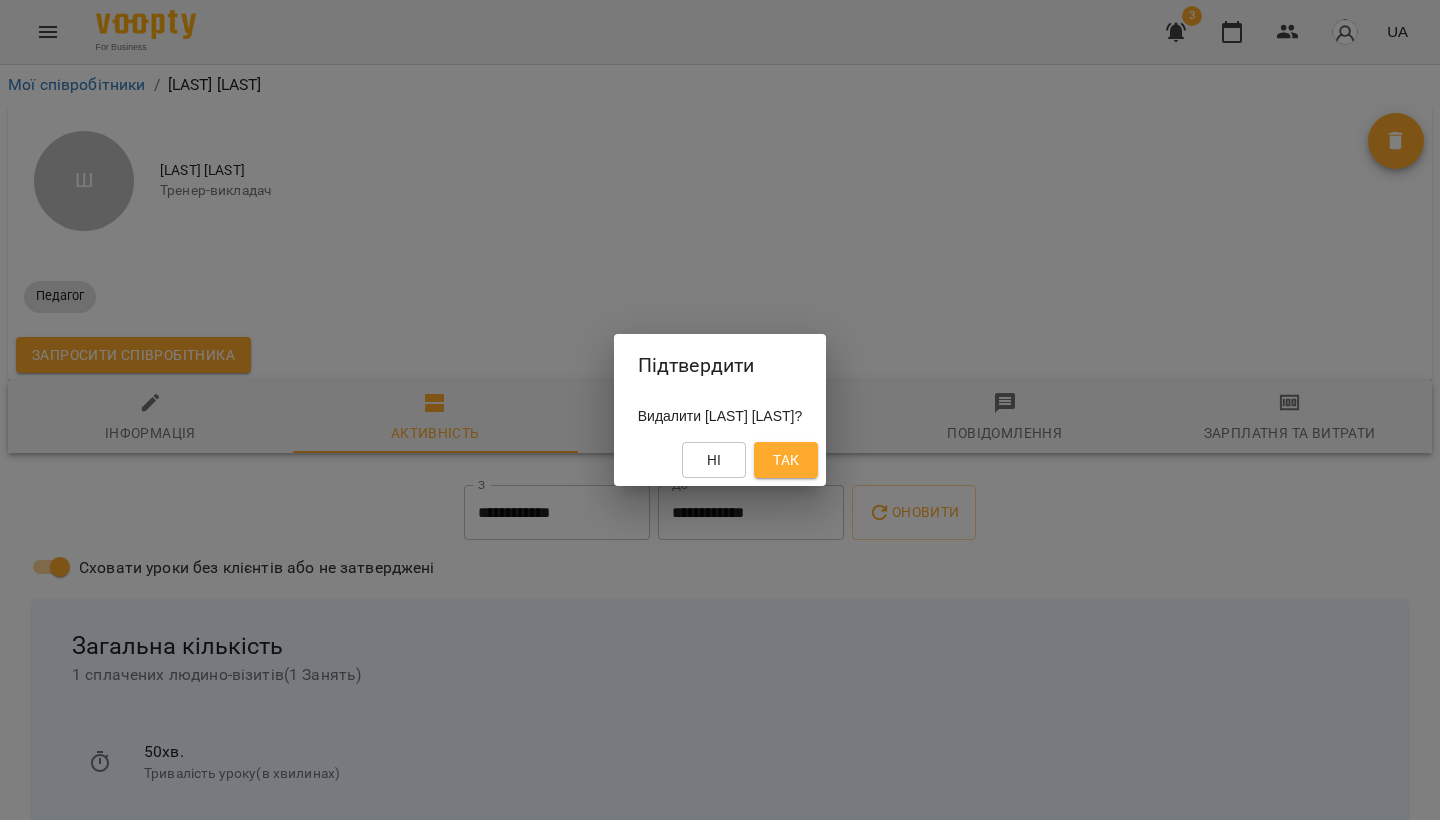 click on "Так" at bounding box center [786, 460] 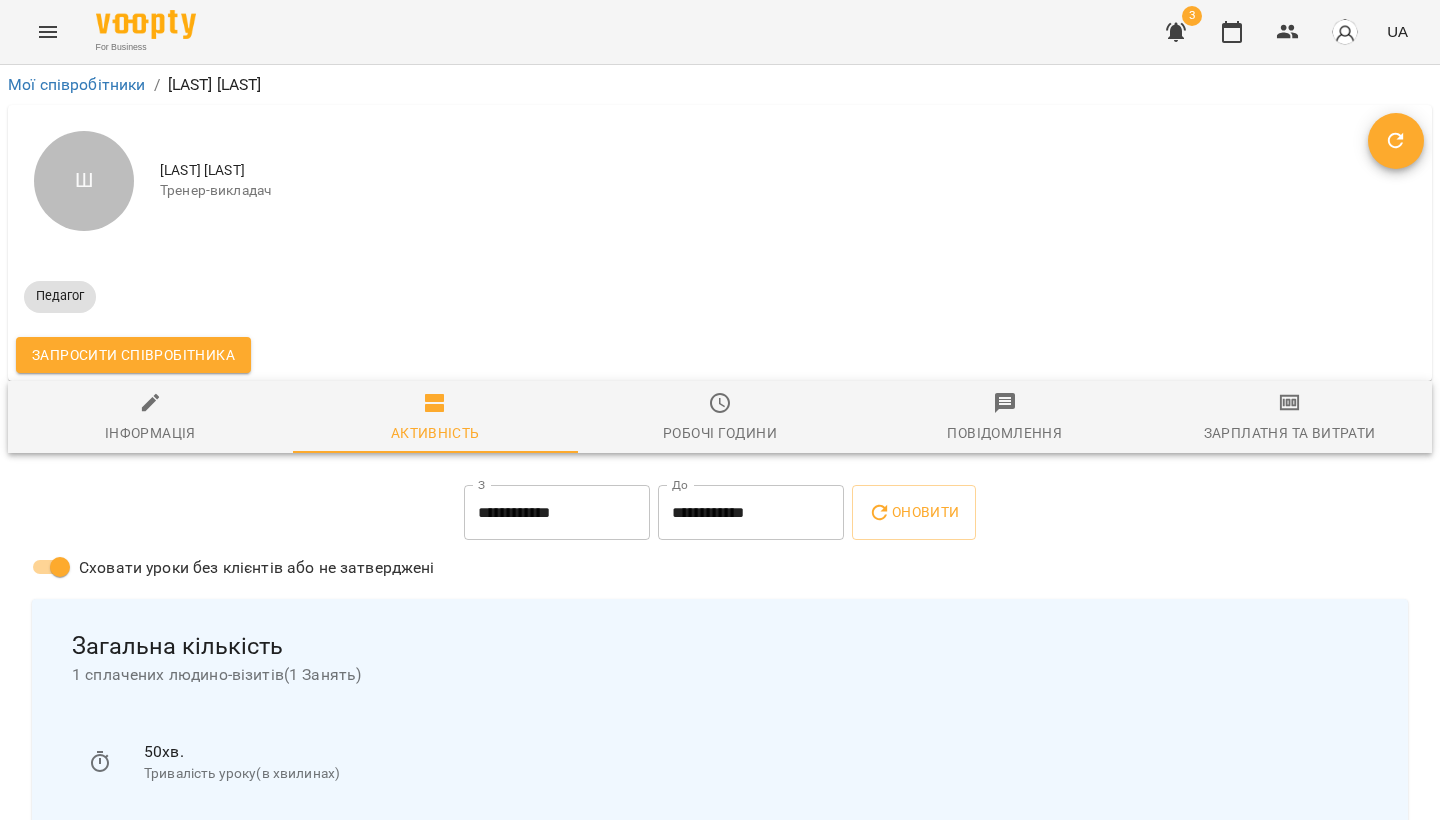 scroll, scrollTop: 0, scrollLeft: 0, axis: both 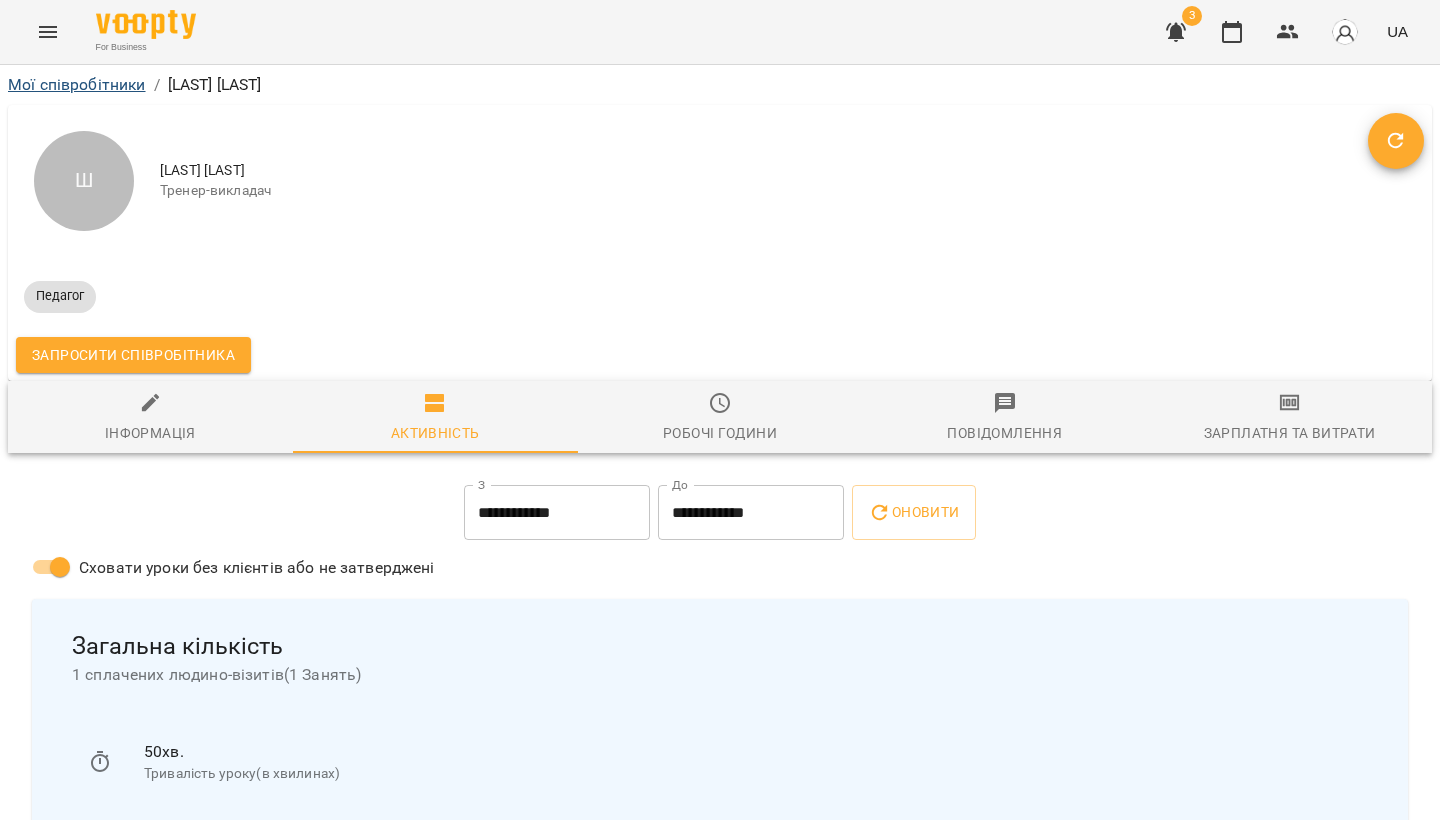 click on "Мої співробітники" at bounding box center [77, 84] 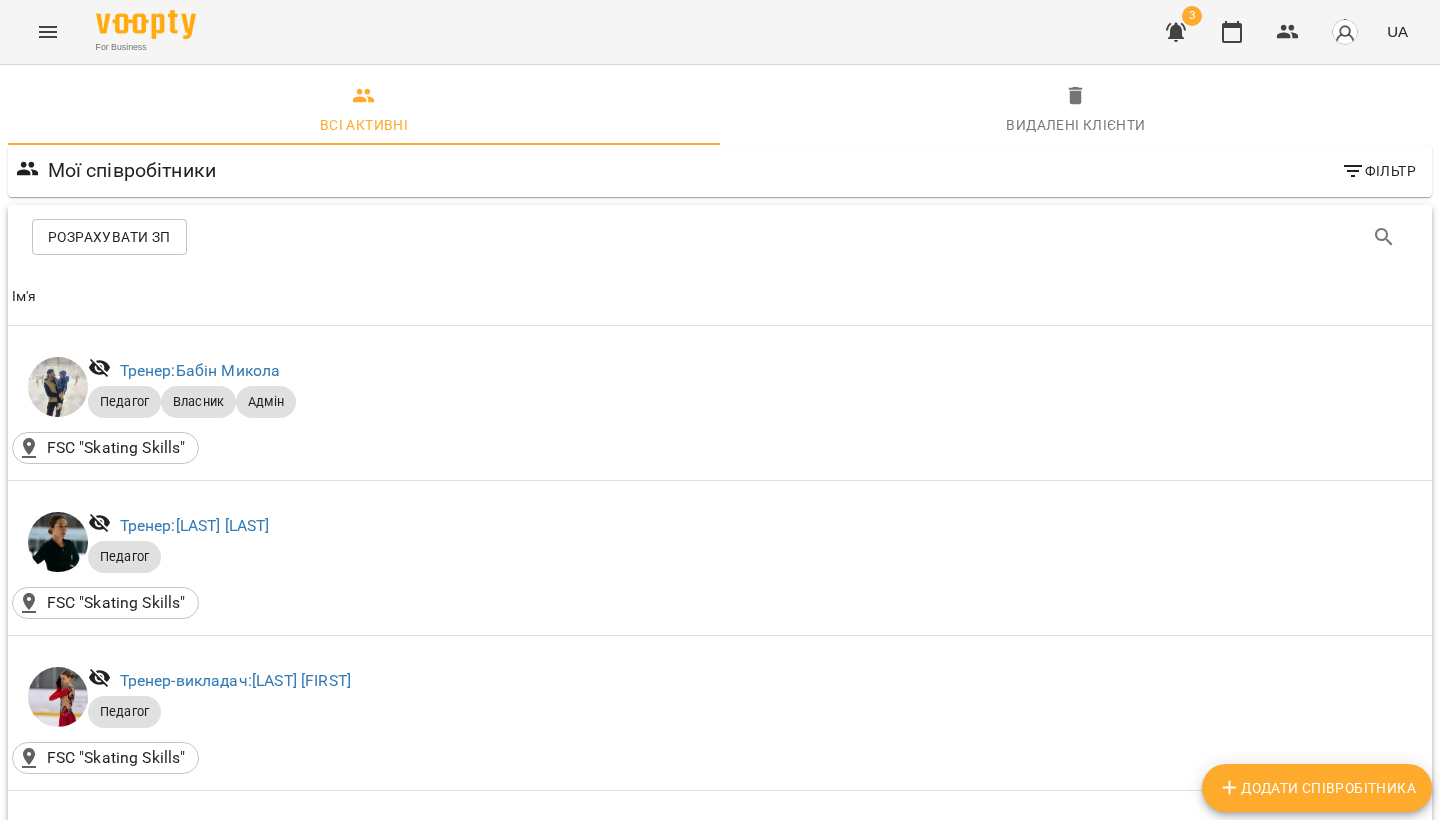 click on "Видалені клієнти" at bounding box center [1075, 125] 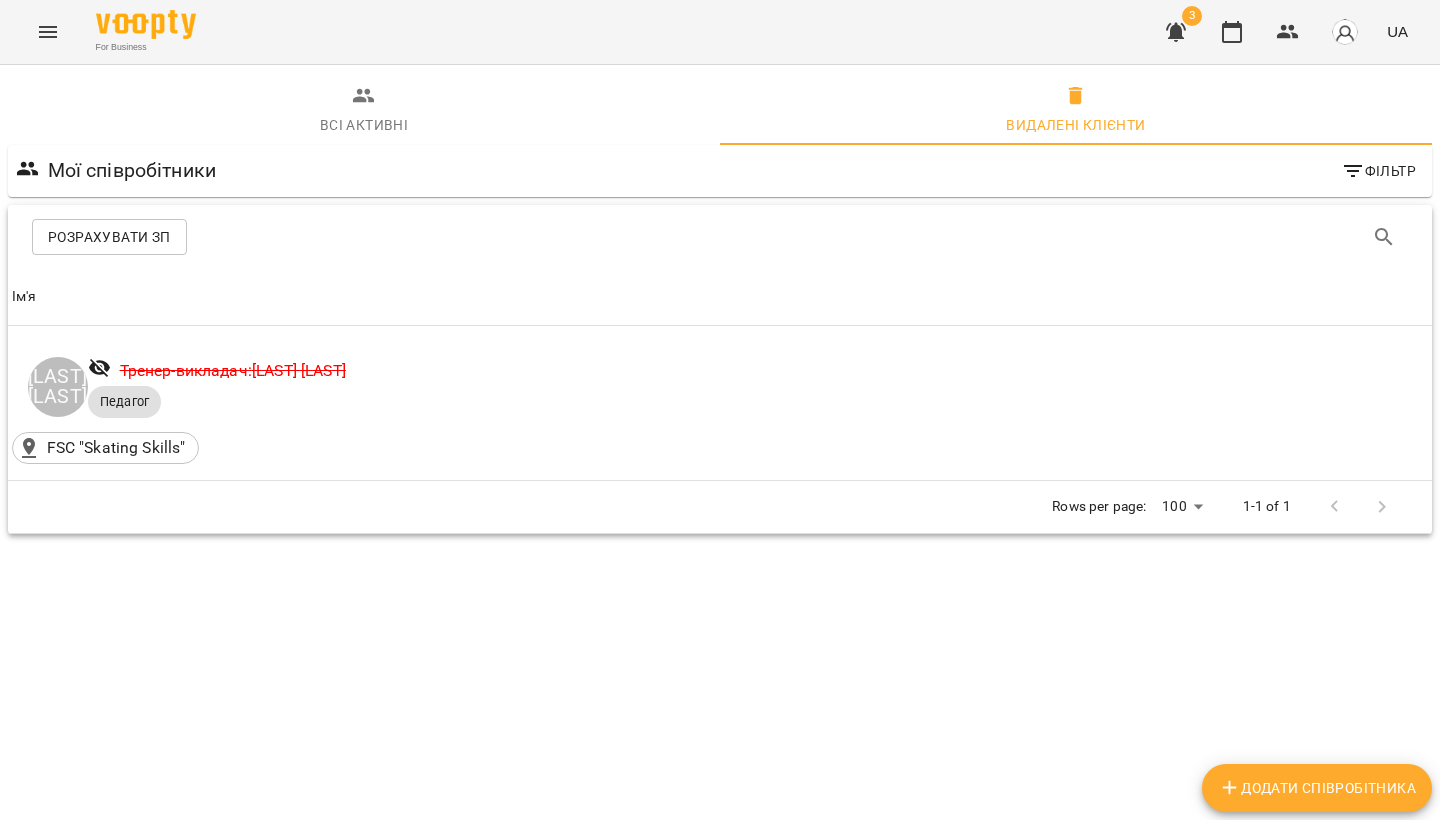 scroll, scrollTop: 0, scrollLeft: 1, axis: horizontal 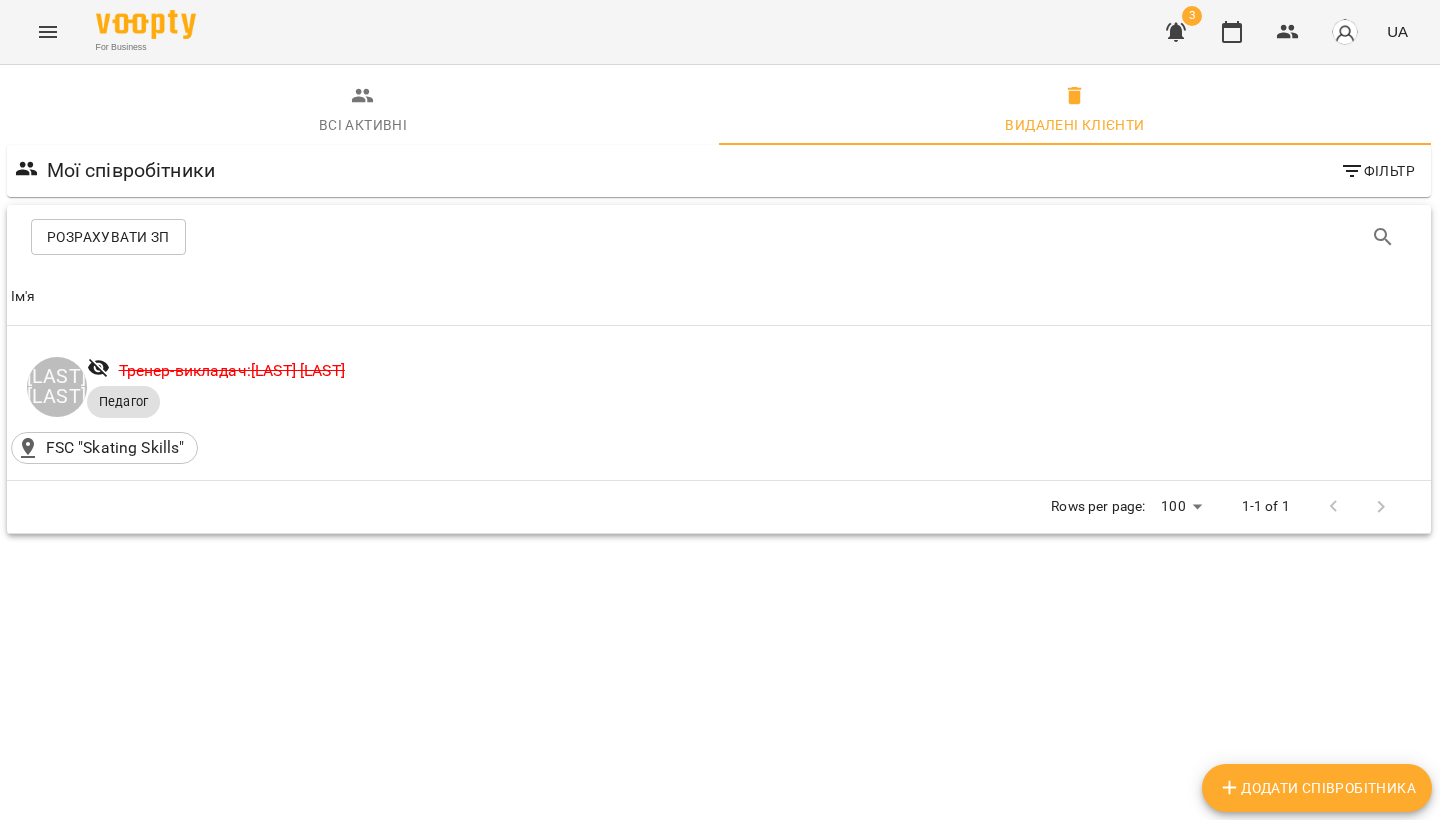click 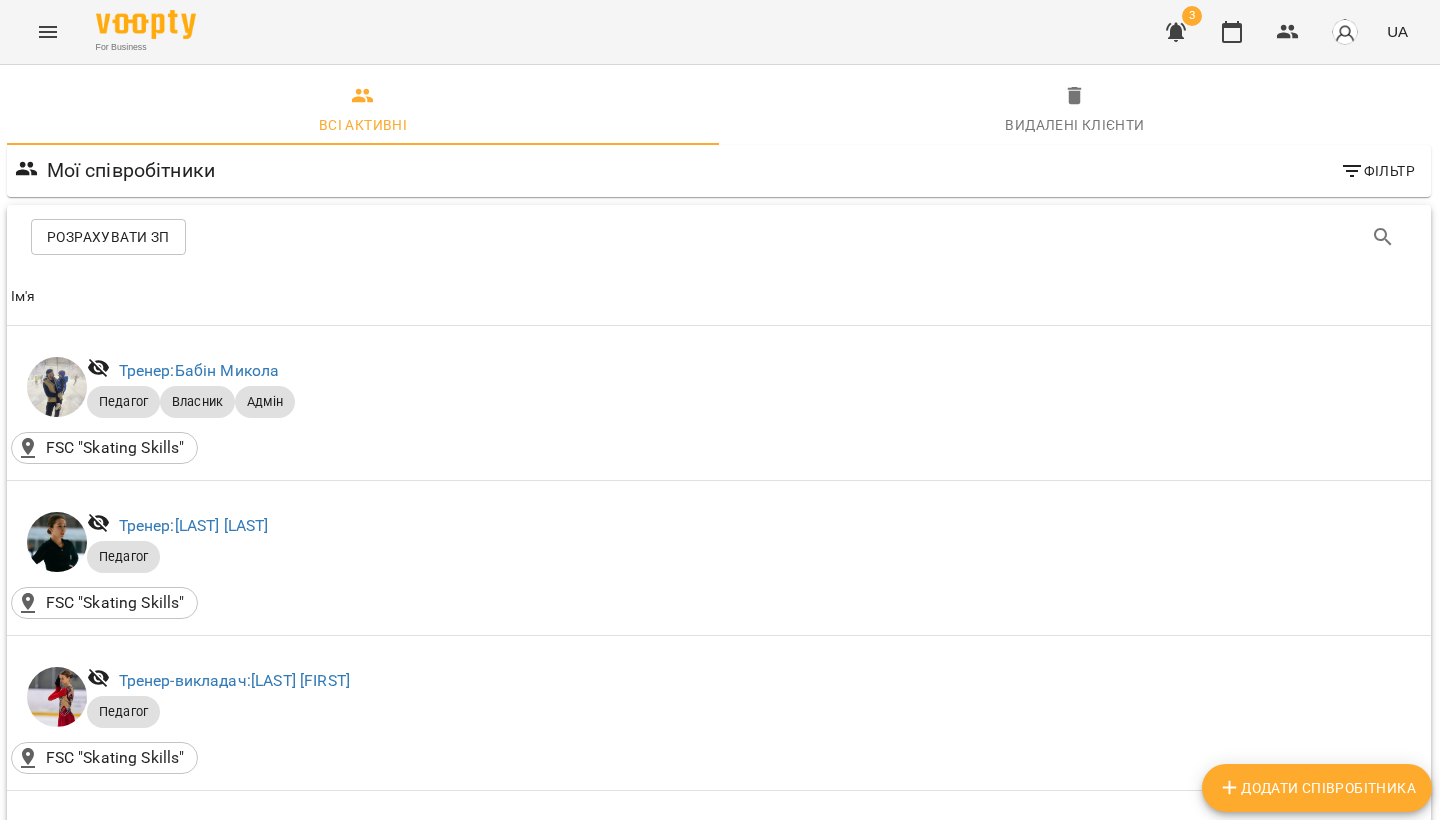 click 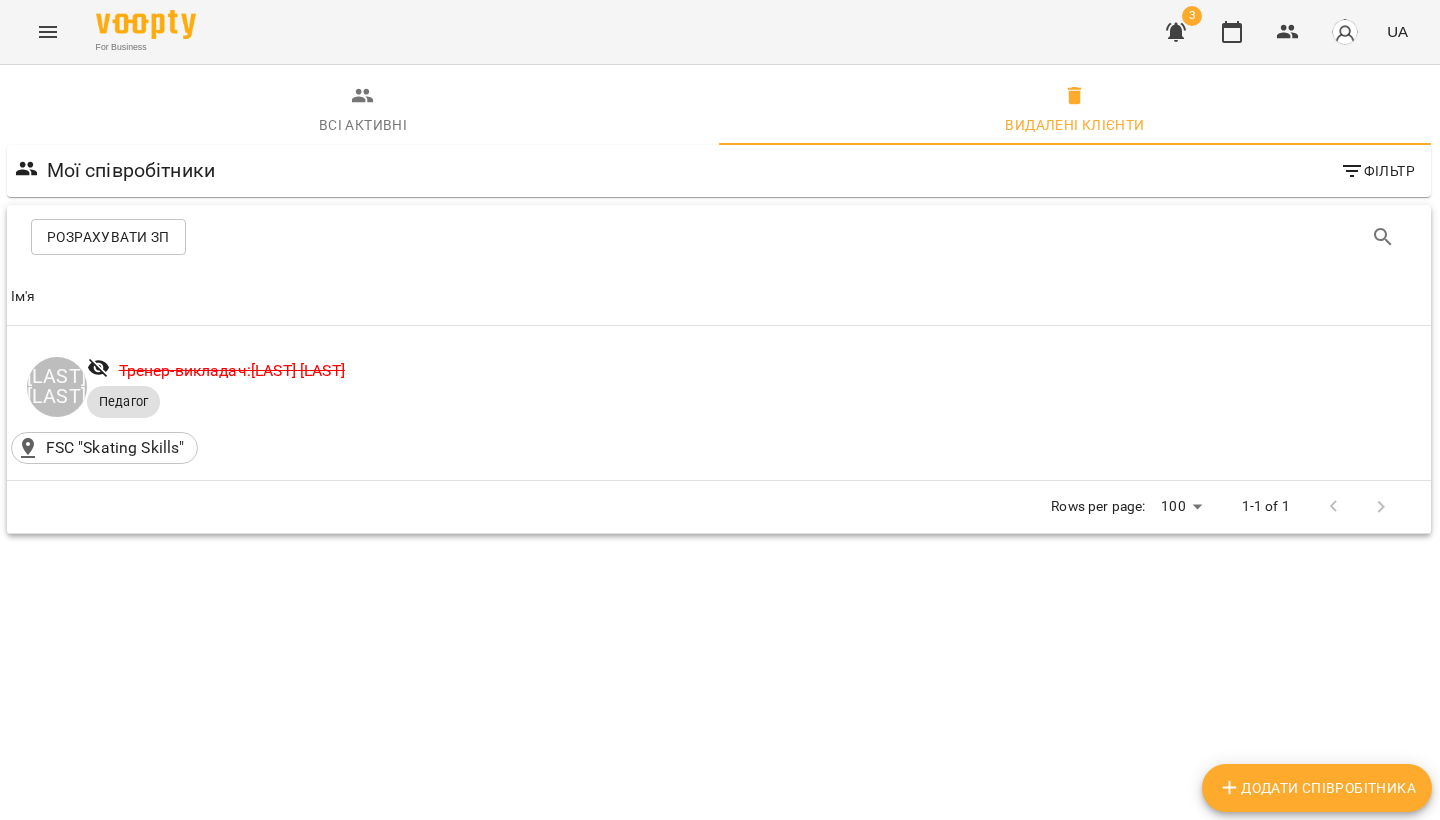 click on "Всі активні" at bounding box center [363, 111] 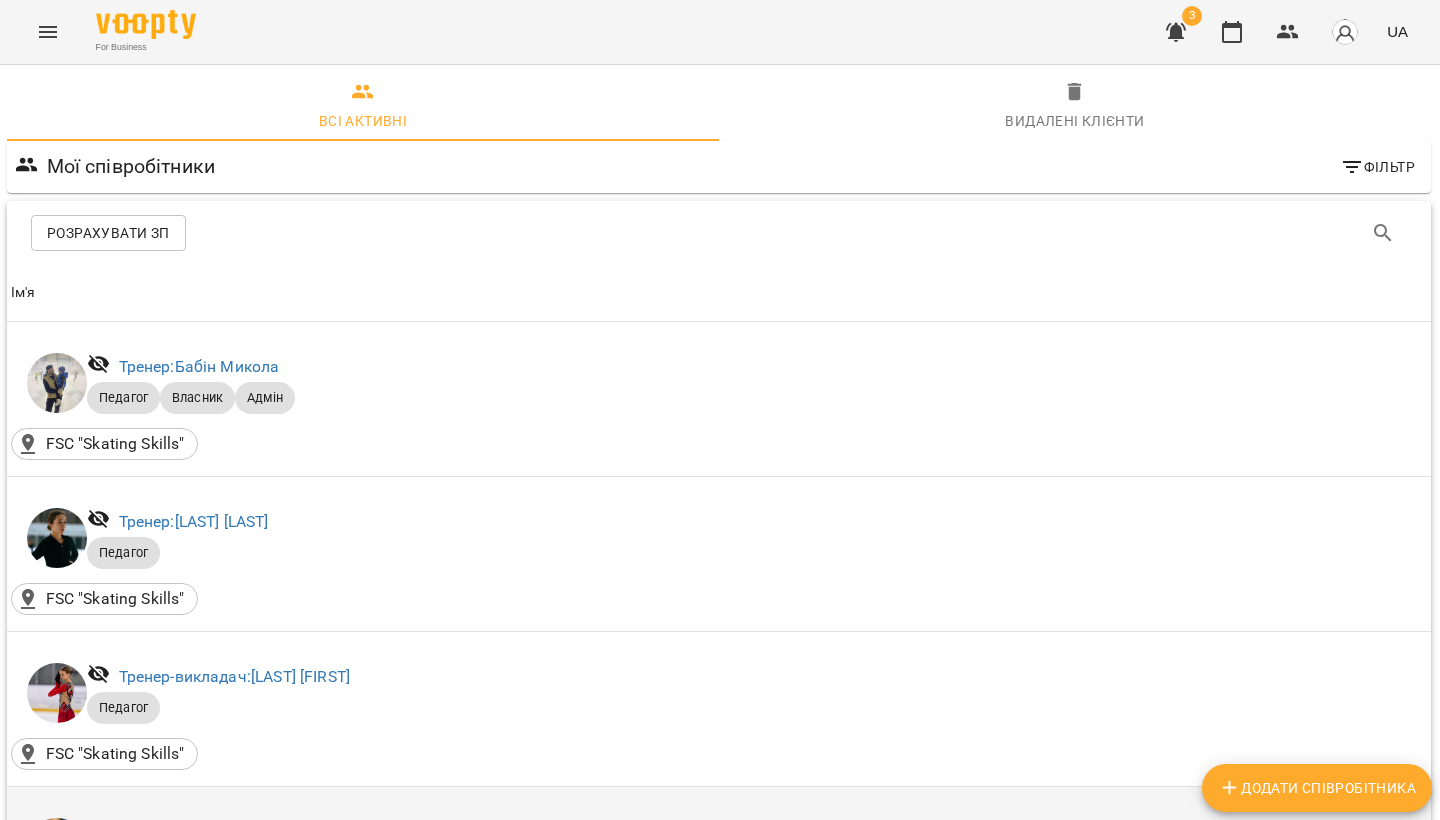 scroll, scrollTop: 590, scrollLeft: 1, axis: both 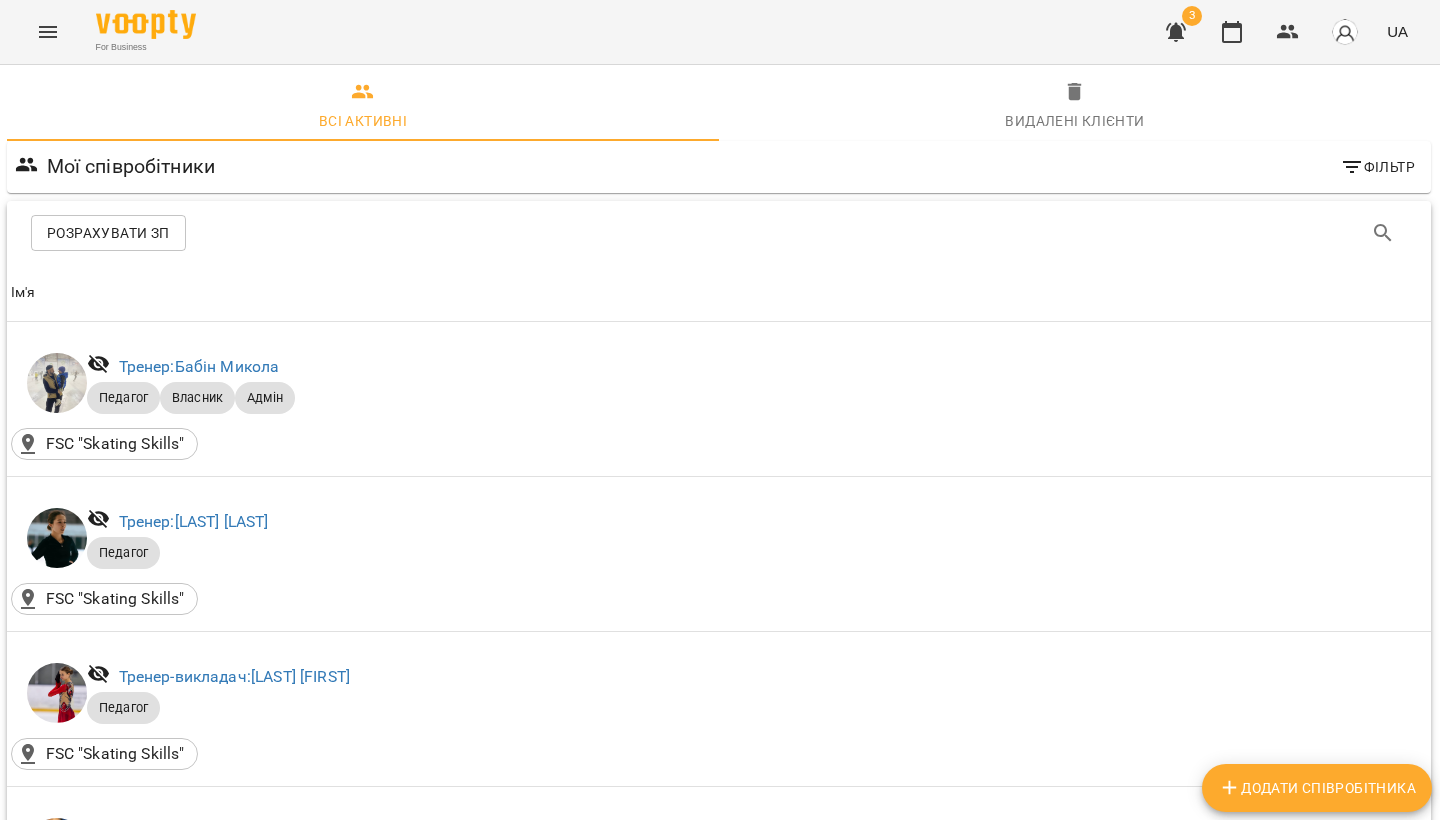 click on "Тренер - Хореограф:  [LAST] [LAST]" at bounding box center [229, 986] 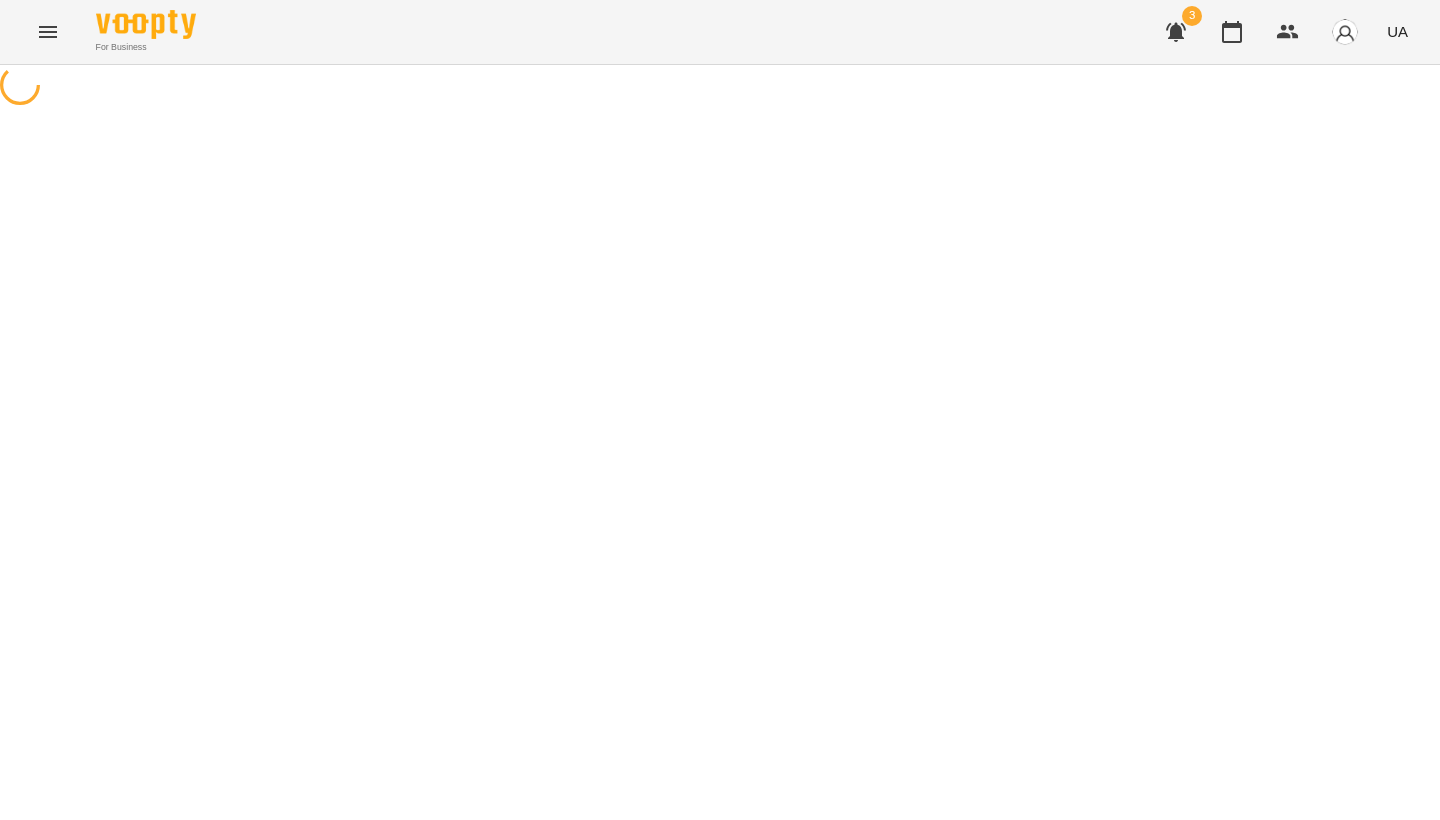 scroll, scrollTop: 0, scrollLeft: 0, axis: both 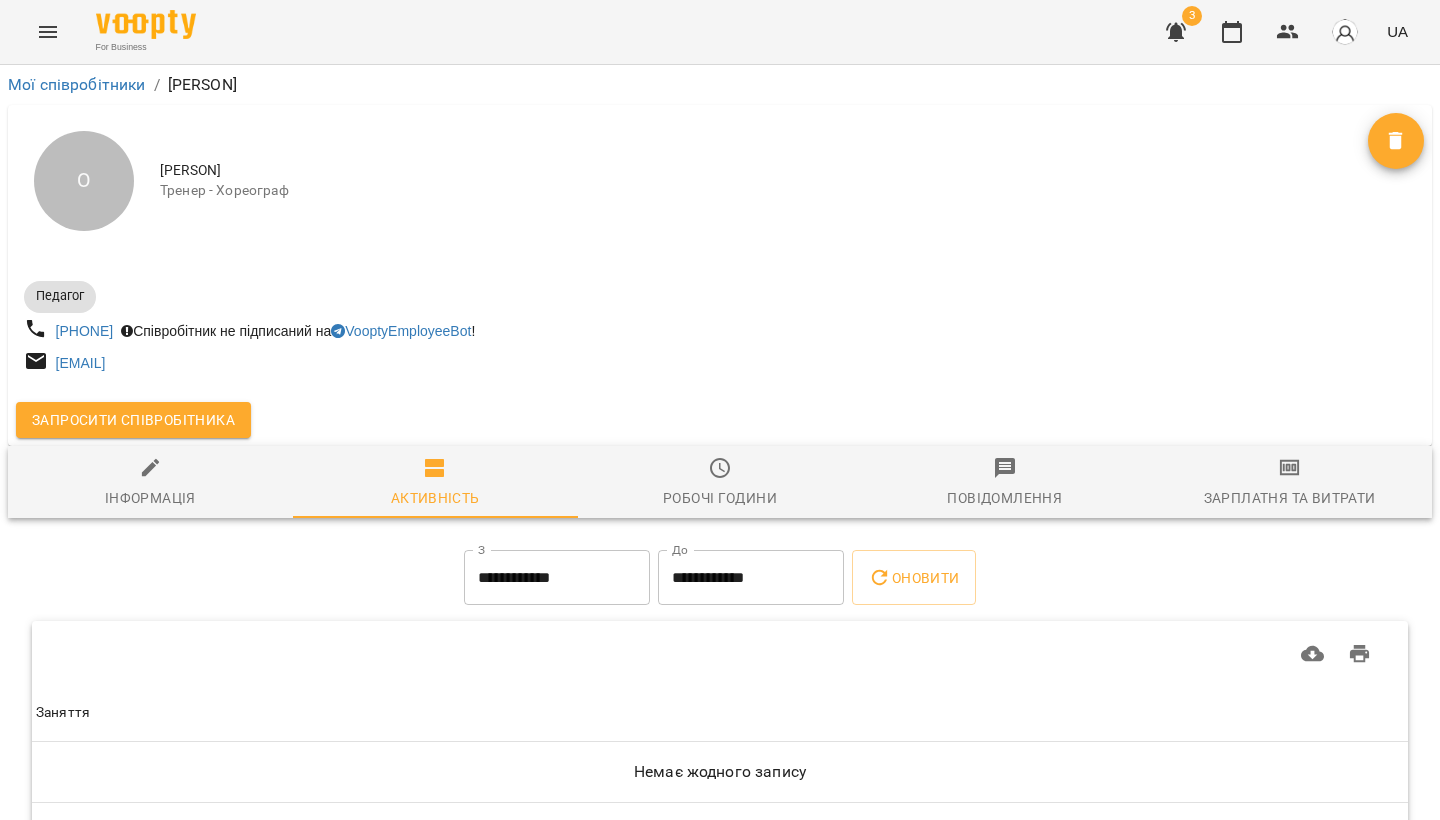 click at bounding box center (1396, 141) 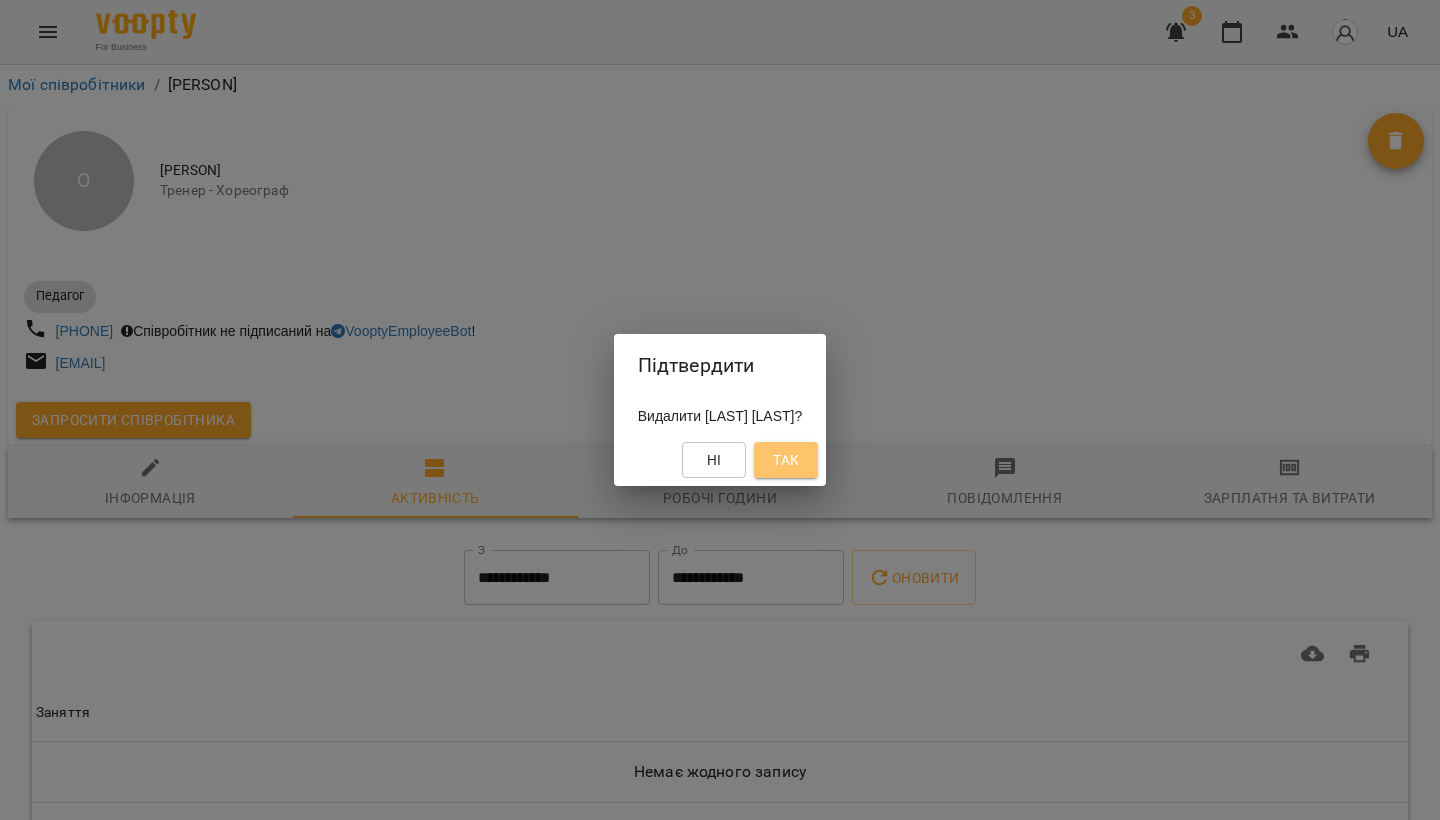 click on "Так" at bounding box center (786, 460) 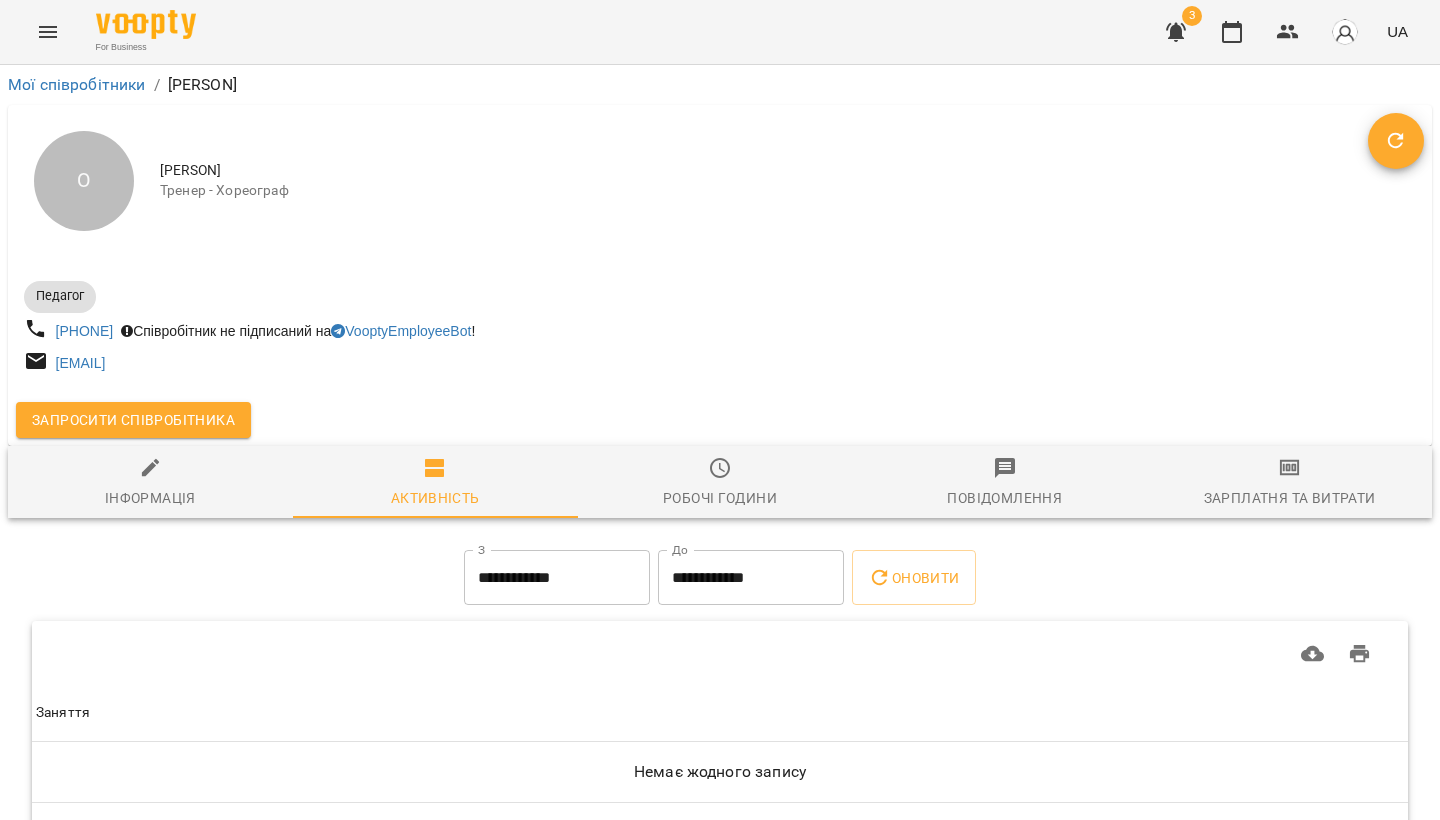 scroll, scrollTop: 0, scrollLeft: 4, axis: horizontal 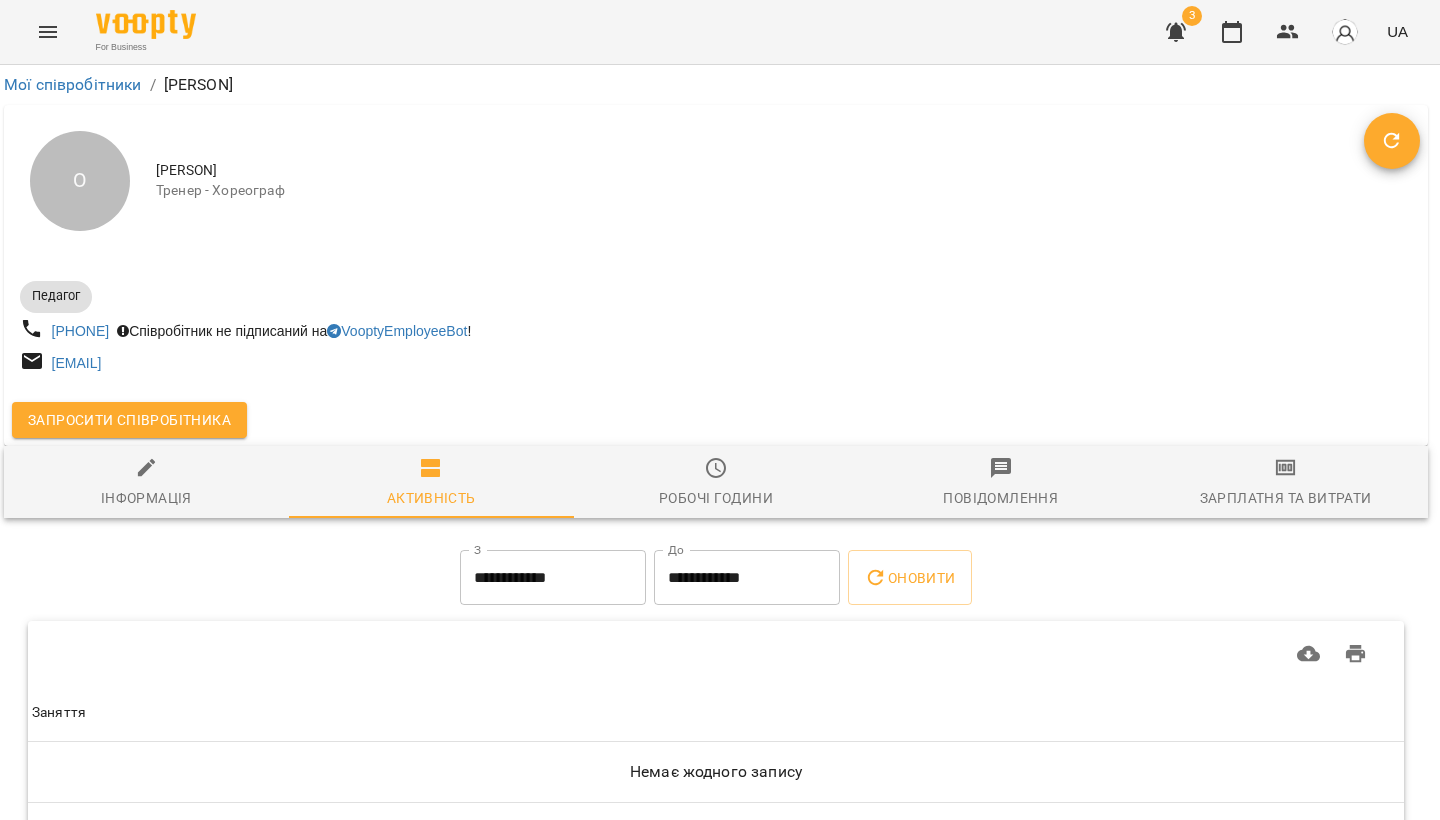 click on "Мої співробітники" at bounding box center (73, 85) 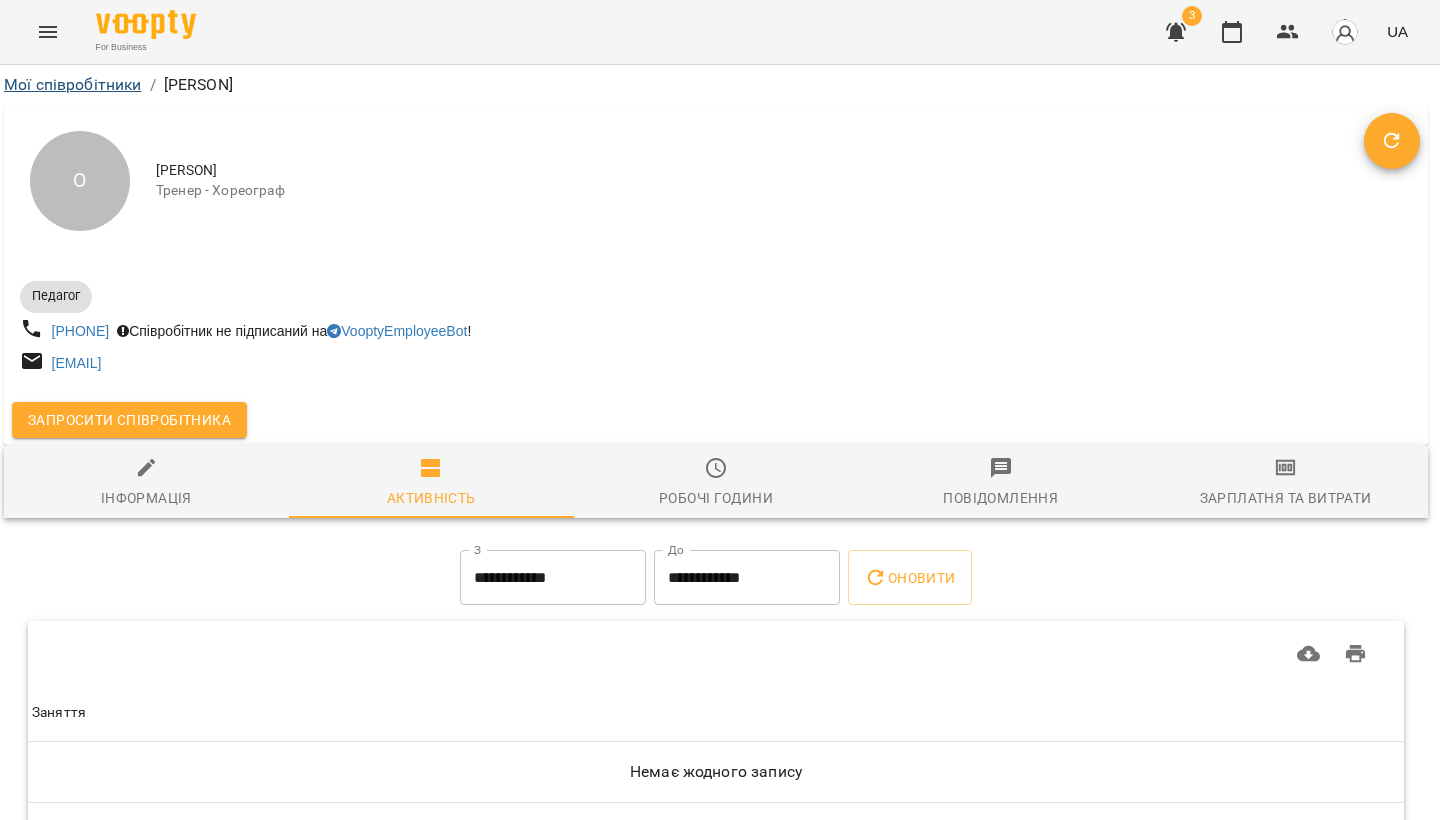 click on "Мої співробітники" at bounding box center [73, 84] 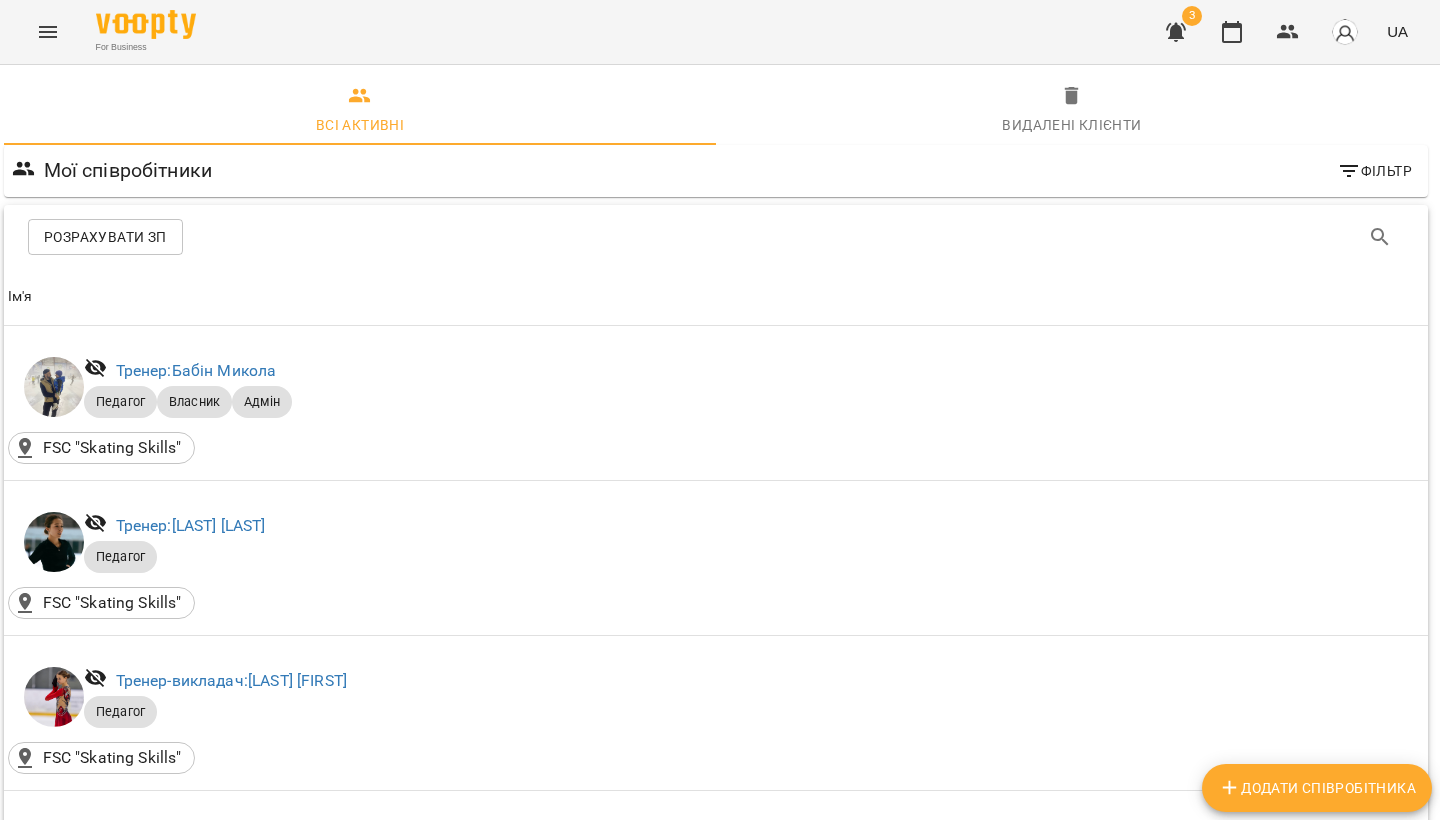 scroll, scrollTop: 0, scrollLeft: 4, axis: horizontal 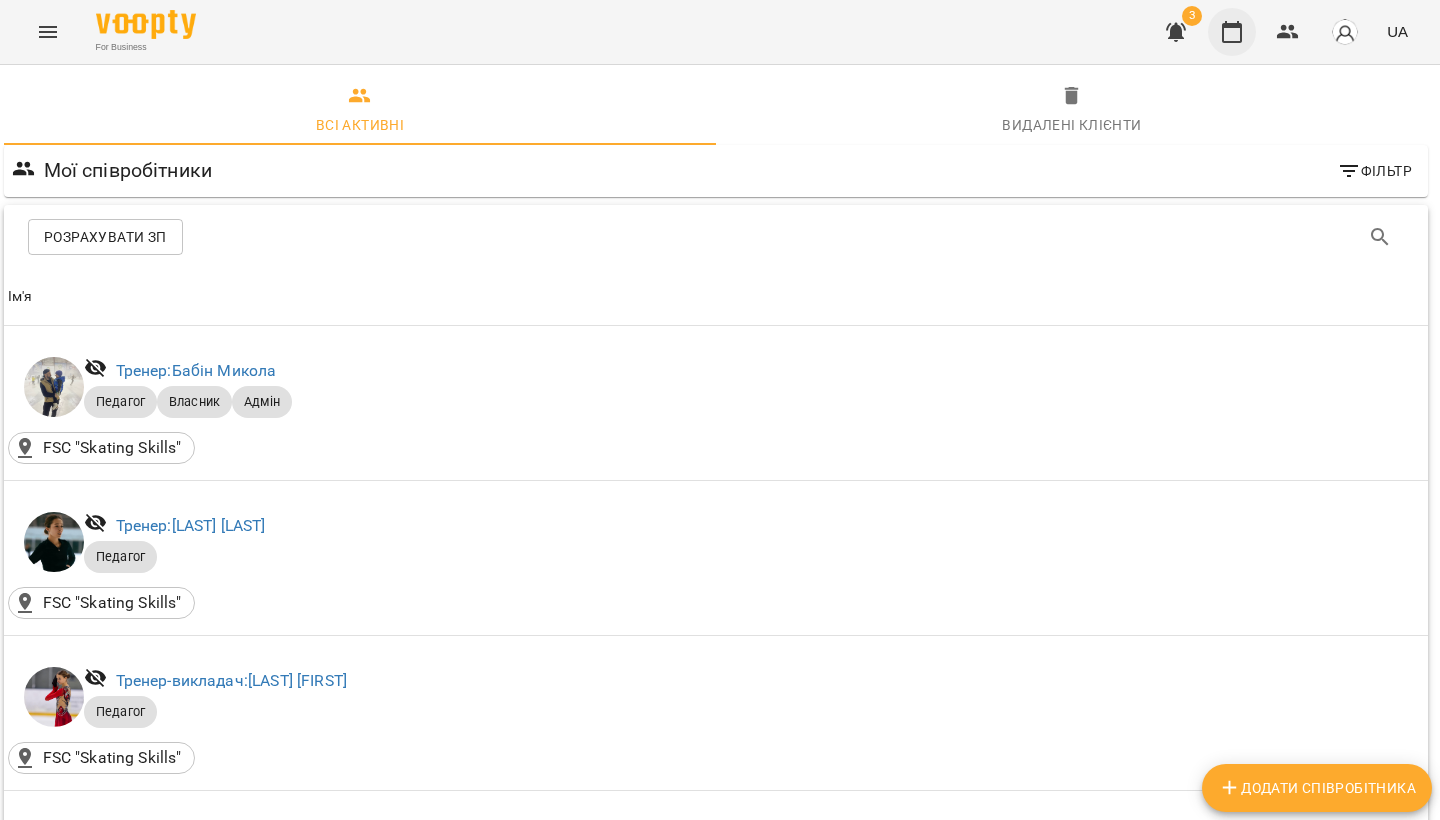 click 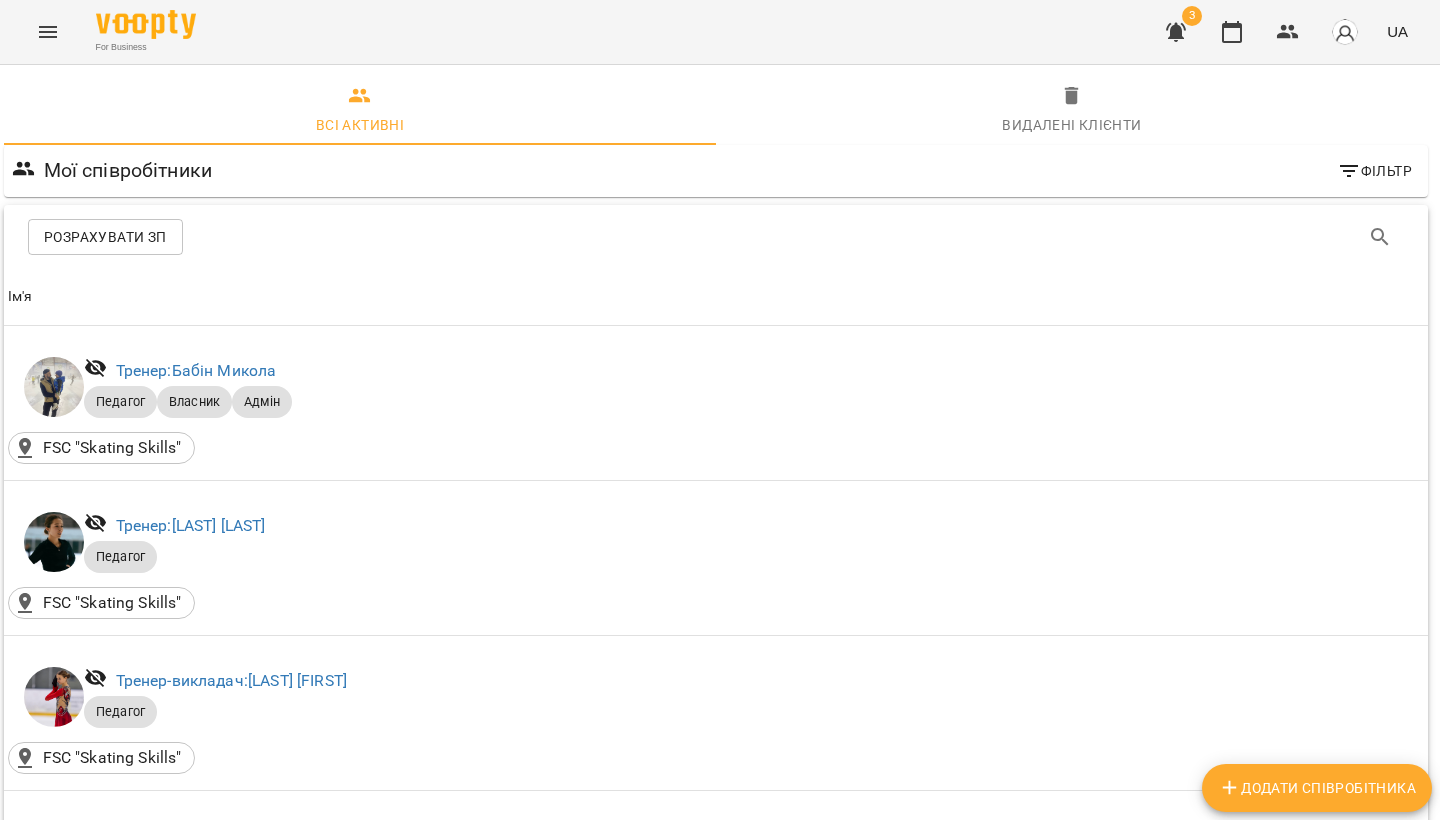 scroll, scrollTop: 0, scrollLeft: 0, axis: both 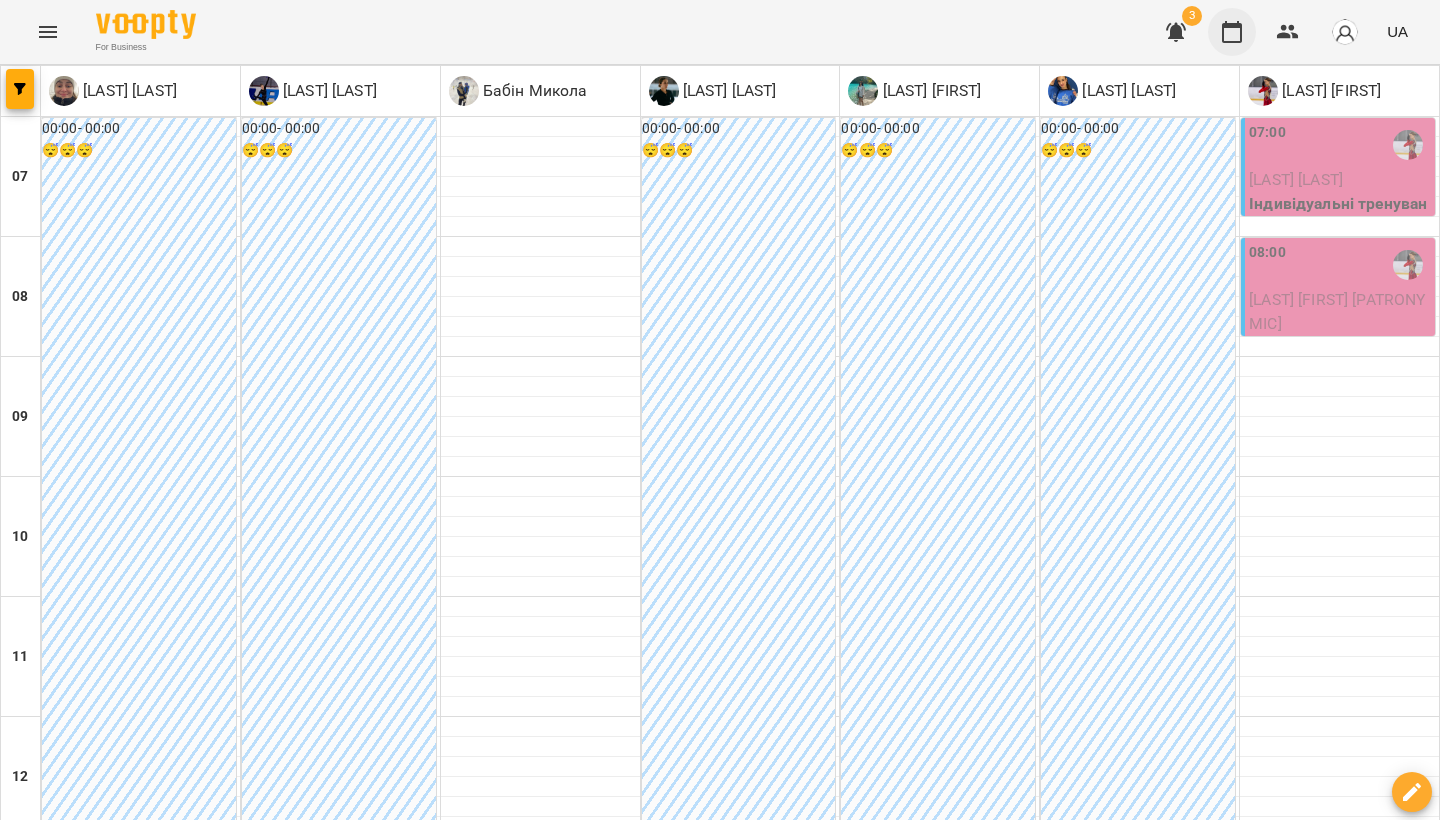 click 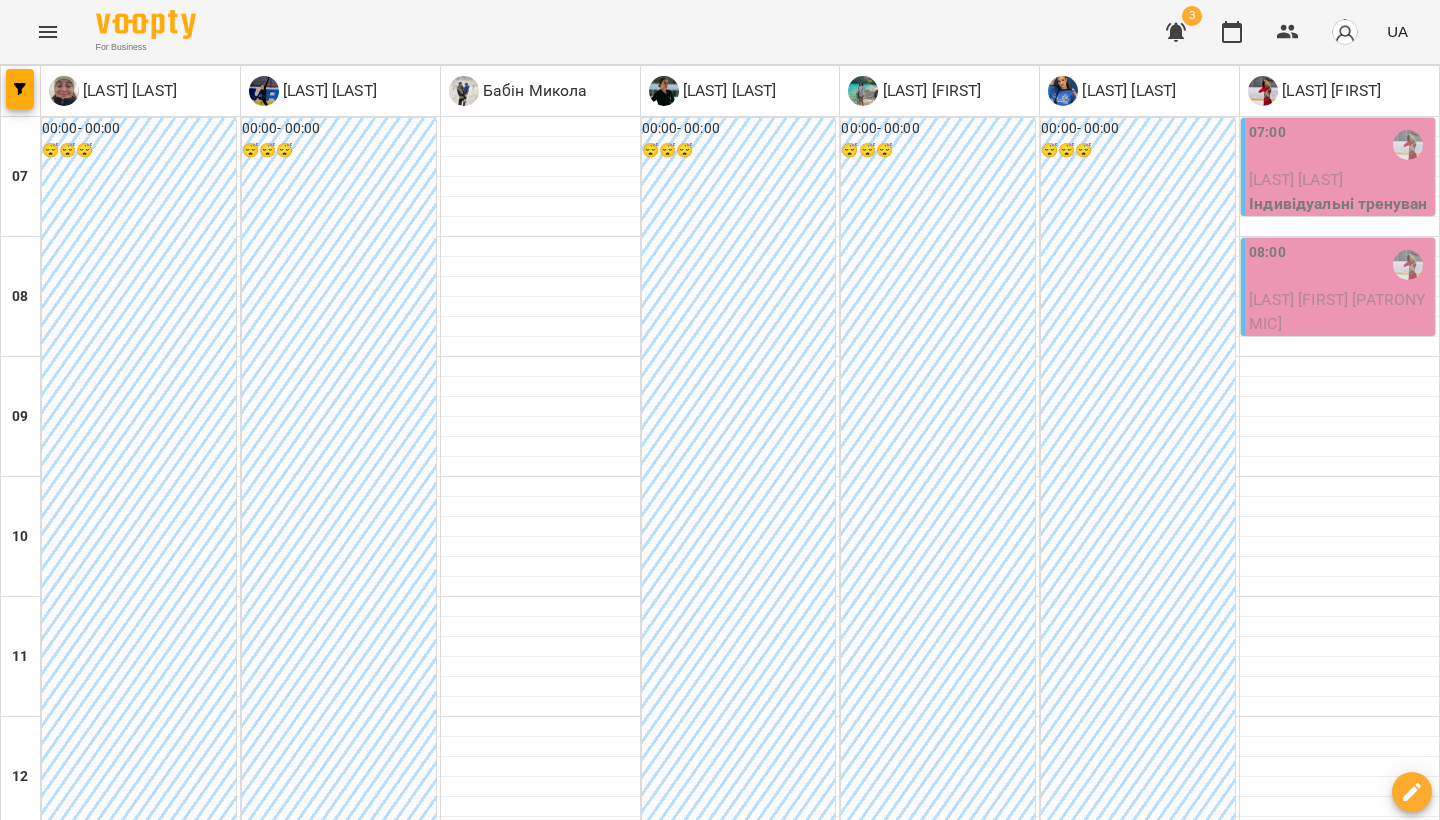 click 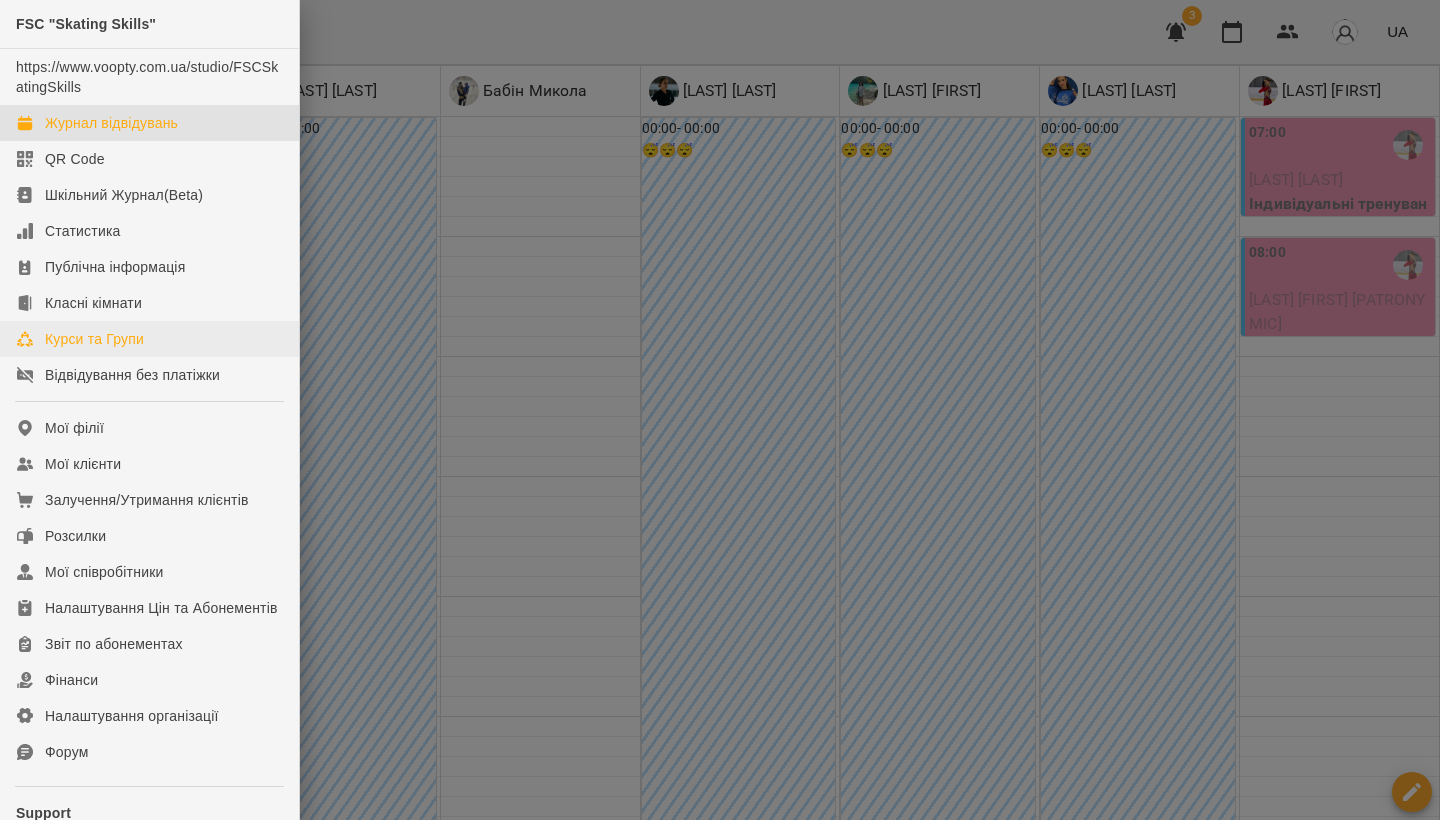 click on "Курси та Групи" at bounding box center [94, 339] 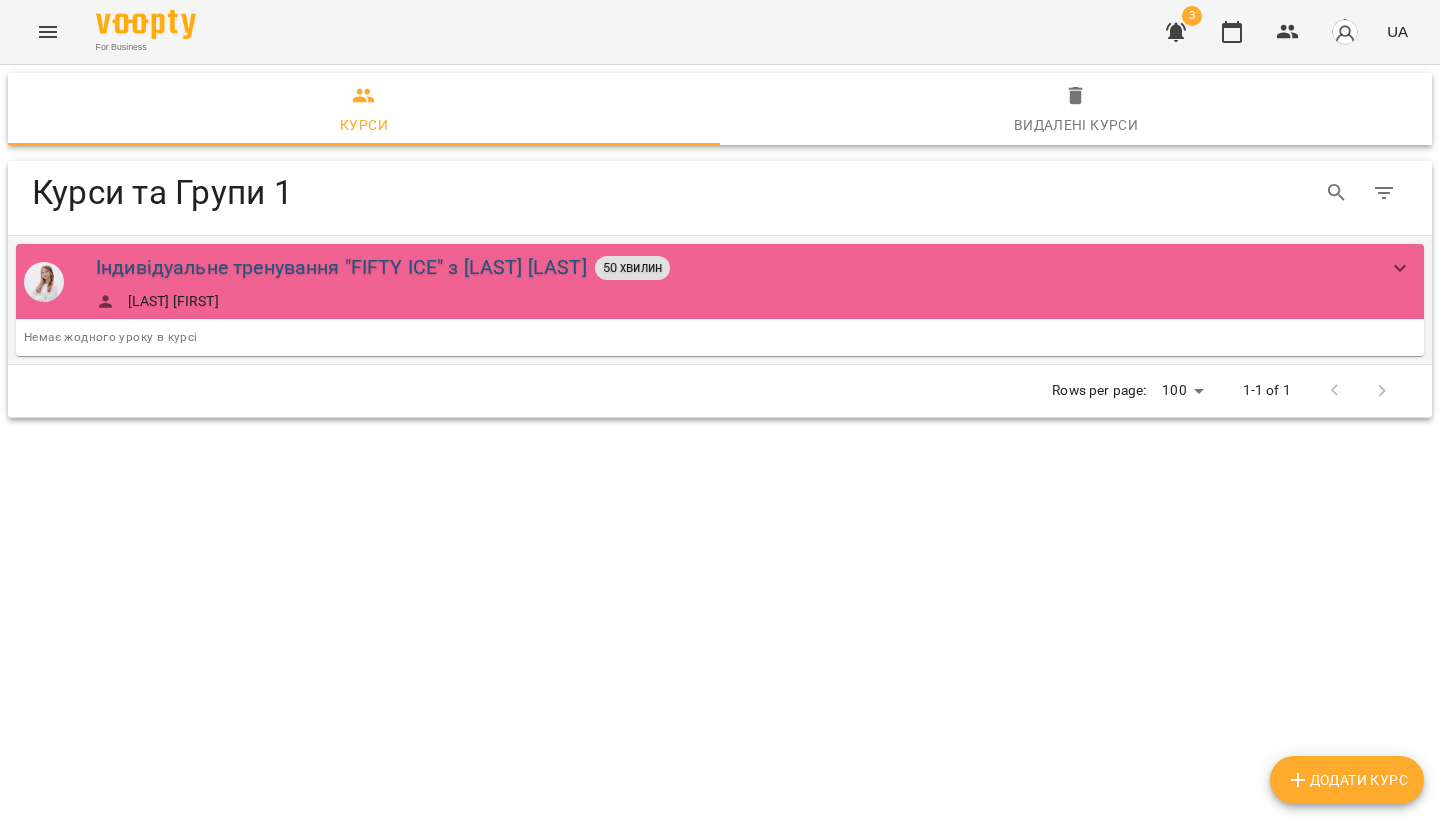 click on "Індивідуальне тренування "FIFTY ICE" з [LAST] [LAST]" at bounding box center (341, 267) 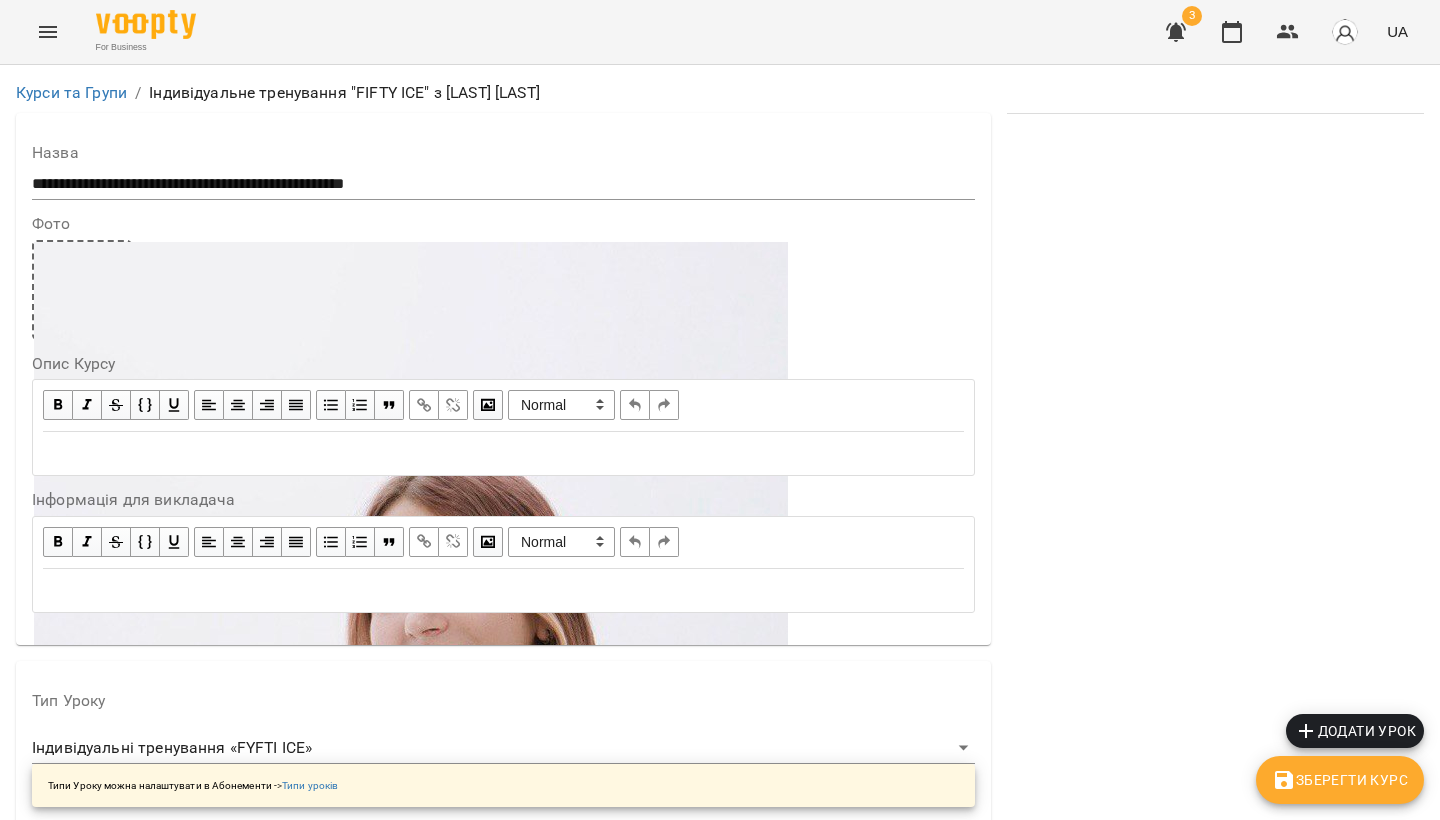 scroll, scrollTop: 1566, scrollLeft: 0, axis: vertical 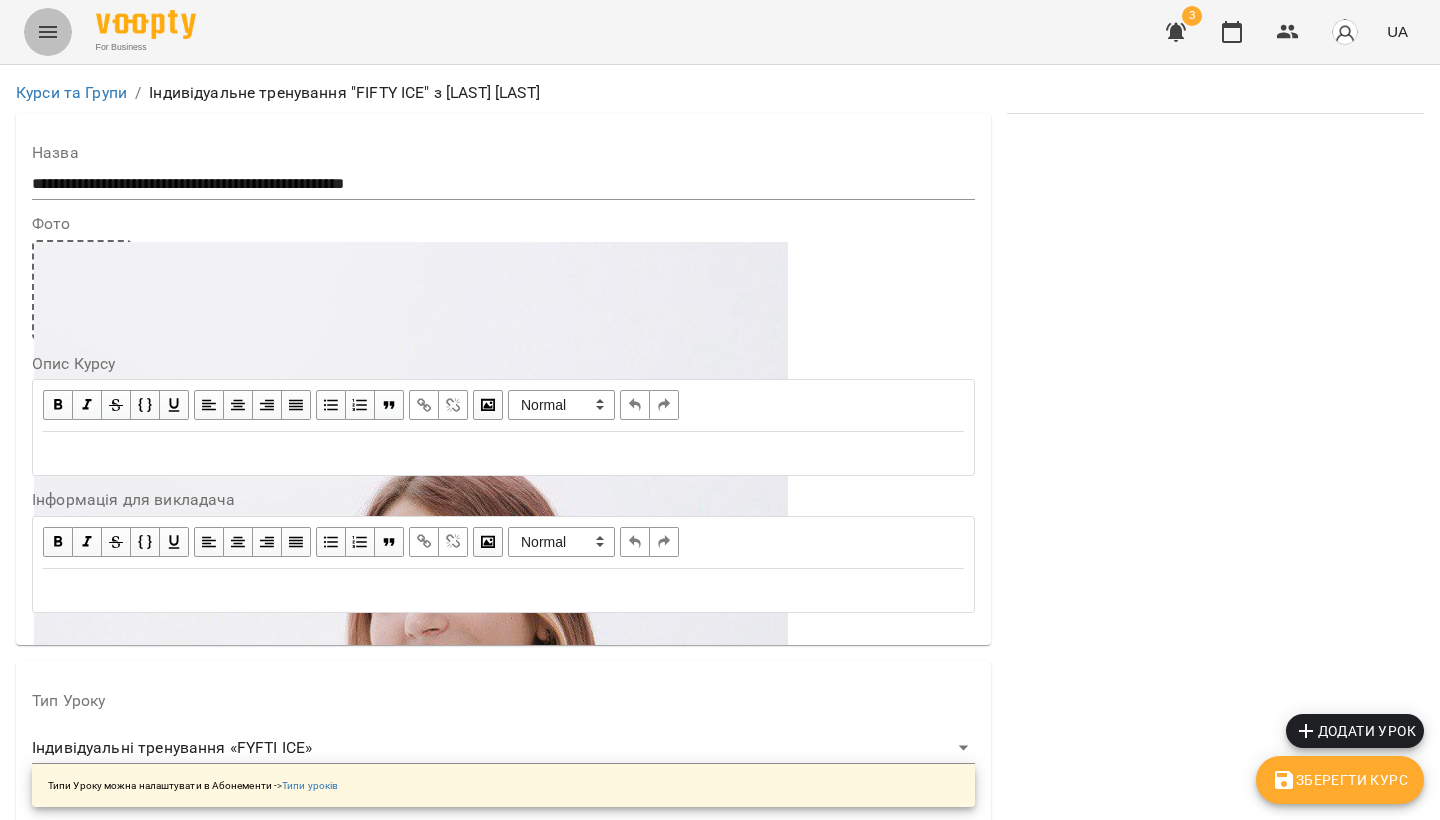 click 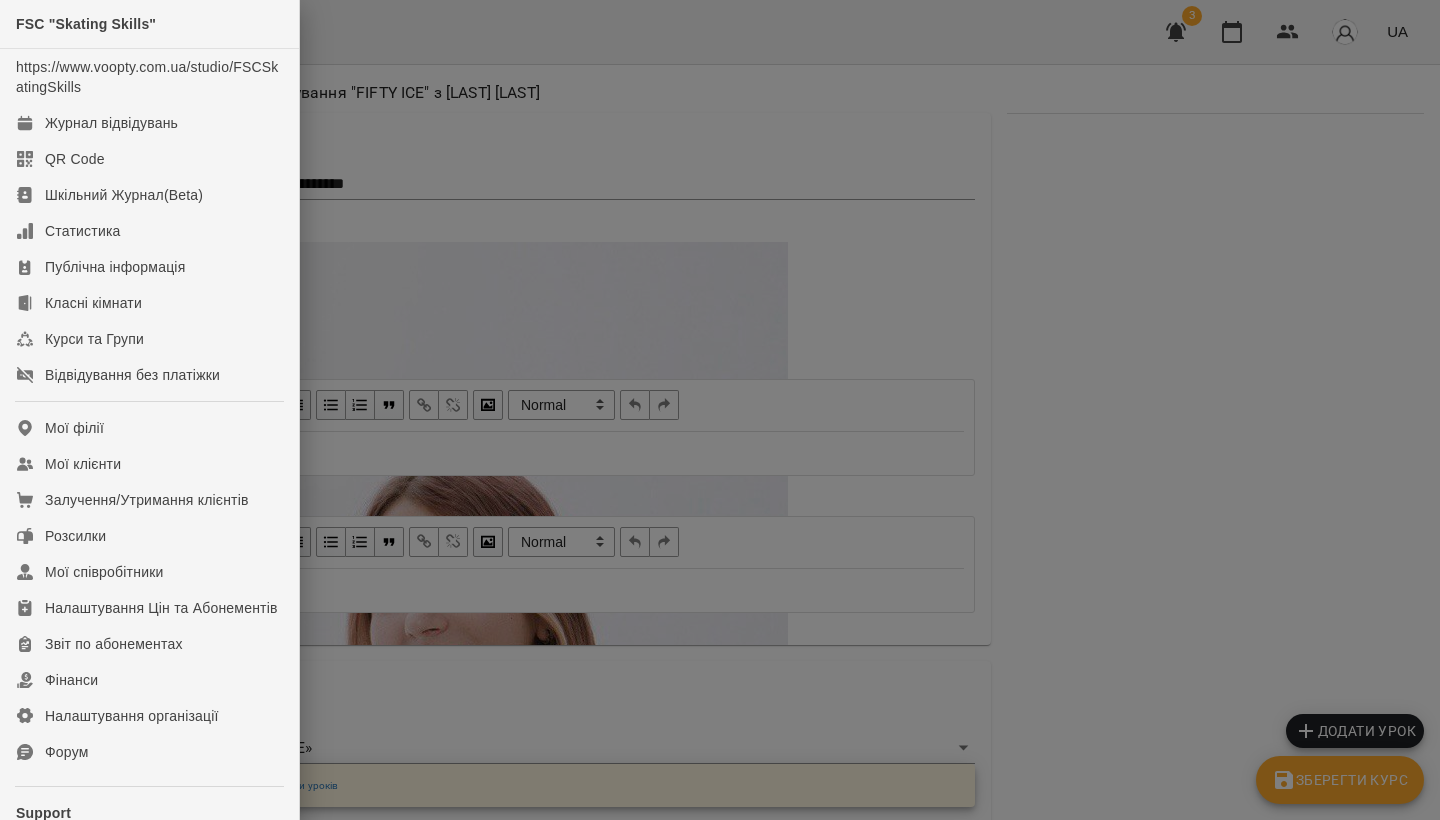 scroll, scrollTop: 13, scrollLeft: 0, axis: vertical 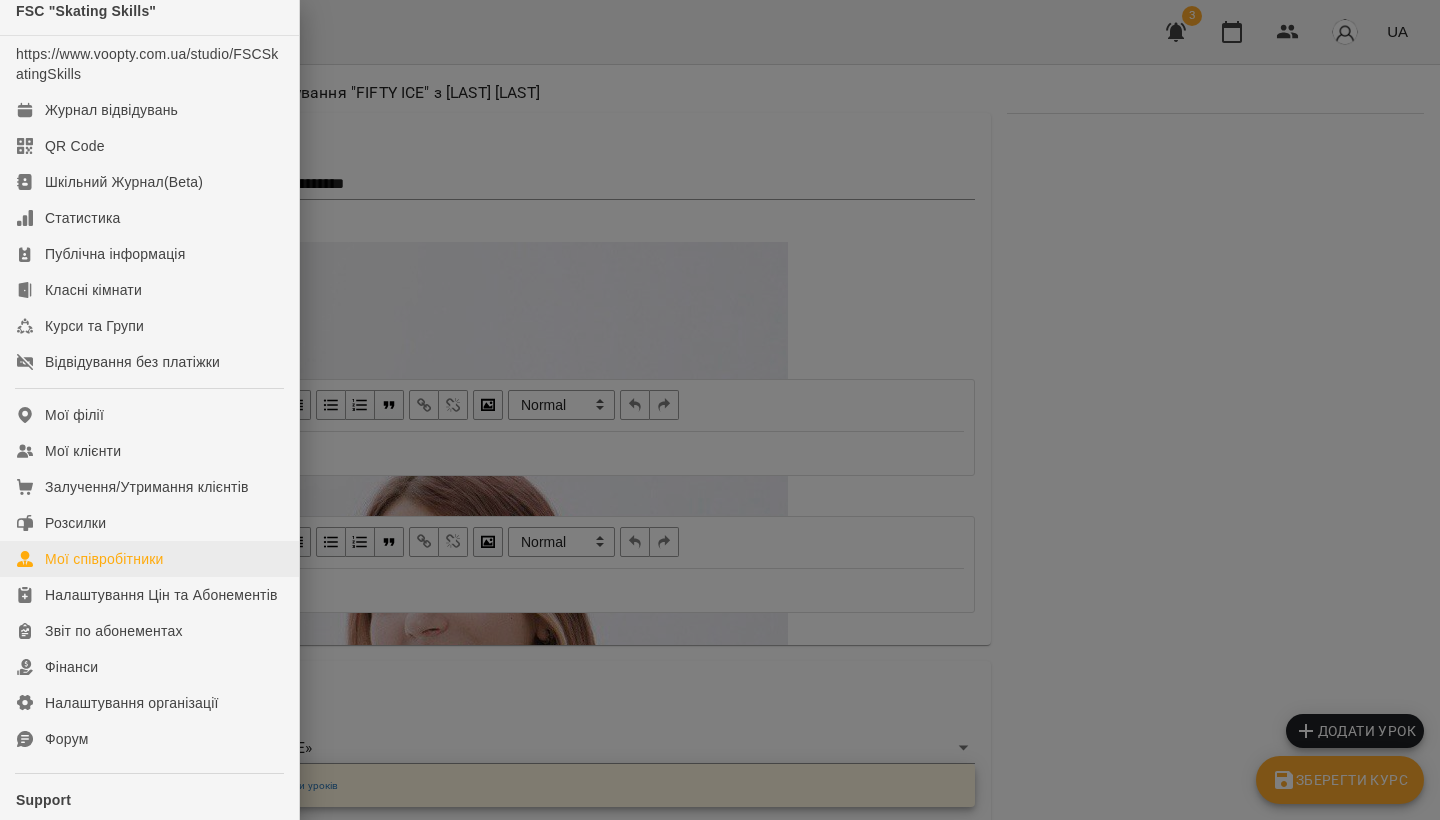click on "Мої співробітники" at bounding box center [104, 559] 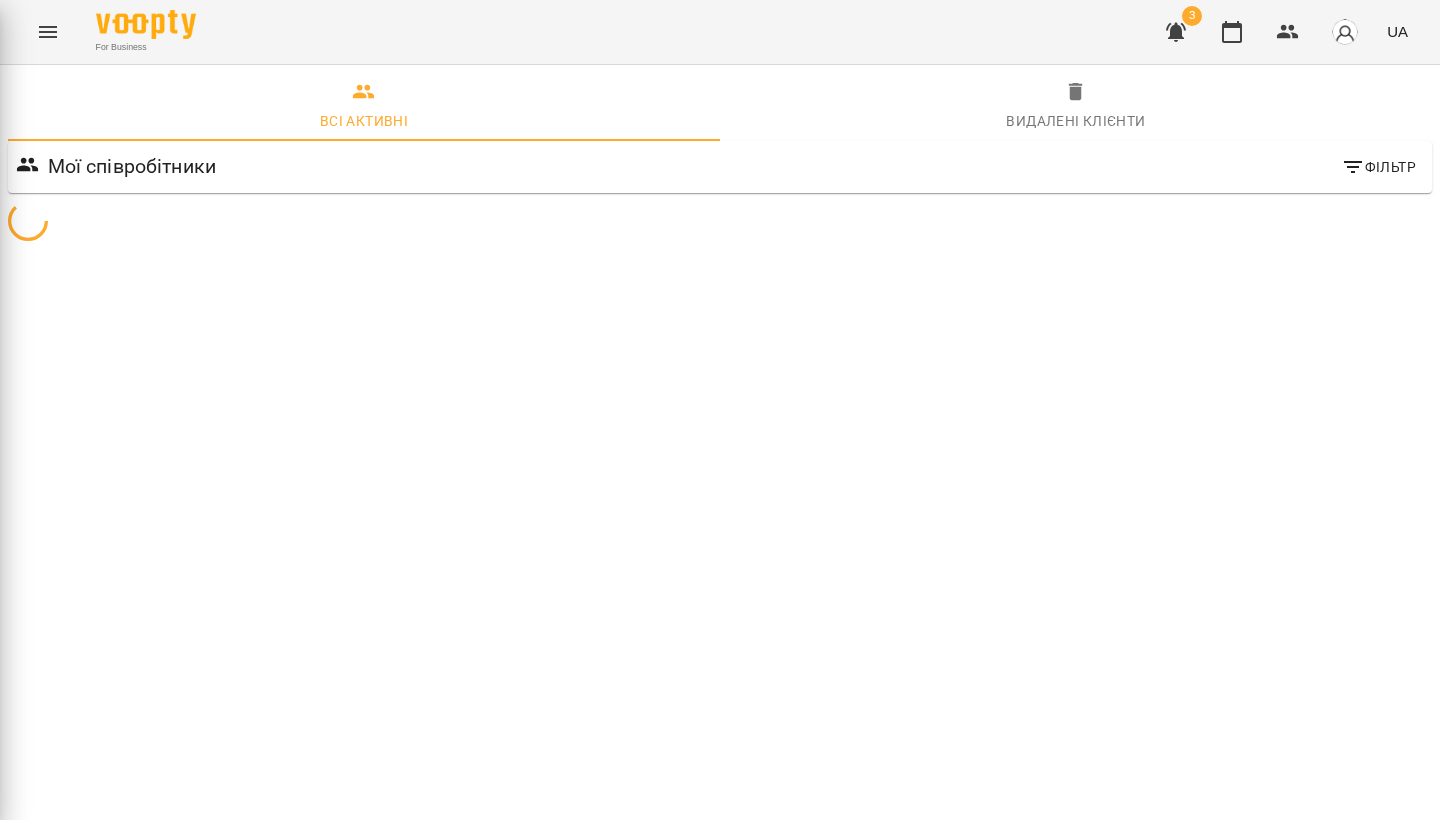 scroll, scrollTop: 0, scrollLeft: 0, axis: both 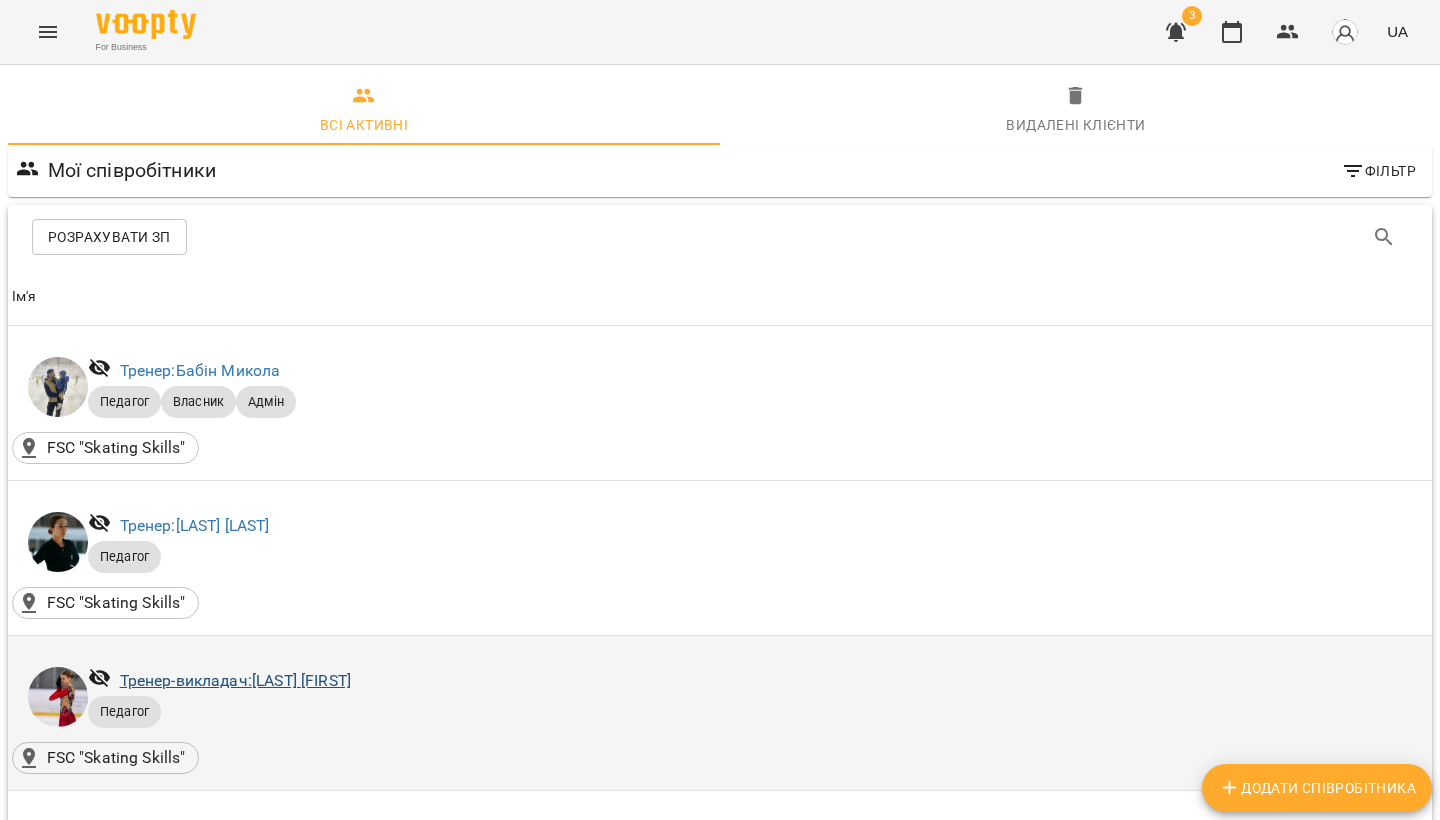 click on "Тренер-викладач:  [LAST] [LAST]" at bounding box center (235, 680) 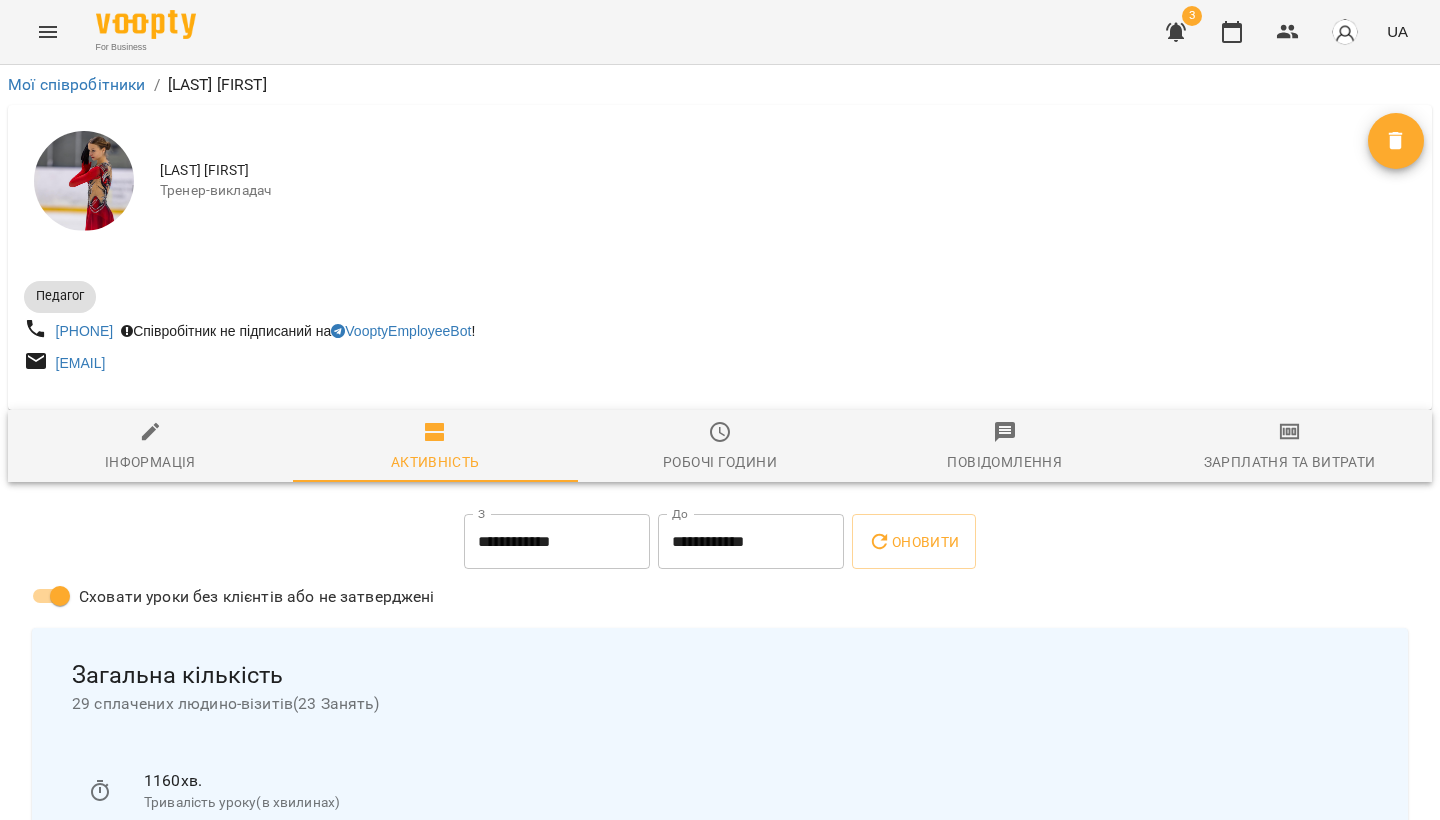 scroll, scrollTop: 0, scrollLeft: 0, axis: both 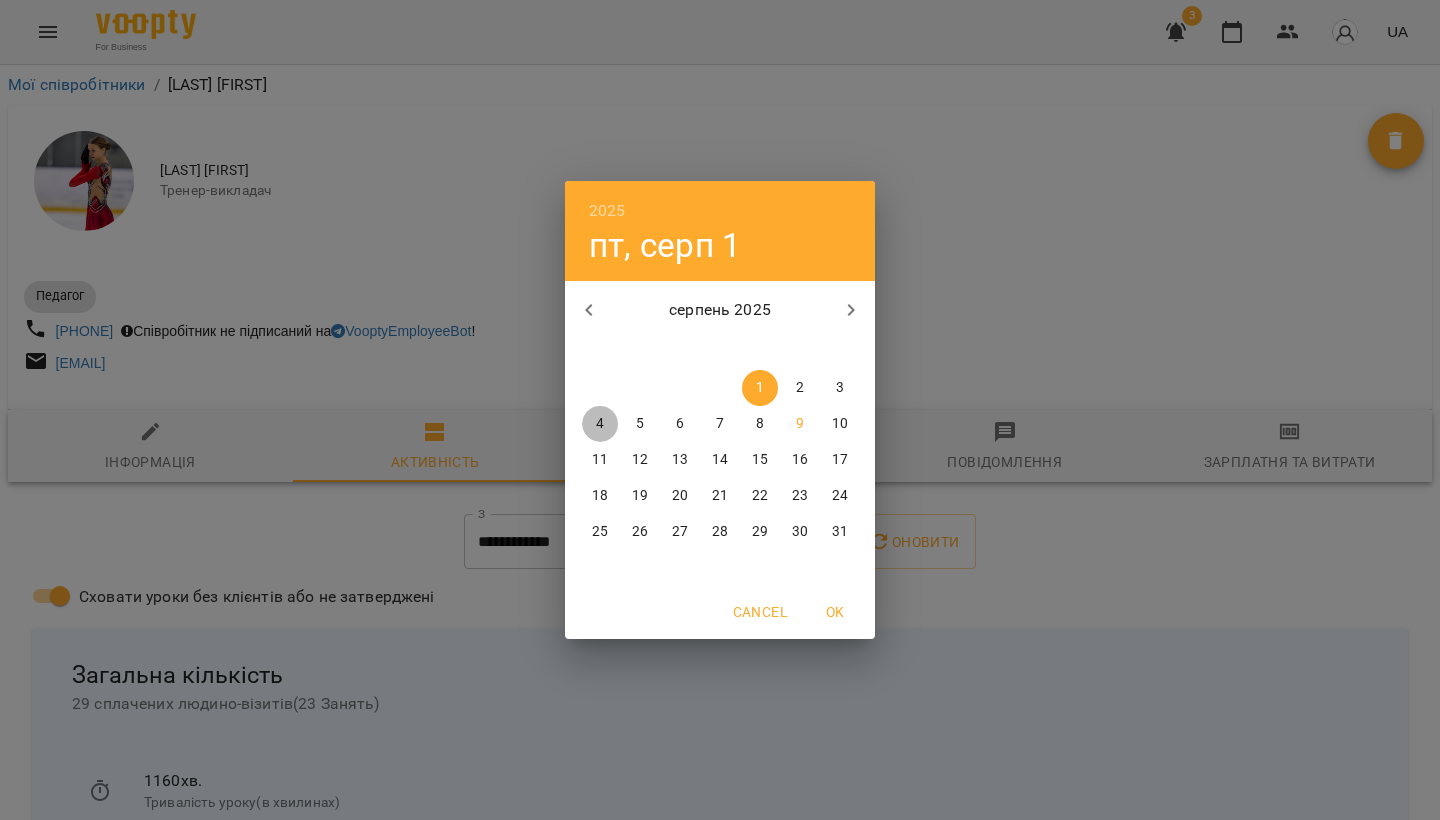click on "4" at bounding box center (600, 424) 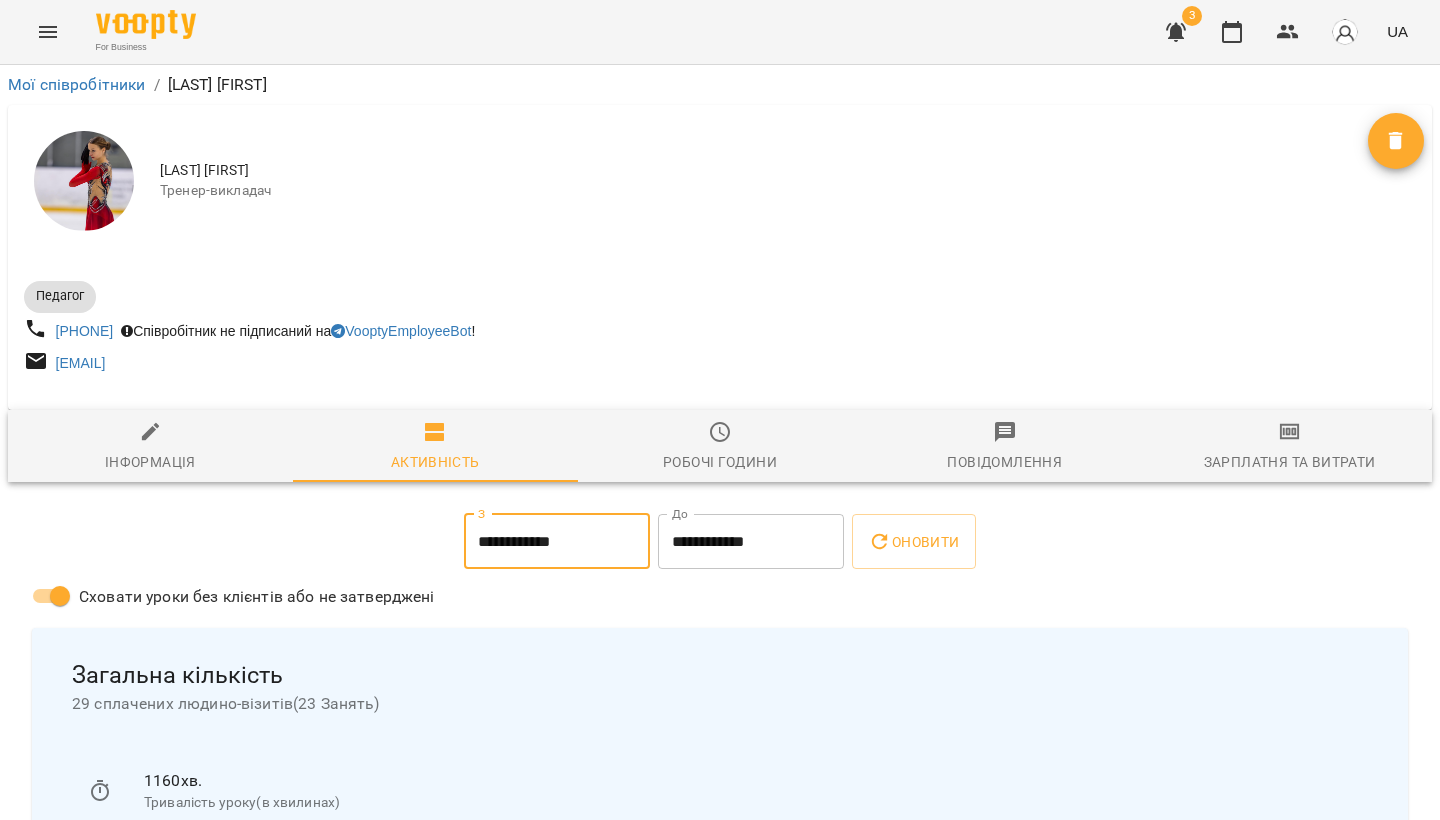 click on "**********" at bounding box center [751, 542] 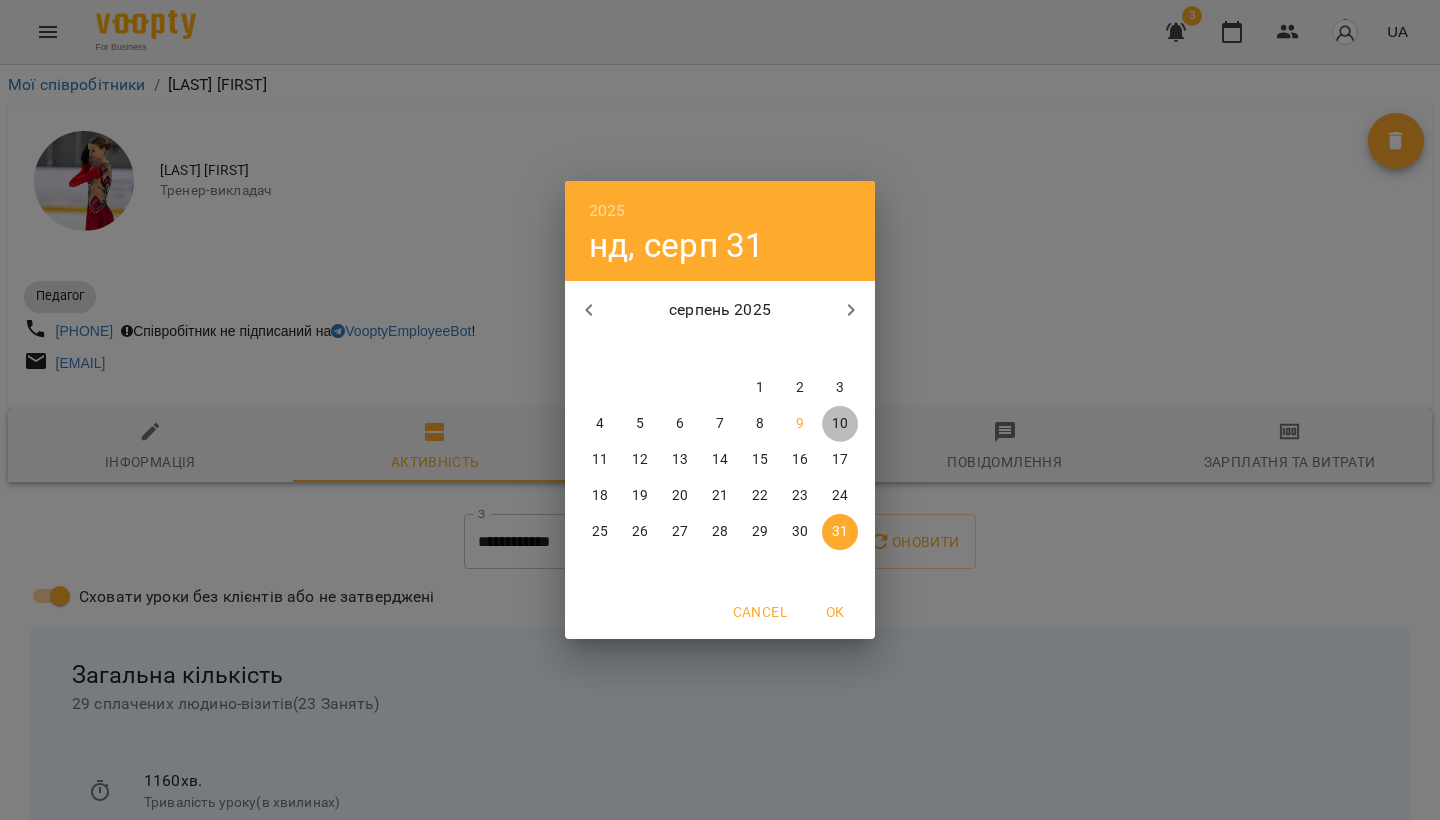 drag, startPoint x: 841, startPoint y: 432, endPoint x: 826, endPoint y: 443, distance: 18.601076 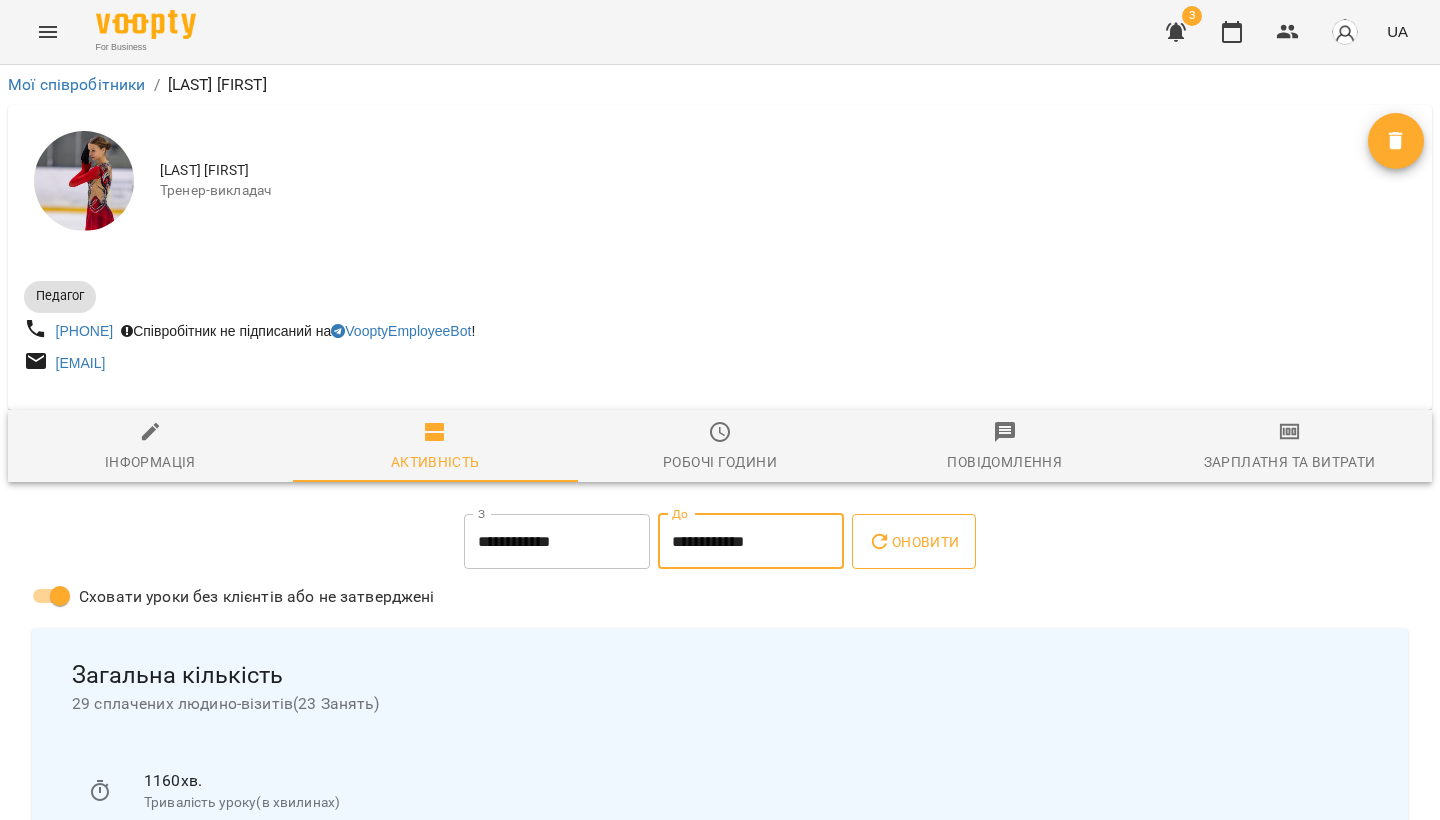 click on "Оновити" at bounding box center (913, 542) 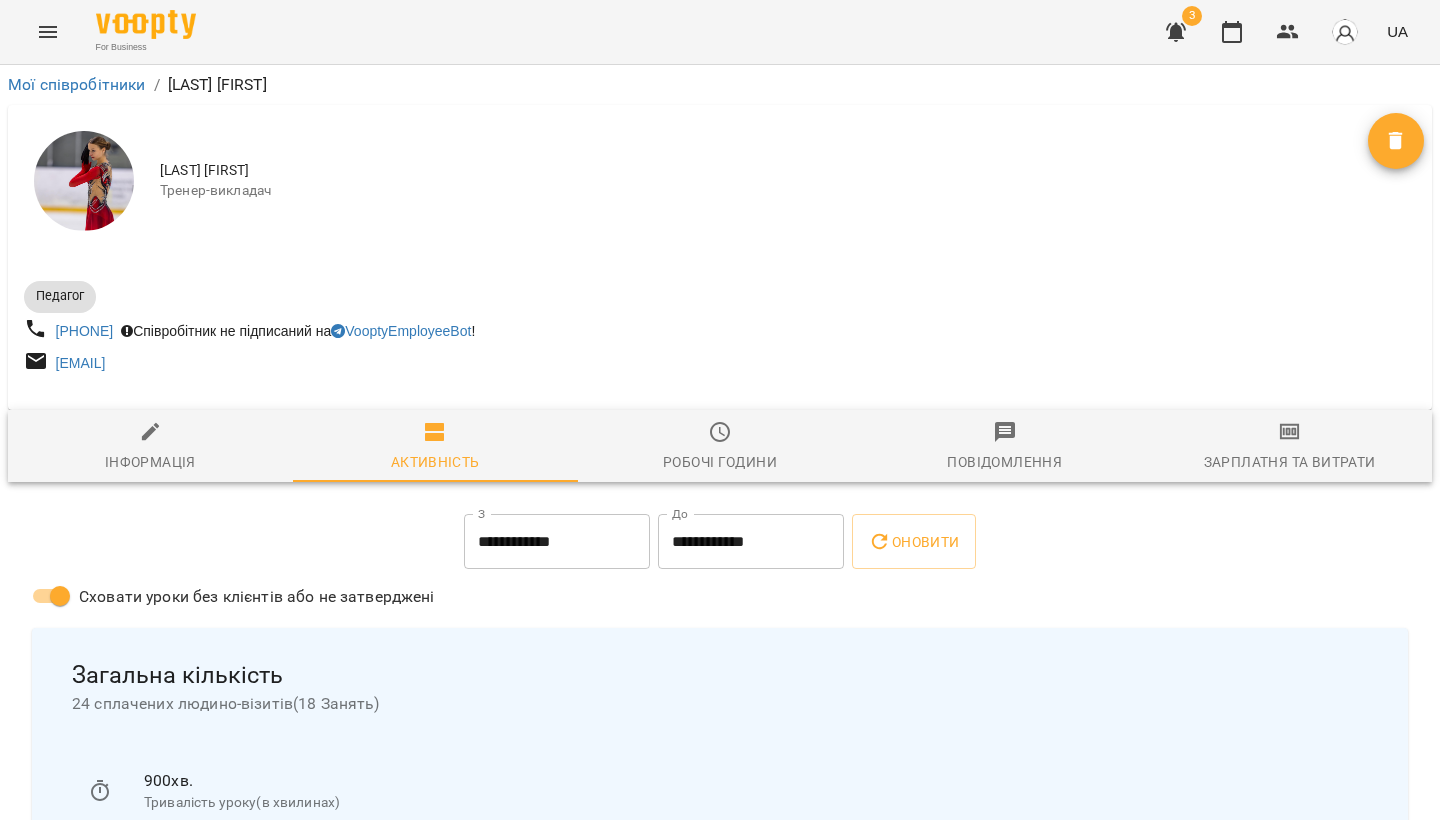 click on "Робочі години" at bounding box center [720, 447] 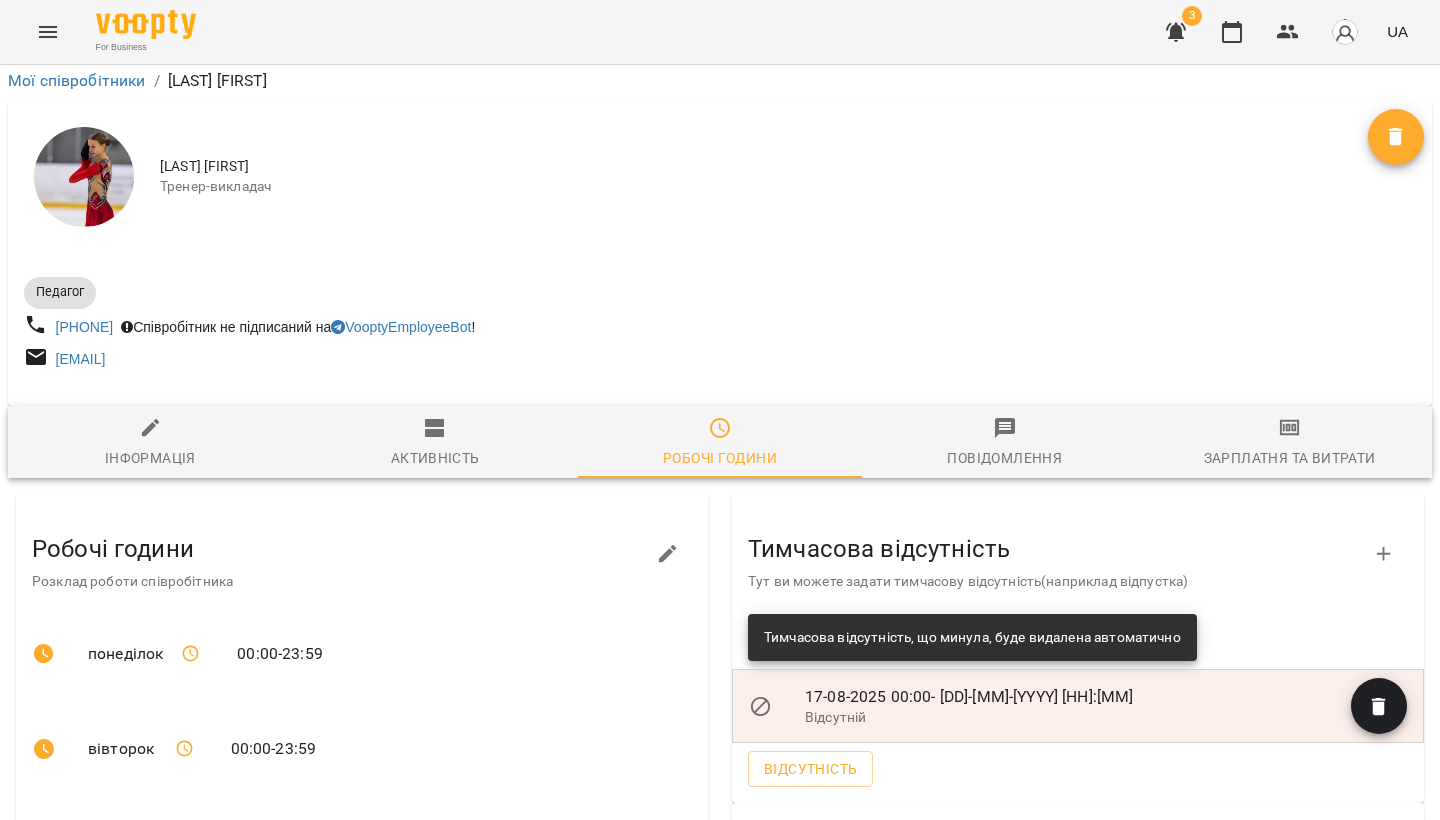 scroll, scrollTop: 337, scrollLeft: 0, axis: vertical 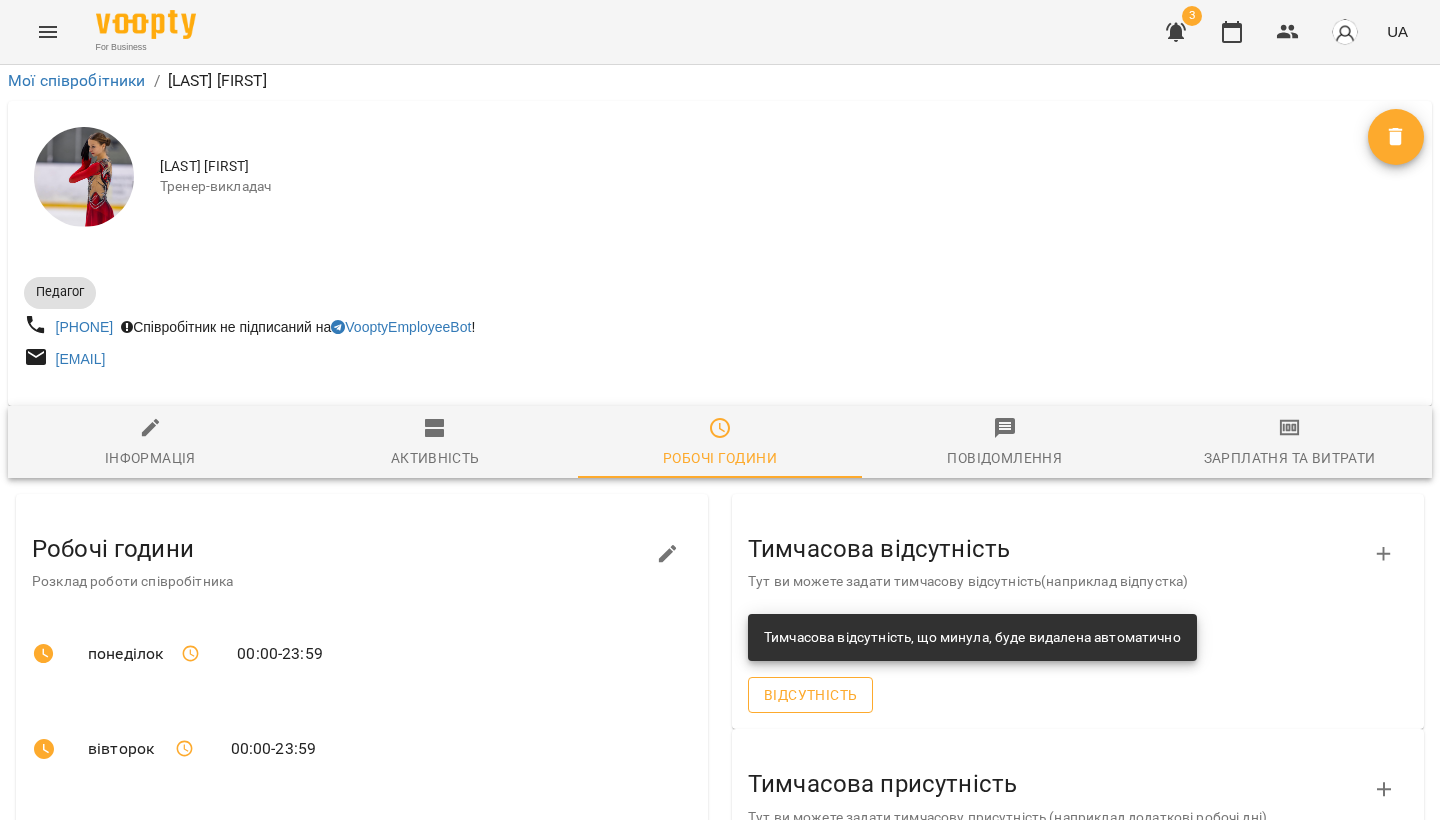 click on "Відсутність" at bounding box center (810, 695) 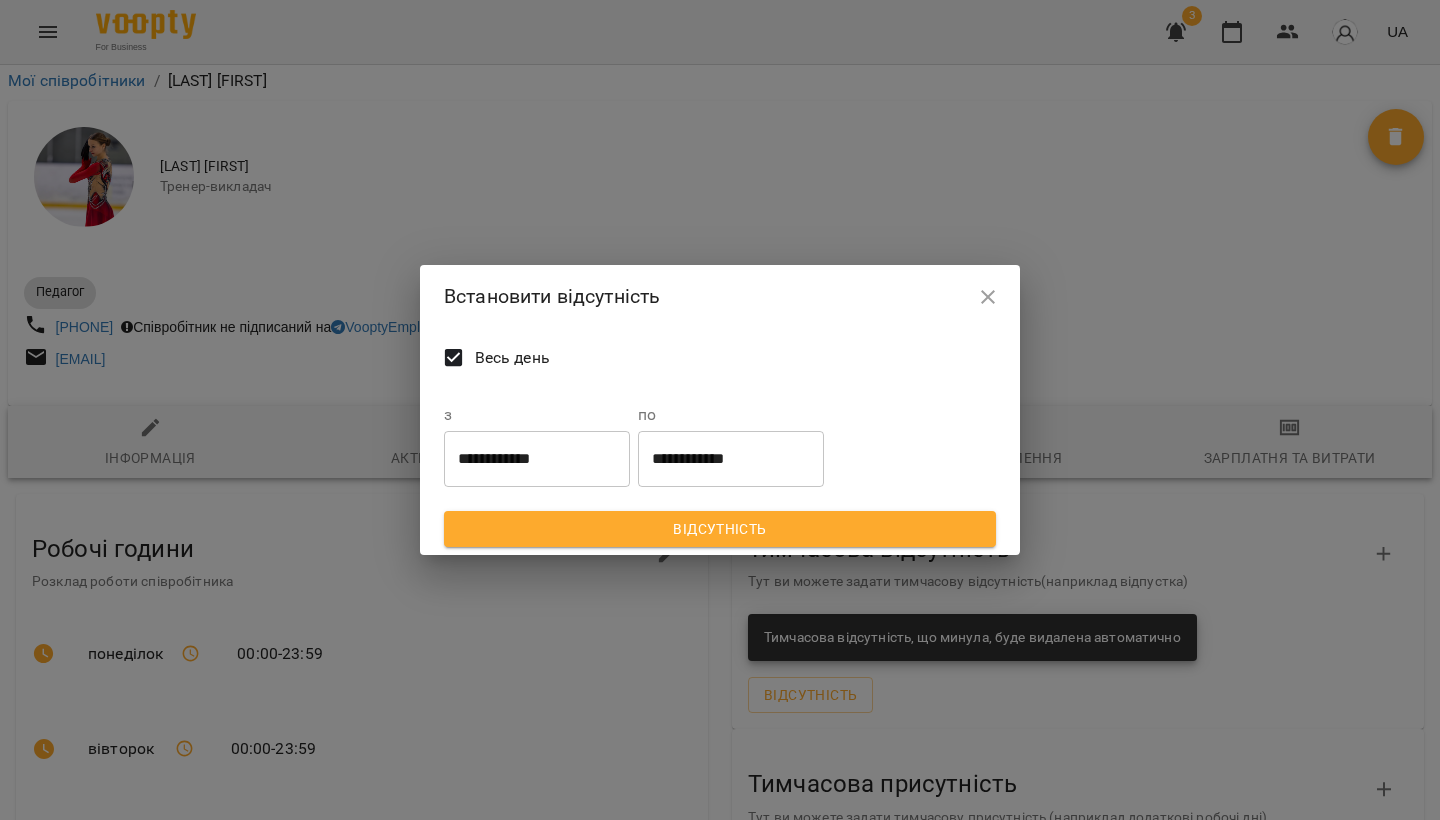 click on "**********" at bounding box center [537, 459] 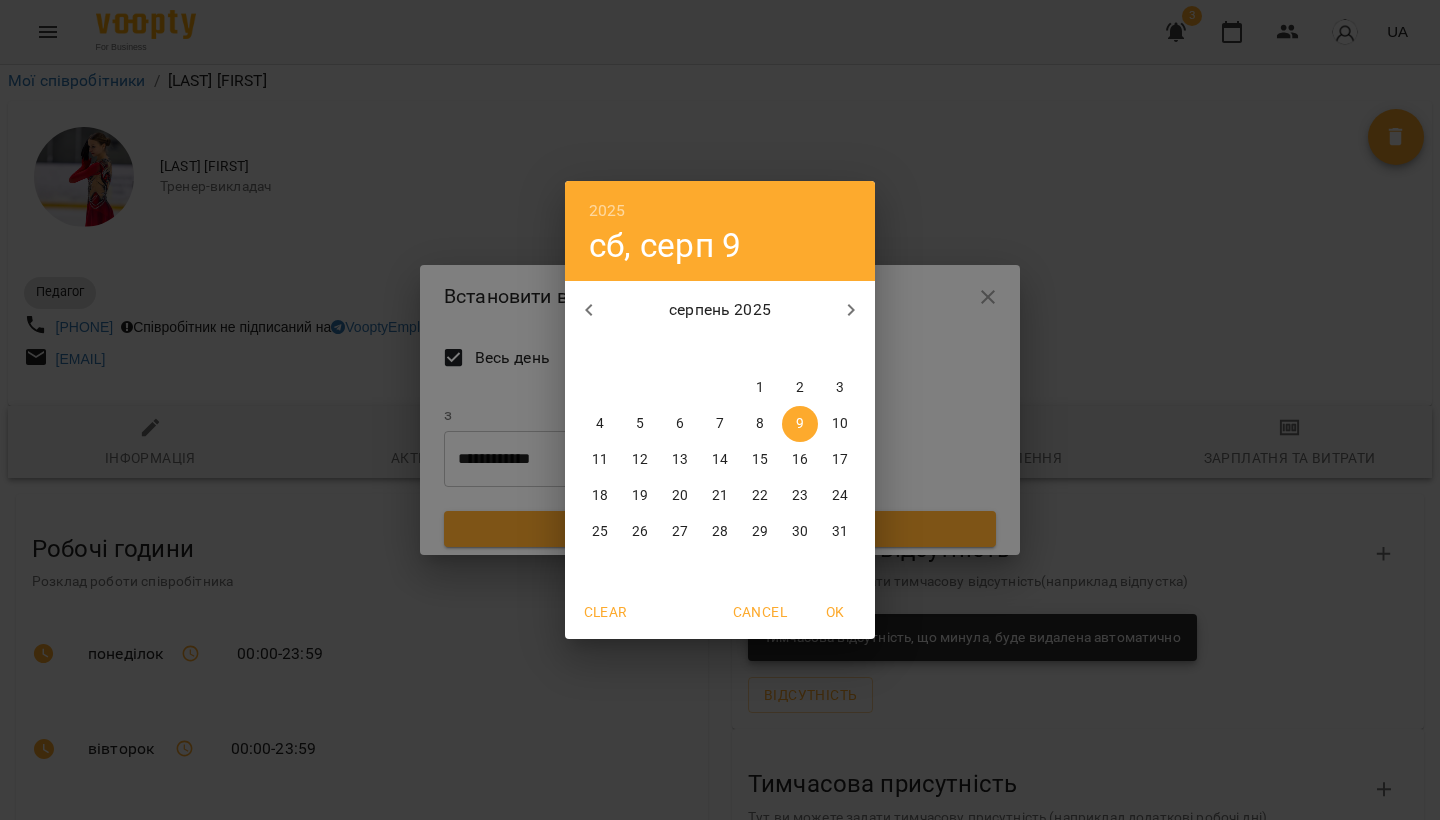 click on "11" at bounding box center (600, 460) 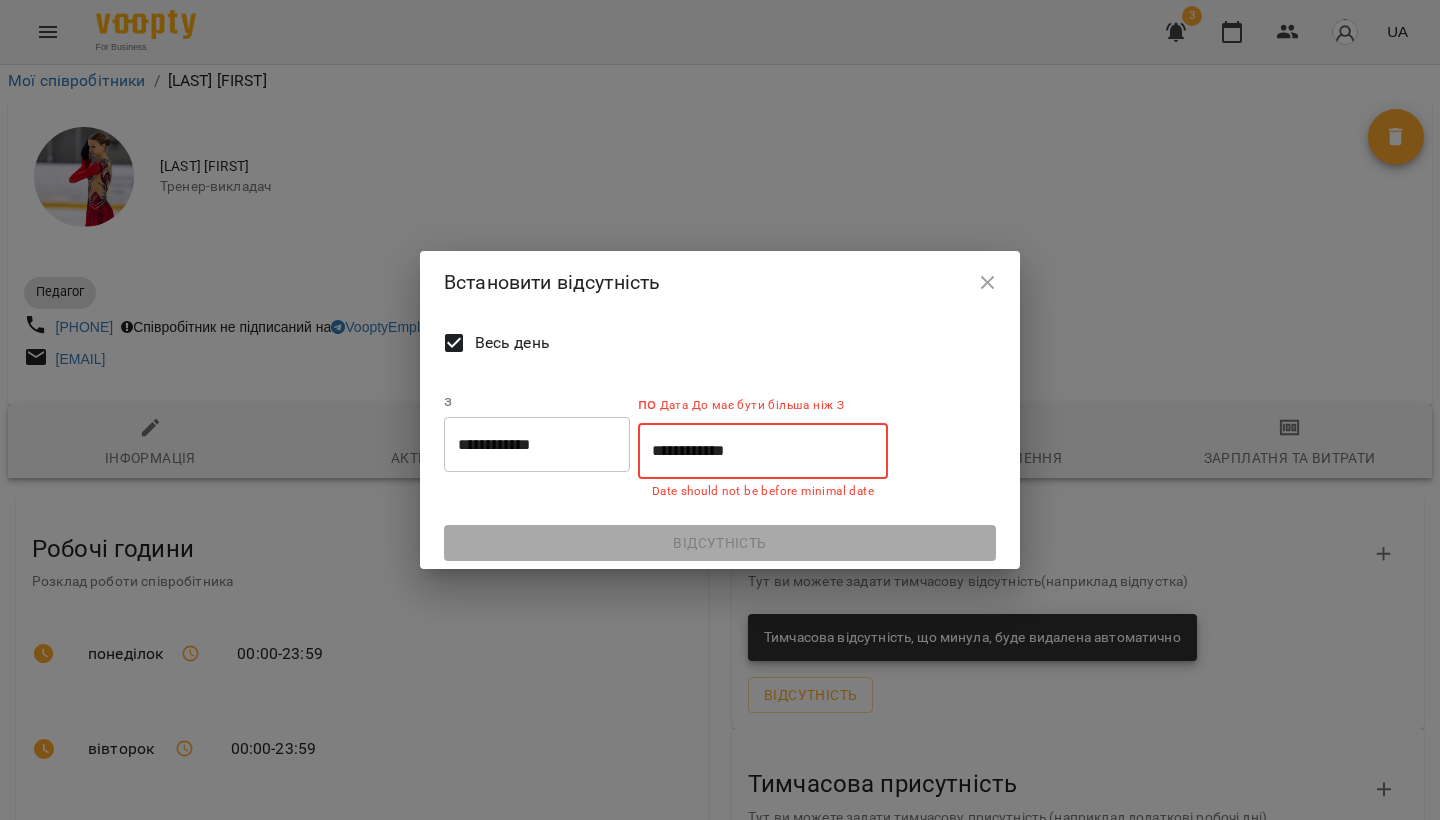 click on "**********" at bounding box center (763, 451) 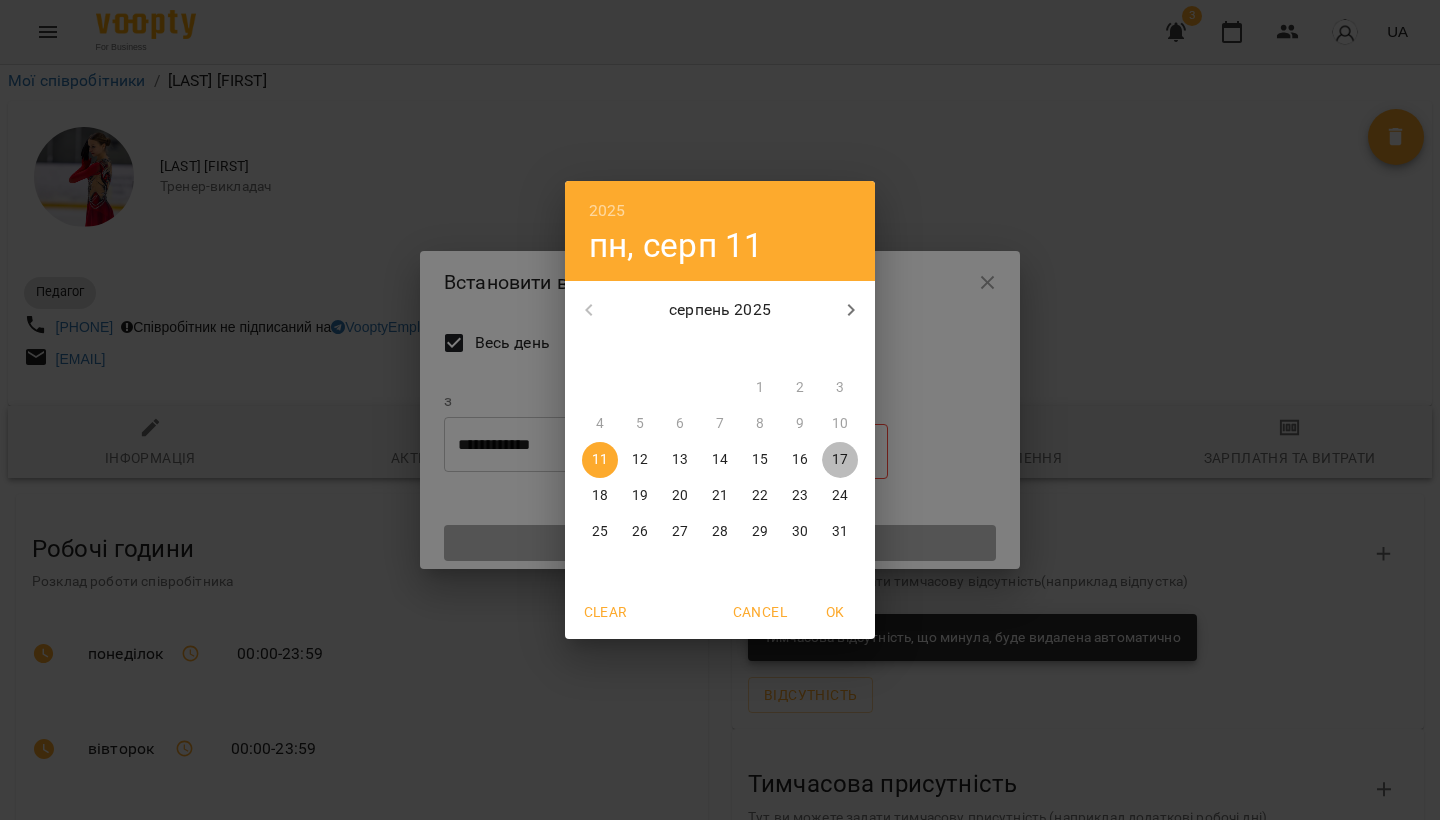 drag, startPoint x: 840, startPoint y: 463, endPoint x: 841, endPoint y: 485, distance: 22.022715 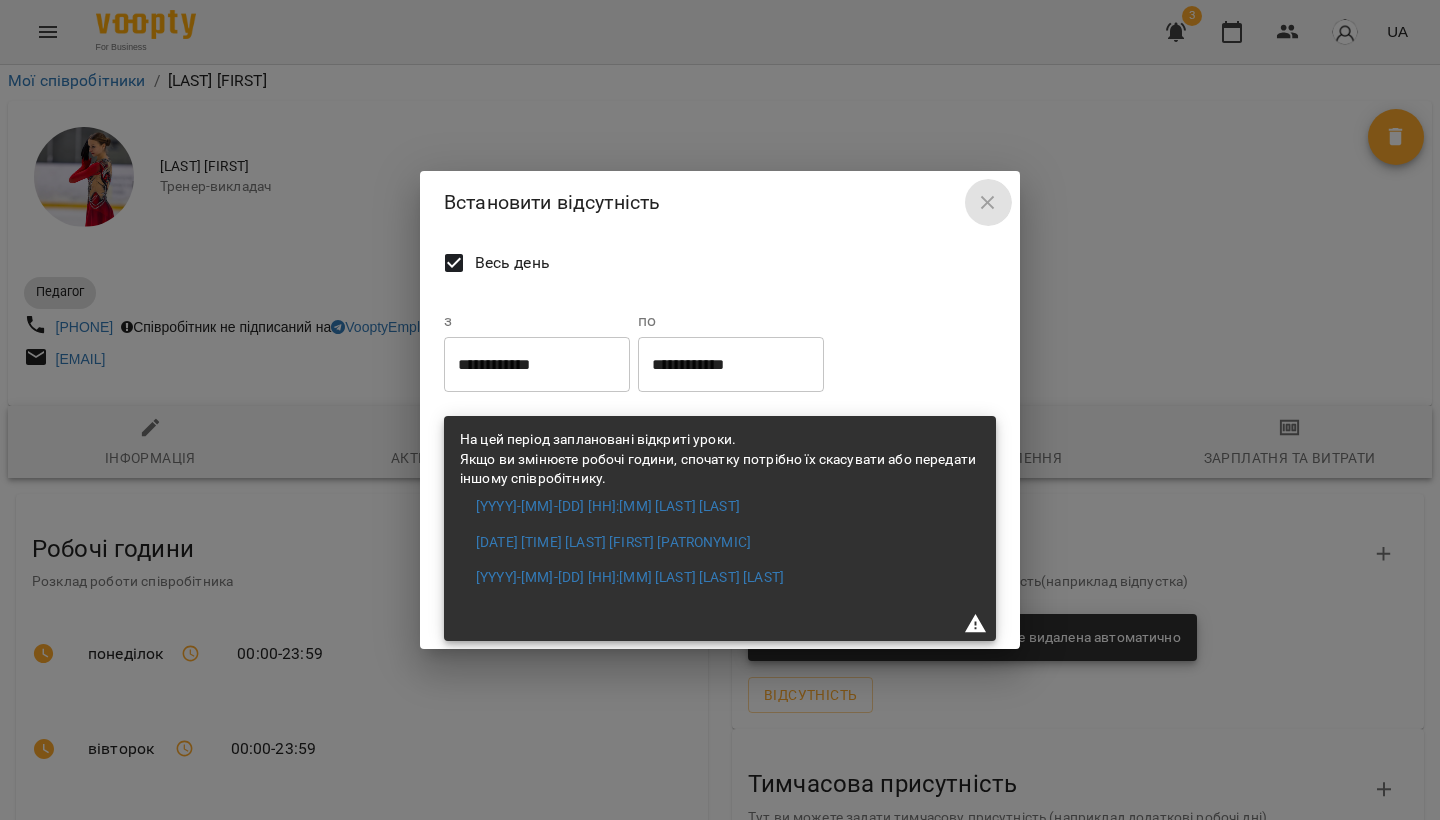 click 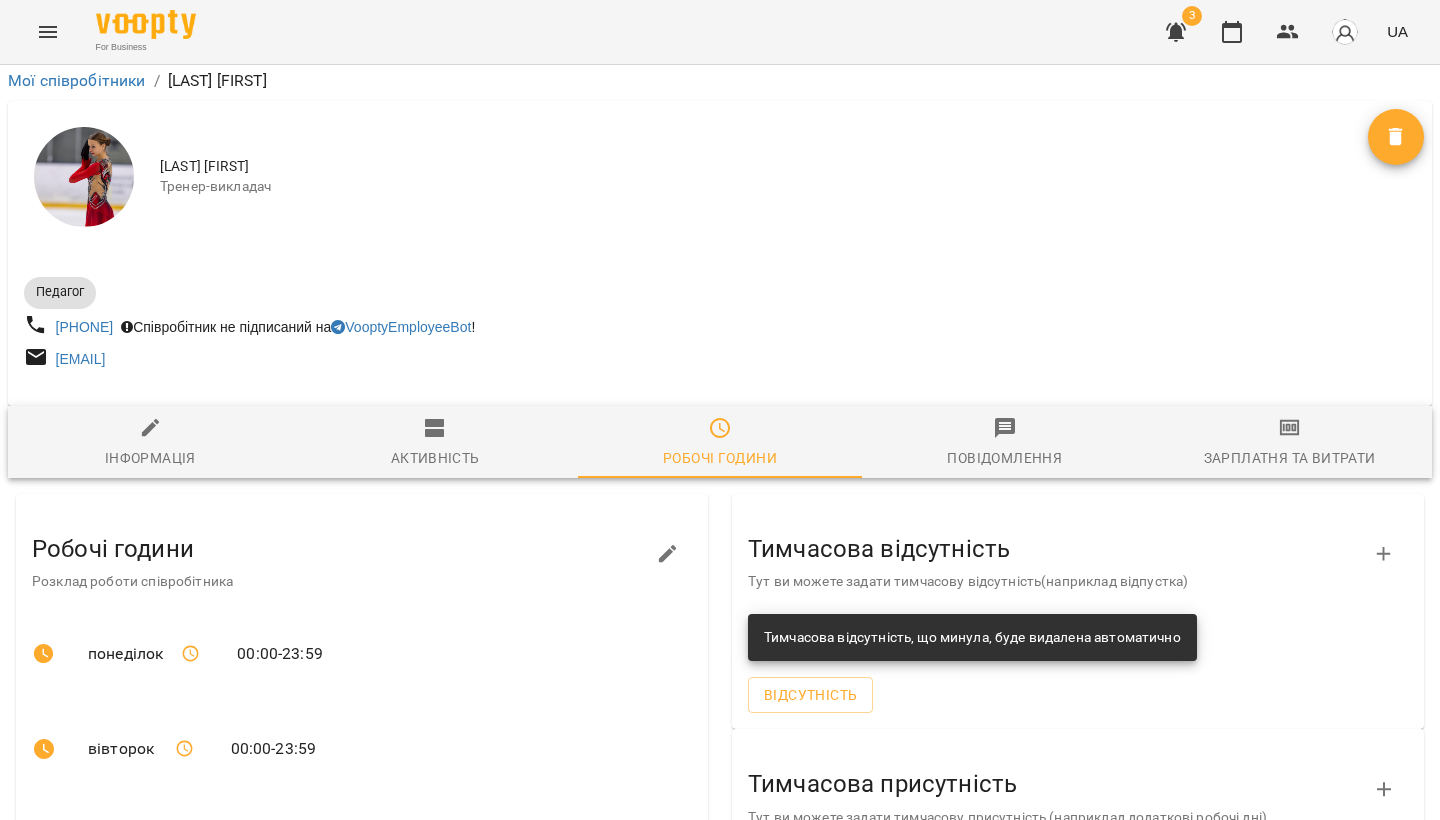 scroll, scrollTop: 585, scrollLeft: 0, axis: vertical 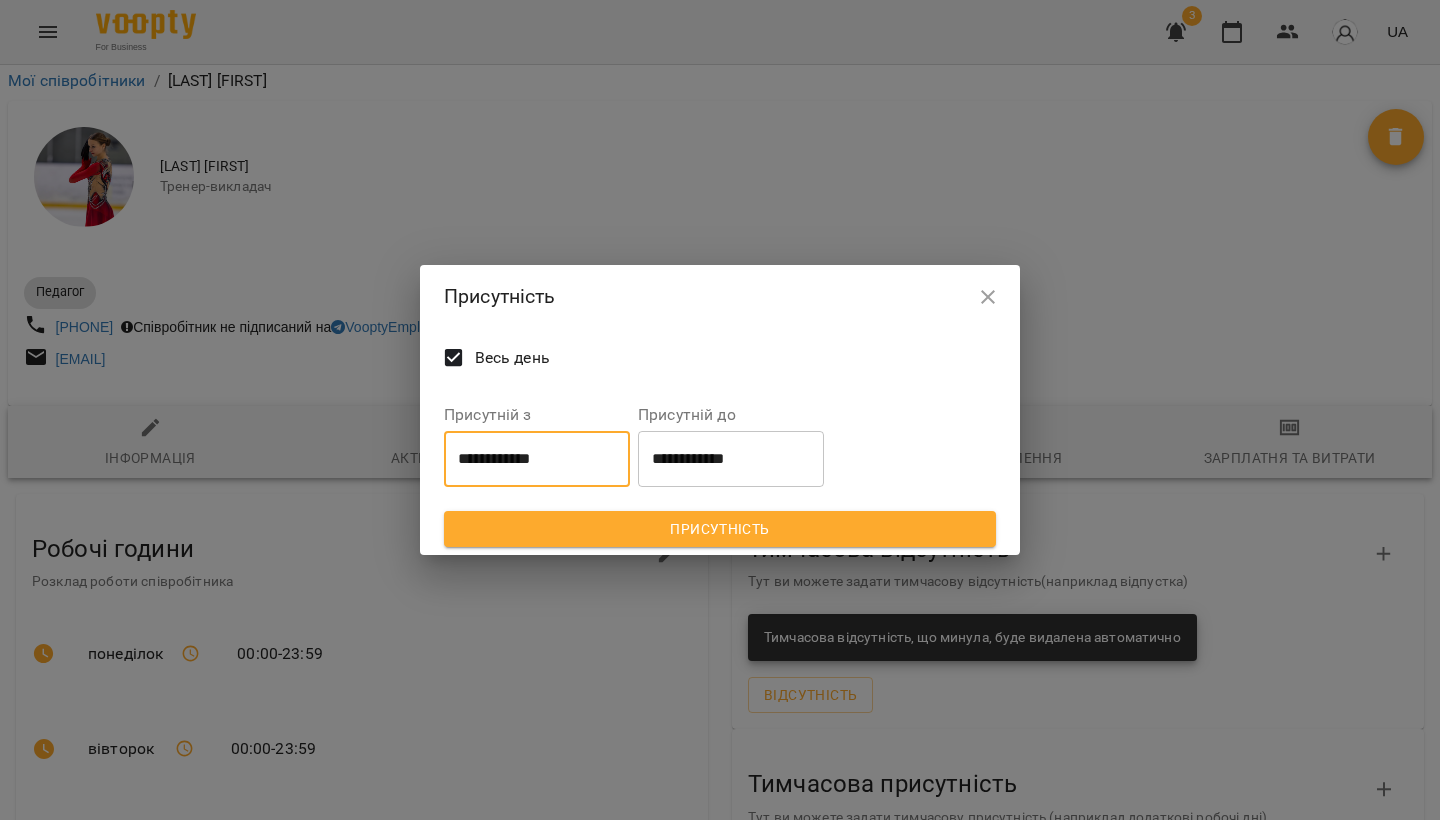 click on "**********" at bounding box center (537, 459) 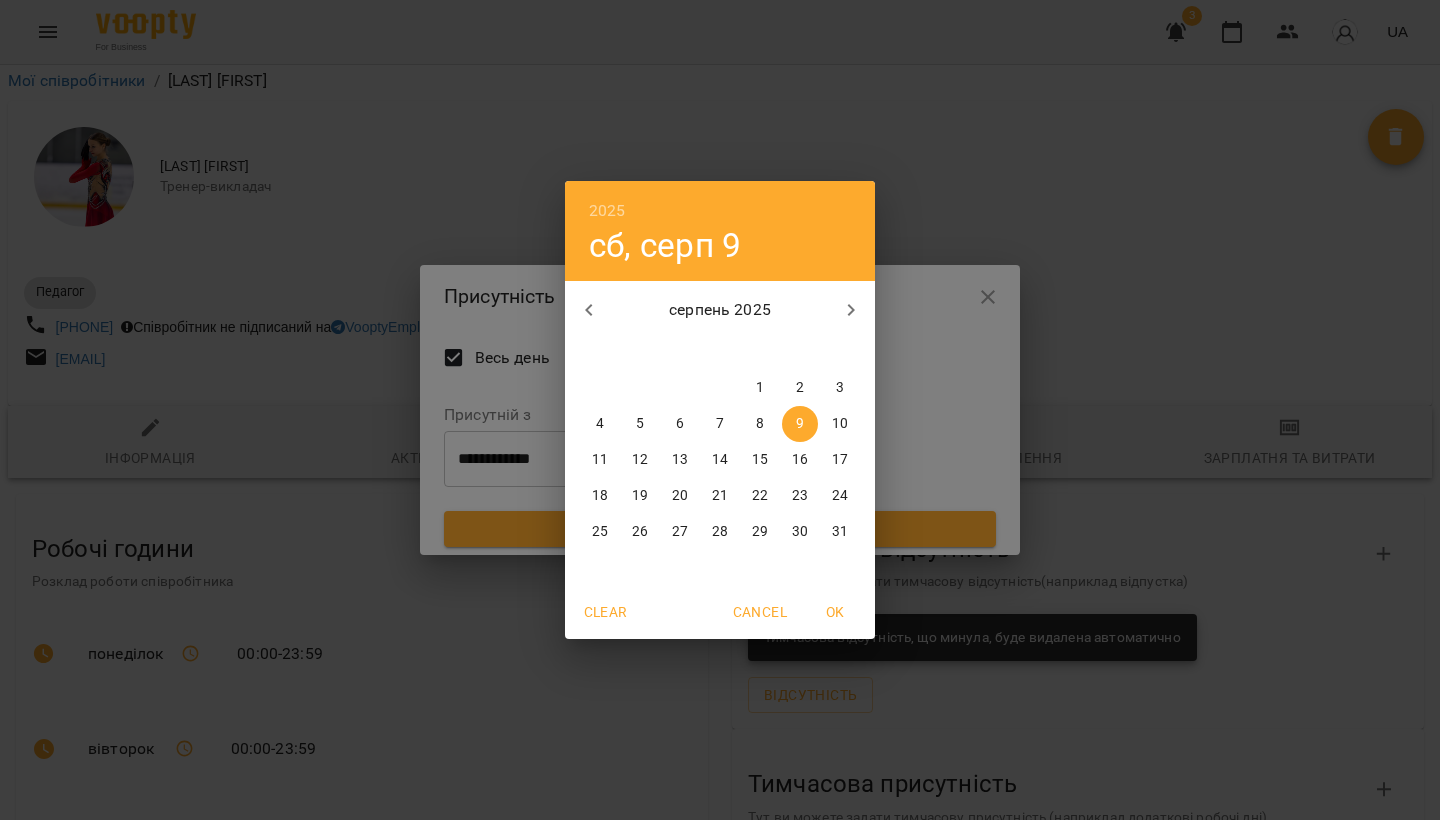 click on "11" at bounding box center [600, 460] 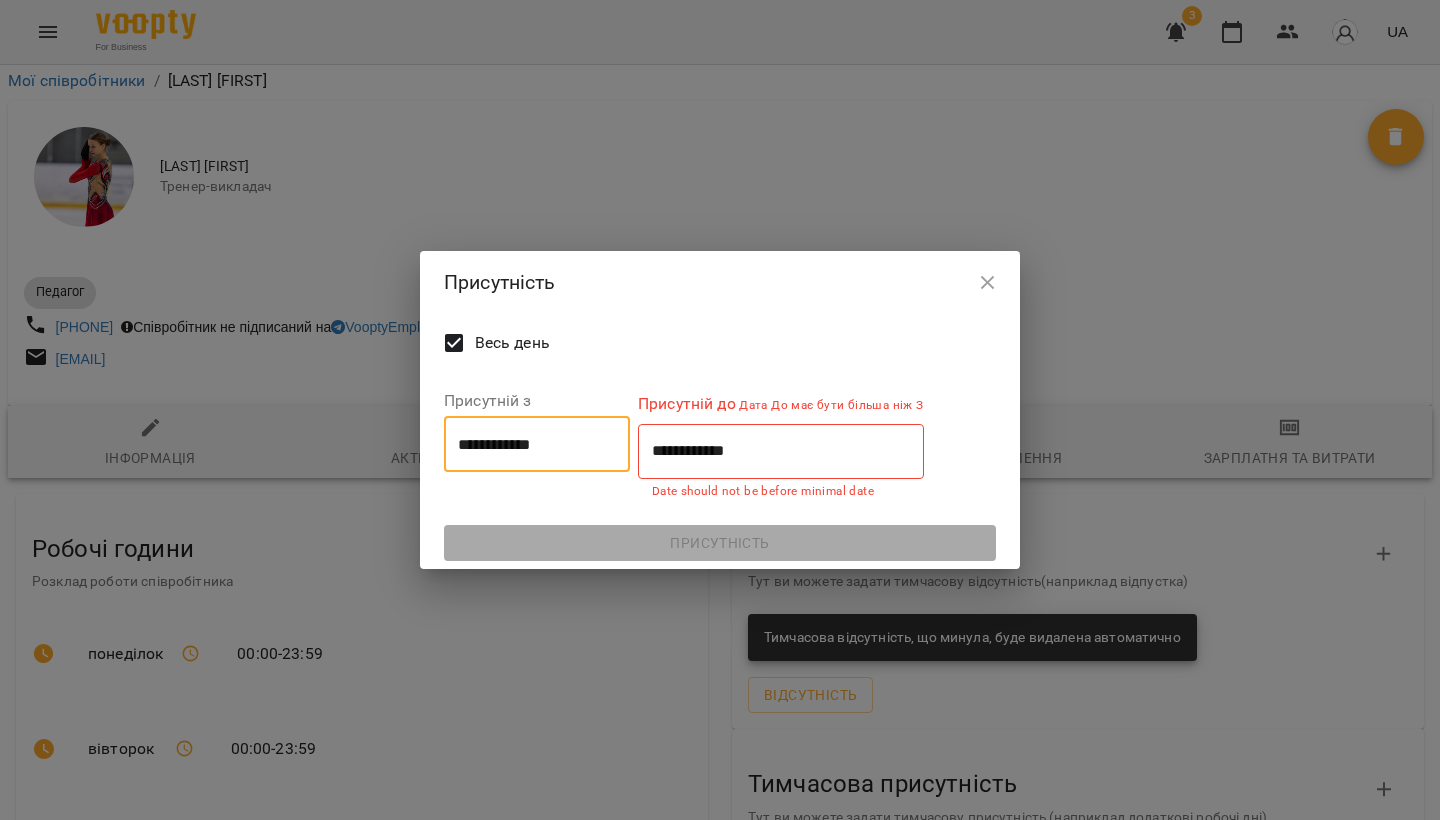 click on "**********" at bounding box center (781, 451) 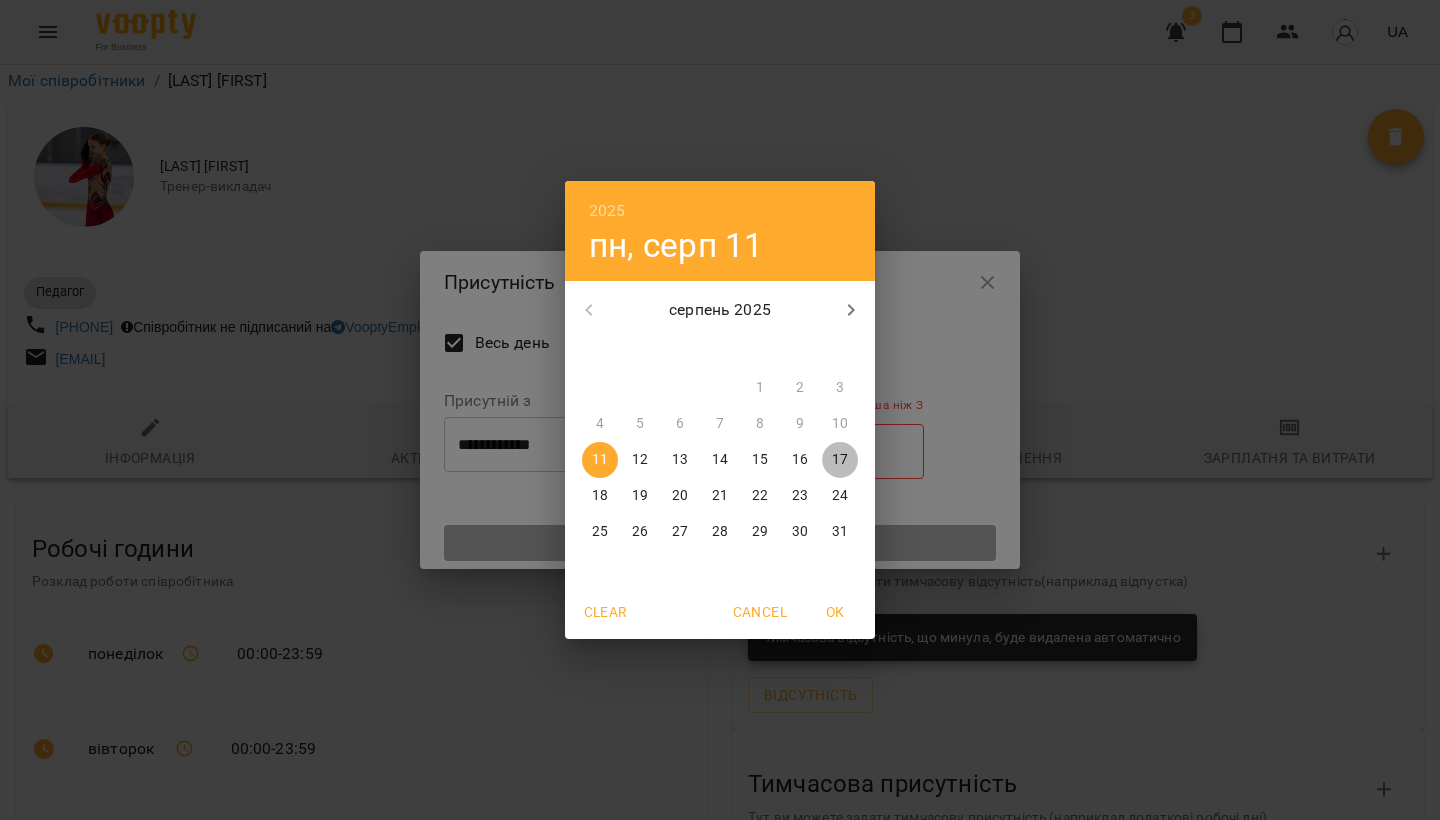 click on "17" at bounding box center (840, 460) 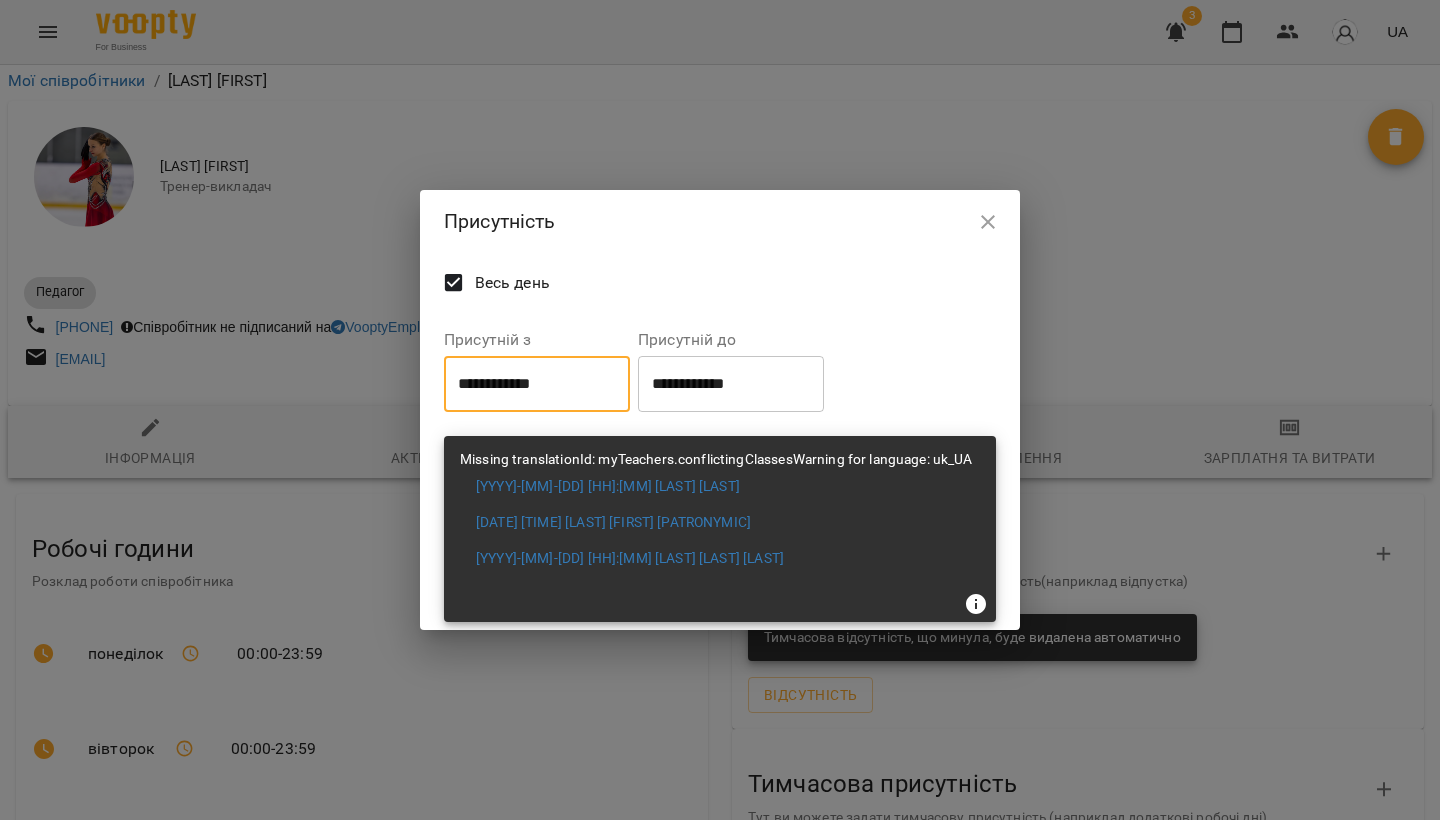 click on "**********" at bounding box center [537, 384] 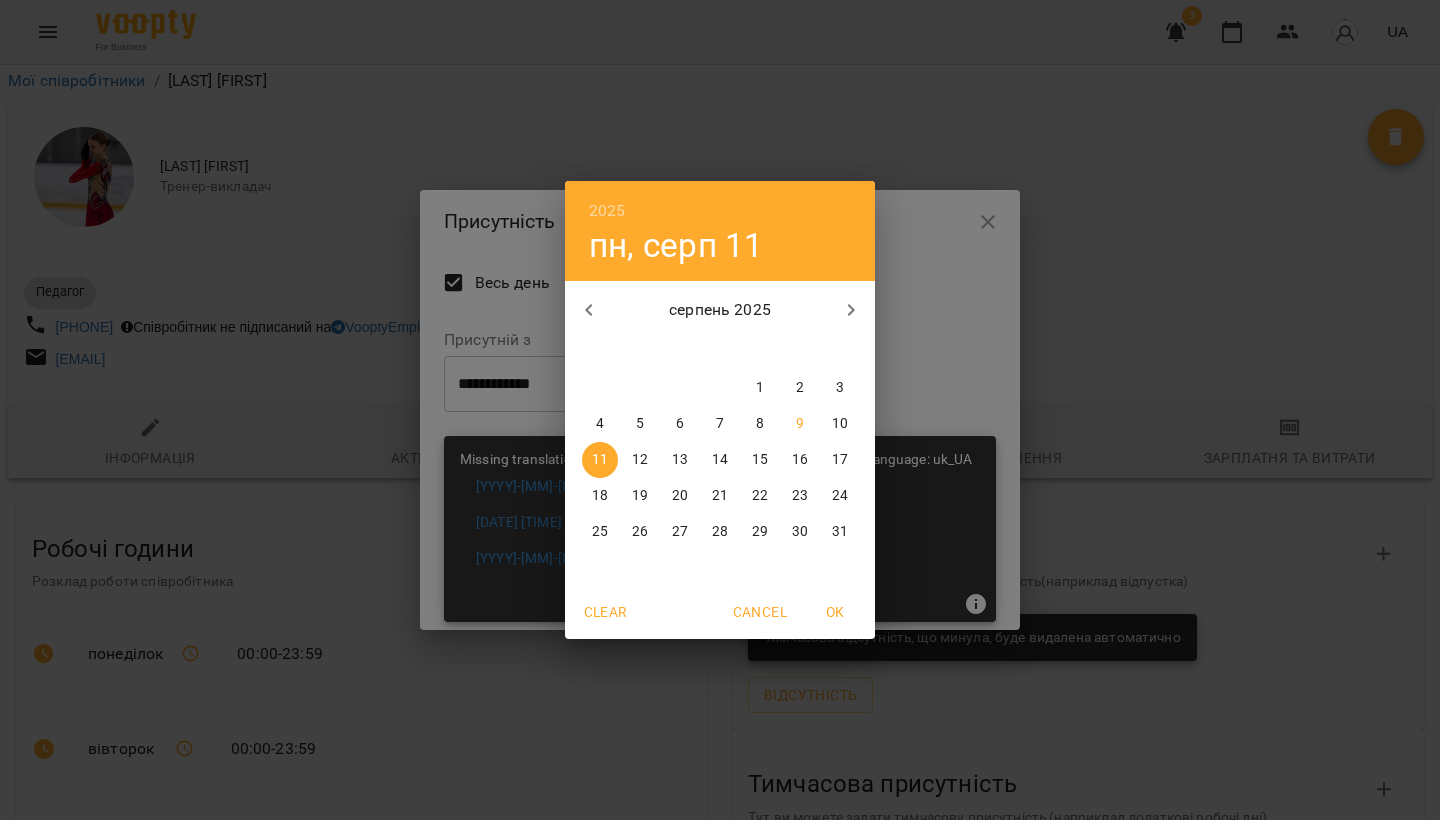 click on "OK" at bounding box center [835, 612] 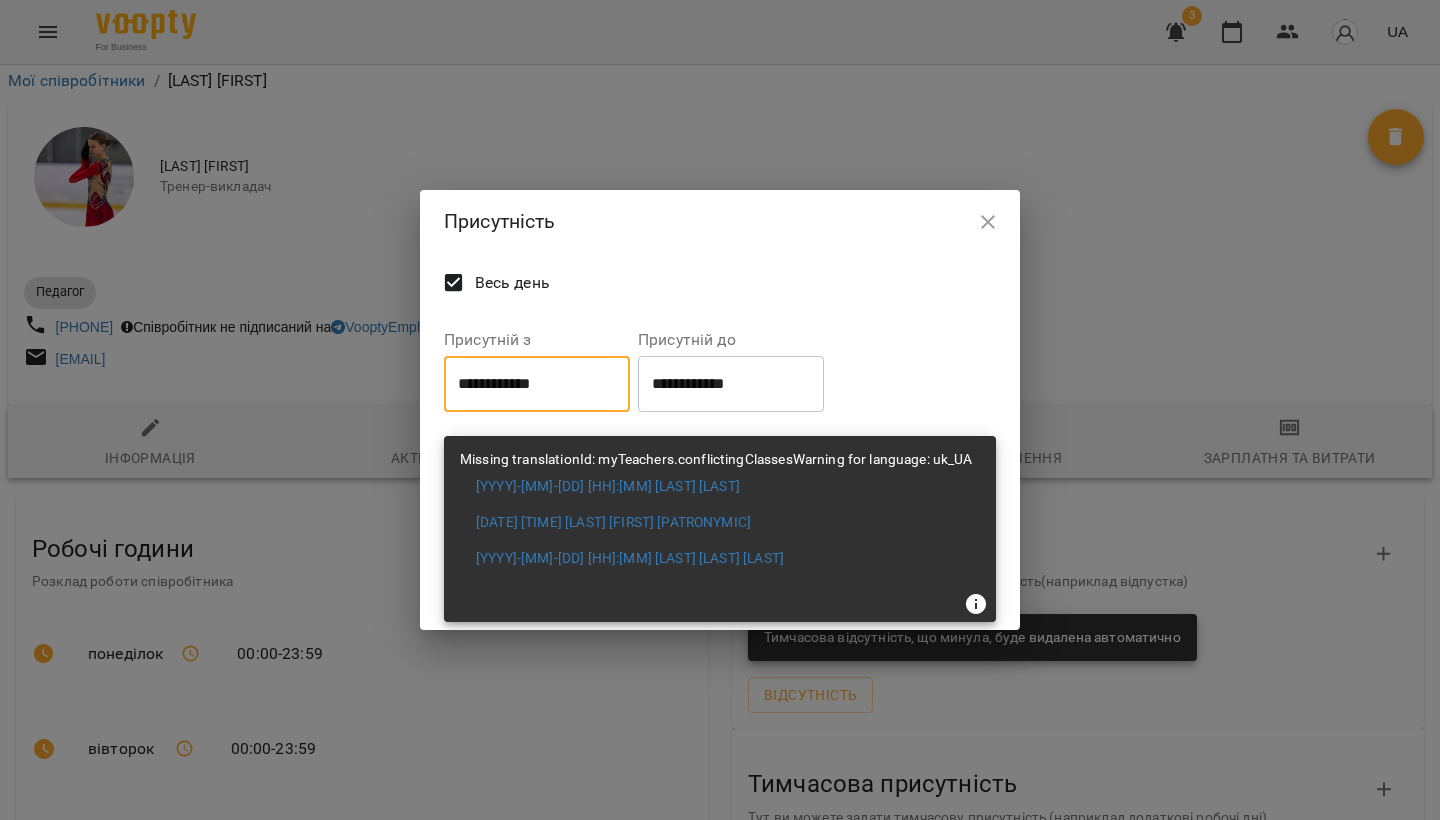 click 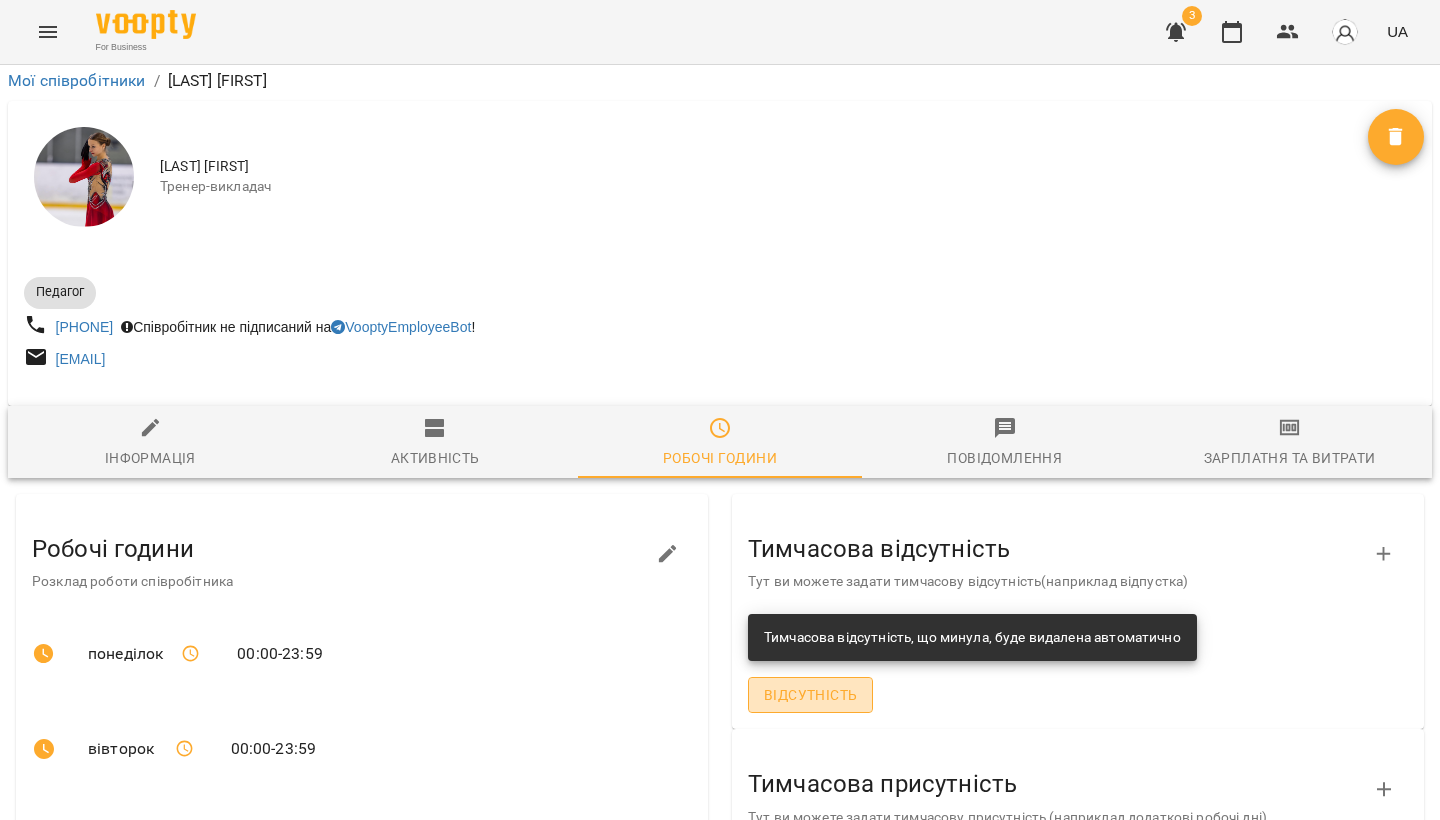 click on "Відсутність" at bounding box center [810, 695] 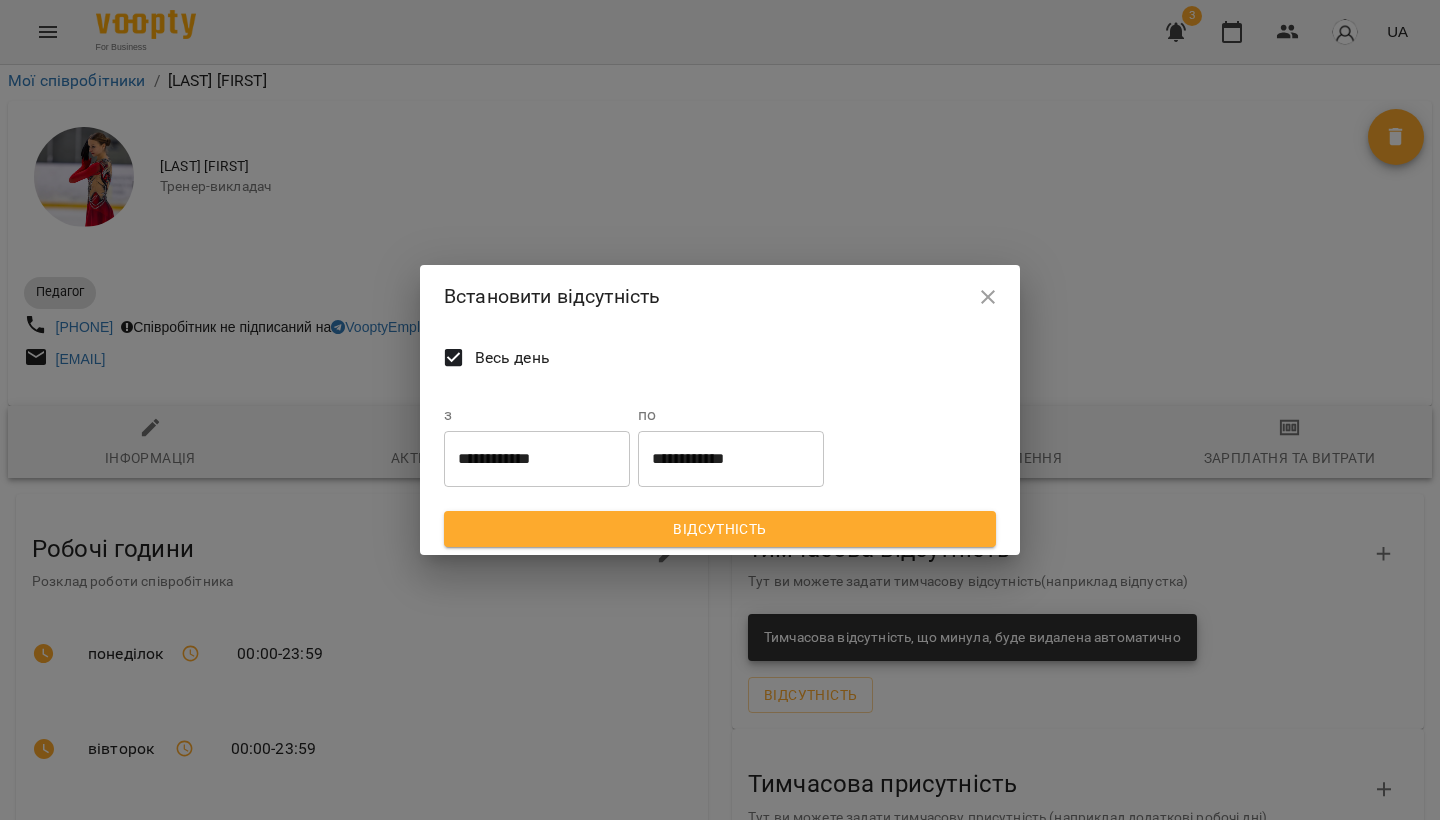 click on "**********" at bounding box center (537, 459) 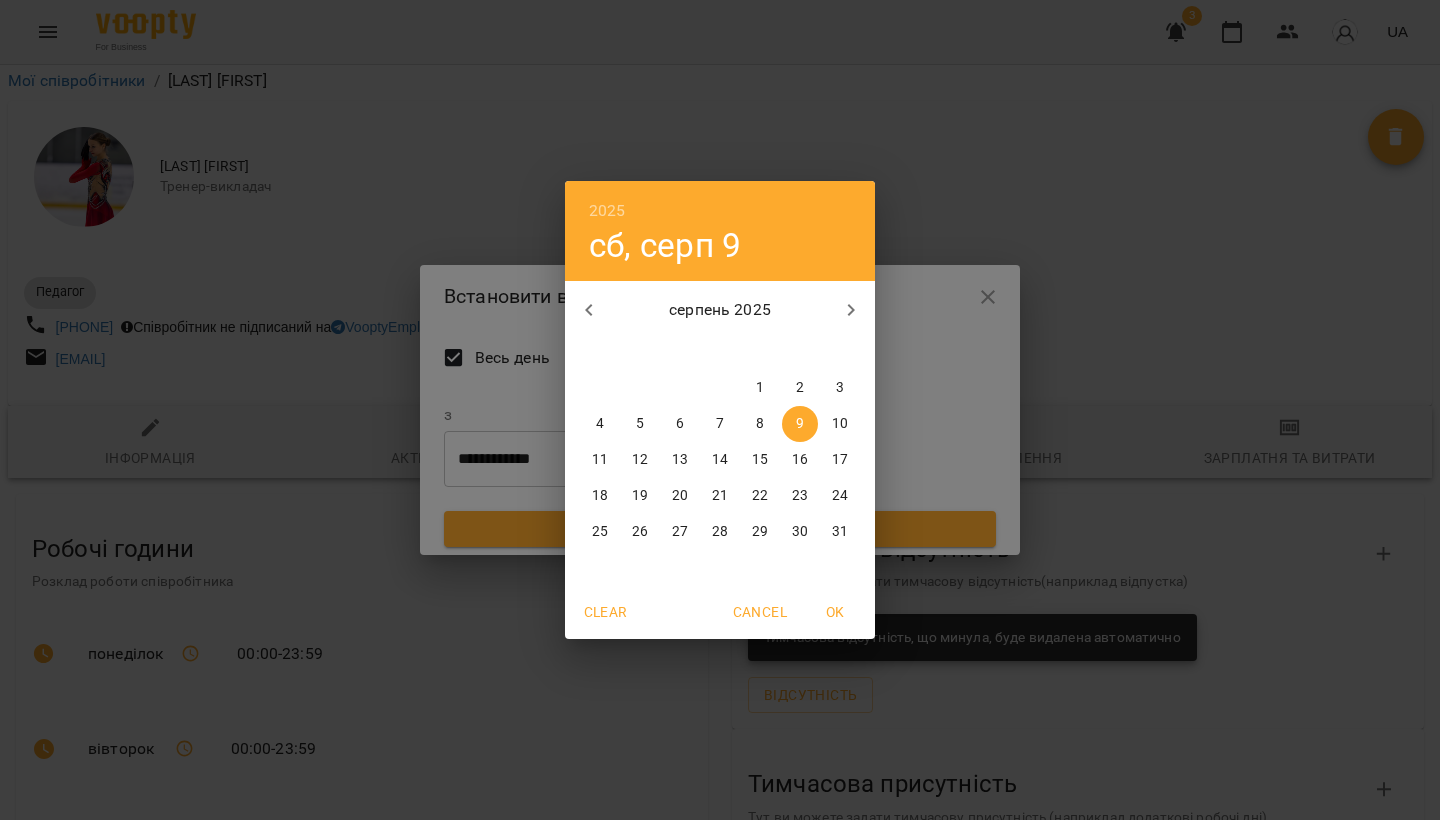 click on "11" at bounding box center (600, 460) 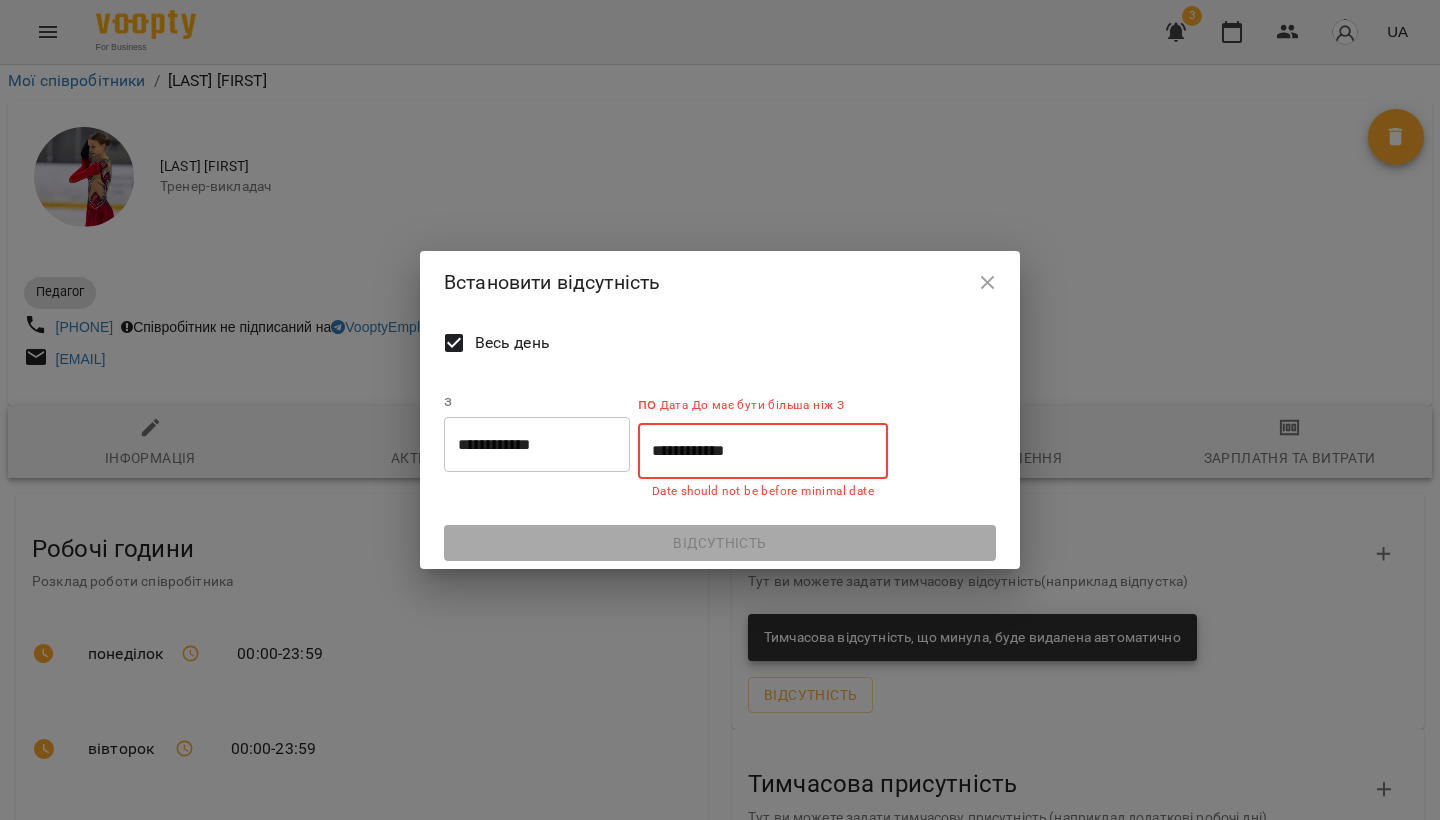 click on "**********" at bounding box center (763, 451) 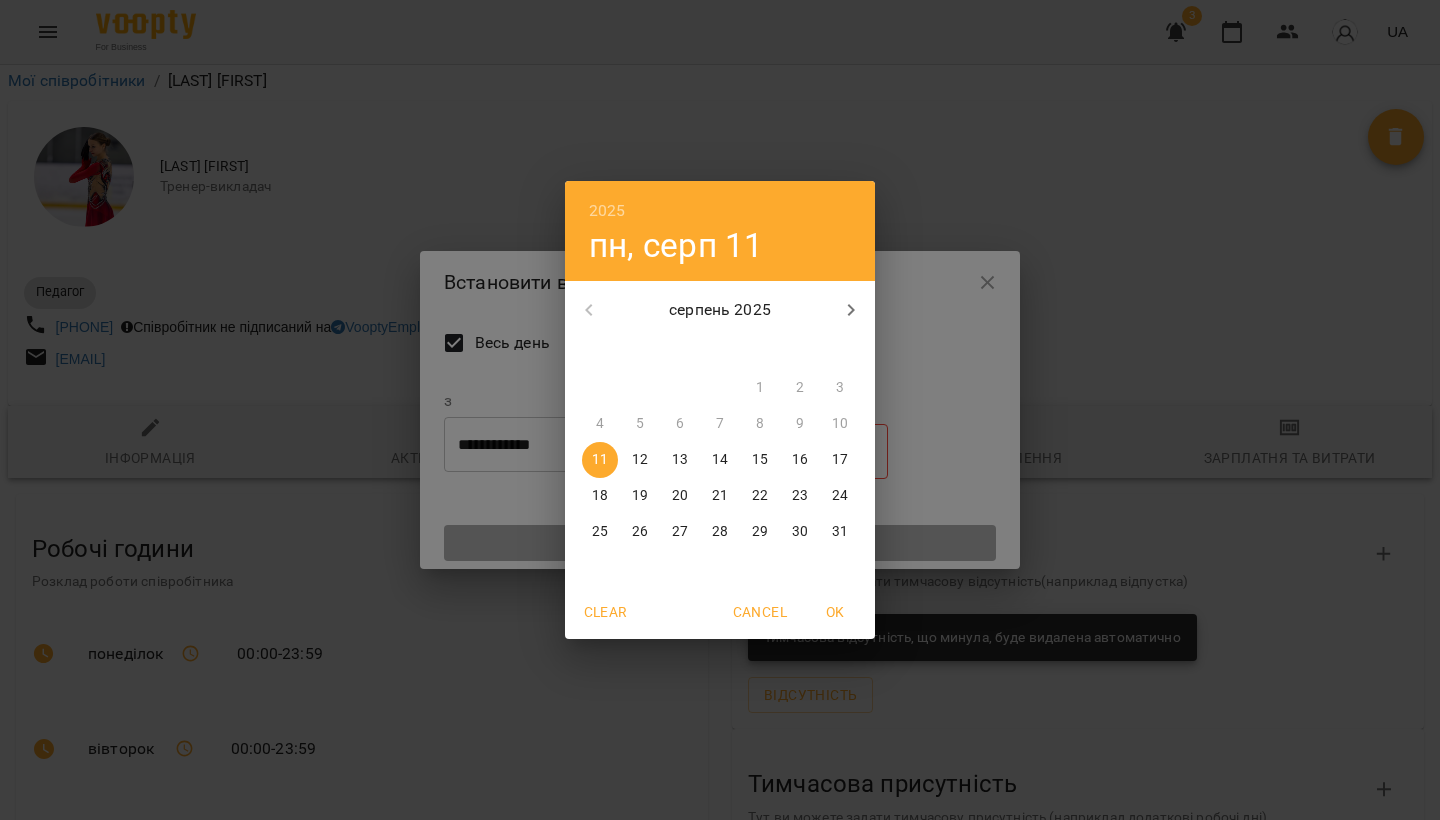 click on "17" at bounding box center (840, 460) 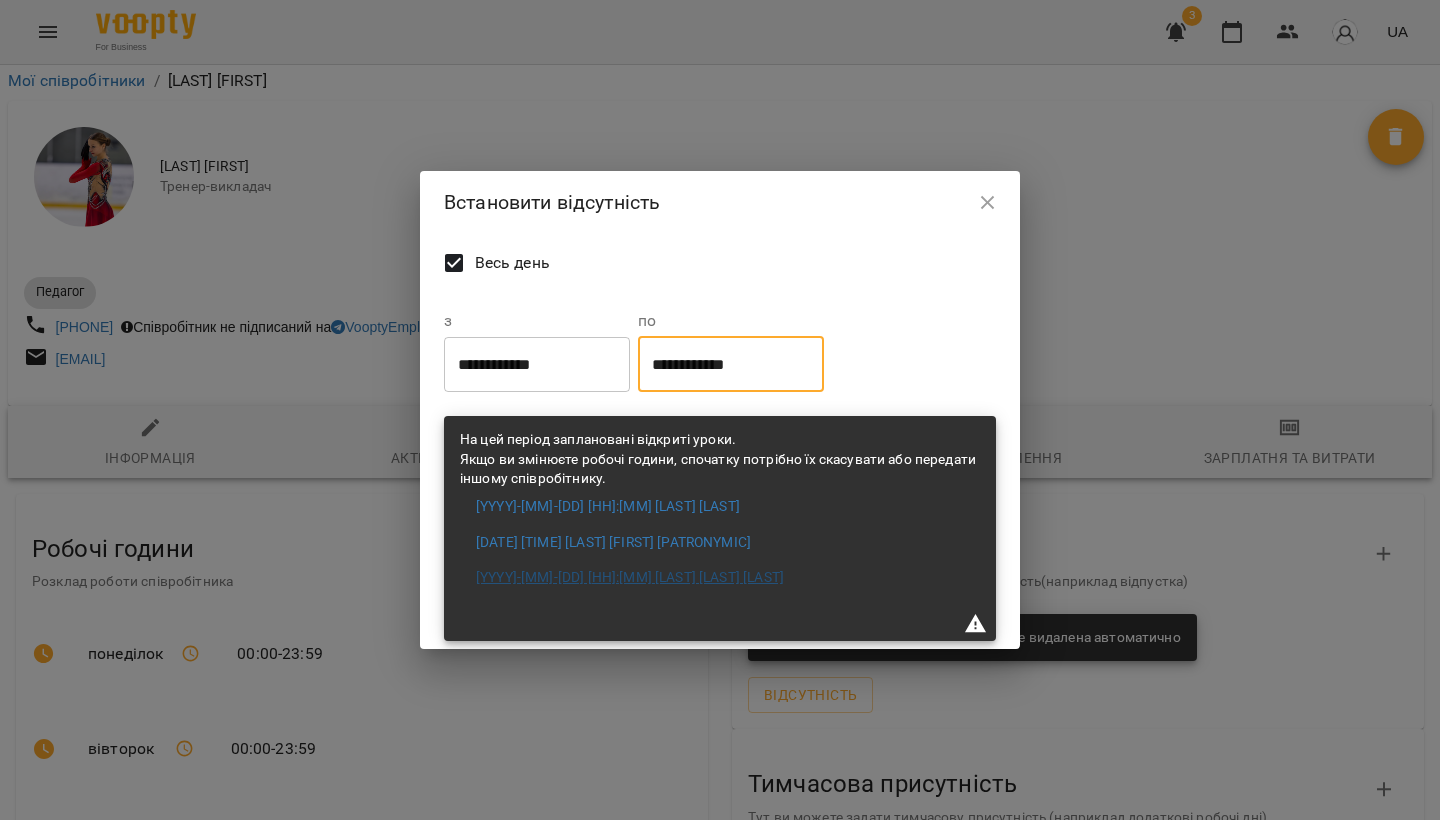 click on "[DATE] [TIME]   [LAST] [LAST] [LAST]" at bounding box center [630, 578] 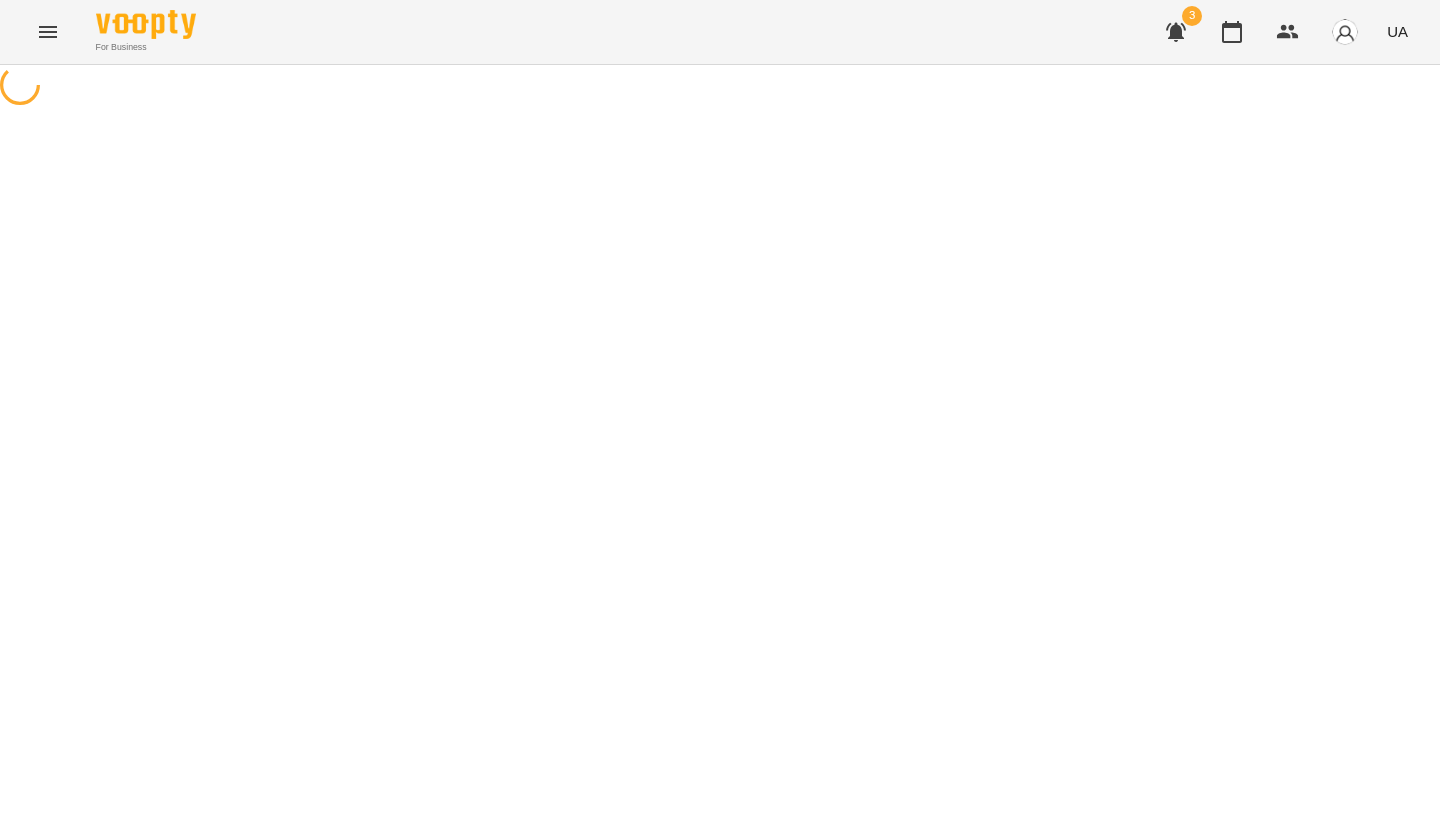 scroll, scrollTop: 0, scrollLeft: 0, axis: both 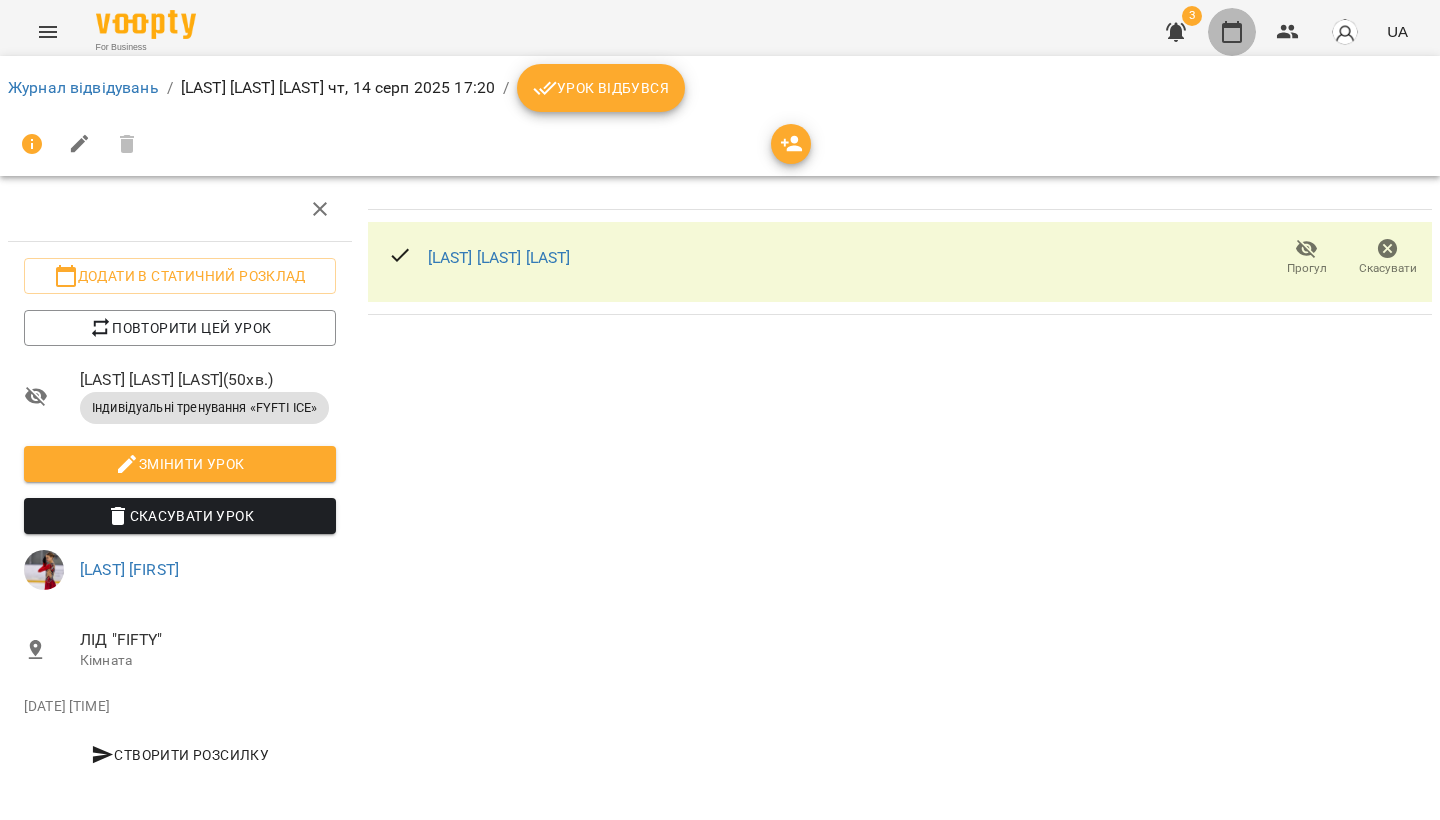 click 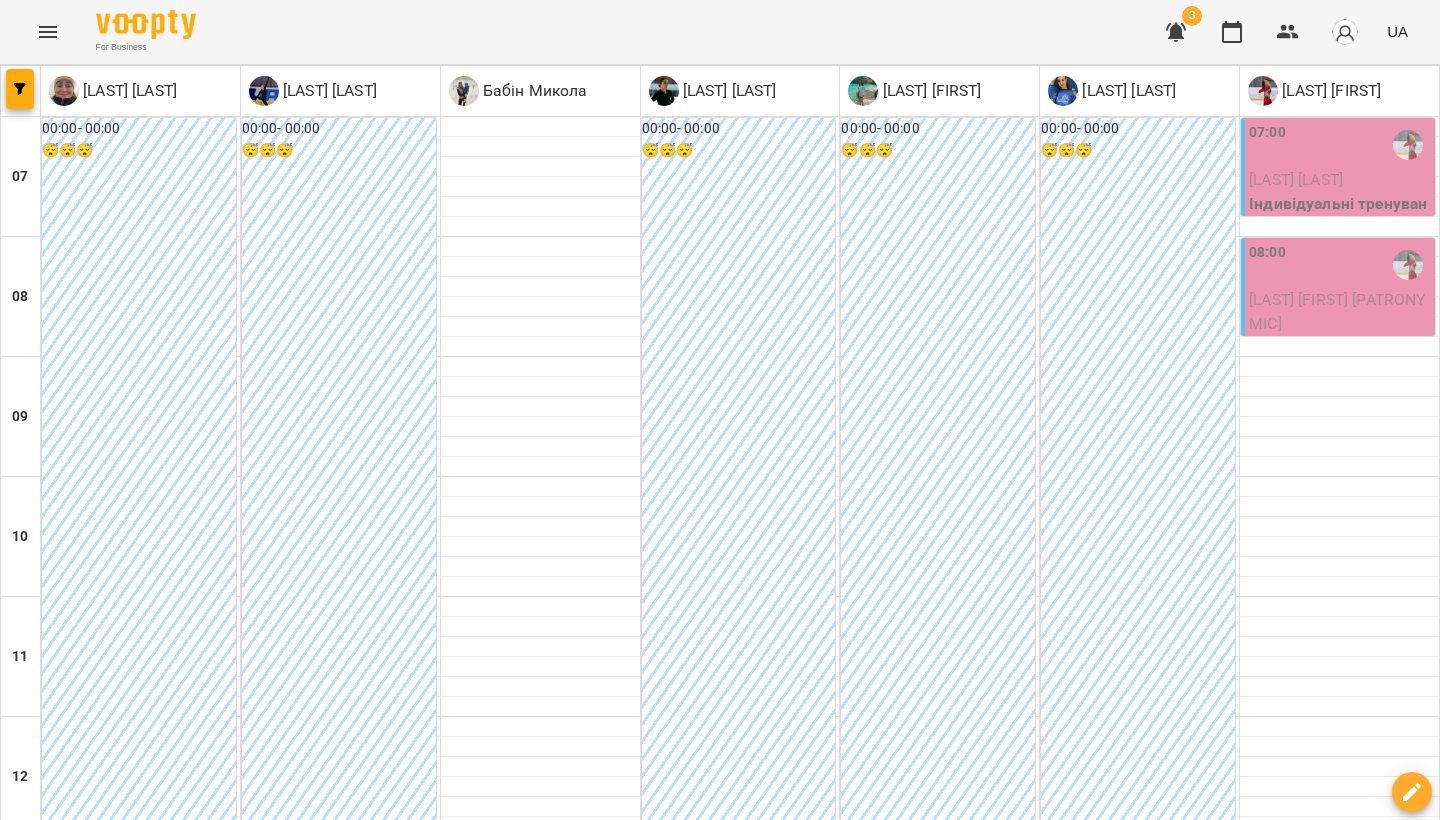 click on "[LAST] [FIRST]" at bounding box center [1329, 91] 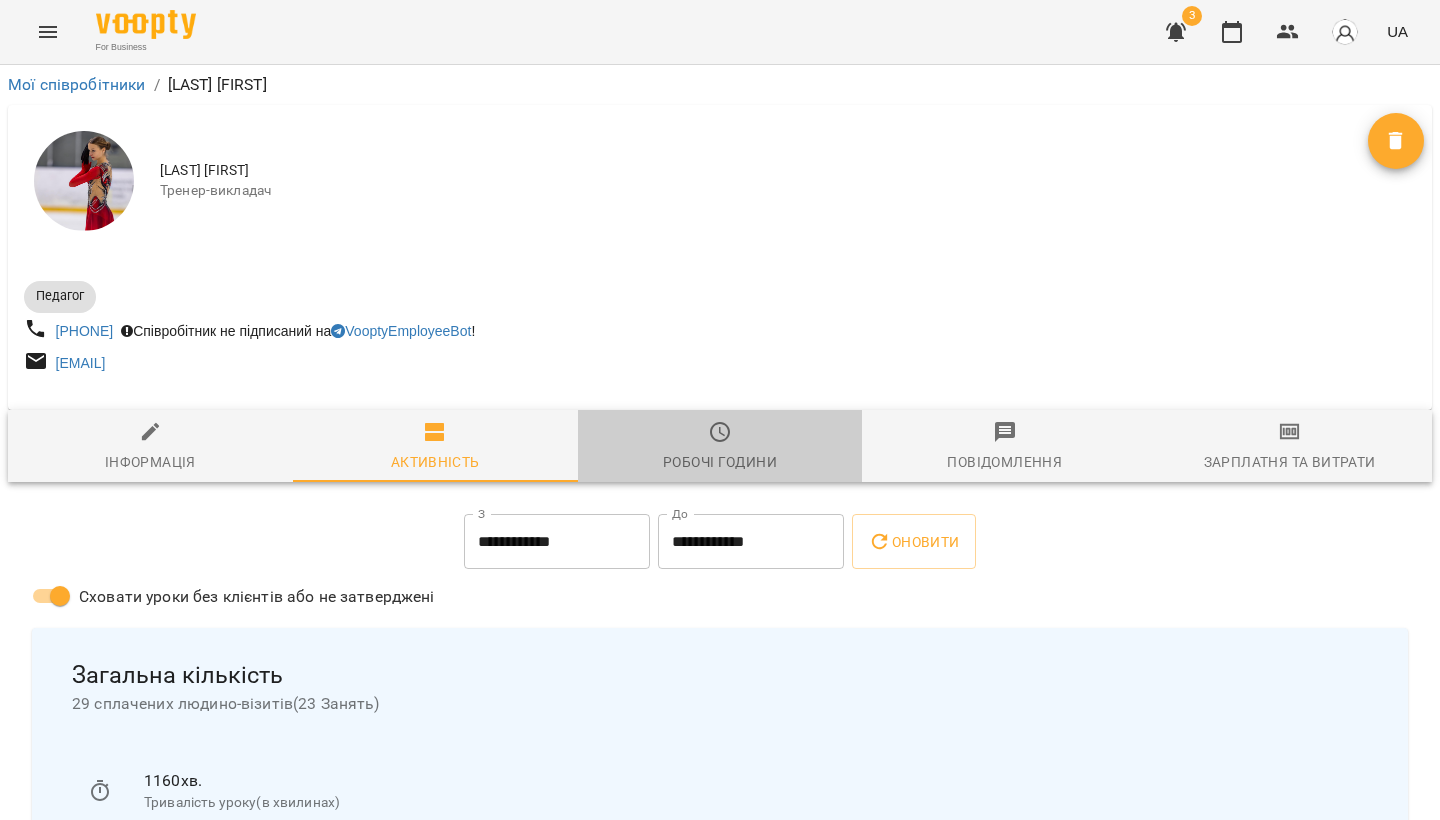 drag, startPoint x: 709, startPoint y: 450, endPoint x: 694, endPoint y: 452, distance: 15.132746 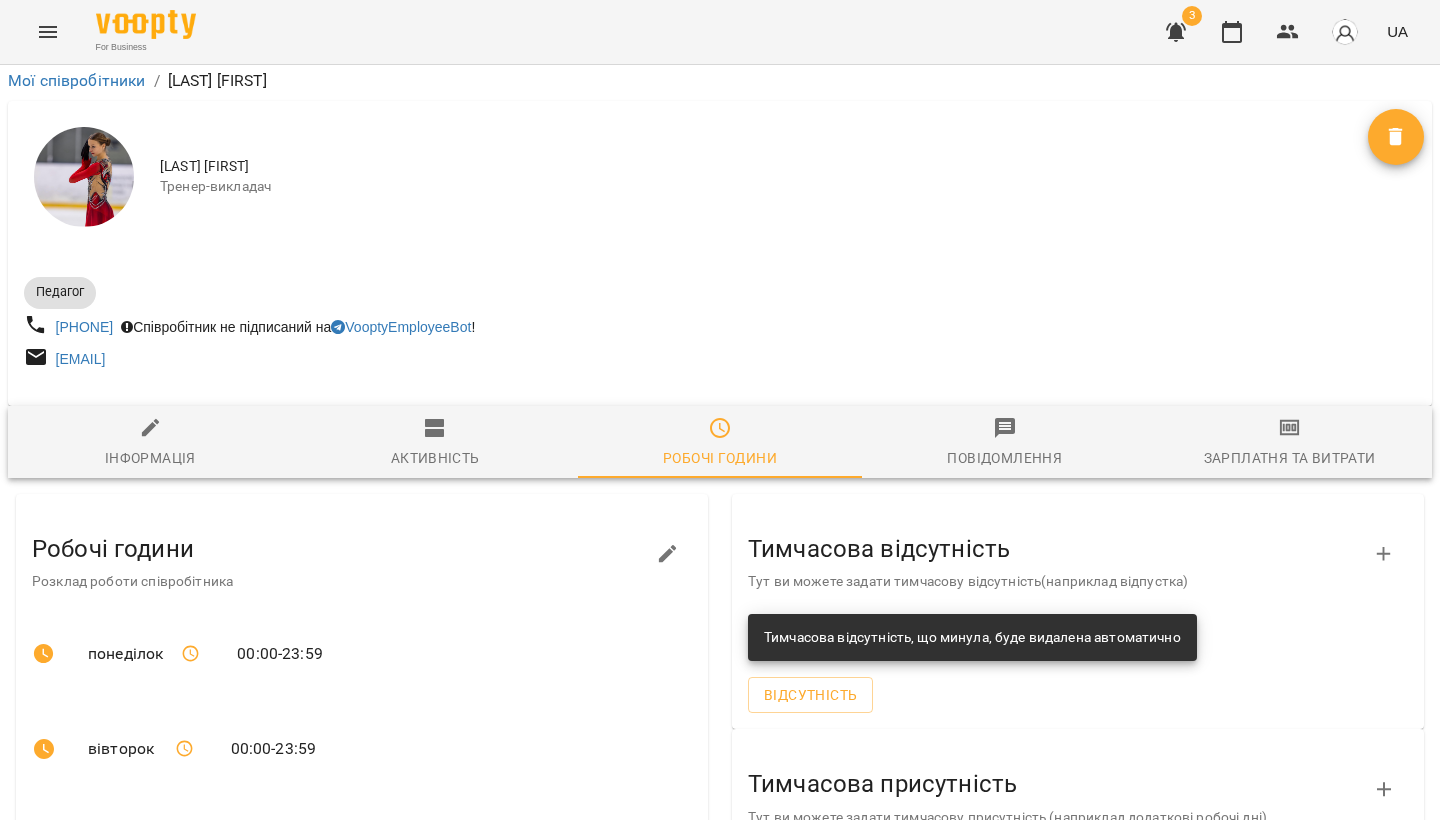 scroll, scrollTop: 226, scrollLeft: 0, axis: vertical 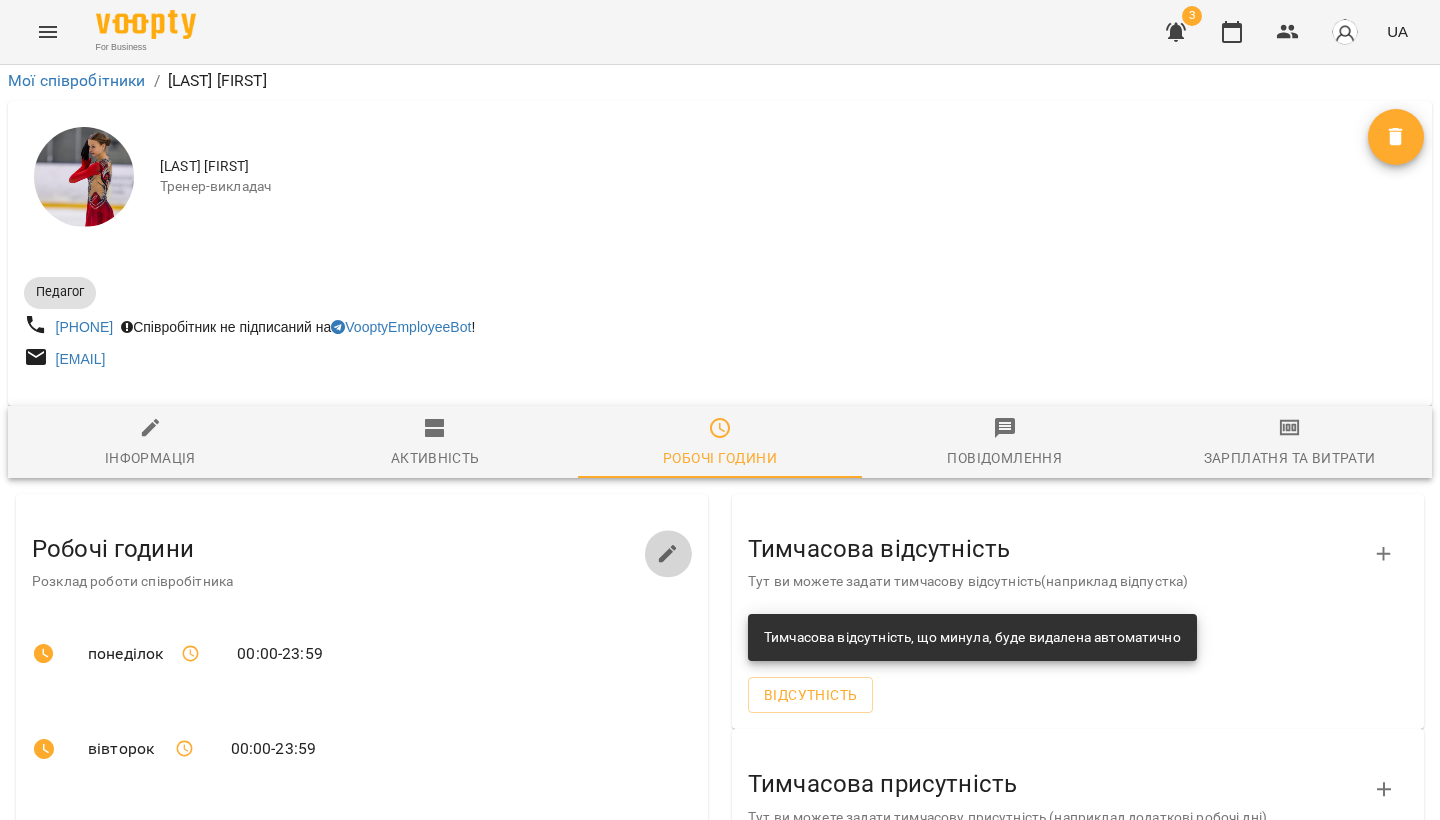 click 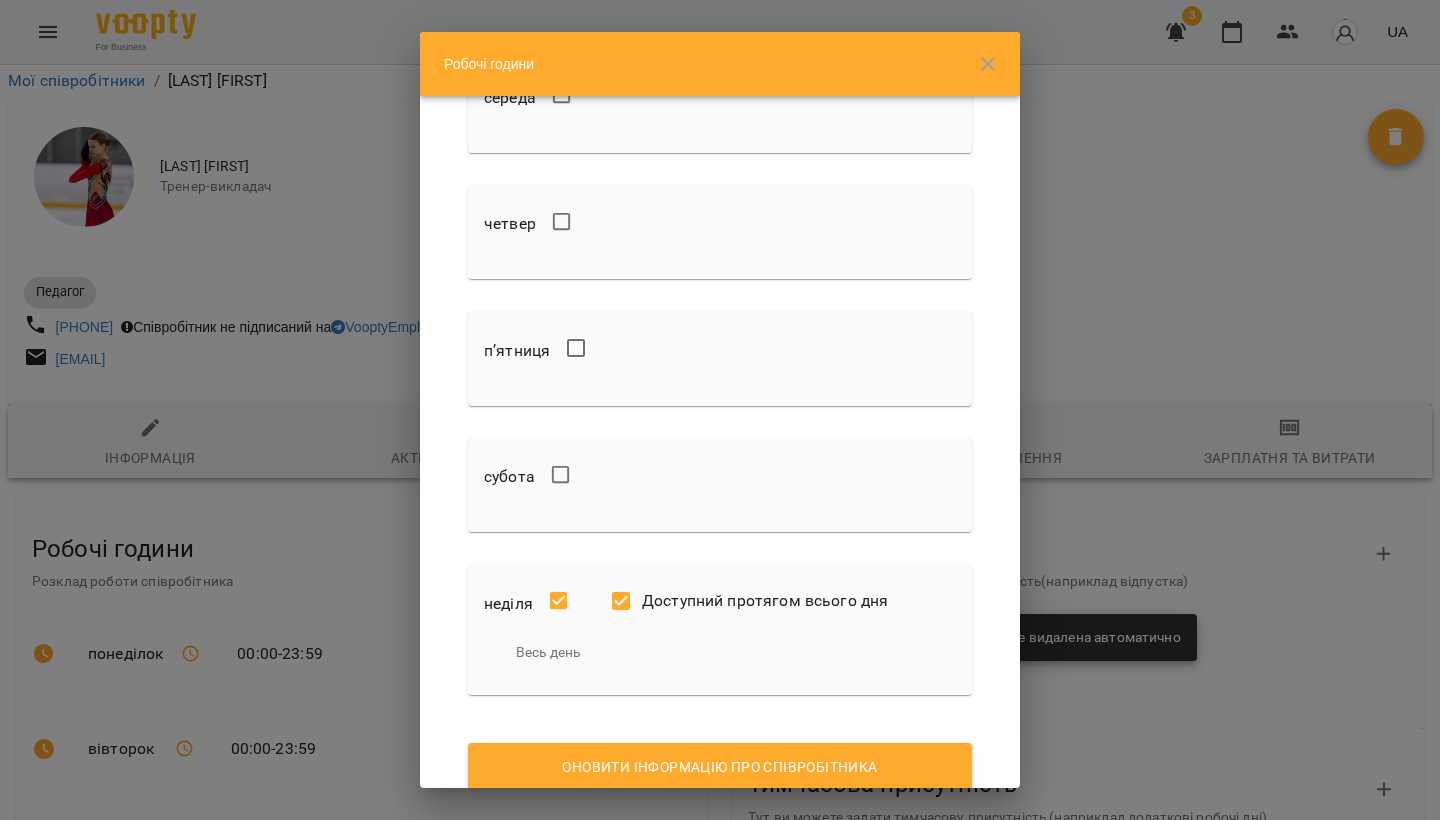 scroll, scrollTop: 325, scrollLeft: 0, axis: vertical 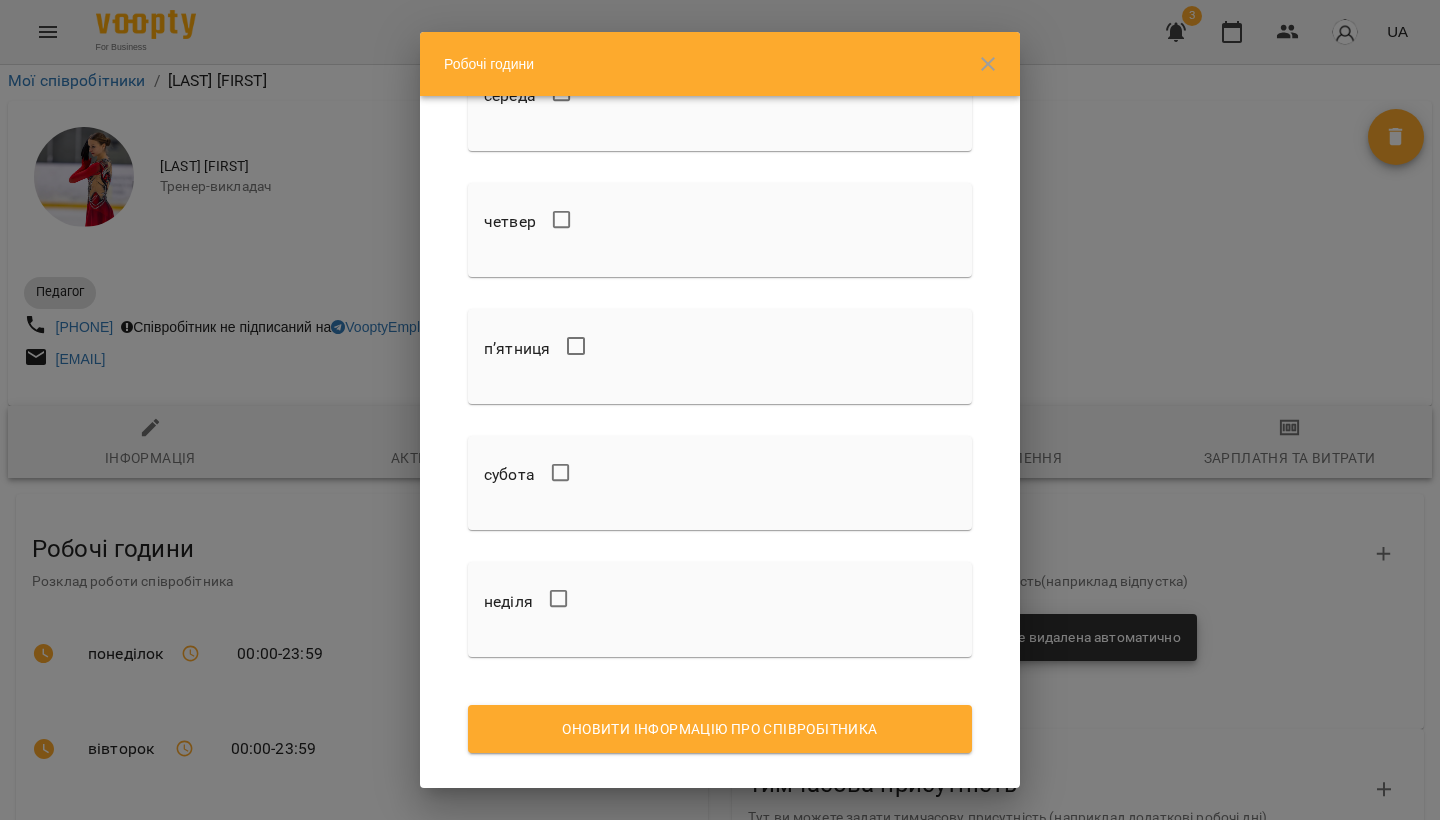 drag, startPoint x: 676, startPoint y: 731, endPoint x: 654, endPoint y: 725, distance: 22.803509 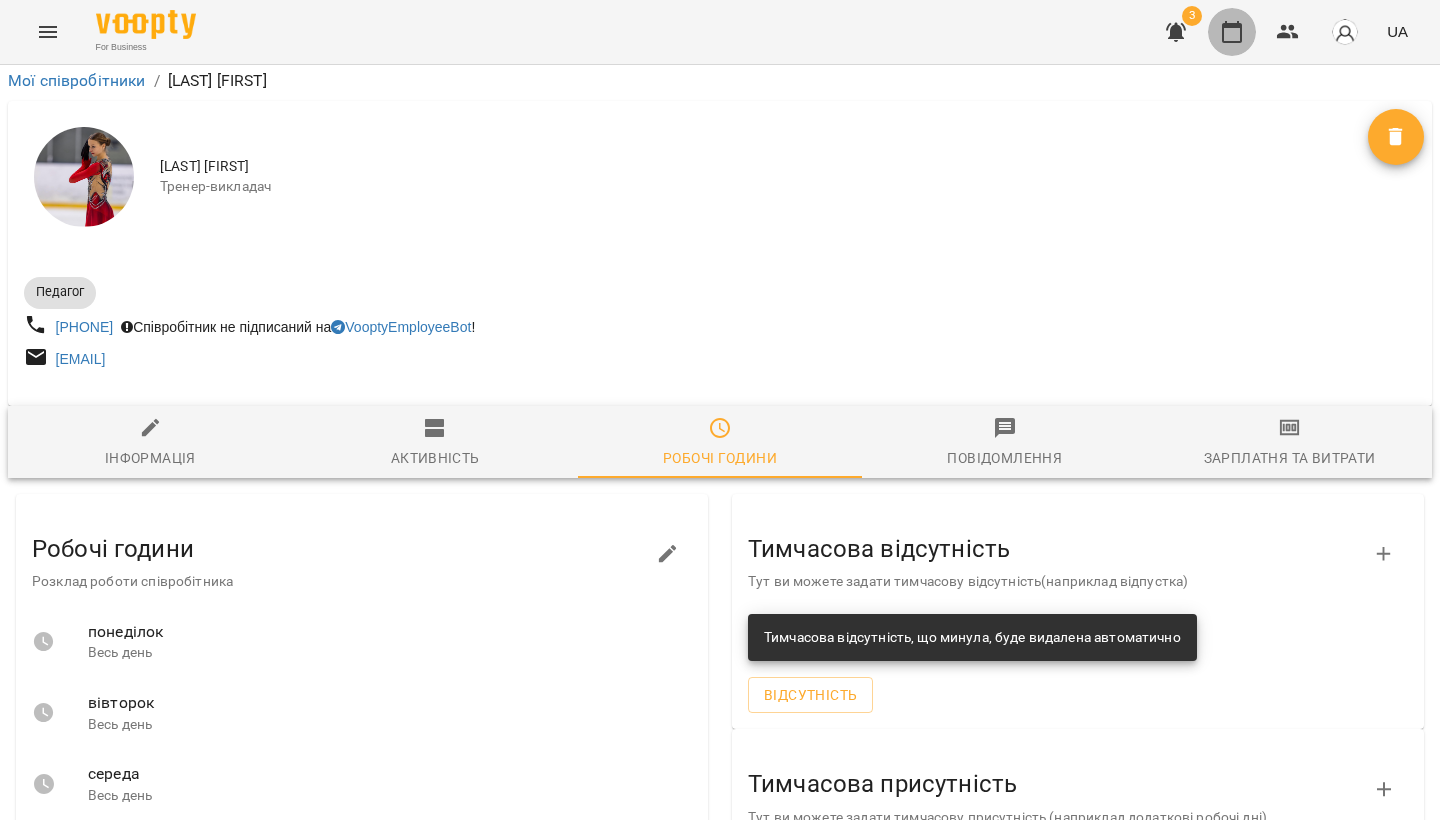 click 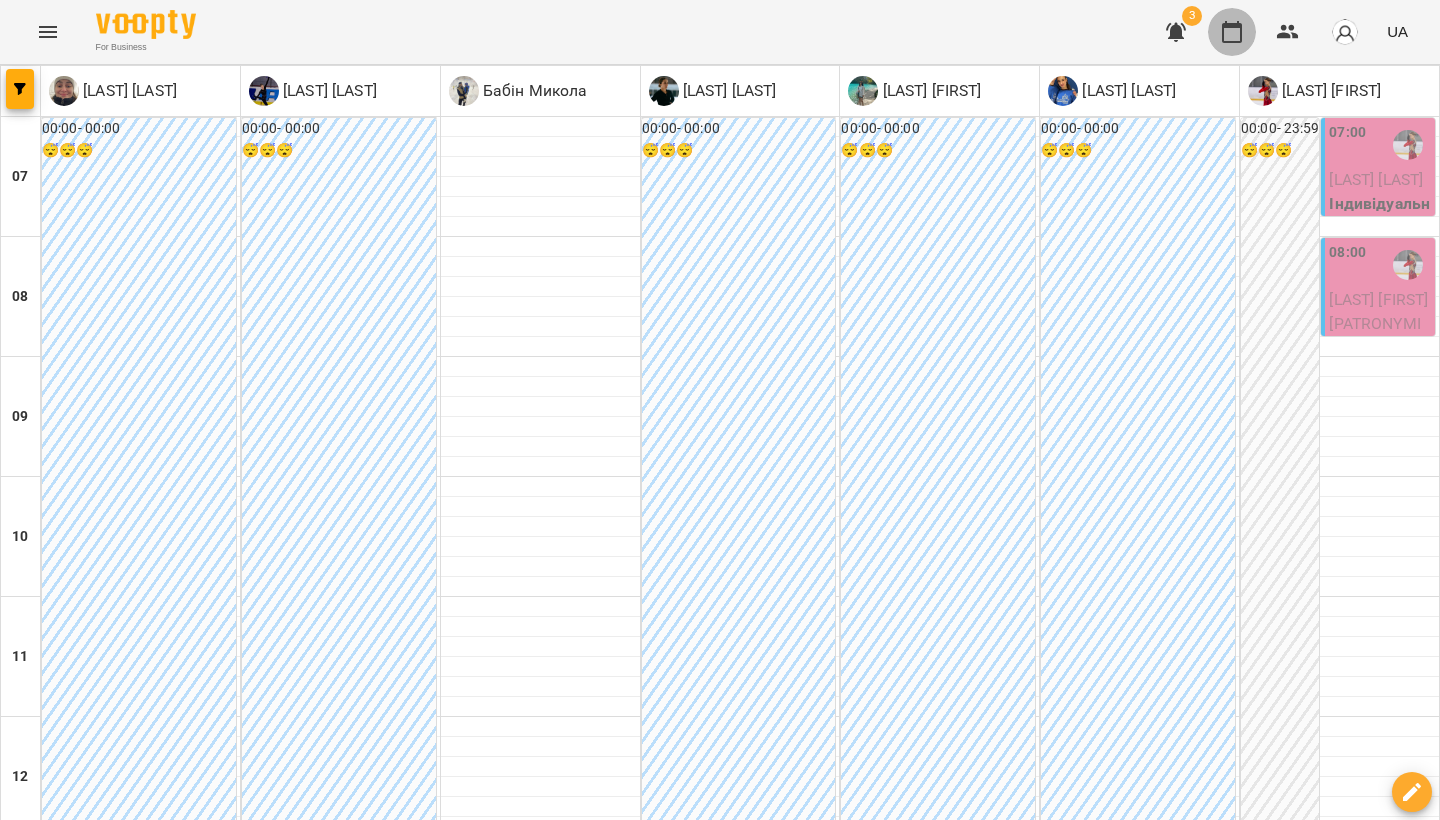 click 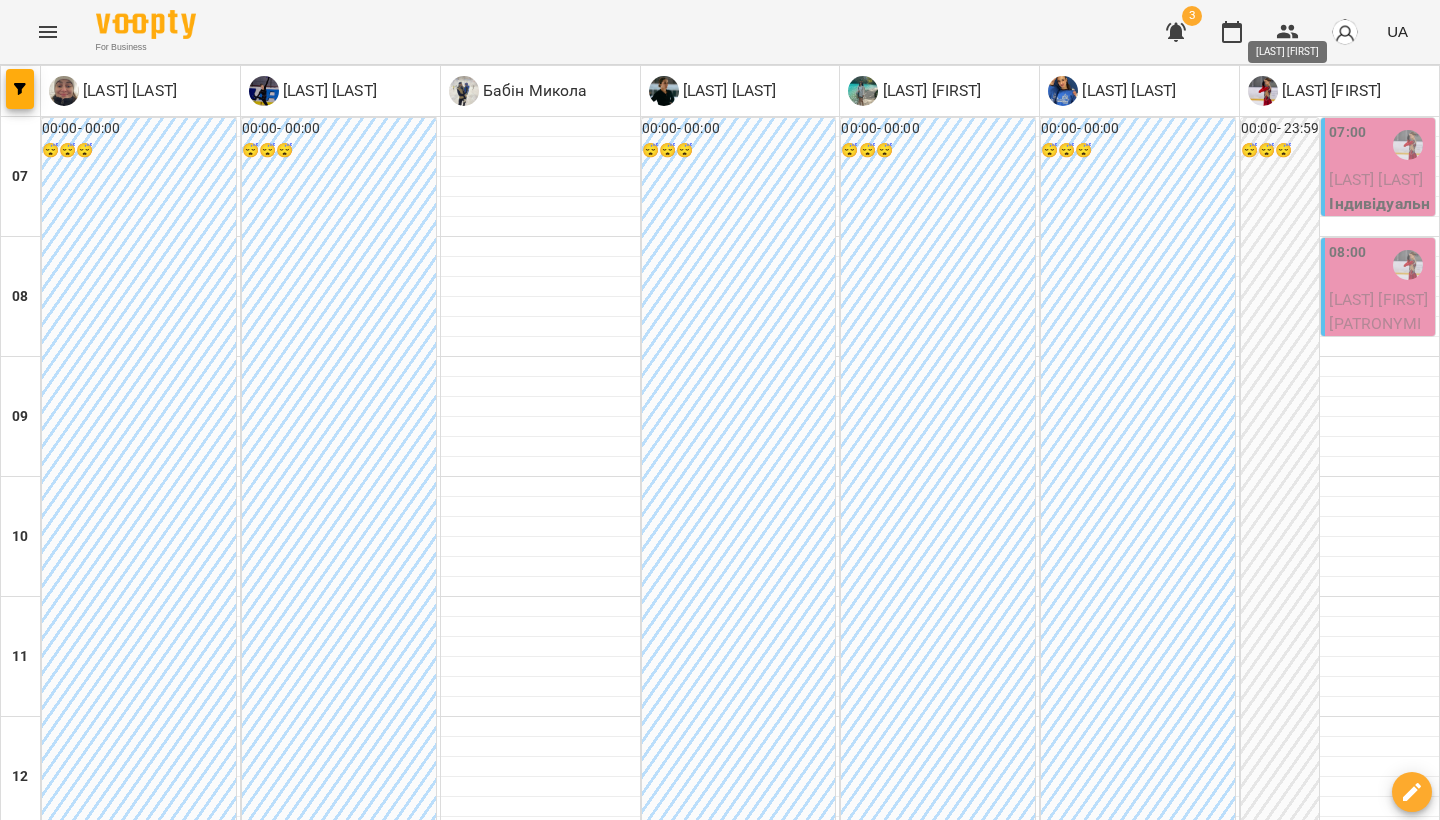 click on "[LAST] [FIRST]" at bounding box center (1329, 91) 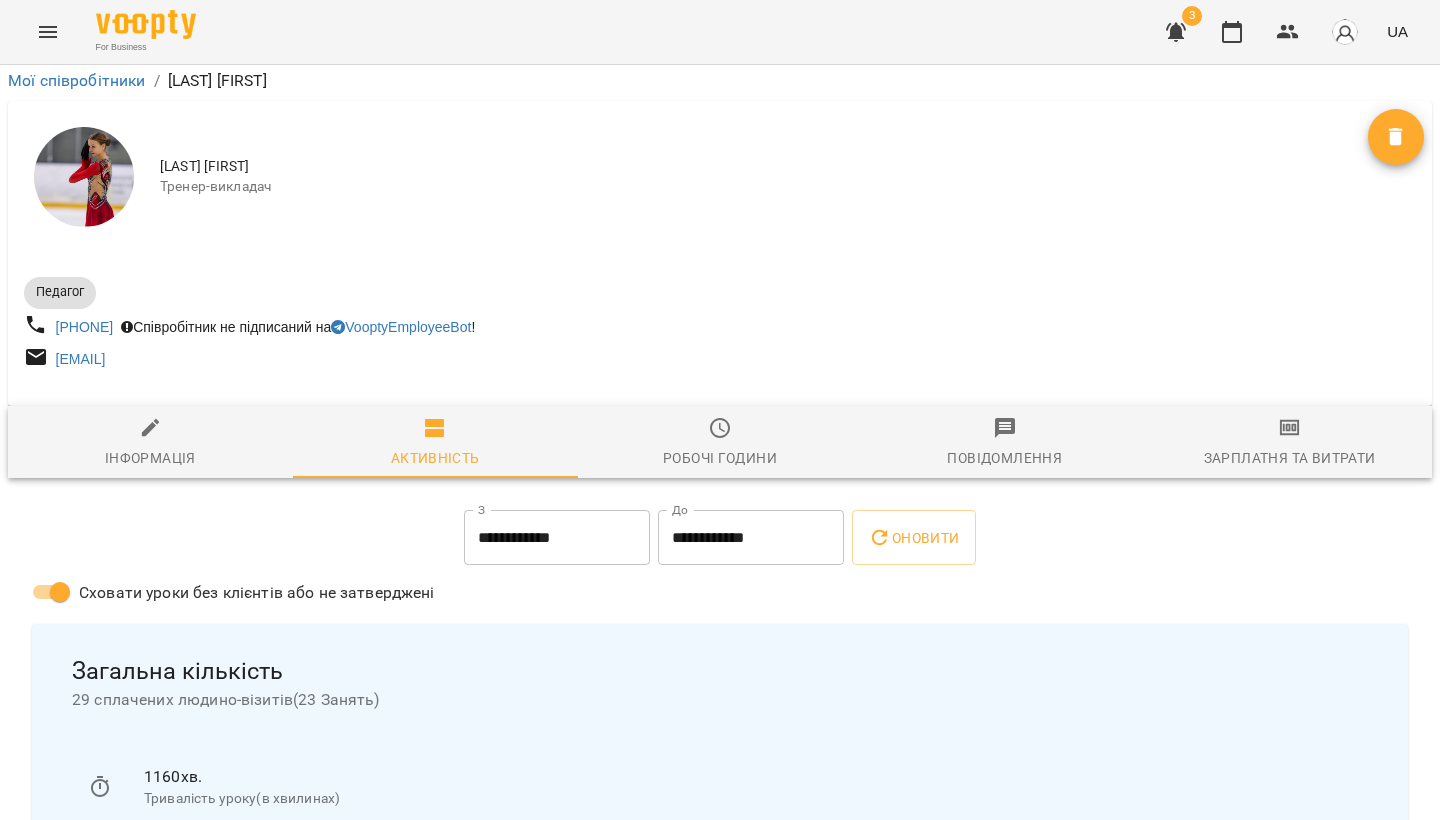 scroll, scrollTop: 0, scrollLeft: 0, axis: both 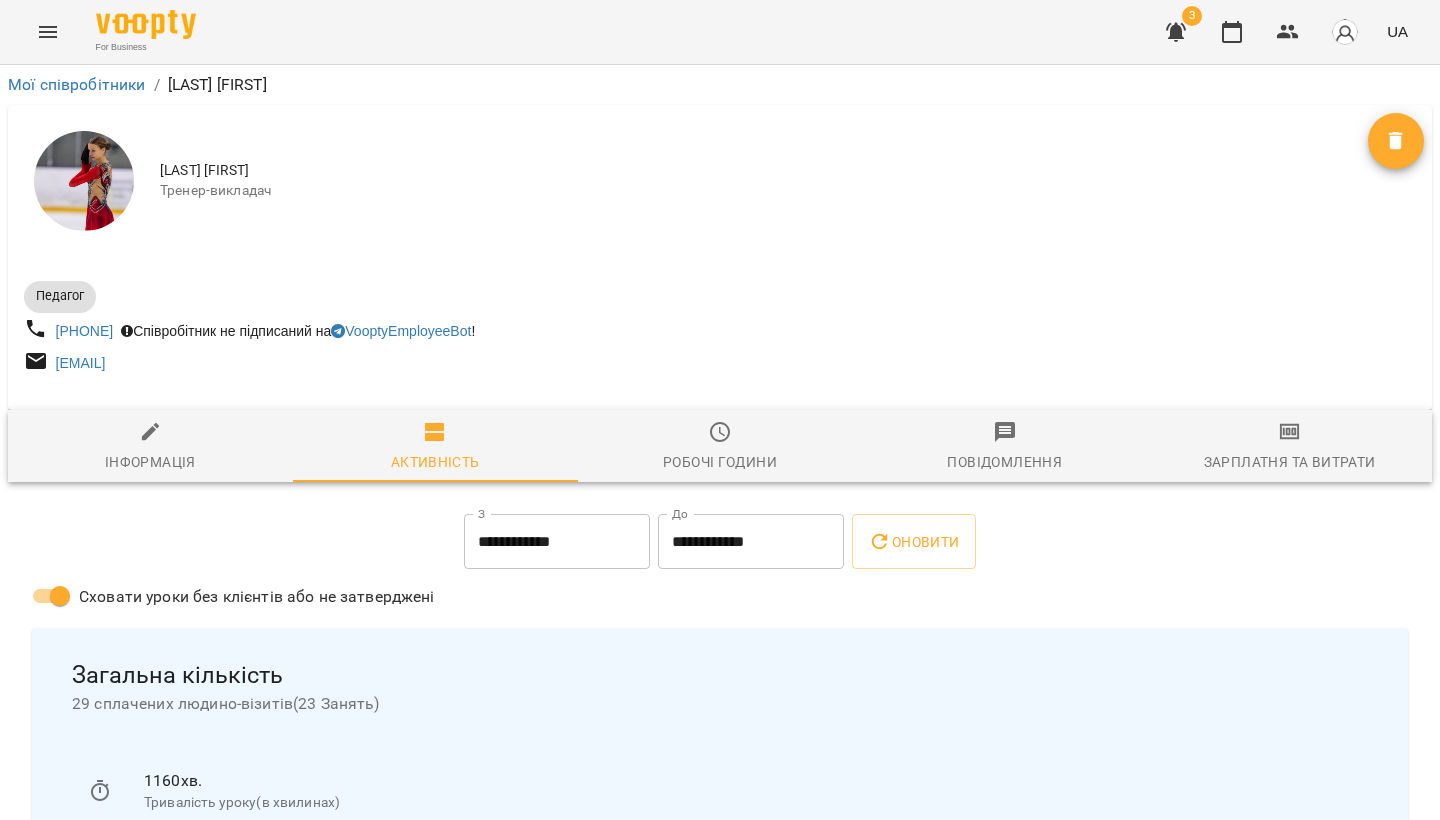 click on "Робочі години" at bounding box center (720, 462) 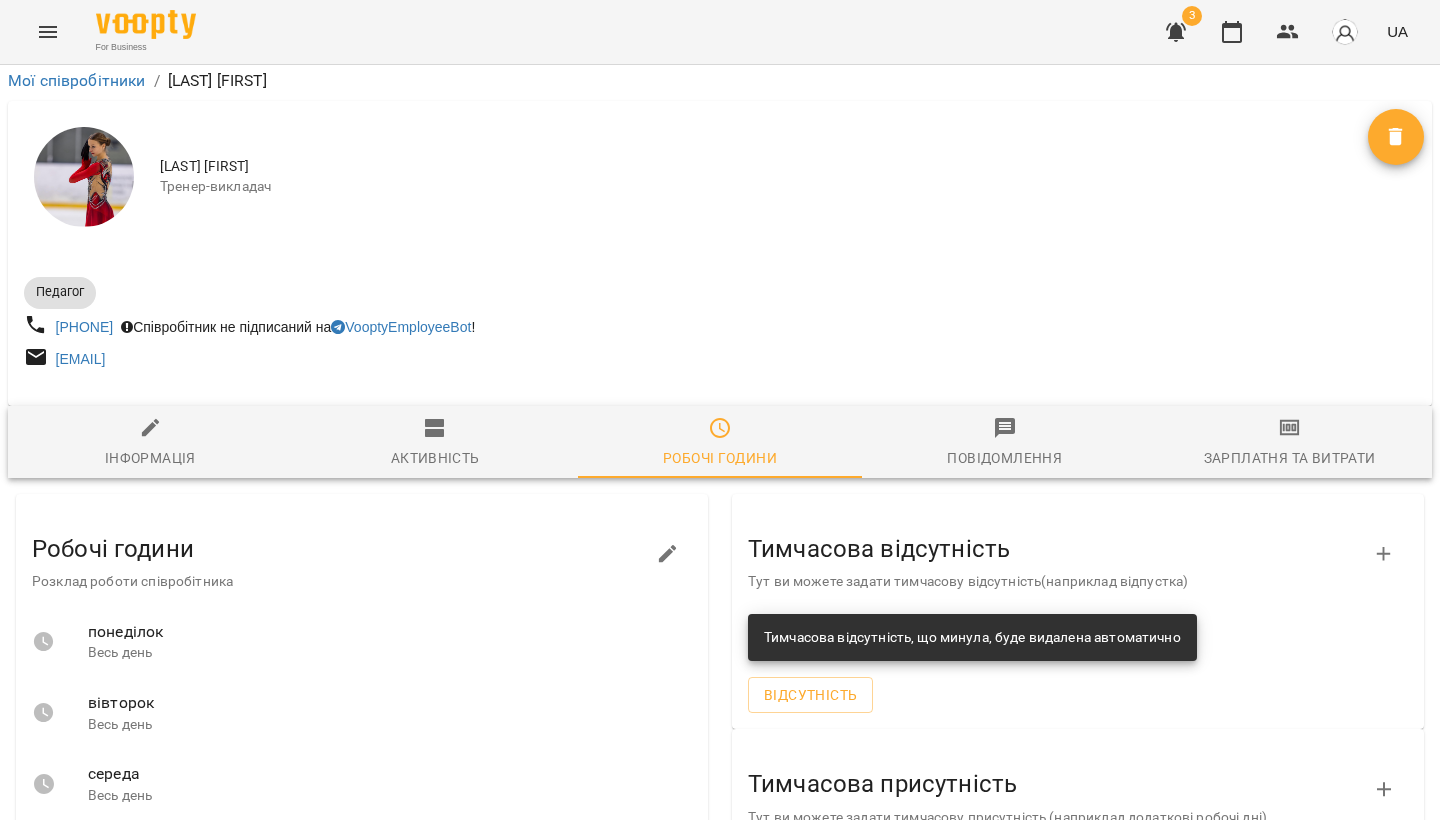 scroll, scrollTop: 318, scrollLeft: 0, axis: vertical 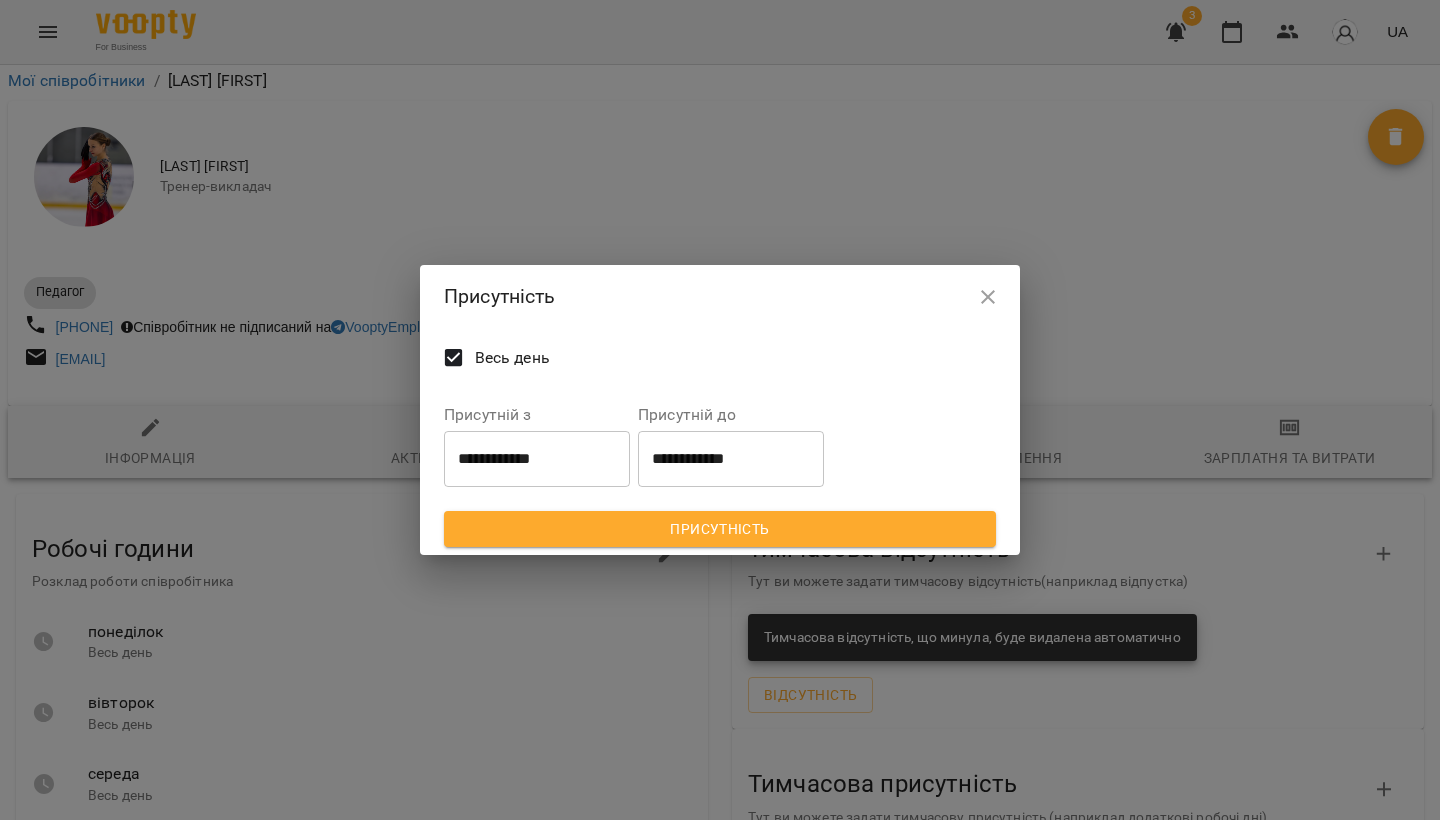 click on "**********" at bounding box center [537, 459] 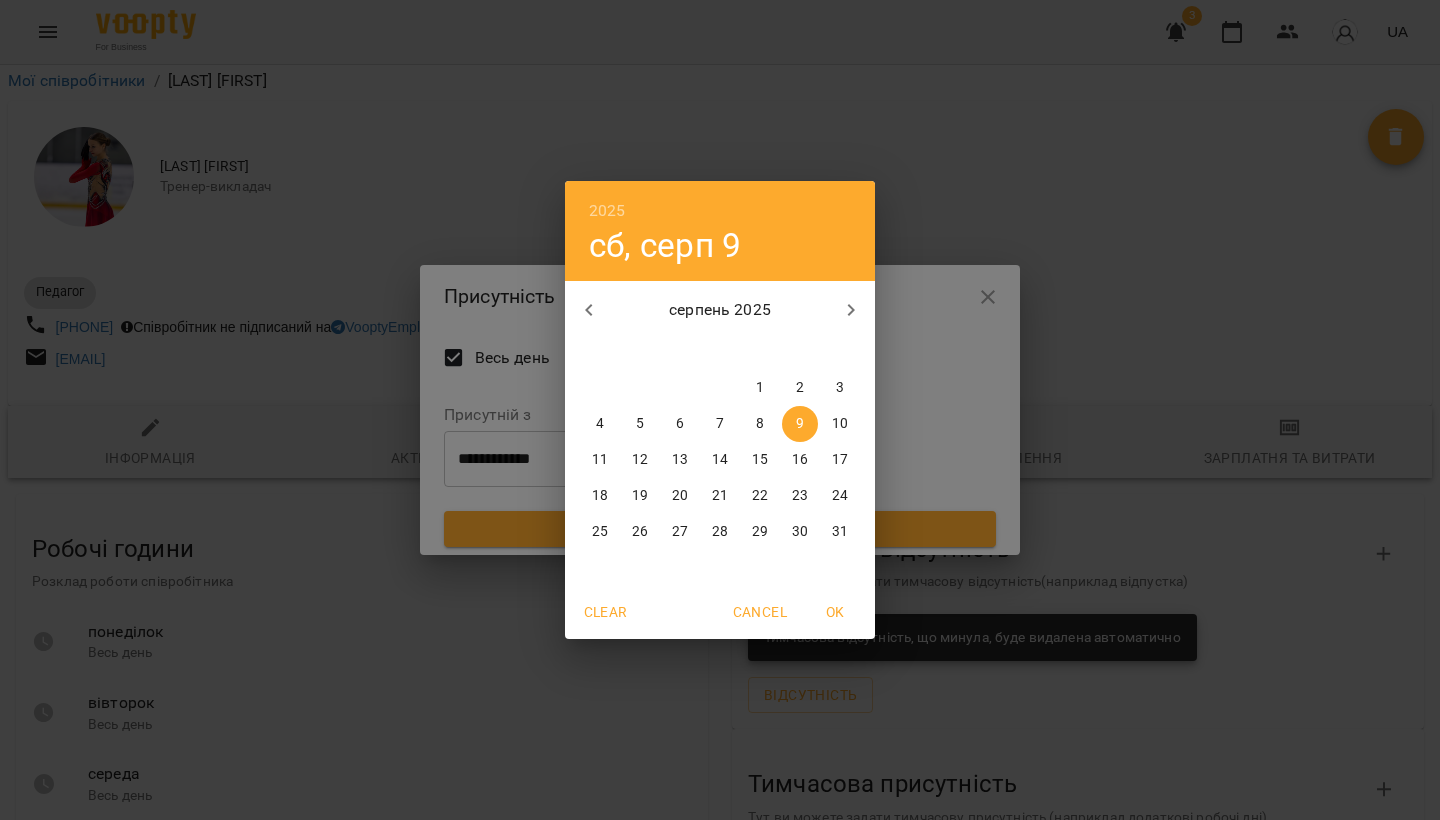 click on "11" at bounding box center (600, 460) 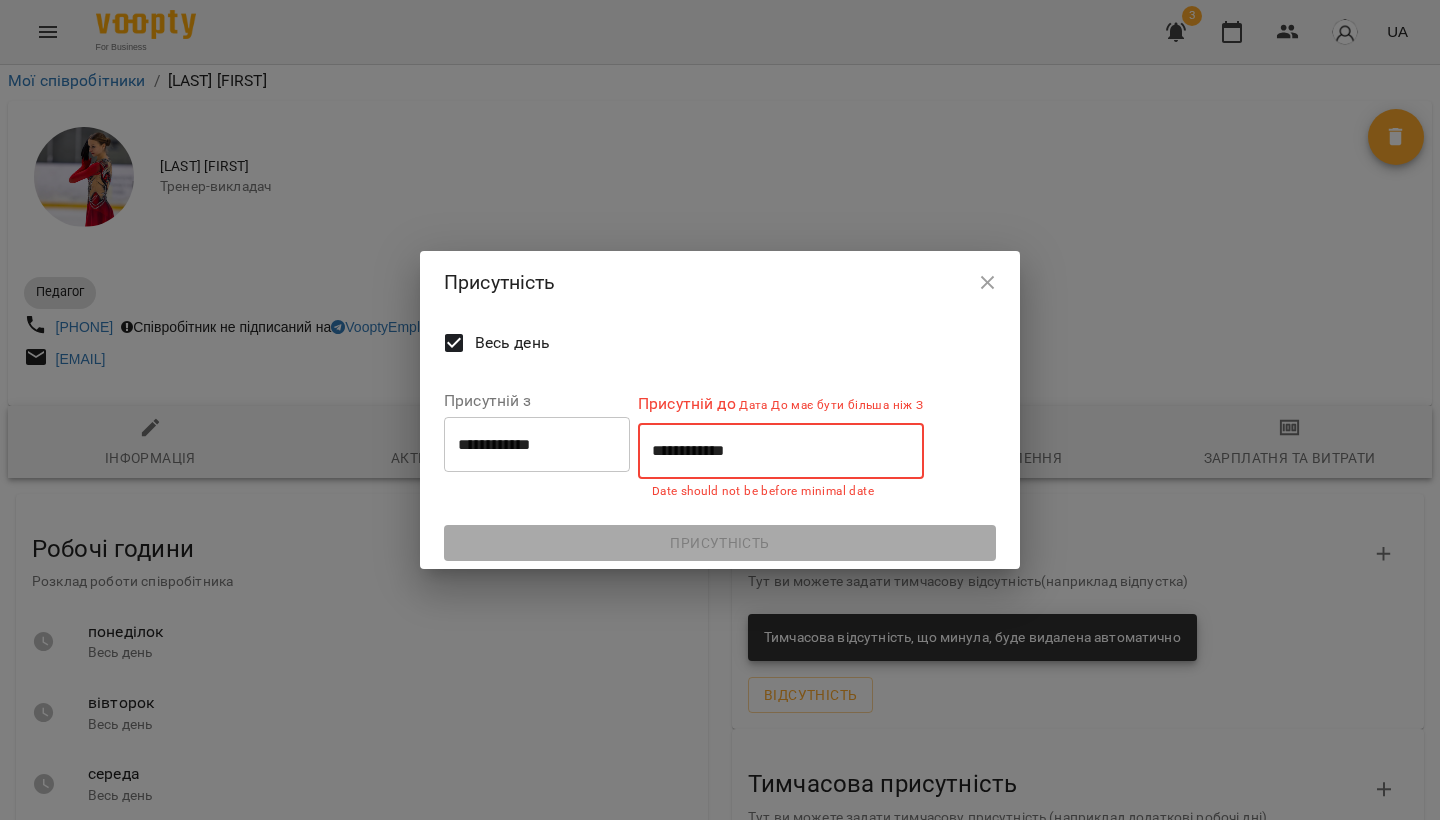 click on "**********" at bounding box center (781, 451) 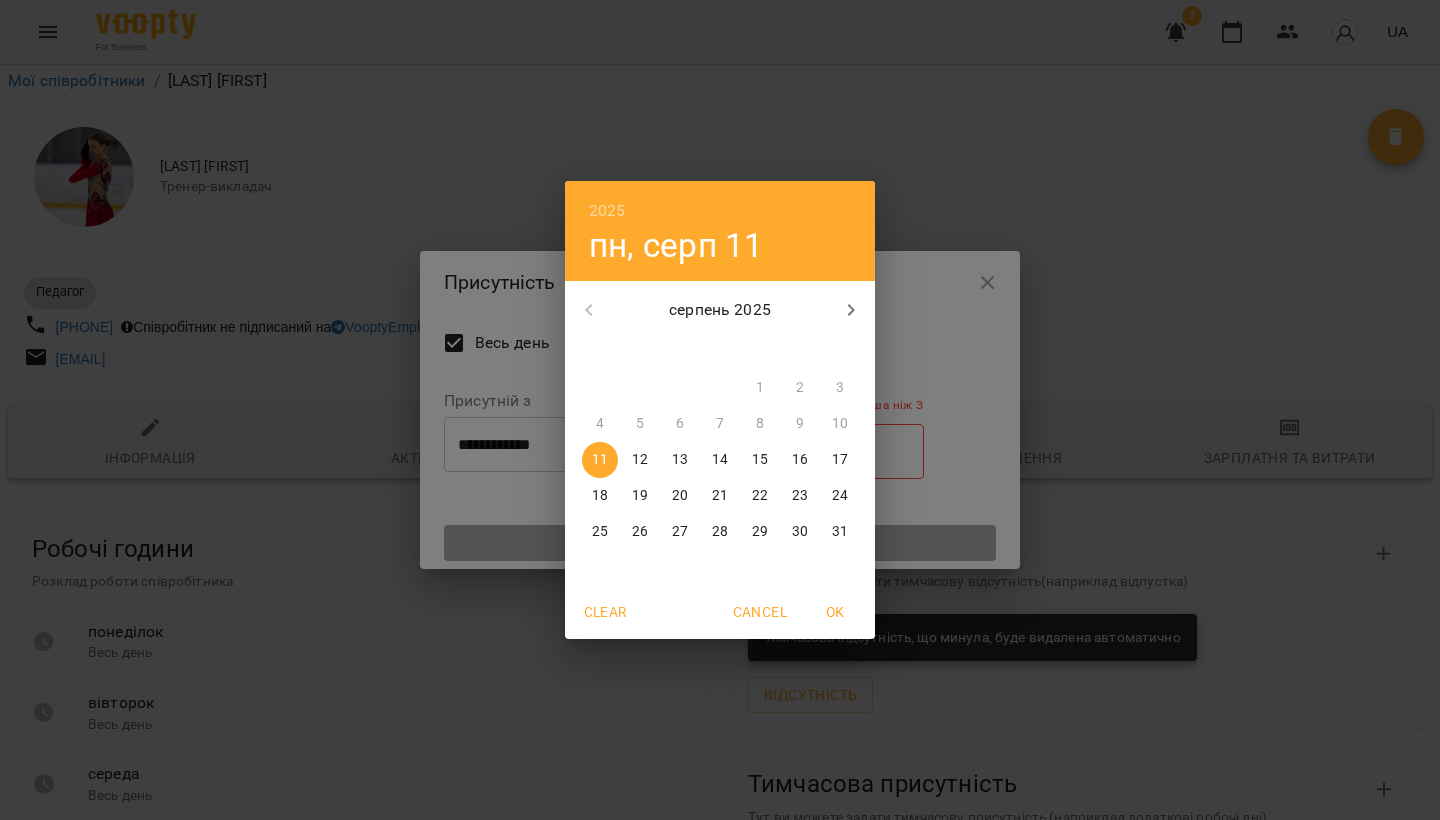 click on "11" at bounding box center [600, 460] 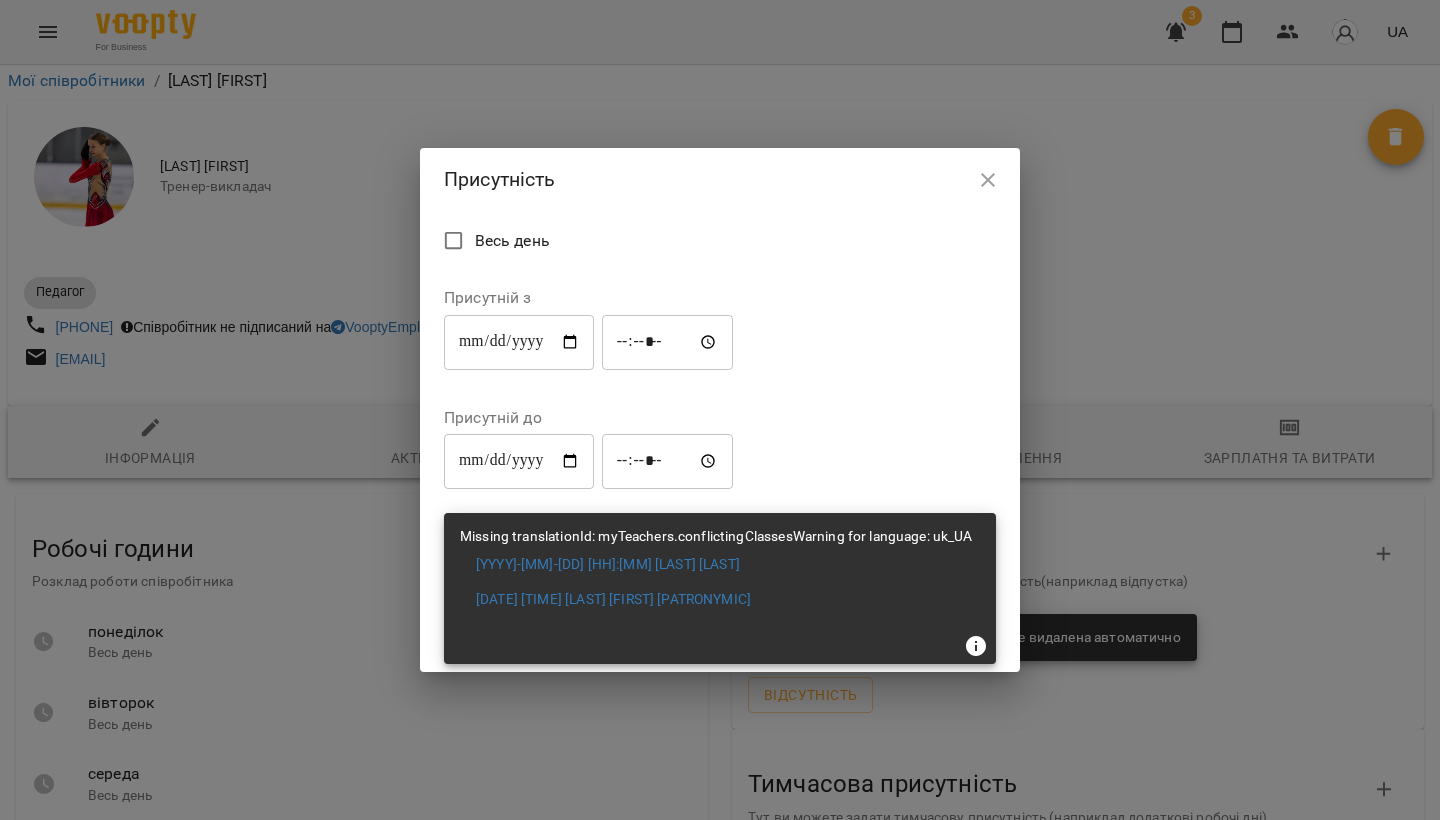click on "**********" at bounding box center [519, 342] 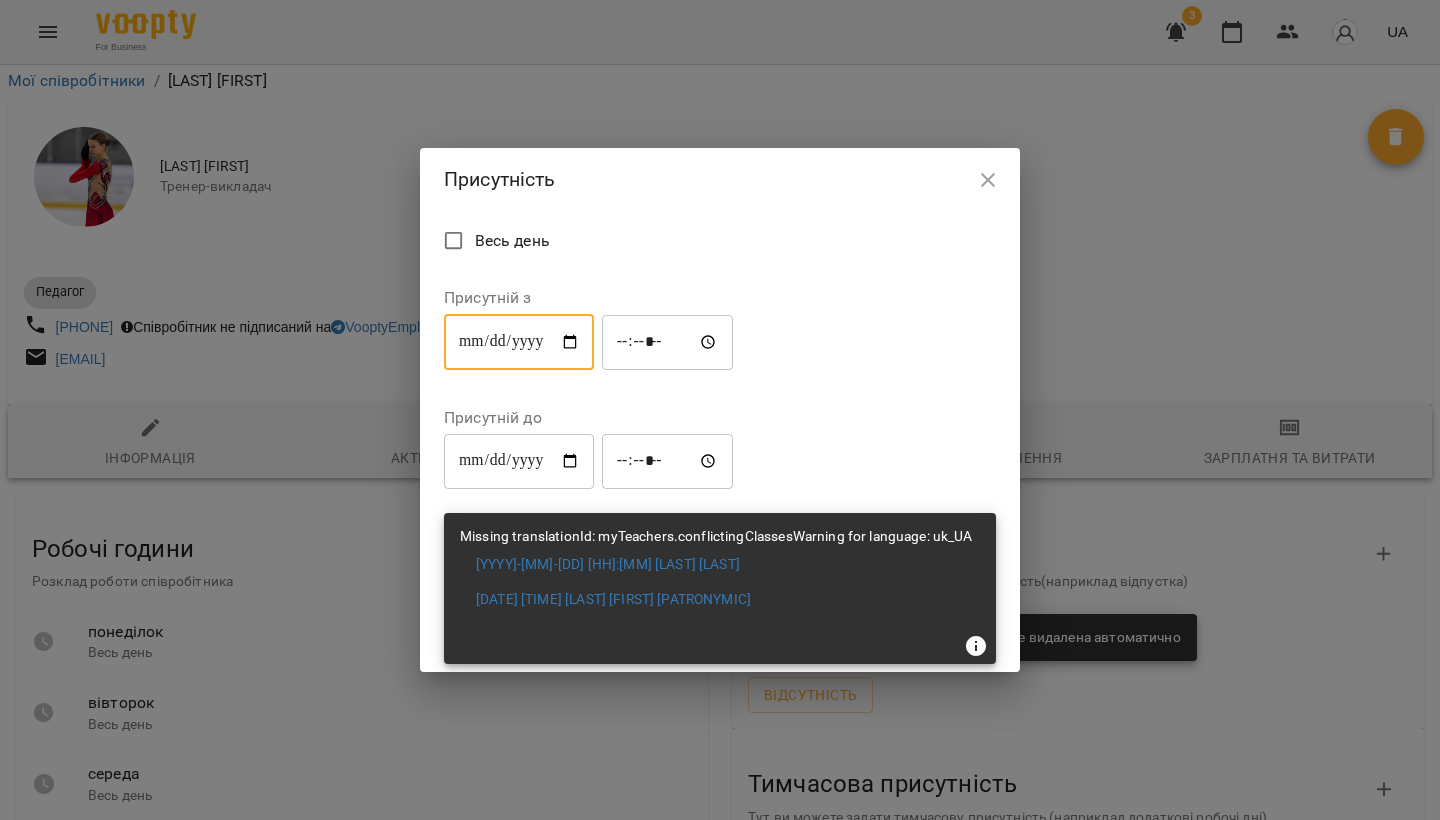 type on "**********" 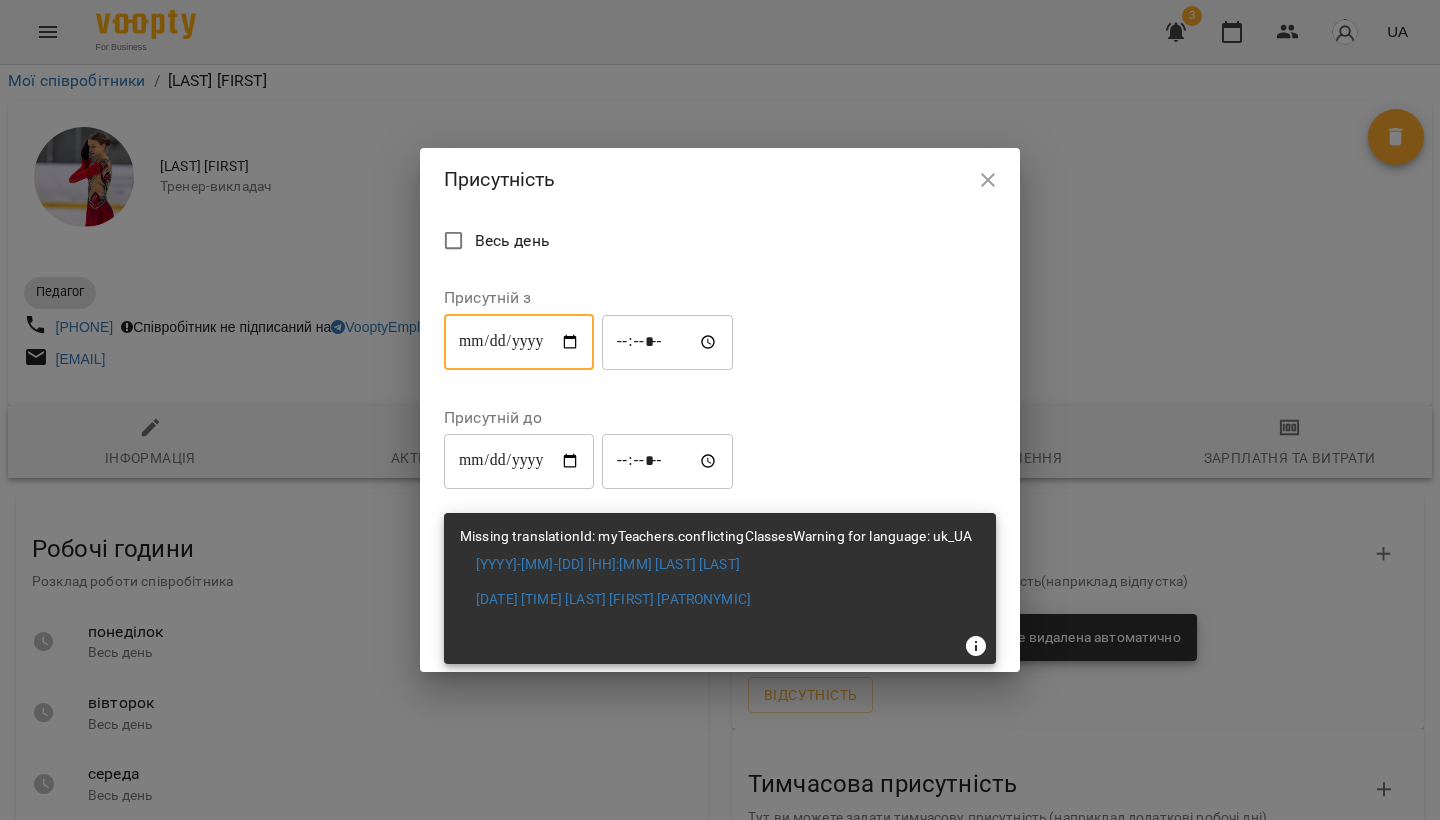 click on "**********" at bounding box center [519, 461] 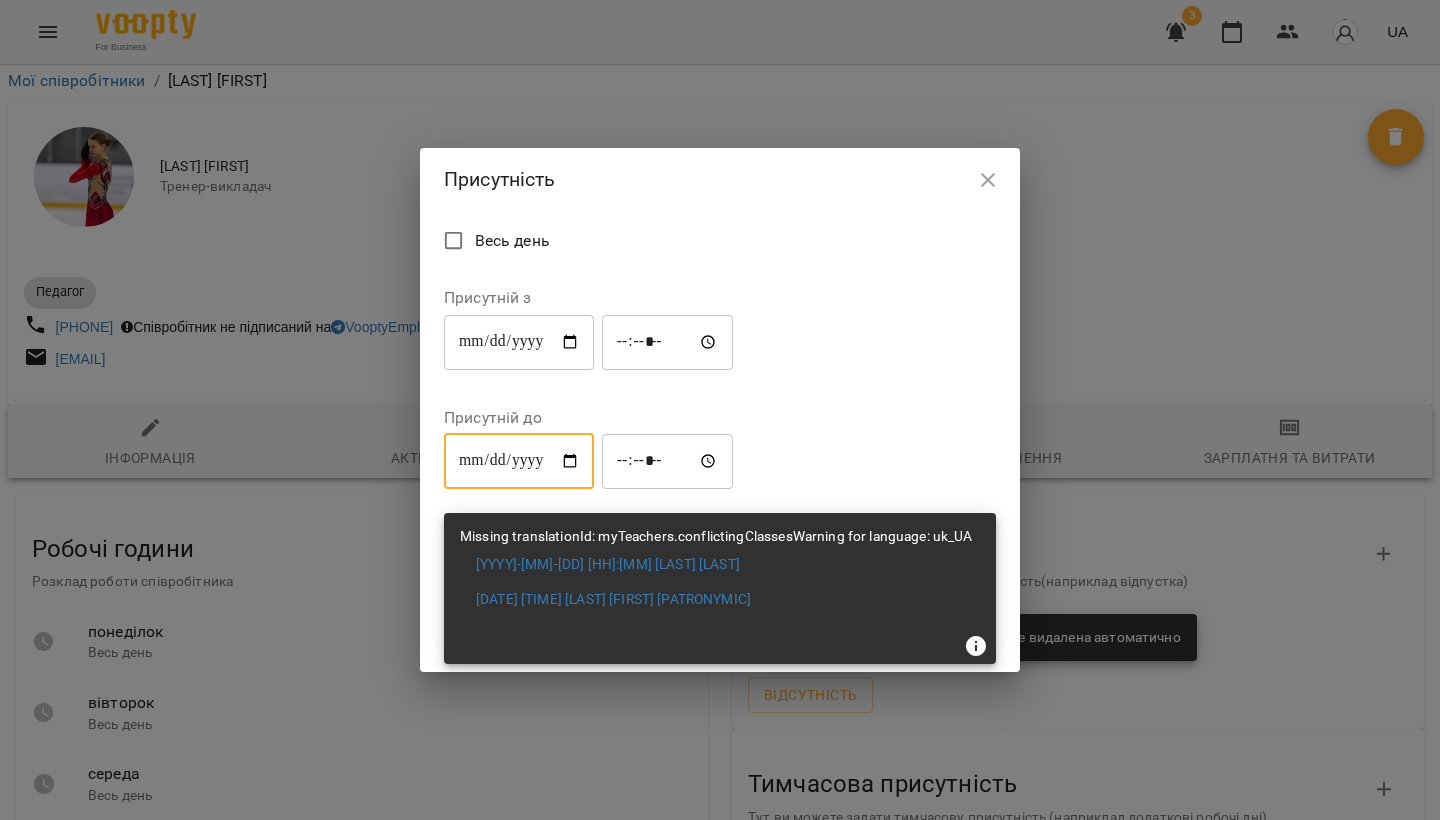 click on "**********" at bounding box center (519, 461) 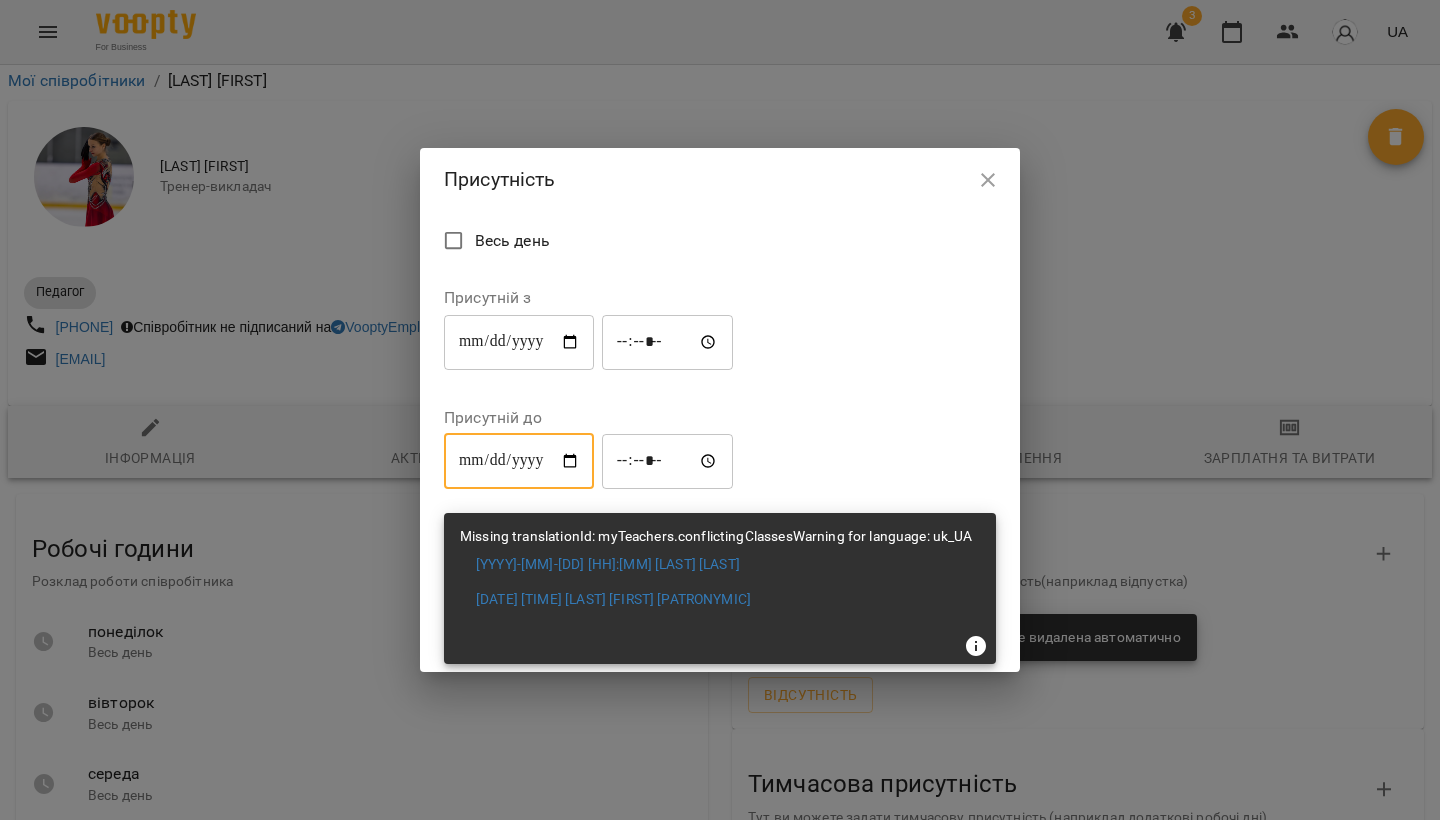 click on "**********" at bounding box center [519, 461] 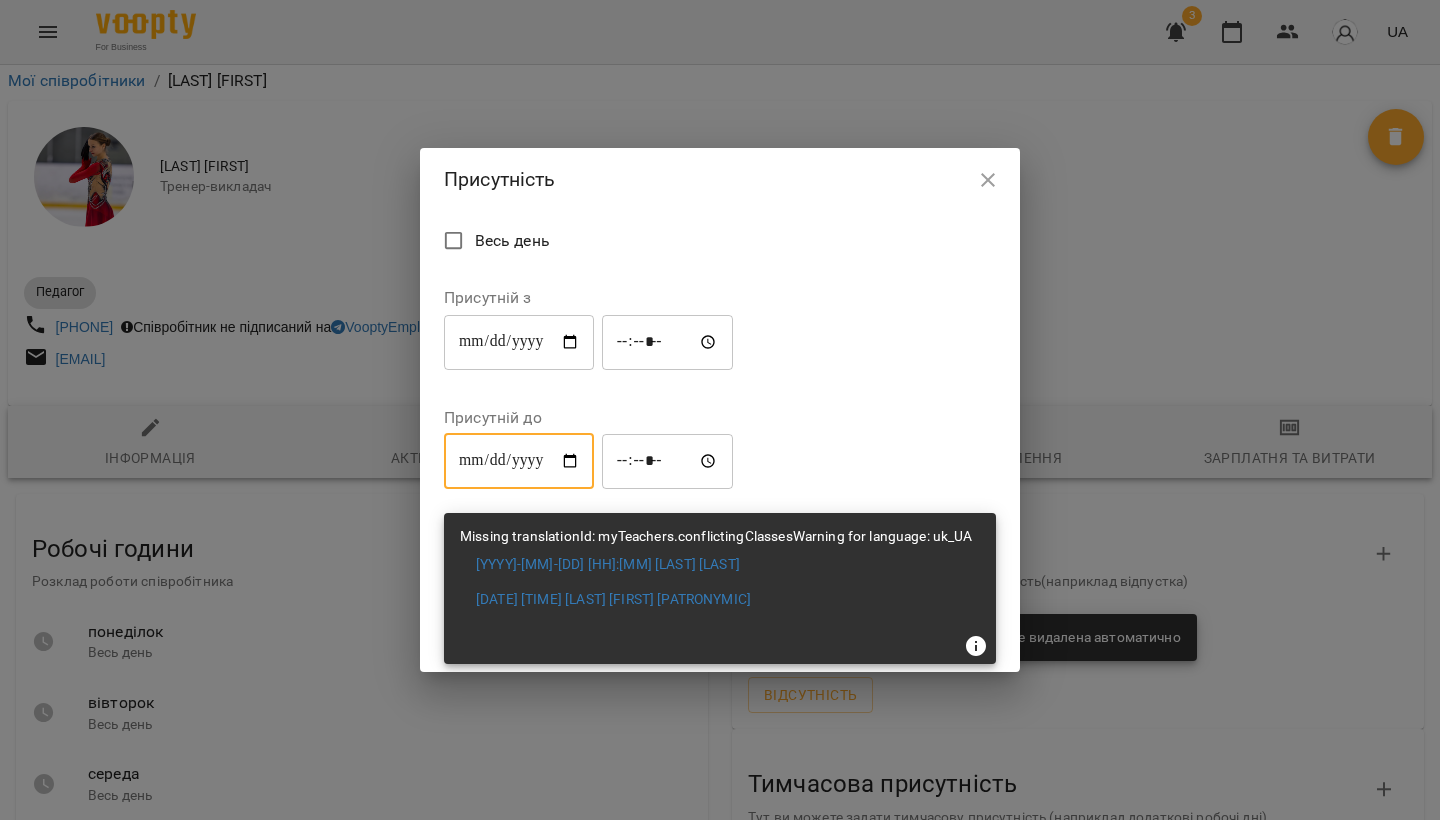 type on "**********" 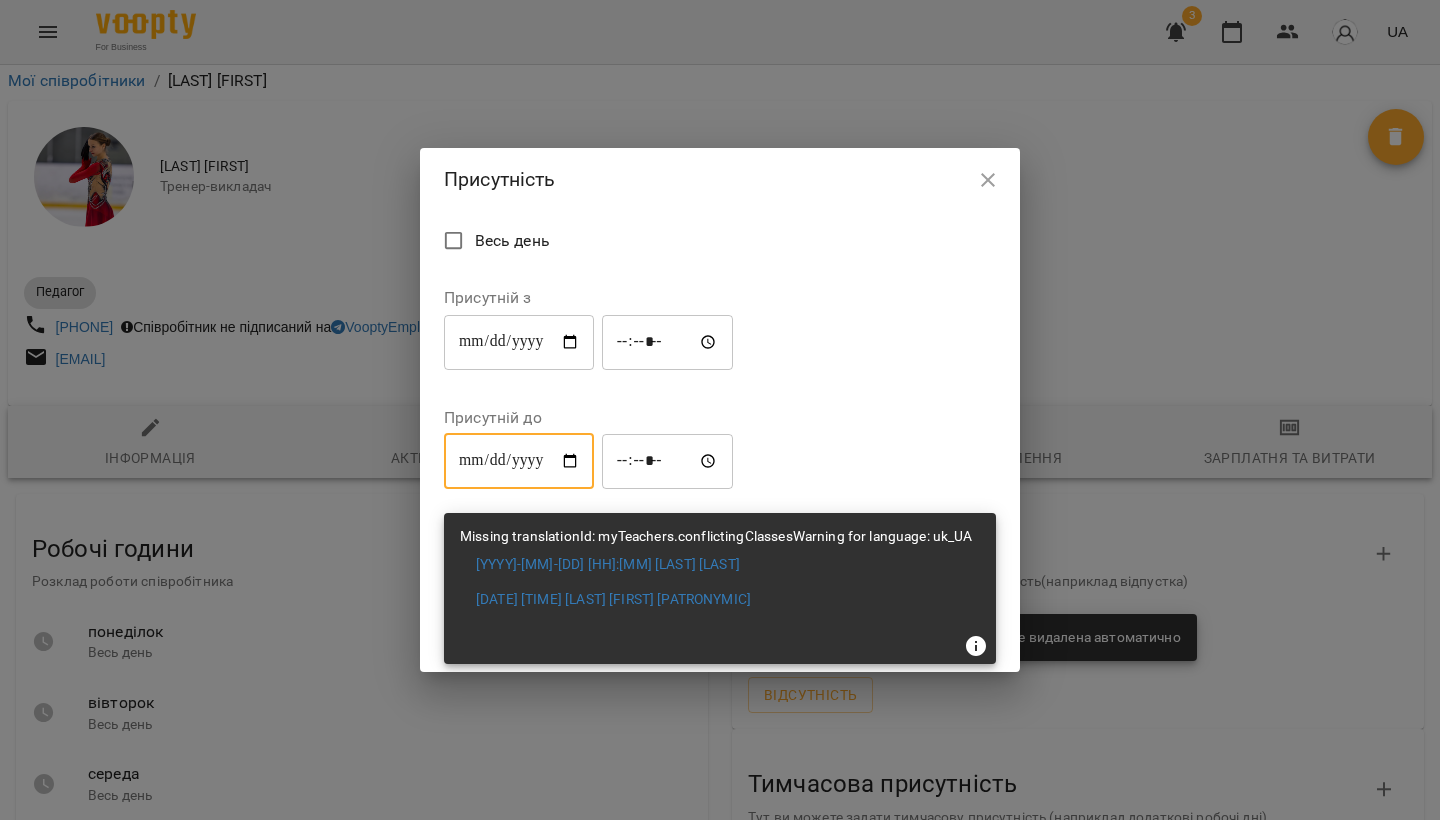 click on "*****" at bounding box center [668, 342] 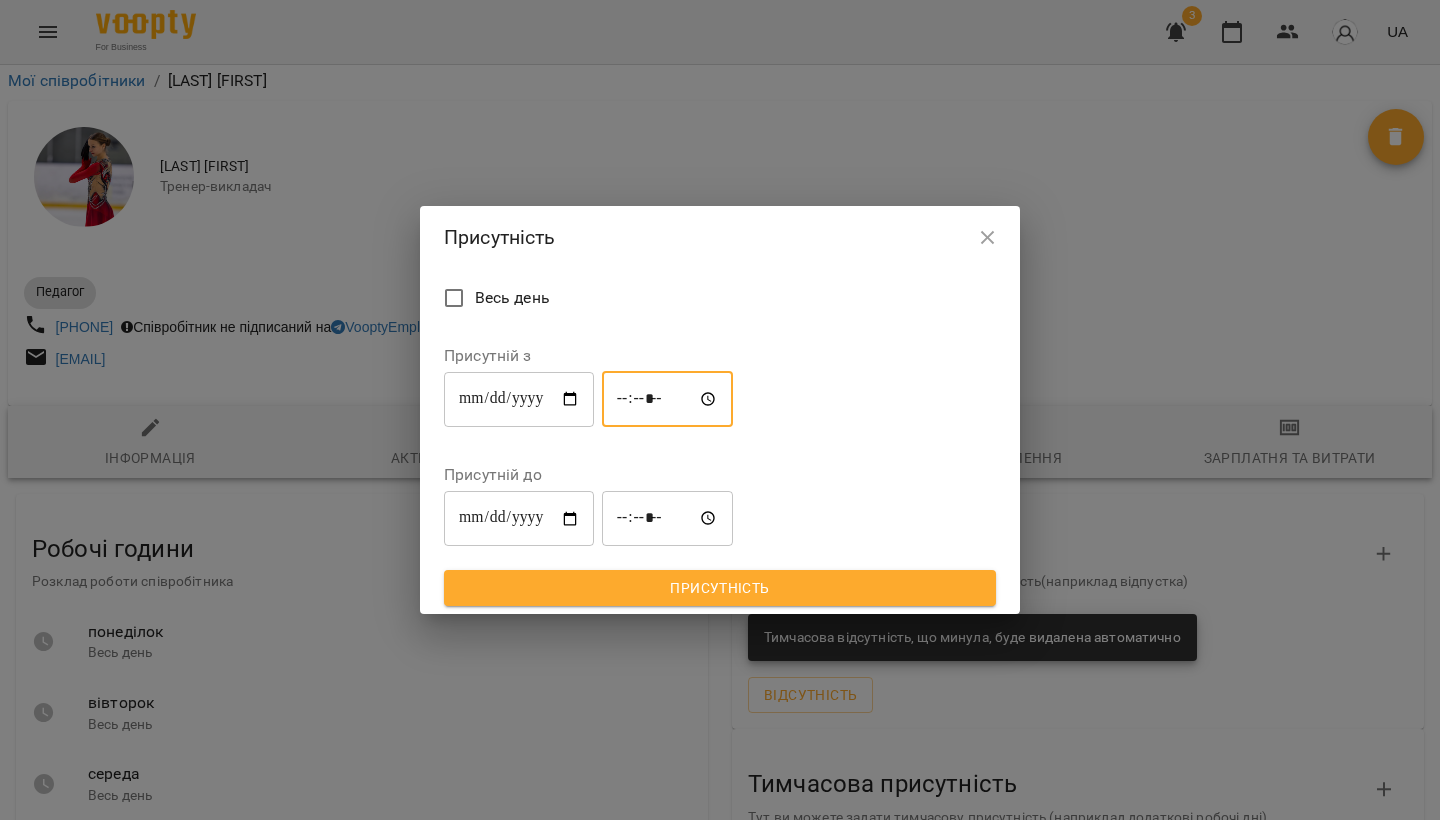 type on "*****" 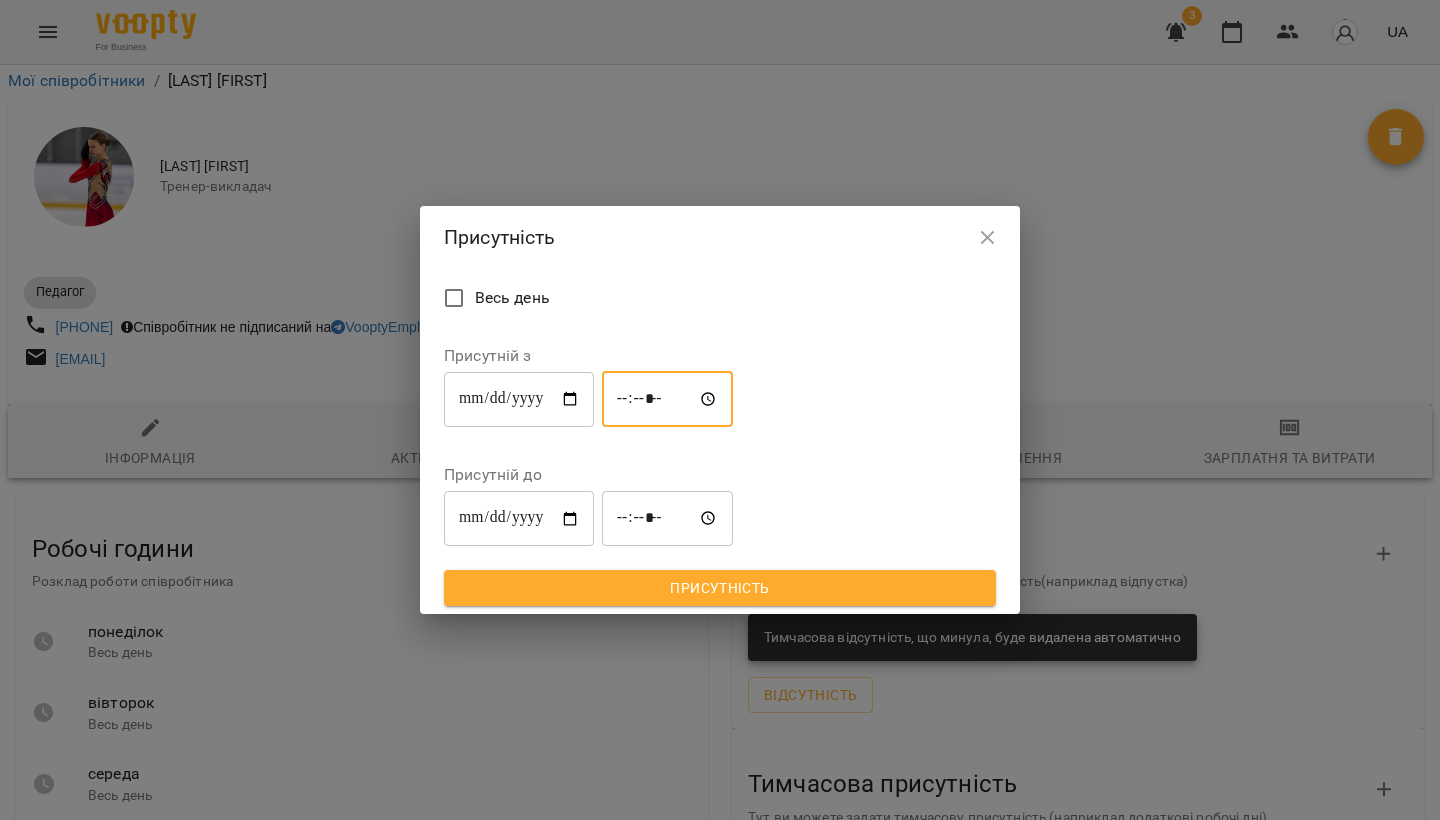 click on "*****" at bounding box center [668, 519] 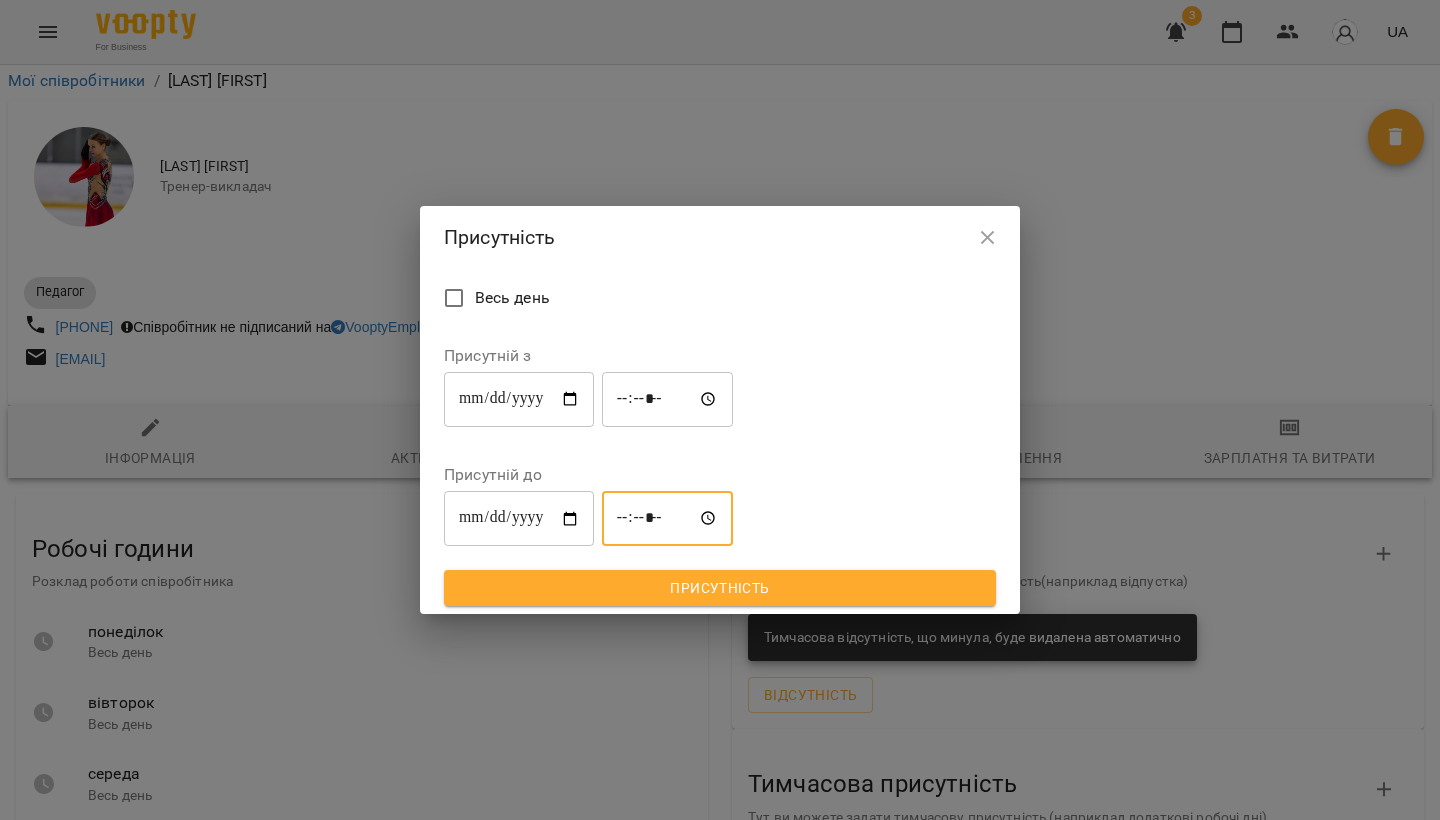 type on "*****" 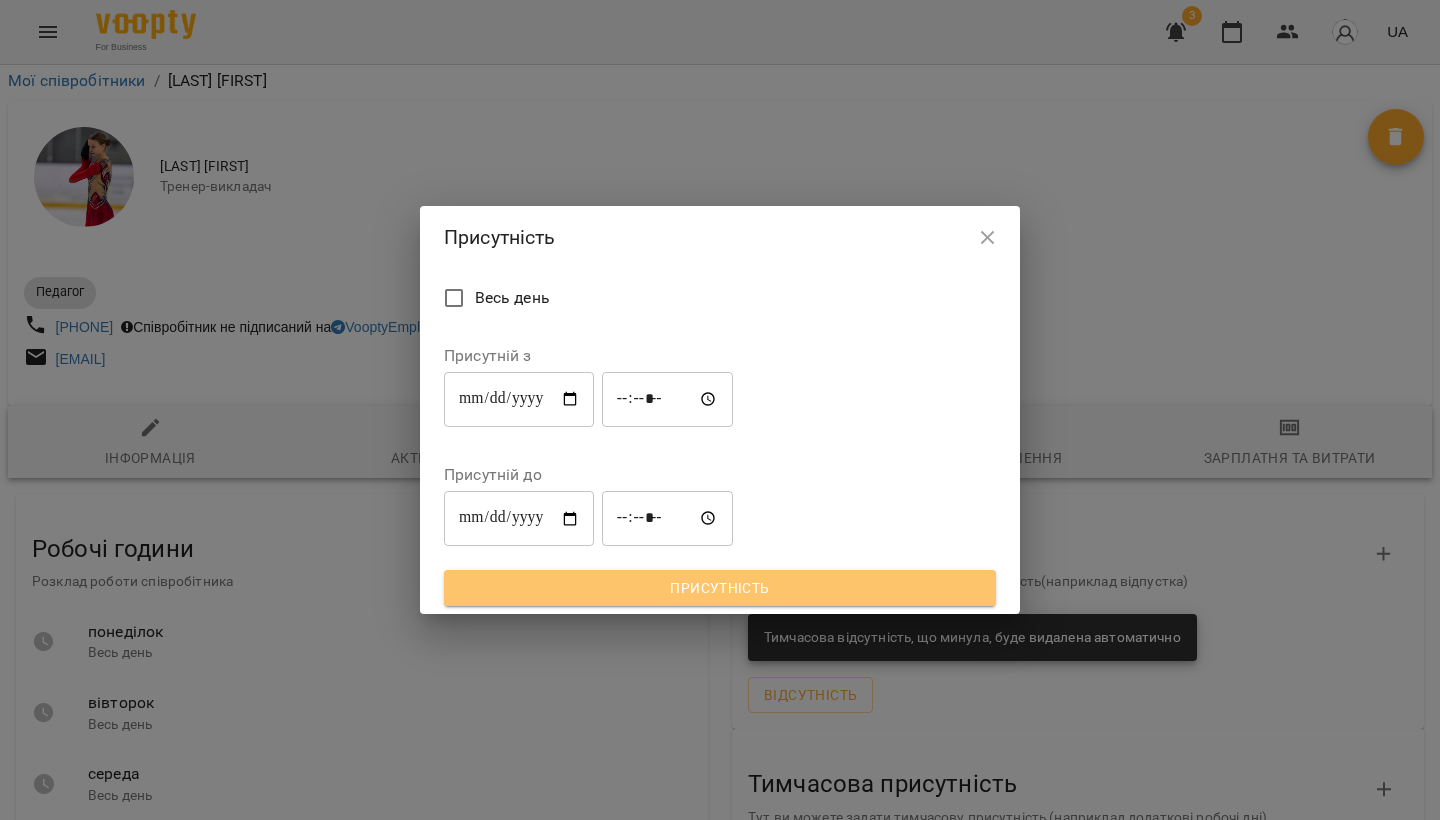 click on "Присутність" at bounding box center (720, 588) 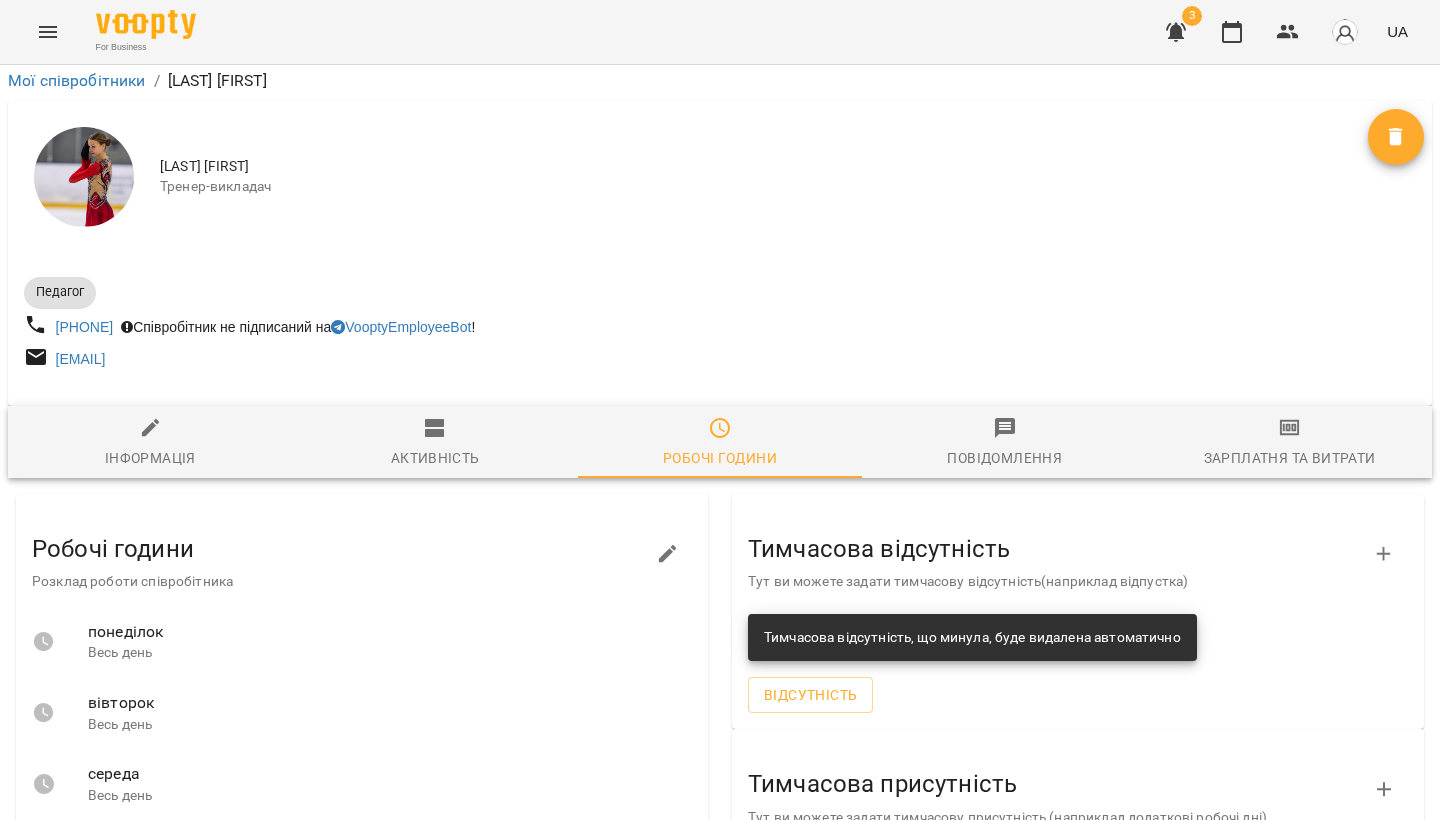 click on "Присутність" at bounding box center [813, 1003] 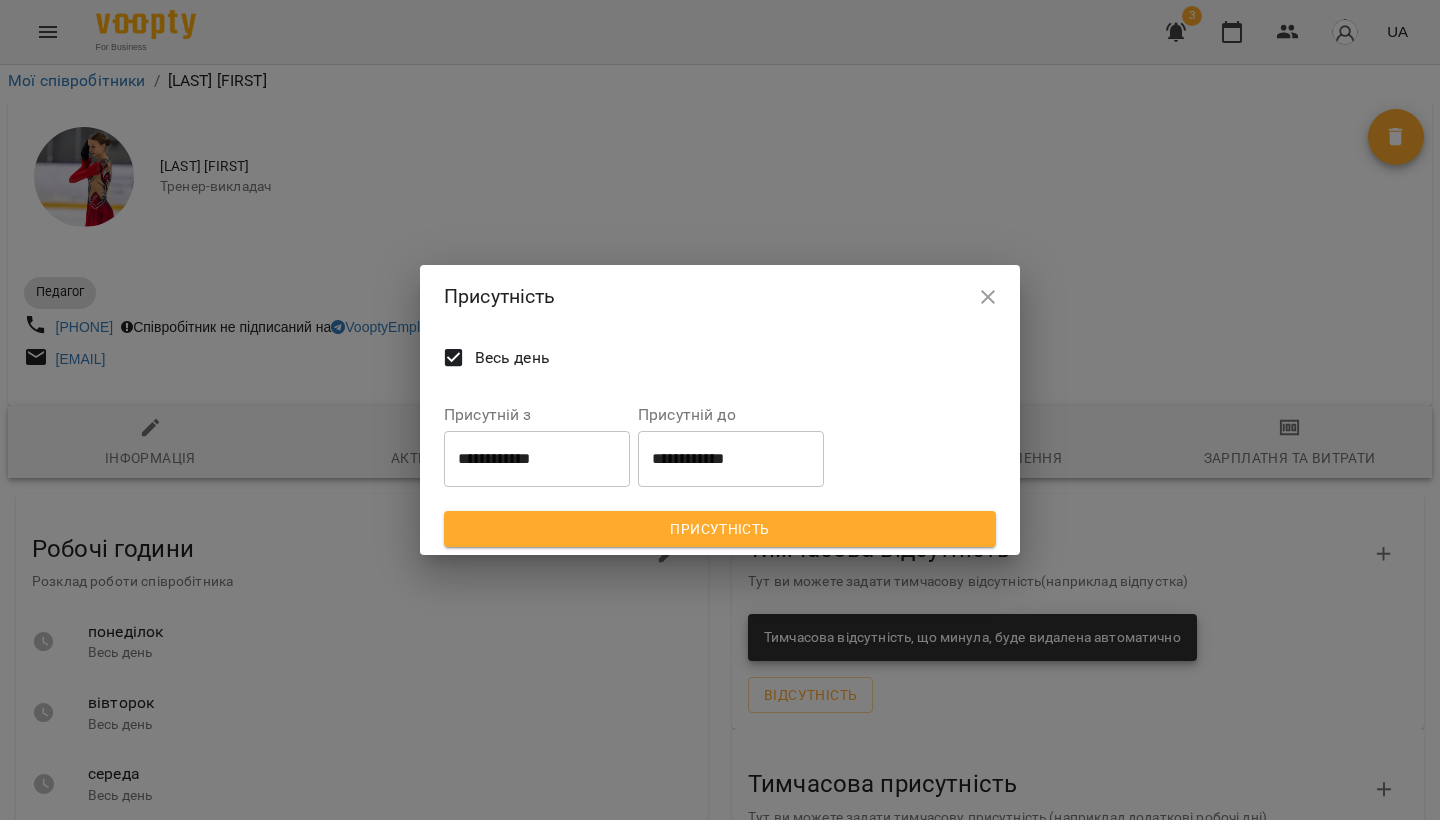 click on "Весь день" at bounding box center [512, 358] 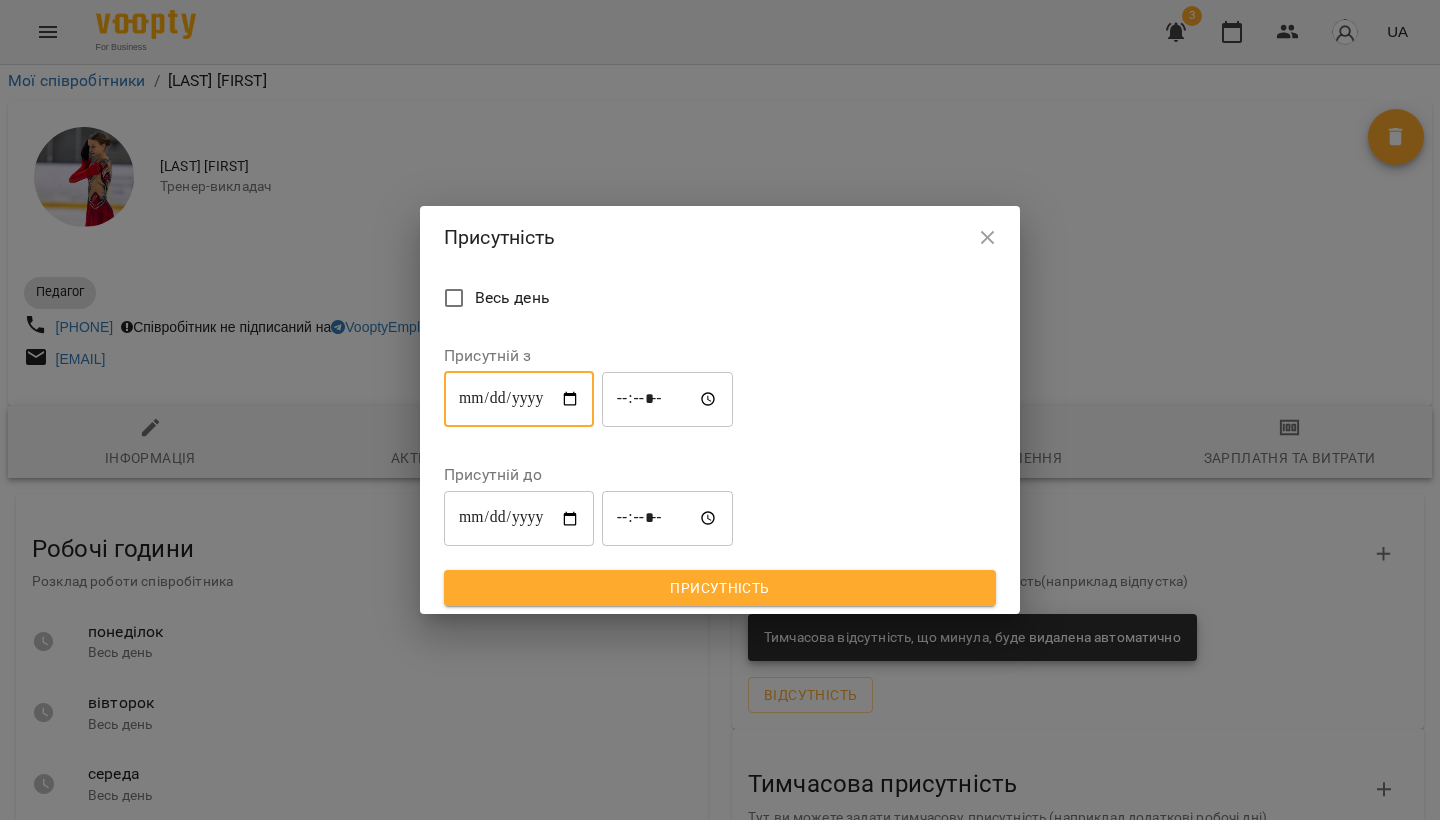 click on "**********" at bounding box center [519, 399] 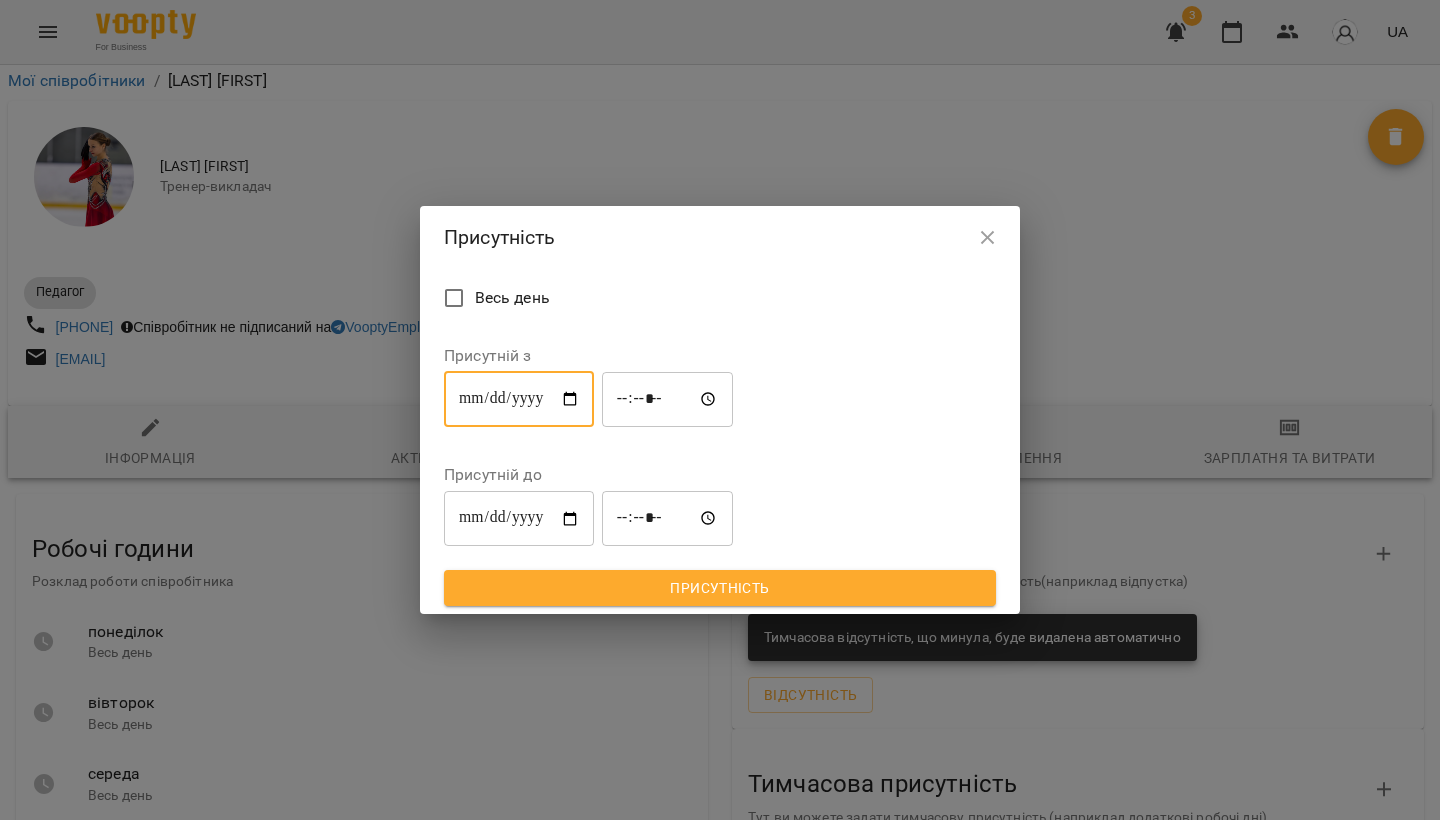 type on "**********" 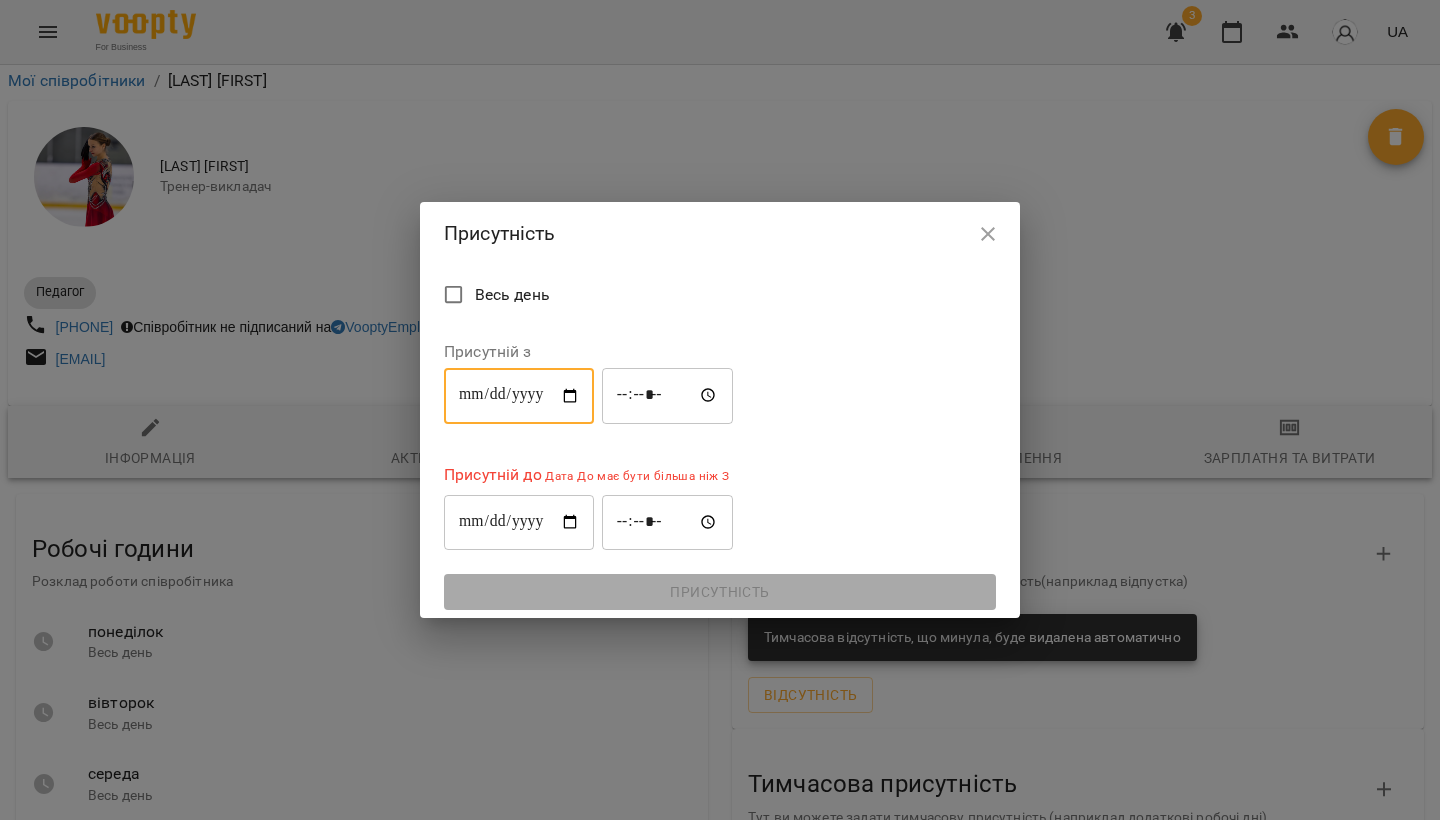 click on "*****" at bounding box center (668, 396) 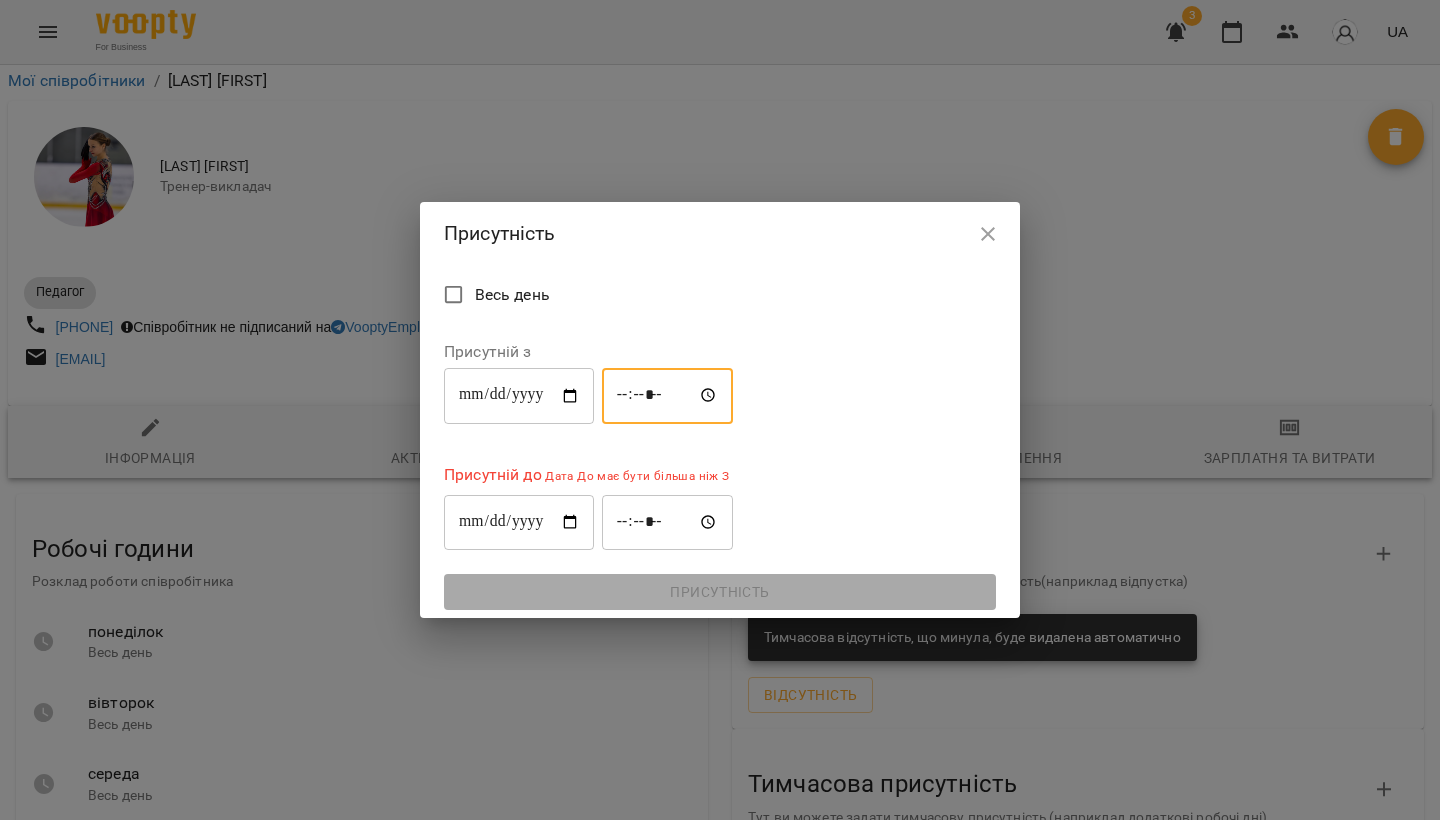 type on "*****" 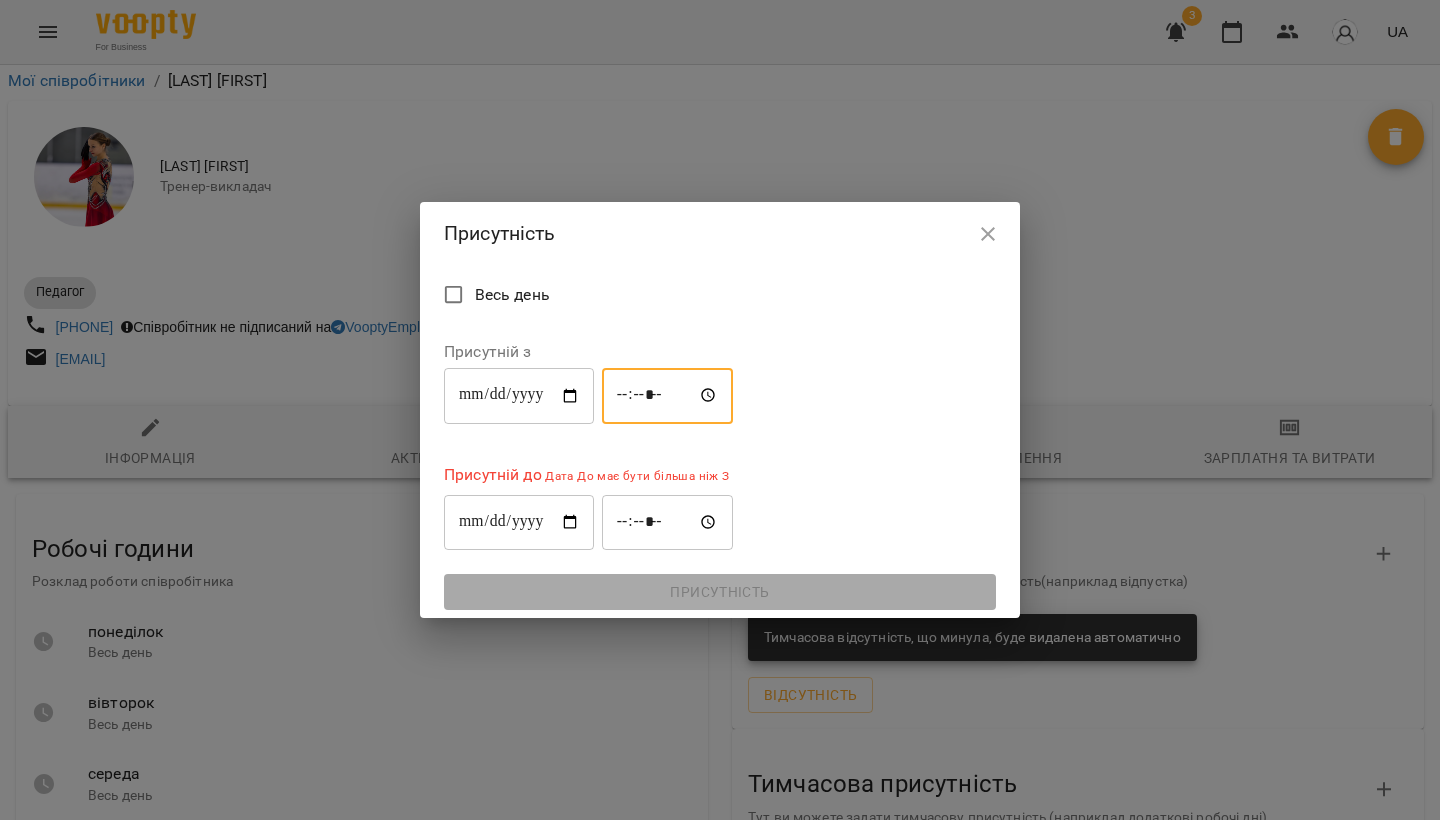 click on "**********" at bounding box center (519, 522) 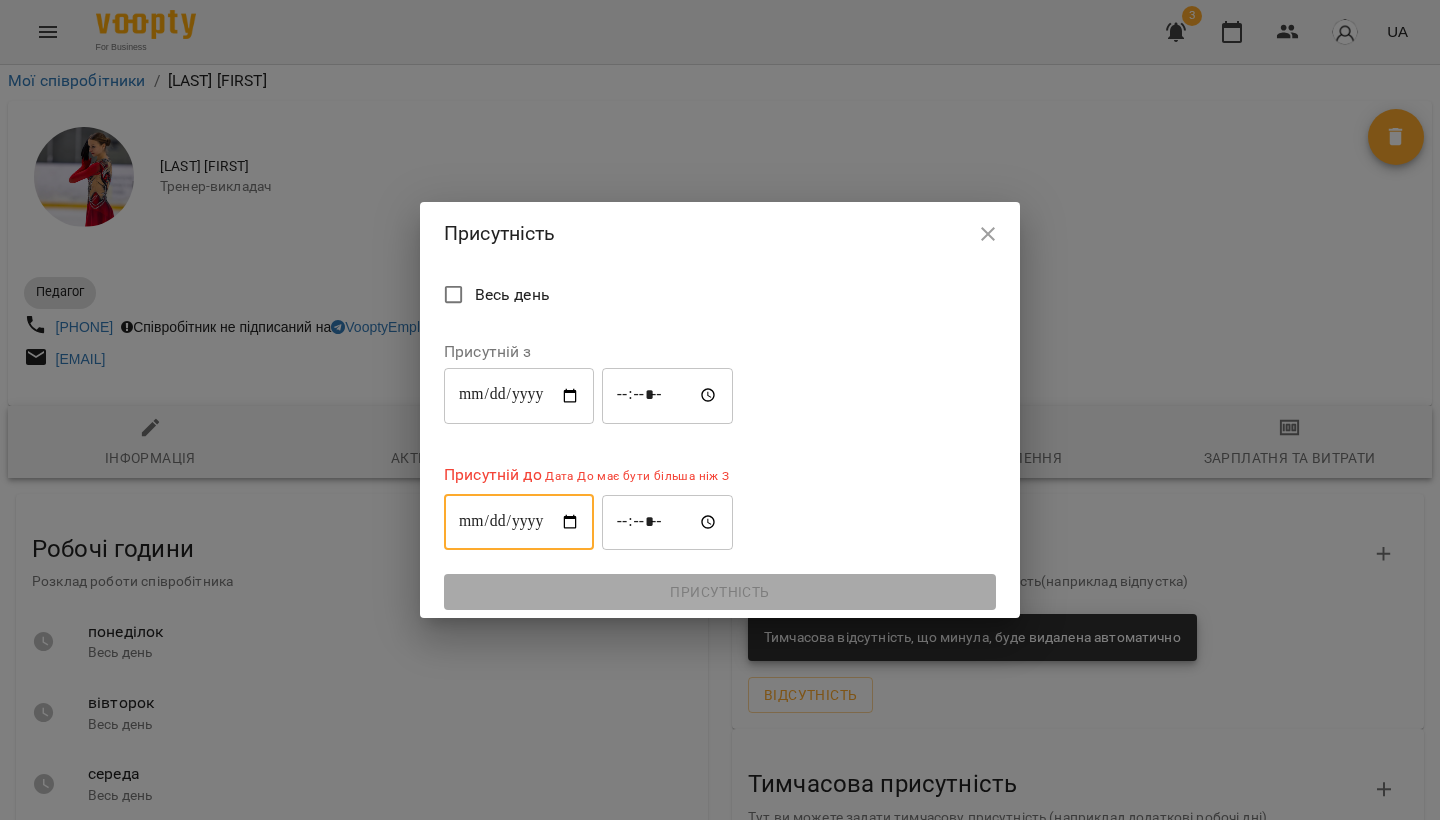 type on "**********" 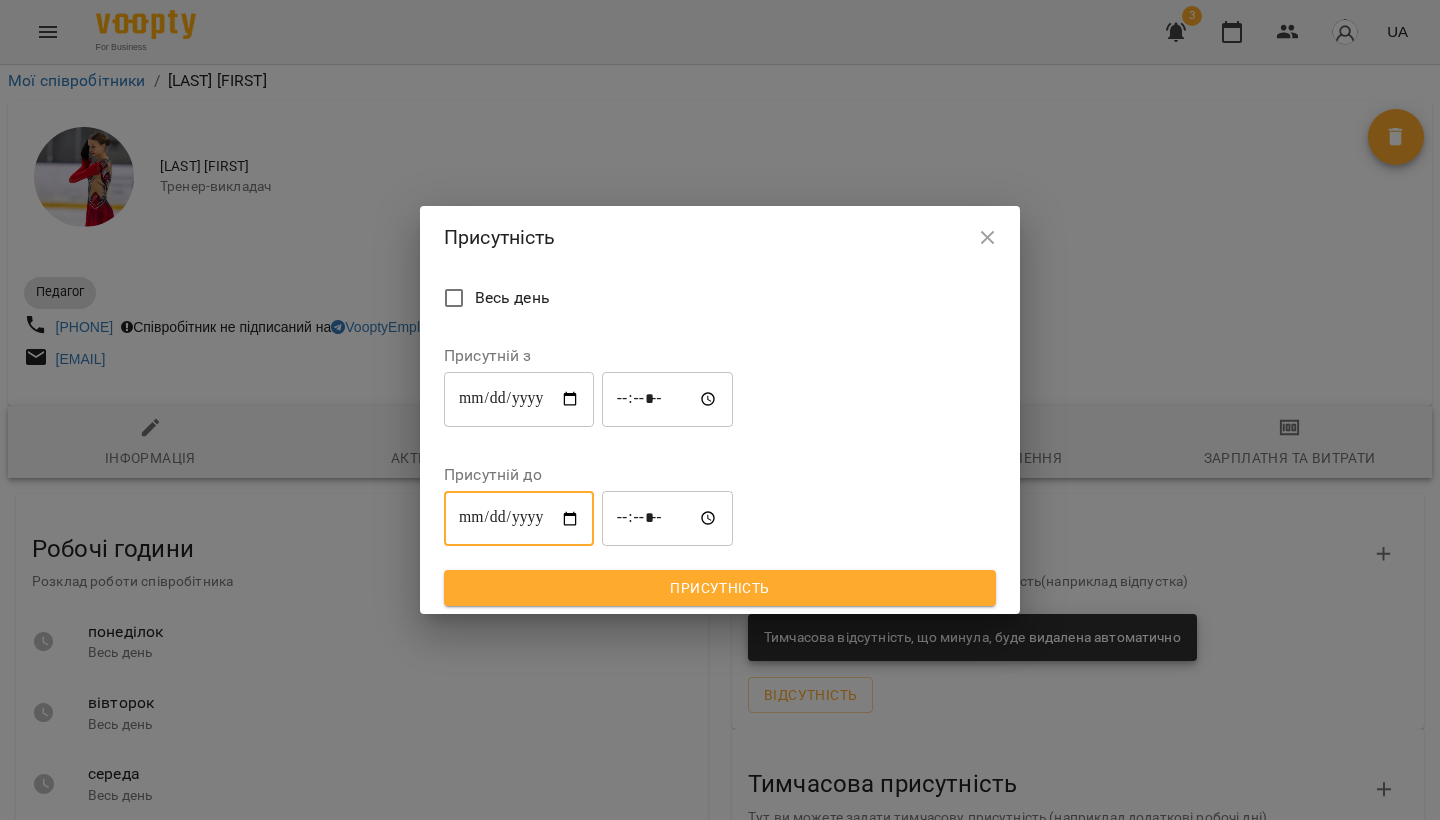 click on "*****" at bounding box center [668, 519] 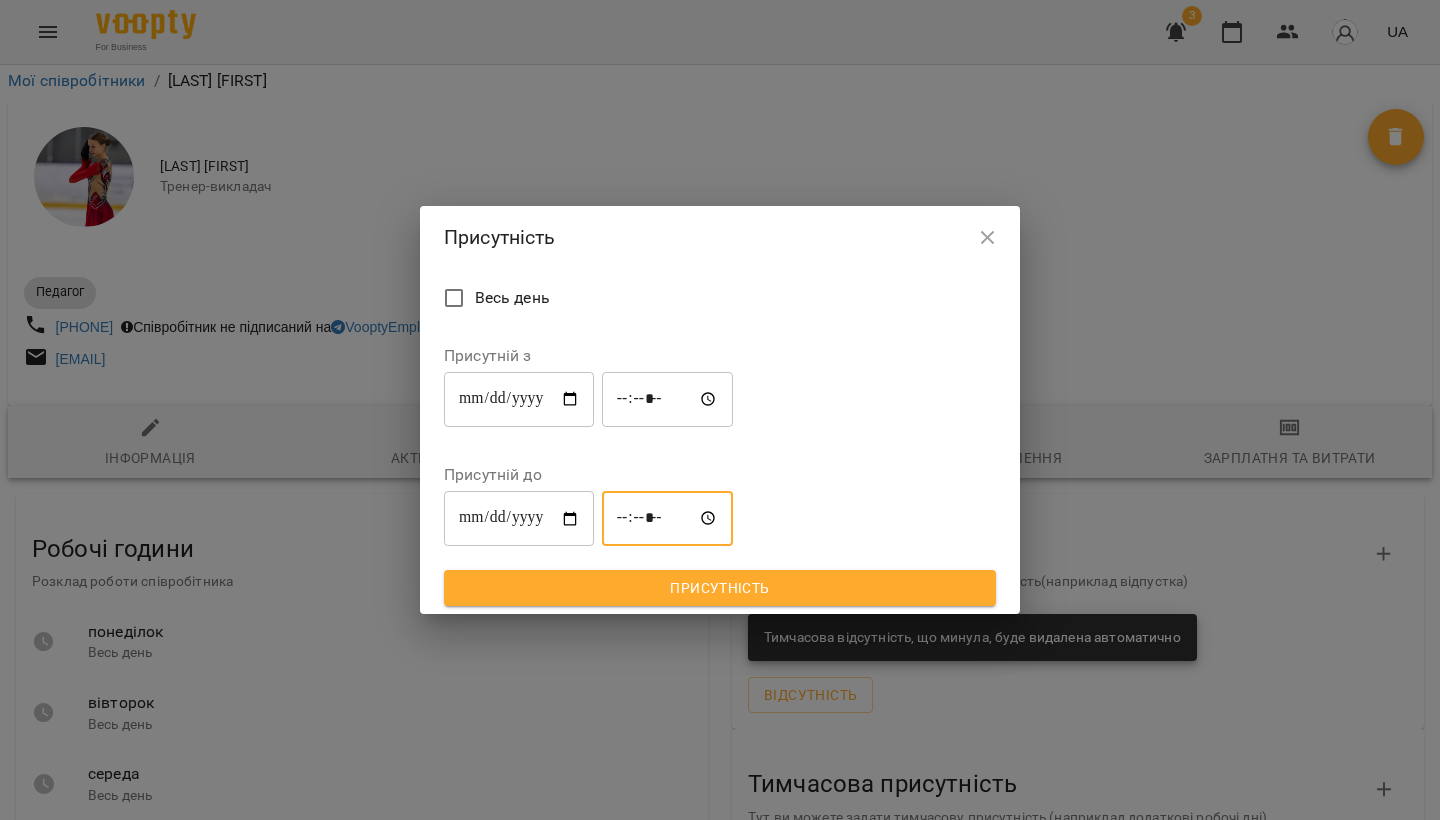 type on "*****" 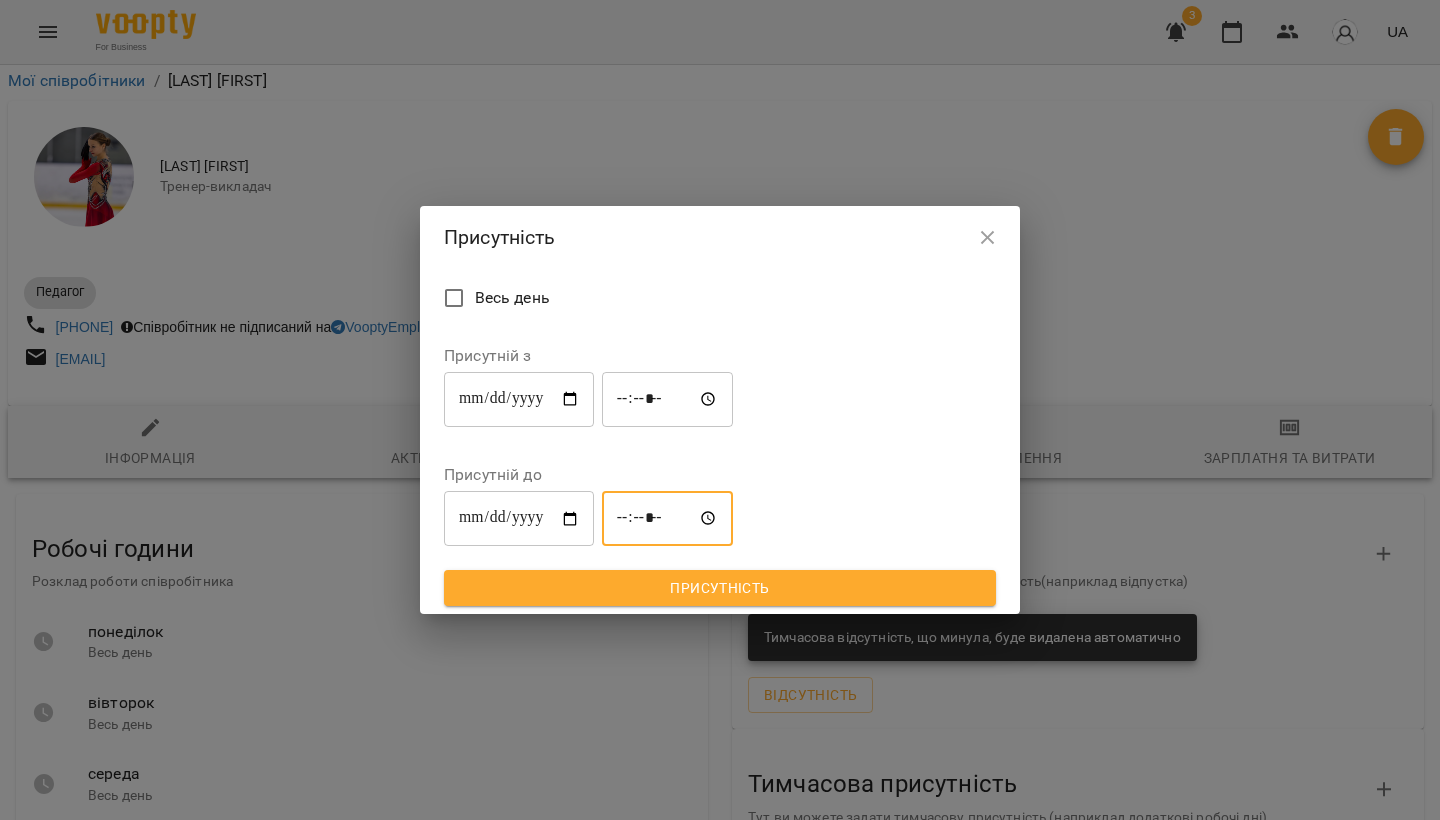 click on "Присутність" at bounding box center (720, 588) 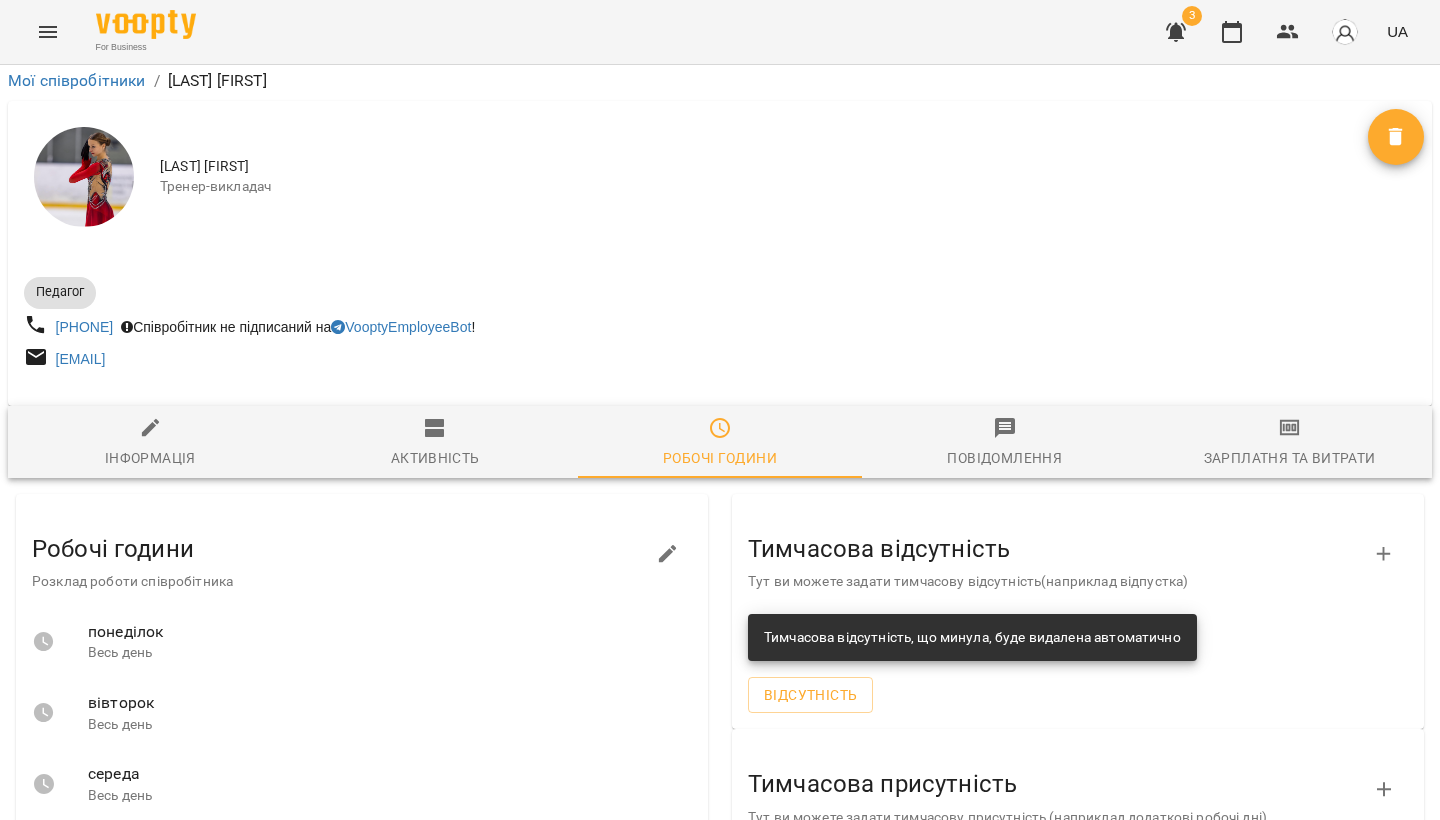 scroll, scrollTop: 349, scrollLeft: 0, axis: vertical 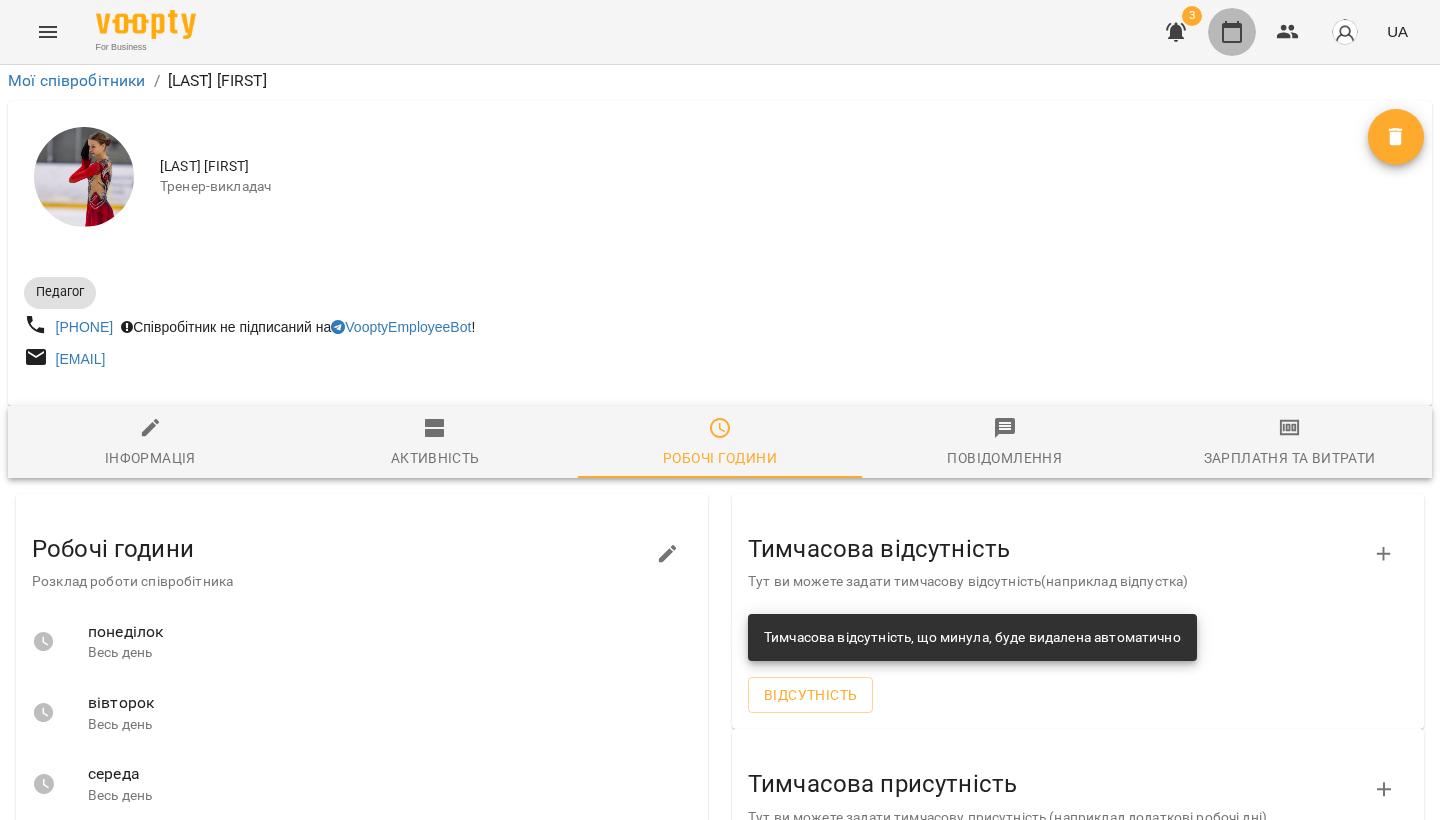 click 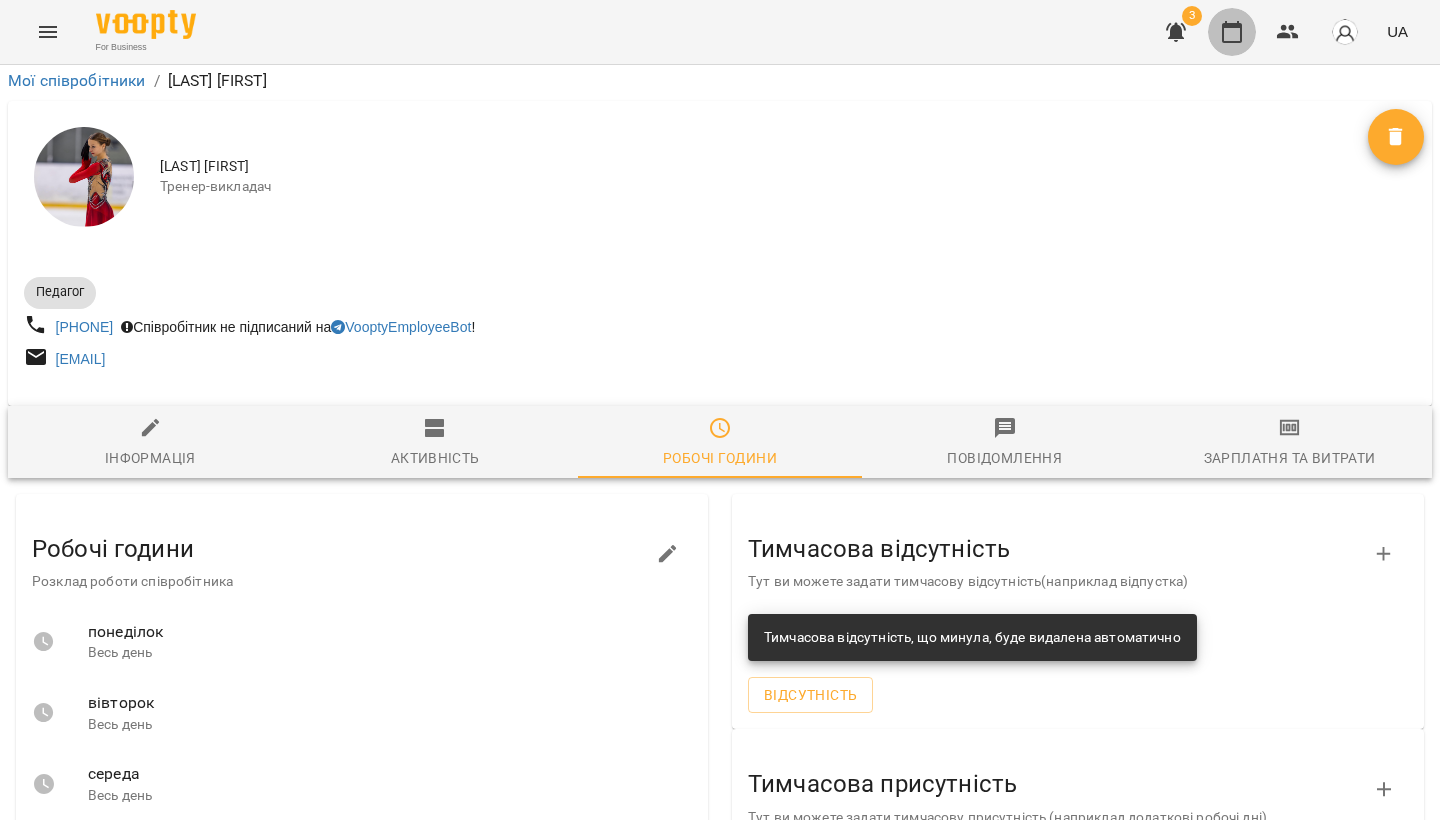 scroll, scrollTop: 0, scrollLeft: 0, axis: both 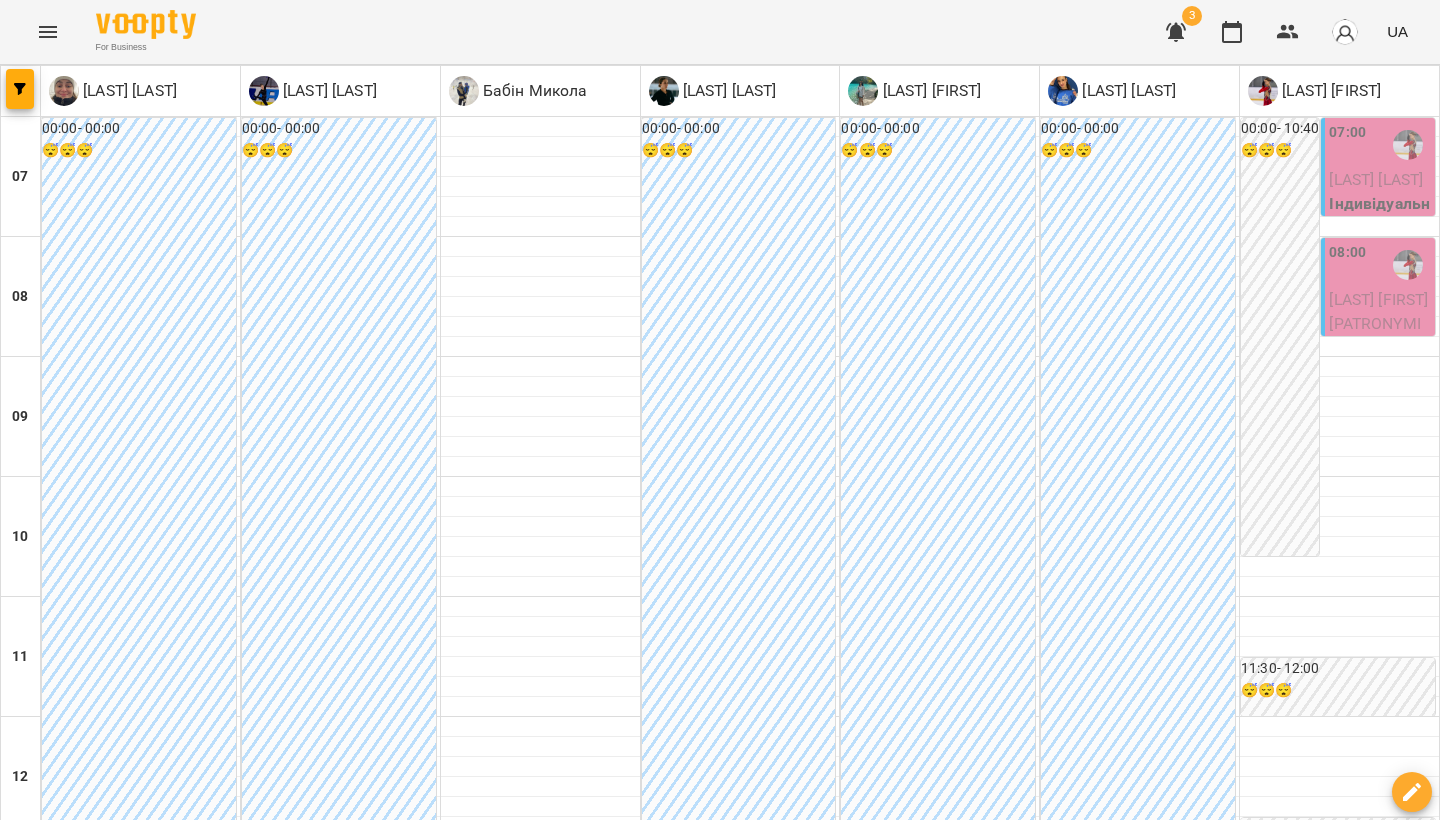 click 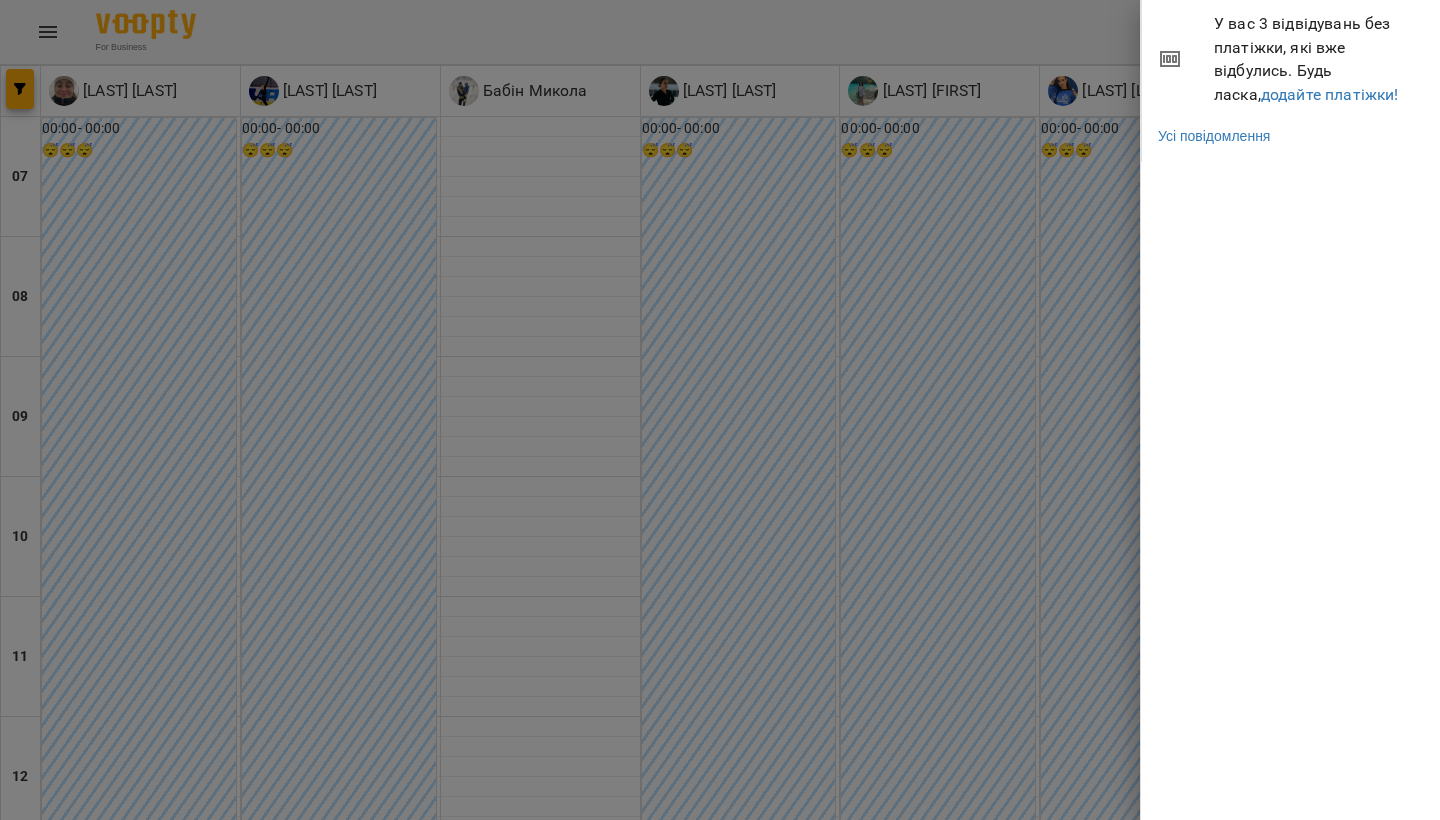 click at bounding box center (720, 410) 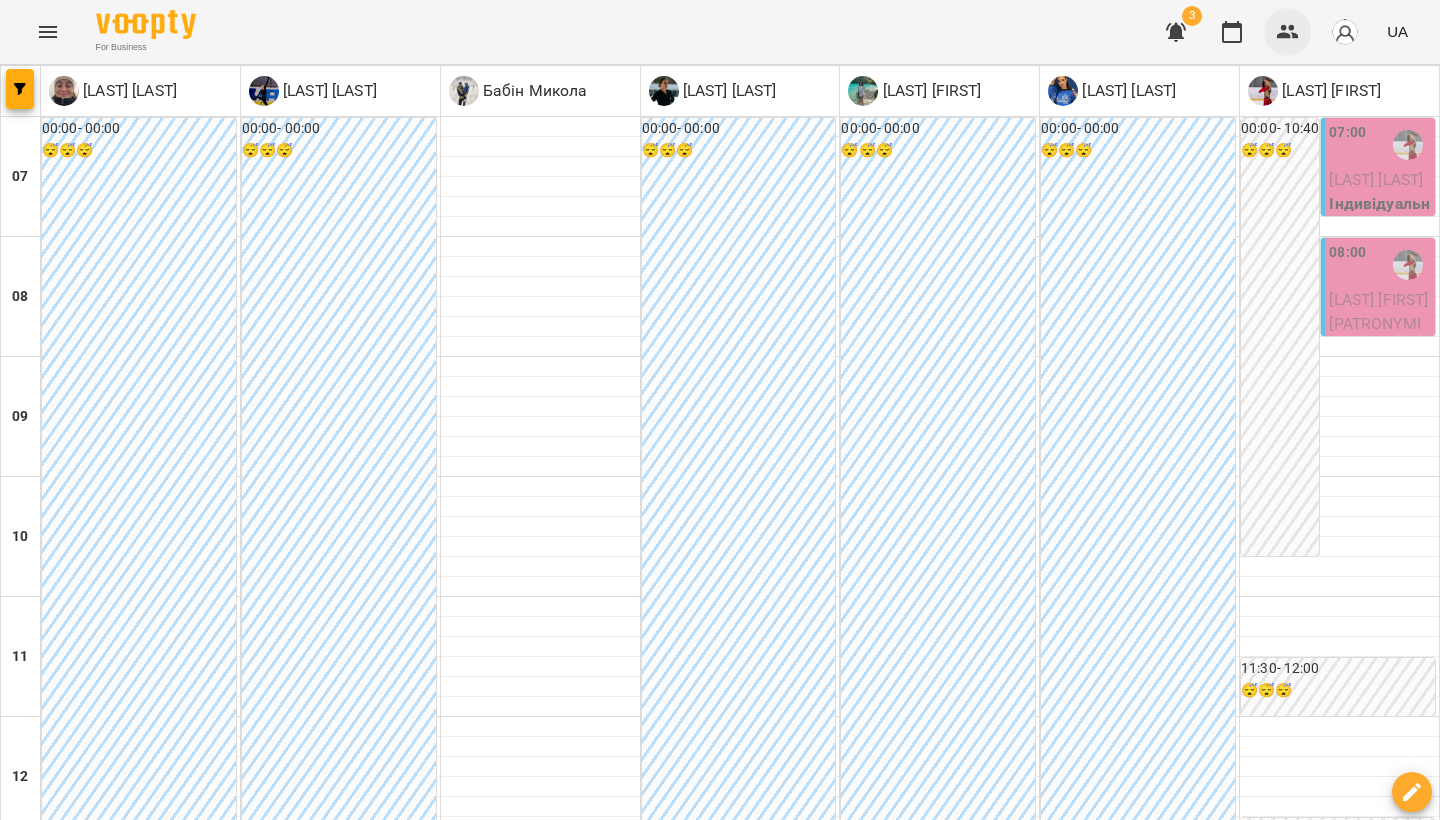 click 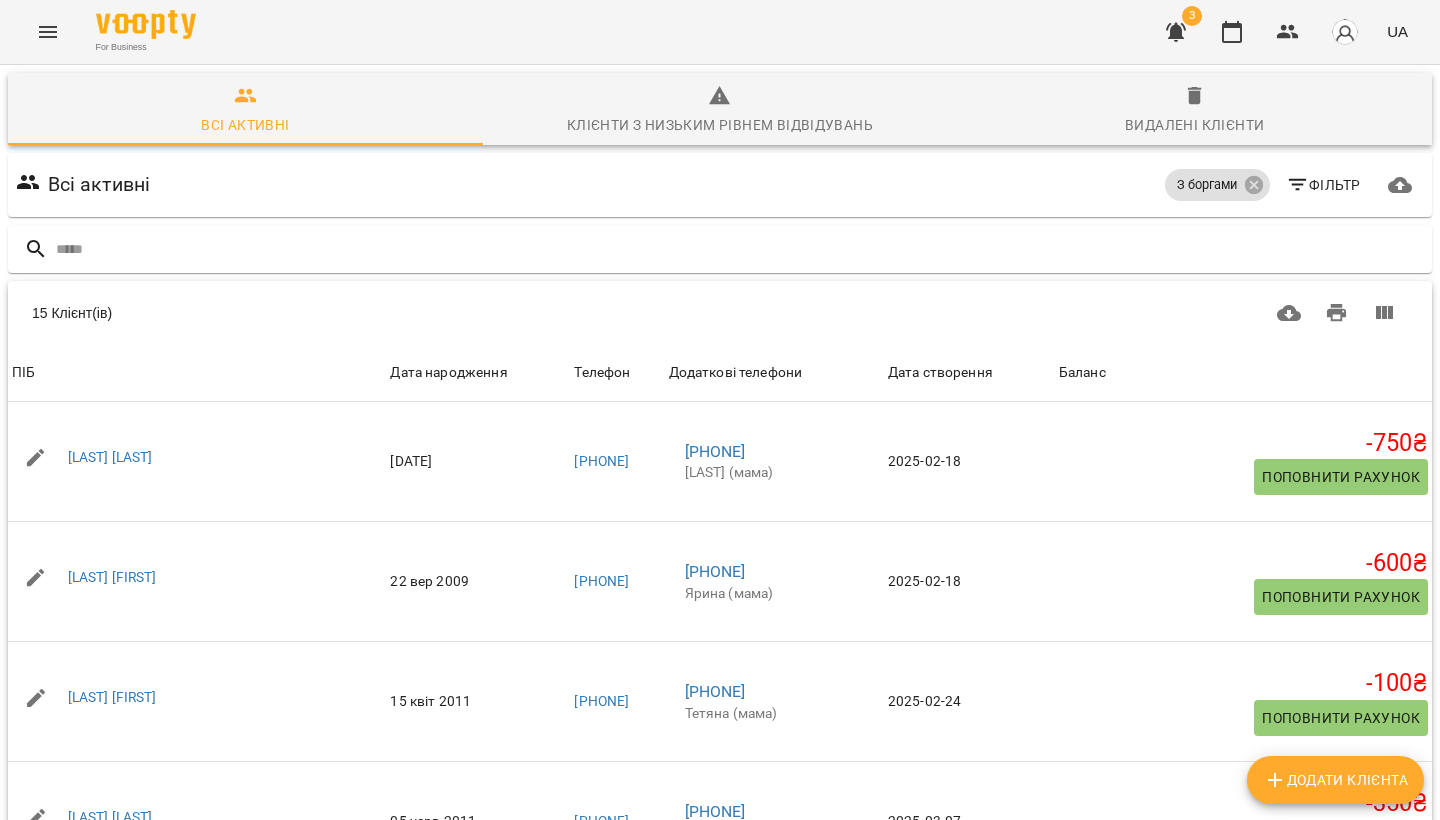 scroll, scrollTop: 147, scrollLeft: 0, axis: vertical 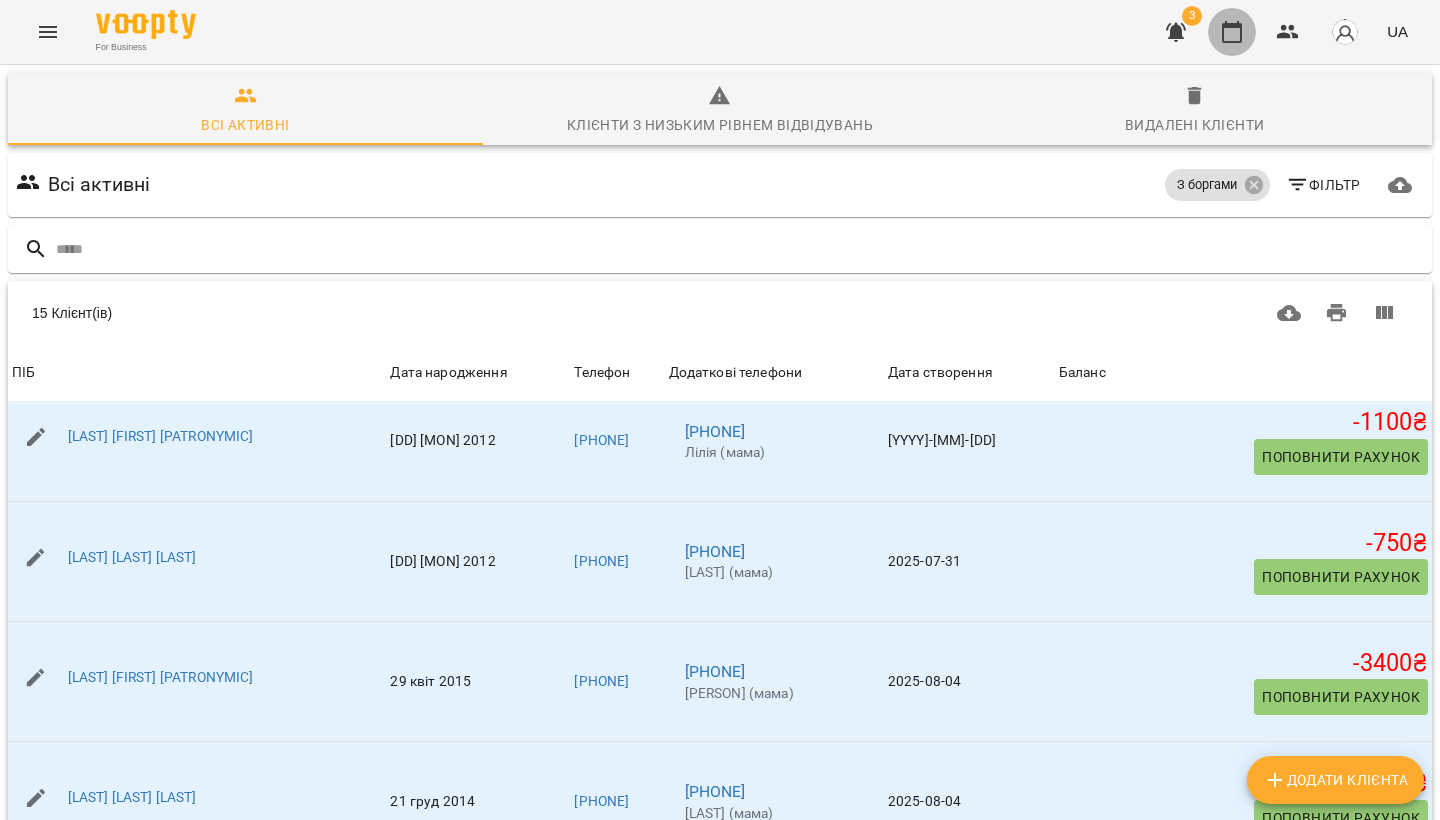 click 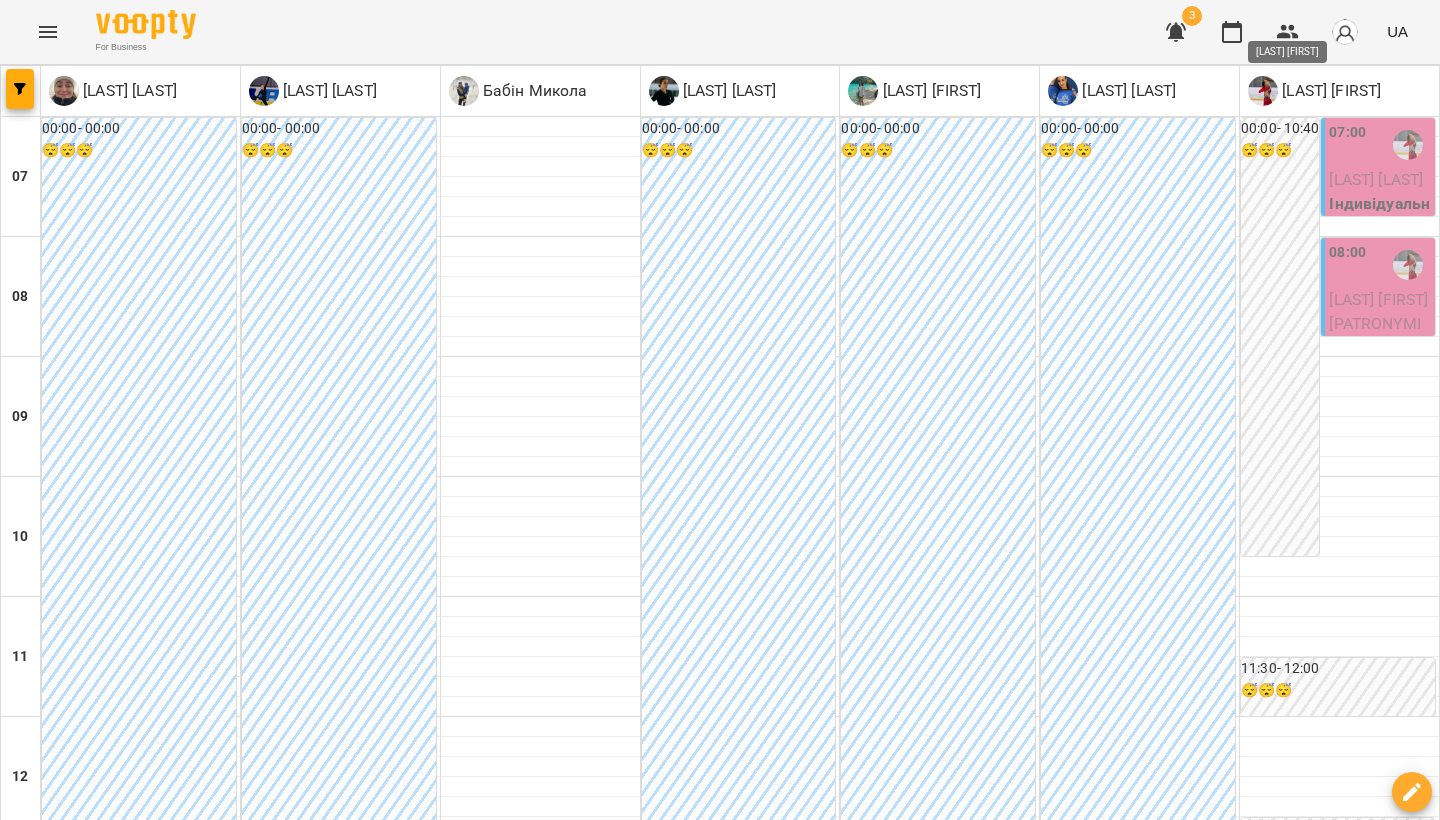 click on "[LAST] [FIRST]" at bounding box center [1329, 91] 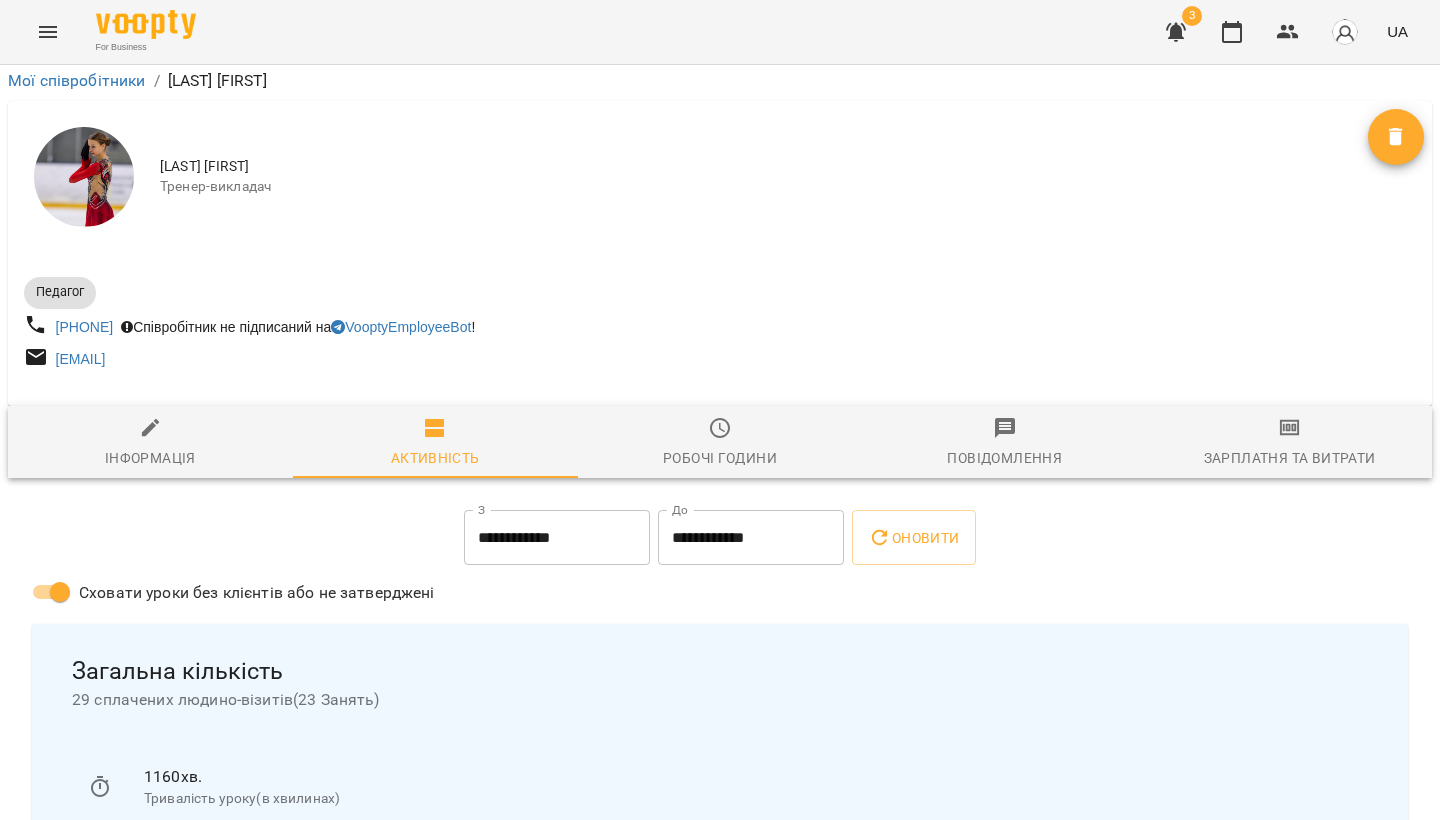 scroll, scrollTop: 316, scrollLeft: 0, axis: vertical 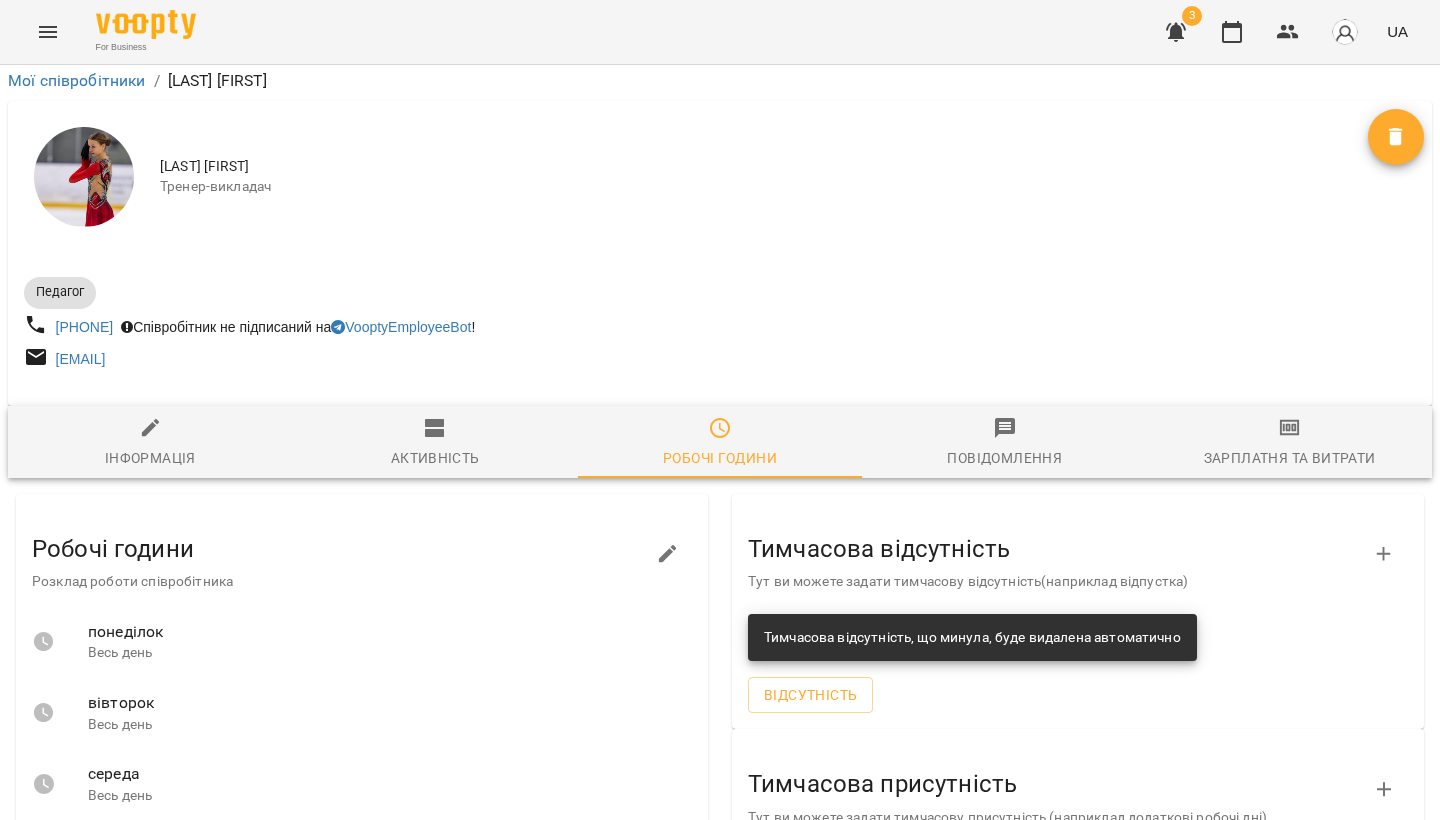 click 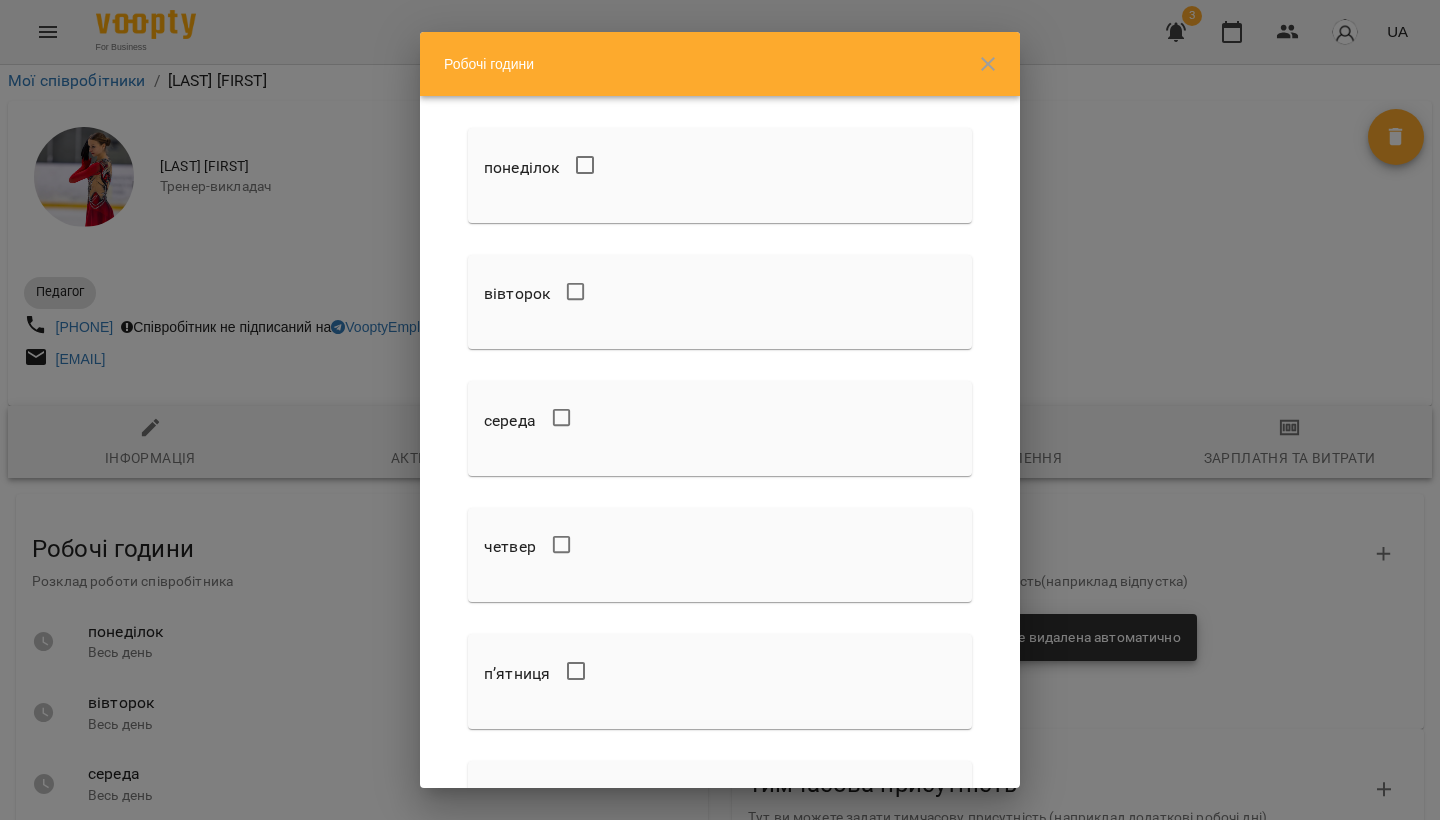 click 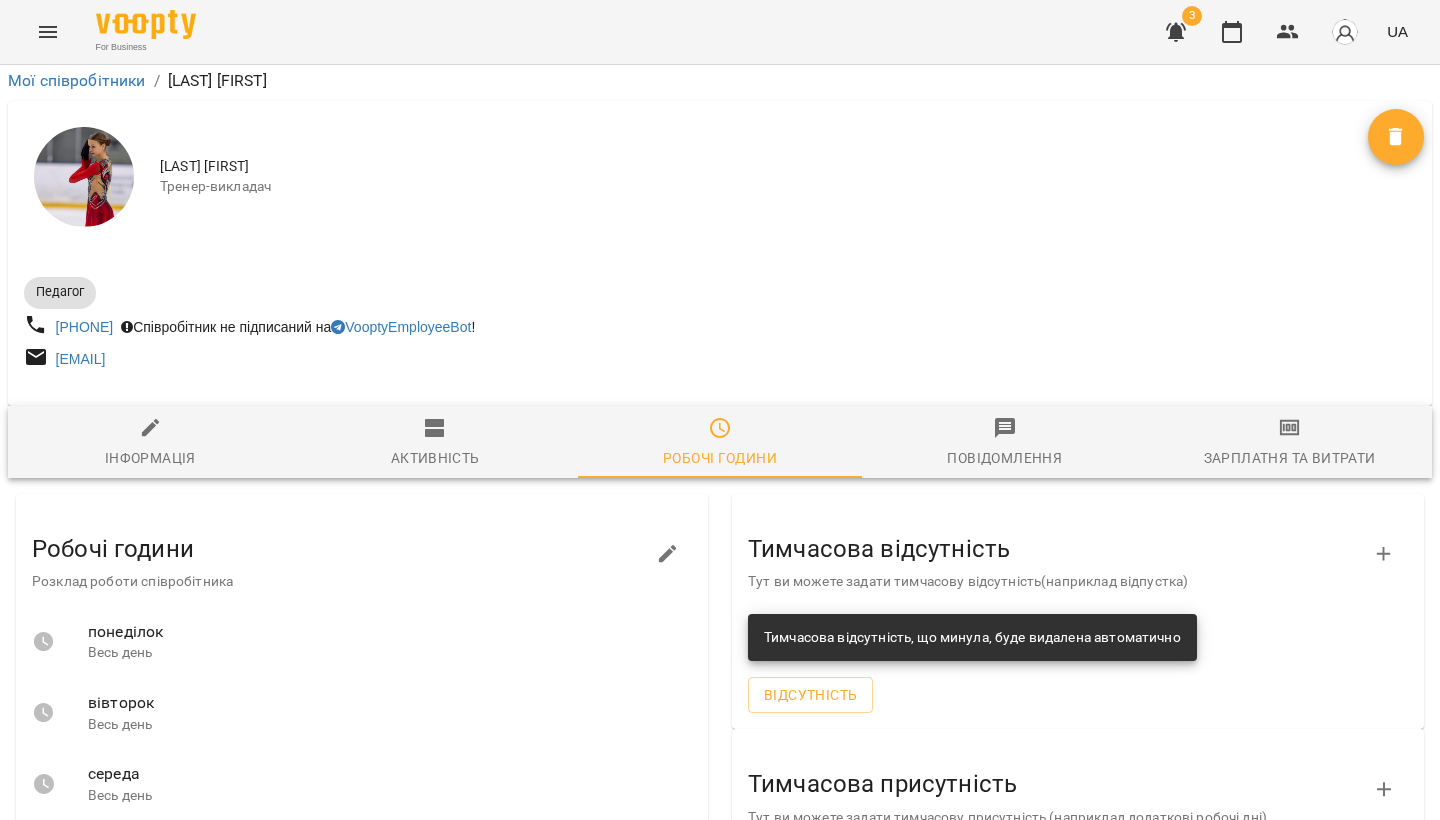 click 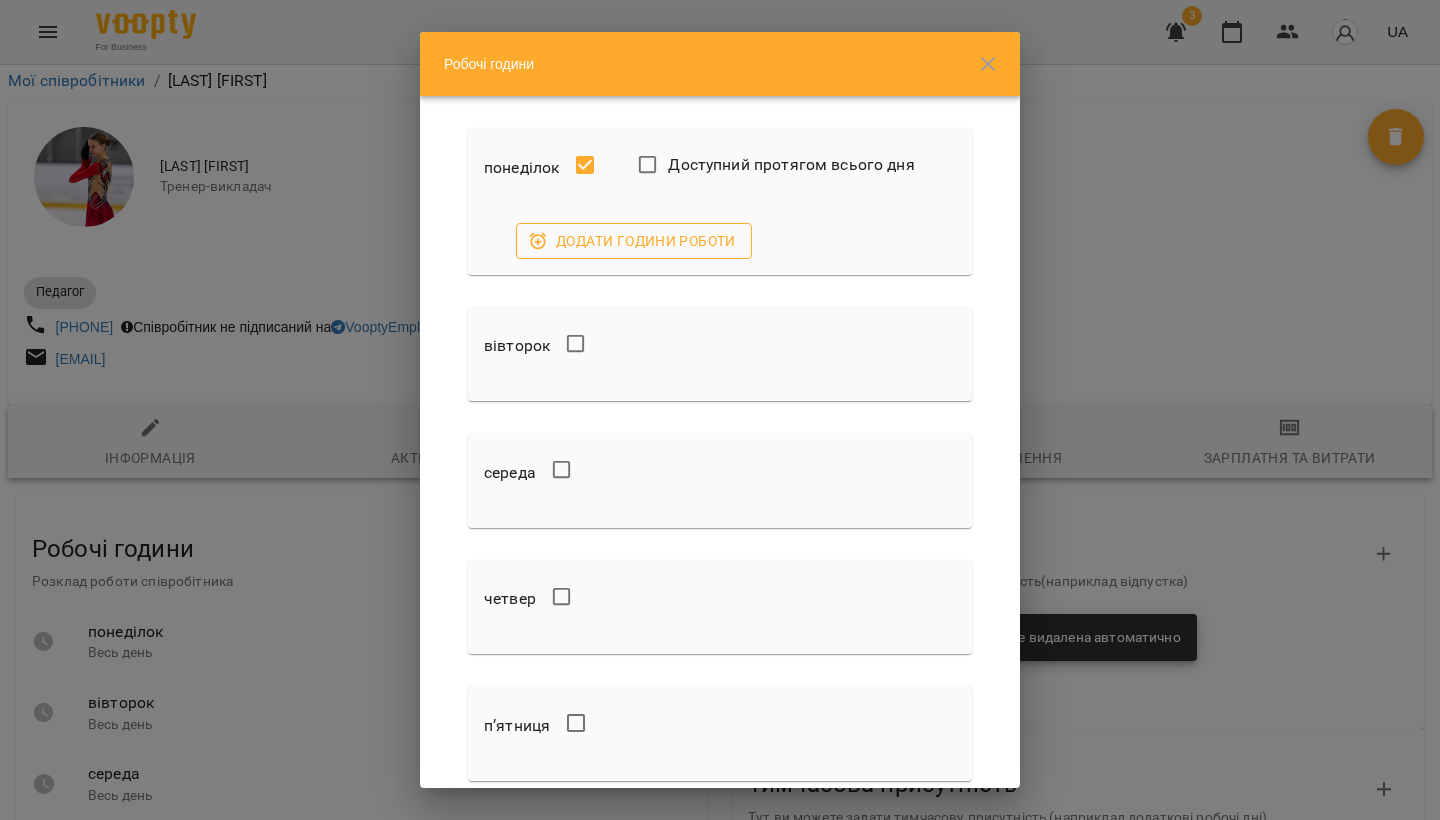 click 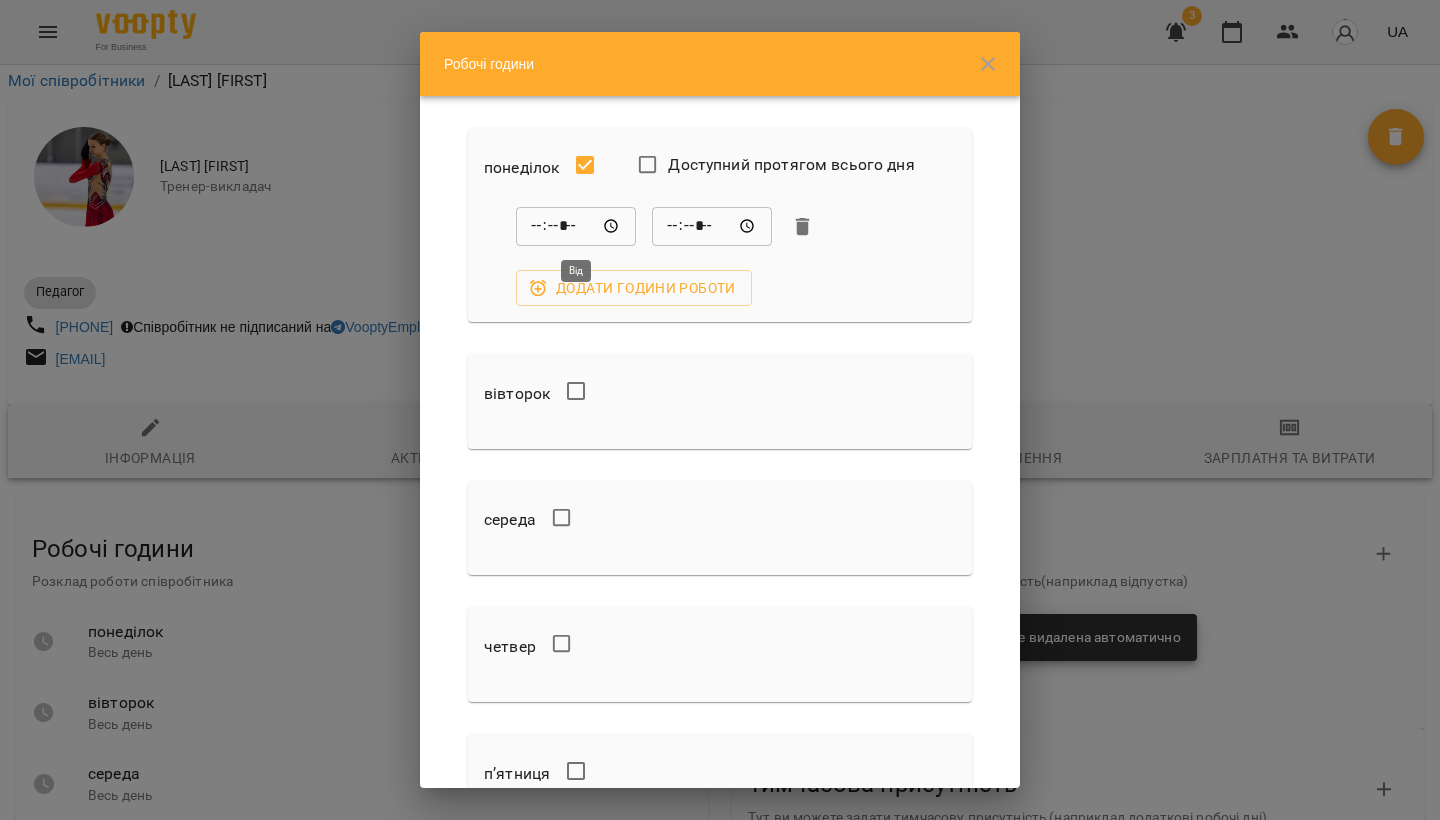 click on "*****" at bounding box center (576, 227) 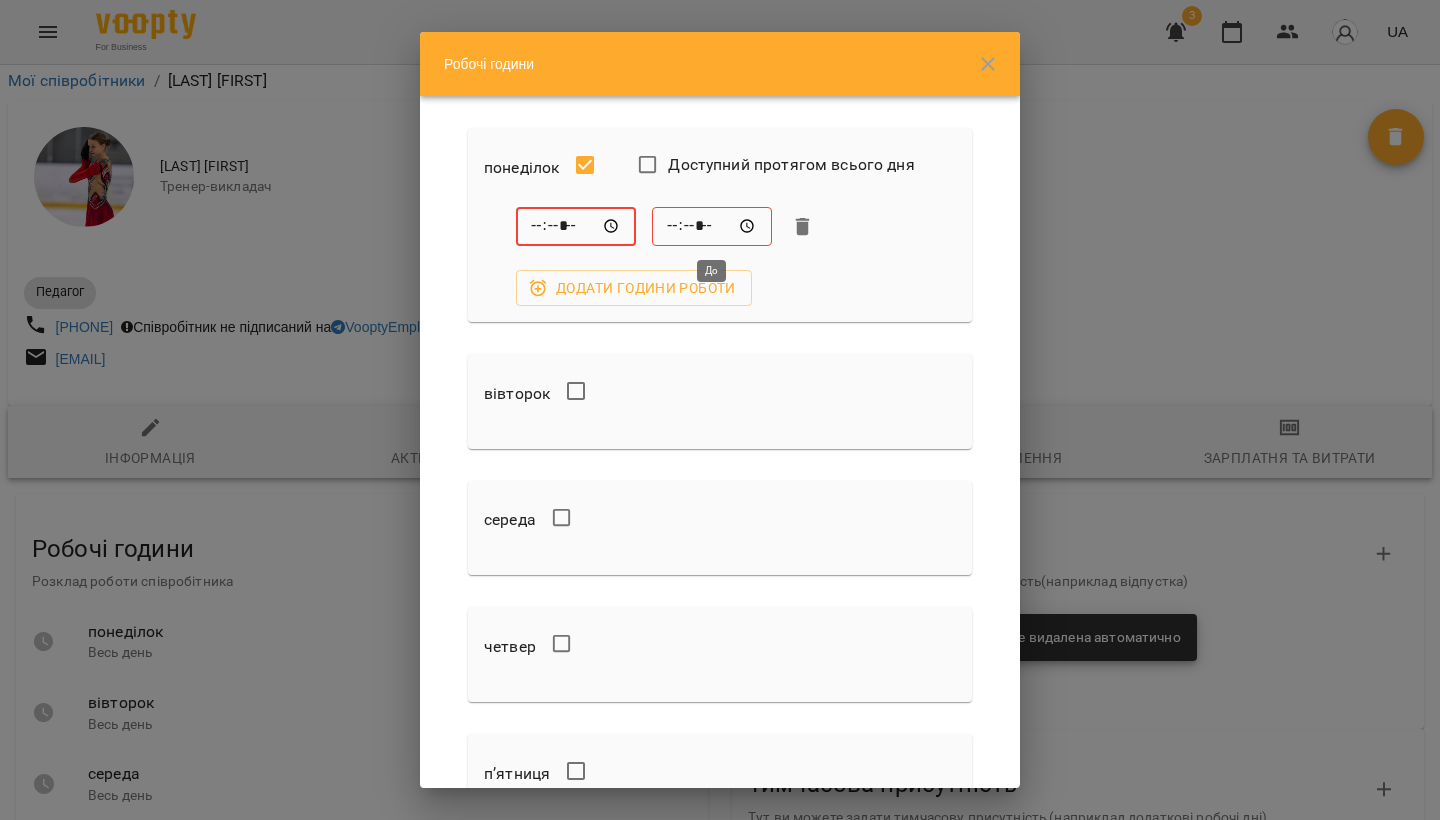 type on "*****" 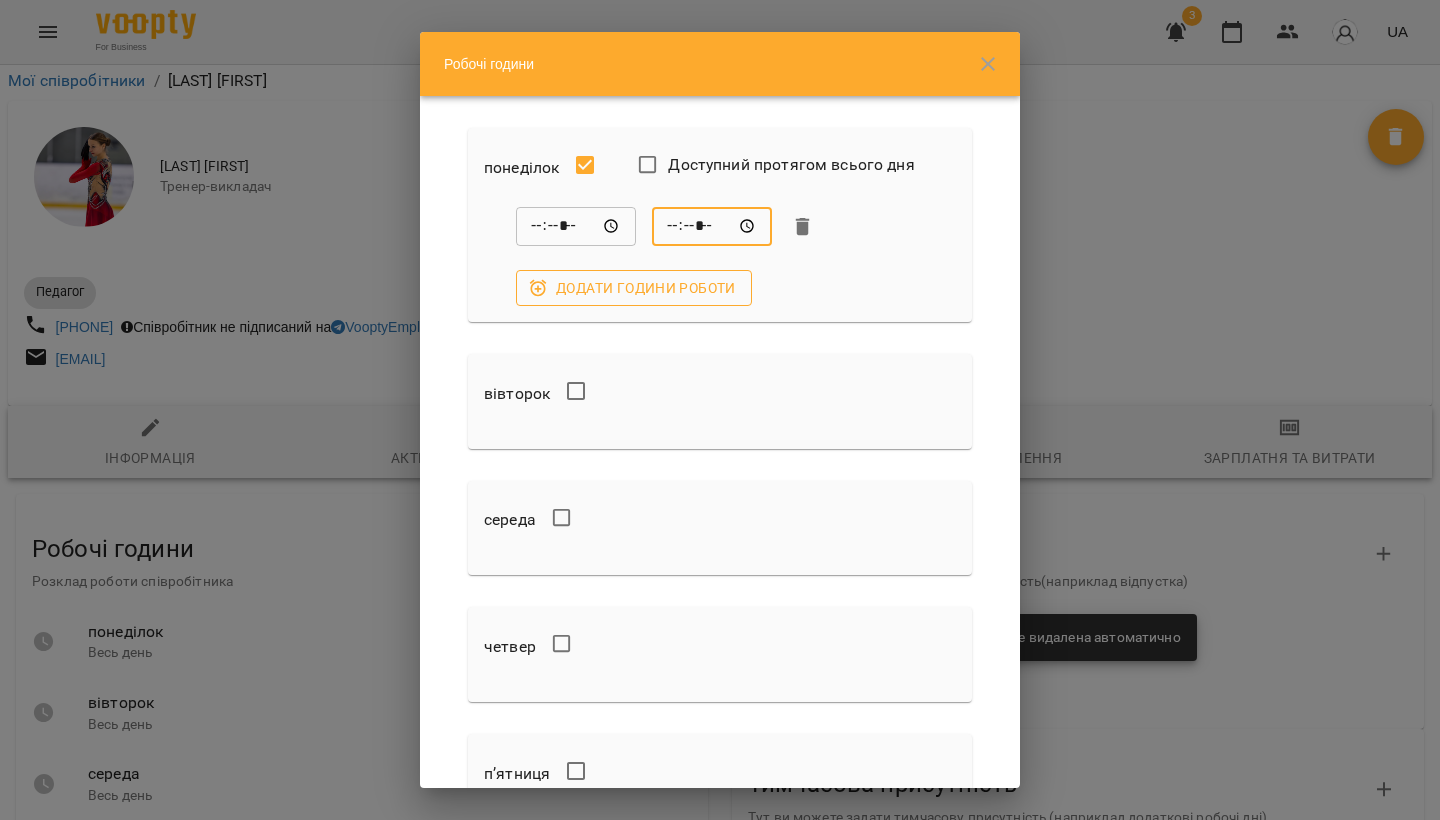type on "*****" 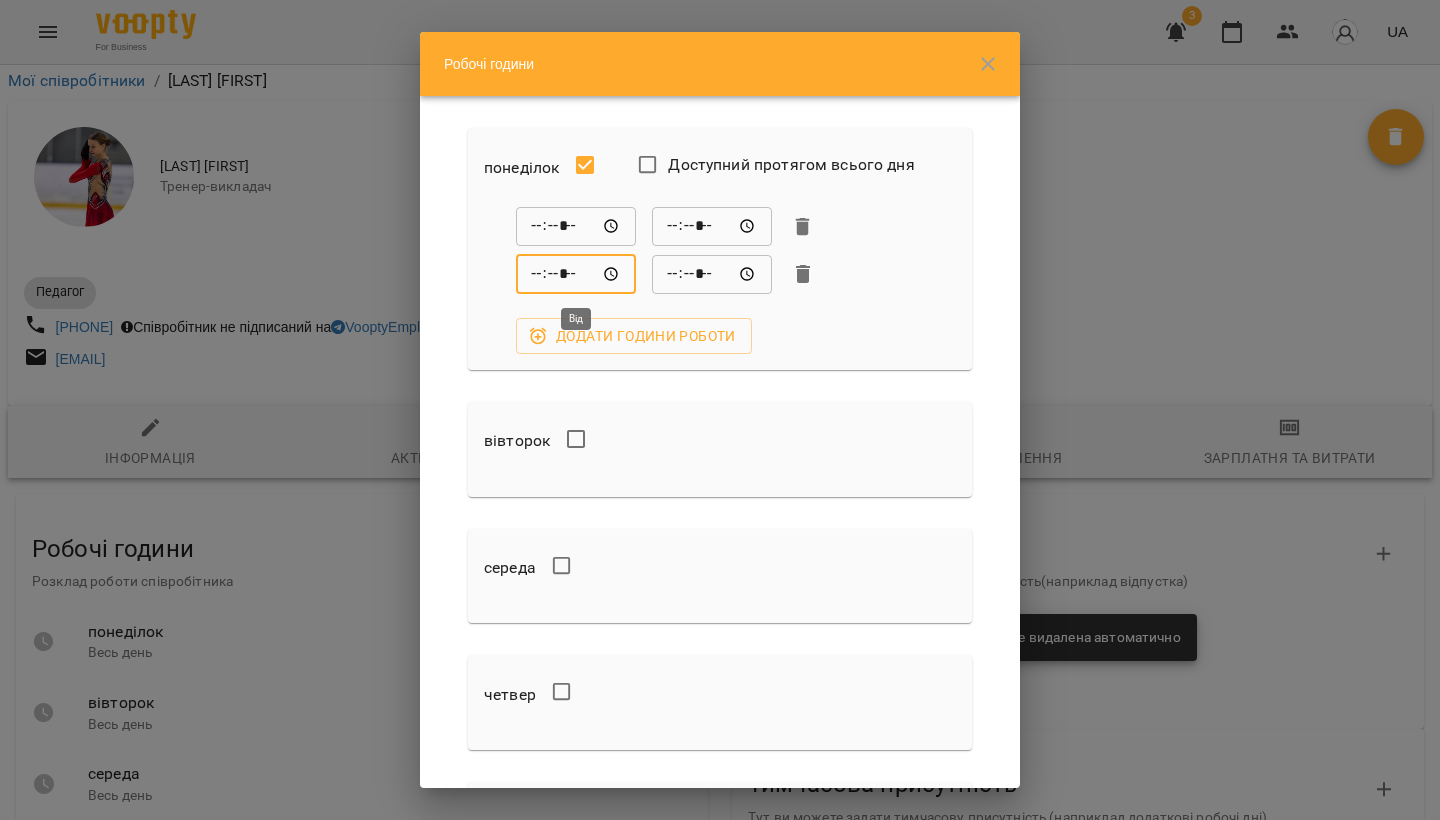 click on "*****" at bounding box center [576, 274] 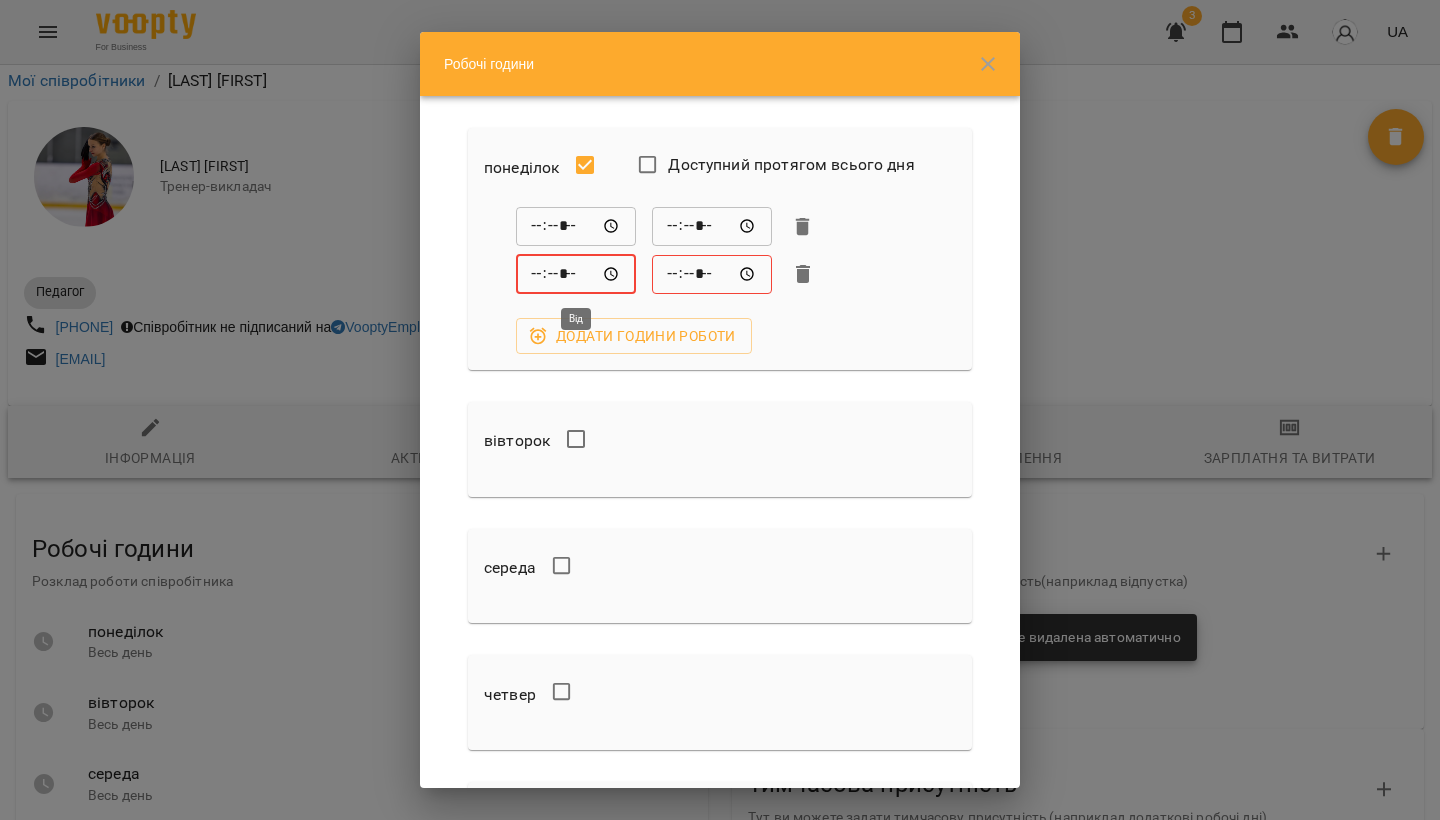 click on "*****" at bounding box center [576, 274] 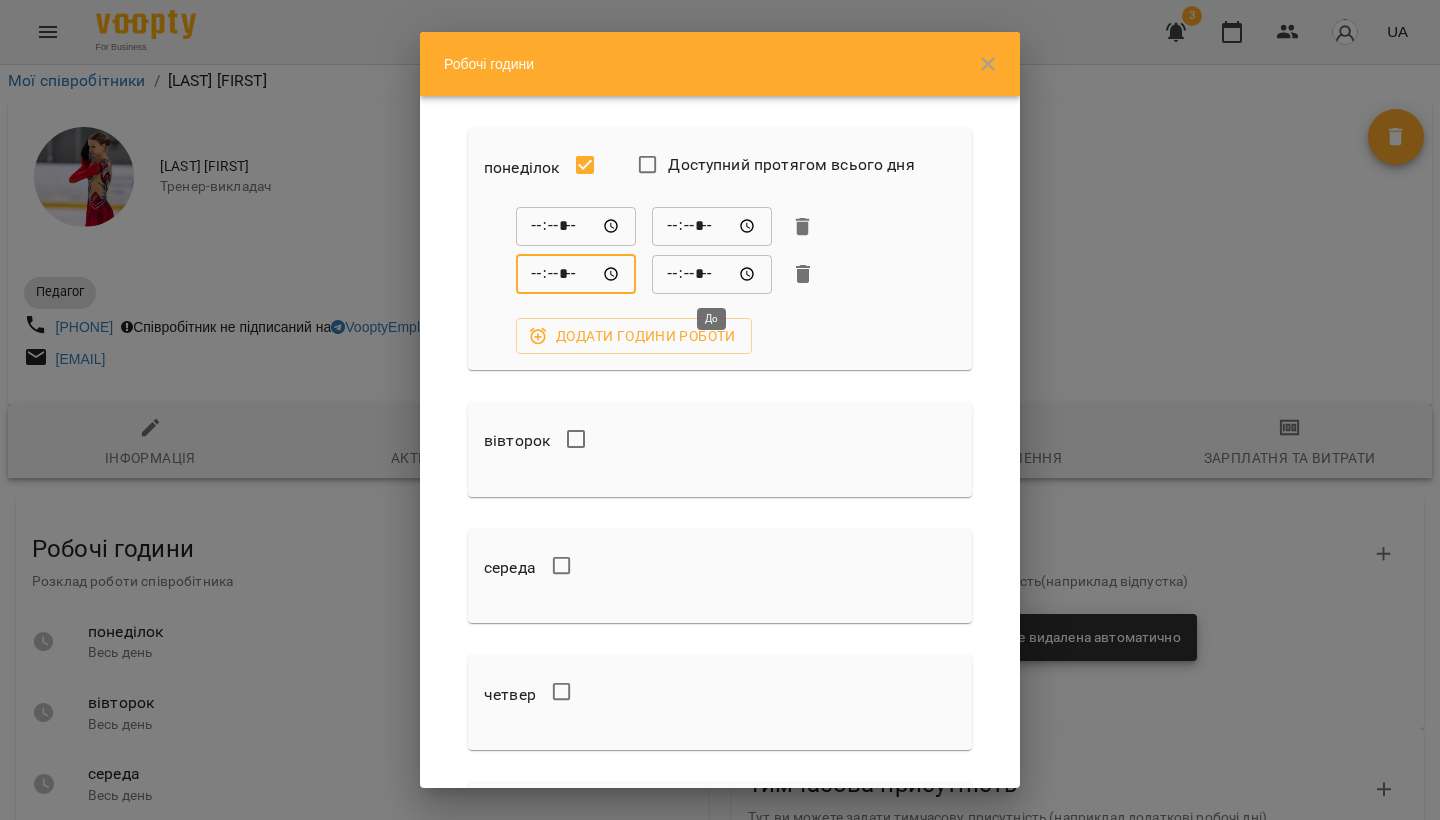 type on "*****" 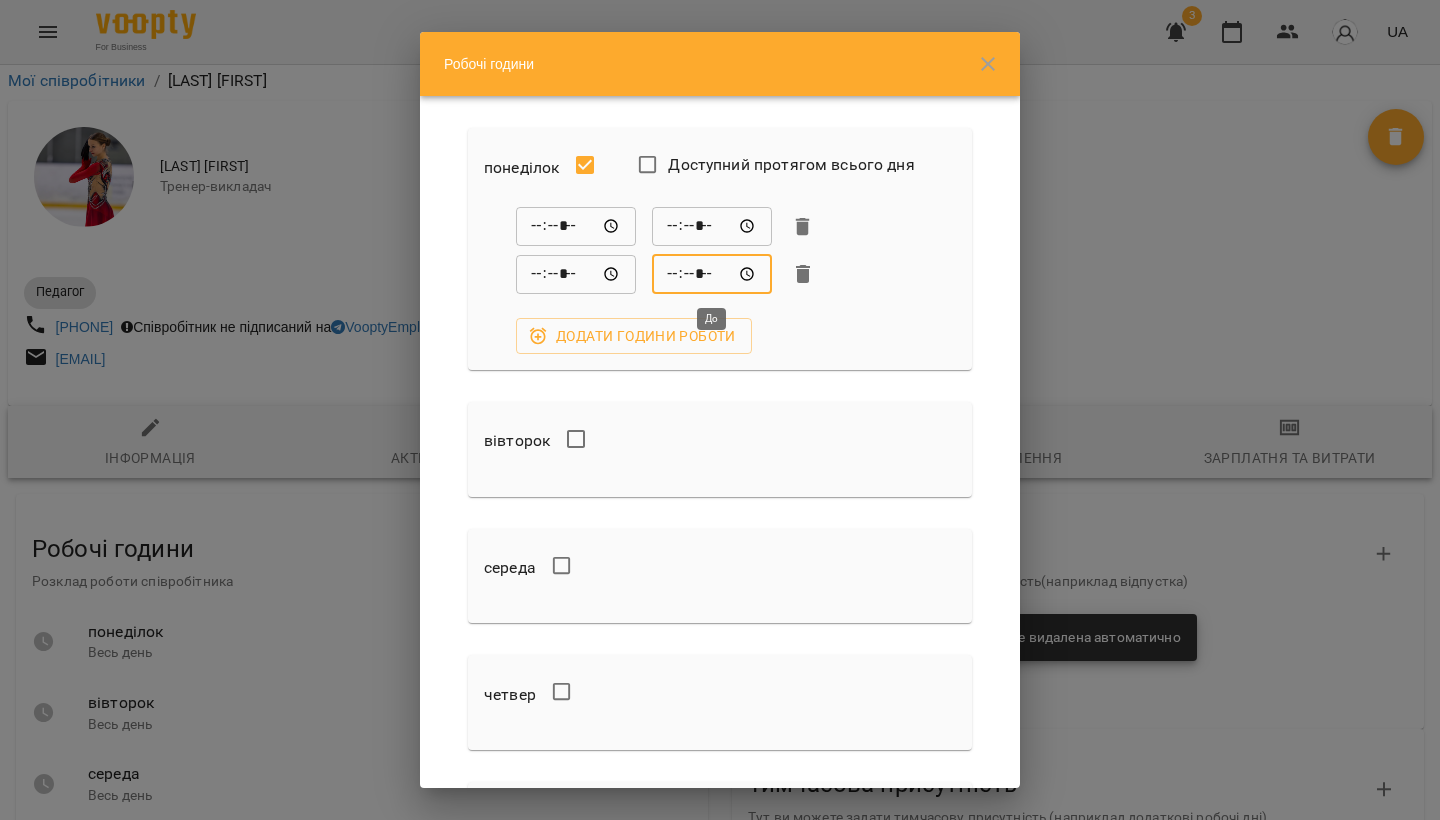 drag, startPoint x: 709, startPoint y: 277, endPoint x: 712, endPoint y: 290, distance: 13.341664 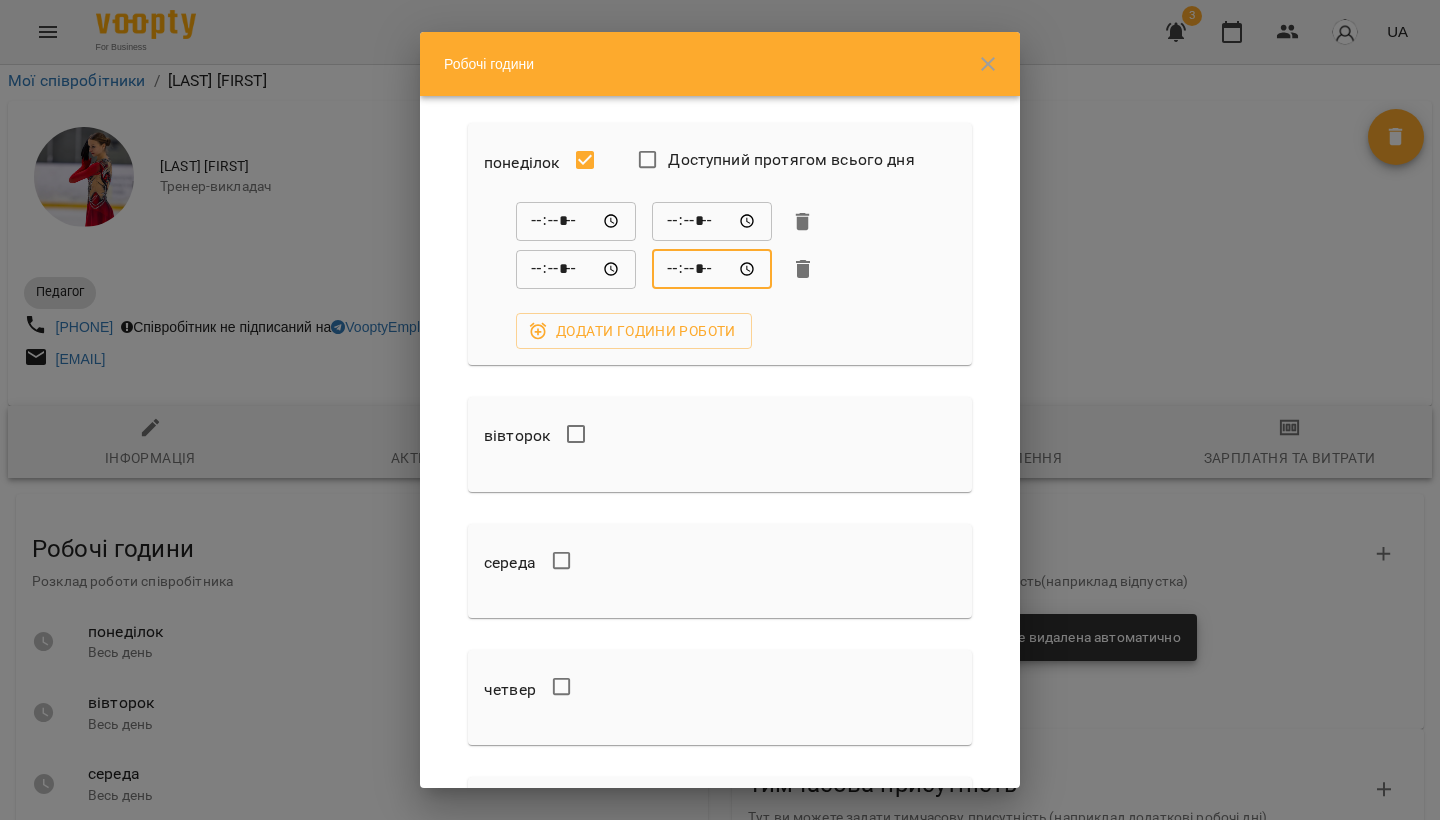 scroll, scrollTop: 2, scrollLeft: 0, axis: vertical 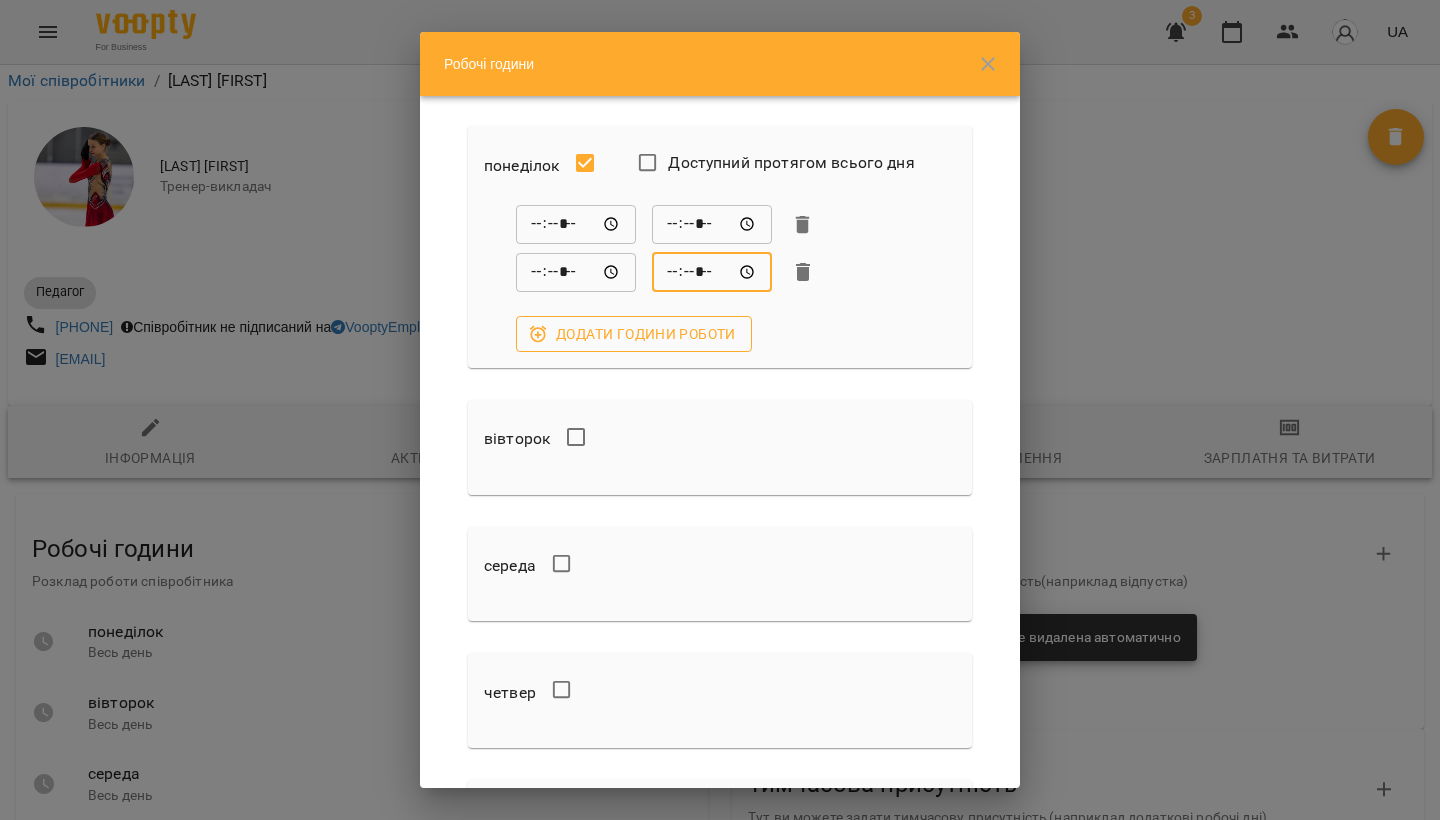 type on "*****" 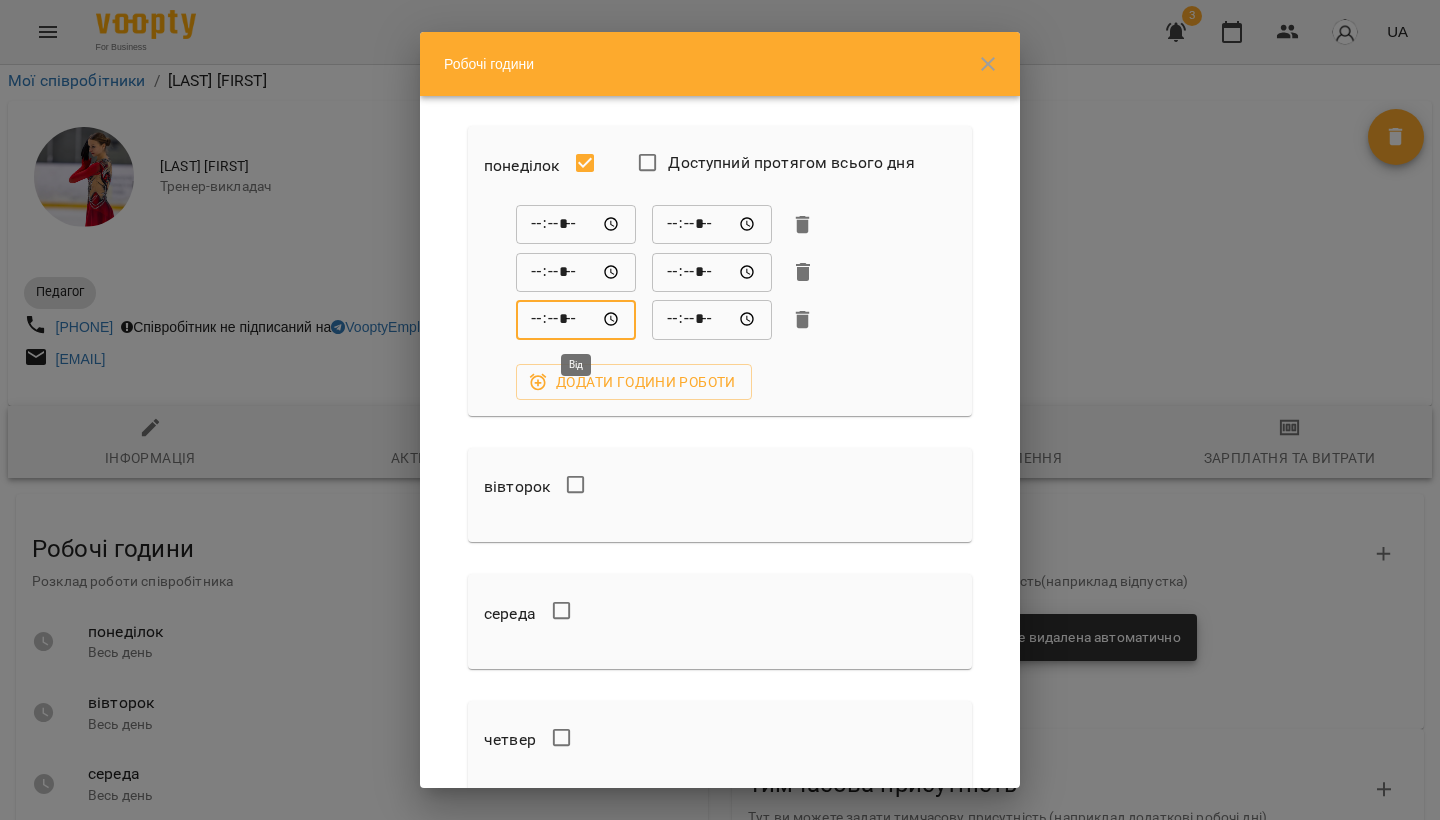 click on "*****" at bounding box center (576, 320) 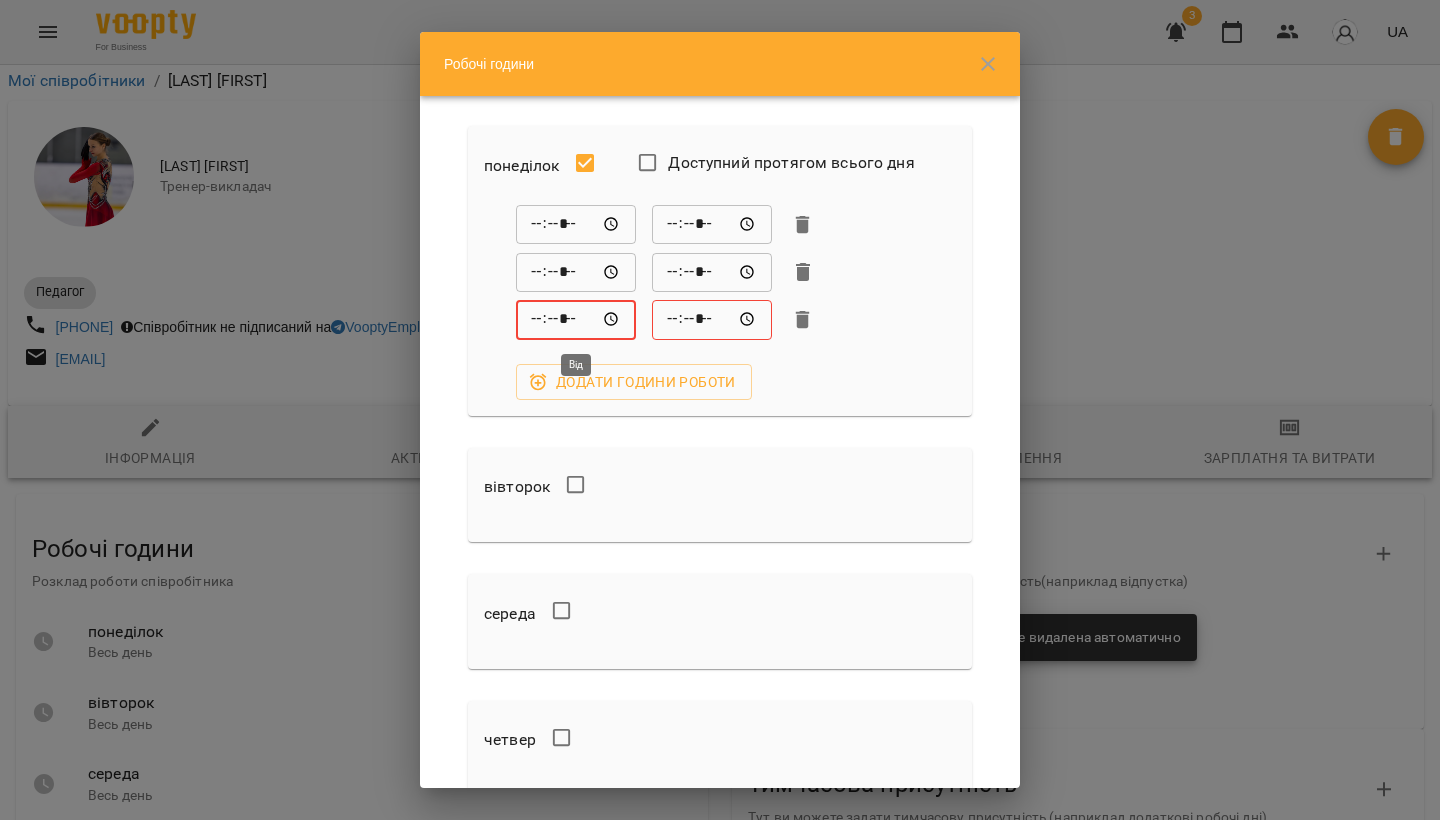 click on "*****" at bounding box center [576, 320] 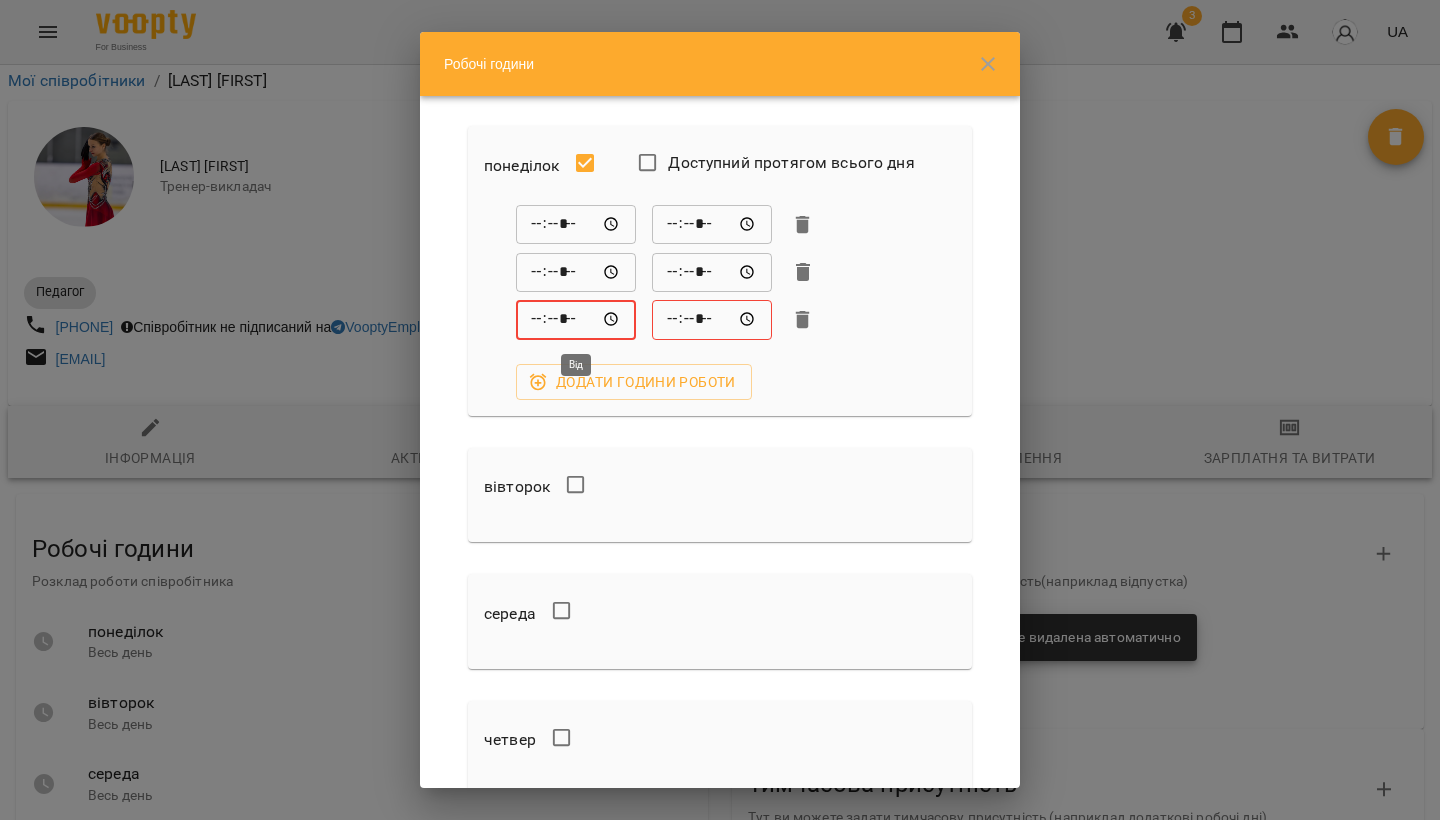 click on "*****" at bounding box center [576, 320] 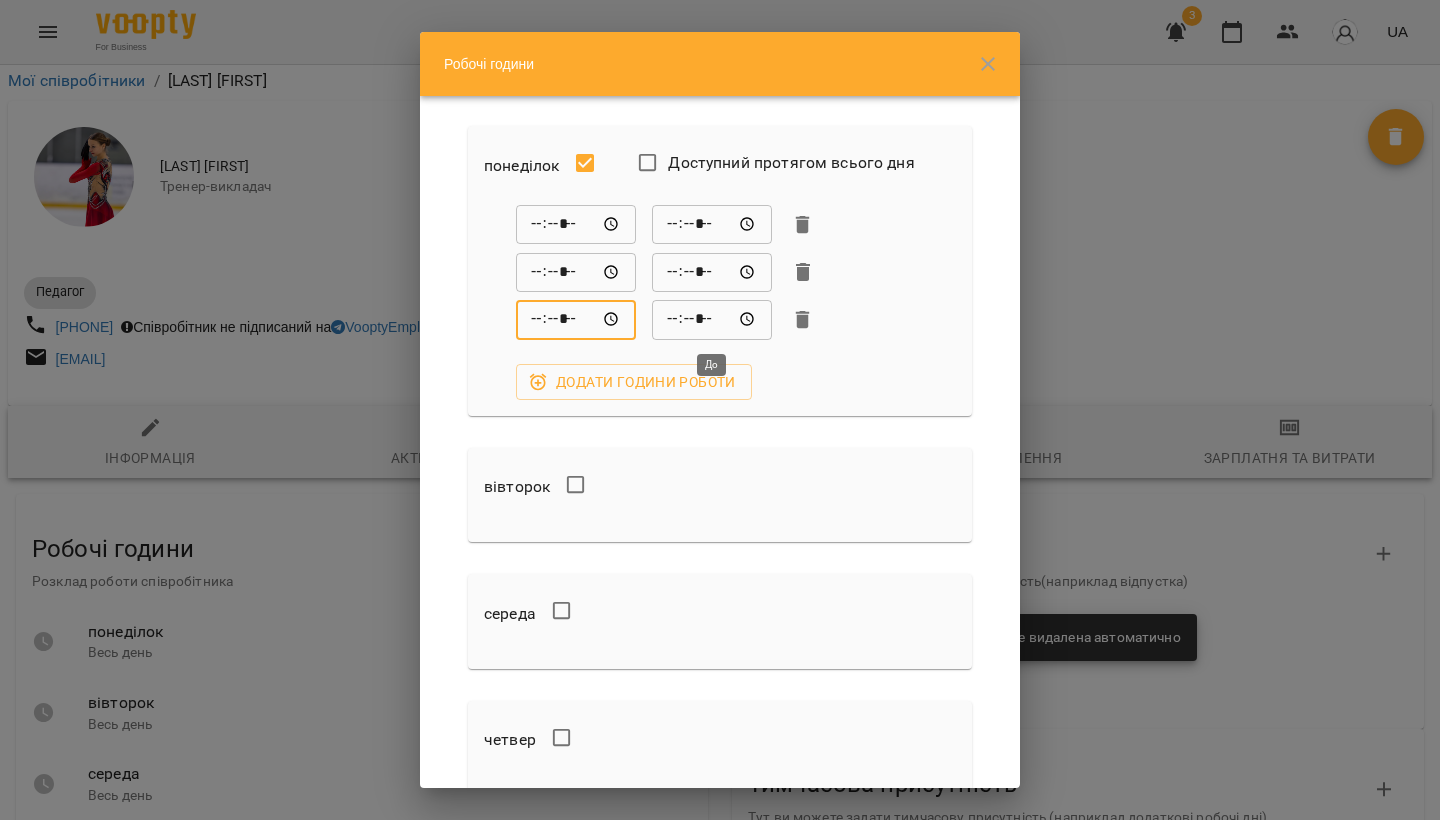 type on "*****" 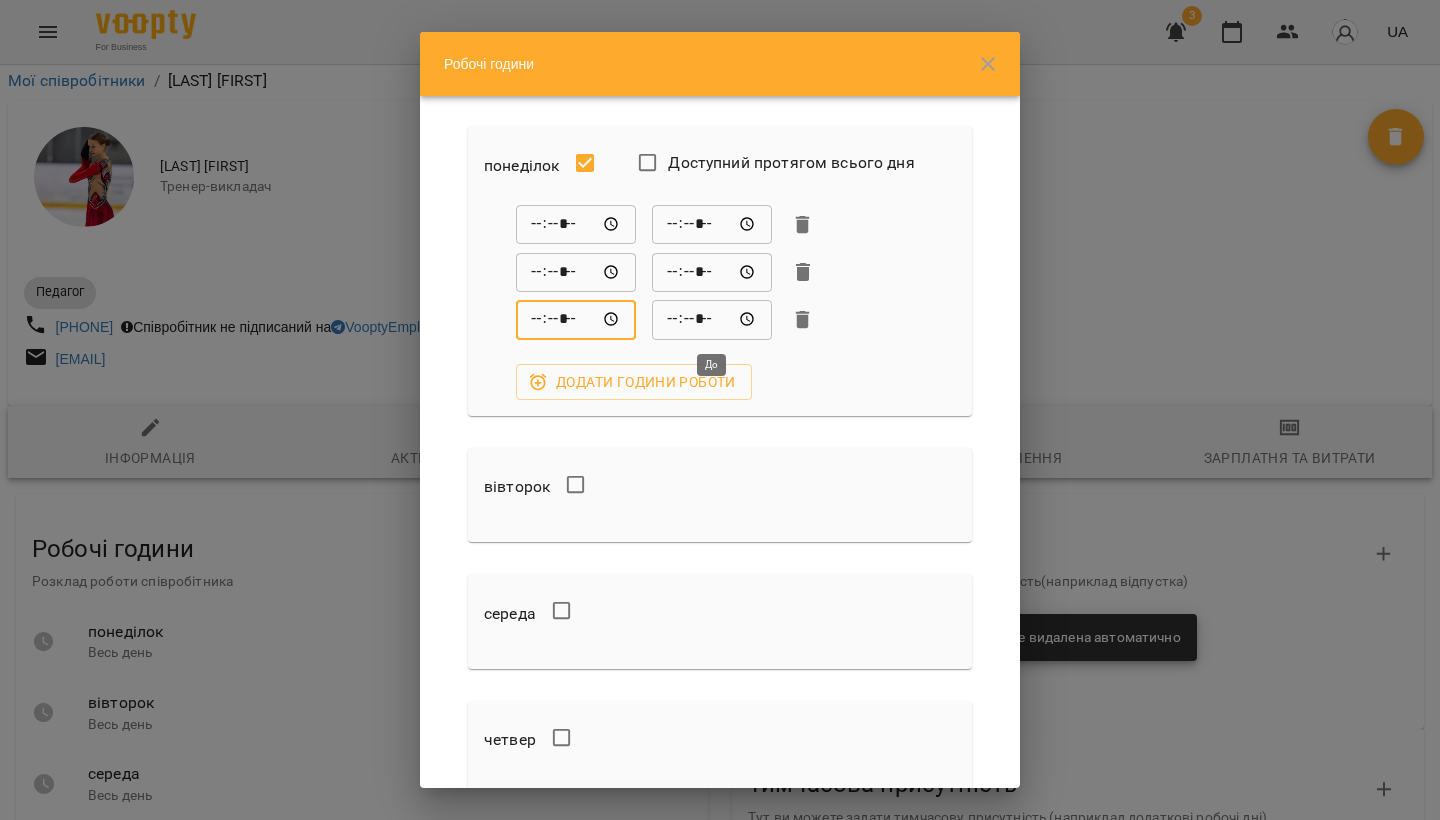 click on "*****" at bounding box center [712, 320] 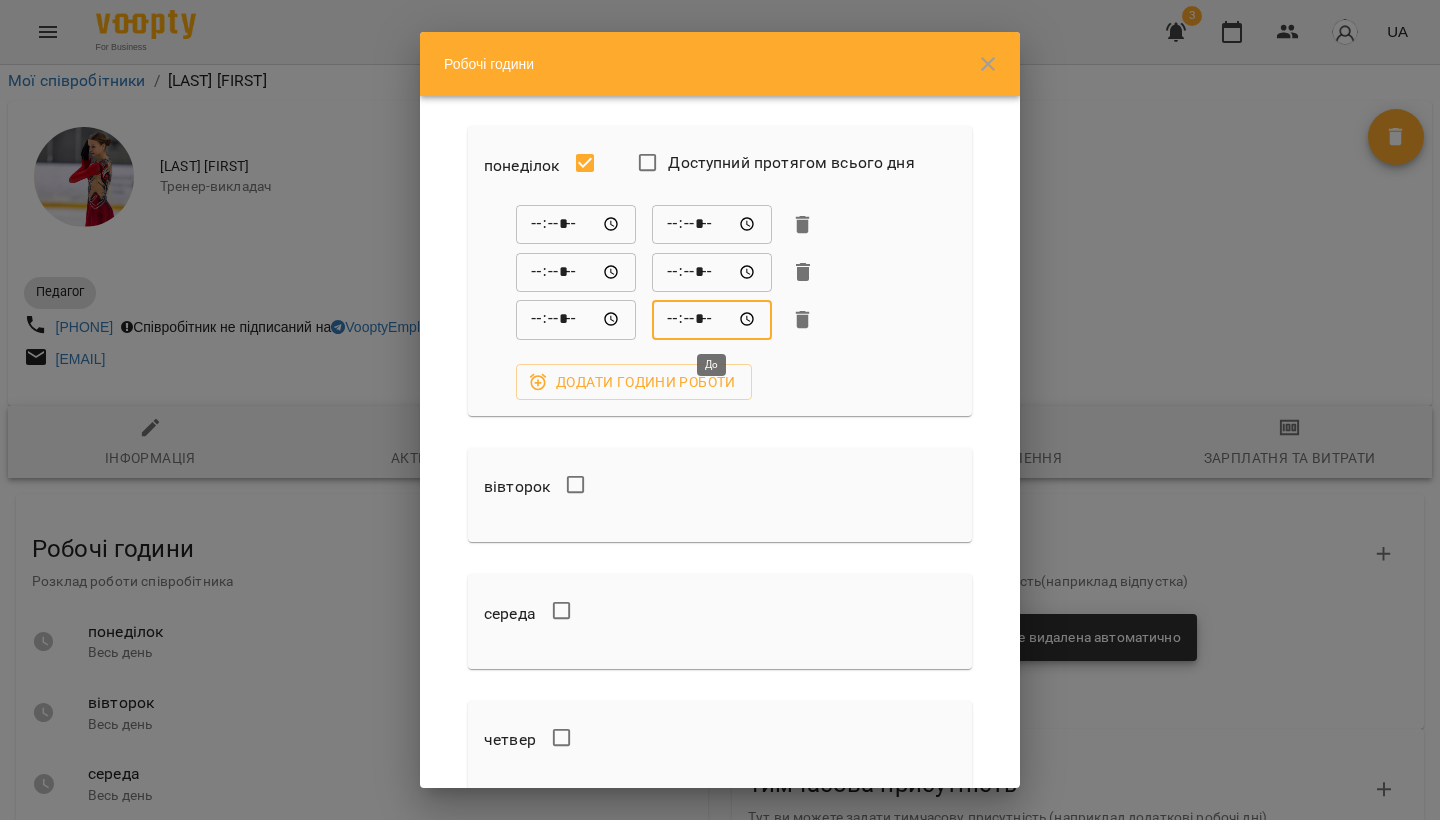 click on "*****" at bounding box center (712, 320) 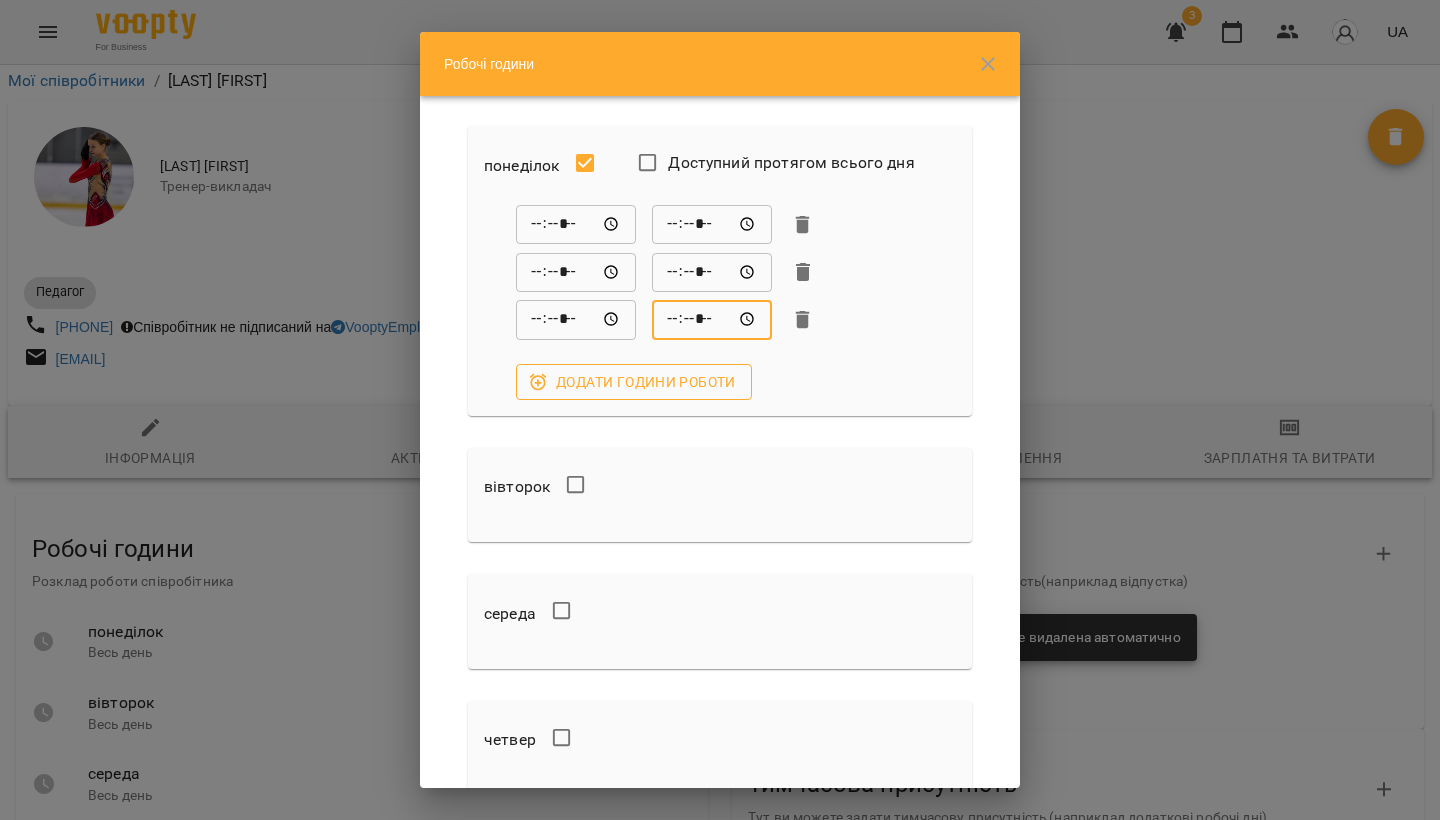 type on "*****" 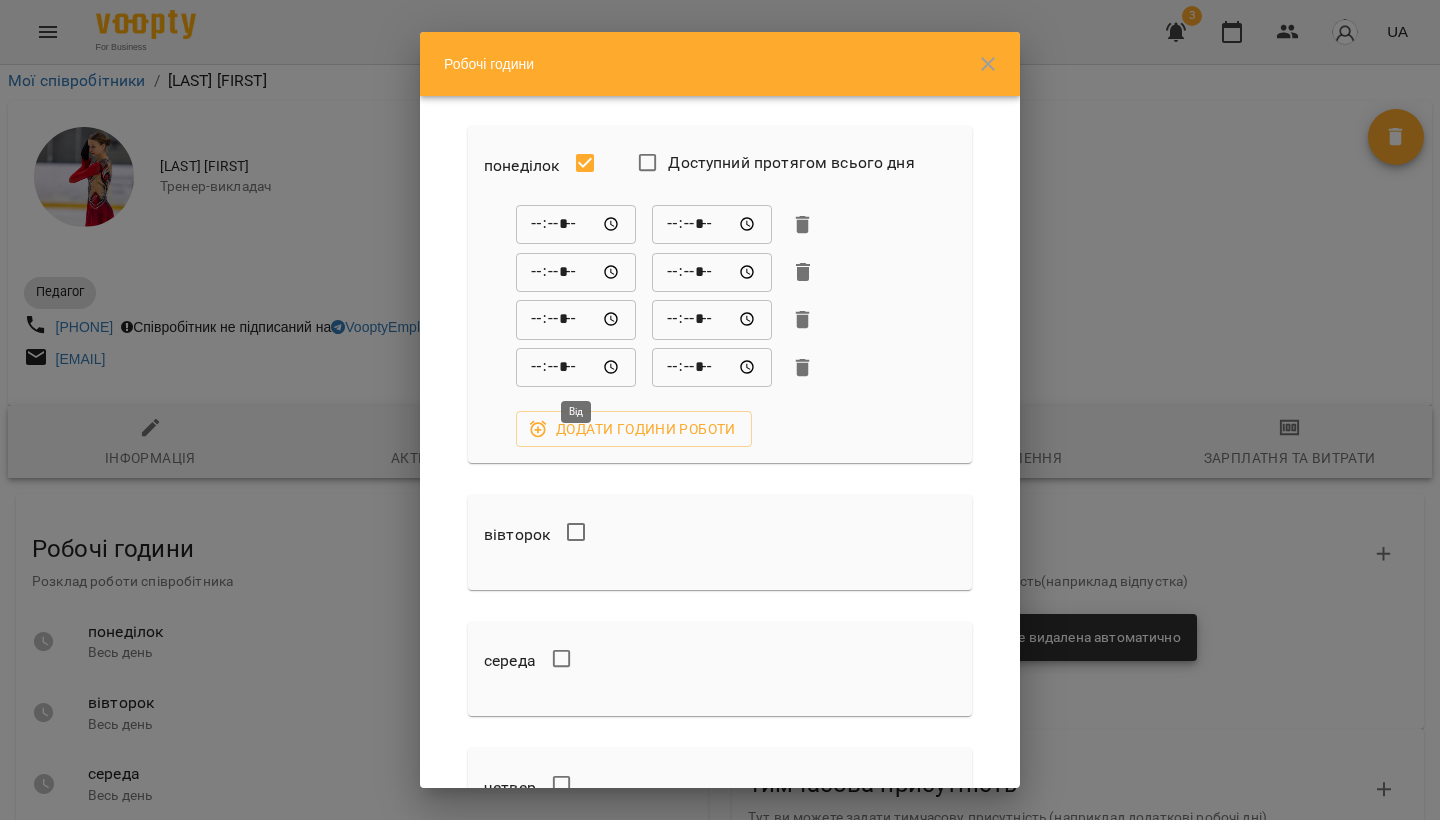 click on "*****" at bounding box center (576, 368) 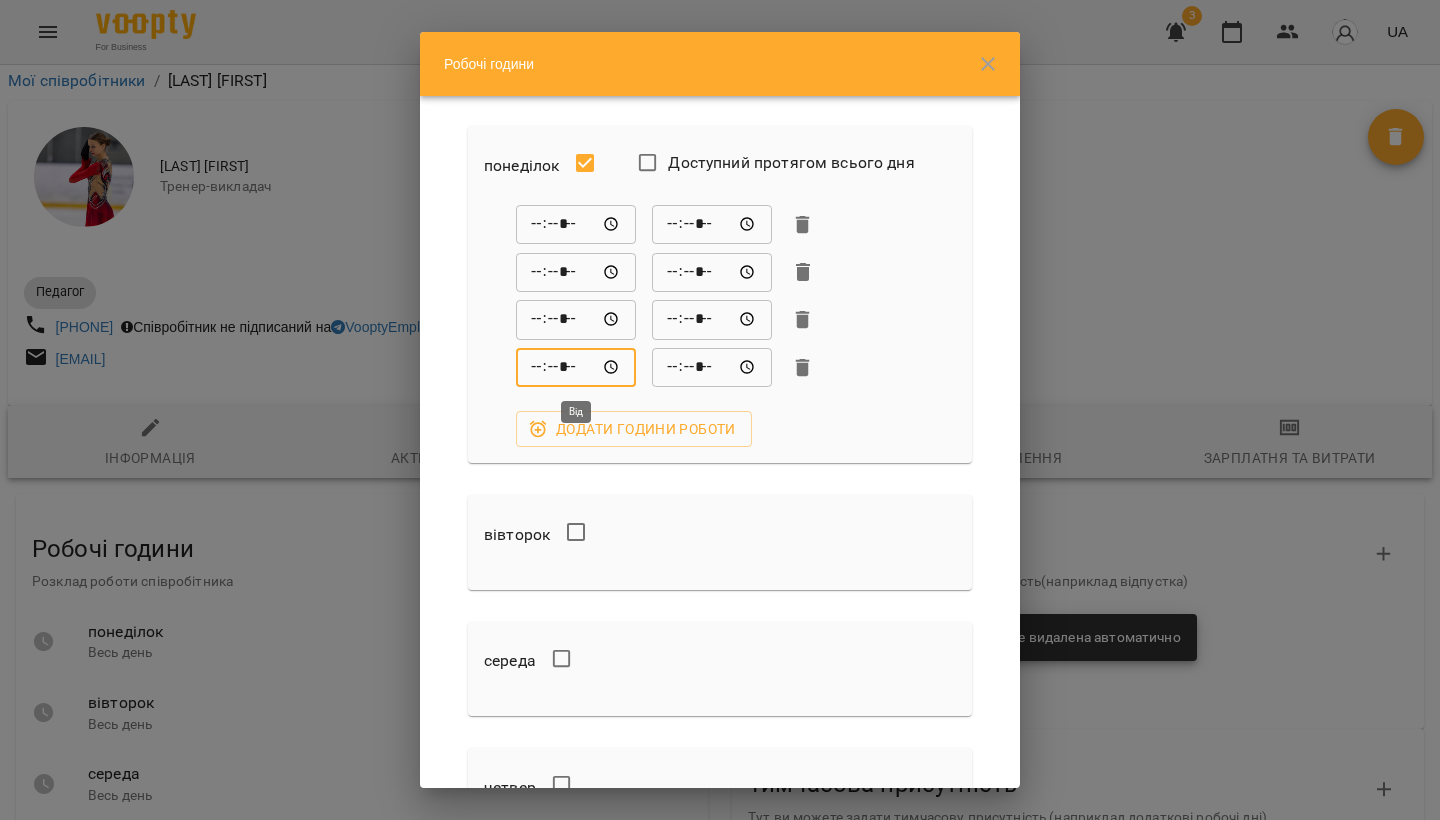 click on "*****" at bounding box center (576, 368) 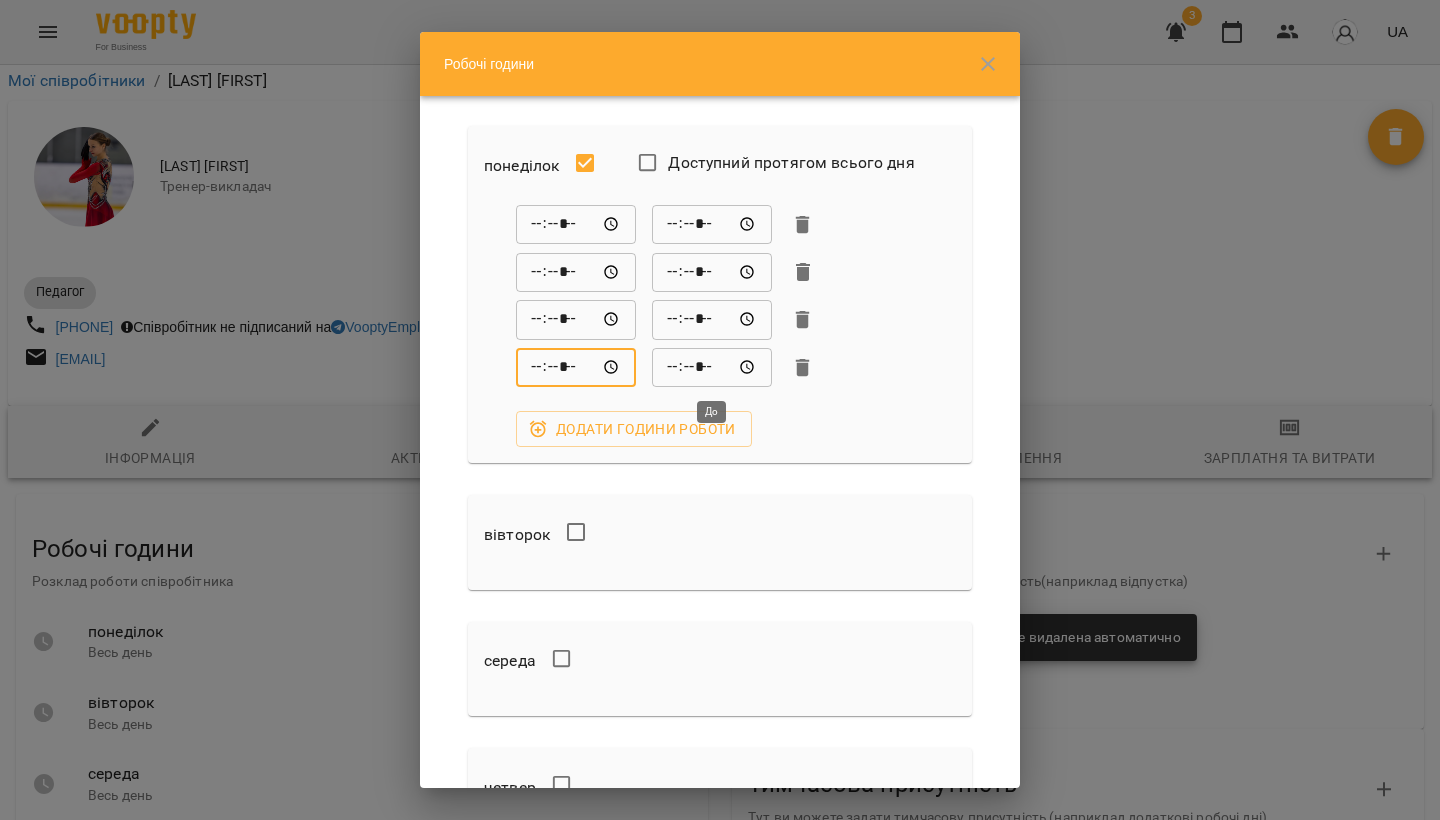 type on "*****" 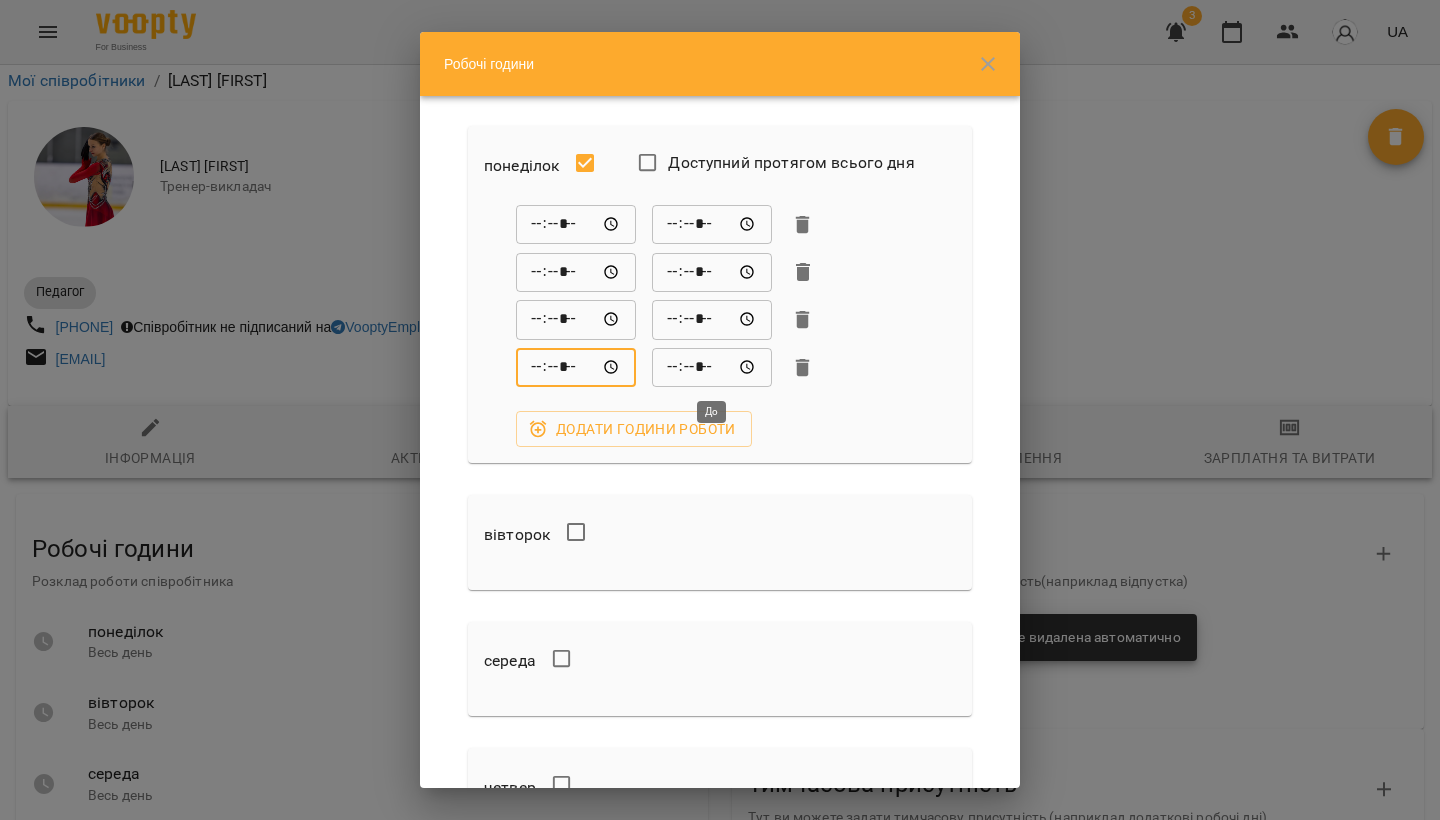 click on "*****" at bounding box center [712, 368] 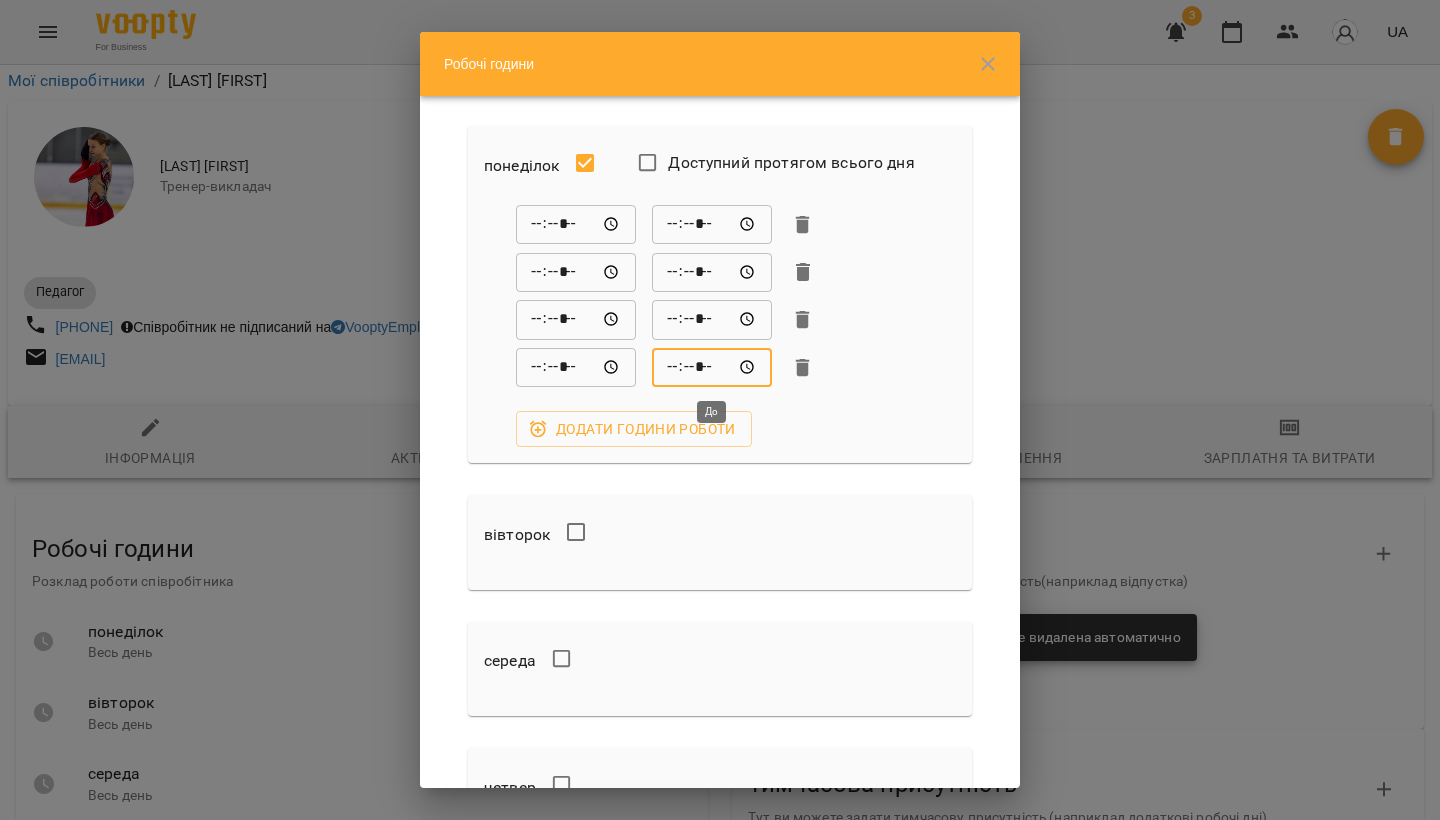 click on "*****" at bounding box center [712, 368] 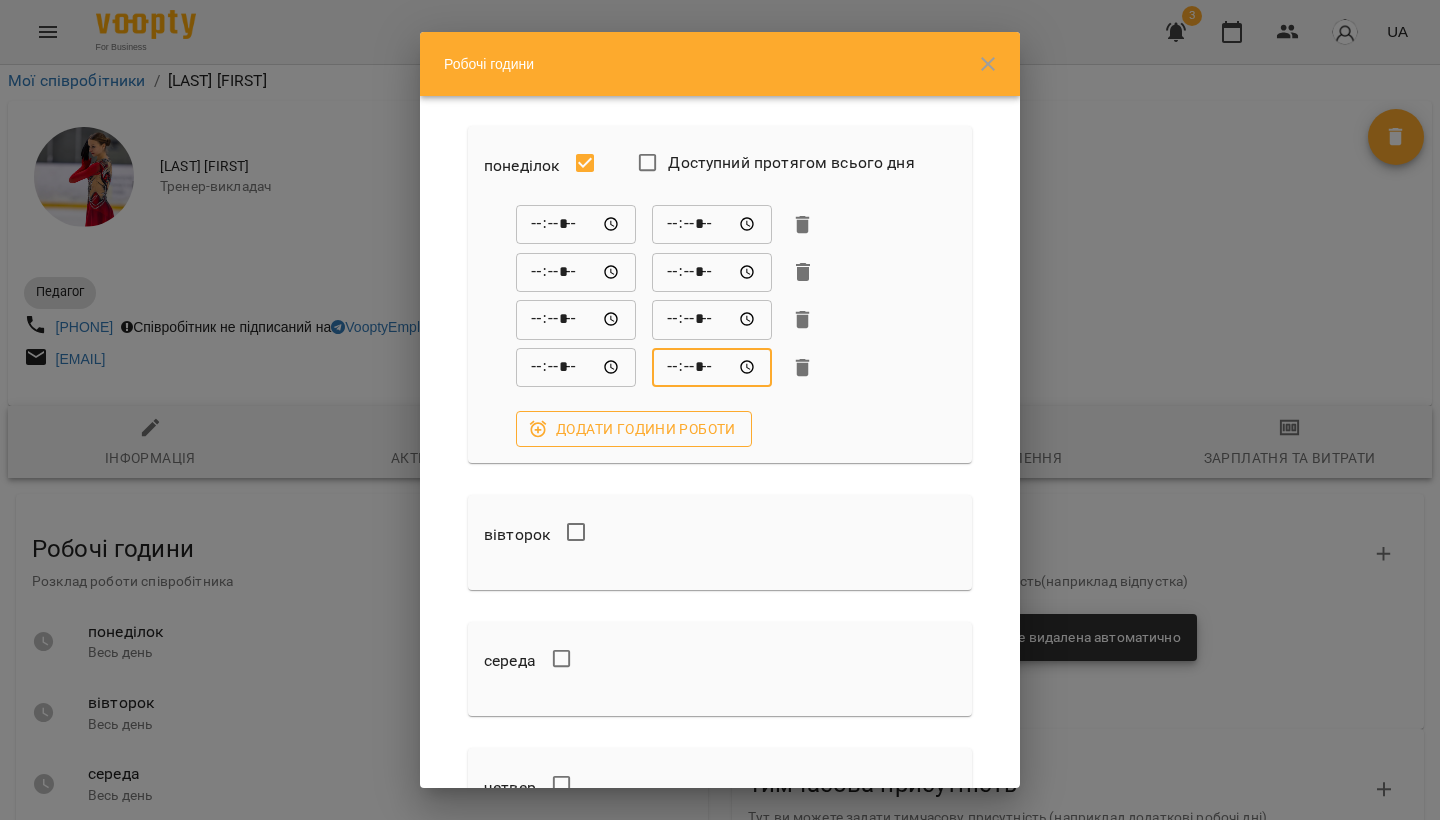 type on "*****" 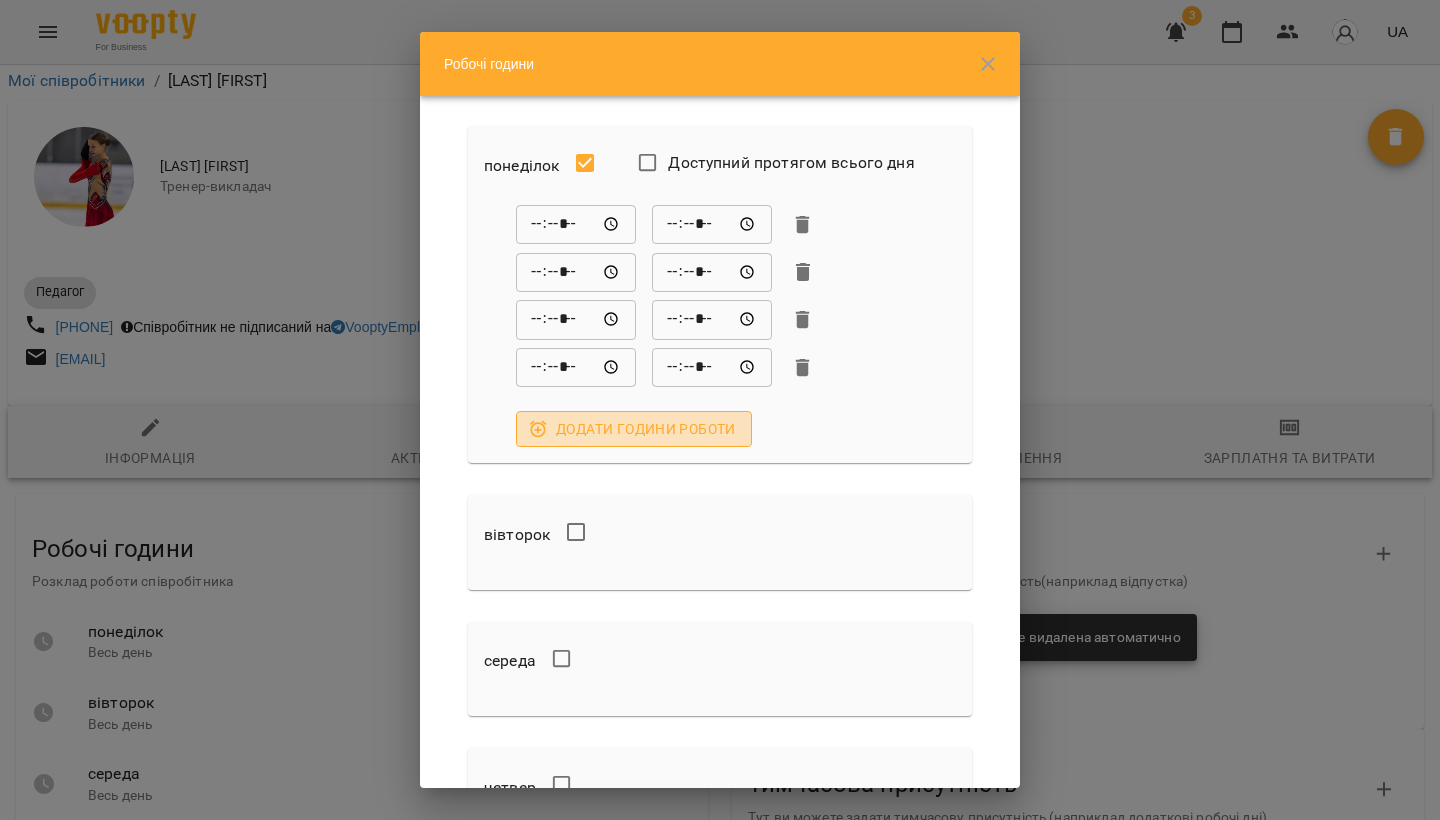 click on "Додати години роботи" at bounding box center (634, 429) 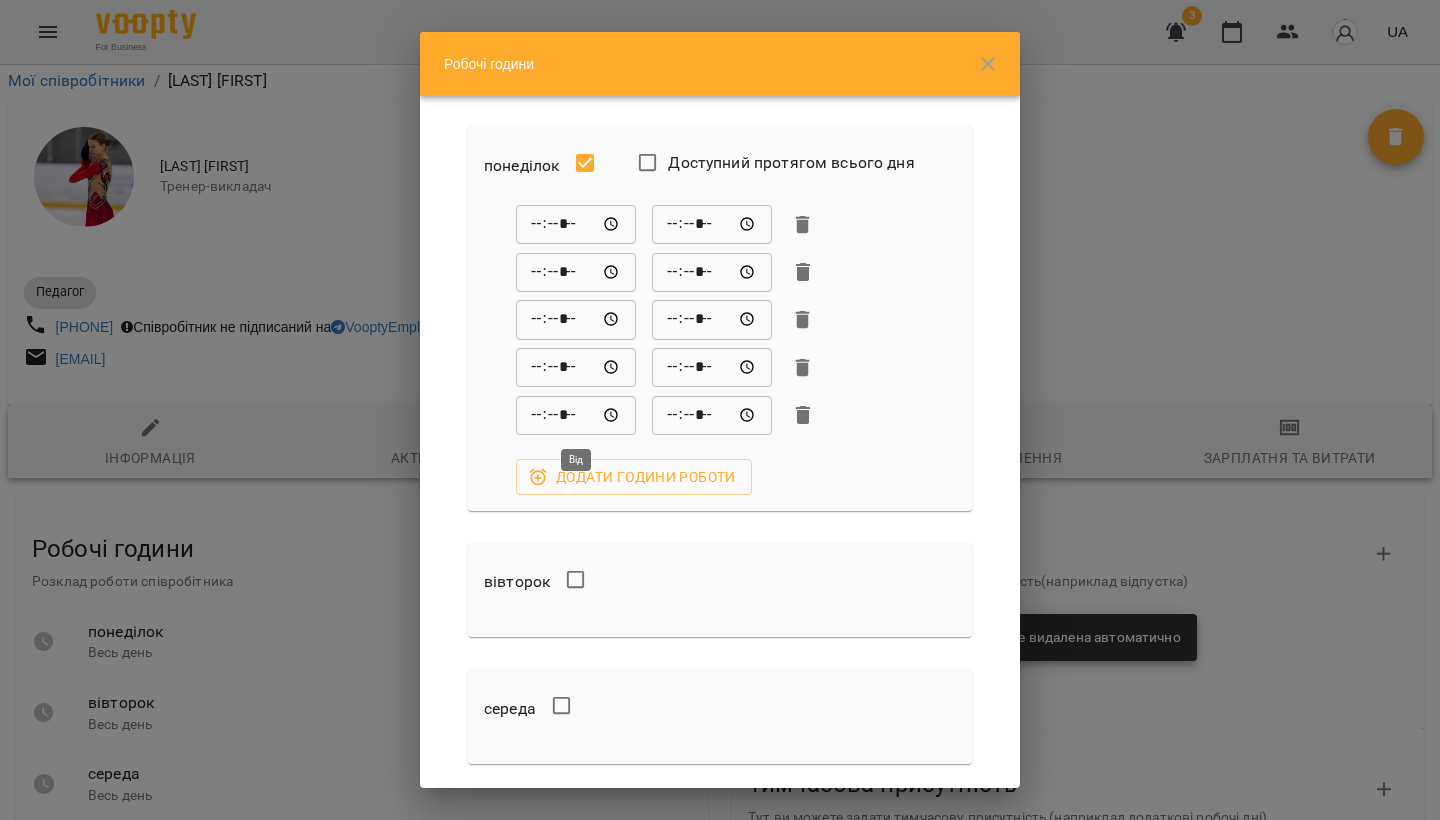 click on "*****" at bounding box center [576, 415] 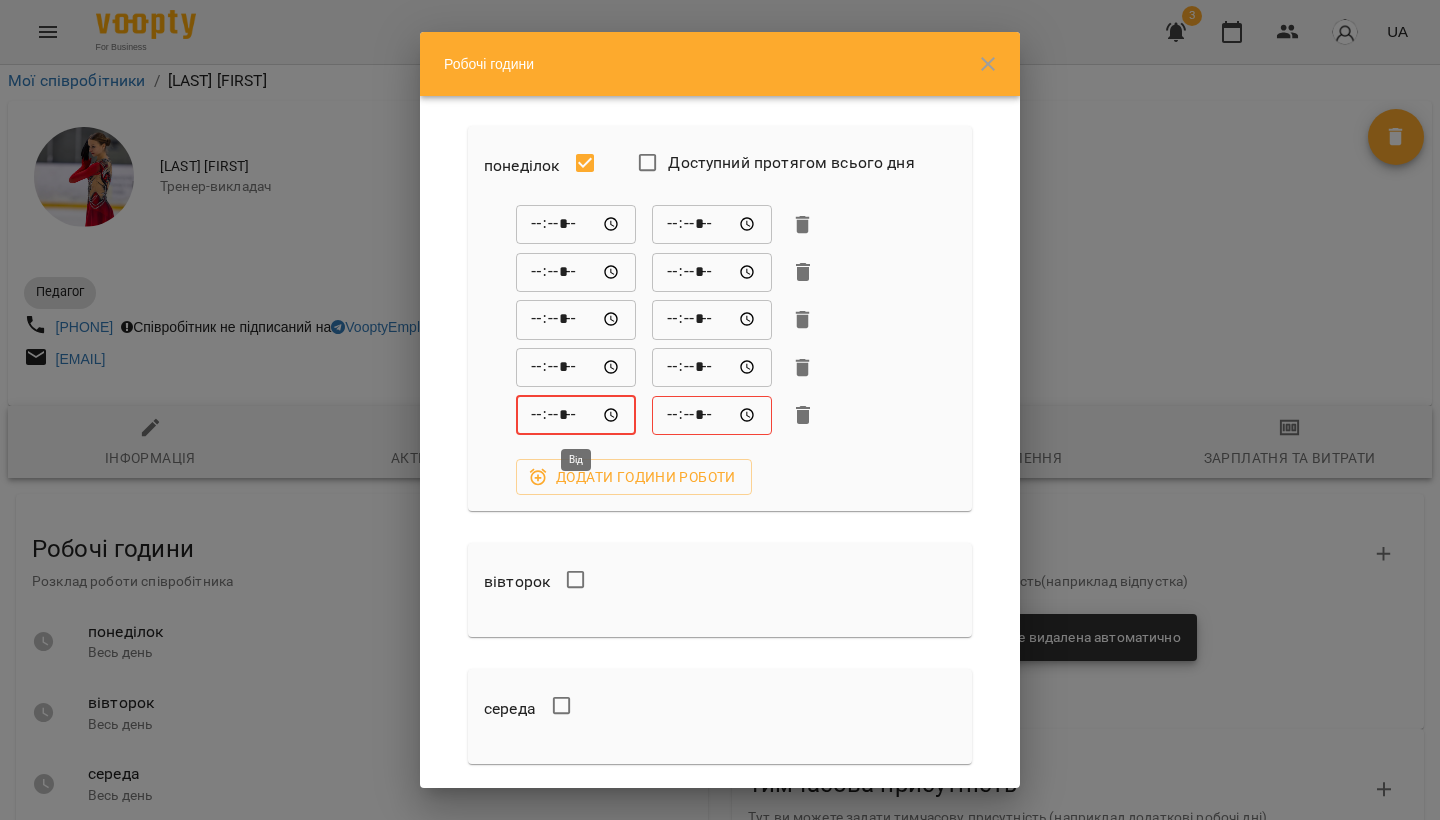 click on "*****" at bounding box center (576, 415) 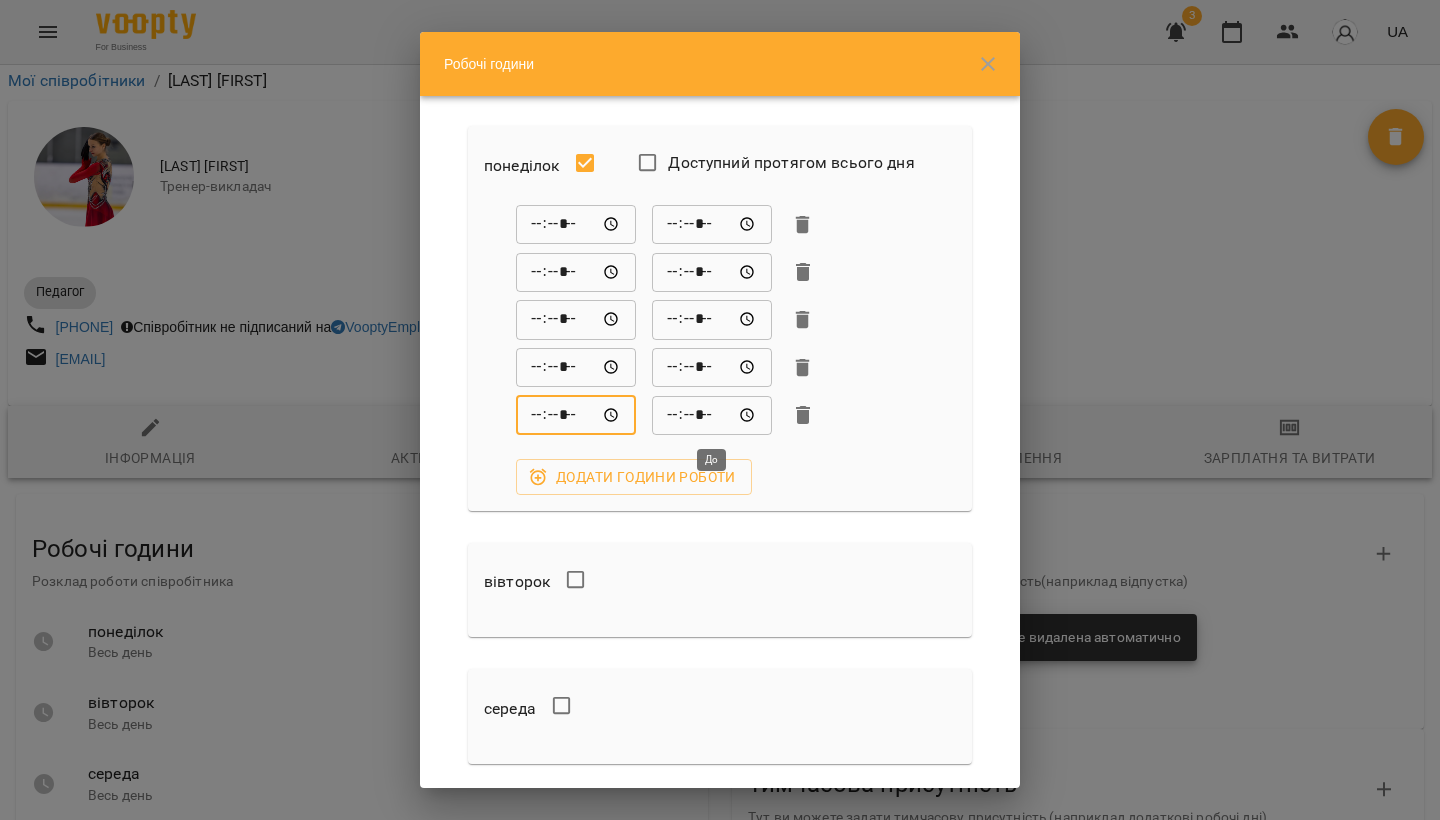 type on "*****" 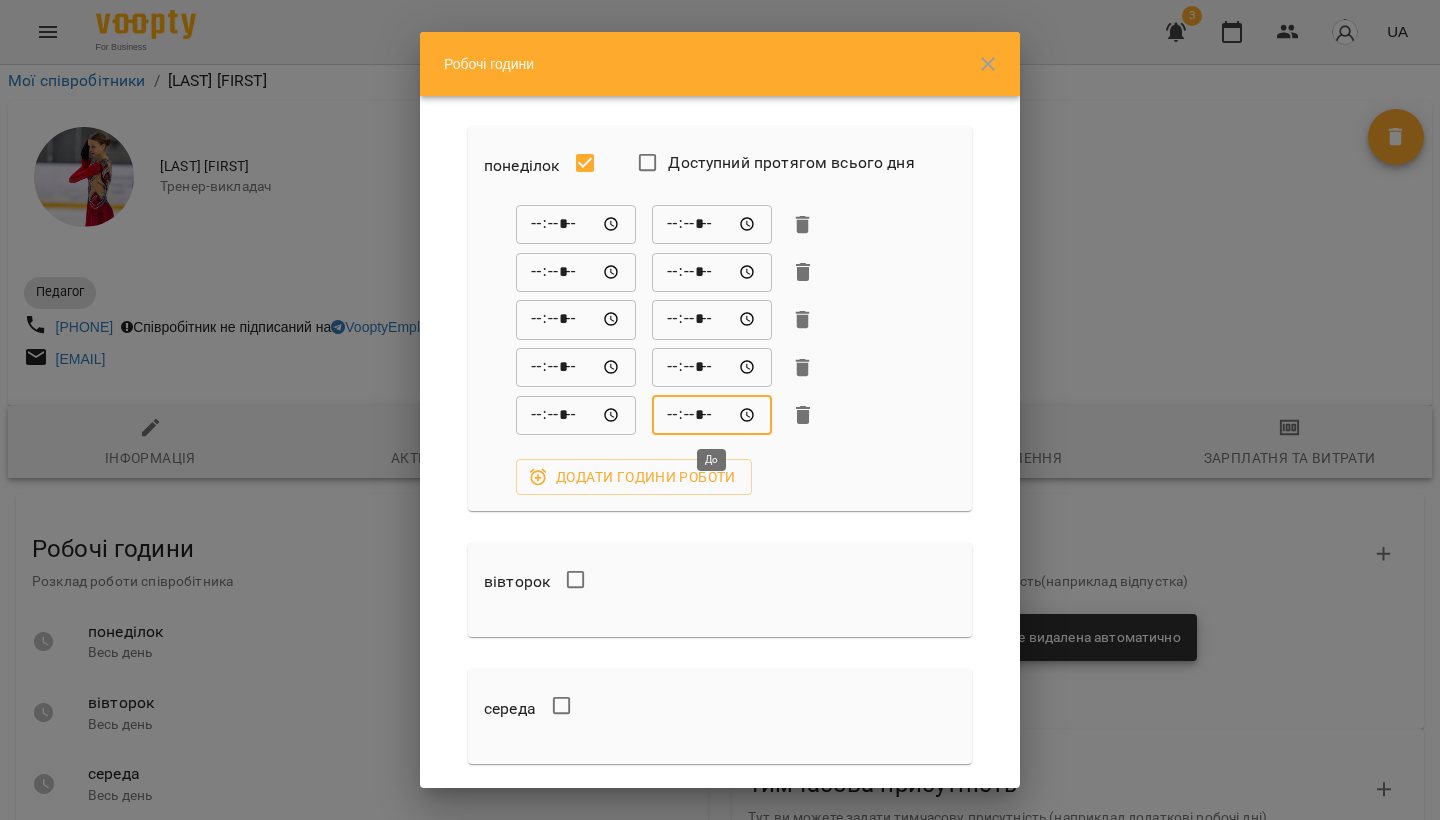 click on "*****" at bounding box center (712, 415) 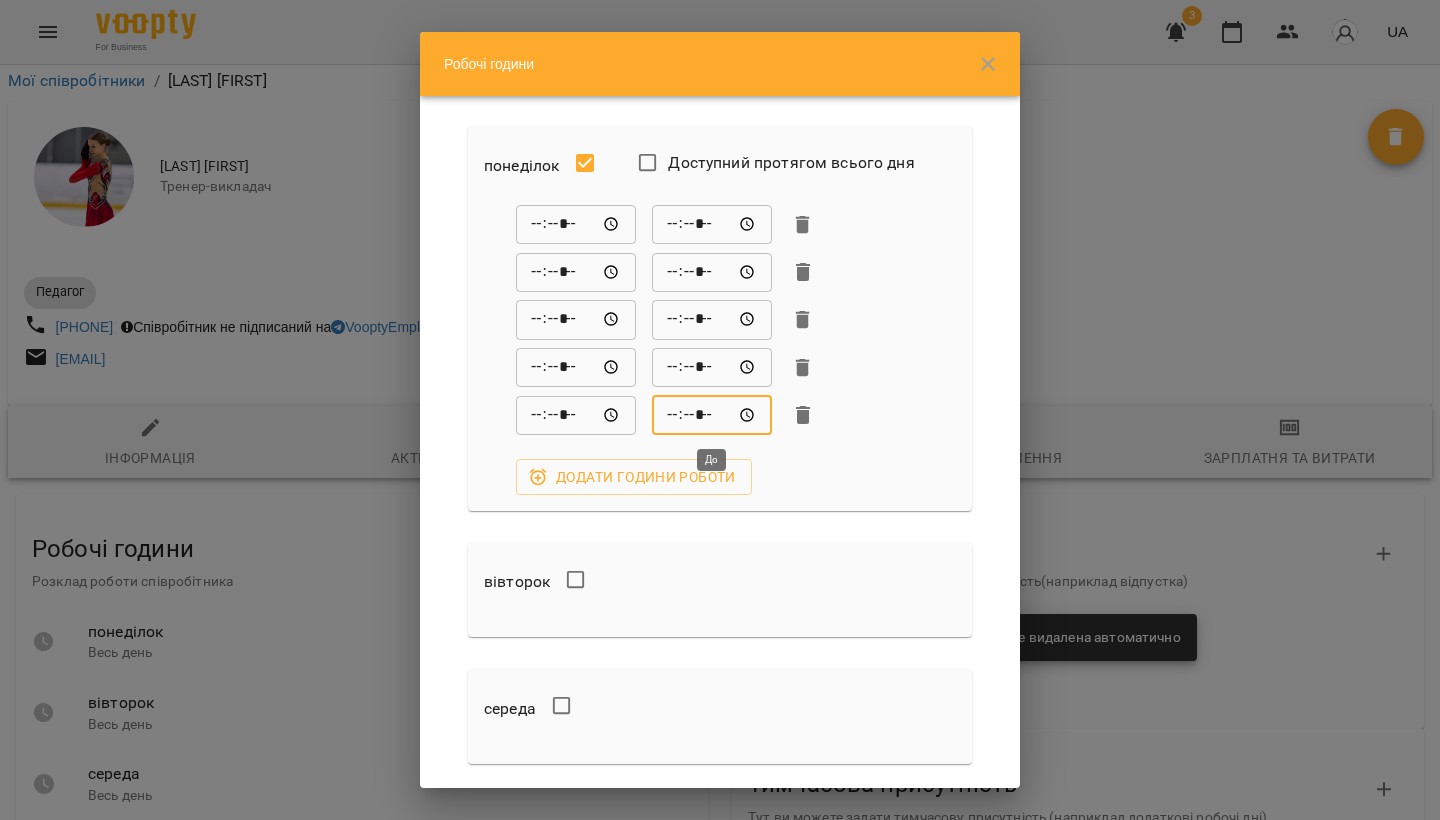 click on "*****" at bounding box center (712, 415) 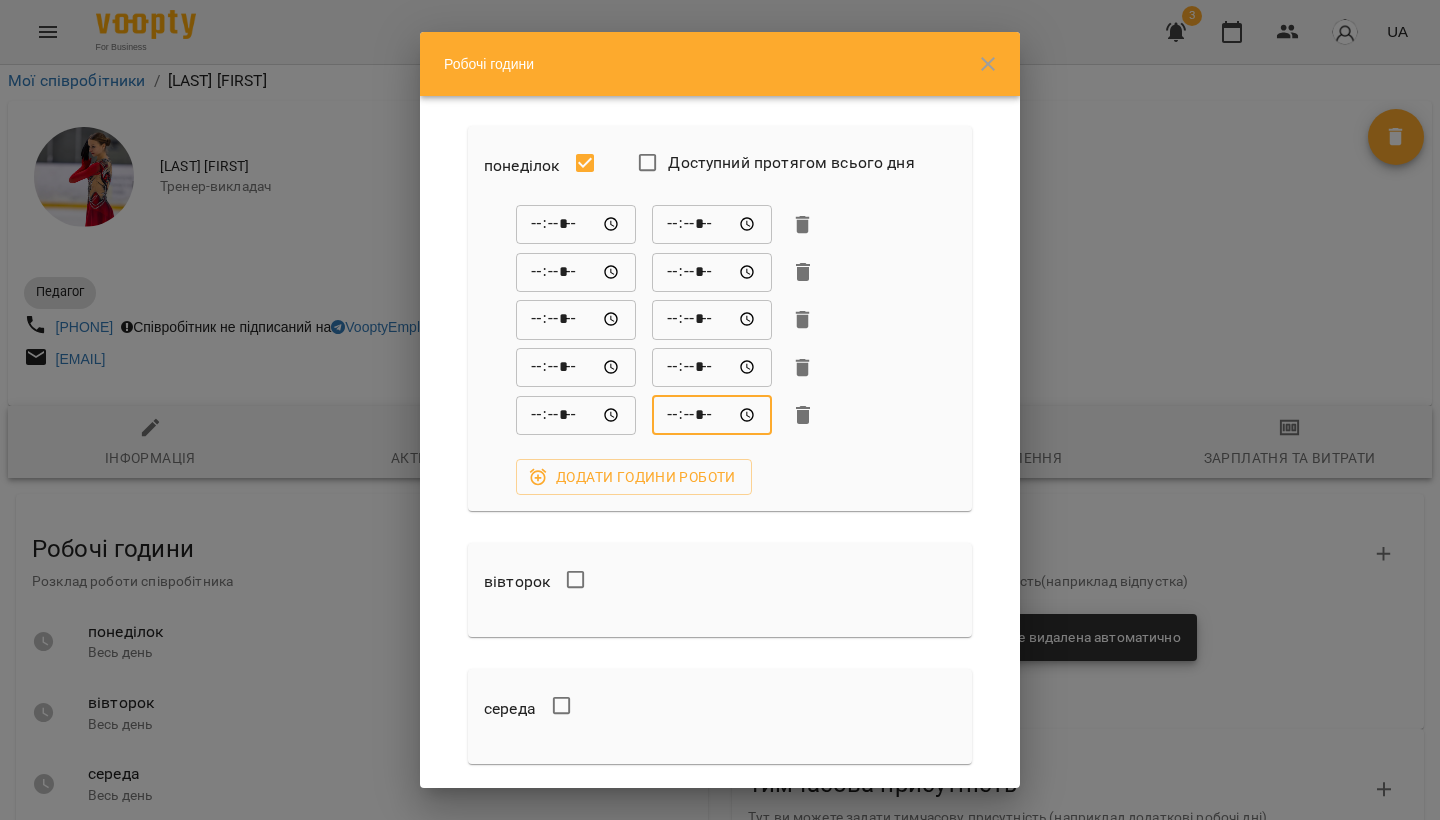type on "*****" 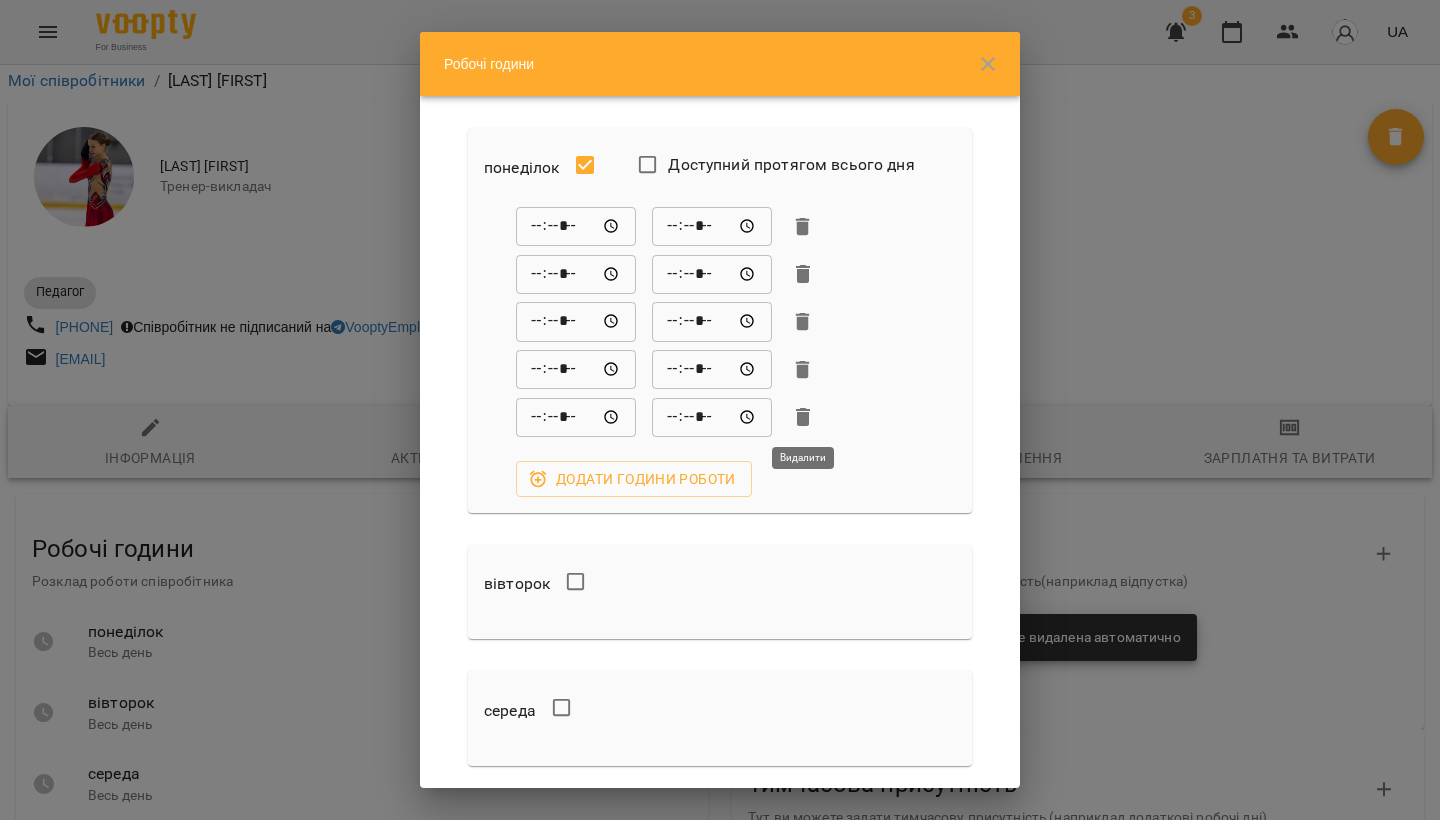 scroll, scrollTop: 0, scrollLeft: 0, axis: both 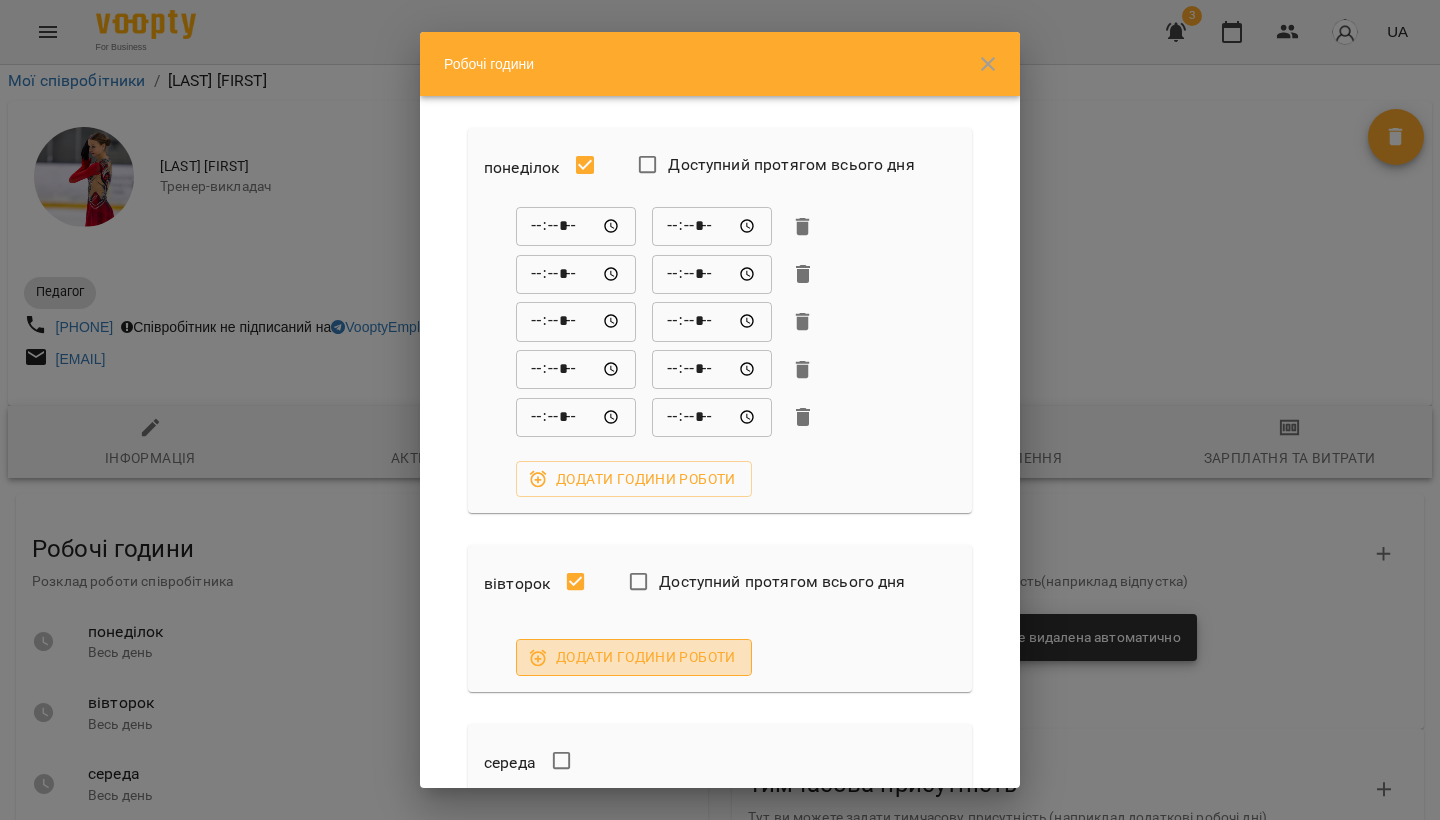 click on "Додати години роботи" at bounding box center [634, 657] 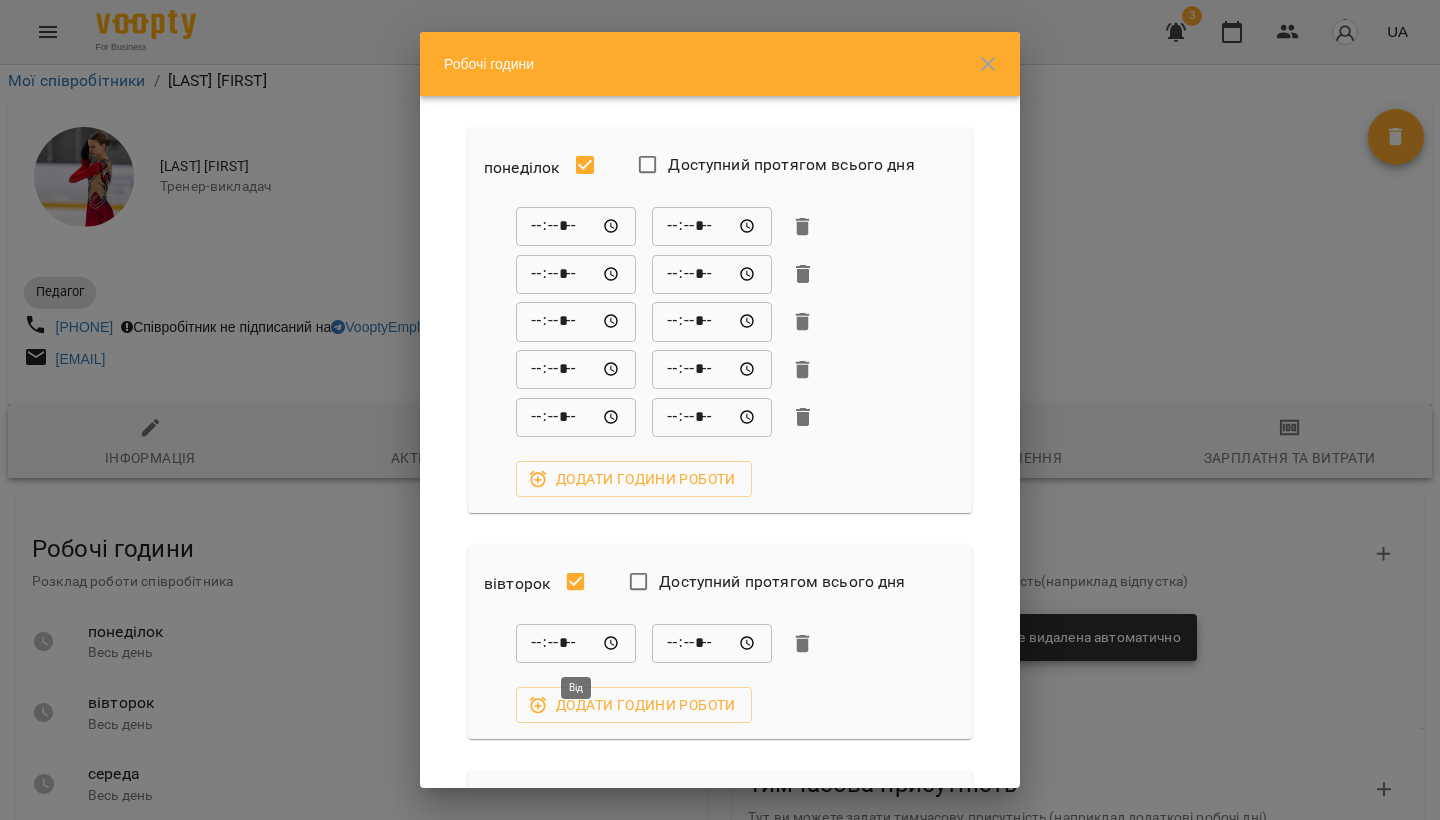click on "*****" at bounding box center (576, 643) 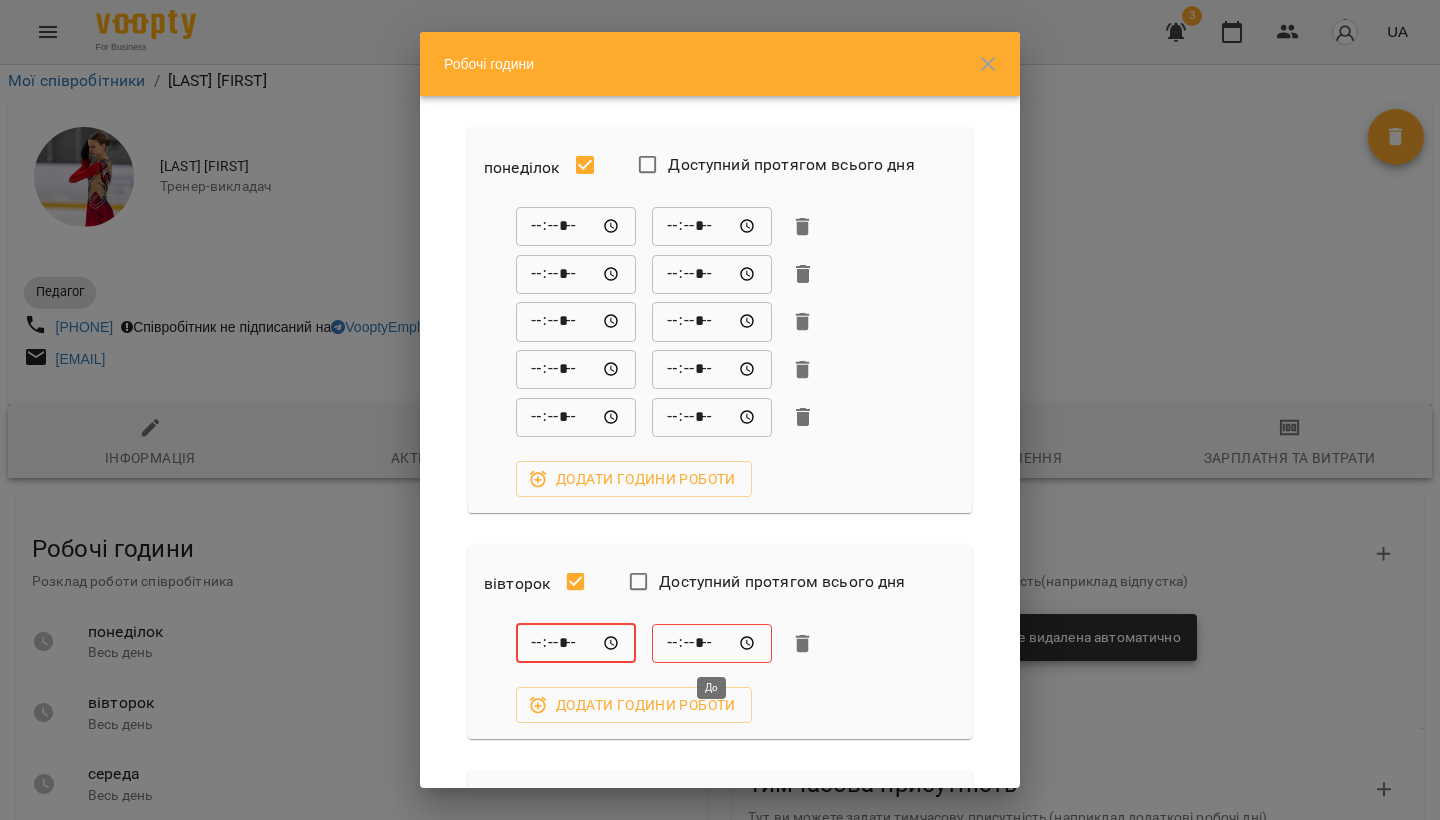 type on "*****" 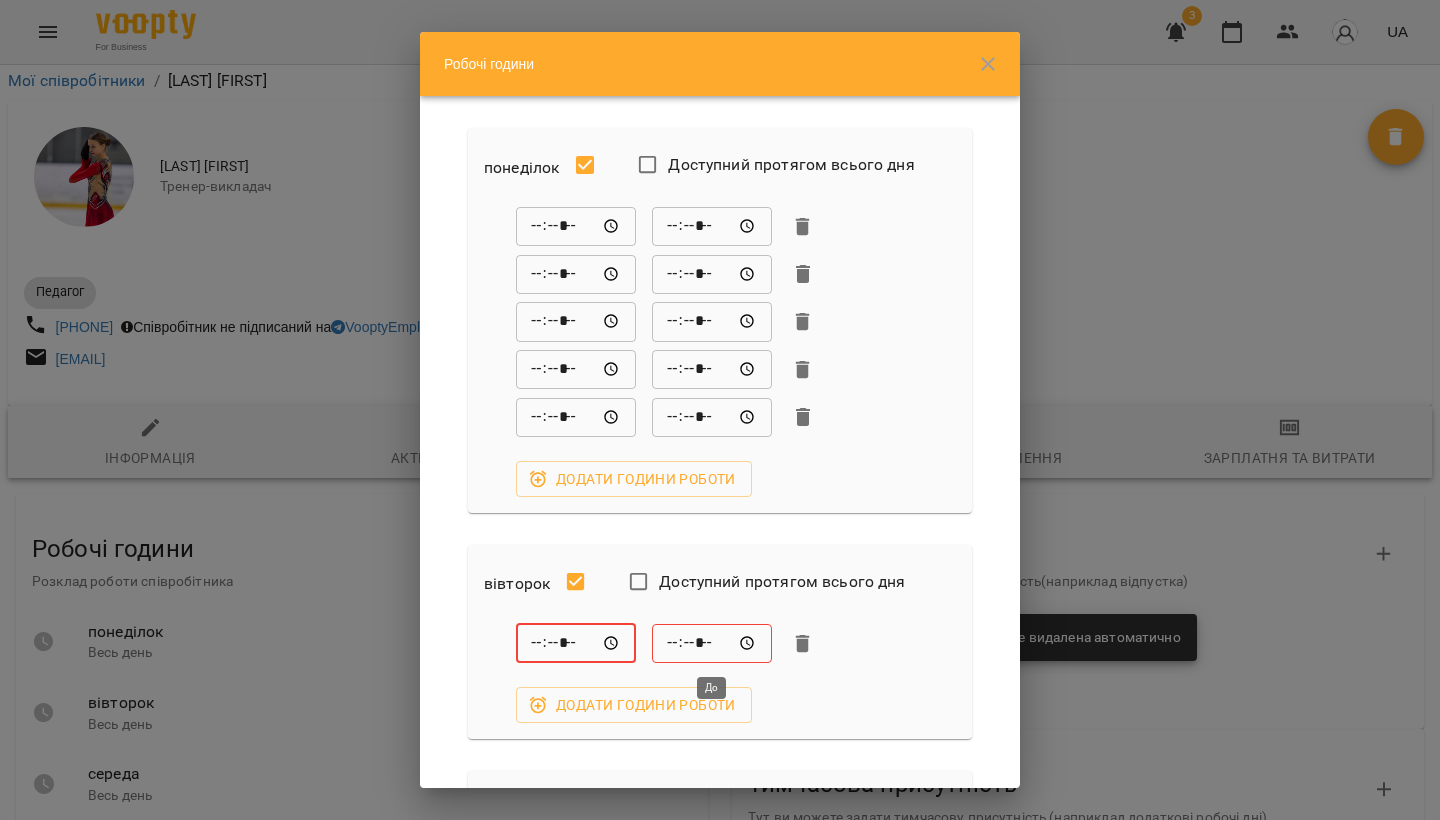 click on "*****" at bounding box center (712, 643) 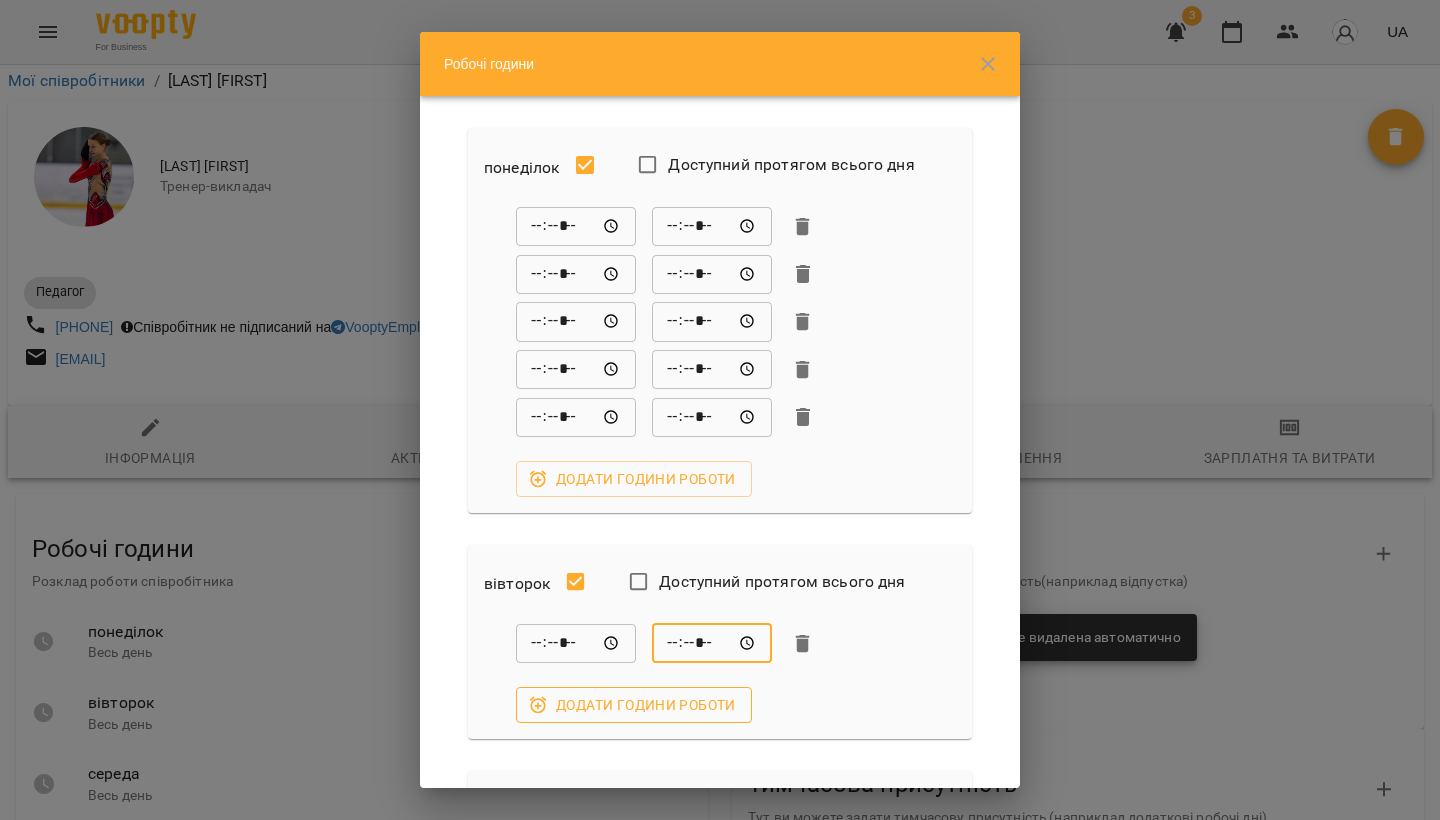 type on "*****" 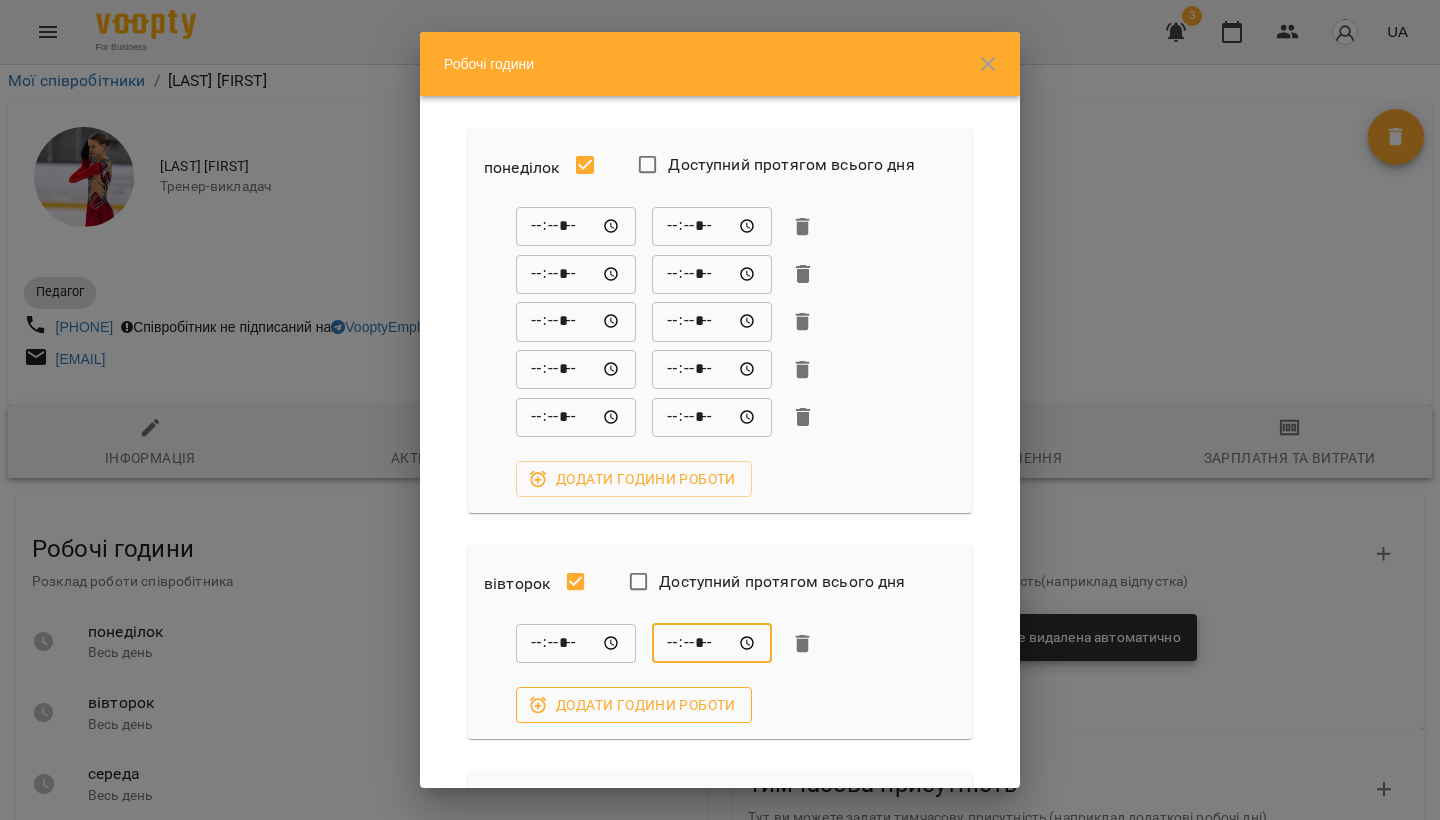 click on "Додати години роботи" at bounding box center [634, 705] 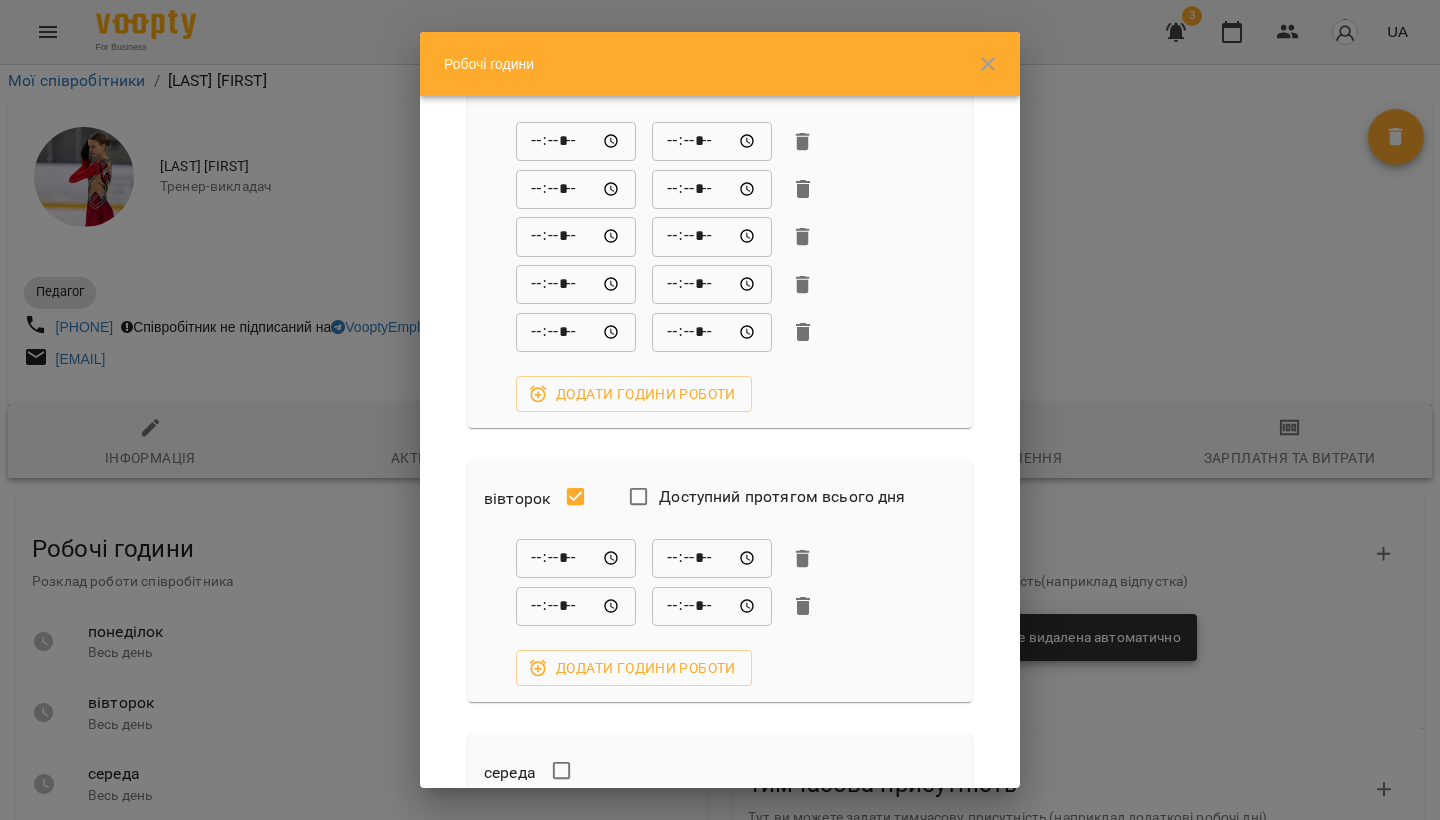 click on "Додати години роботи" at bounding box center [634, 668] 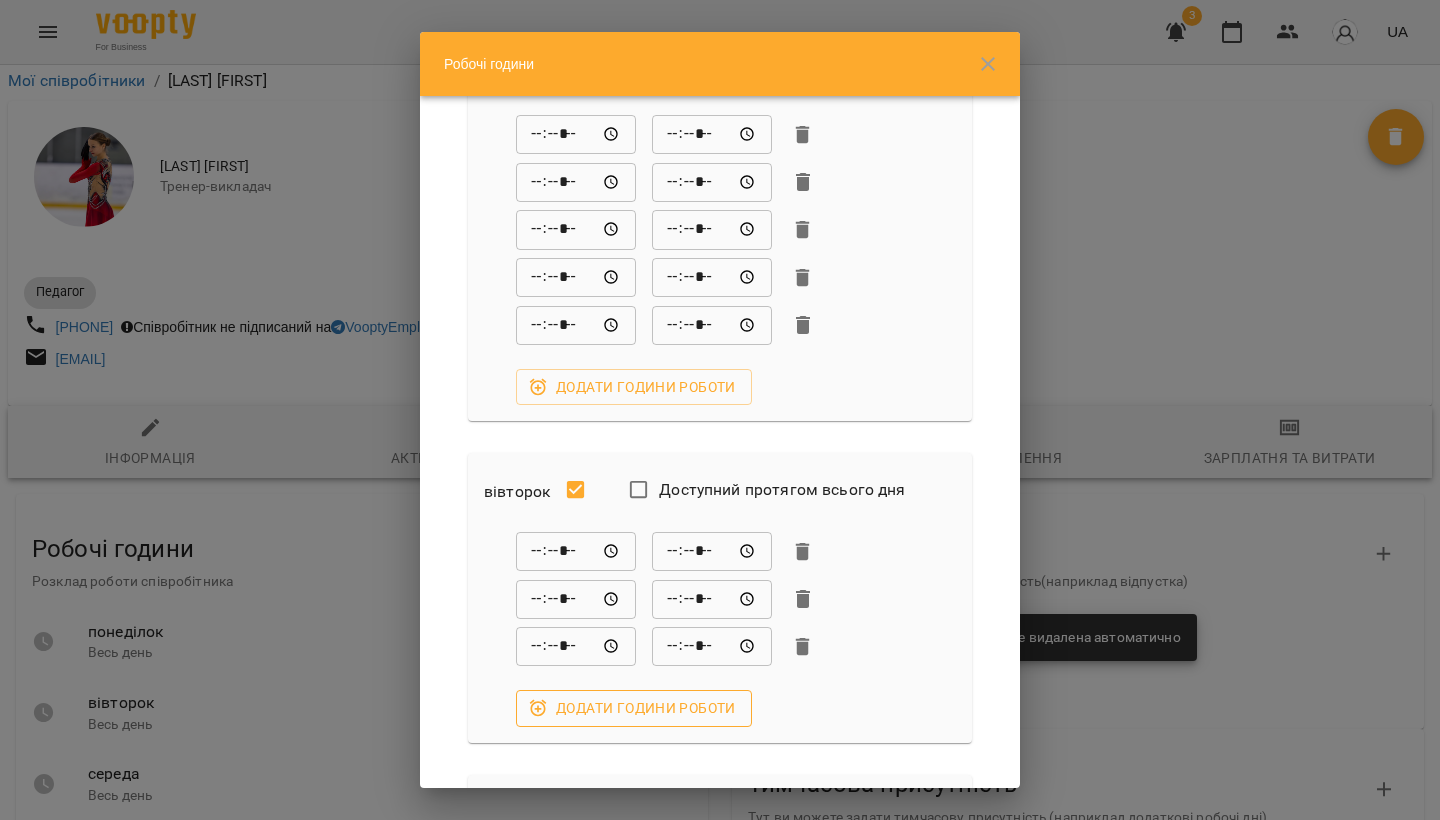 click on "Додати години роботи" at bounding box center [634, 708] 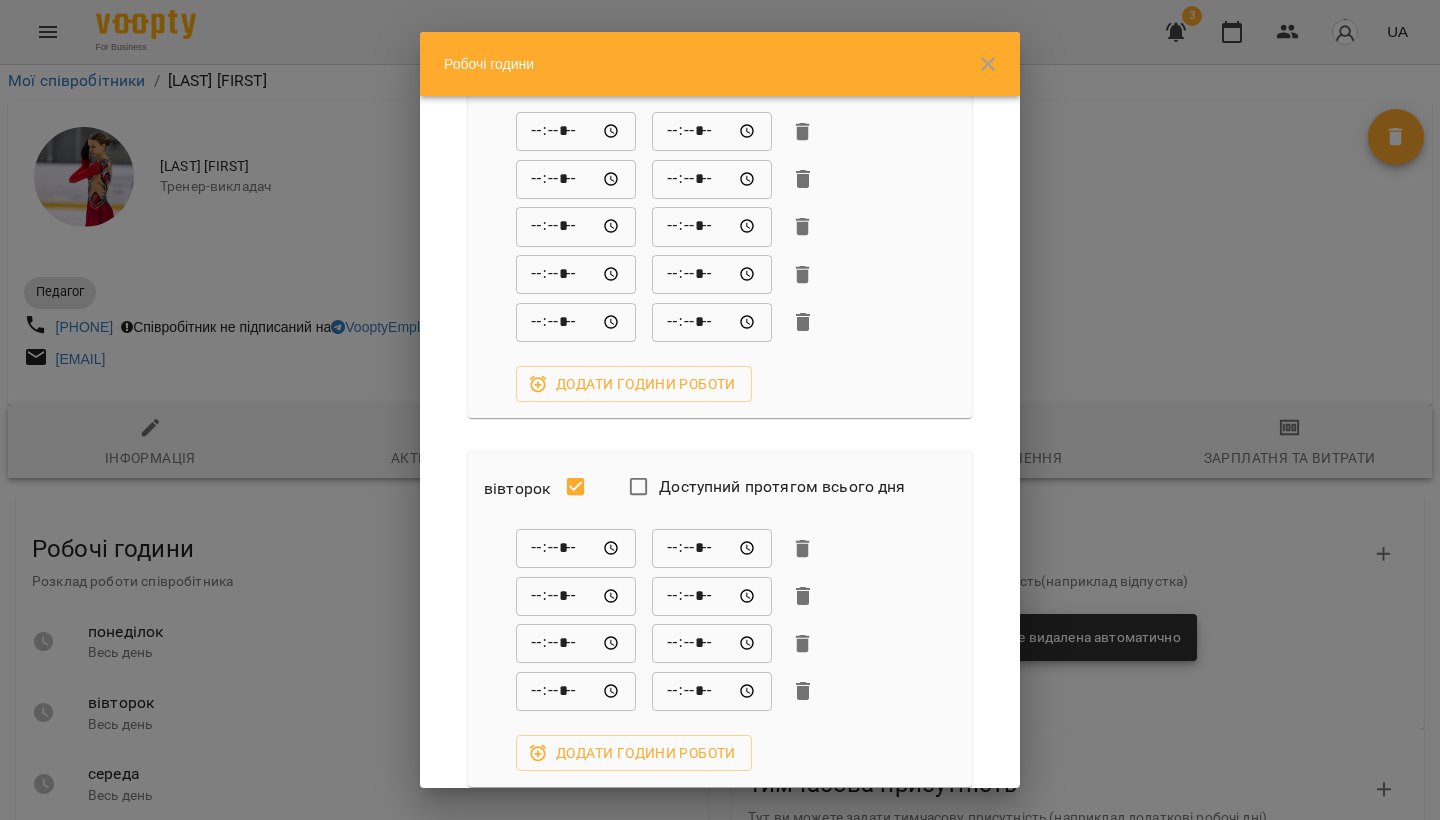 scroll, scrollTop: 92, scrollLeft: 0, axis: vertical 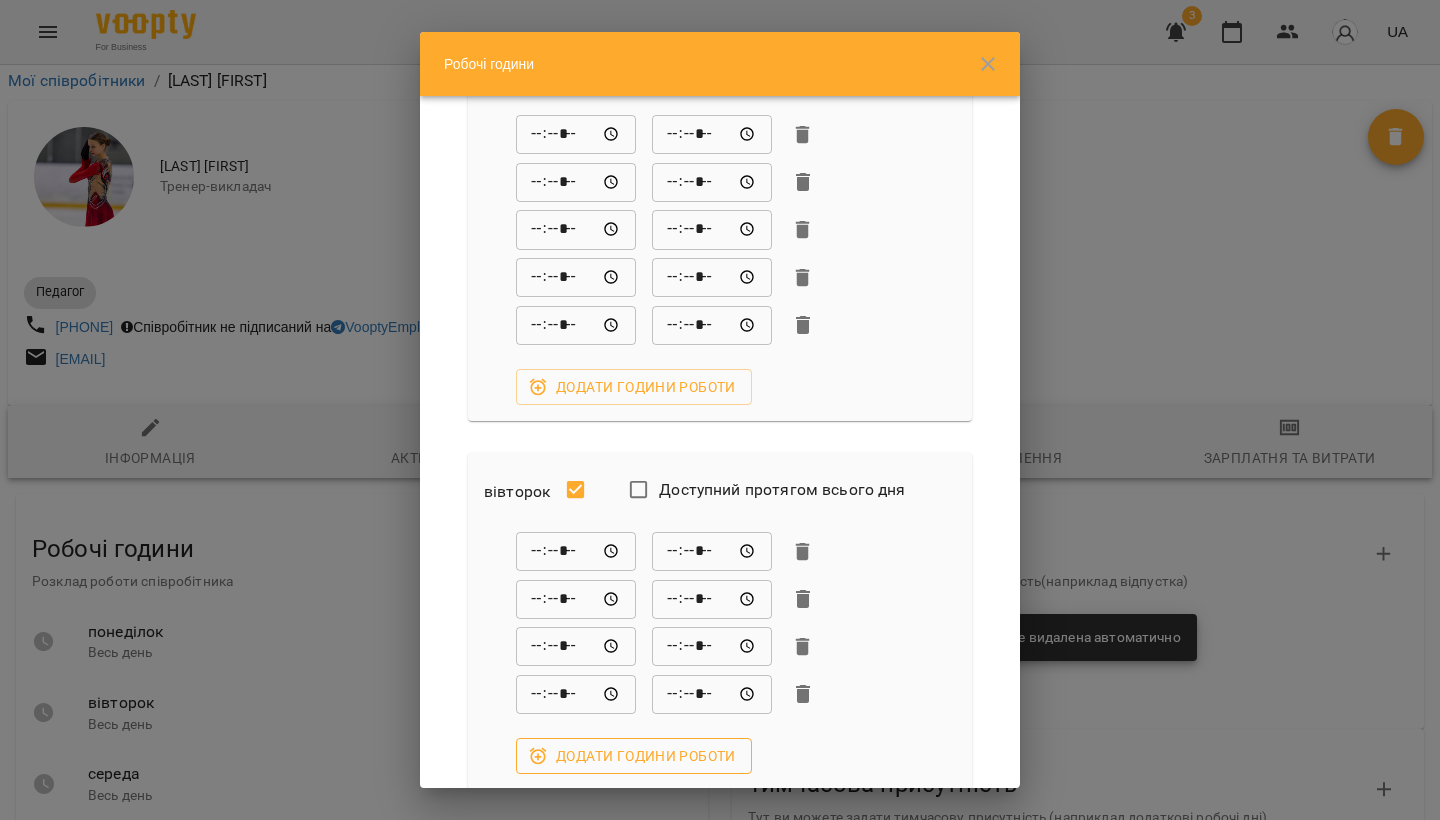 click on "Додати години роботи" at bounding box center [634, 756] 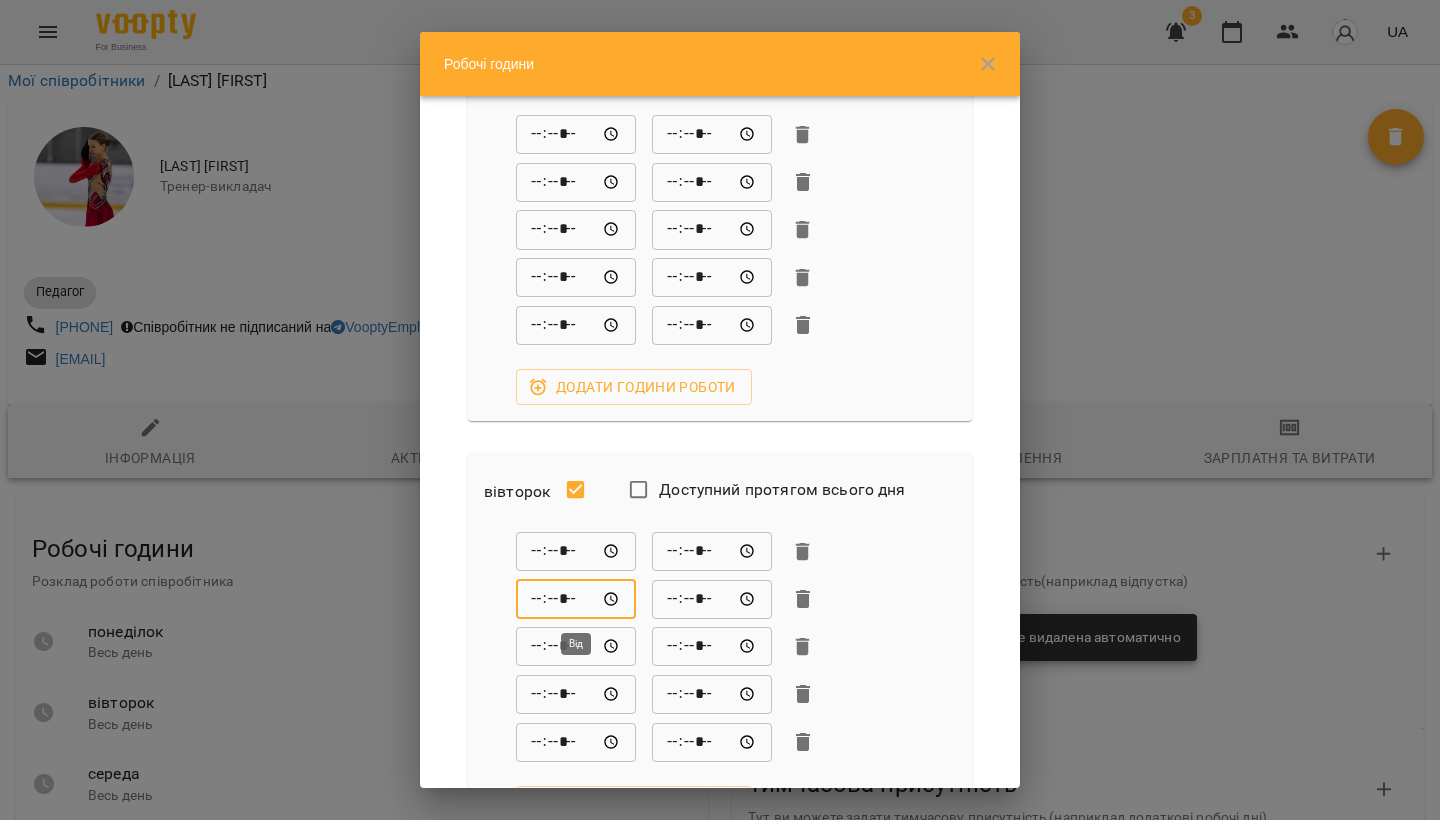 click on "*****" at bounding box center [576, 599] 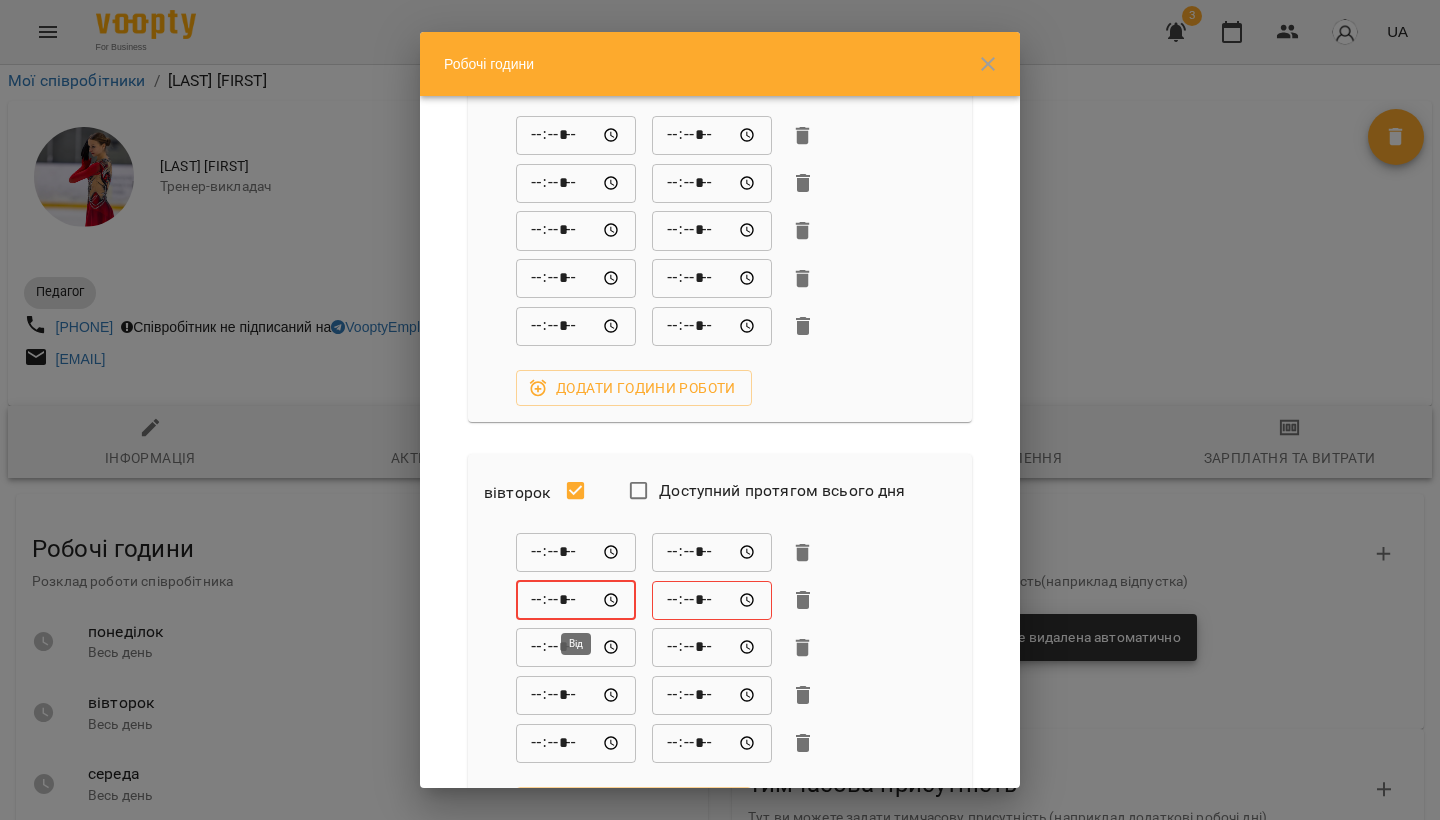 click on "*****" at bounding box center [576, 600] 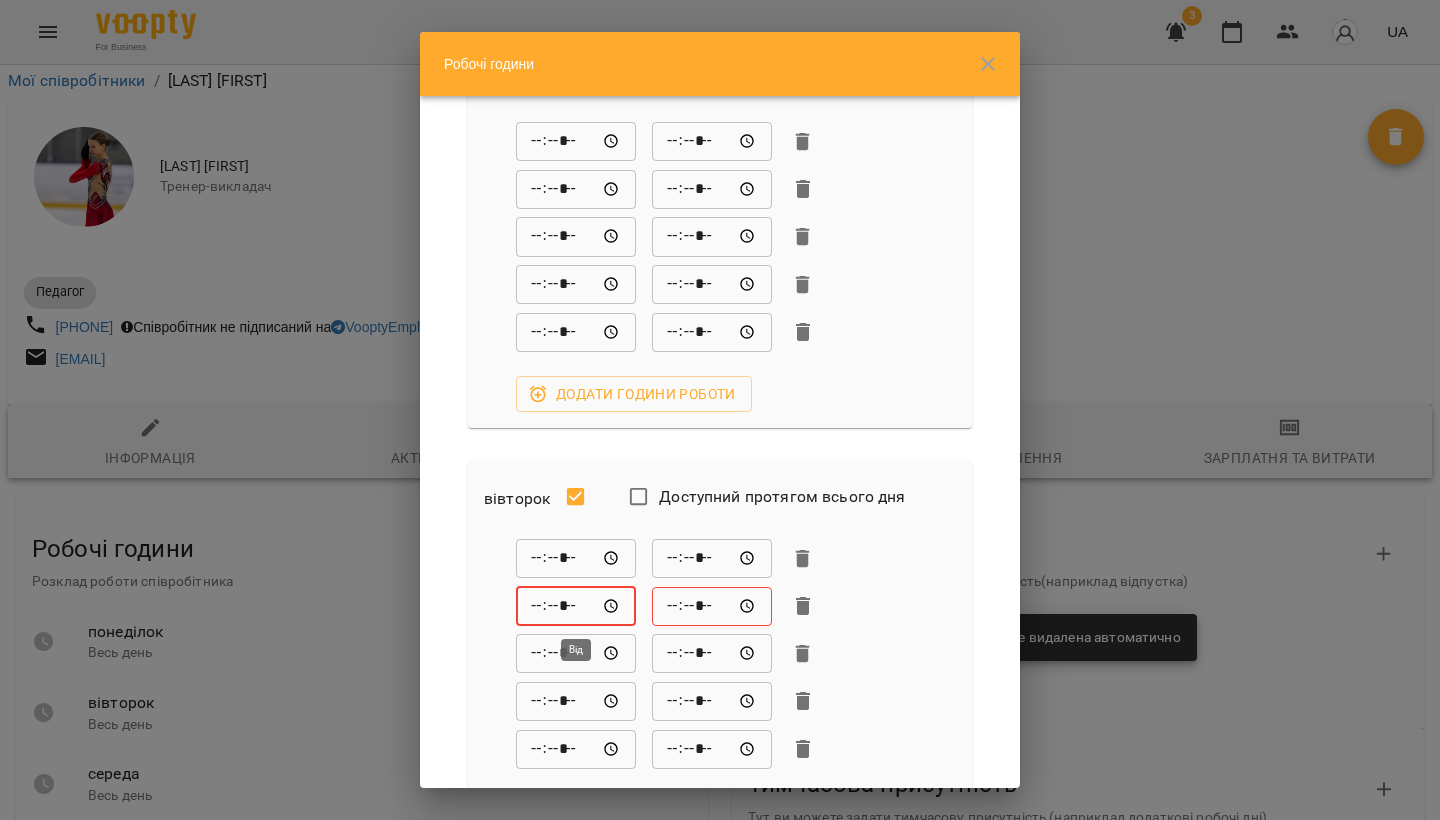 scroll, scrollTop: 86, scrollLeft: 0, axis: vertical 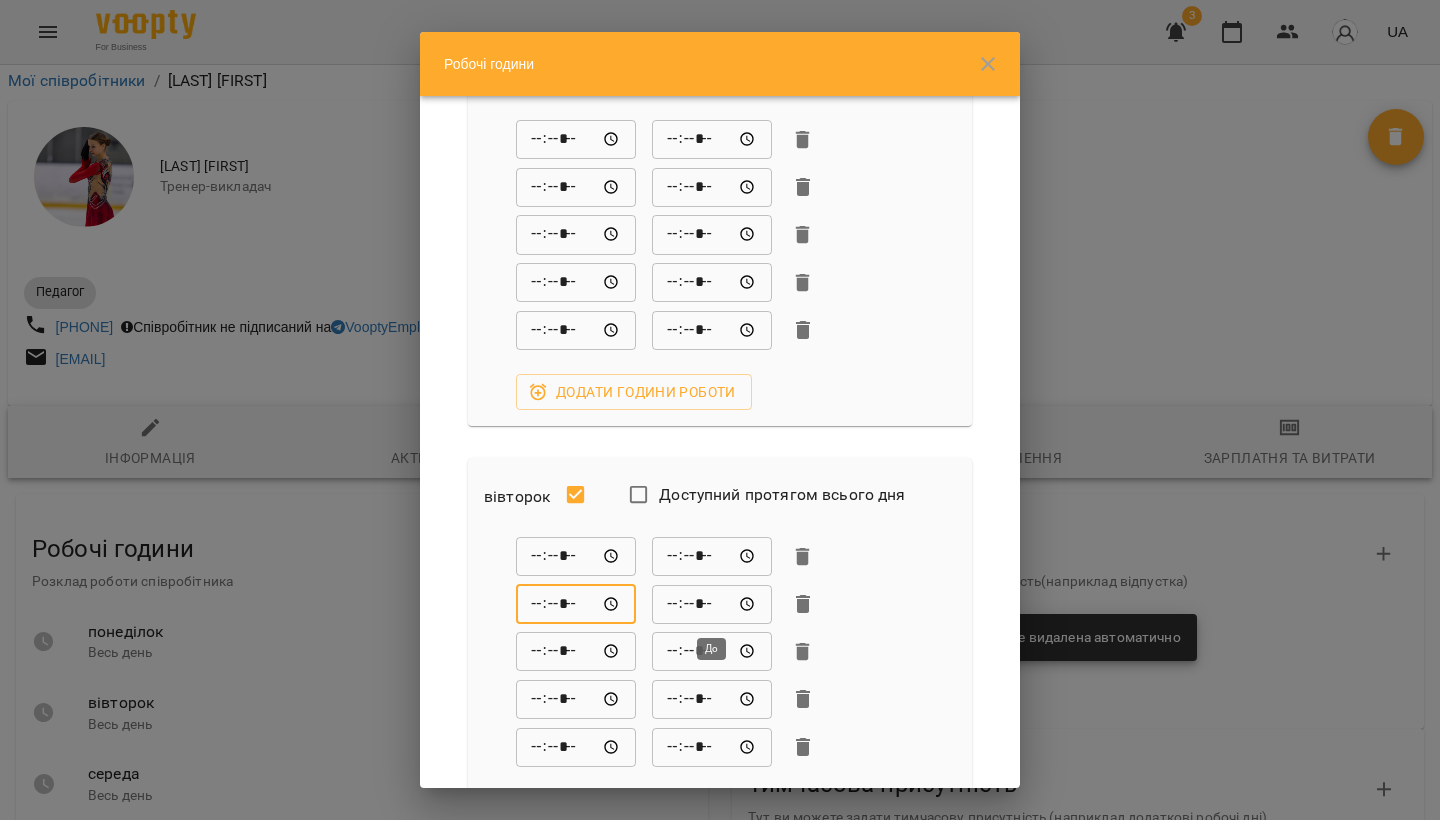 type on "*****" 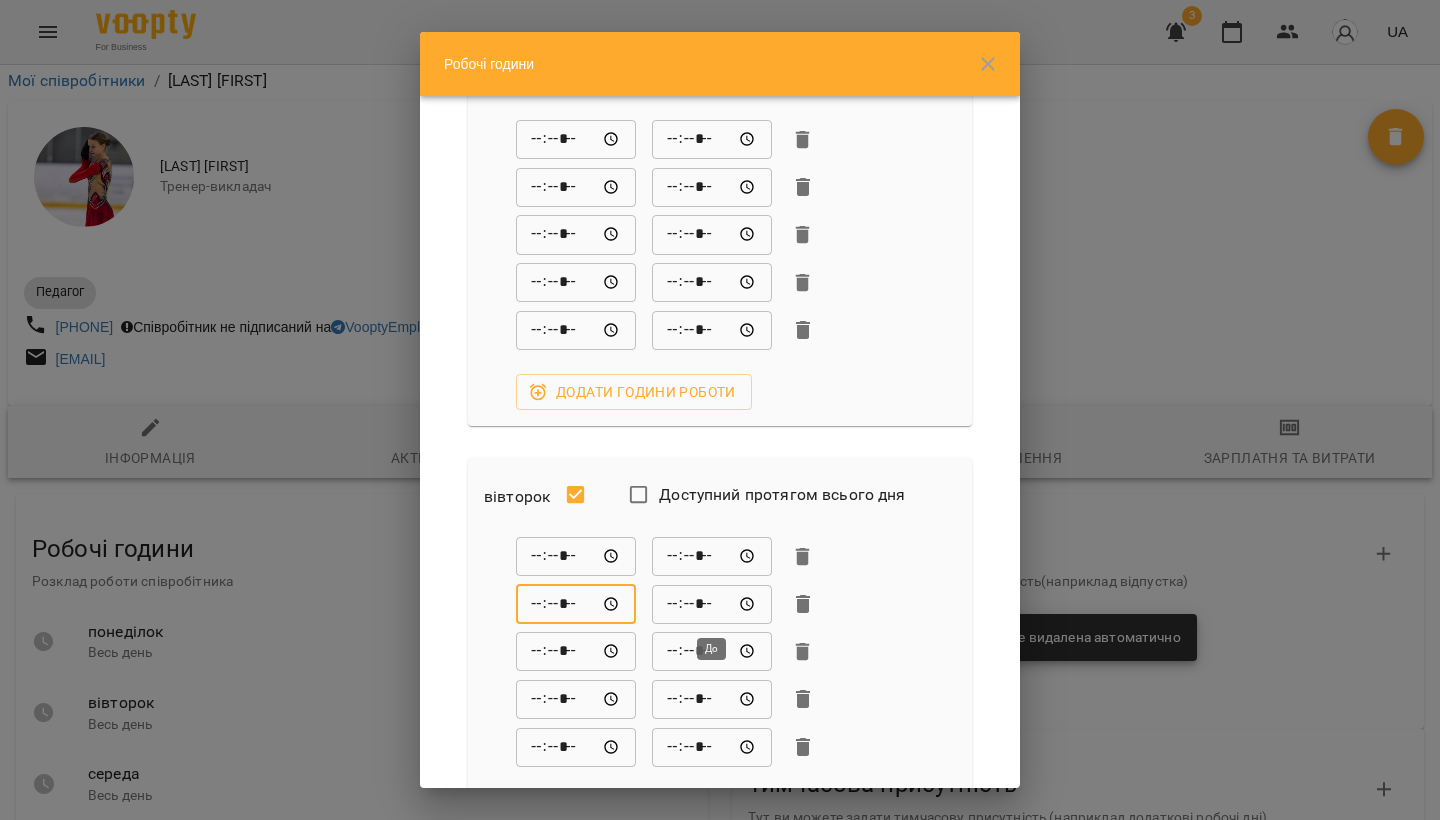 click on "*****" at bounding box center (712, 604) 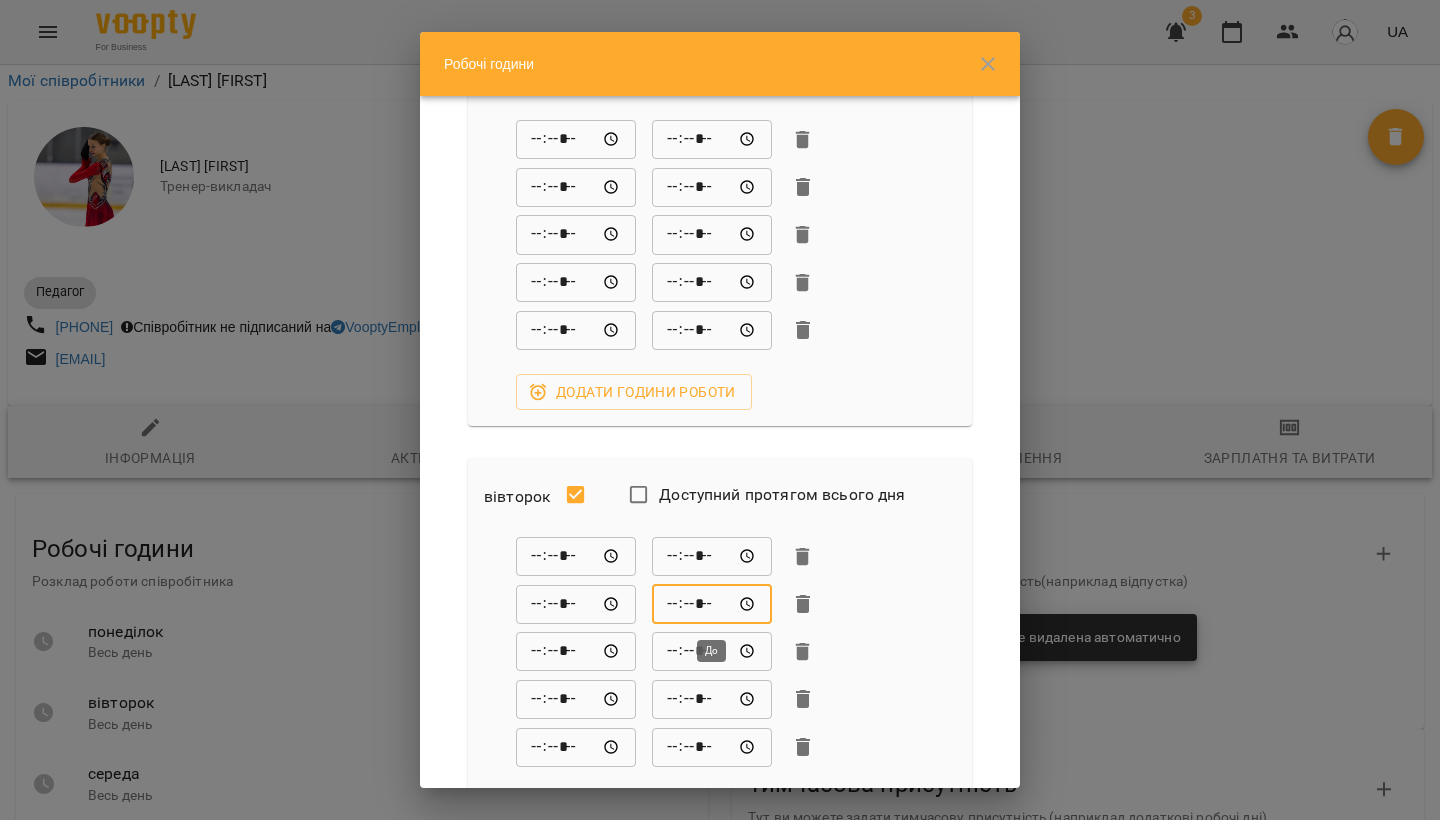 scroll, scrollTop: 85, scrollLeft: 0, axis: vertical 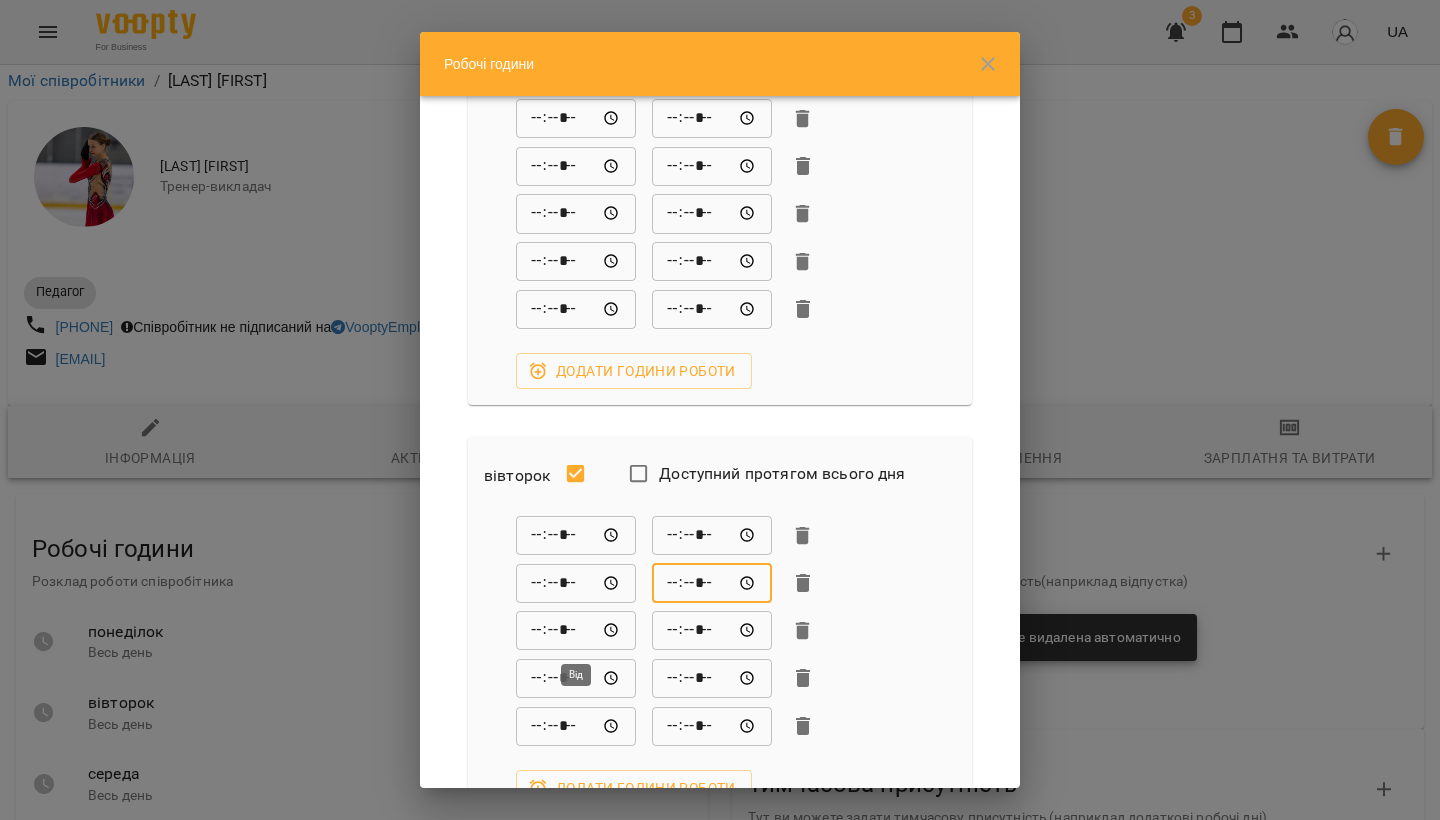 type on "*****" 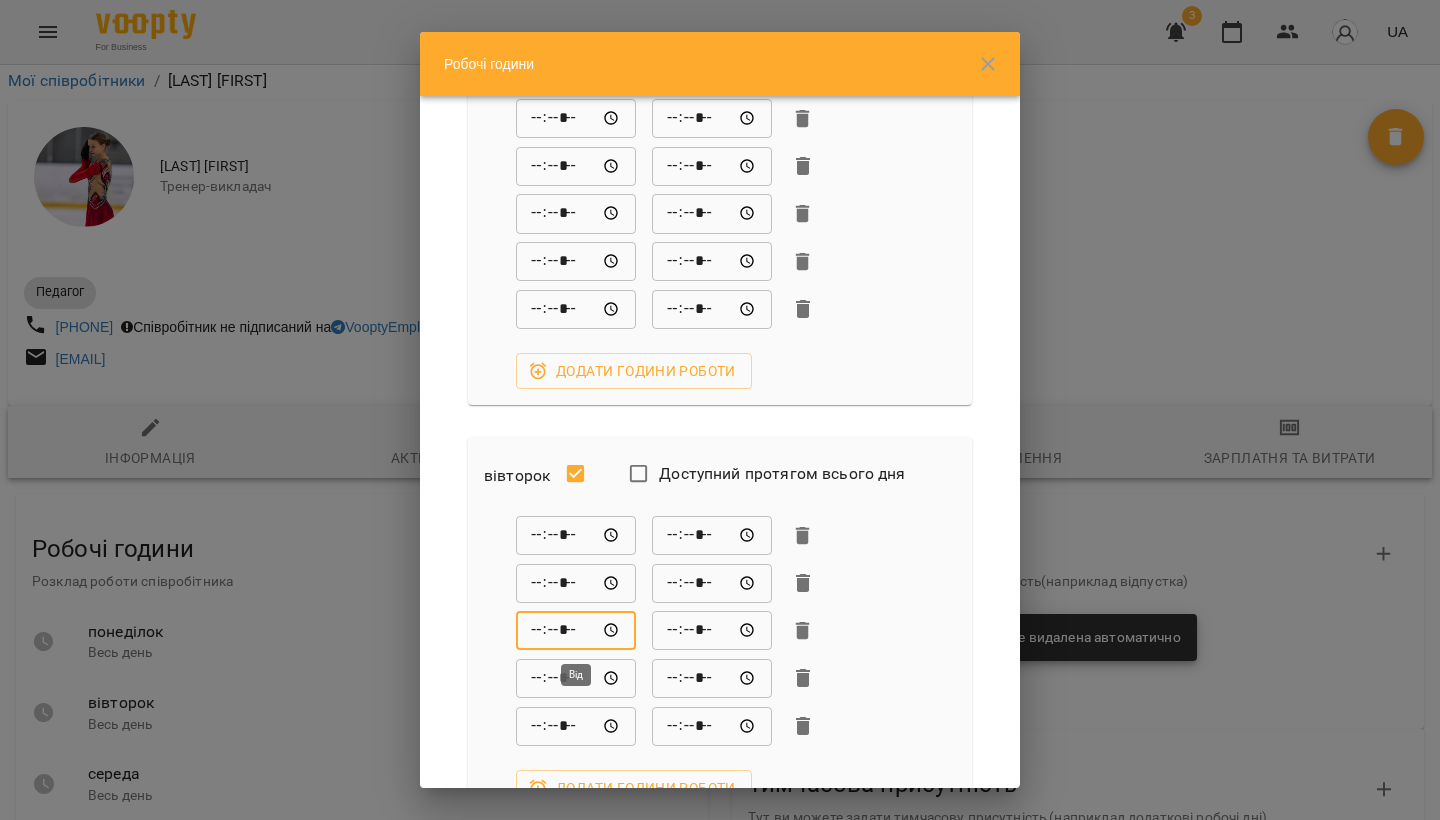 click on "*****" at bounding box center [576, 631] 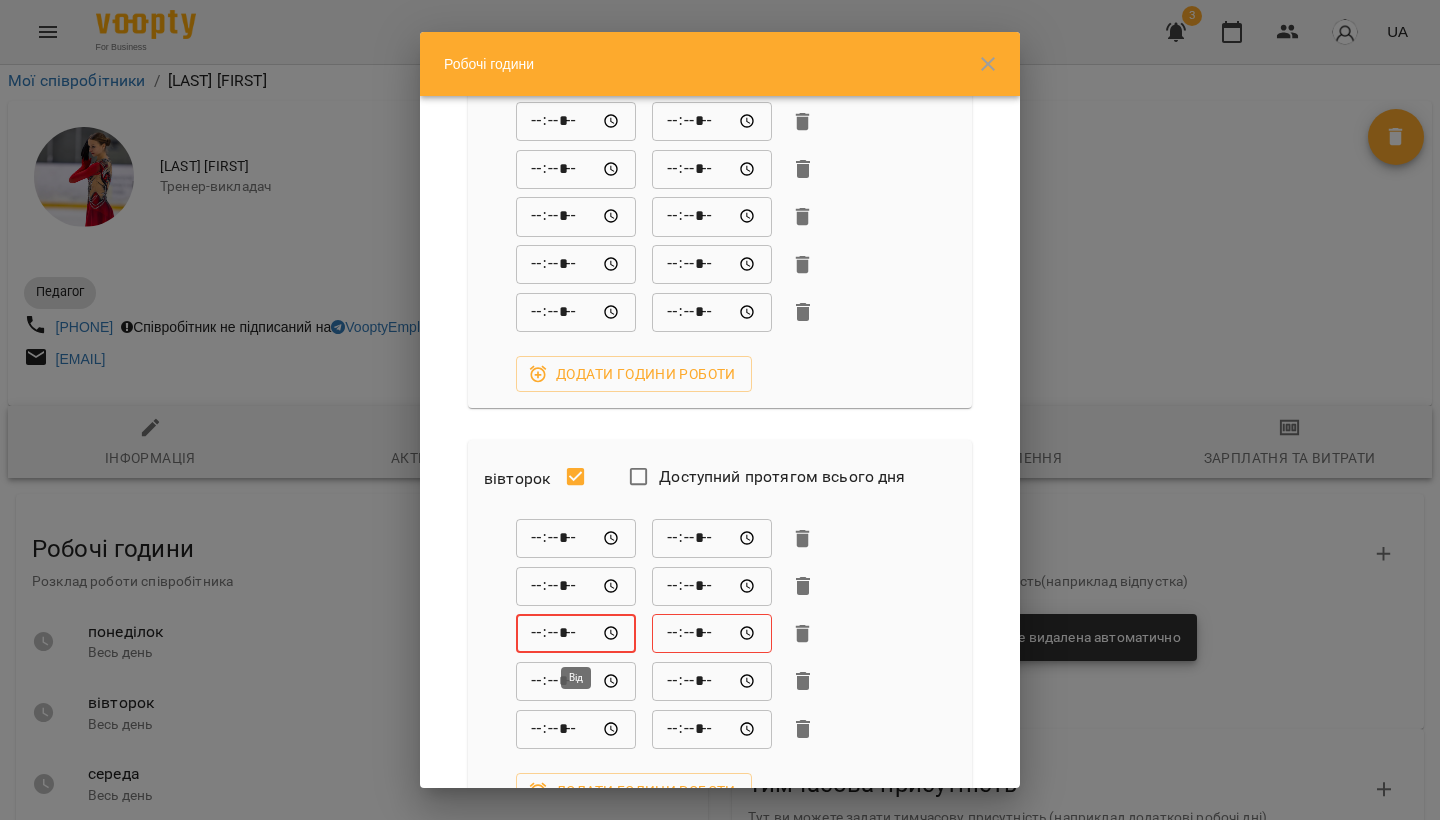 click on "*****" at bounding box center (576, 634) 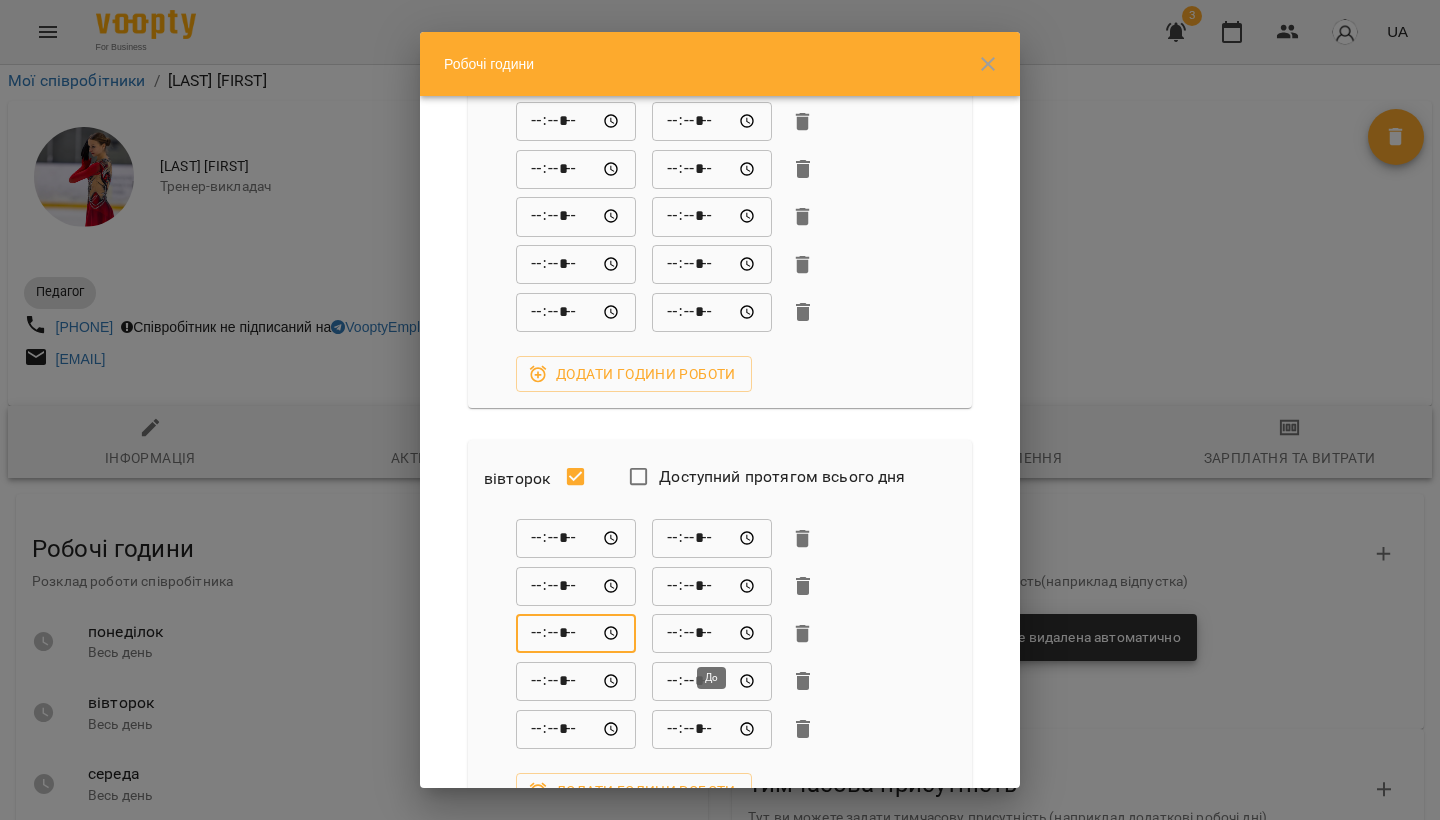type on "*****" 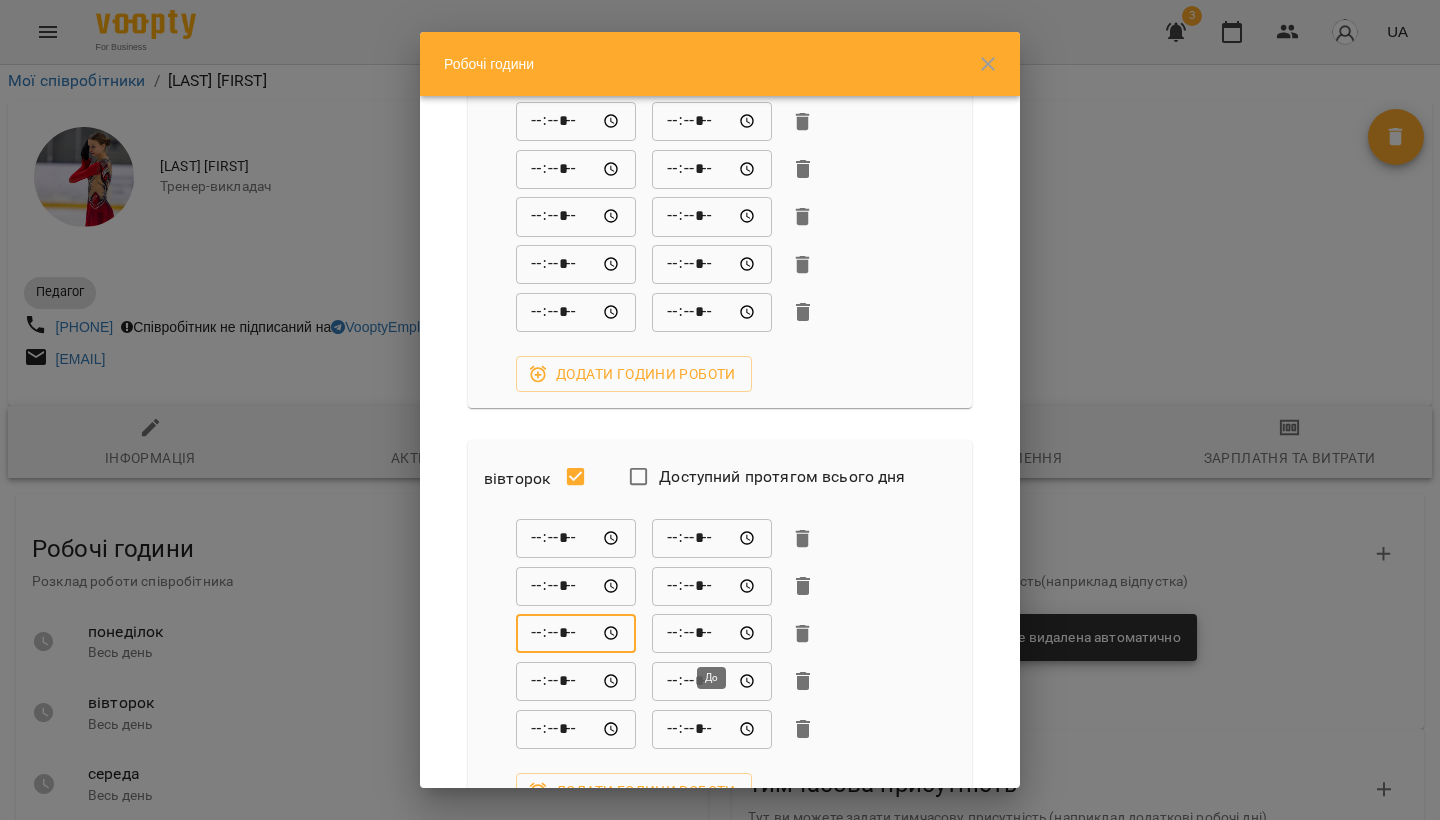 click on "*****" at bounding box center [712, 634] 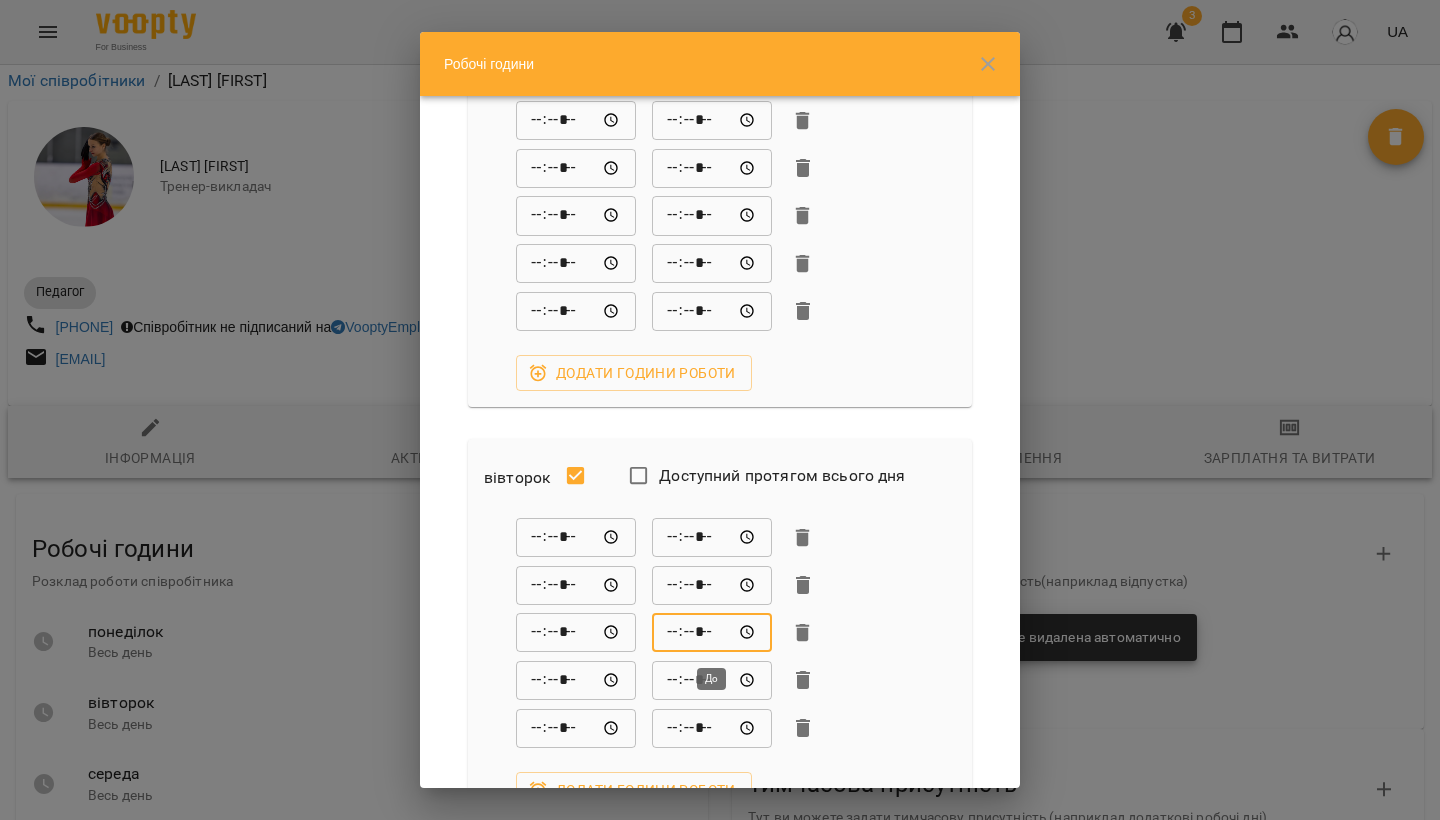 scroll, scrollTop: 104, scrollLeft: 0, axis: vertical 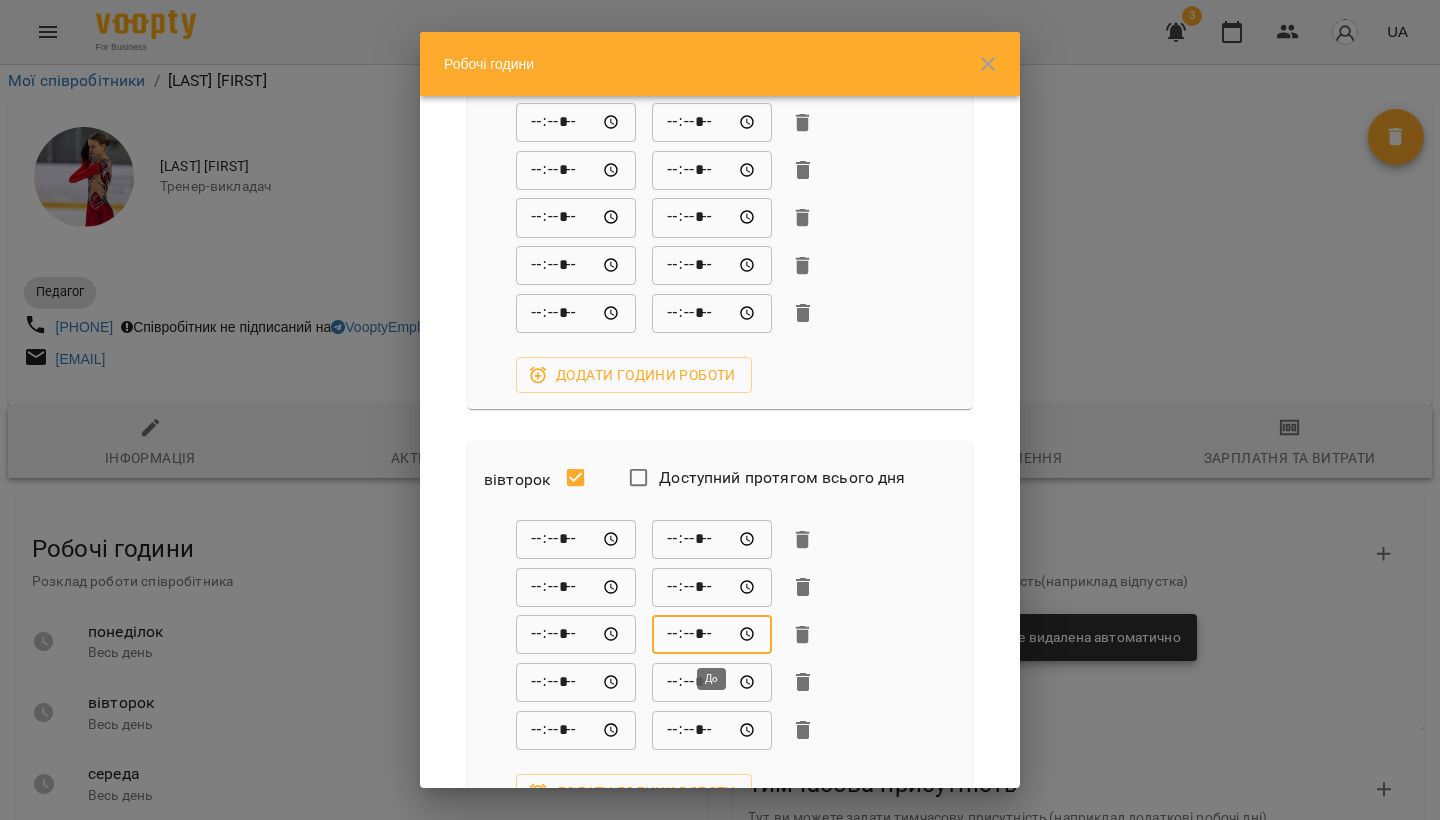 click on "*****" at bounding box center [712, 635] 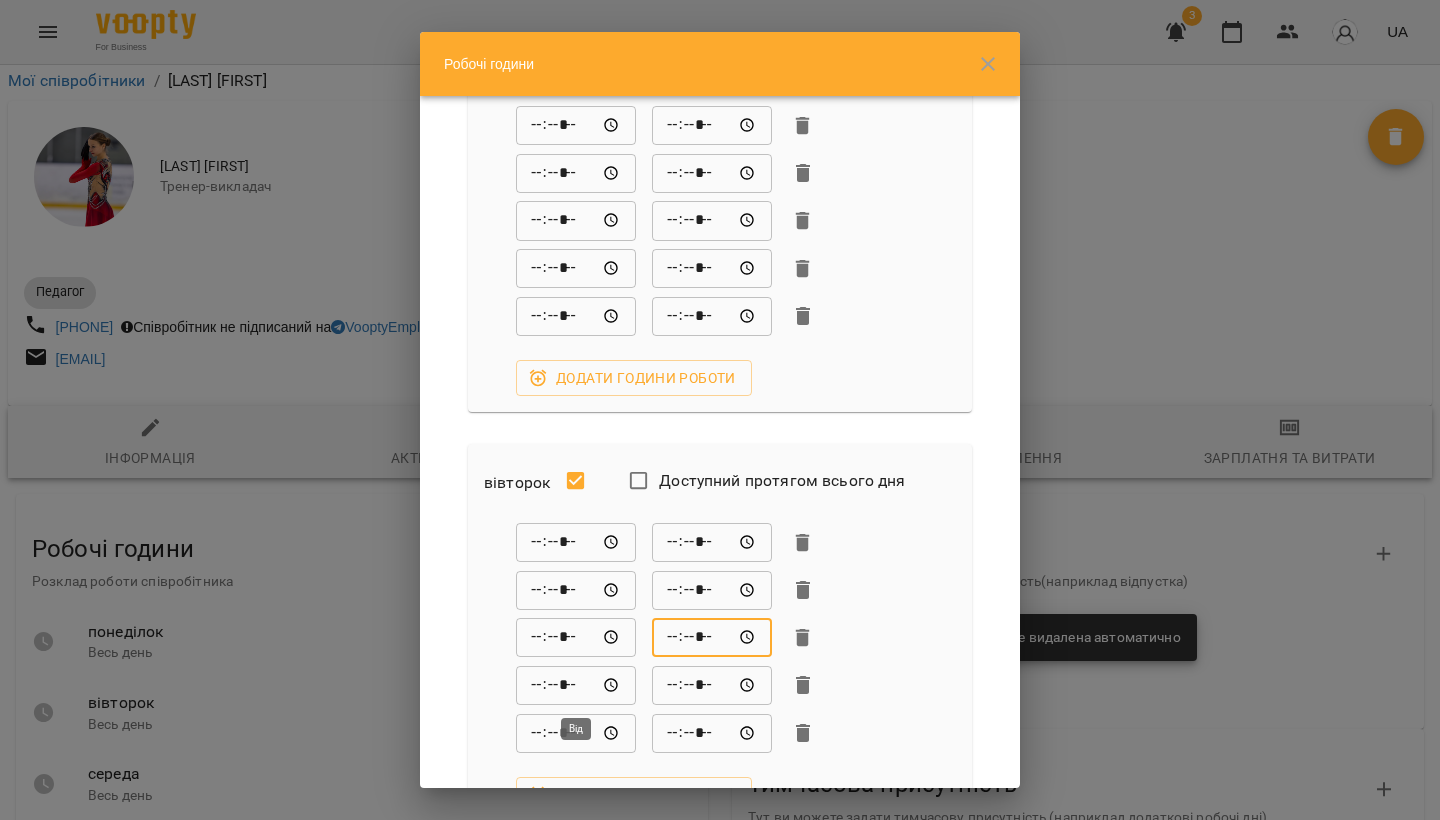 scroll, scrollTop: 103, scrollLeft: 0, axis: vertical 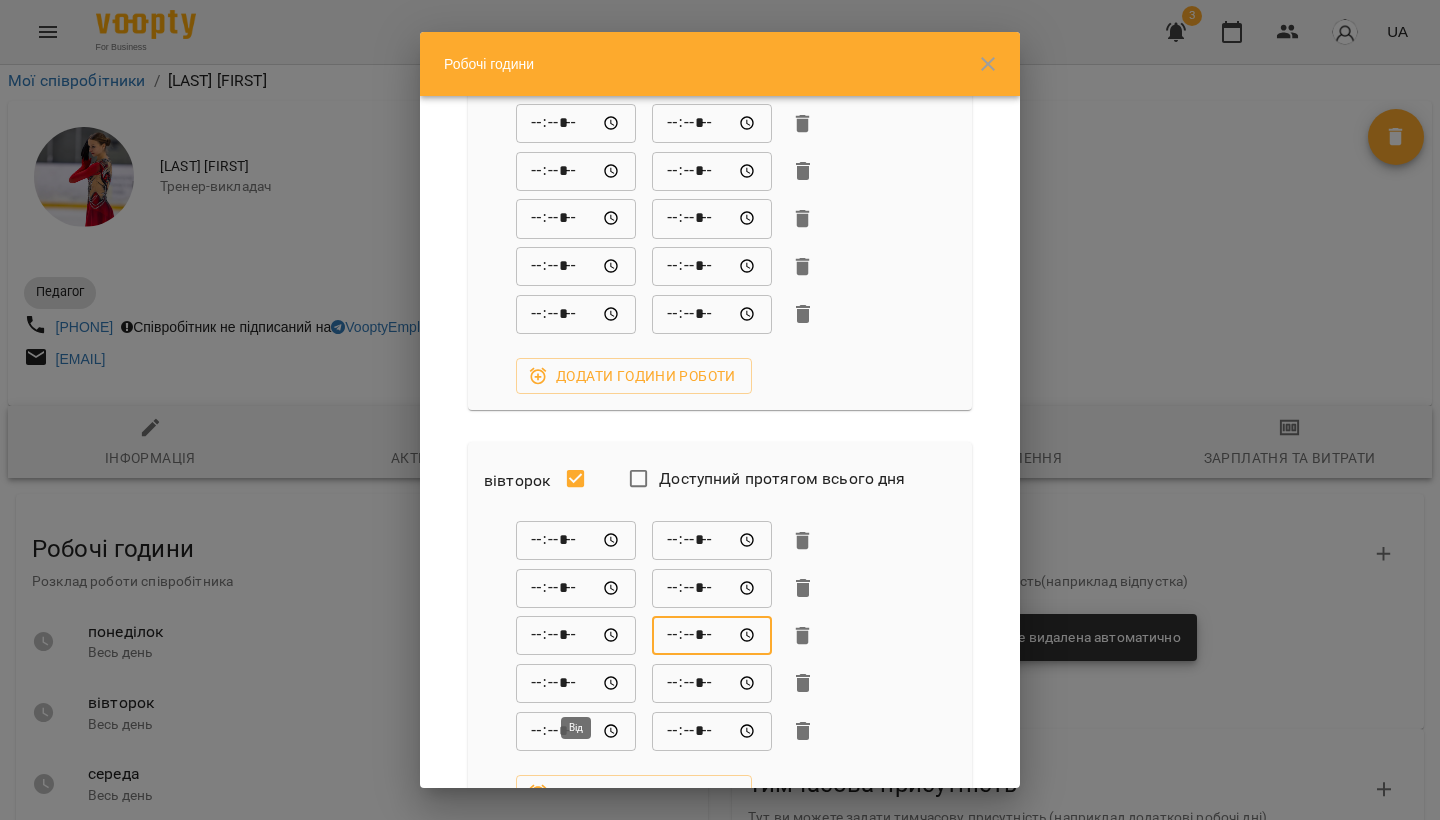 type on "*****" 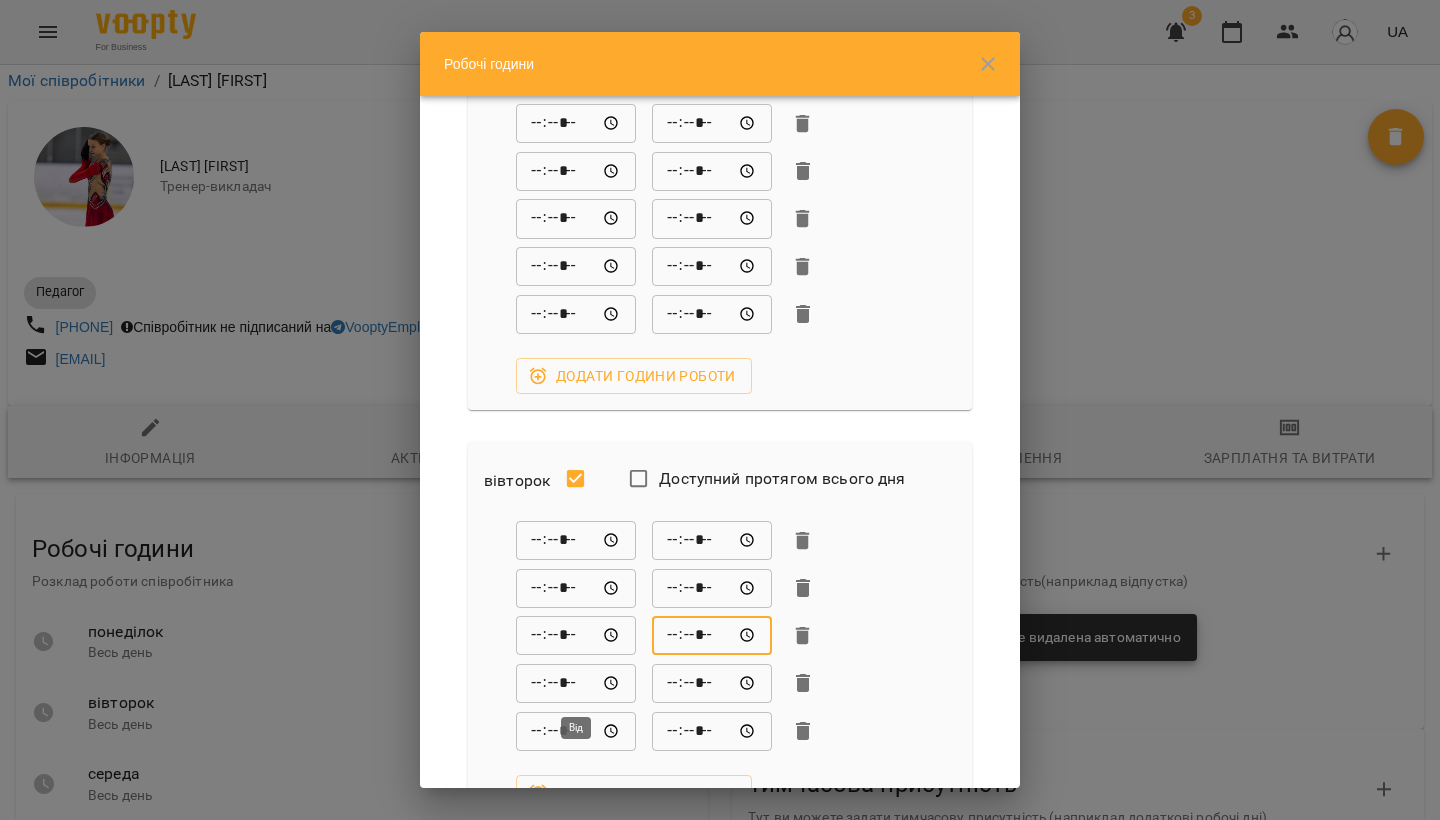 click on "*****" at bounding box center [576, 683] 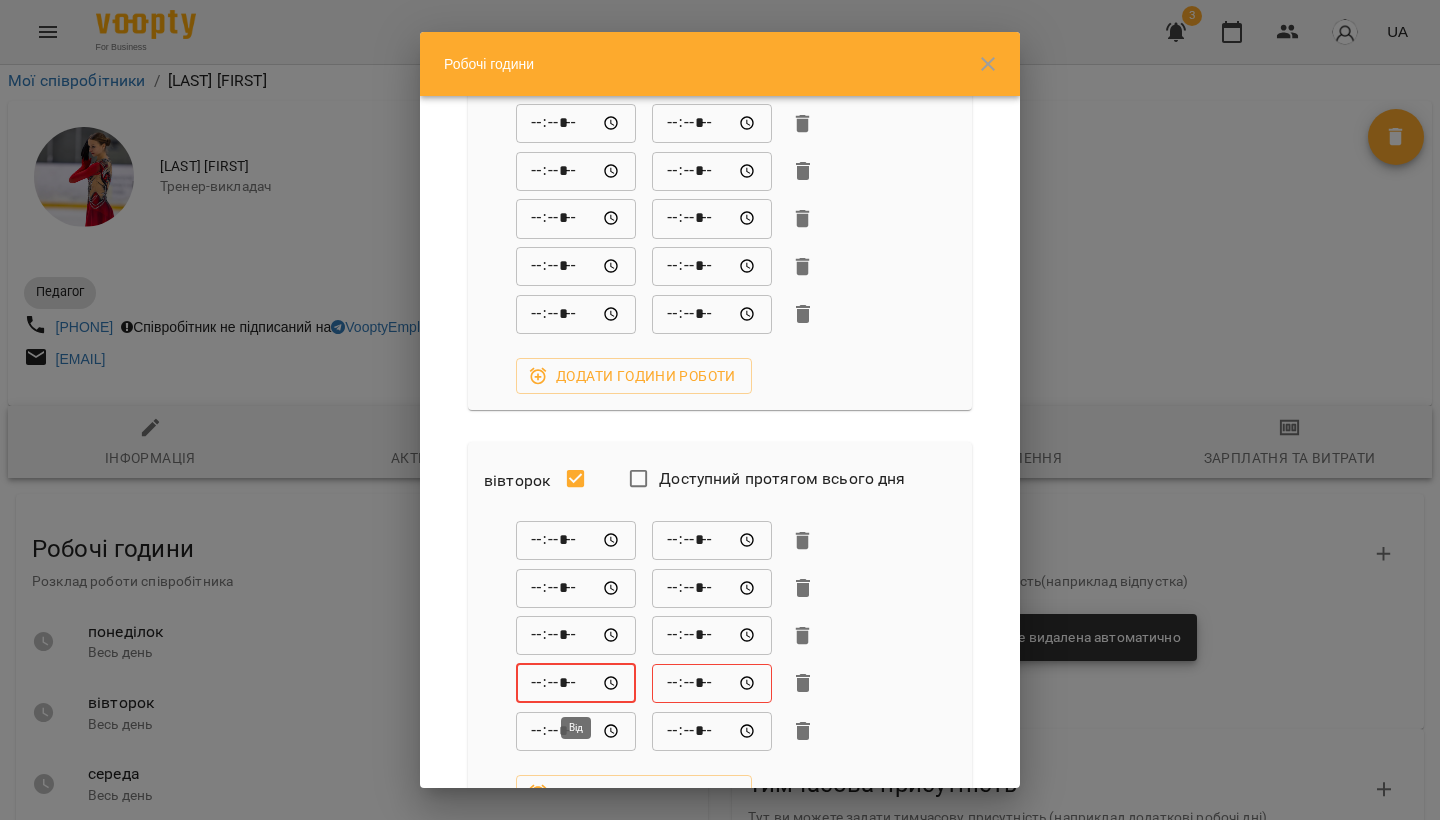 click on "*****" at bounding box center [576, 683] 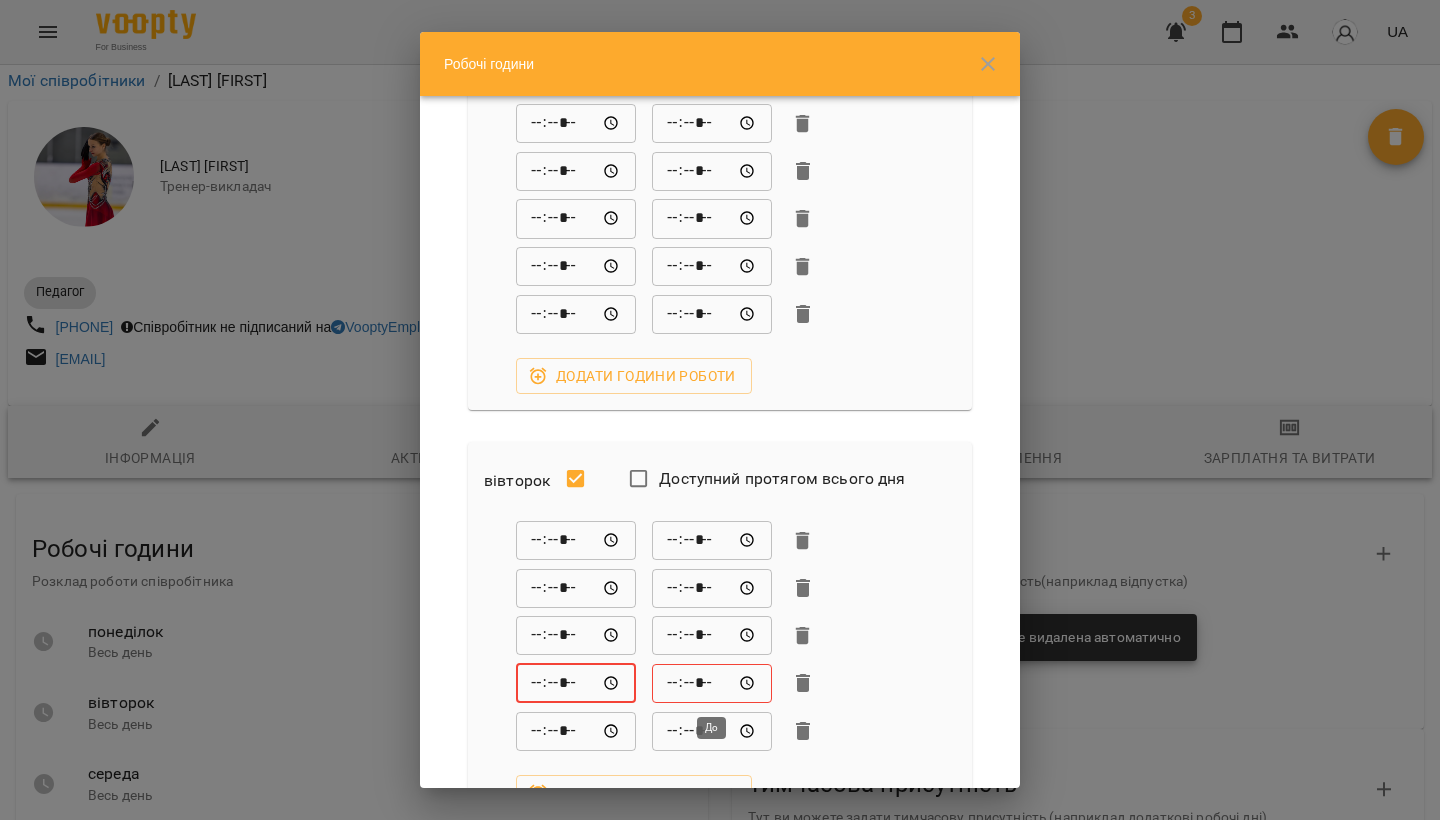 type on "*****" 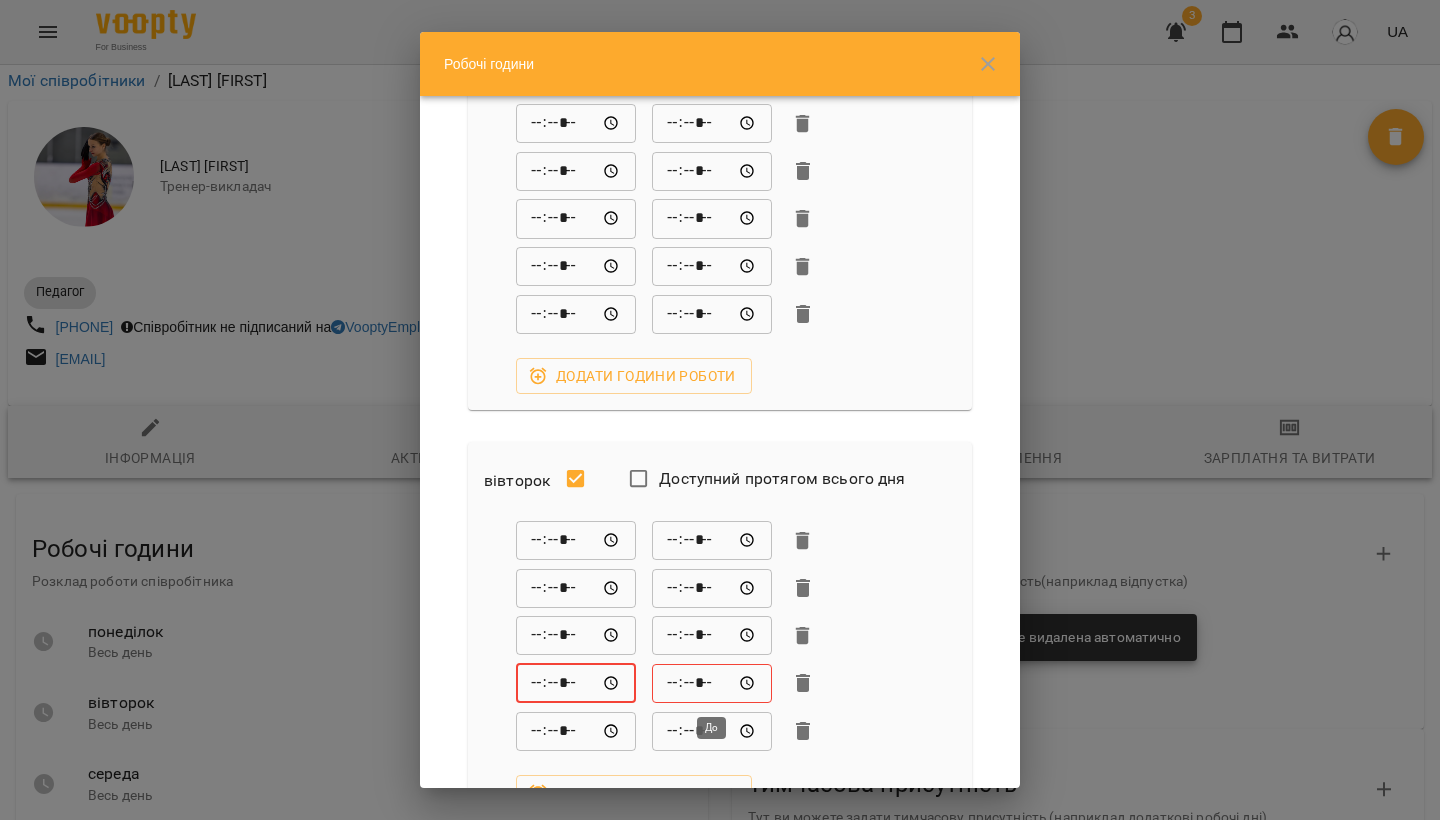 click on "*****" at bounding box center [712, 683] 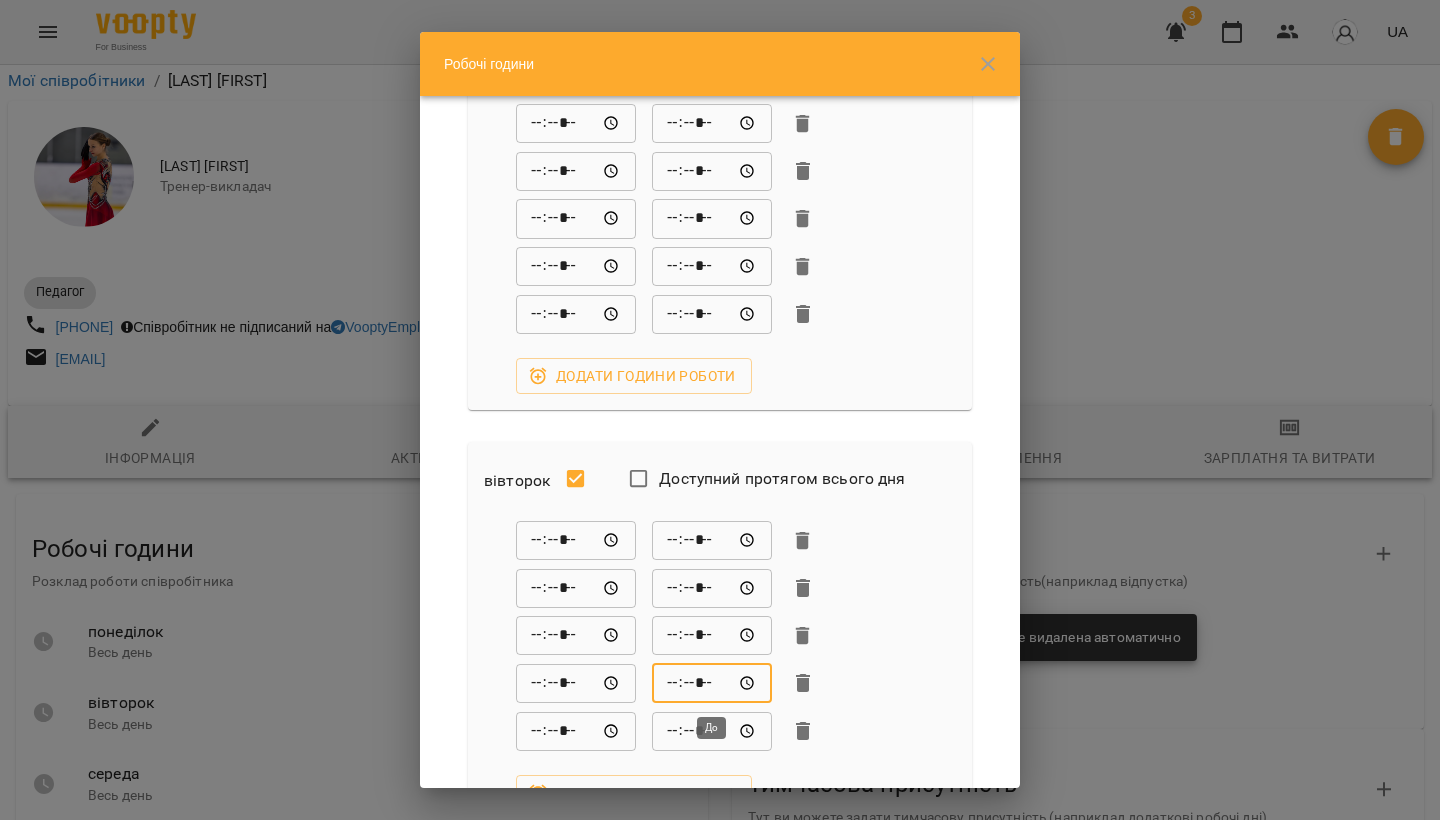 click on "*****" at bounding box center (712, 683) 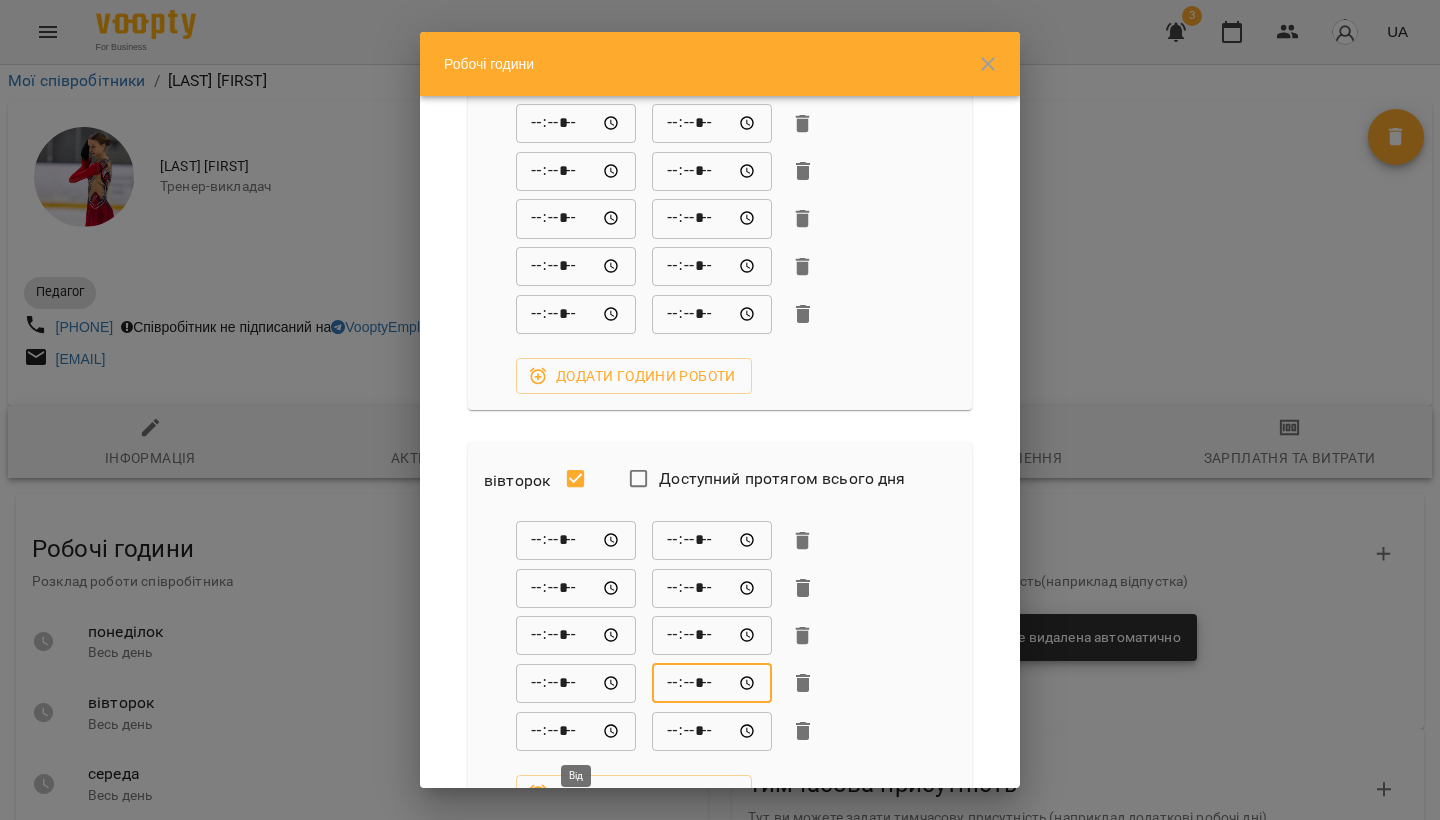 type on "*****" 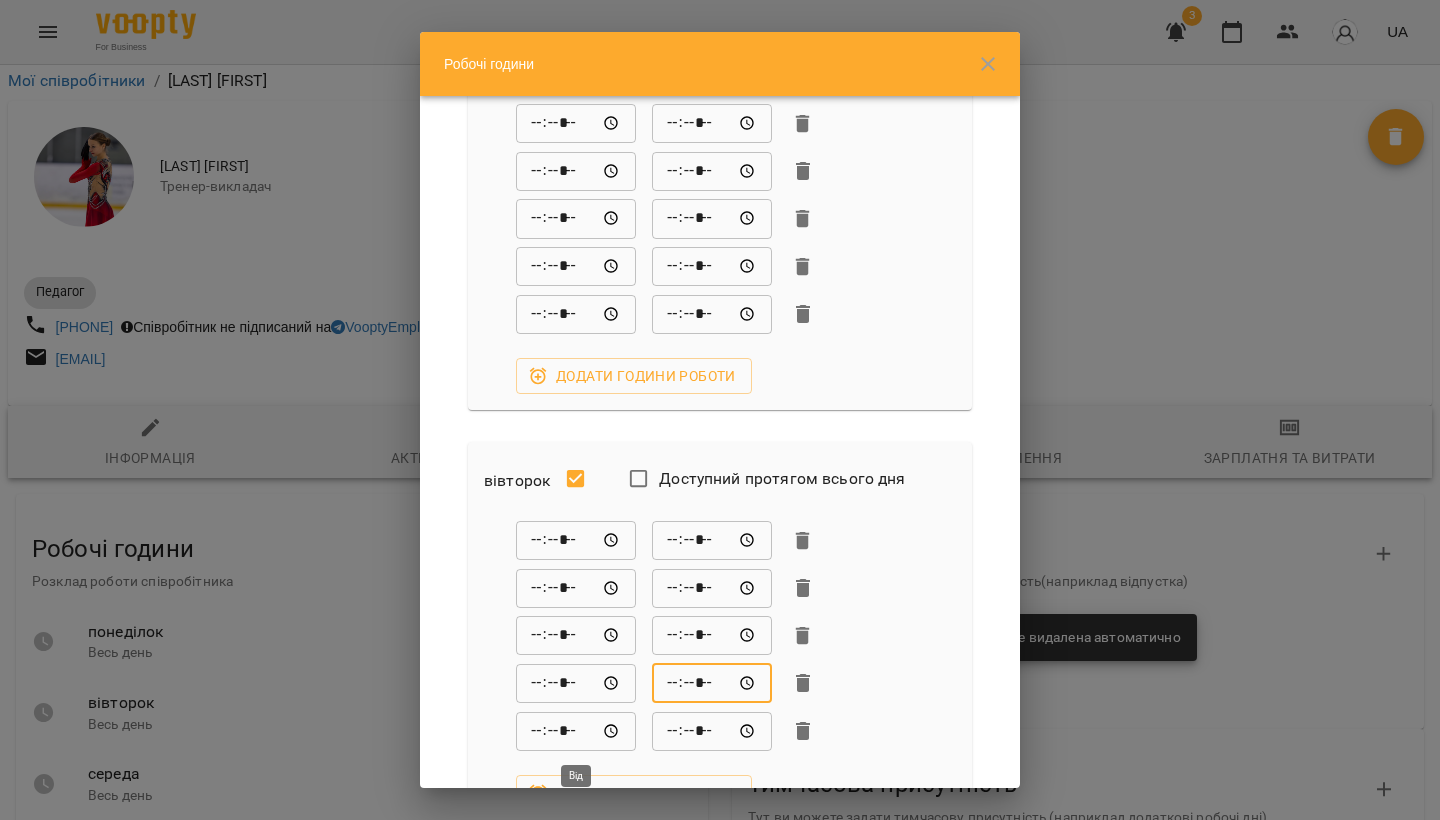 click on "*****" at bounding box center (576, 731) 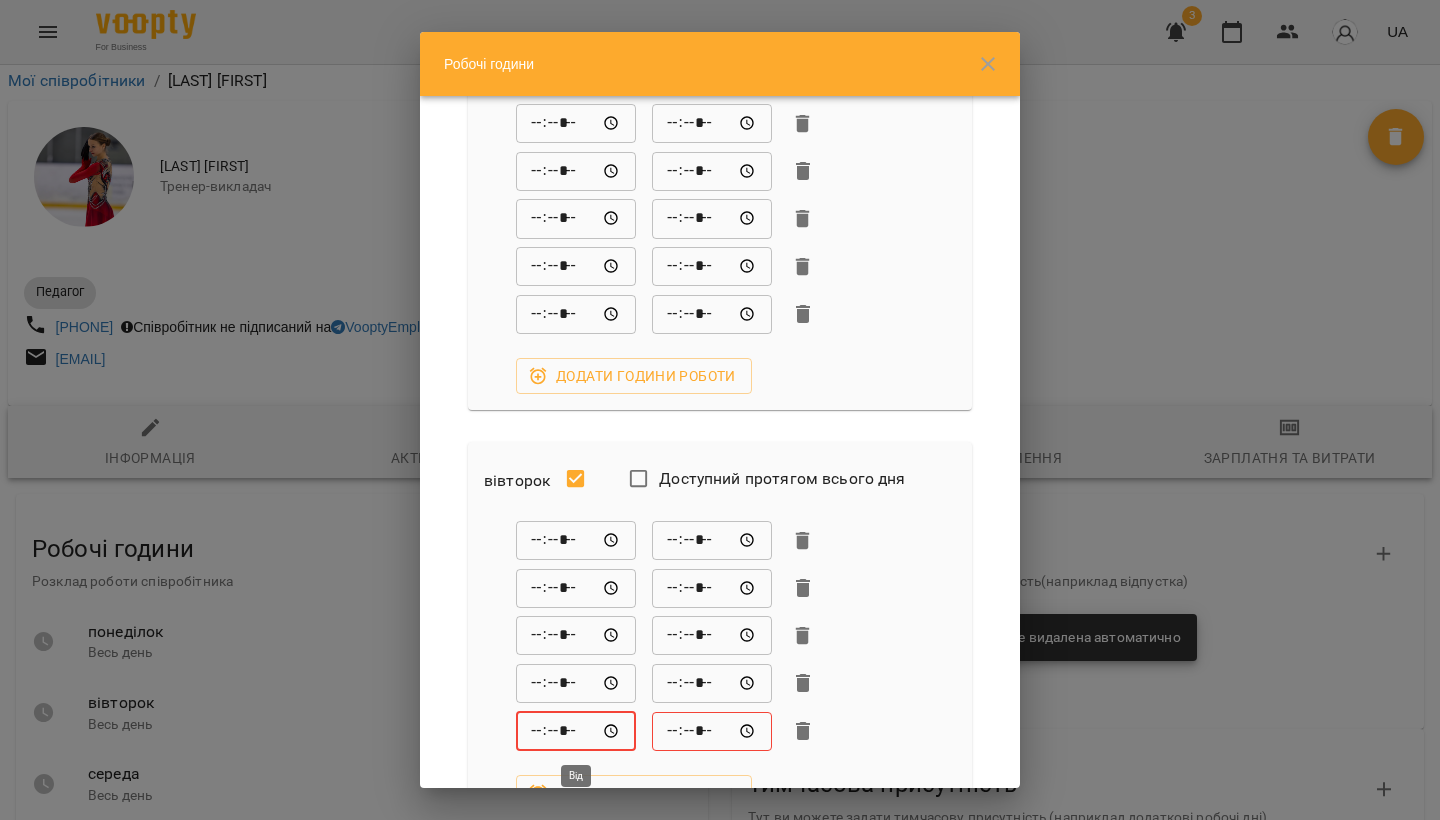 click on "*****" at bounding box center [576, 731] 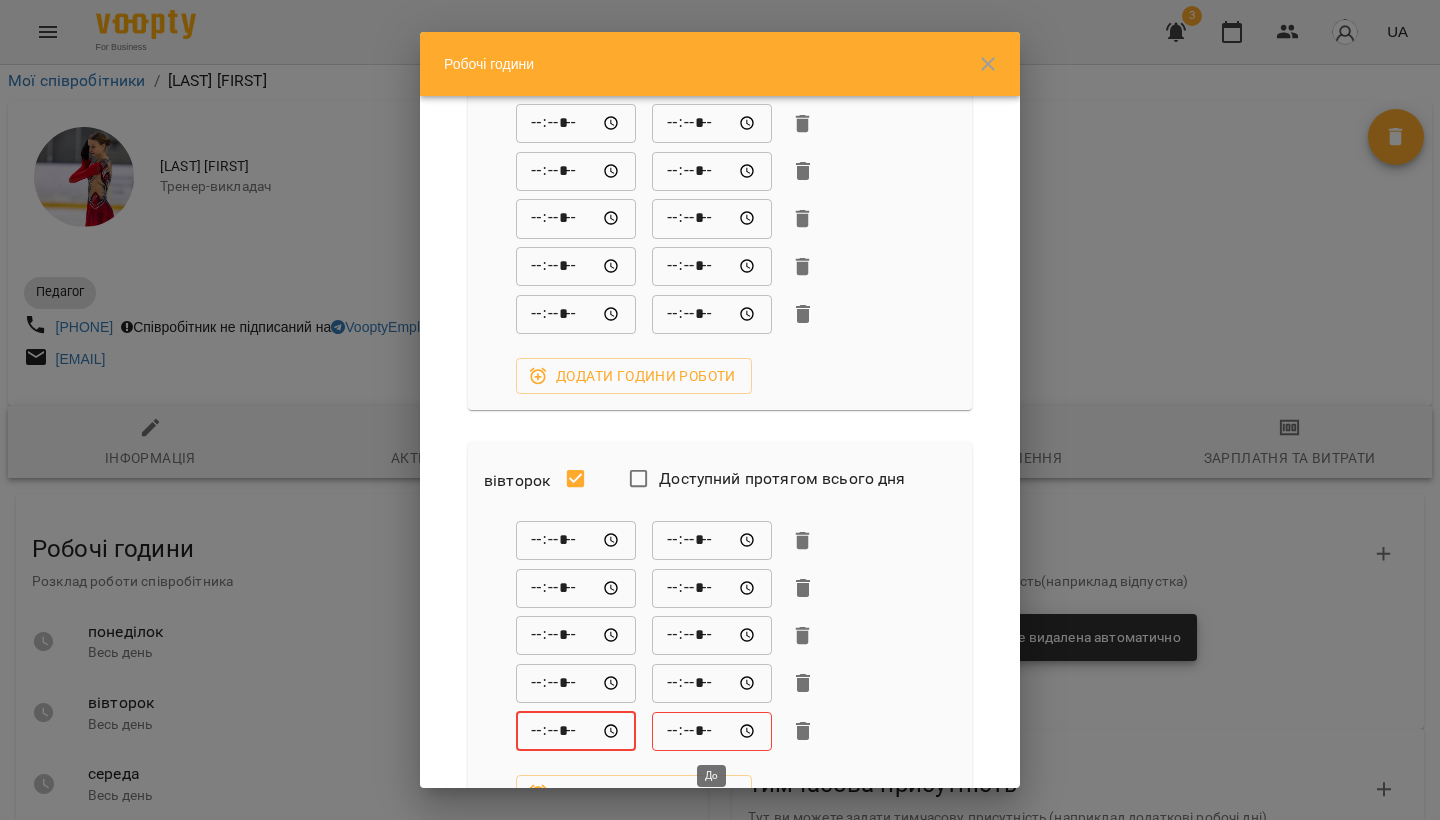 type on "*****" 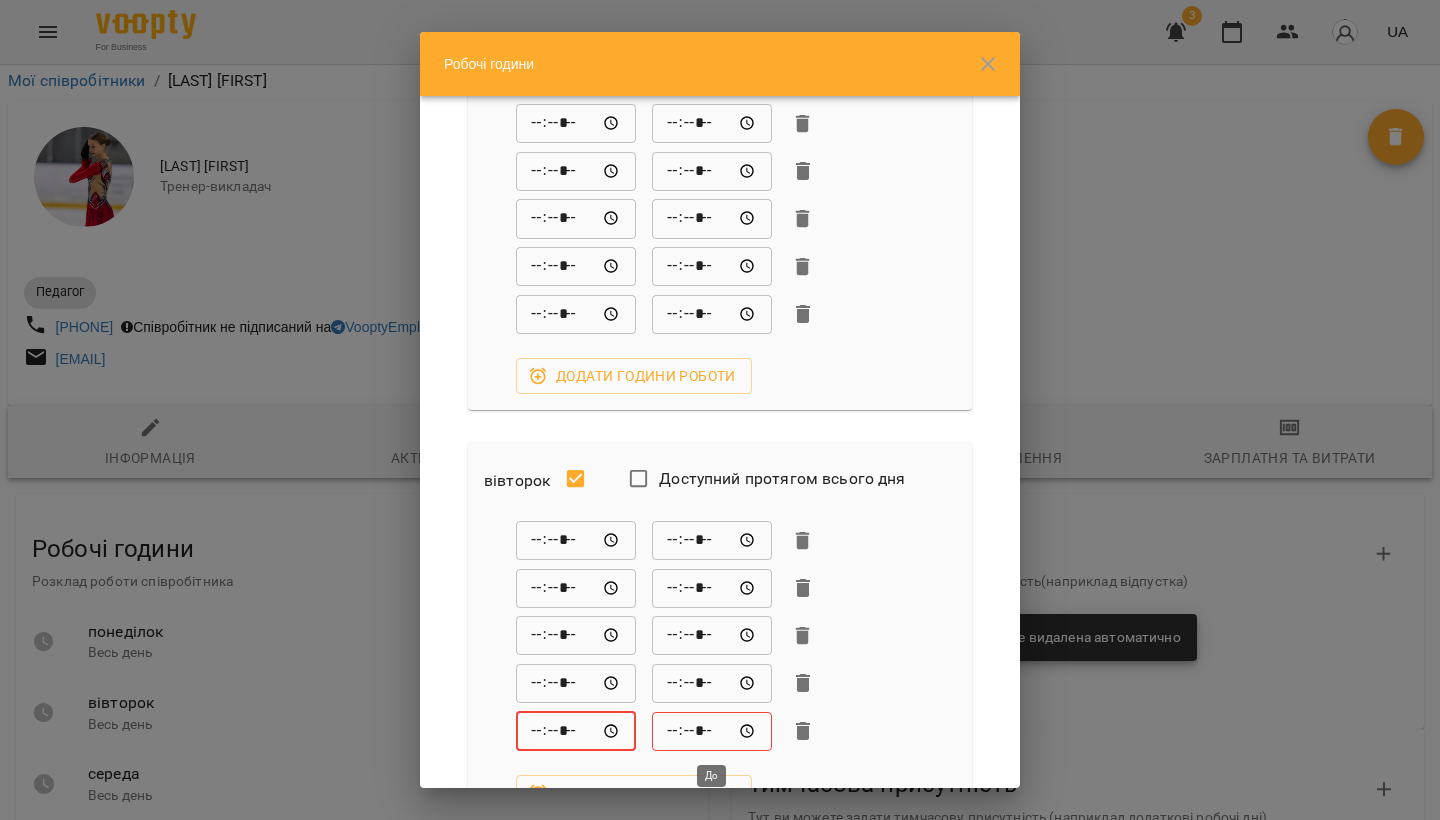 click on "*****" at bounding box center [712, 731] 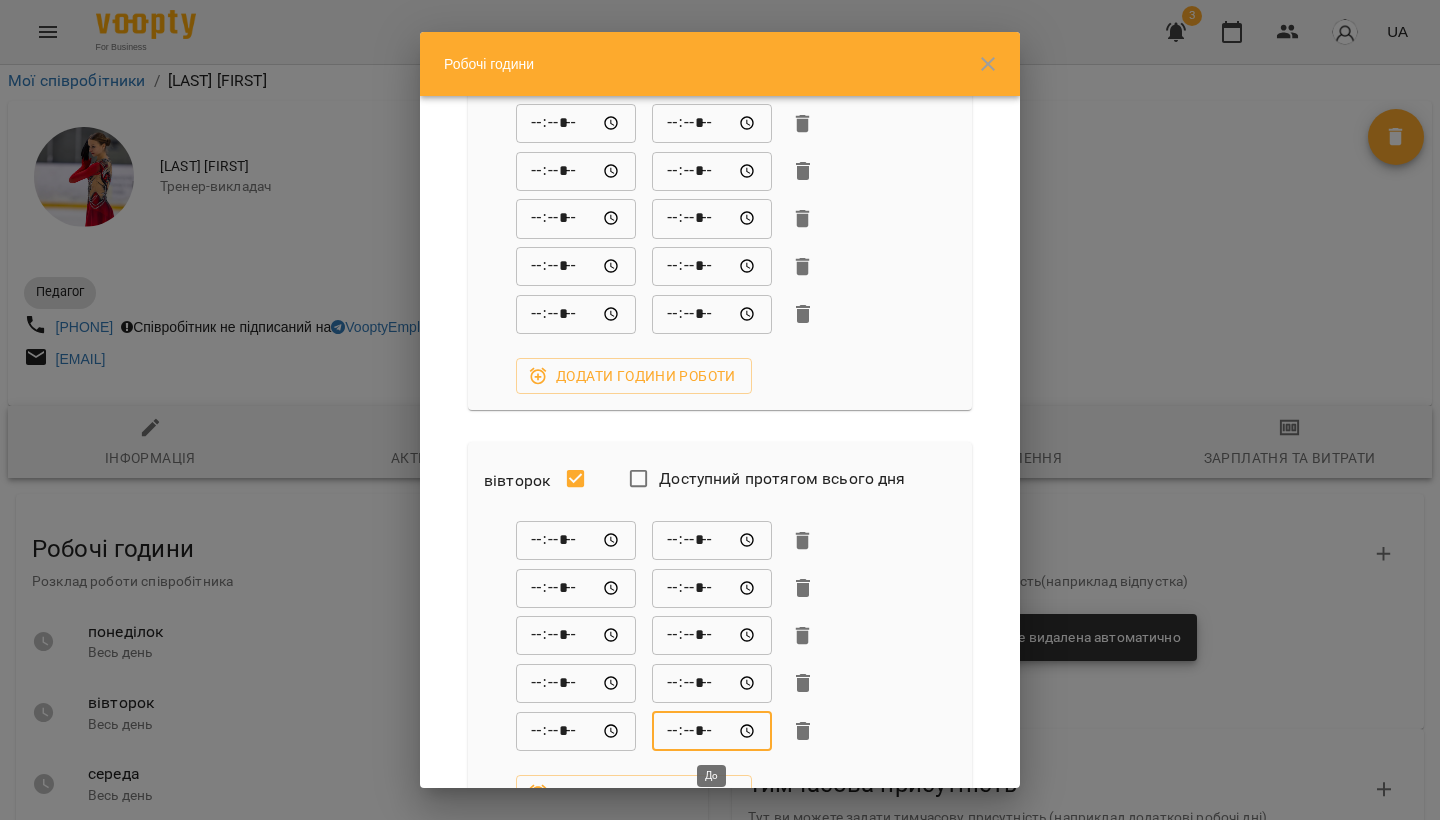 click on "*****" at bounding box center (712, 731) 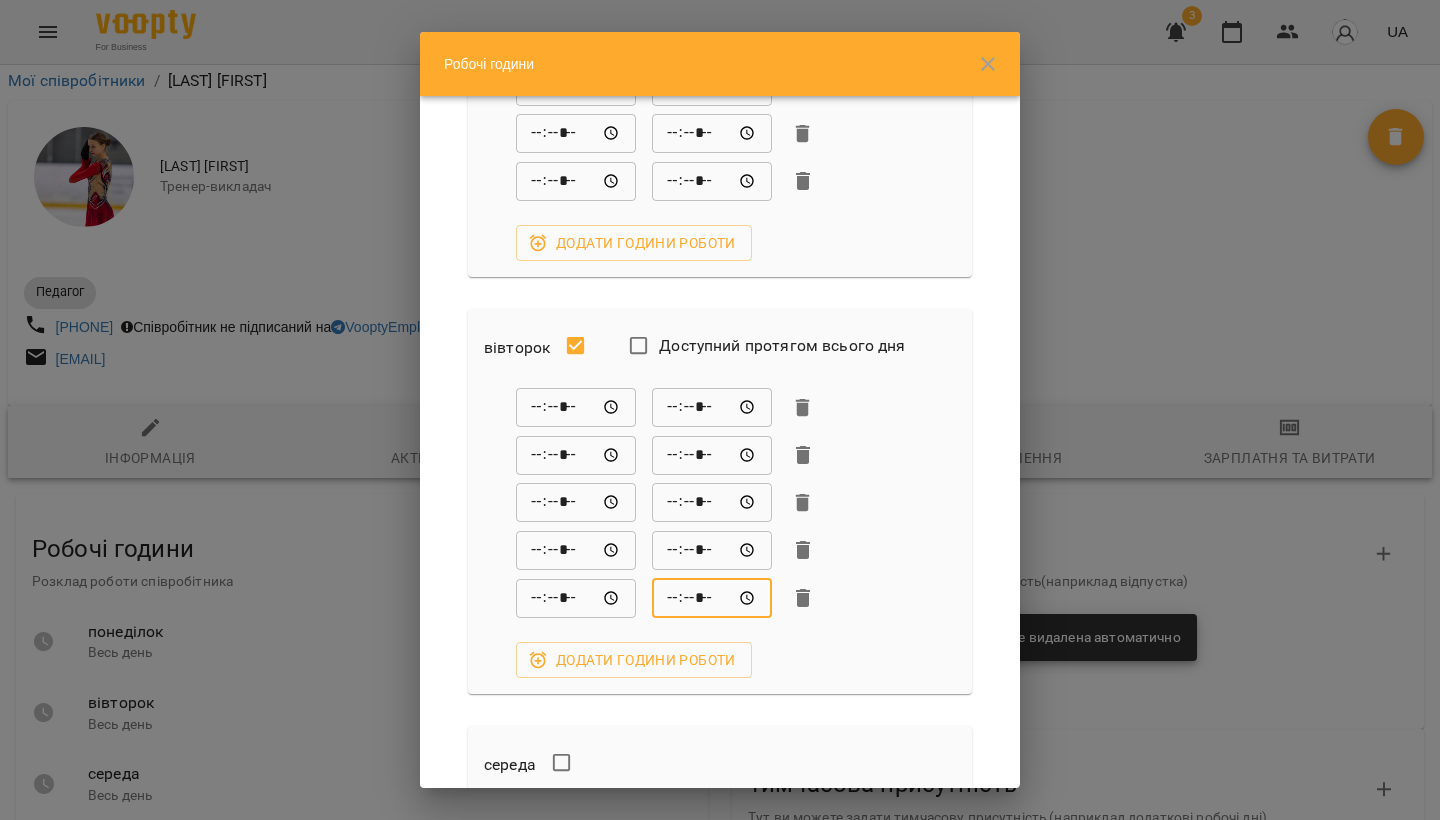 scroll, scrollTop: 237, scrollLeft: 0, axis: vertical 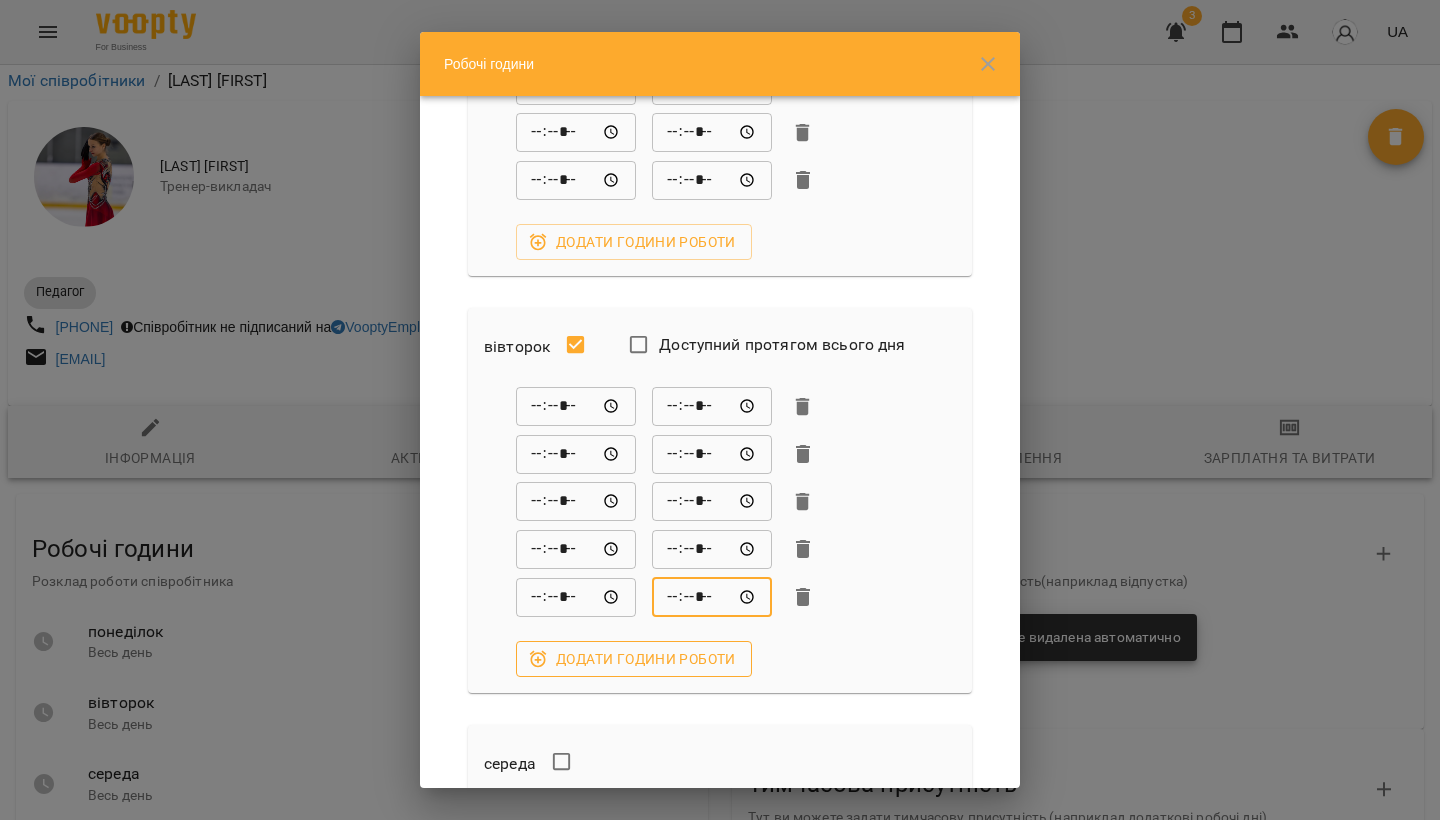 type on "*****" 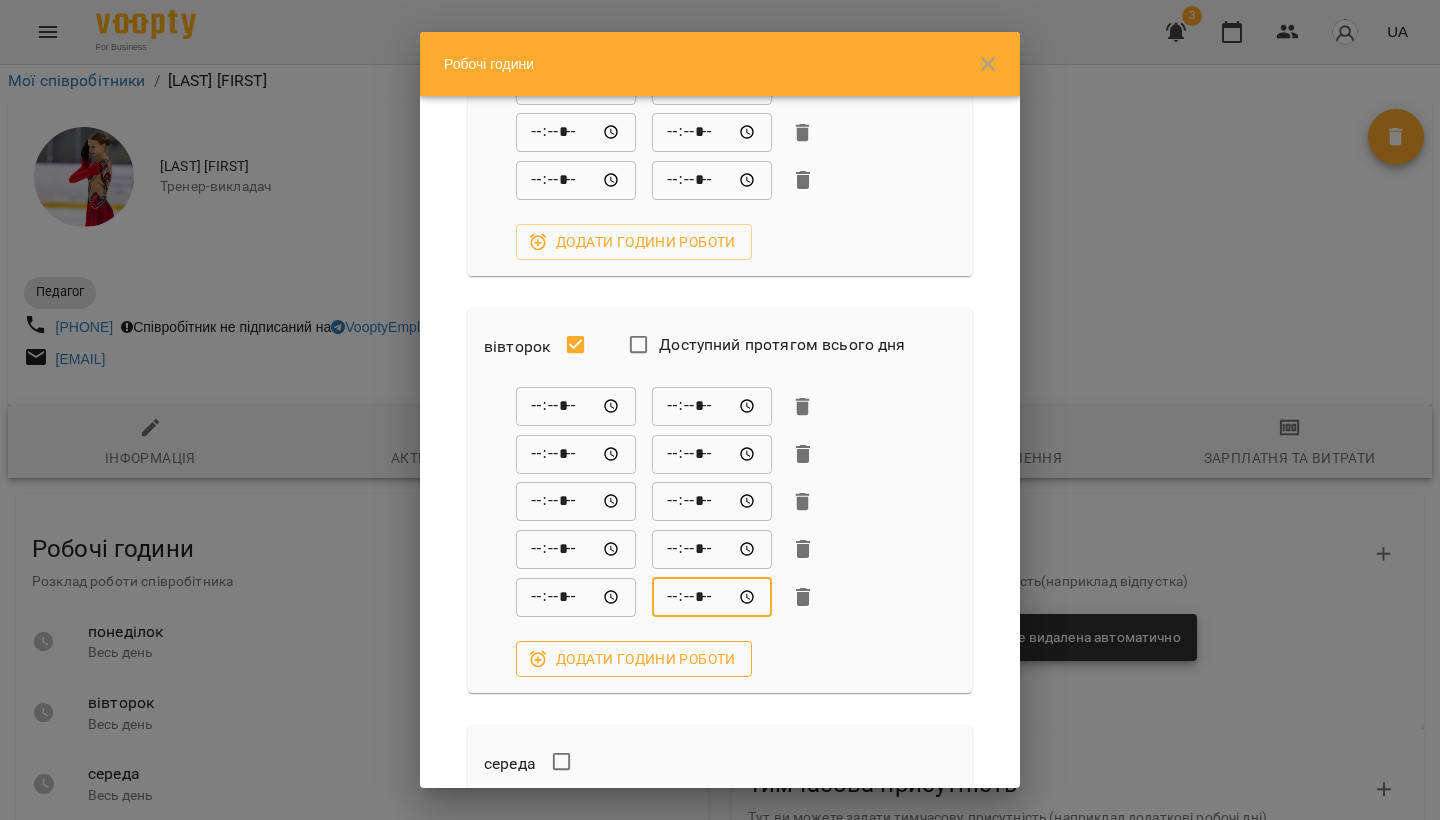 click on "Додати години роботи" at bounding box center [634, 659] 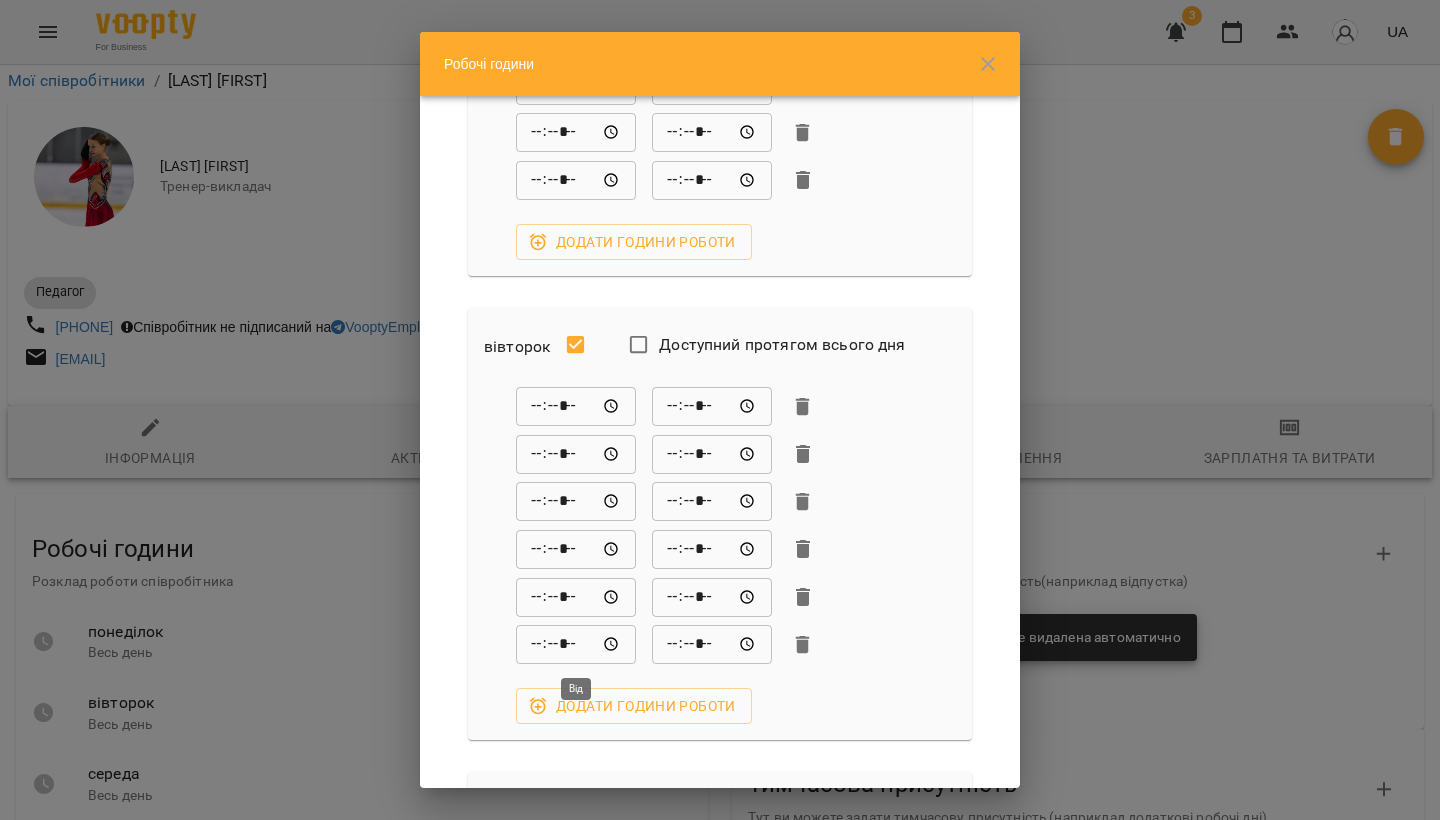 click on "*****" at bounding box center [576, 645] 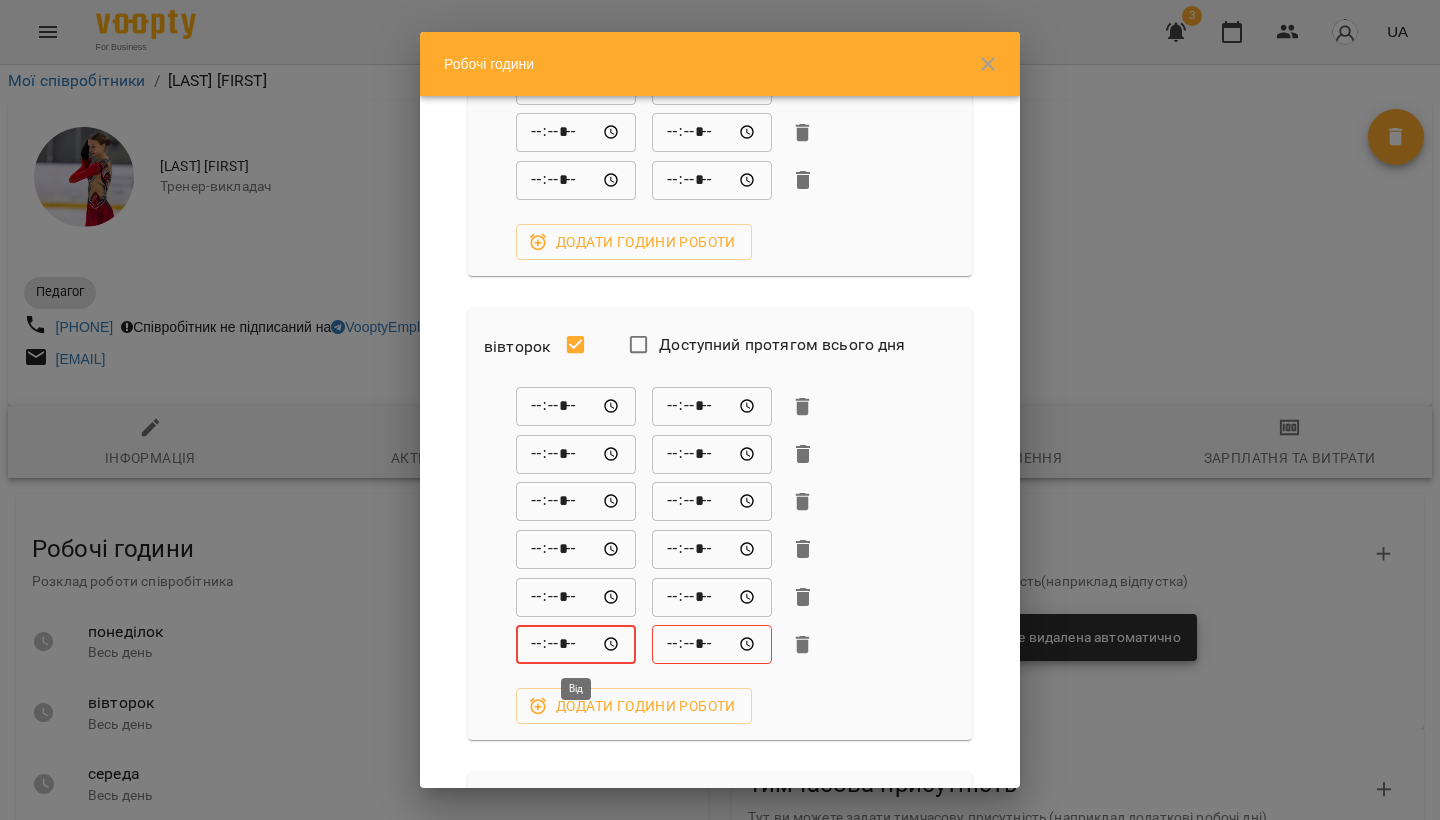 click on "*****" at bounding box center [576, 645] 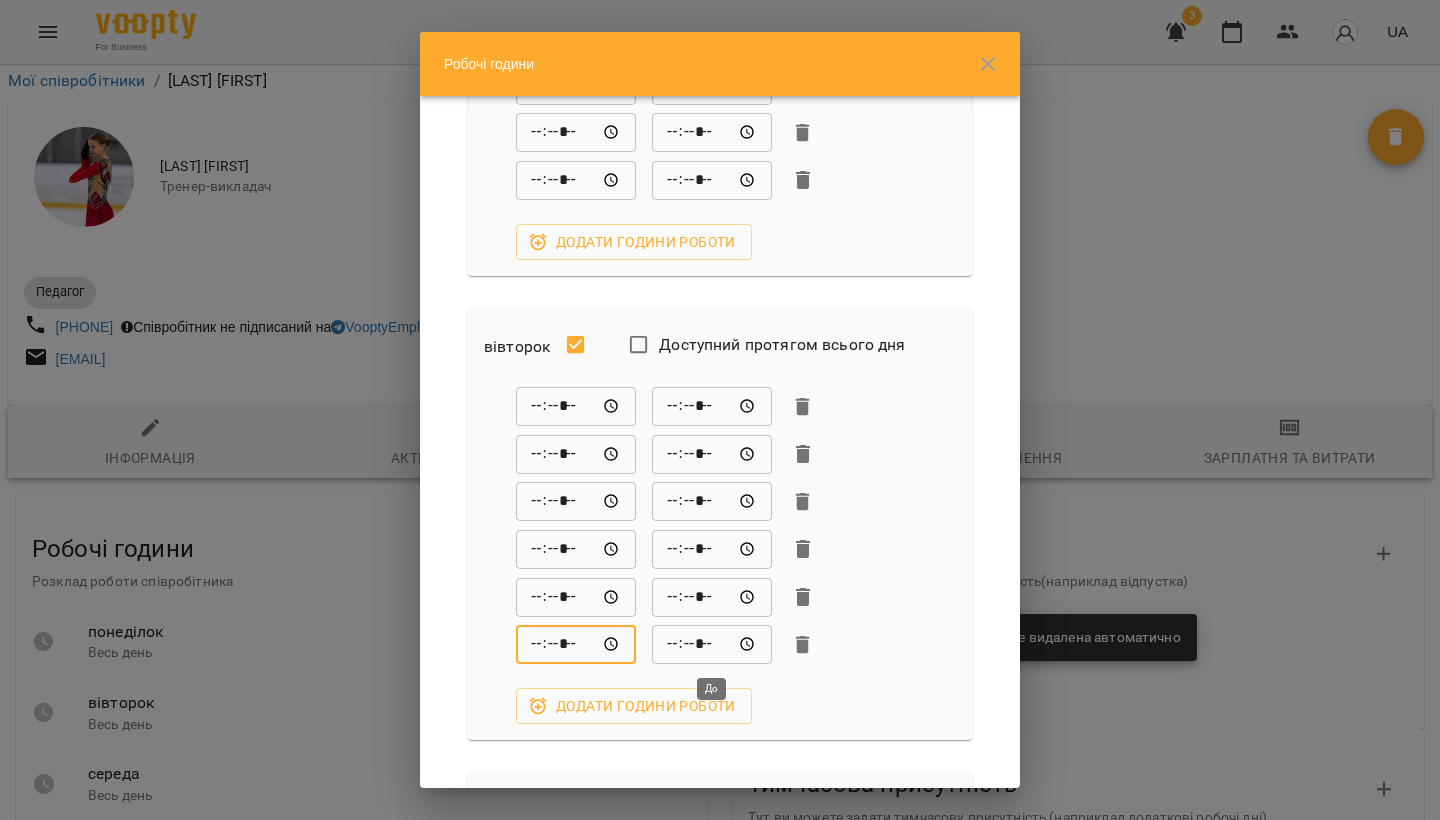type on "*****" 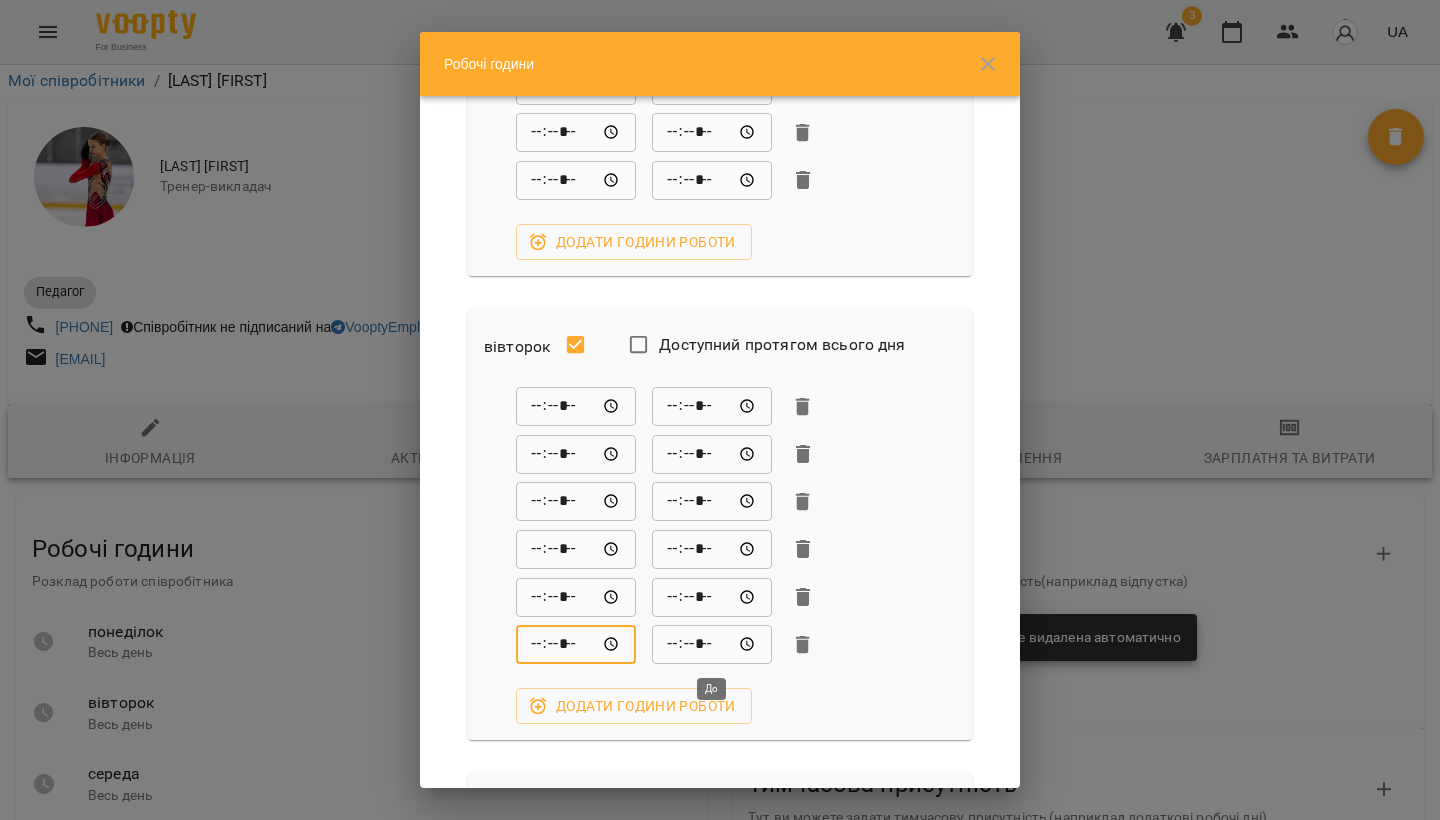 click on "*****" at bounding box center [712, 645] 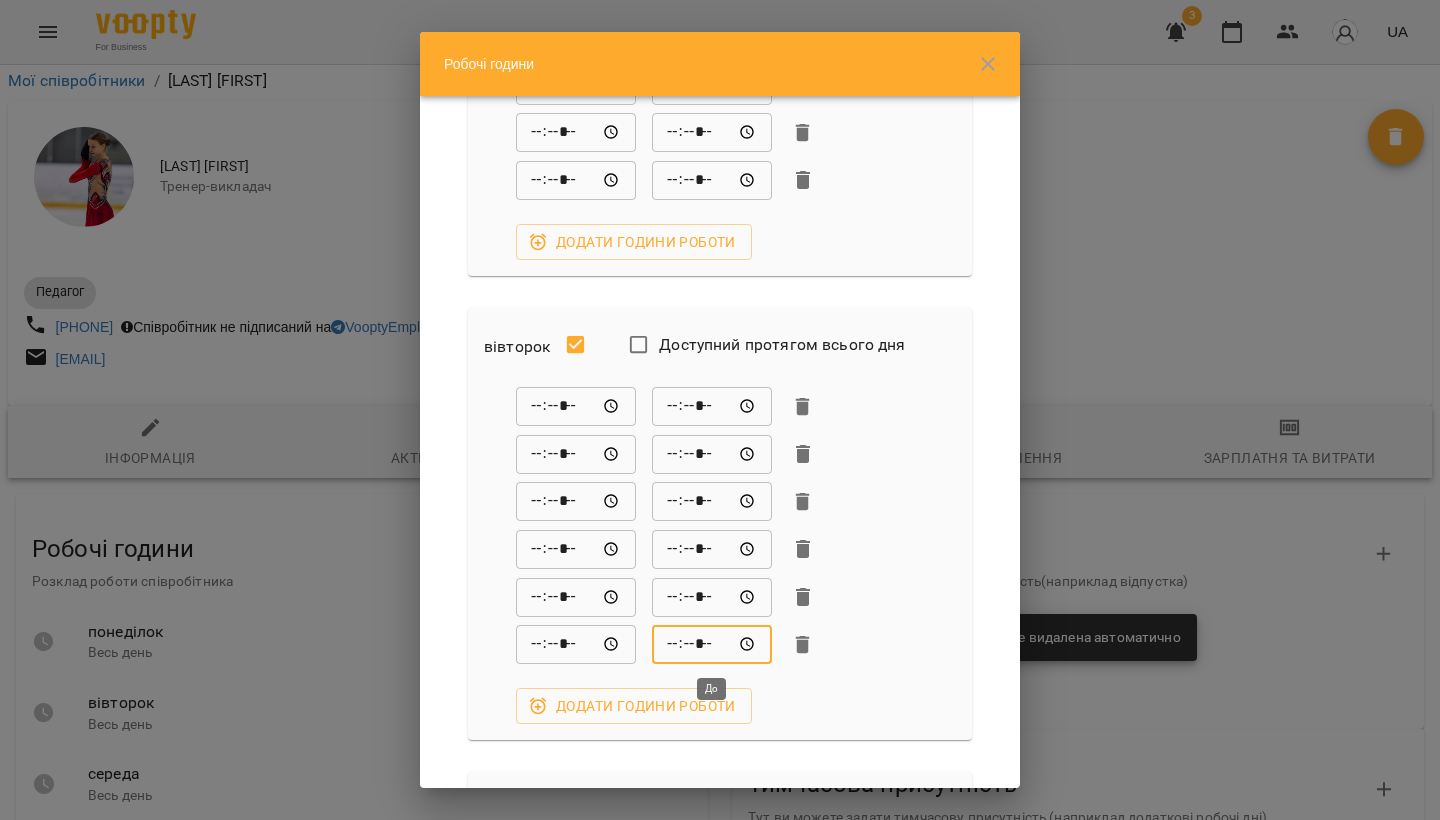click on "*****" at bounding box center (712, 645) 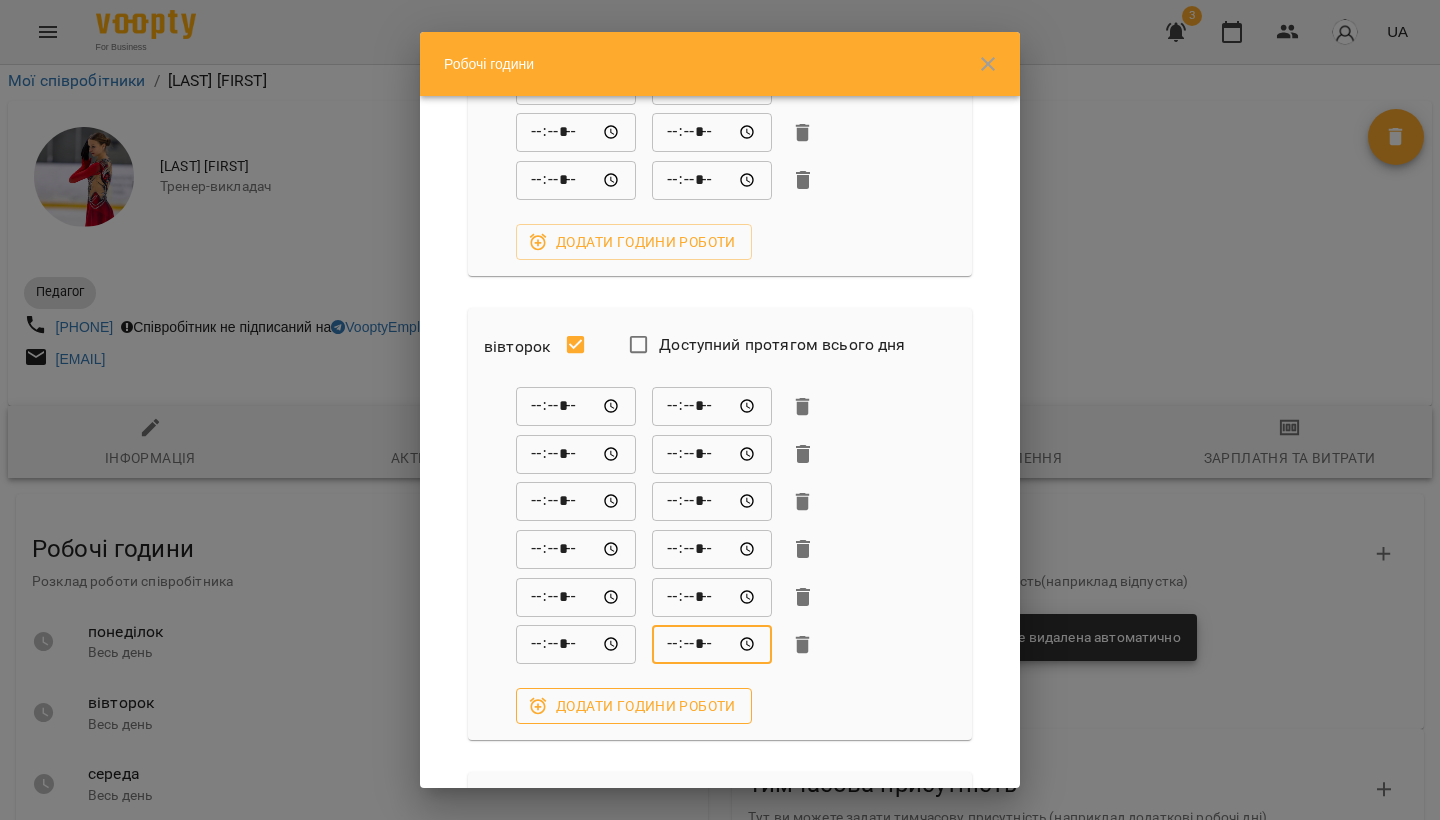 type on "*****" 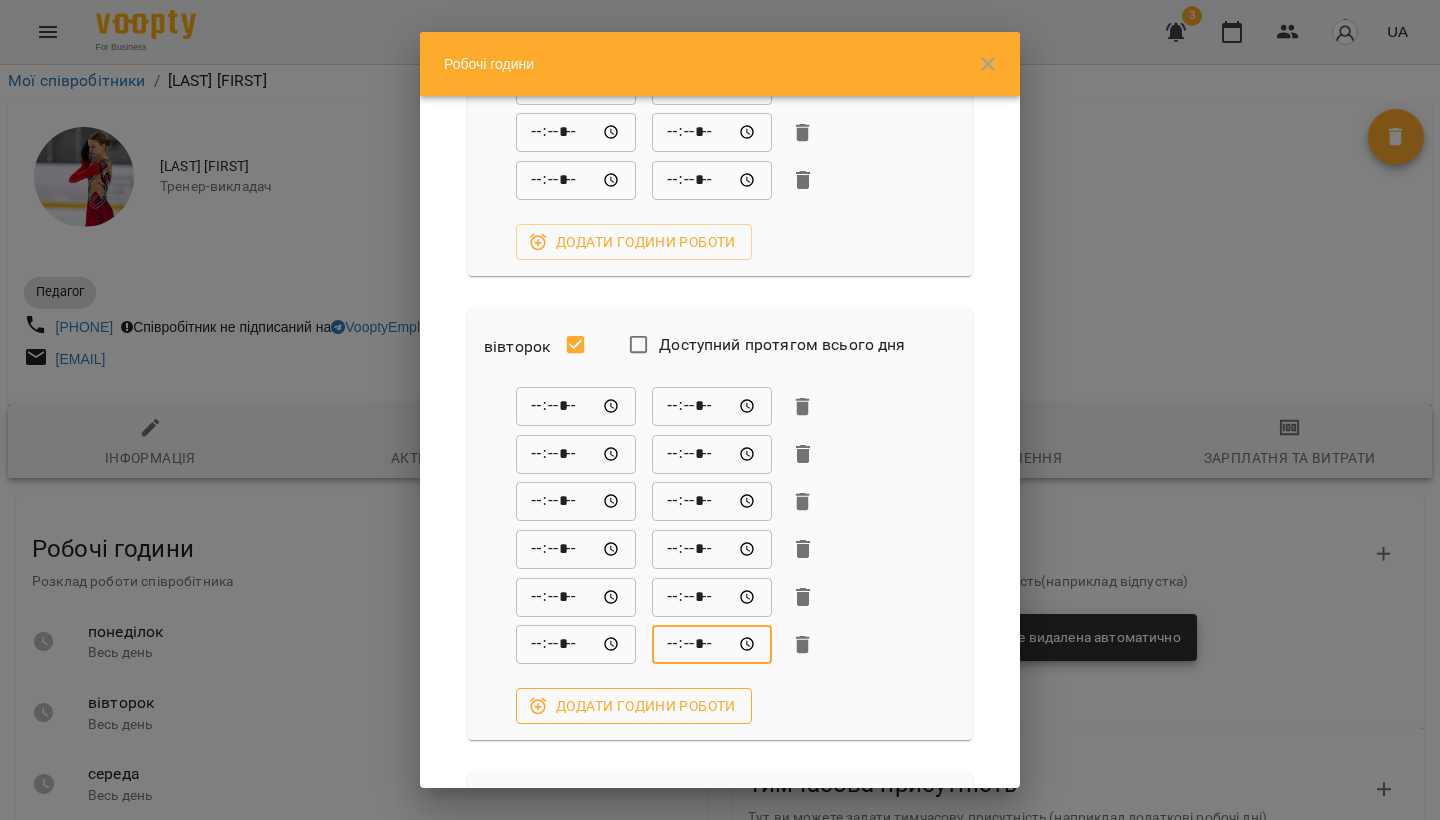 click on "Додати години роботи" at bounding box center [634, 706] 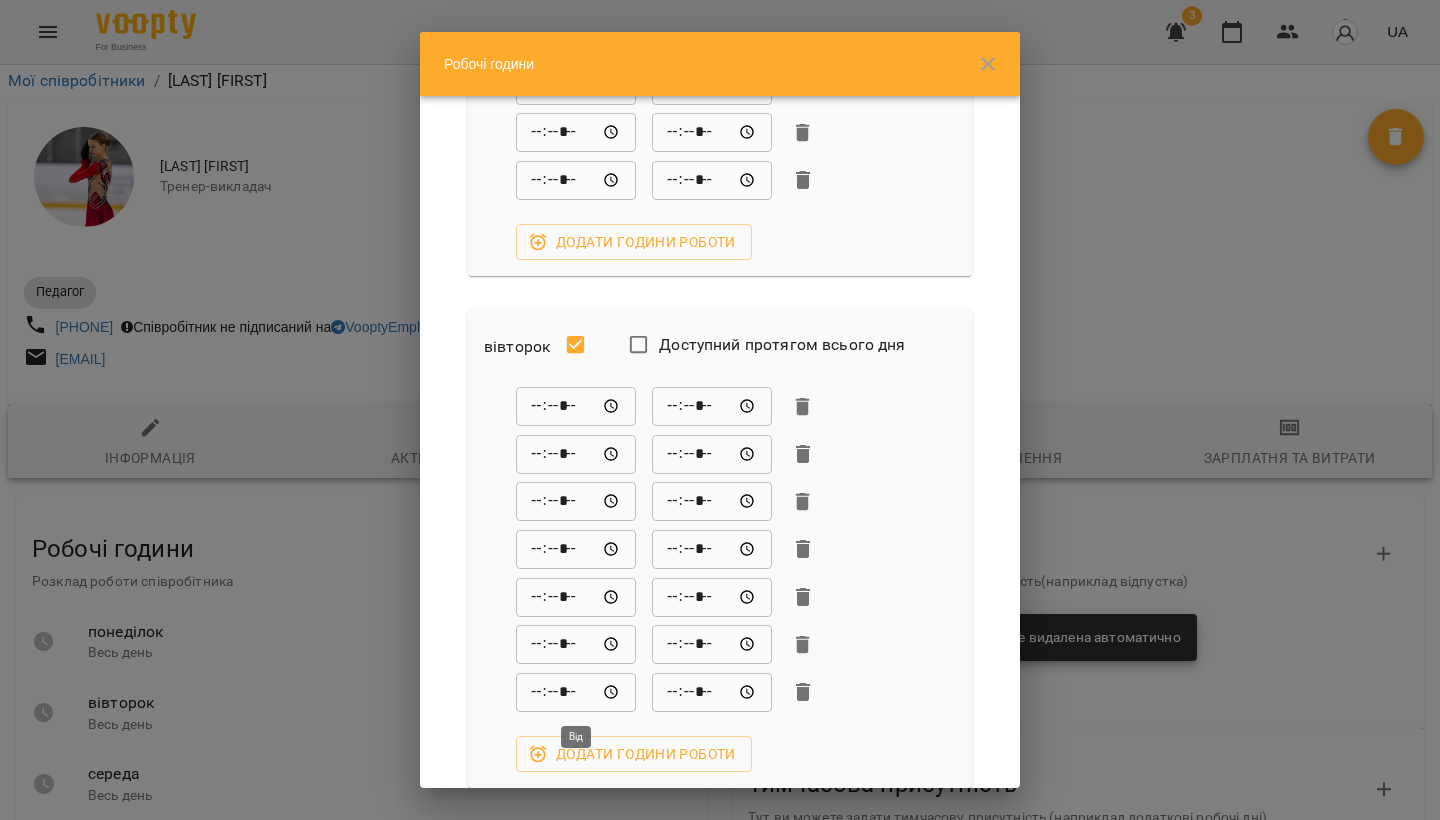 click on "*****" at bounding box center (576, 692) 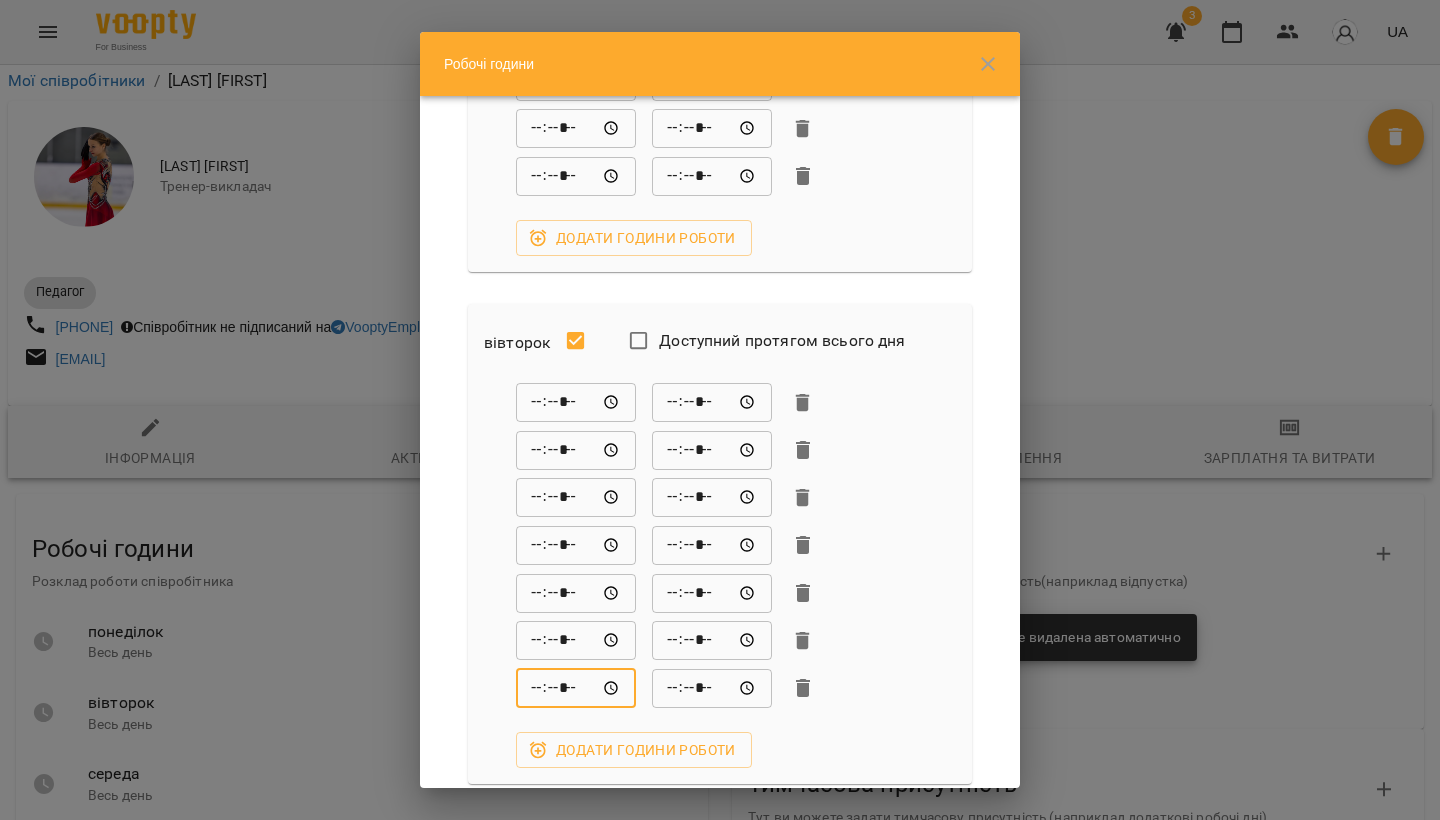 scroll, scrollTop: 243, scrollLeft: 0, axis: vertical 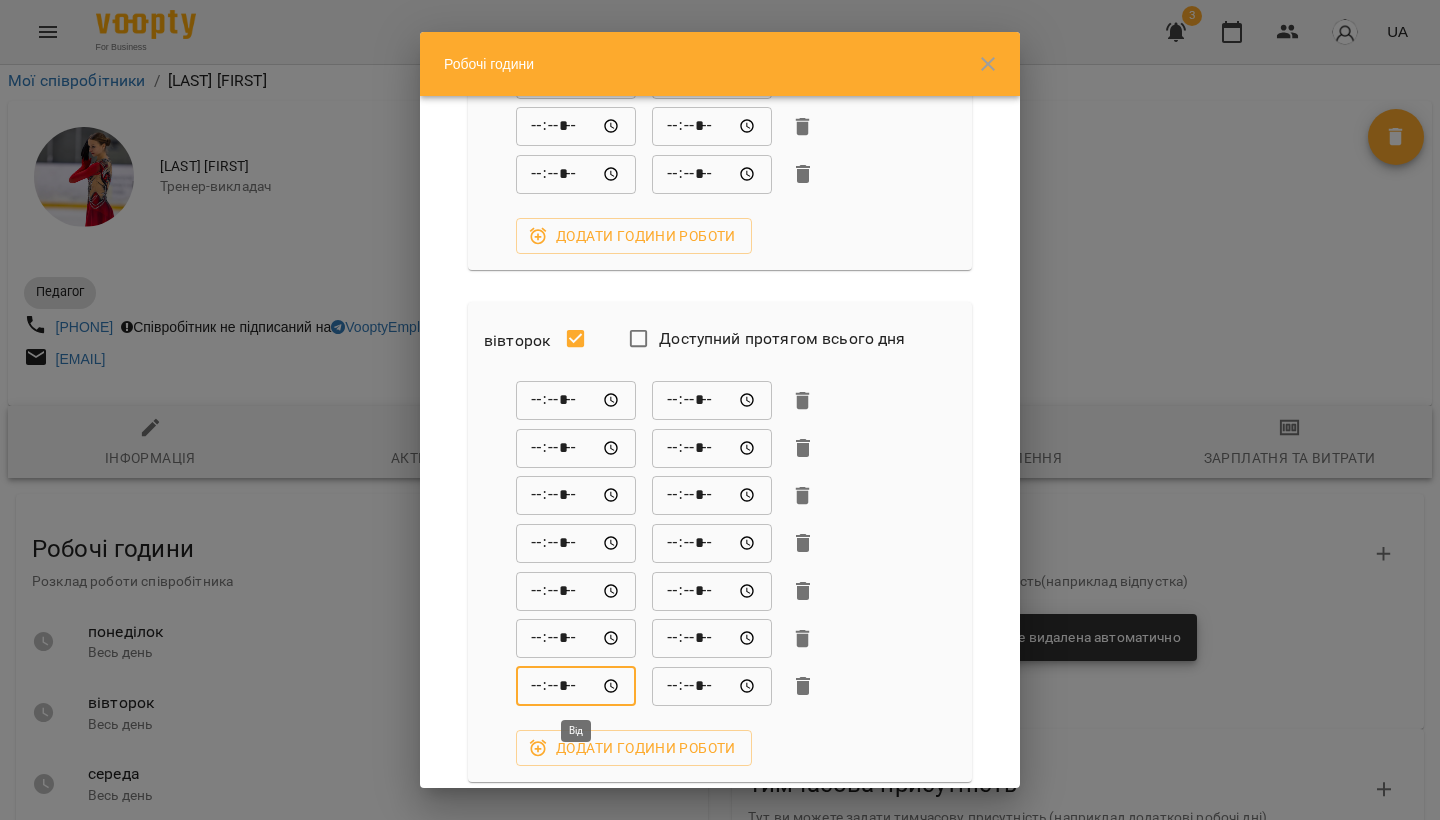 click on "*****" at bounding box center [576, 686] 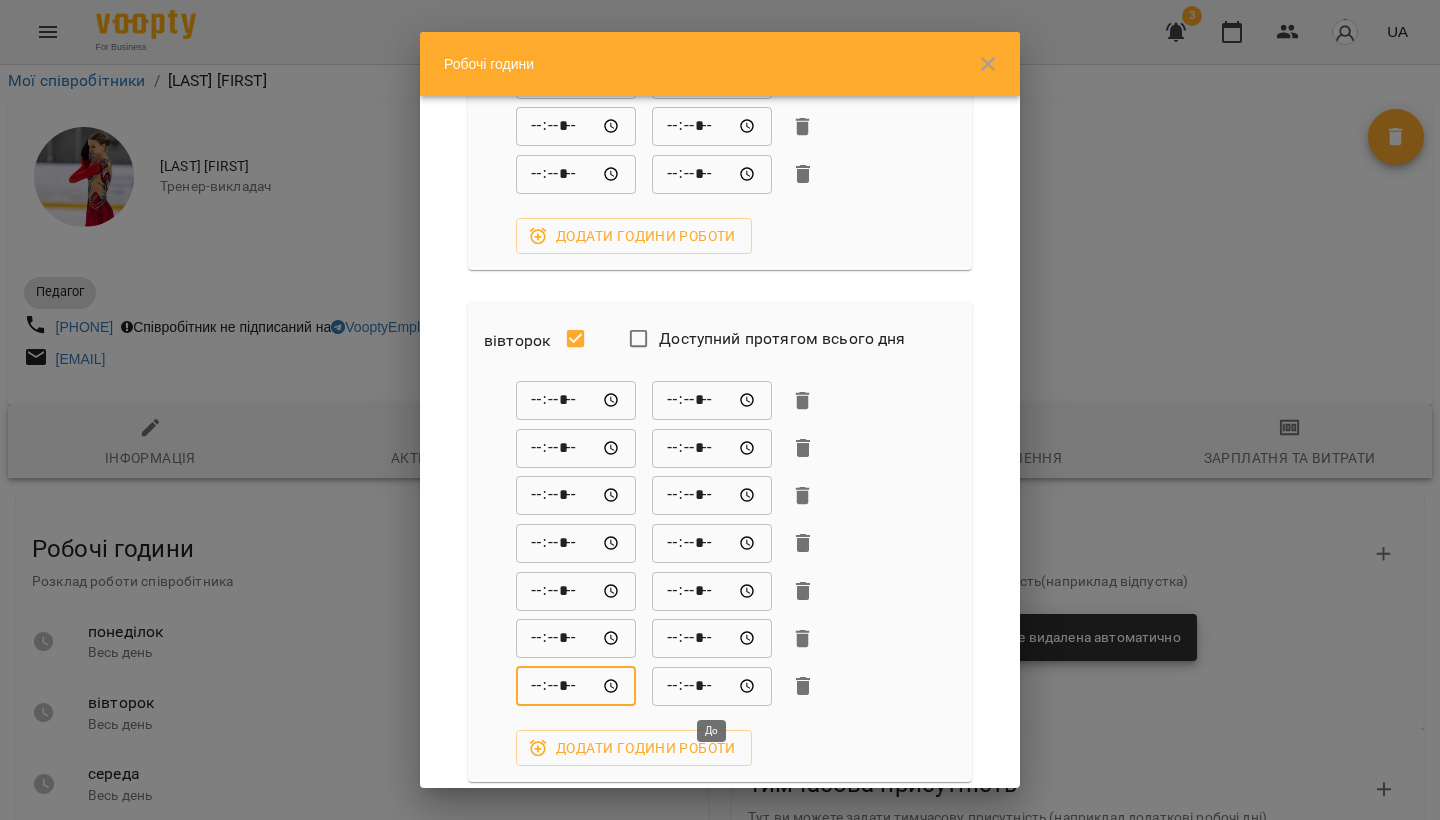 type on "*****" 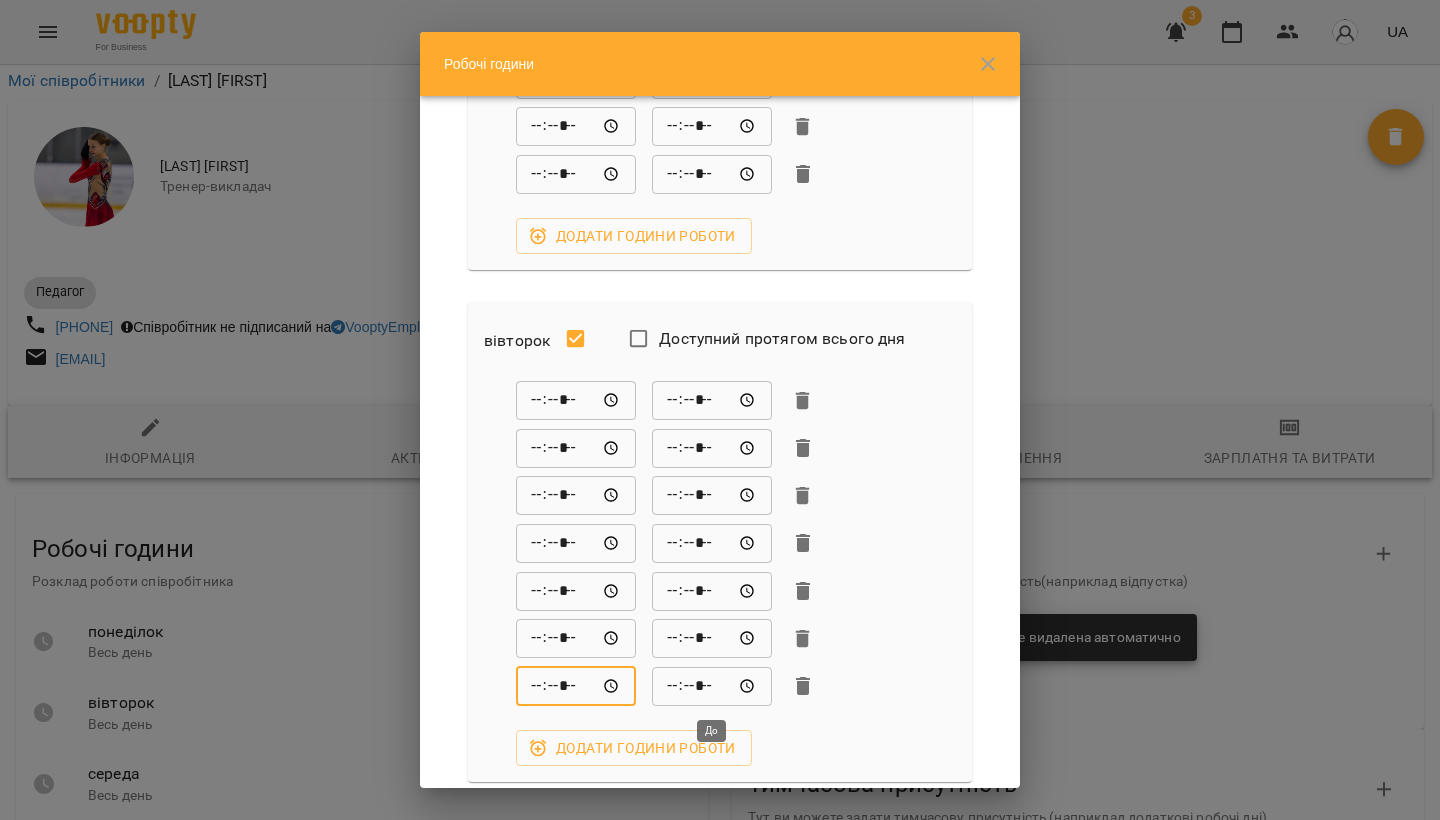 click on "*****" at bounding box center (712, 686) 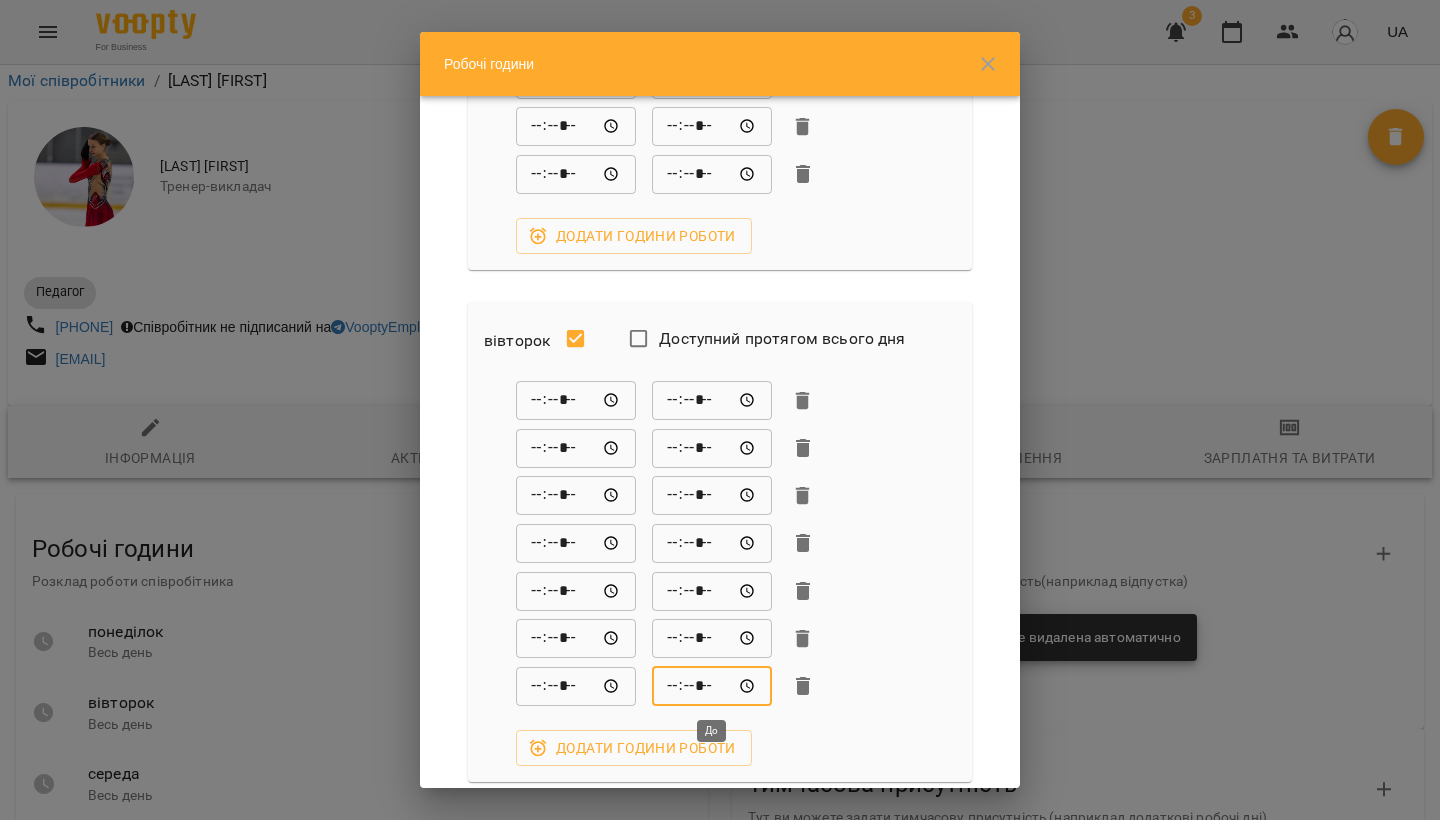 click on "*****" at bounding box center [712, 686] 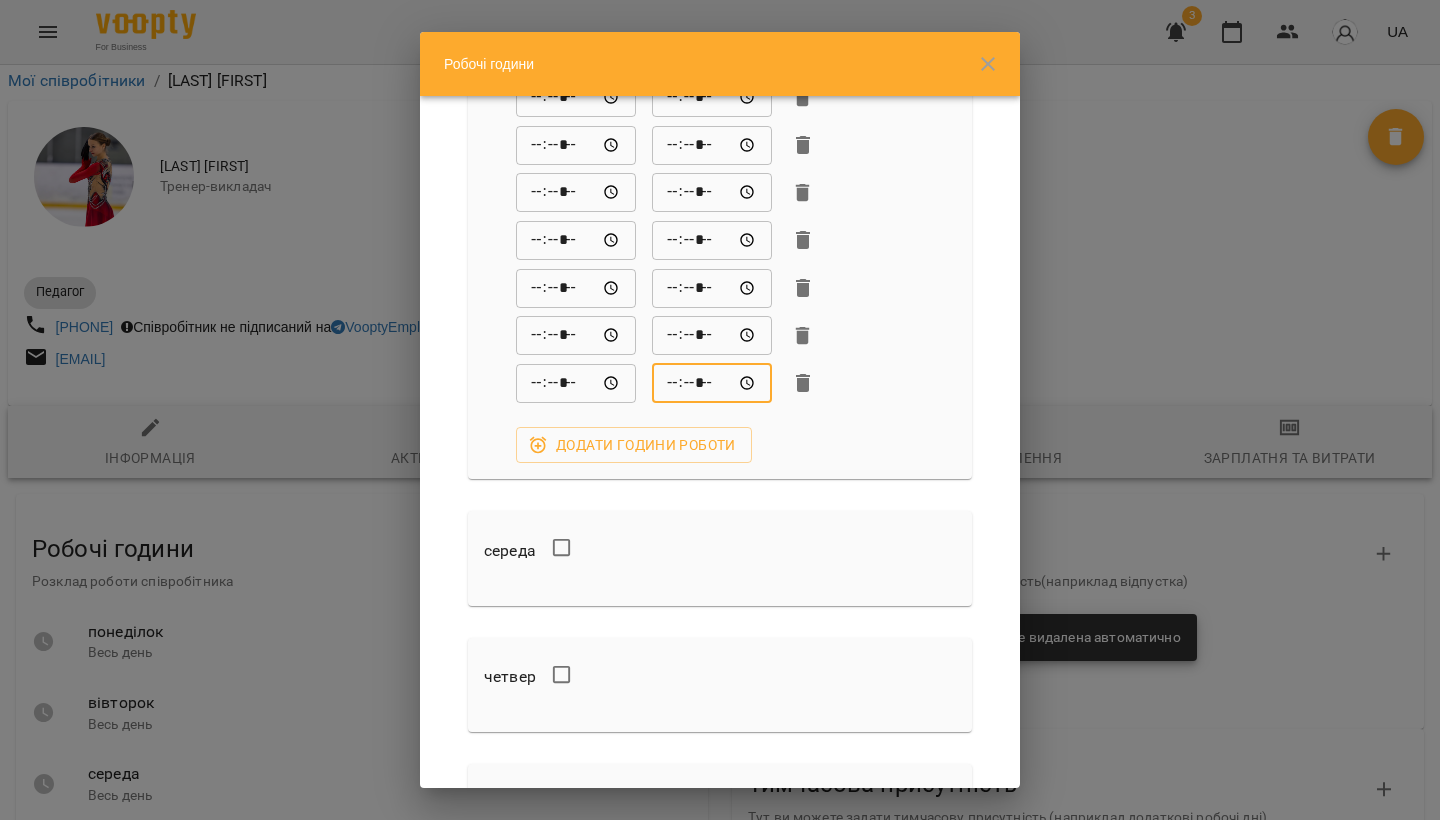 scroll, scrollTop: 550, scrollLeft: 0, axis: vertical 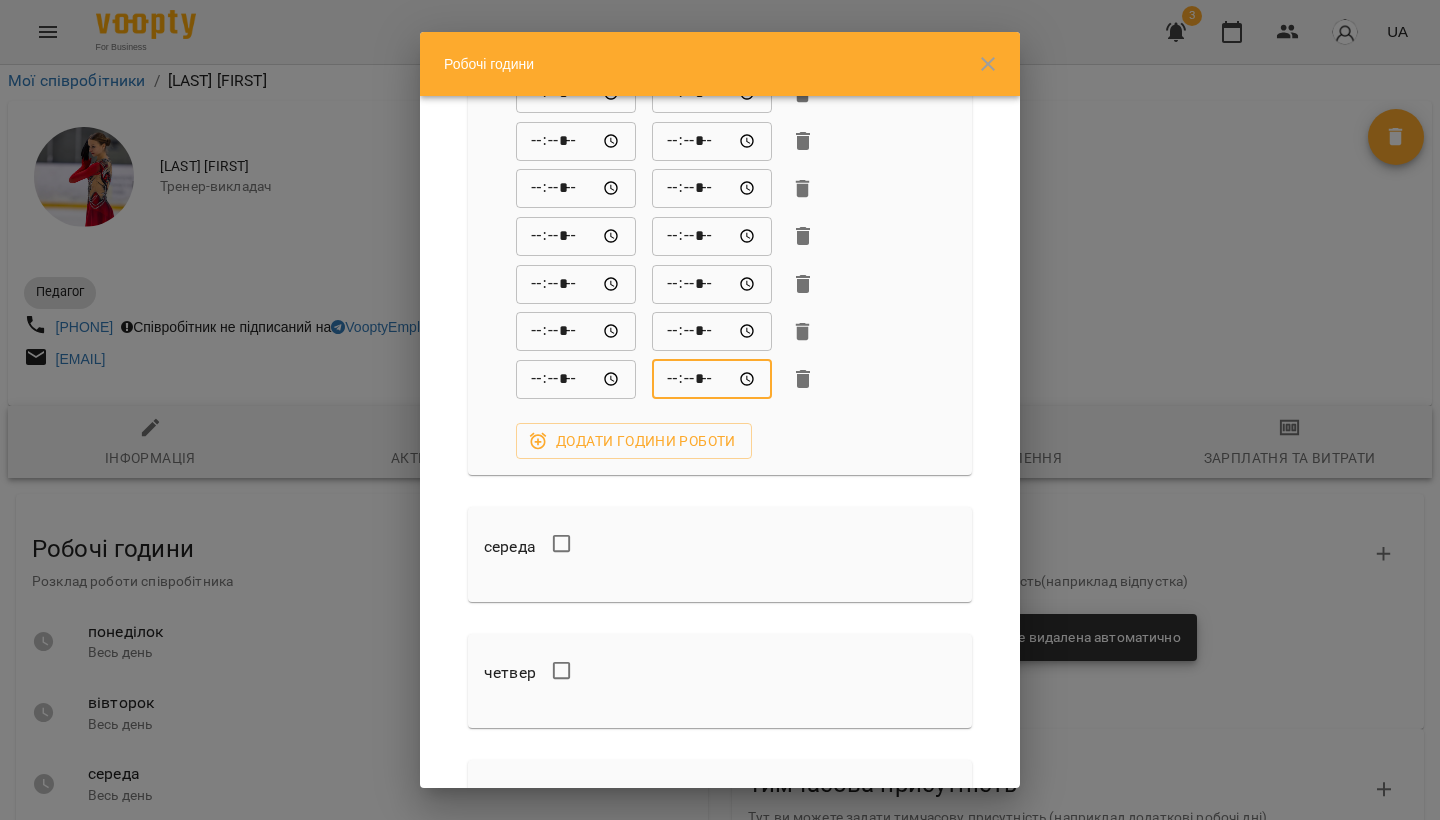 type on "*****" 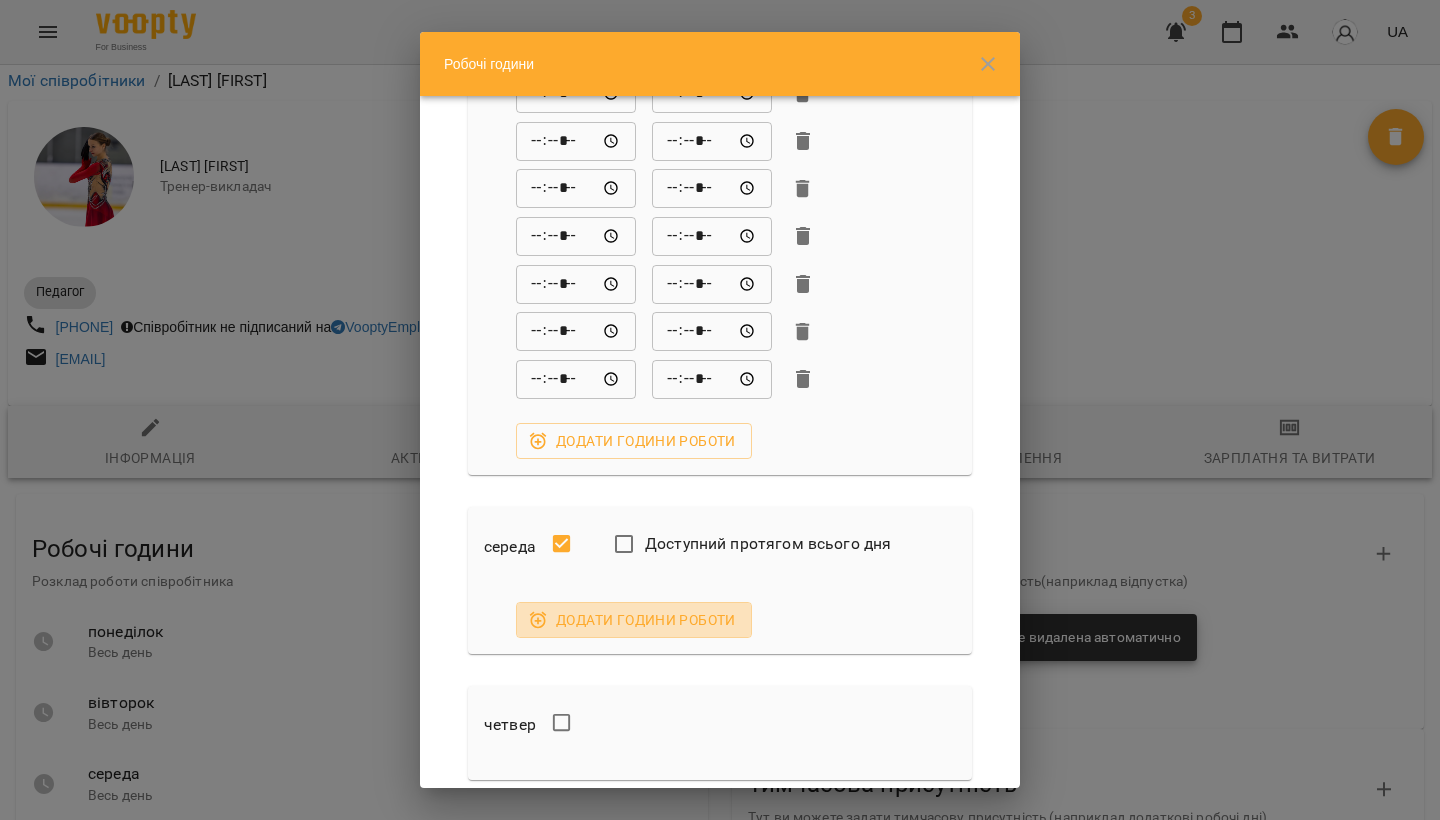 click on "Додати години роботи" at bounding box center [634, 620] 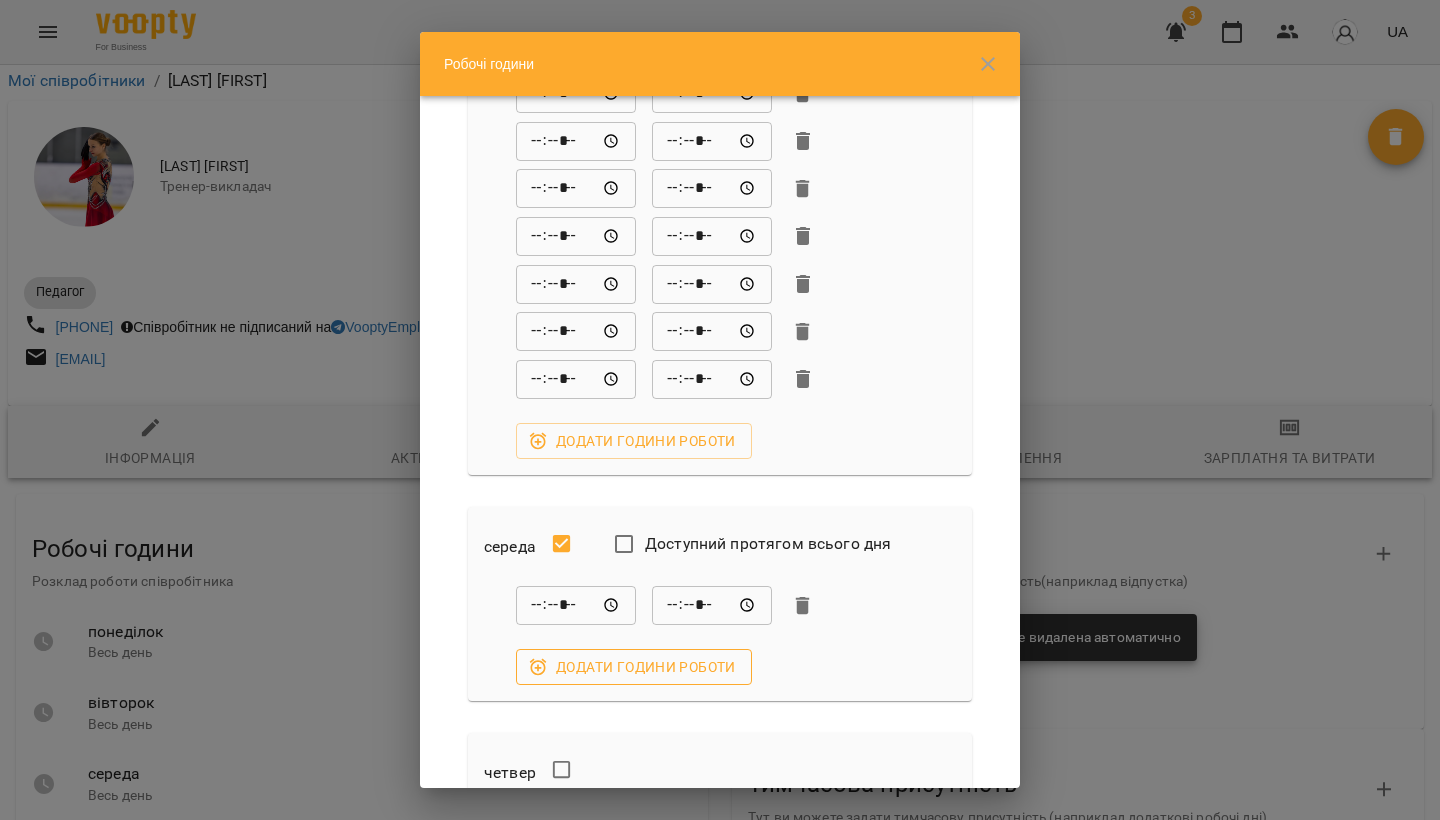 click on "Додати години роботи" at bounding box center [634, 667] 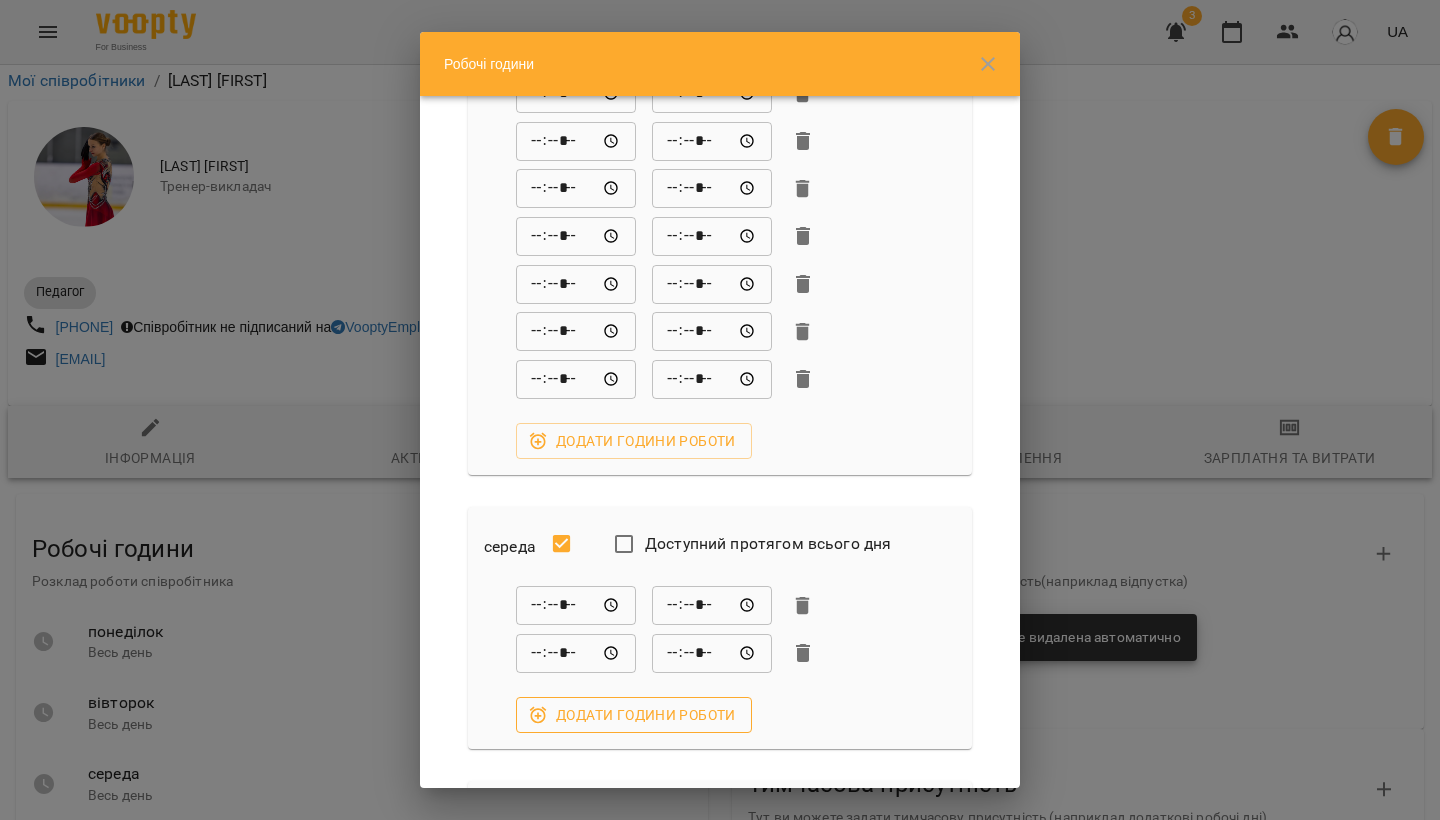 click on "Додати години роботи" at bounding box center (634, 715) 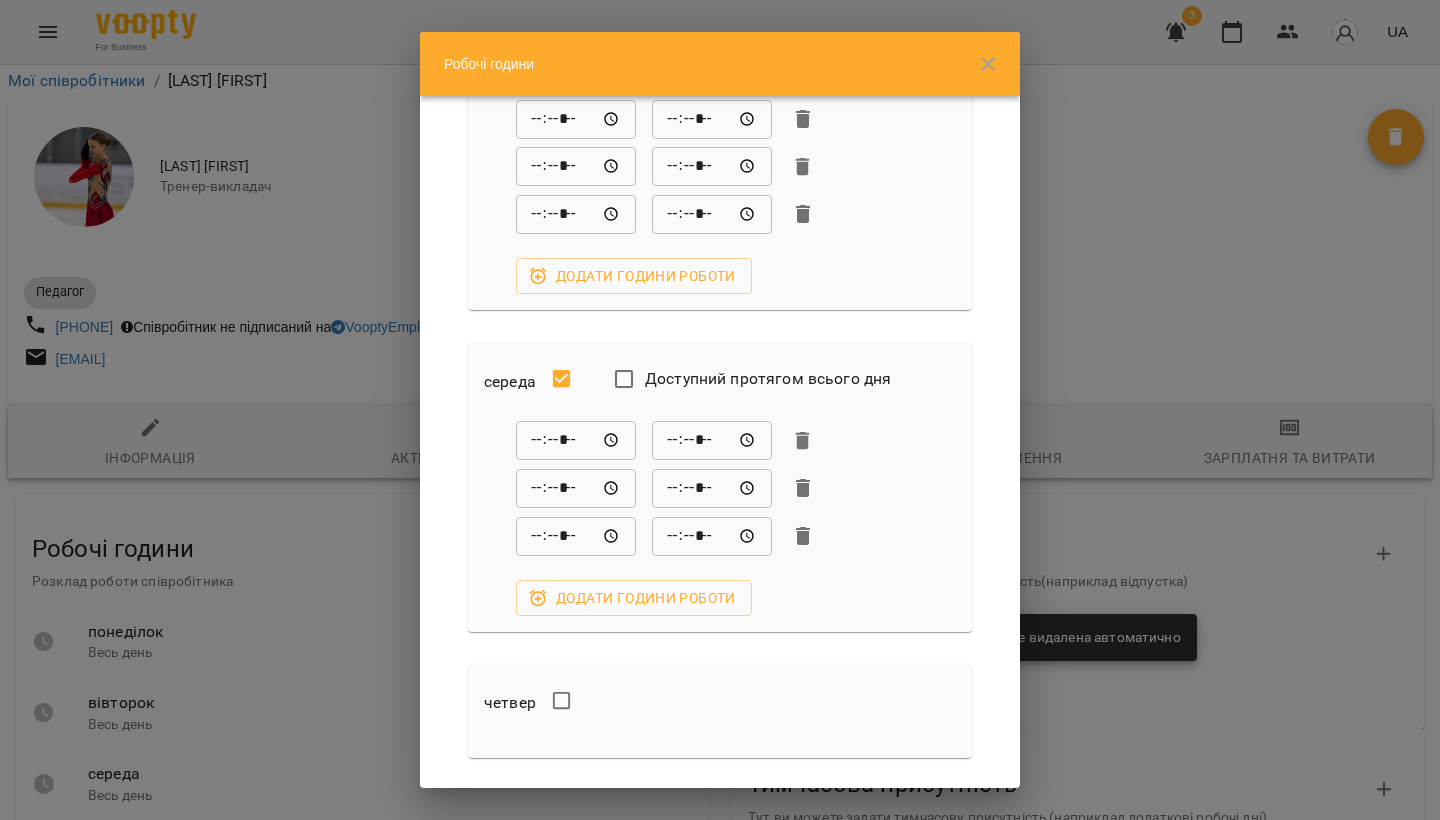 scroll, scrollTop: 722, scrollLeft: 0, axis: vertical 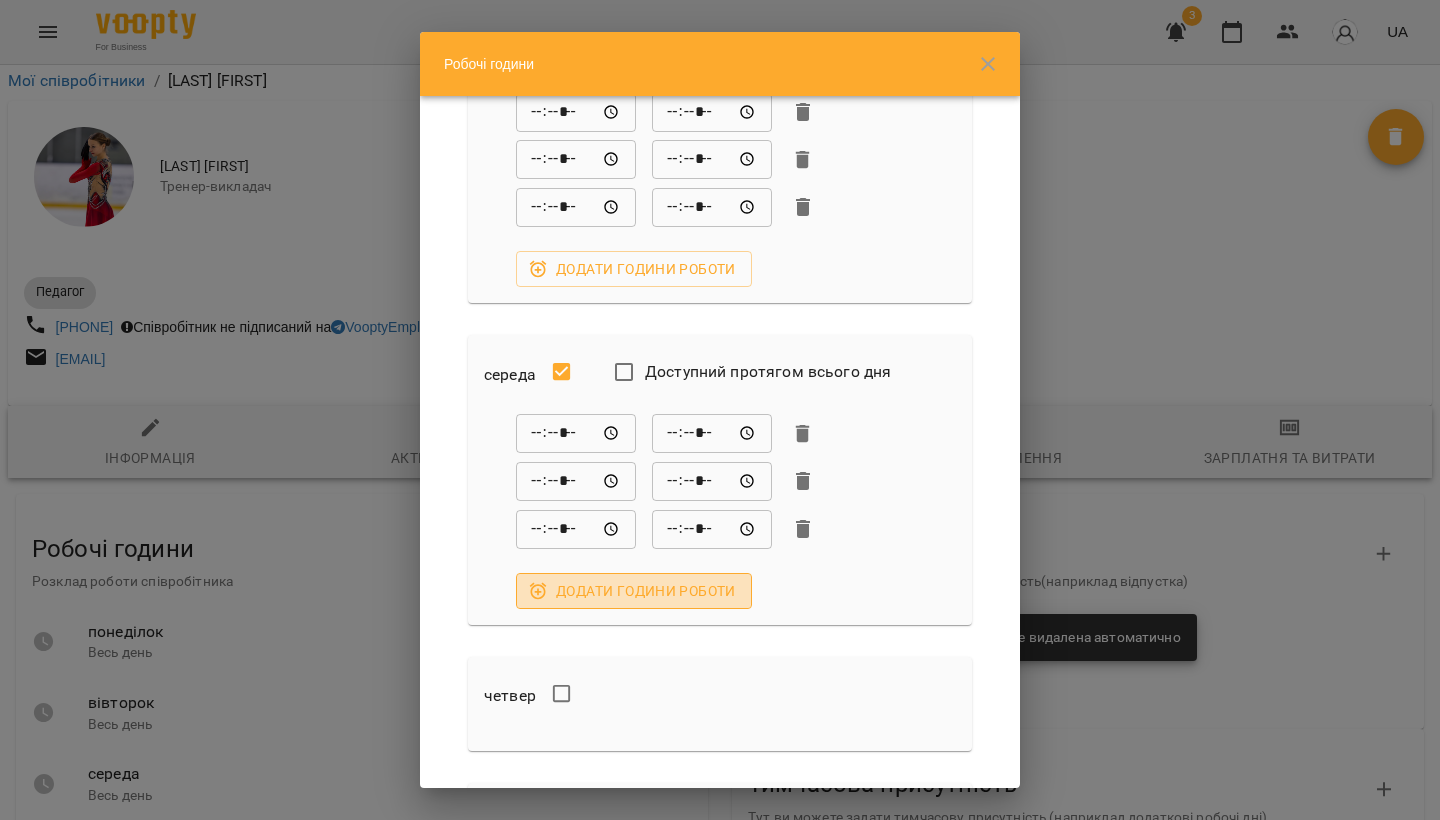 click on "Додати години роботи" at bounding box center (634, 591) 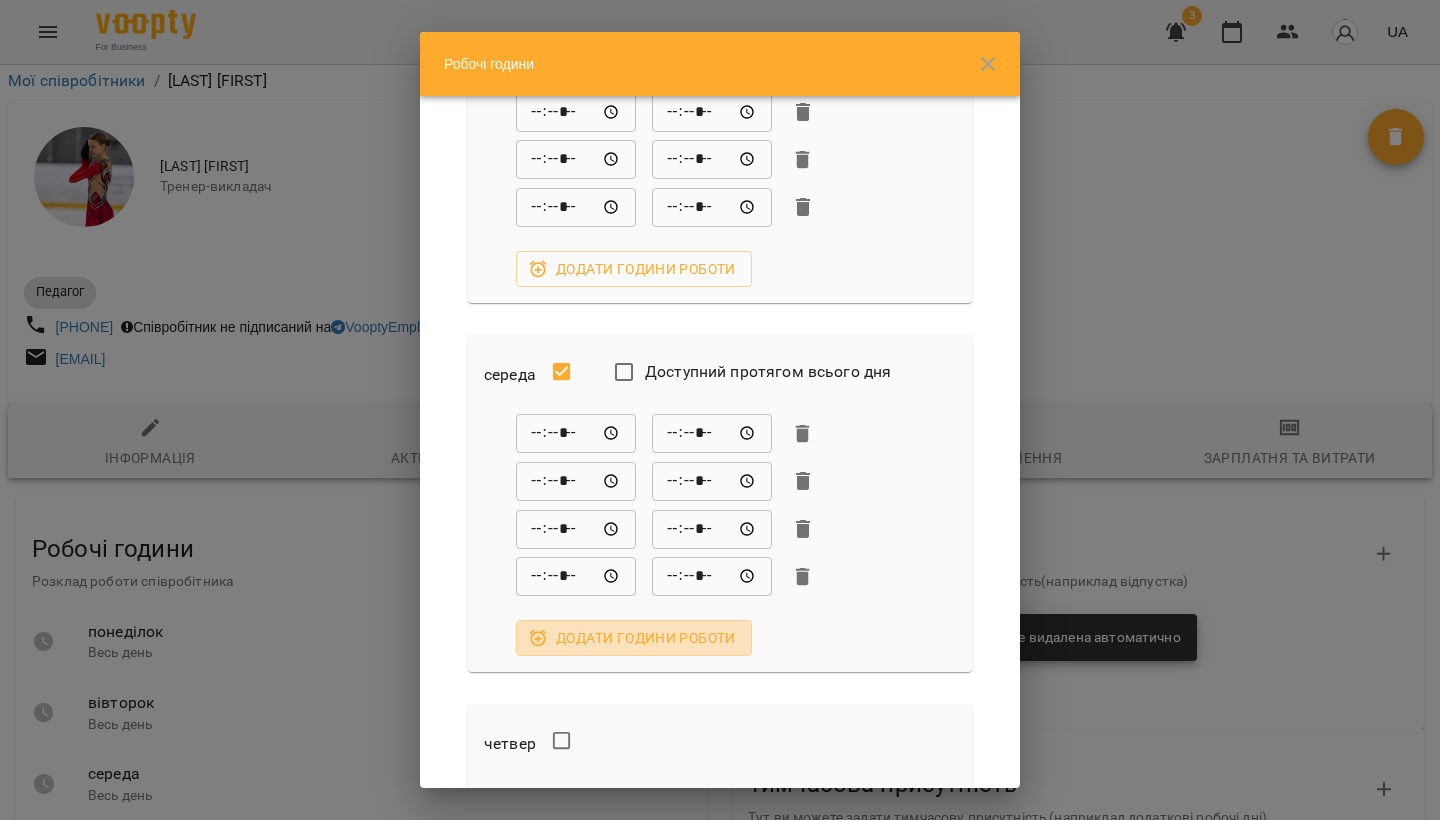 click on "Додати години роботи" at bounding box center (634, 638) 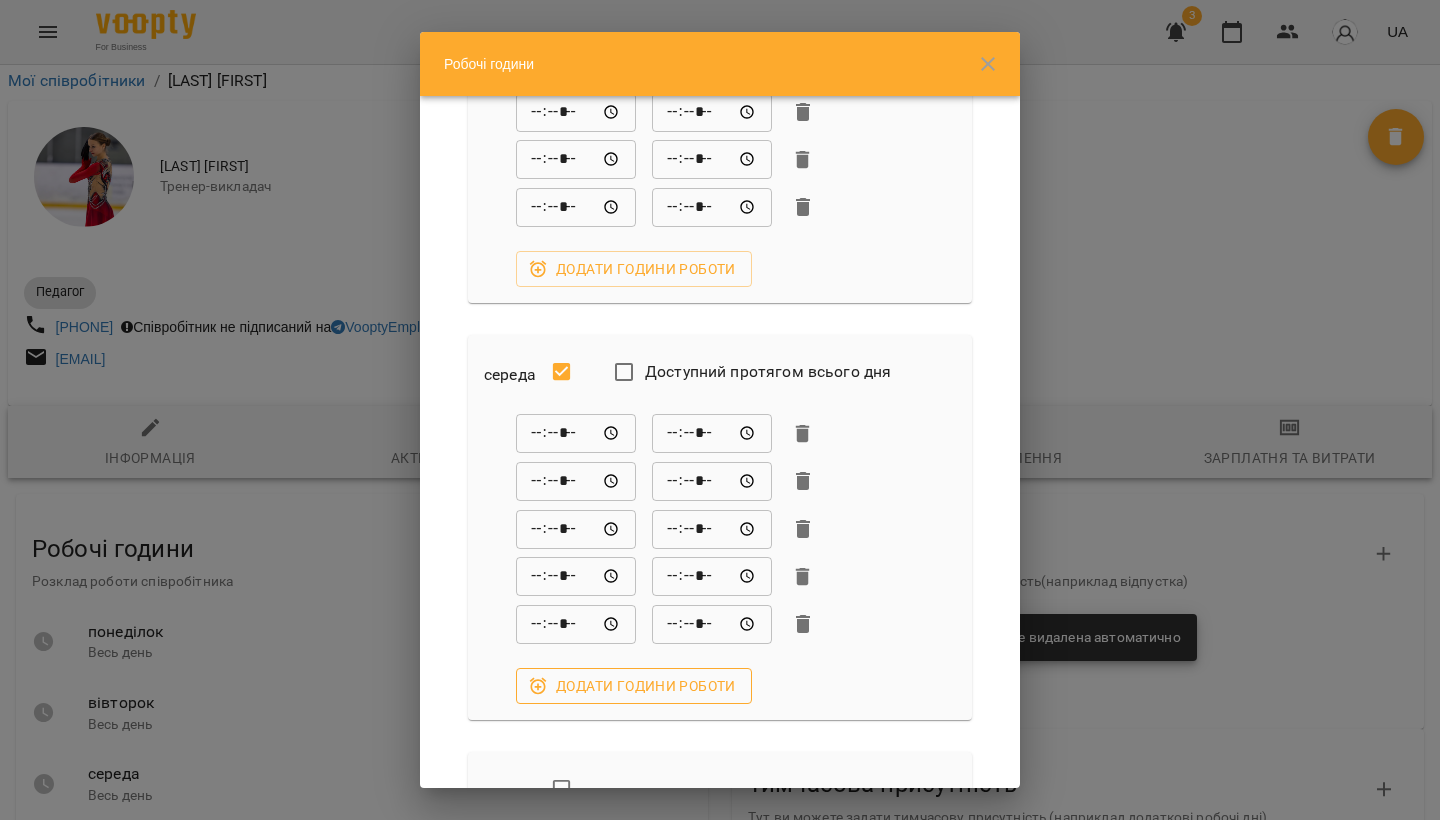 click on "Додати години роботи" at bounding box center (634, 686) 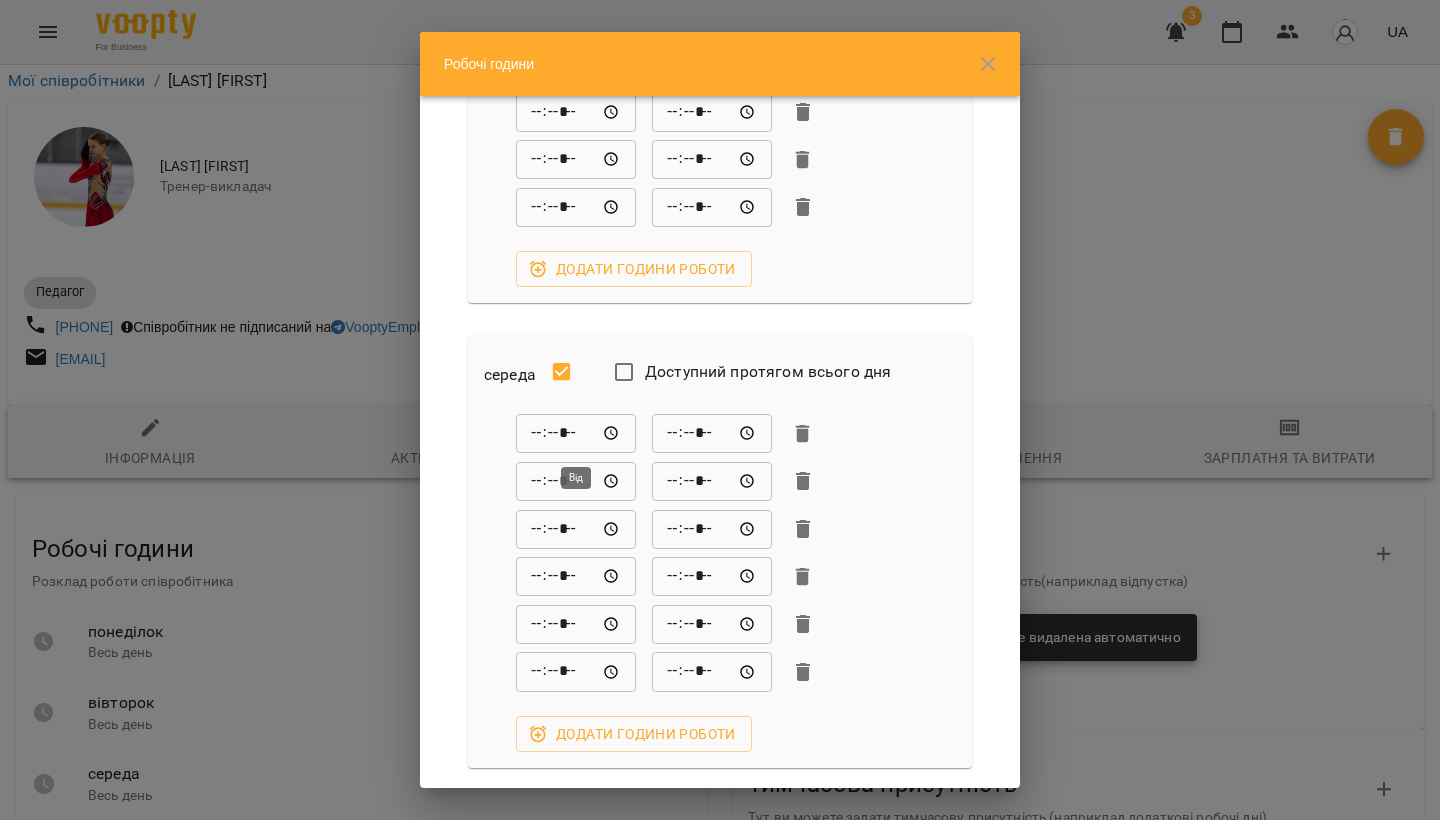 click on "*****" at bounding box center [576, 434] 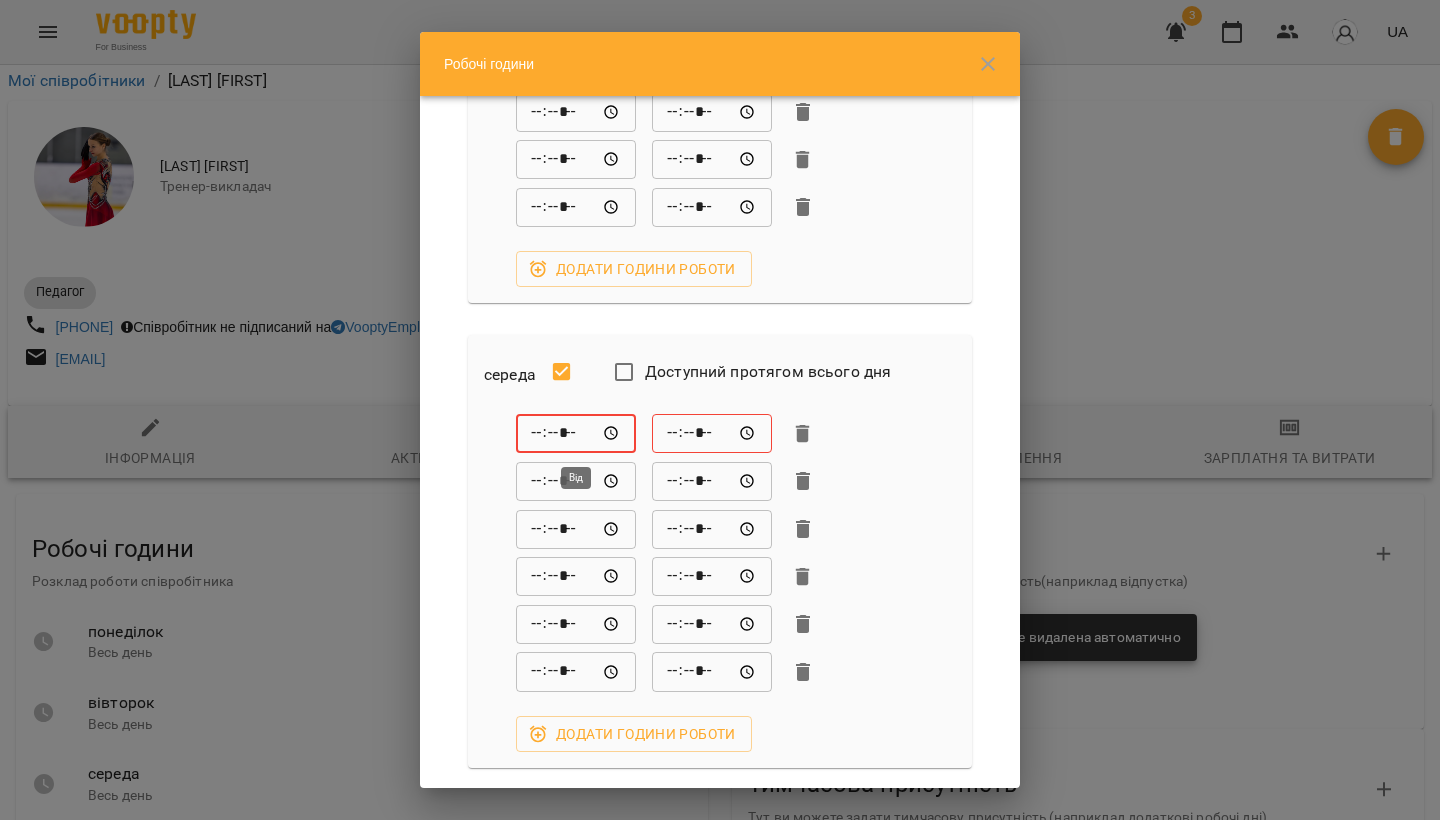 click on "*****" at bounding box center [576, 434] 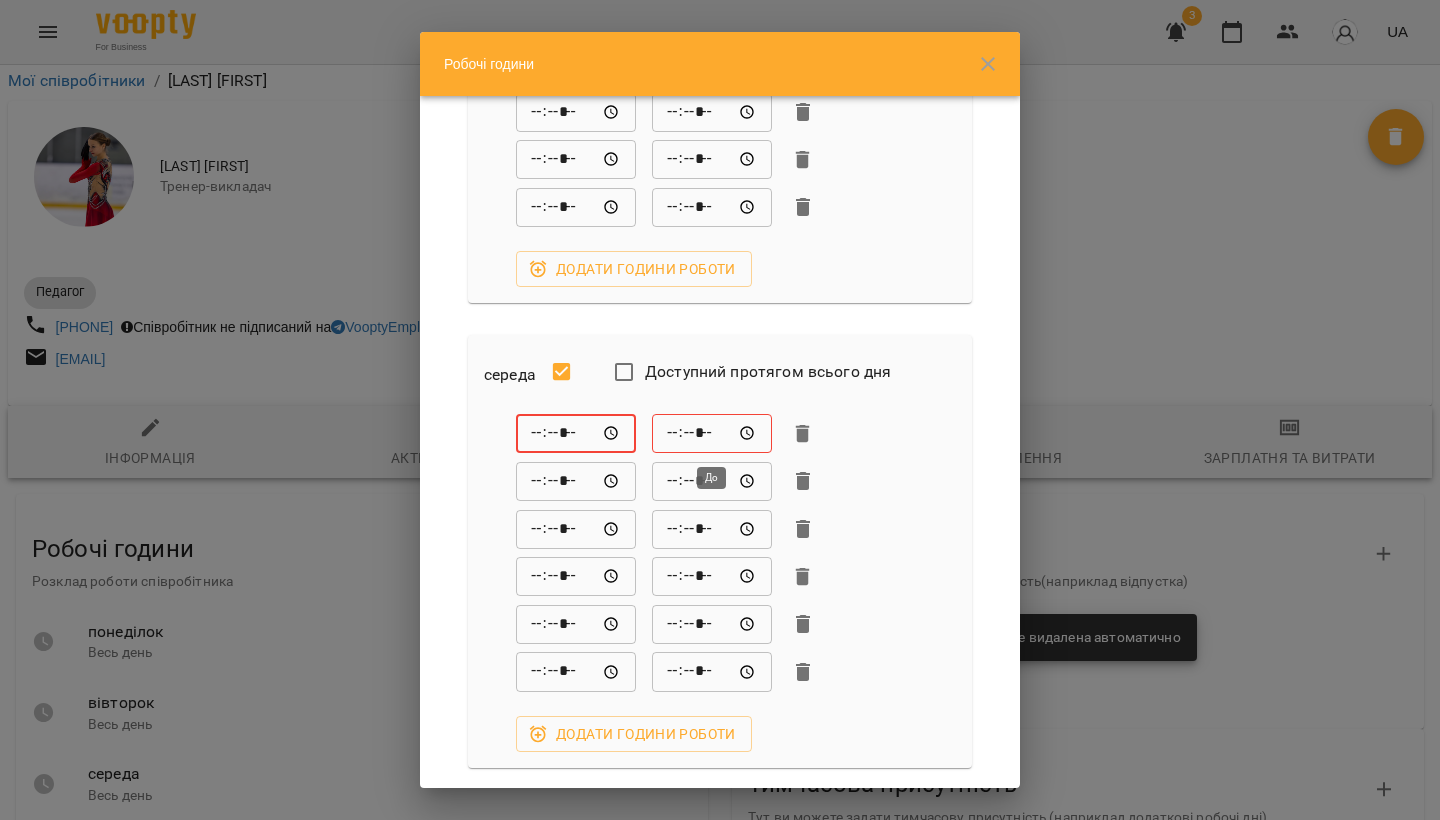 type on "*****" 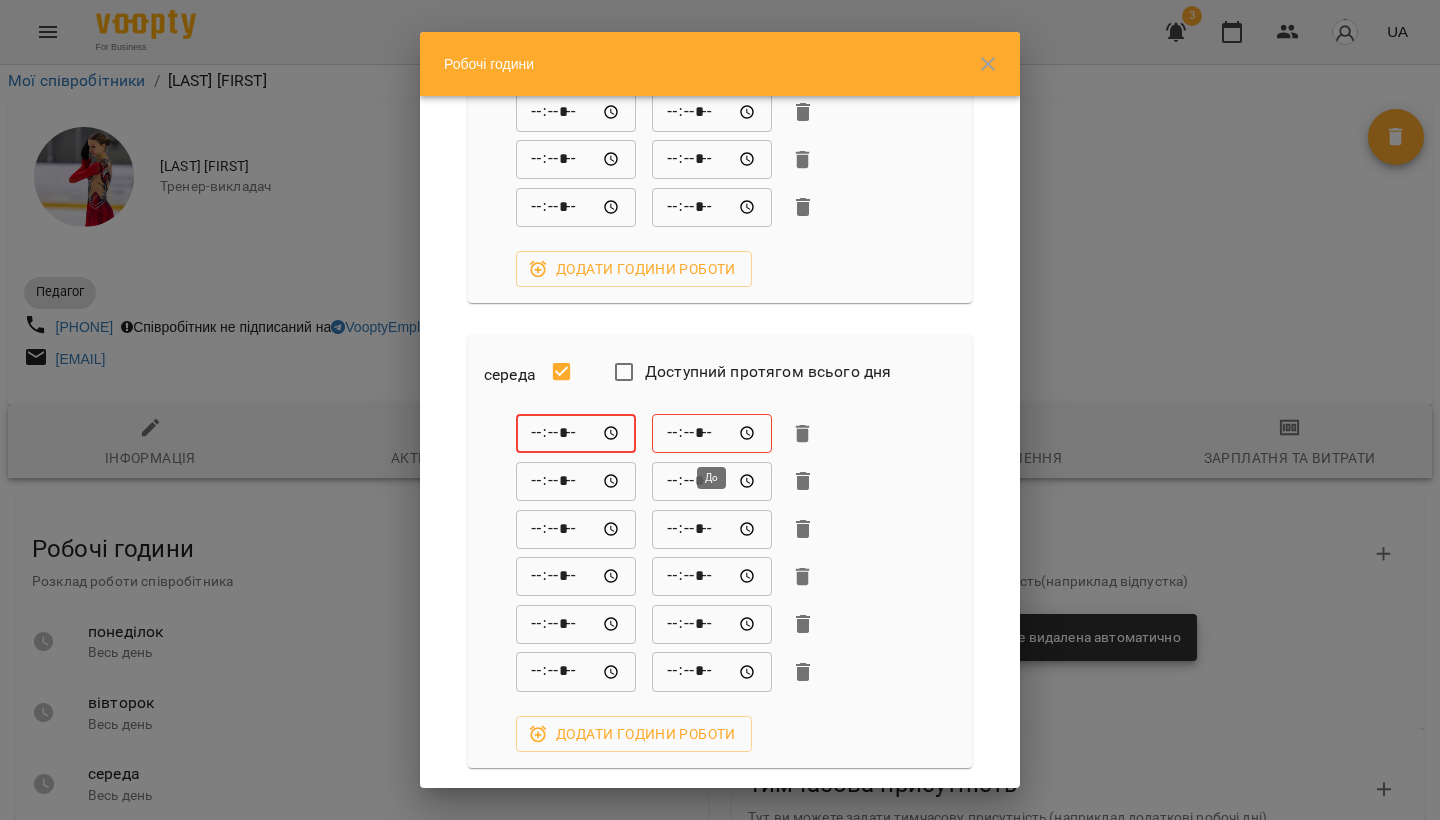 click on "*****" at bounding box center (712, 434) 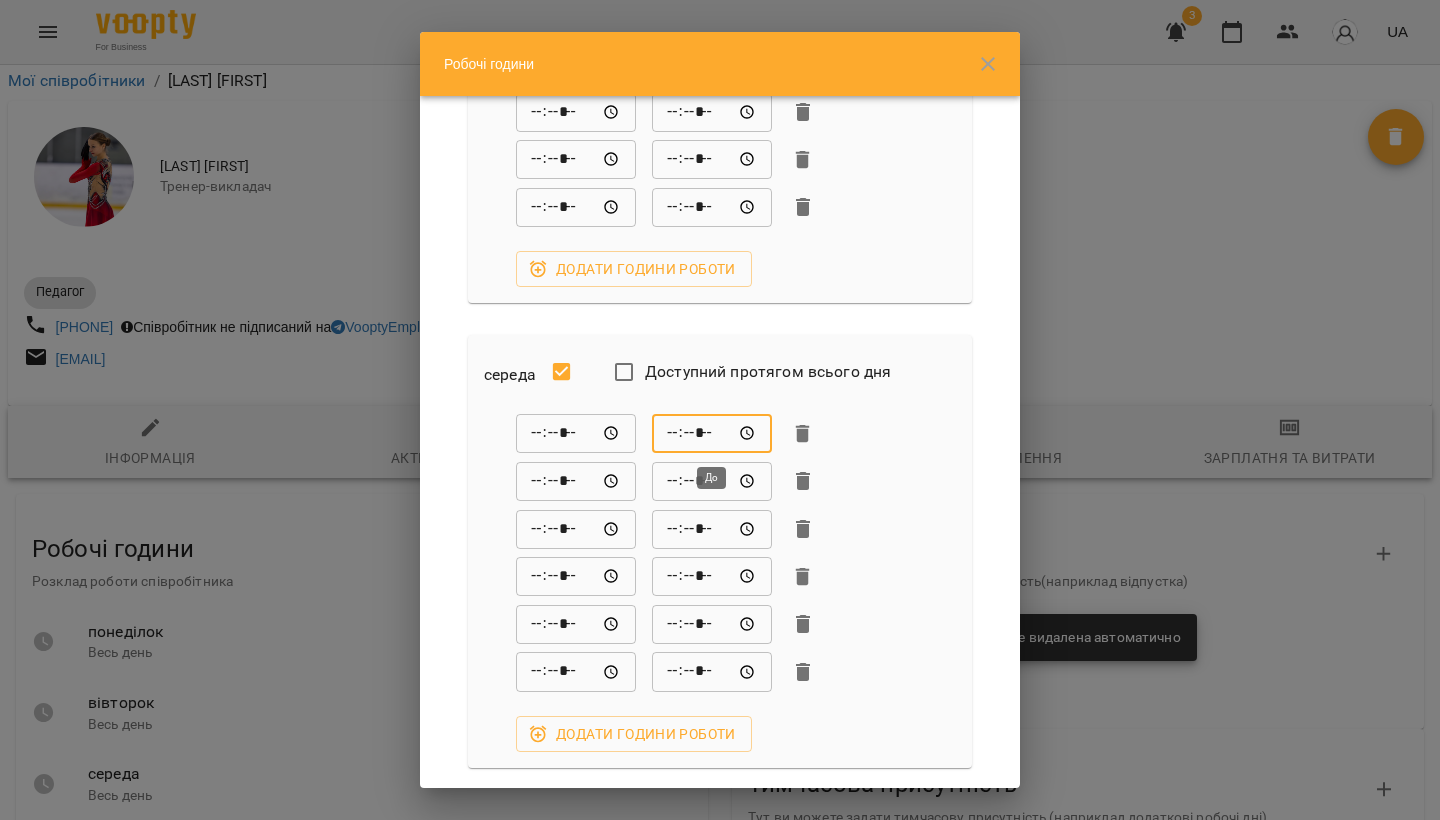 click on "*****" at bounding box center (712, 434) 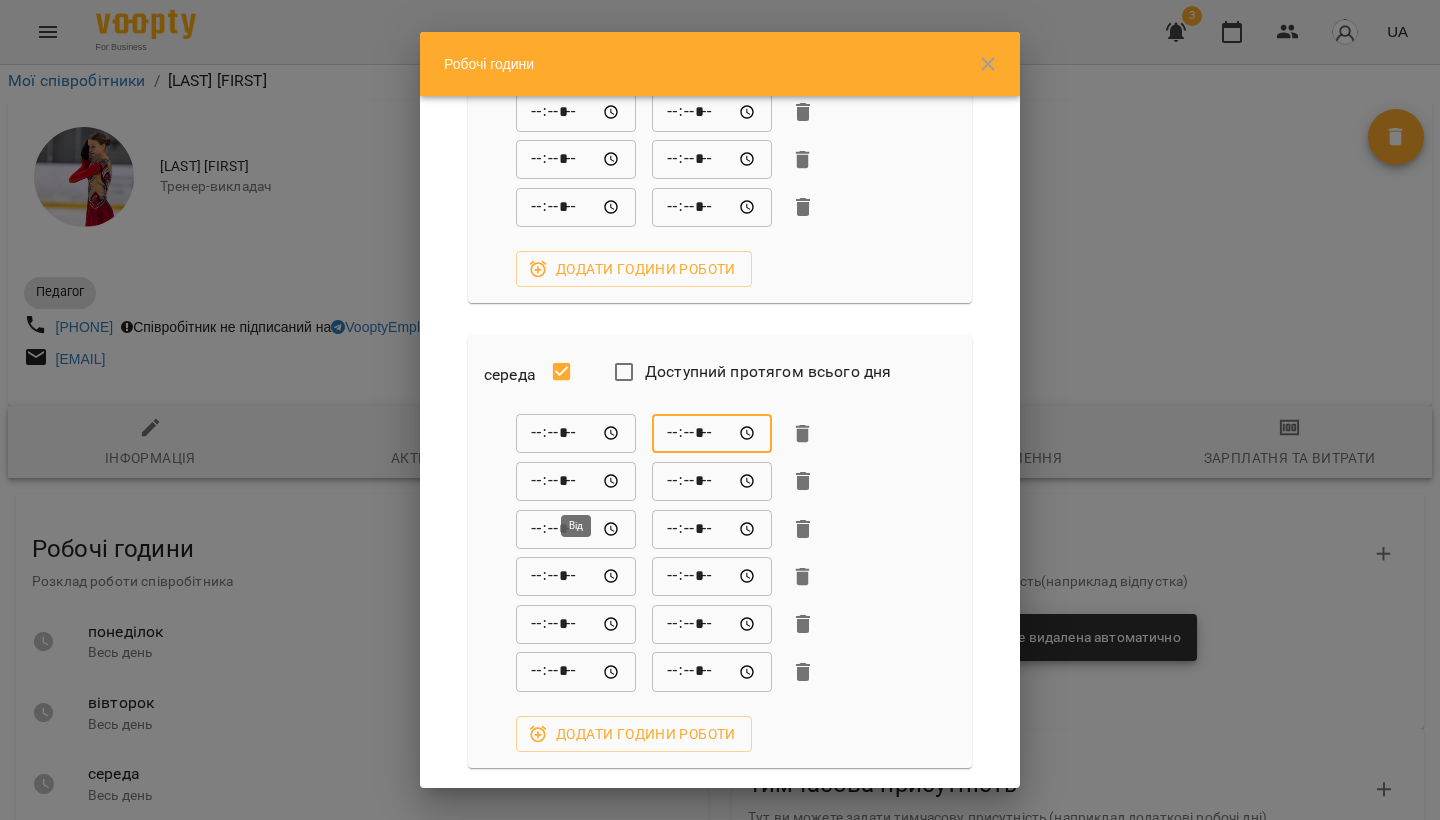 type on "*****" 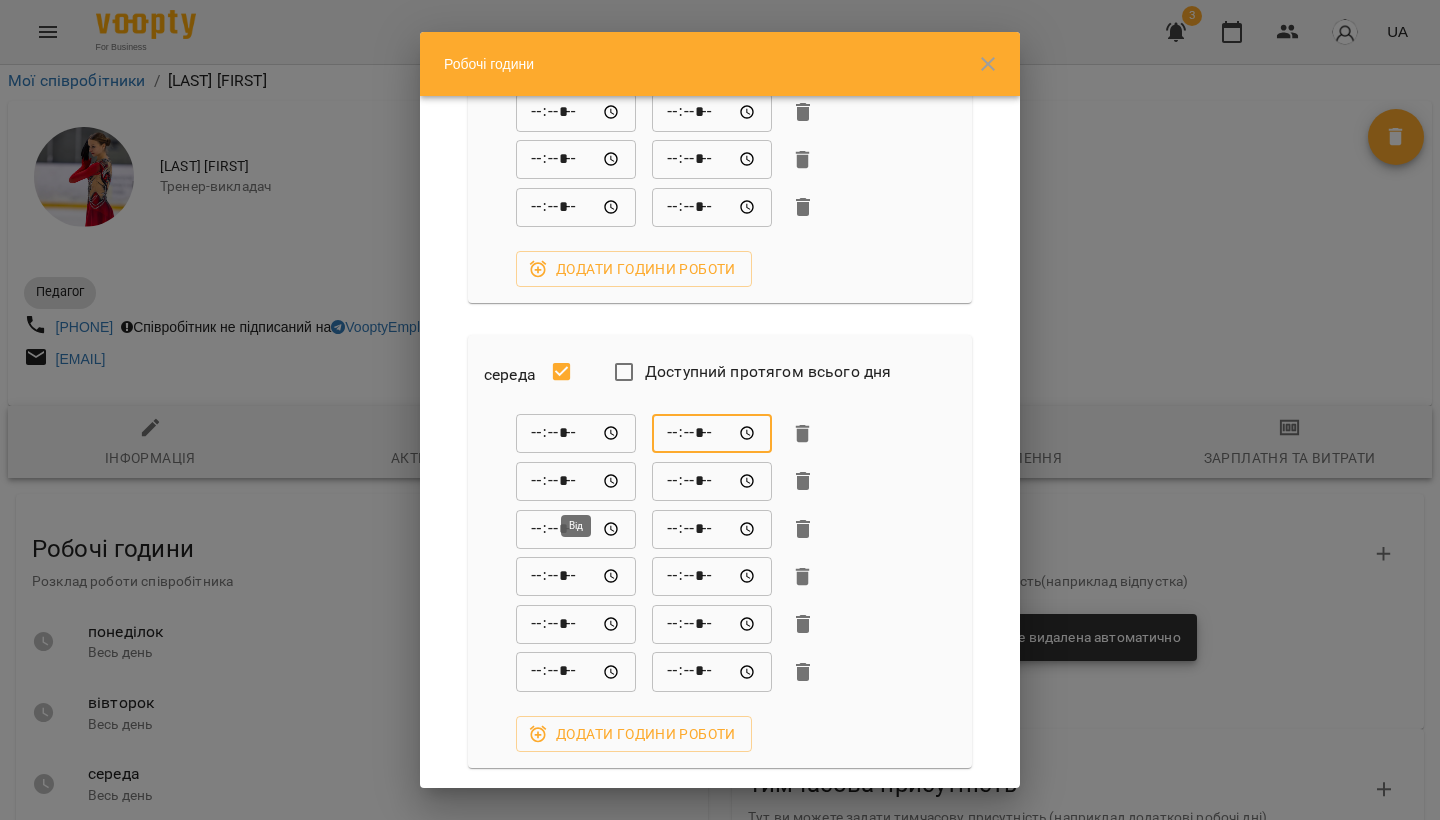 click on "*****" at bounding box center [576, 481] 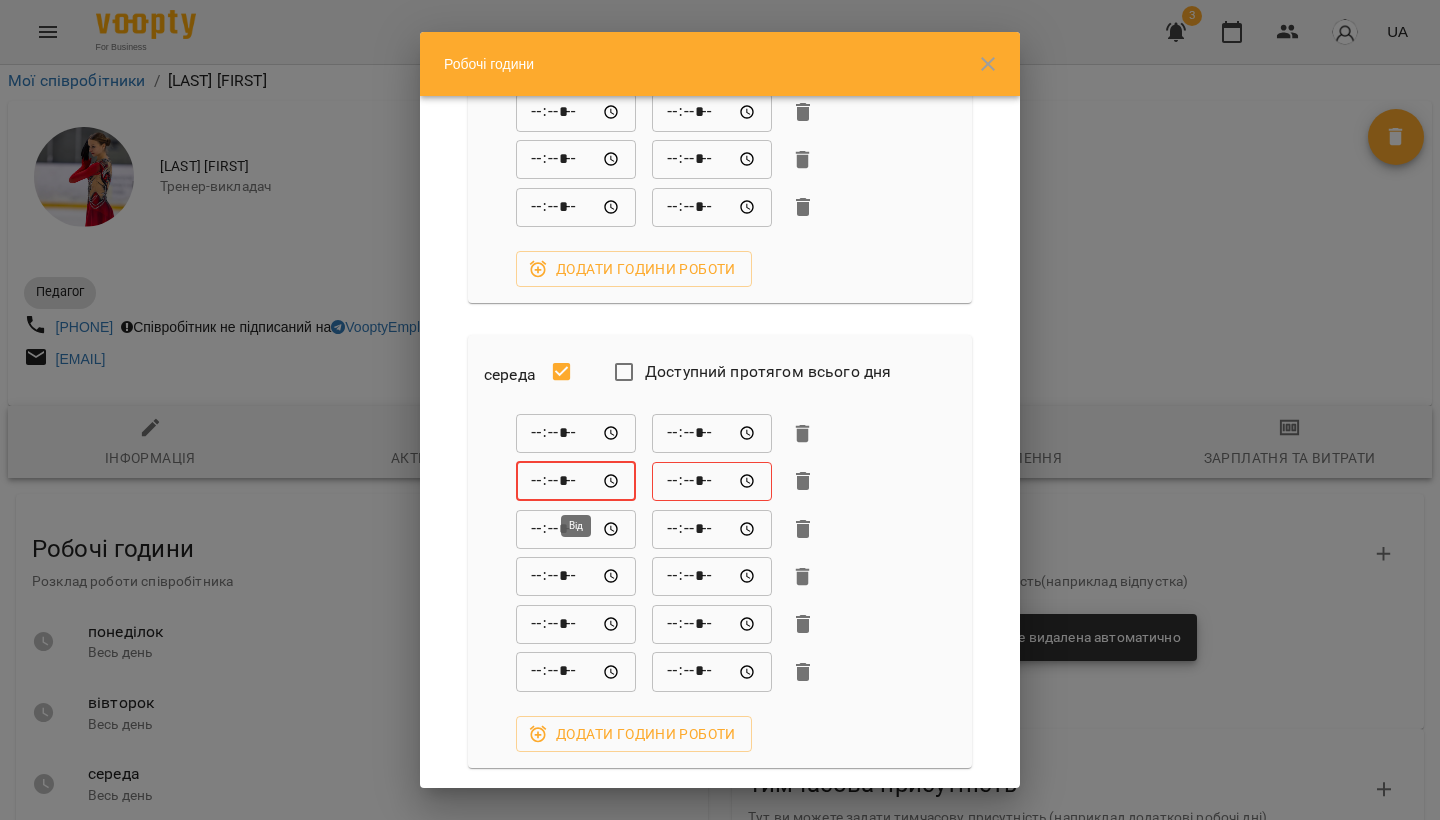 click on "*****" at bounding box center [576, 481] 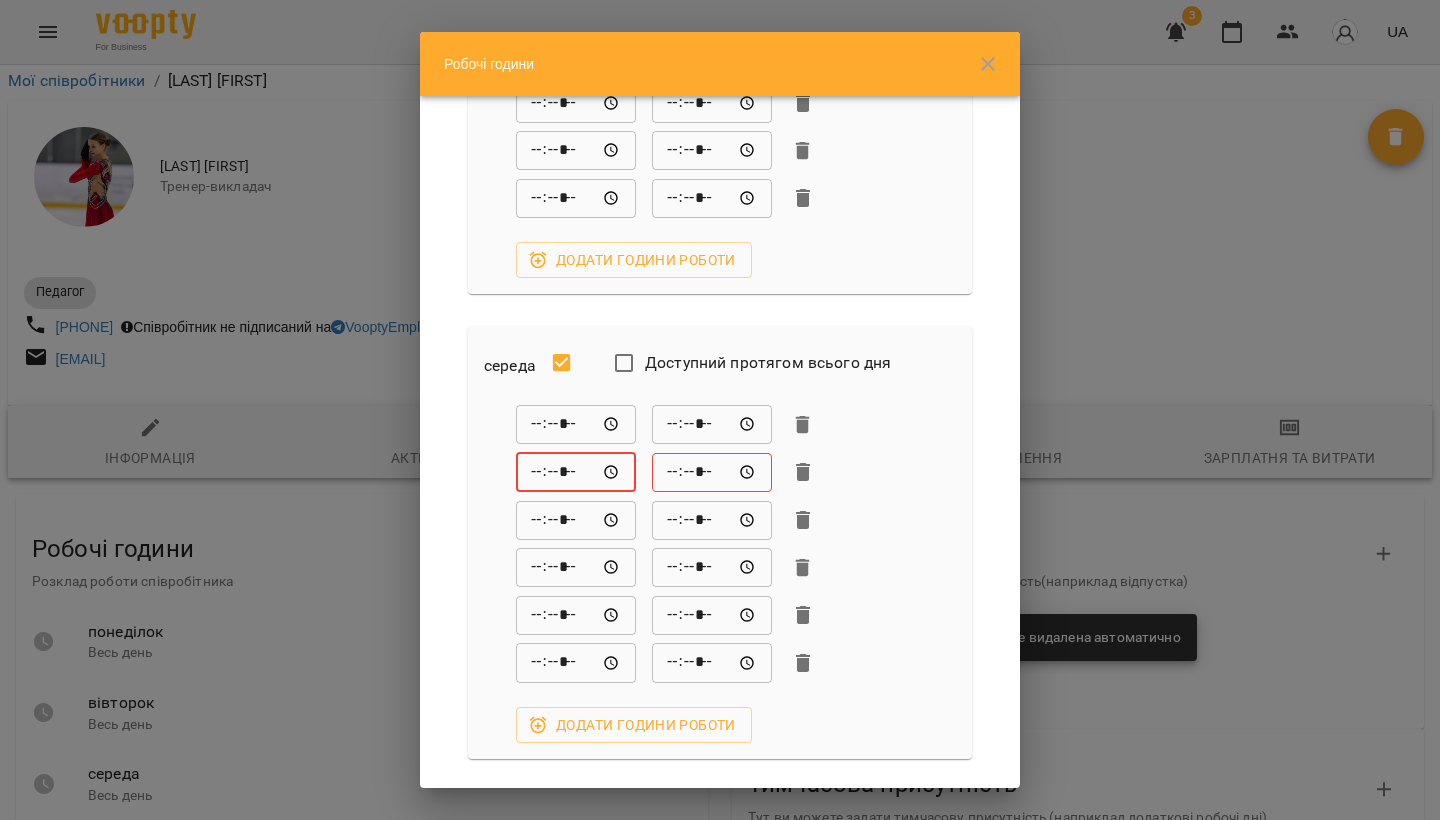 scroll, scrollTop: 735, scrollLeft: 0, axis: vertical 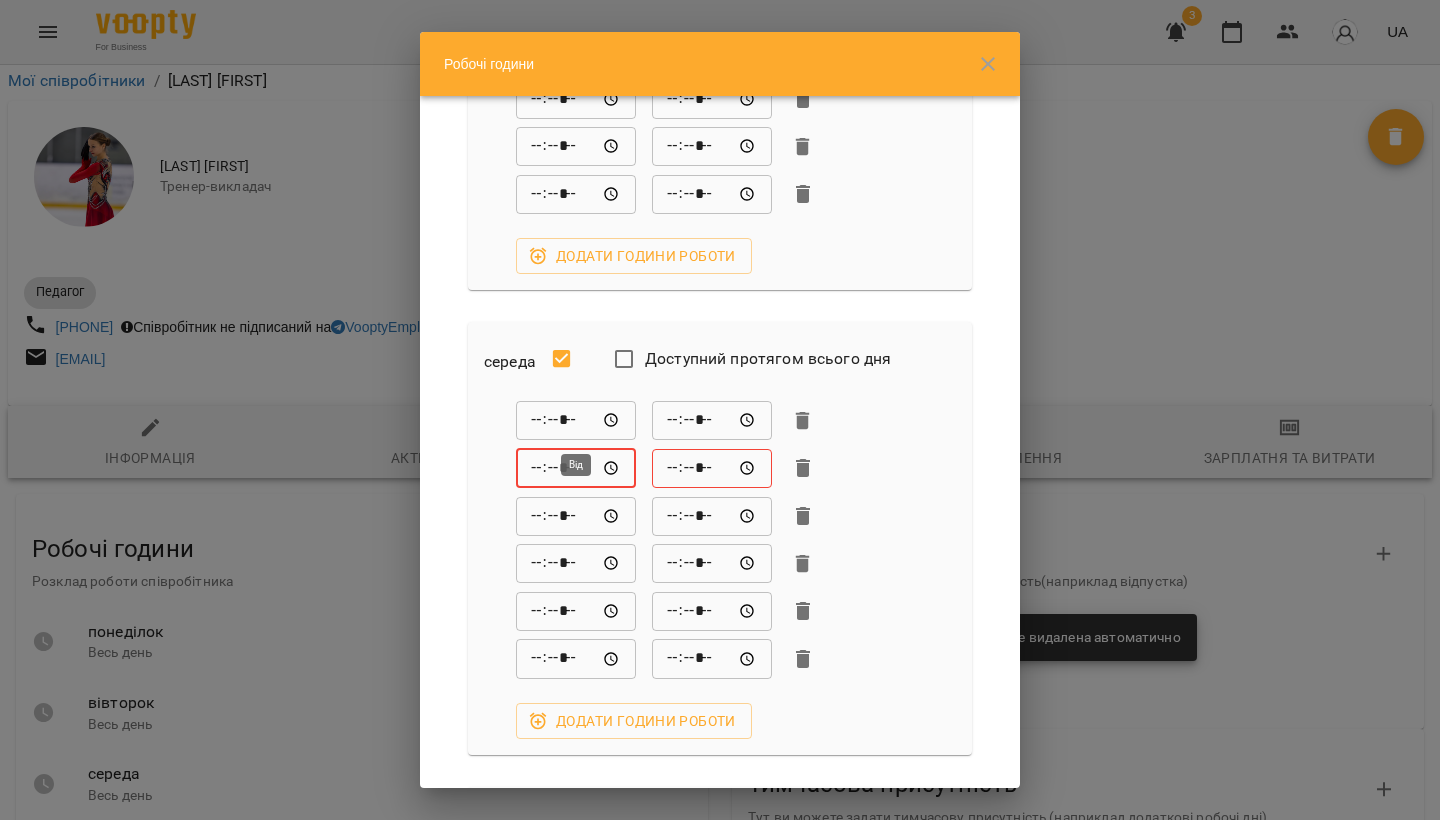 type on "*****" 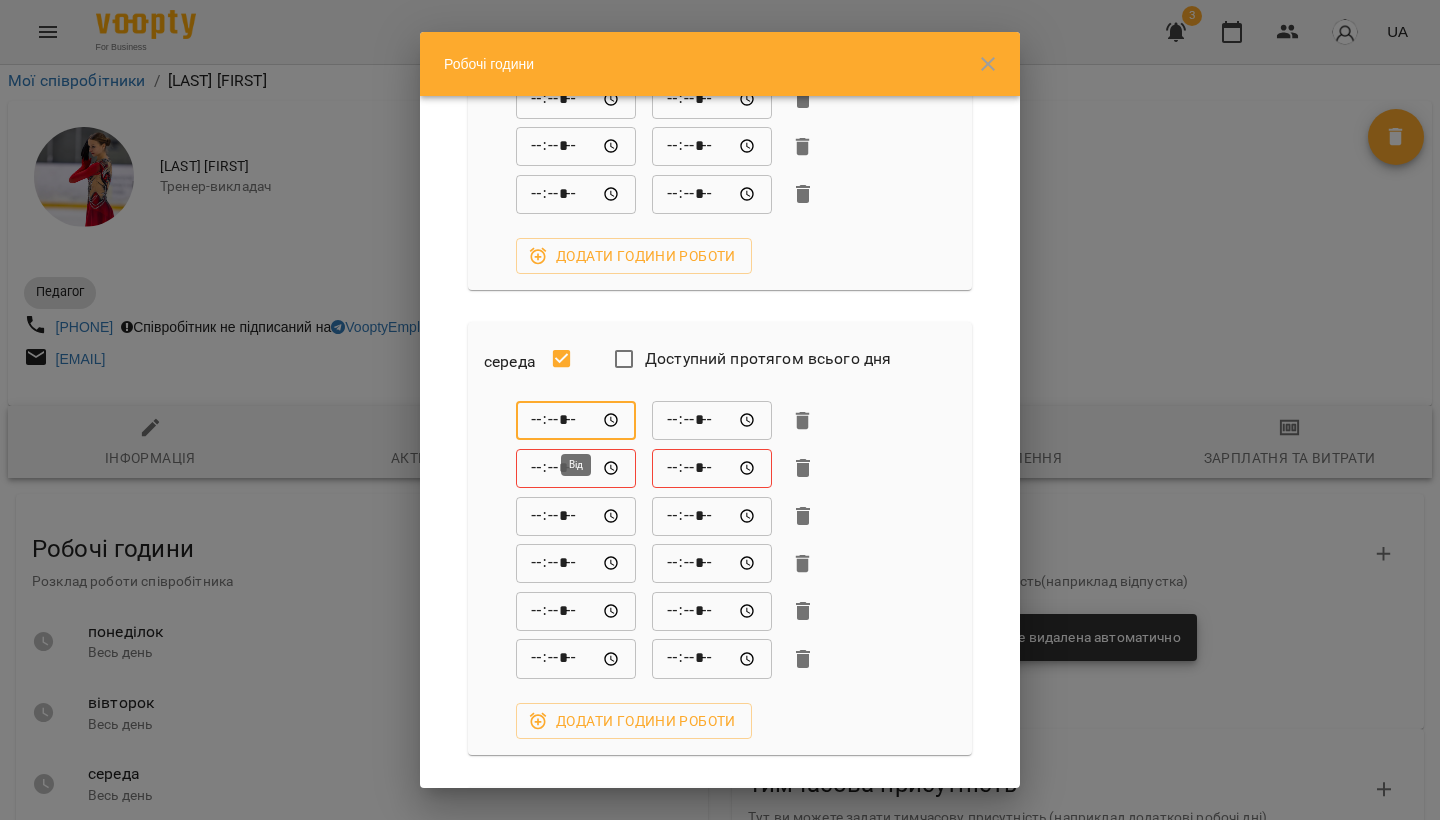 click on "*****" at bounding box center [576, 421] 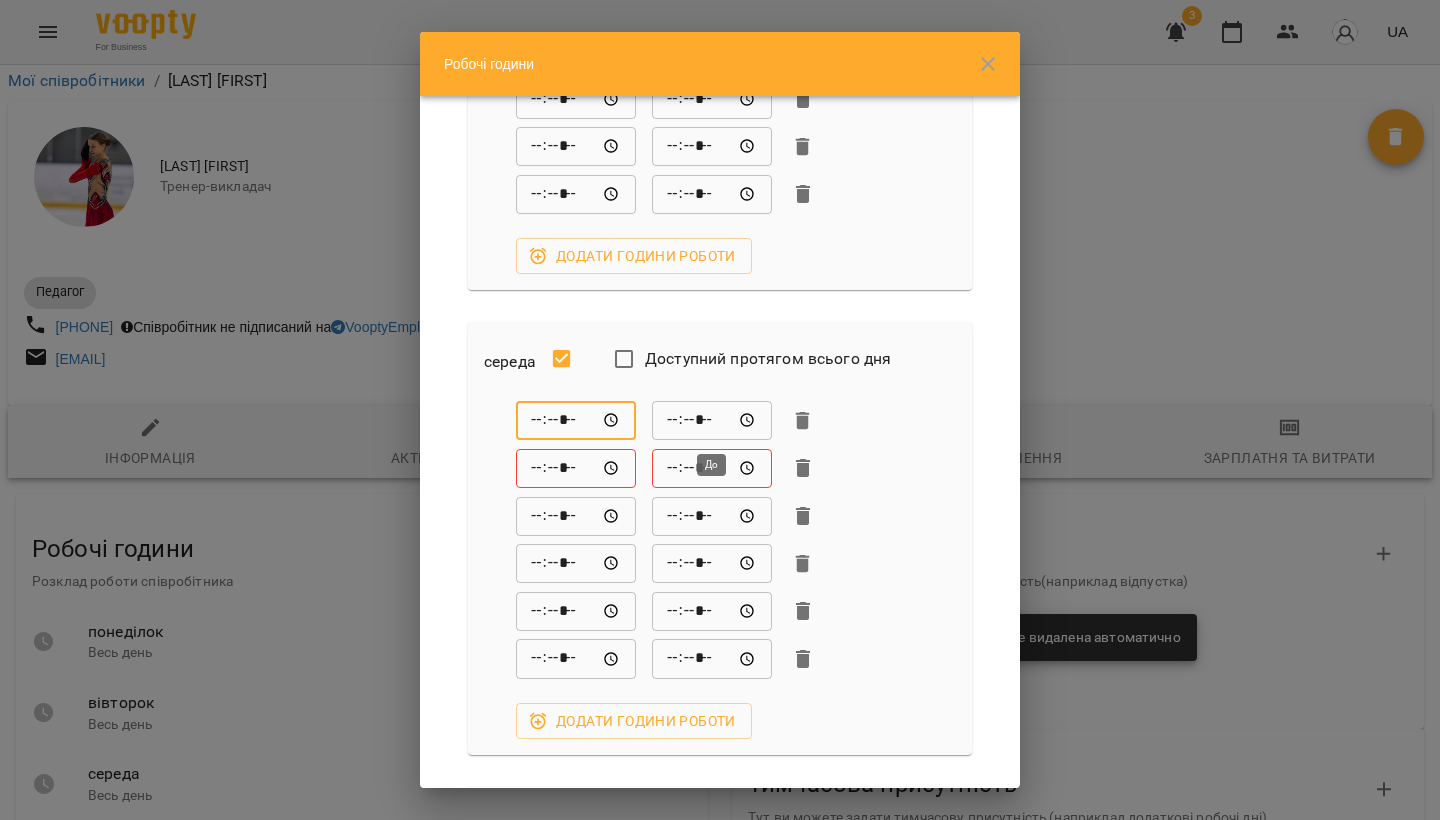 type on "*****" 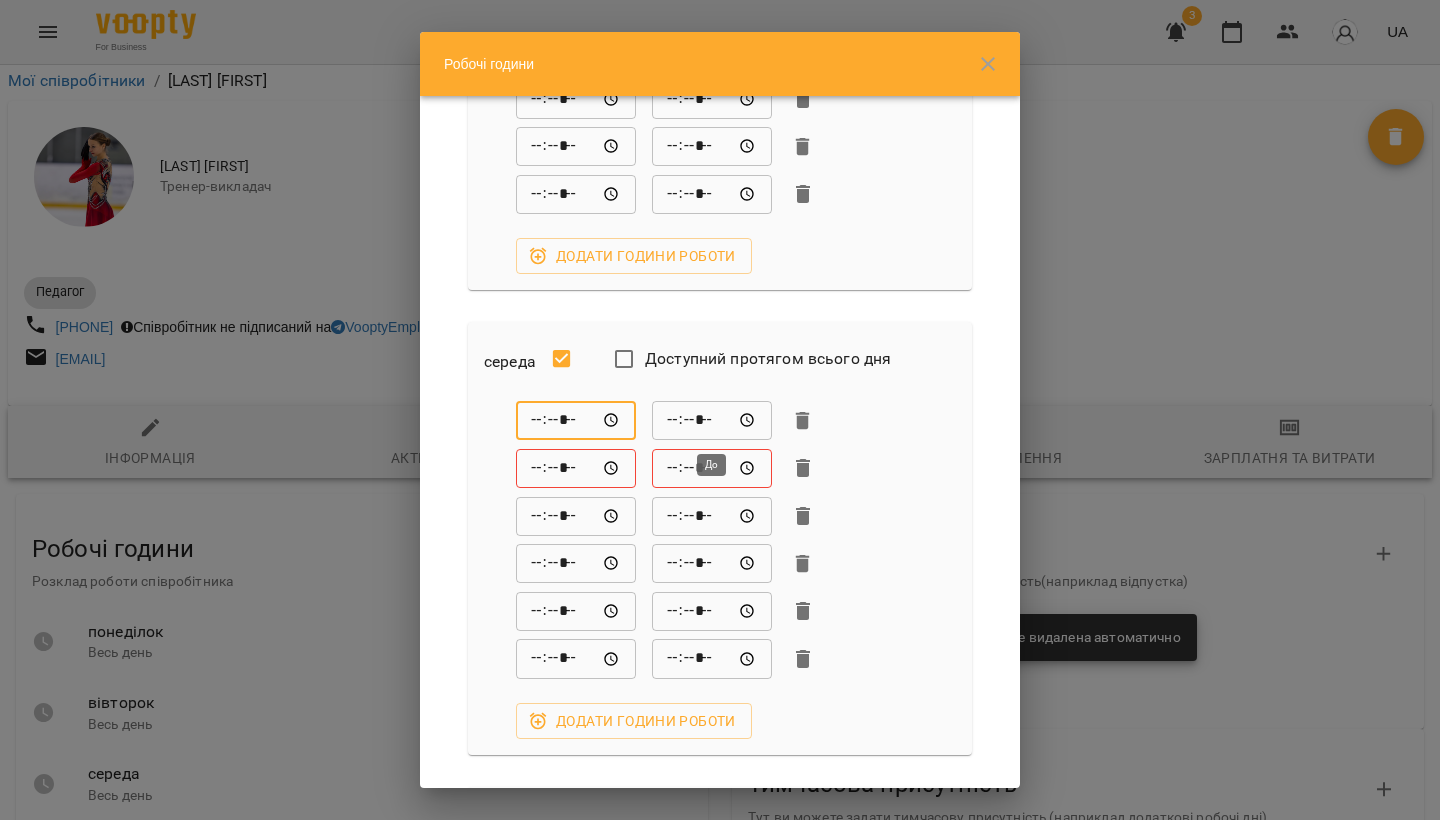 click on "*****" at bounding box center [712, 421] 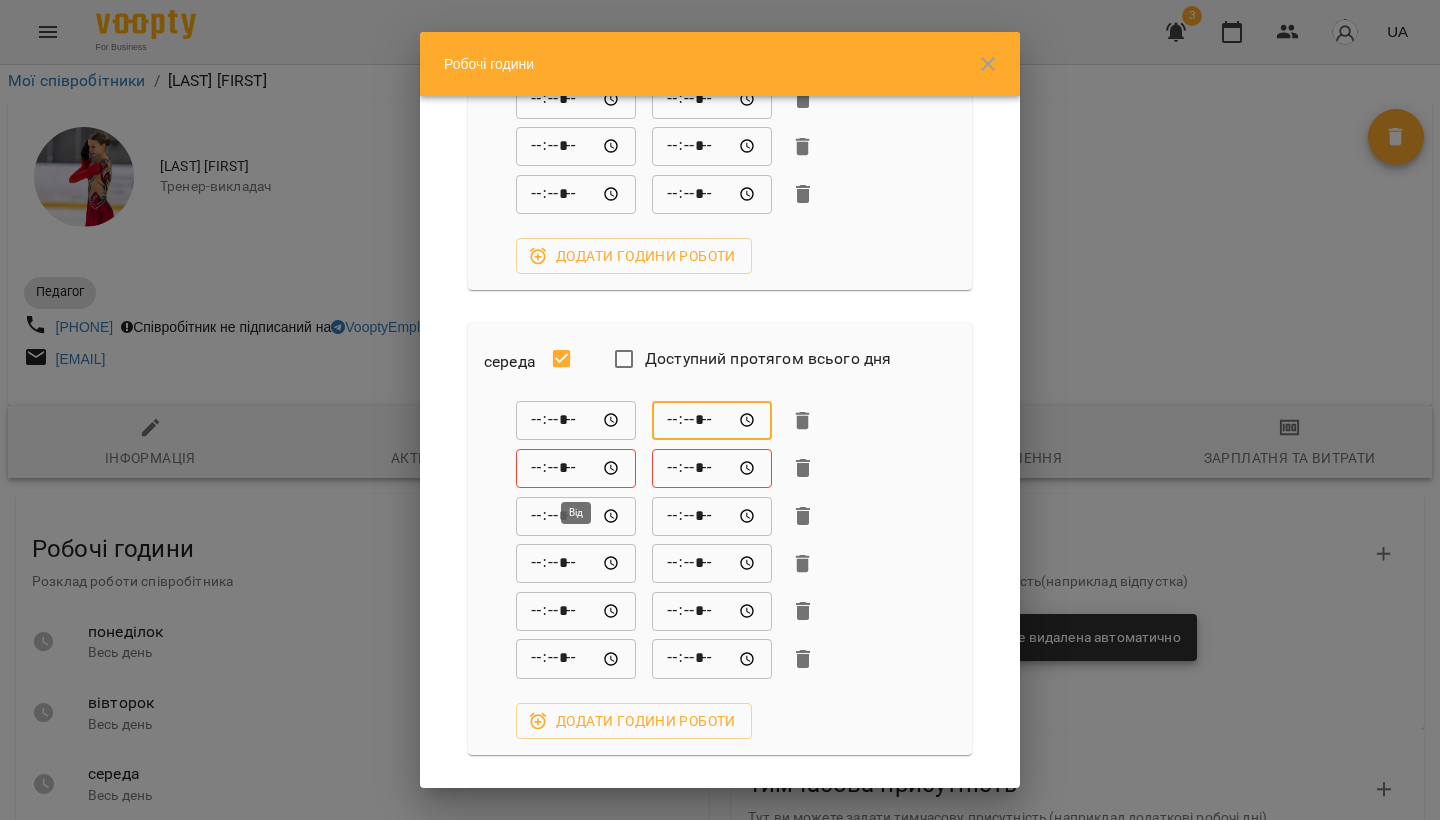 type on "*****" 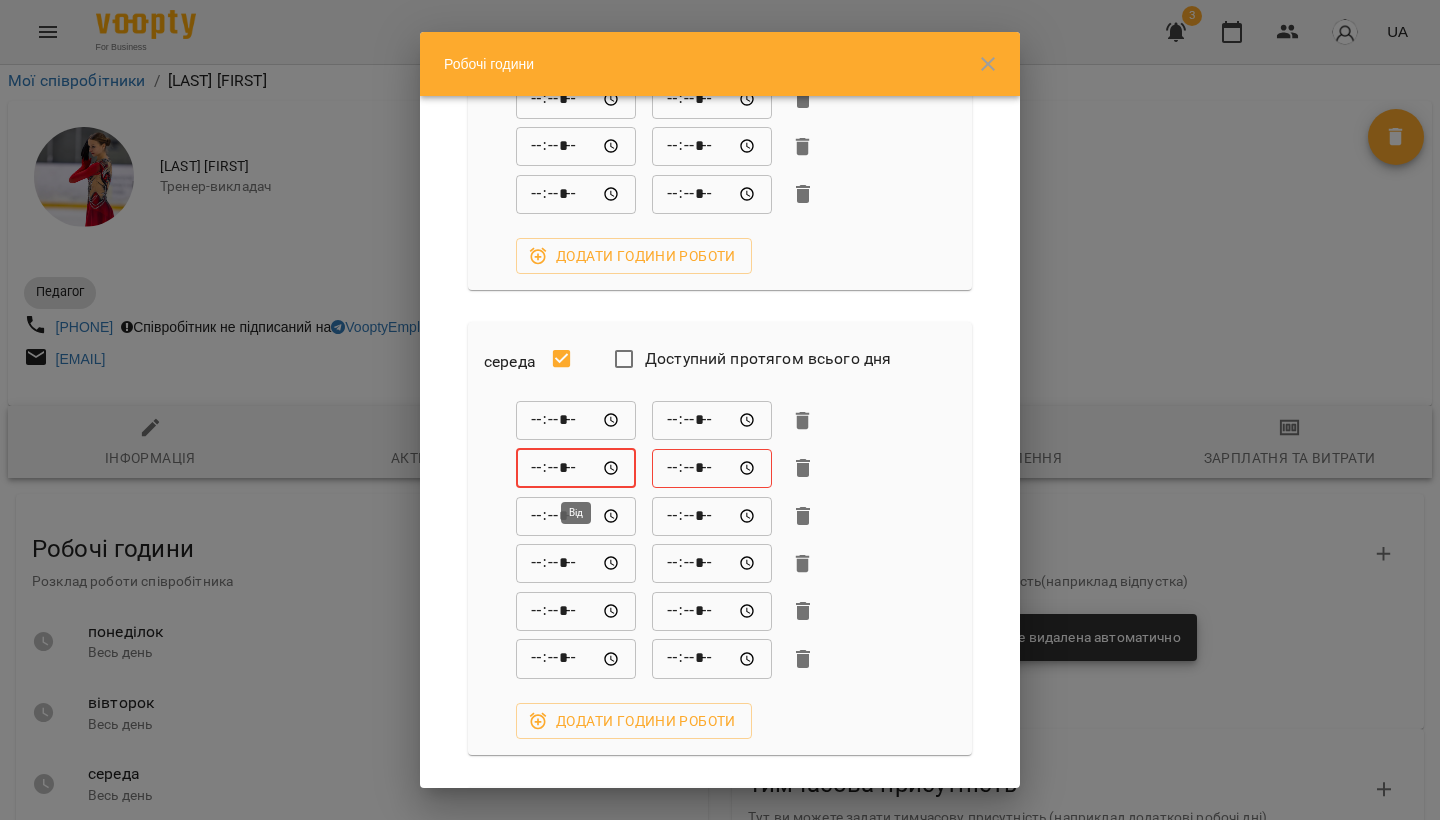 click on "*****" at bounding box center [576, 468] 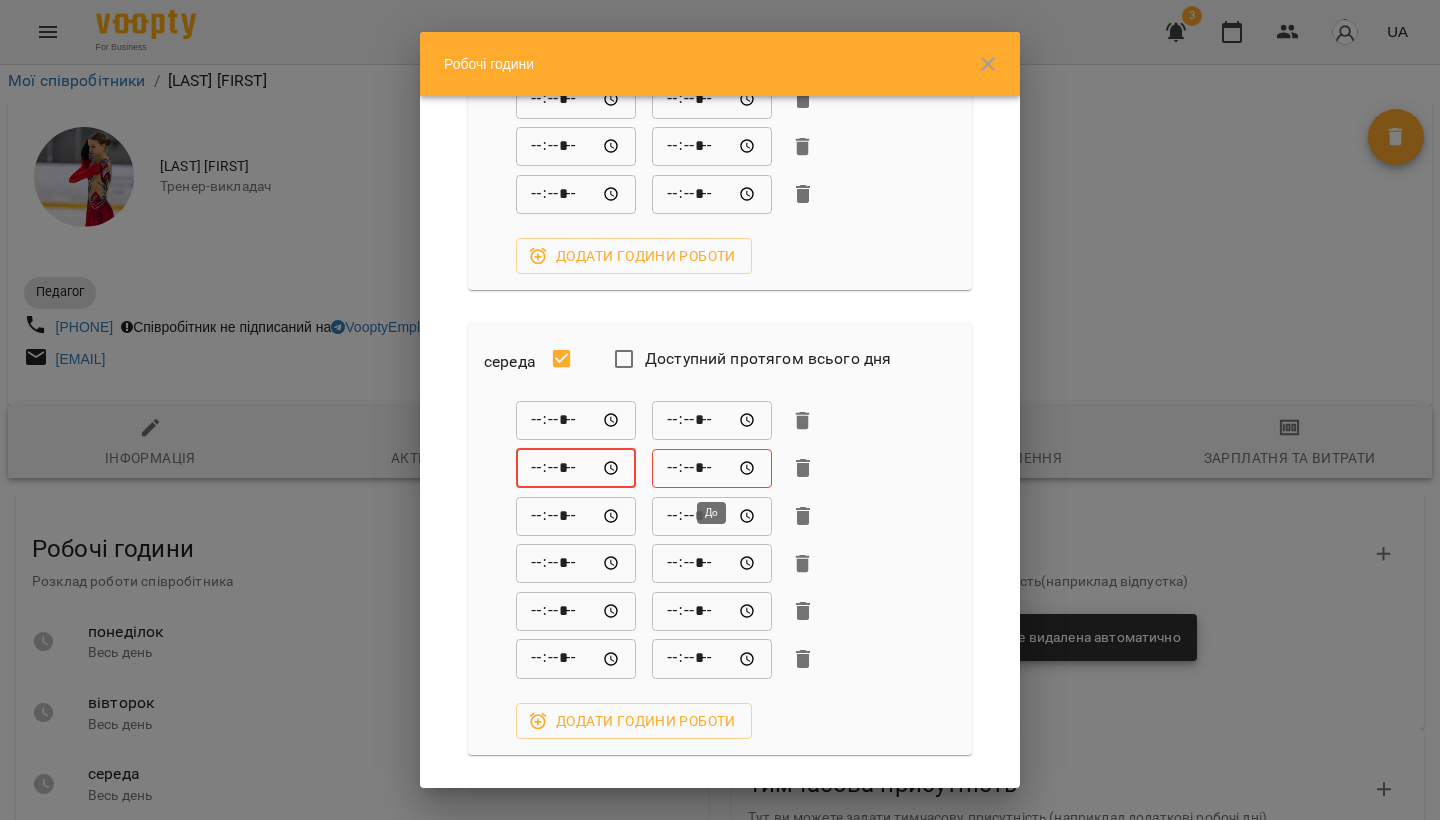 type on "*****" 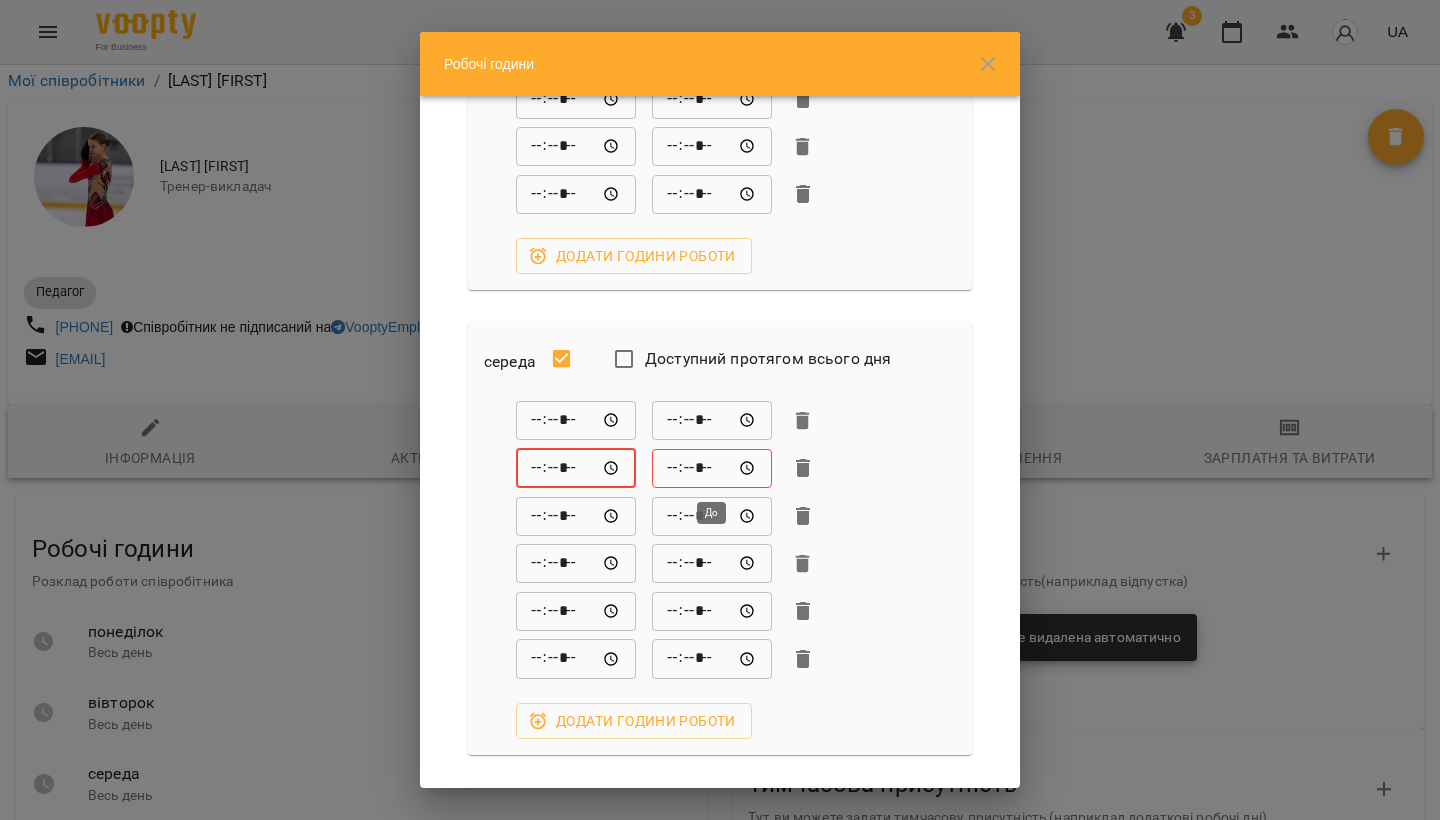 click on "*****" at bounding box center (712, 468) 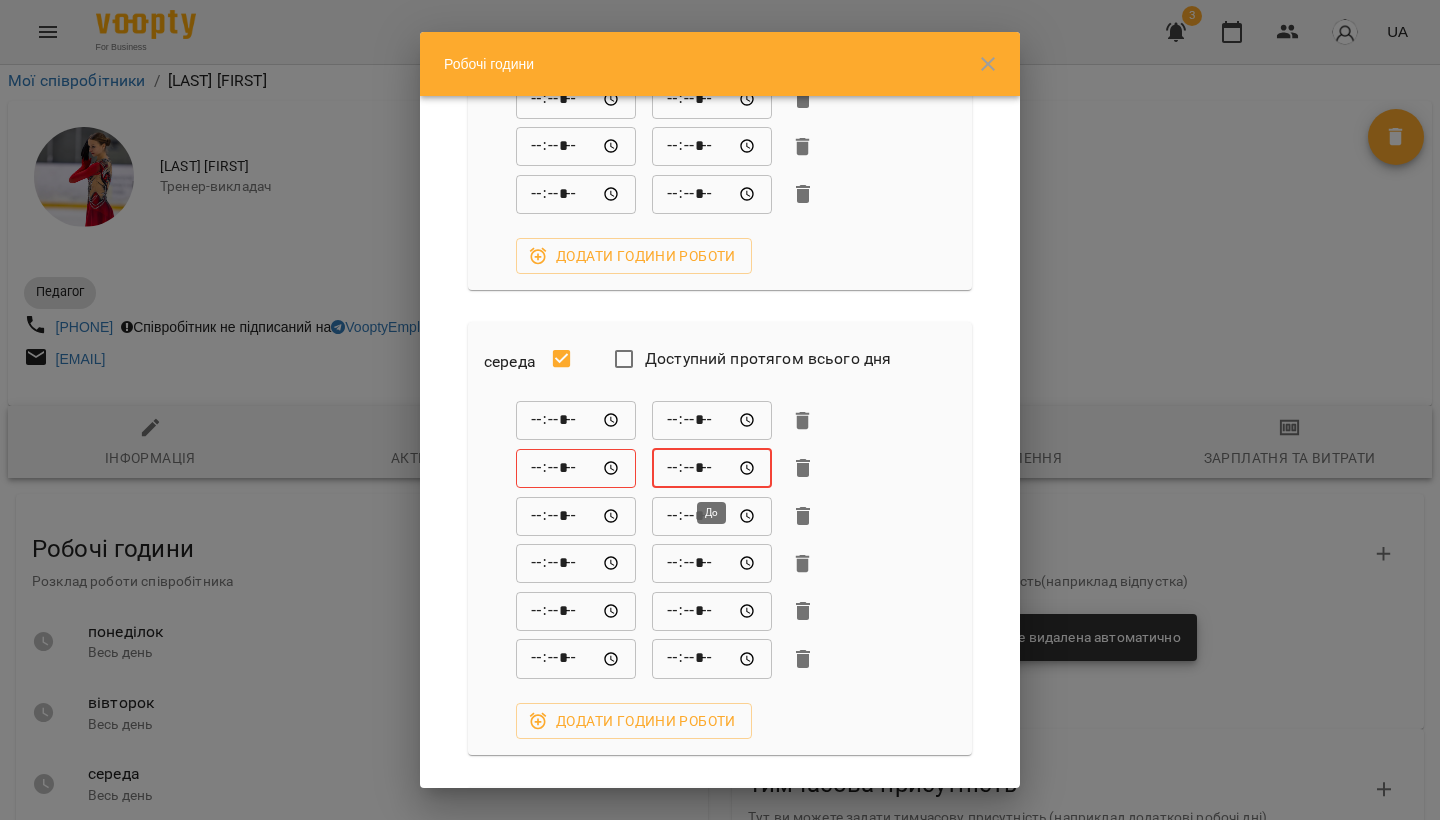 click on "*****" at bounding box center [712, 468] 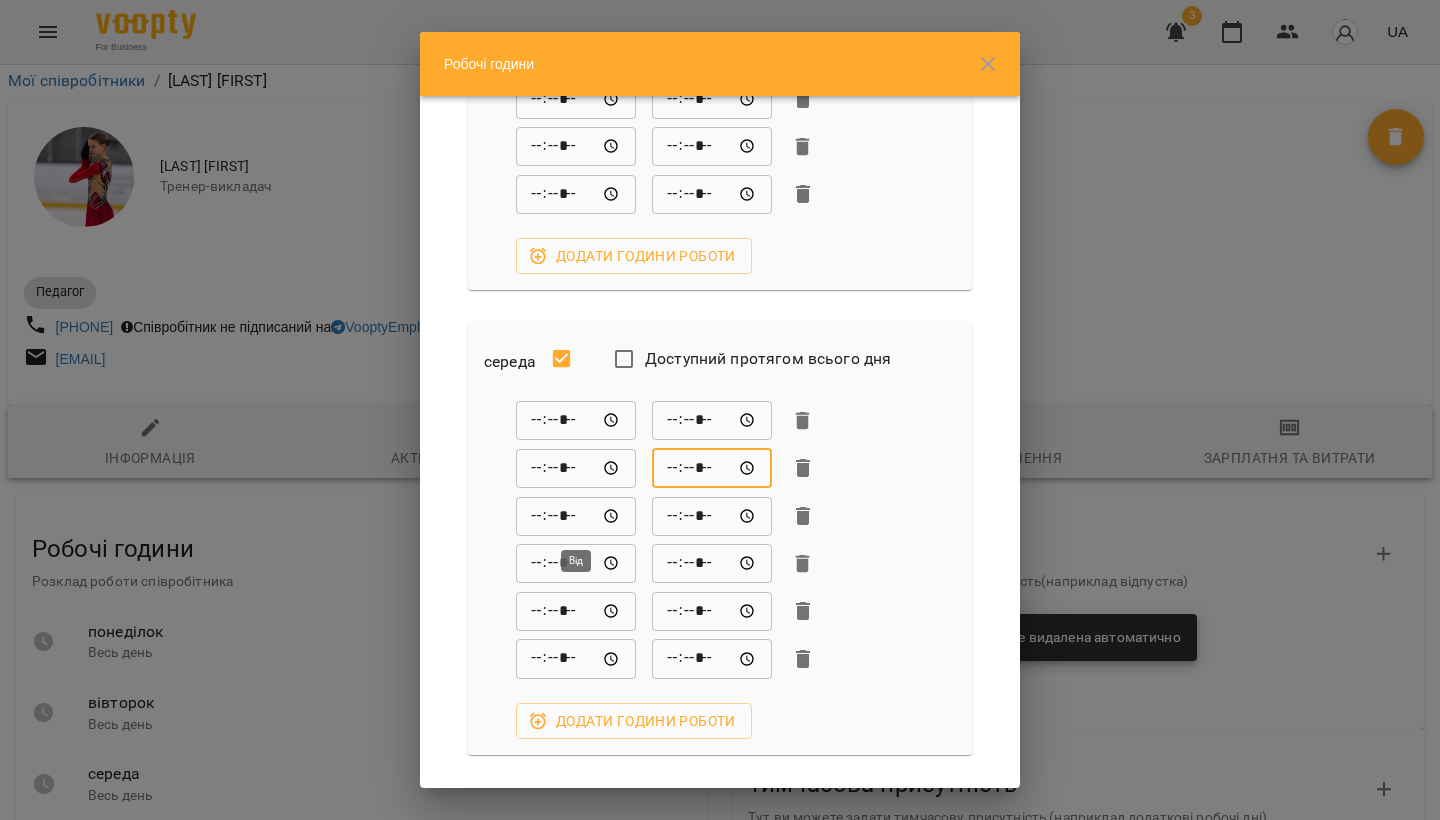 type on "*****" 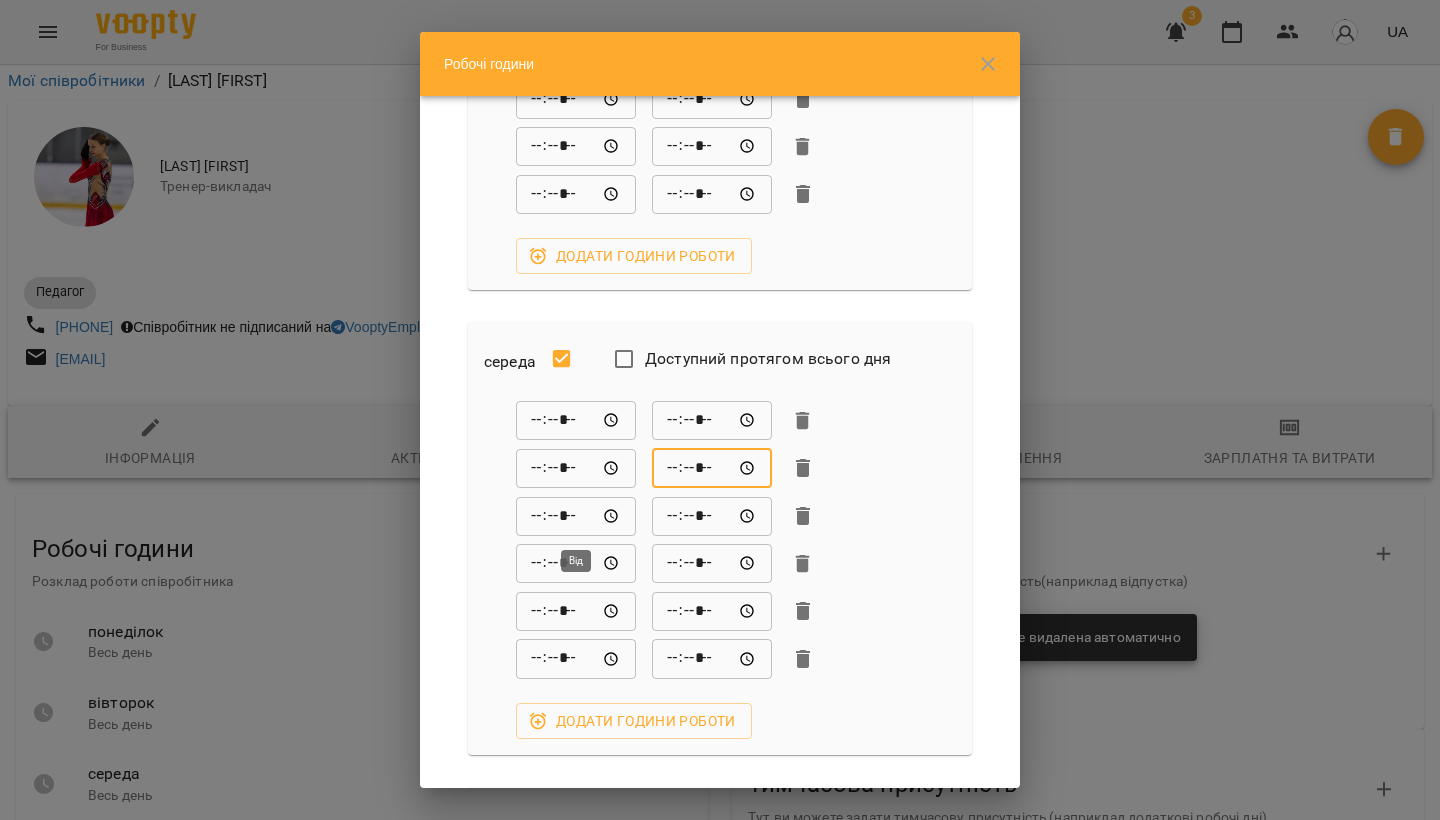 click on "*****" at bounding box center (576, 516) 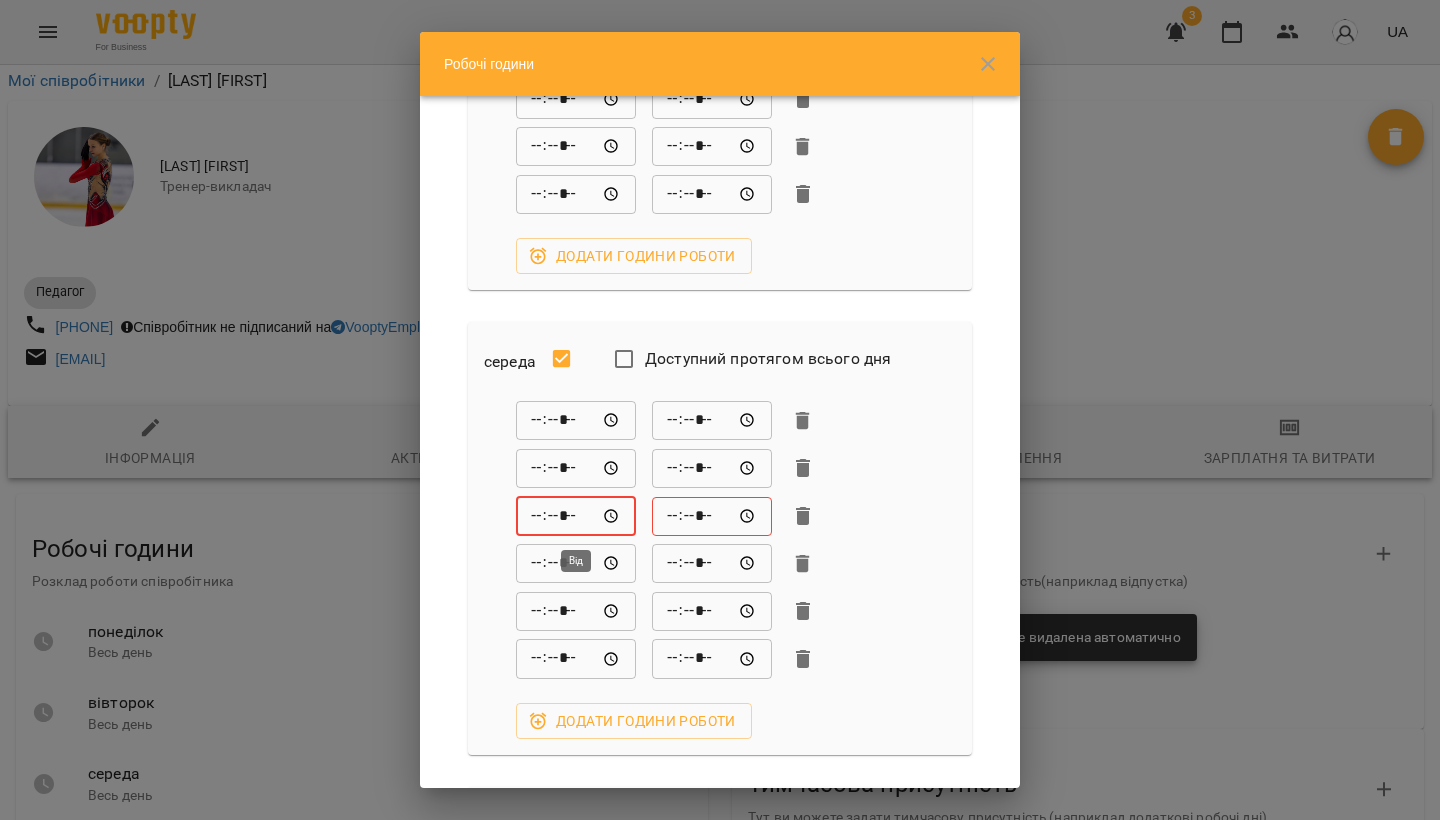 click on "*****" at bounding box center [576, 516] 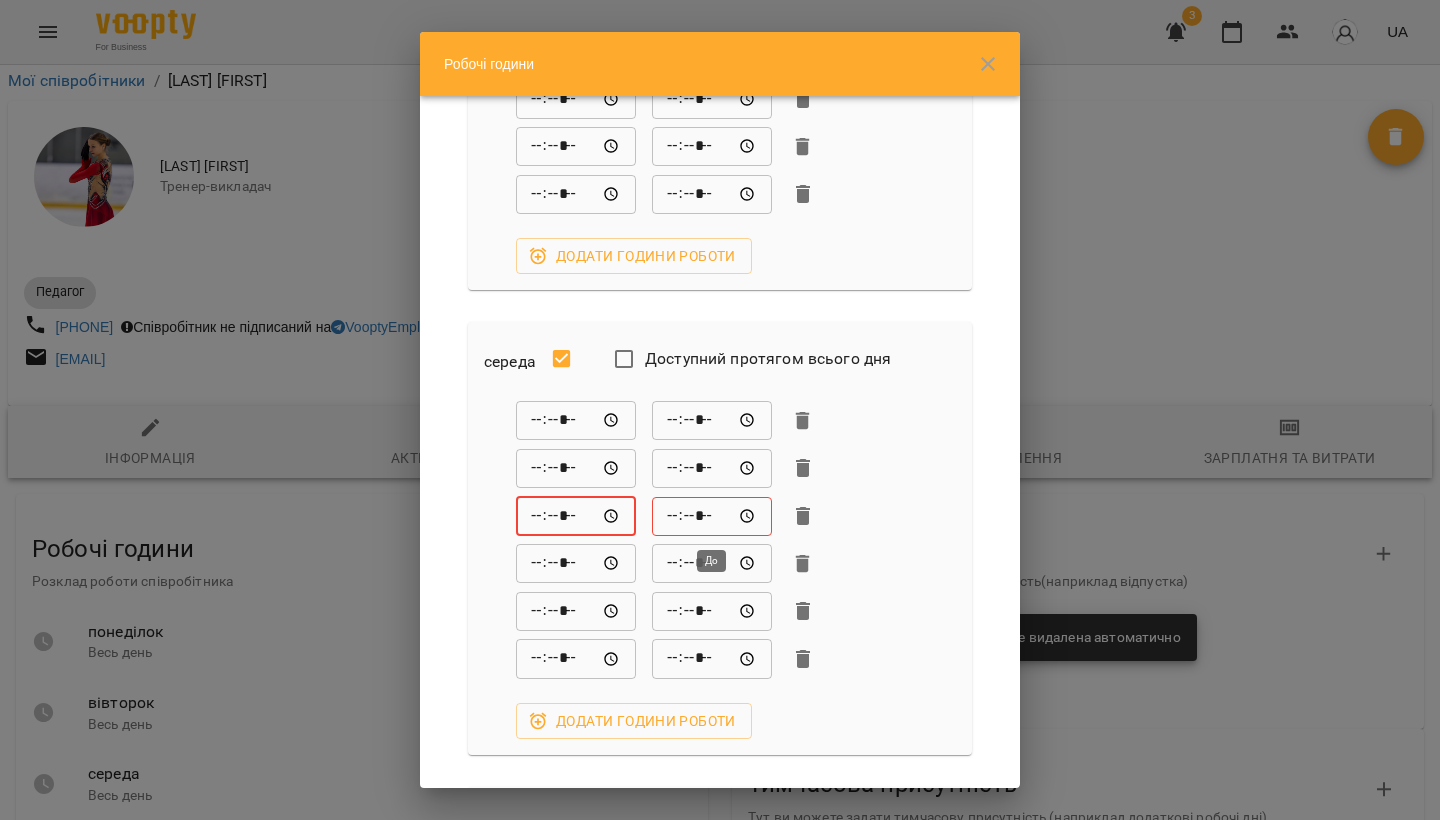 type on "*****" 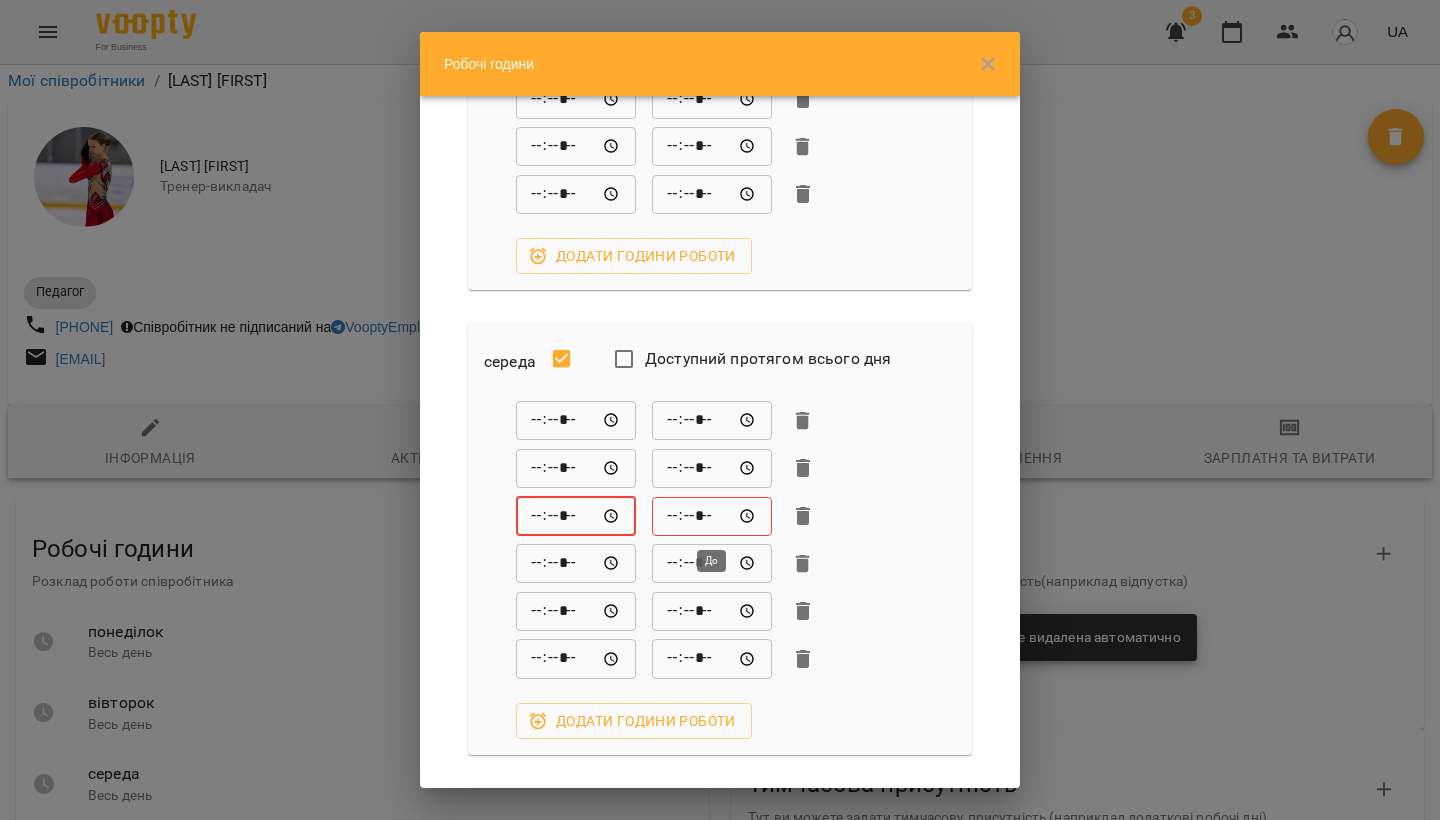 click on "*****" at bounding box center (712, 516) 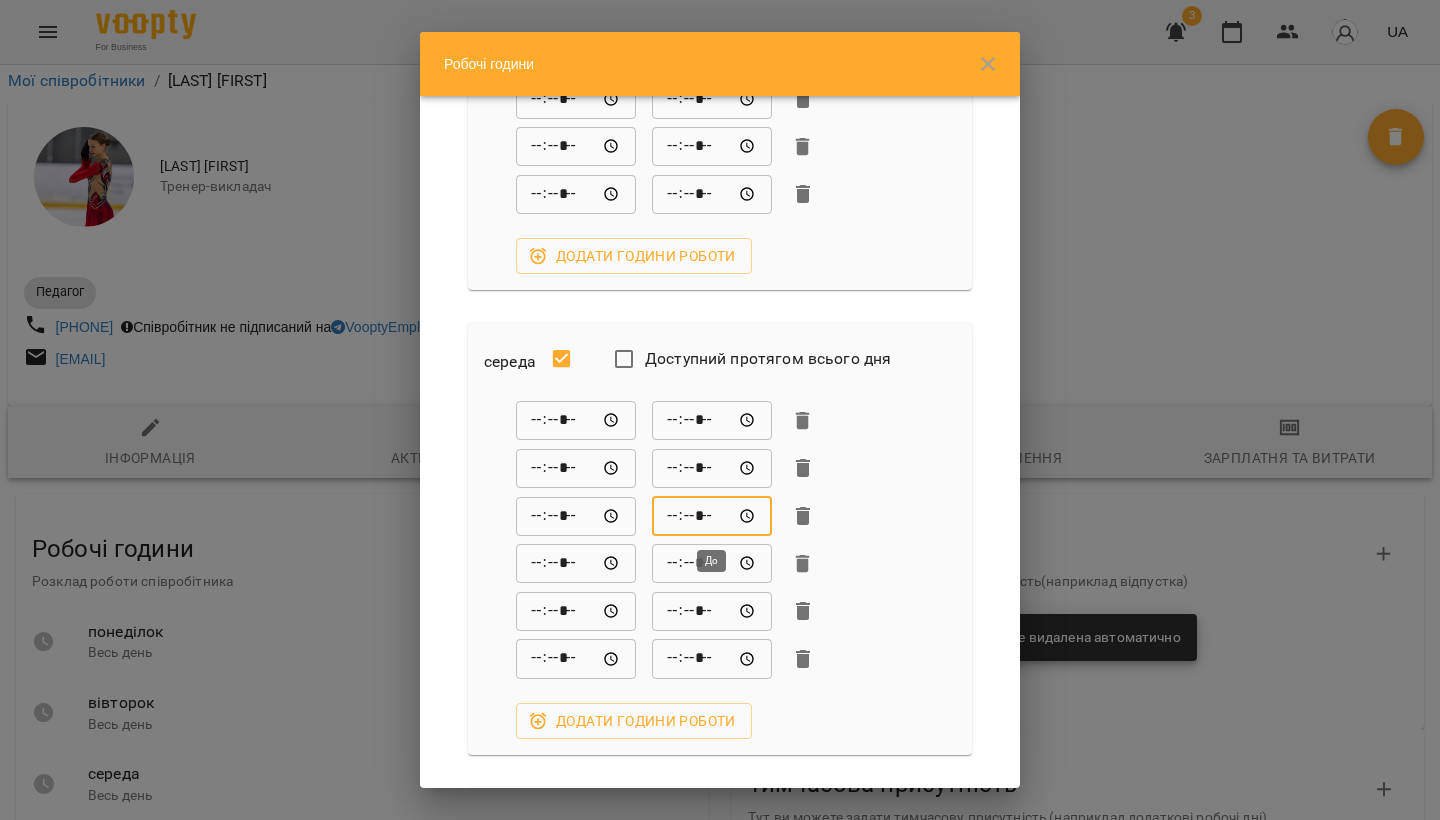 click on "*****" at bounding box center [712, 516] 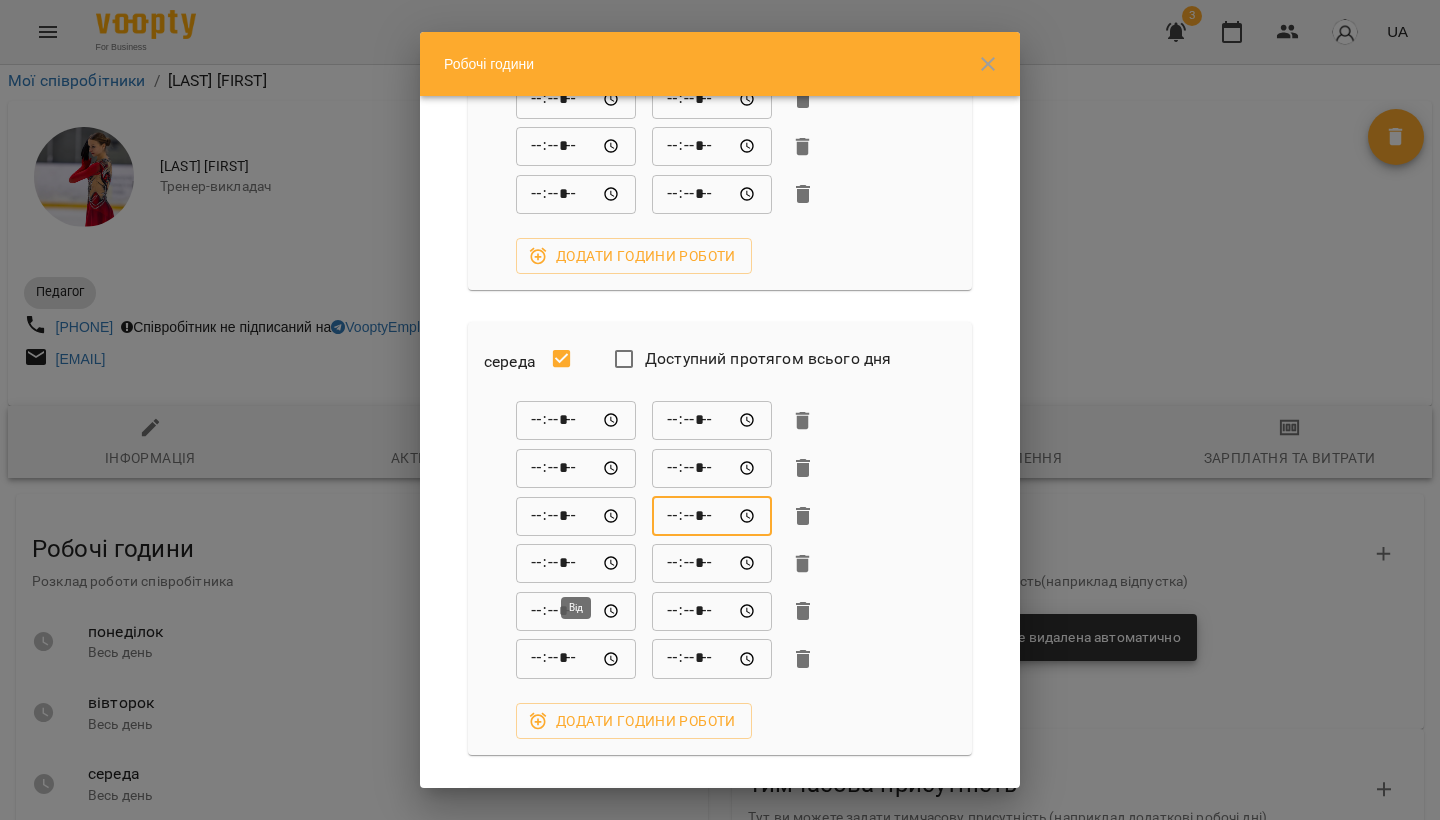type on "*****" 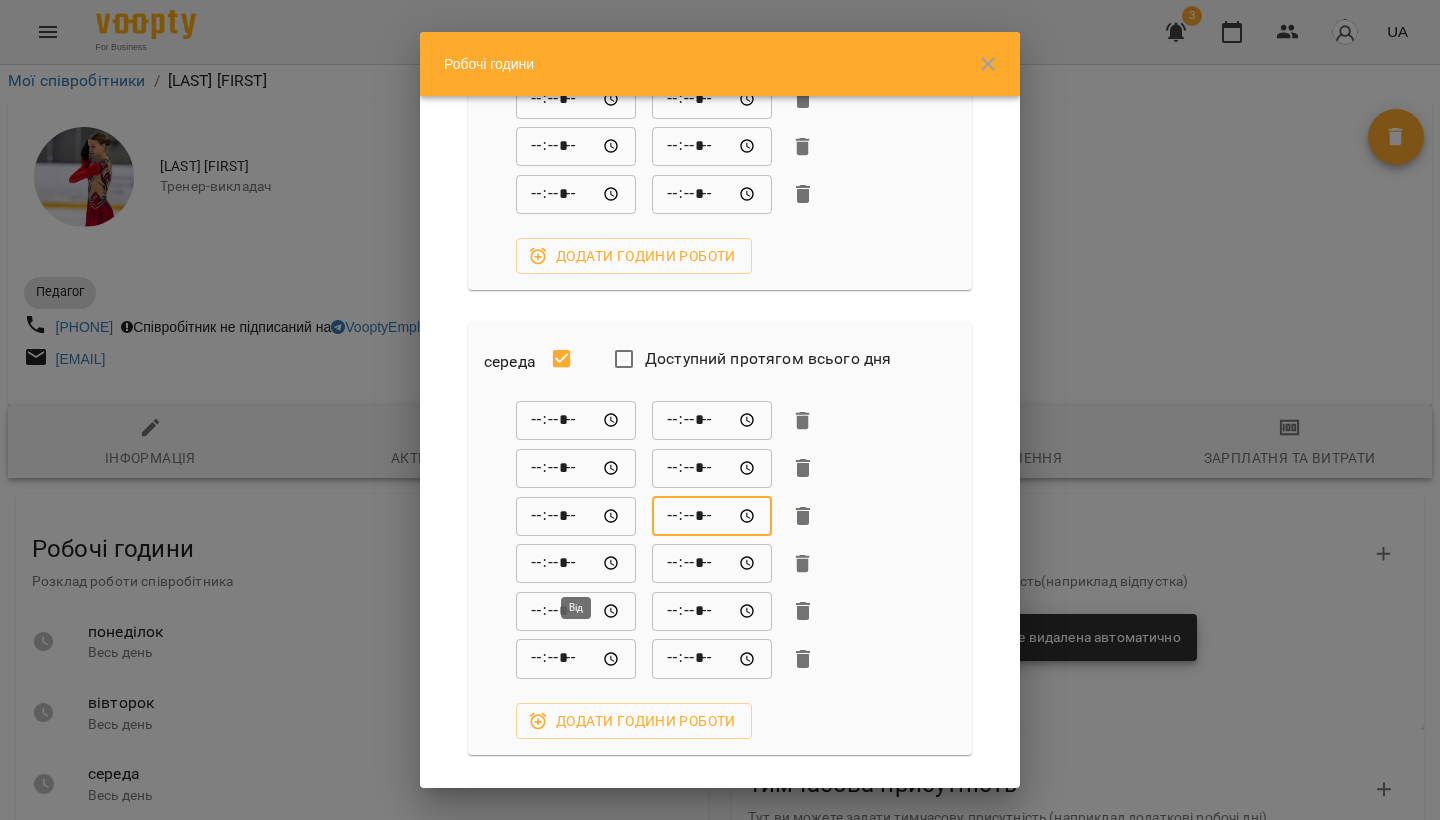 click on "*****" at bounding box center [576, 564] 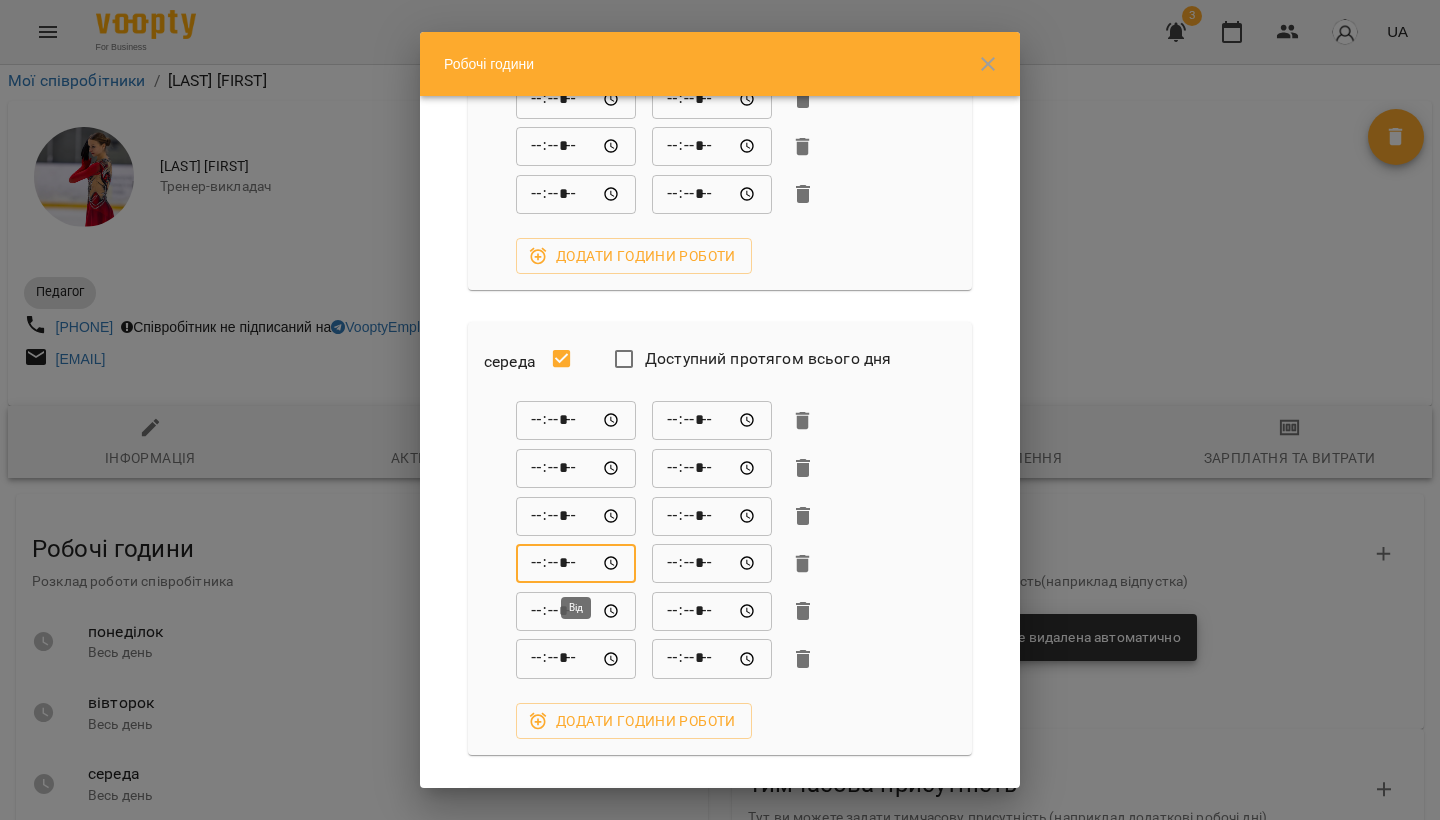 scroll, scrollTop: 737, scrollLeft: 0, axis: vertical 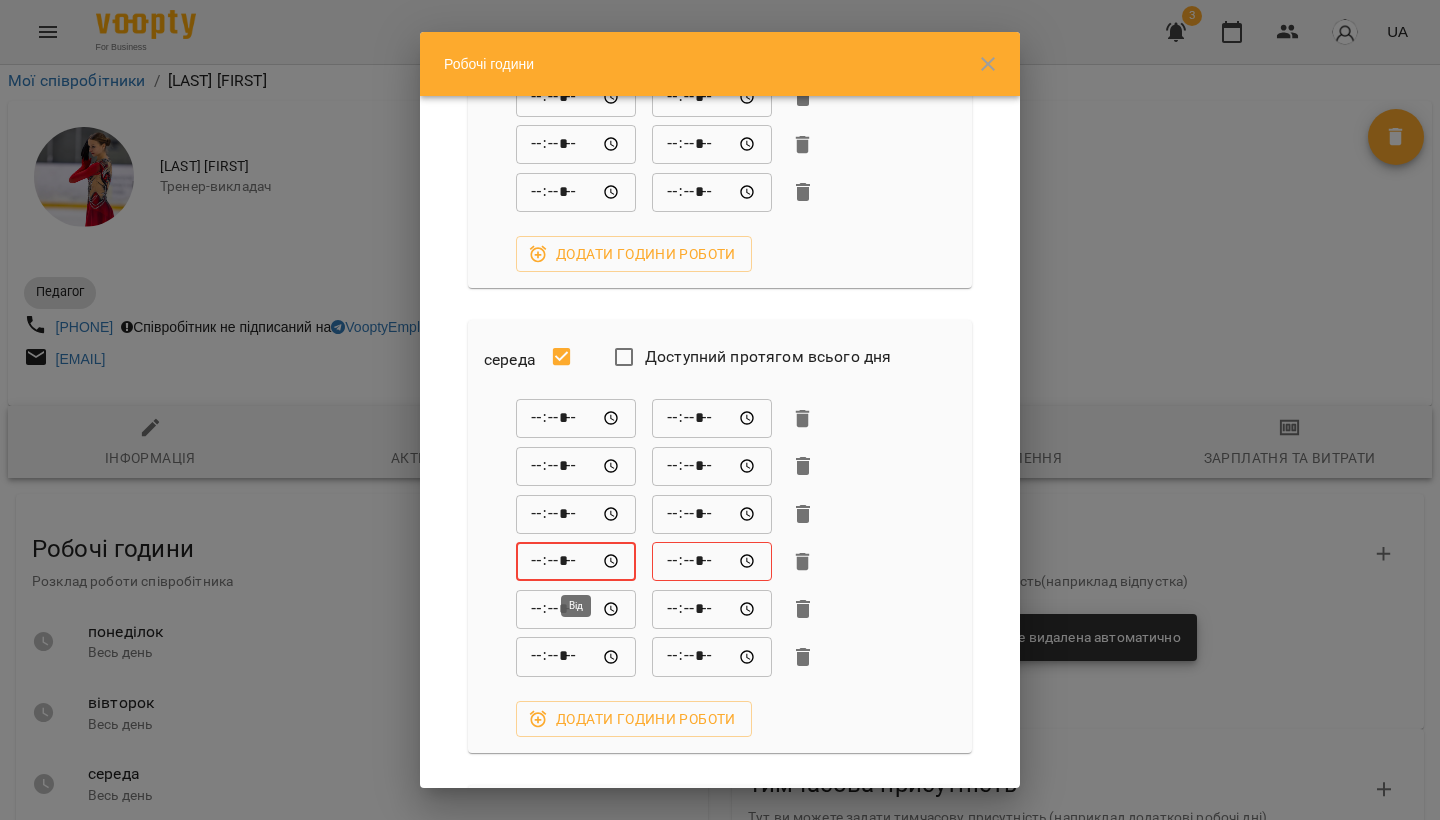 click on "*****" at bounding box center (576, 562) 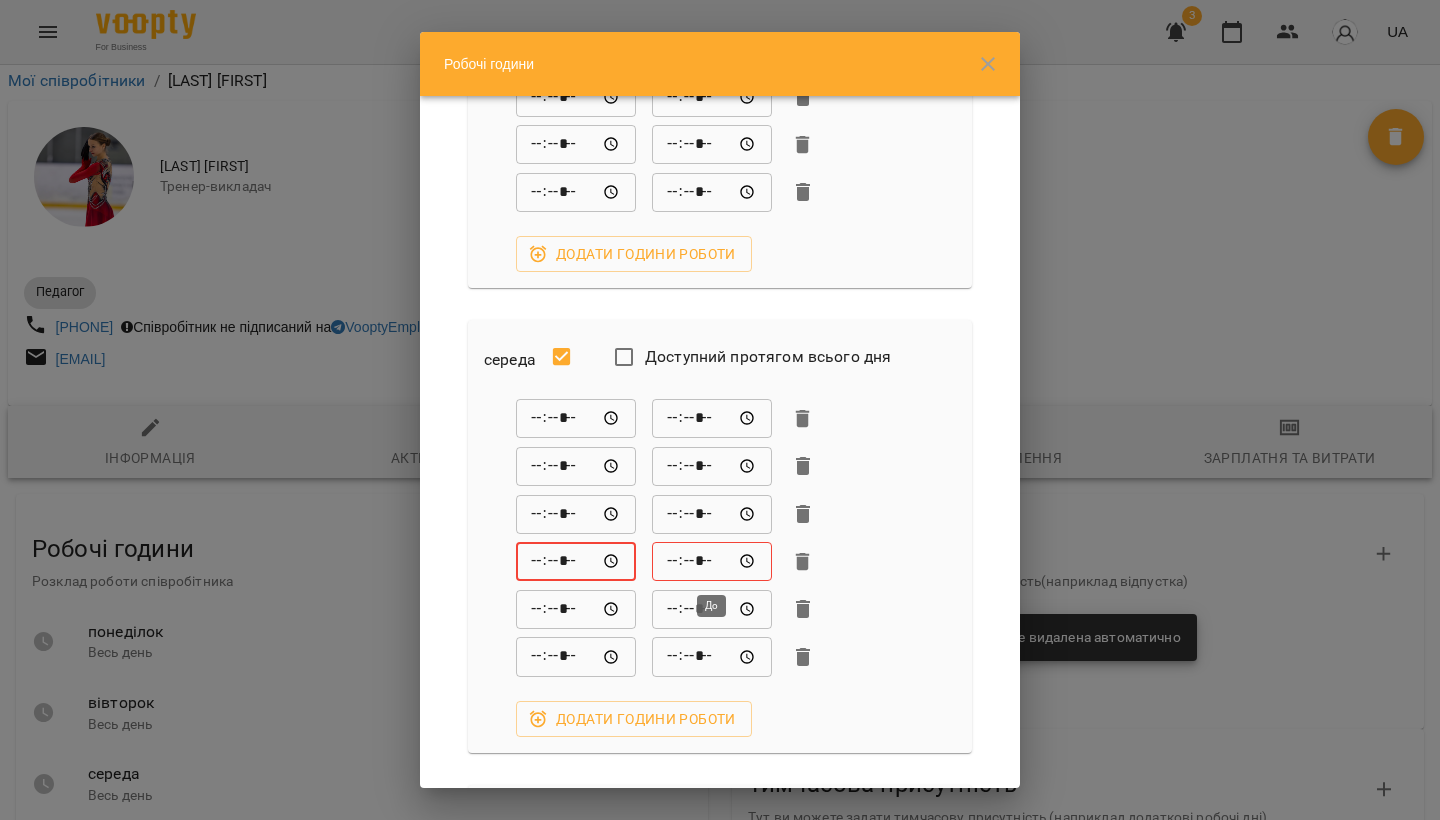 type on "*****" 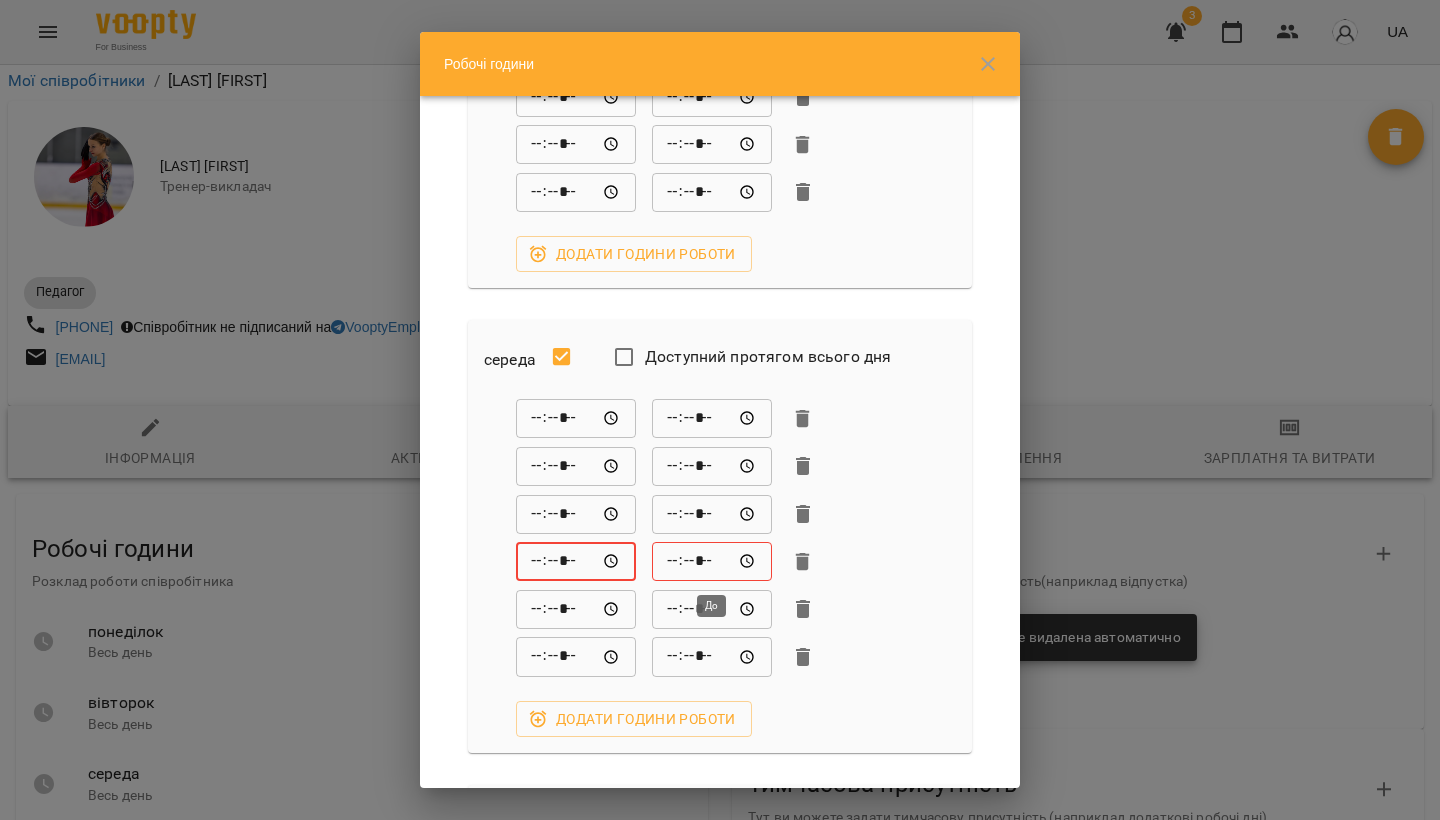 click on "*****" at bounding box center (712, 562) 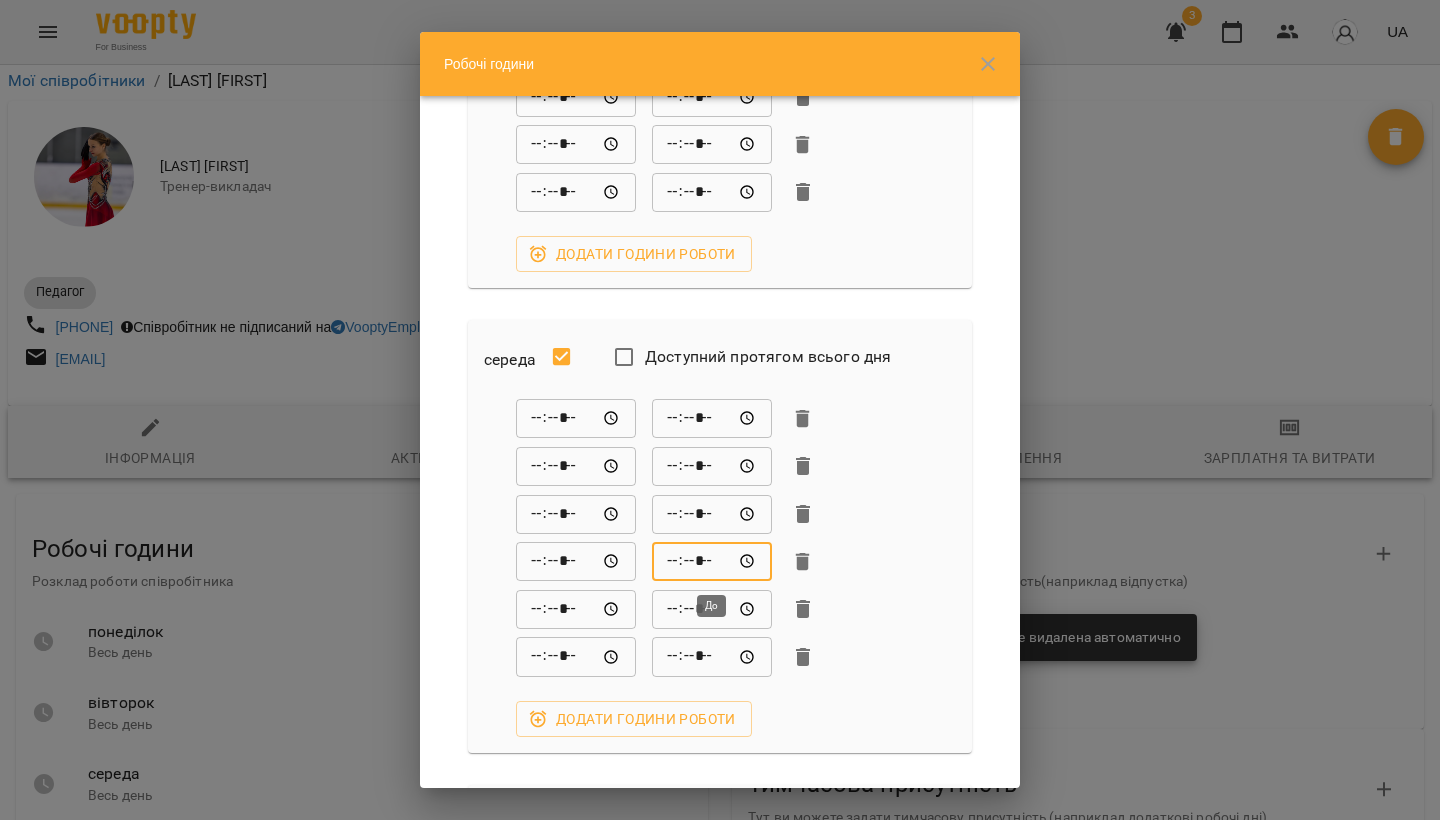 click on "*****" at bounding box center [712, 562] 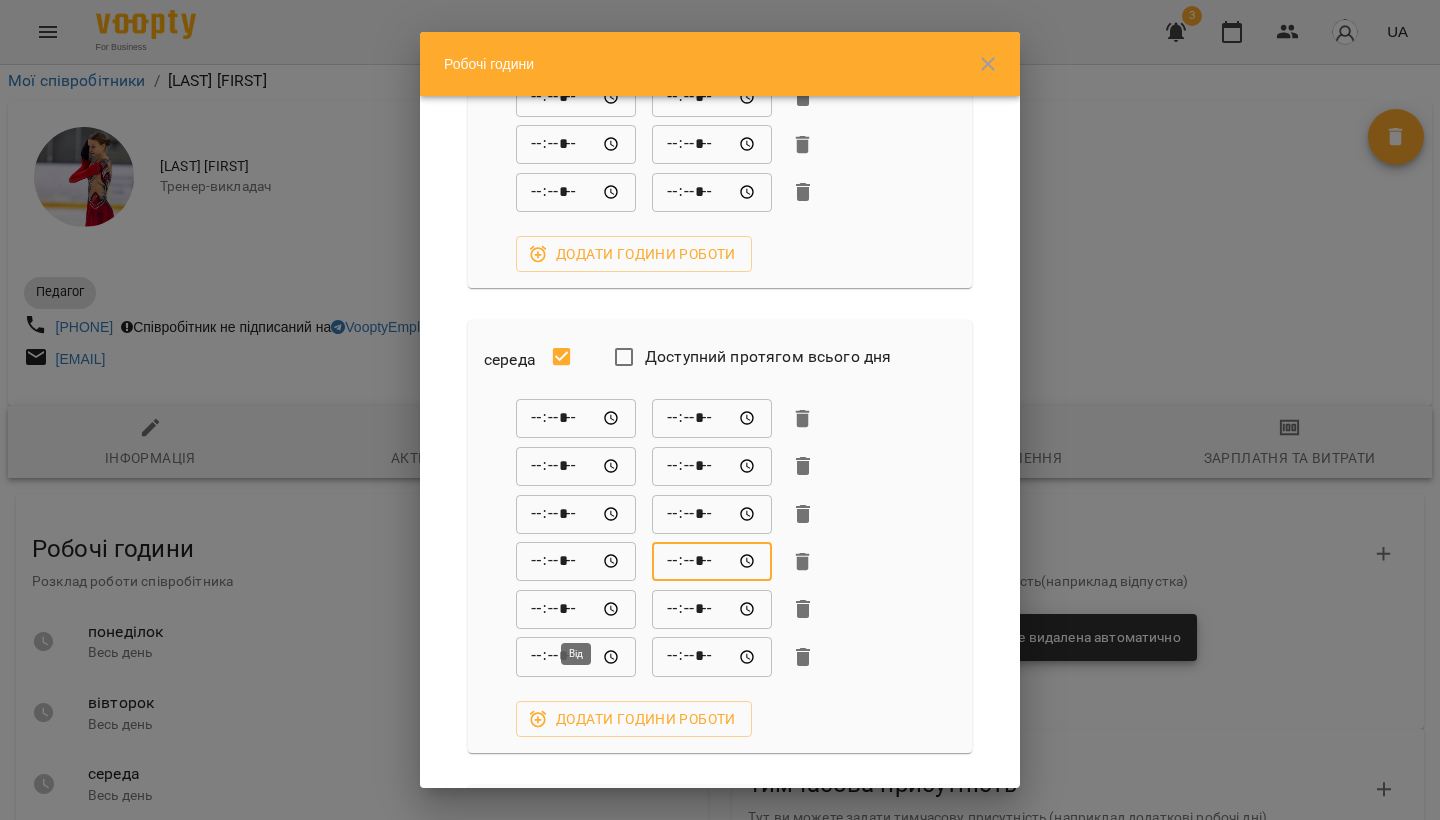 type on "*****" 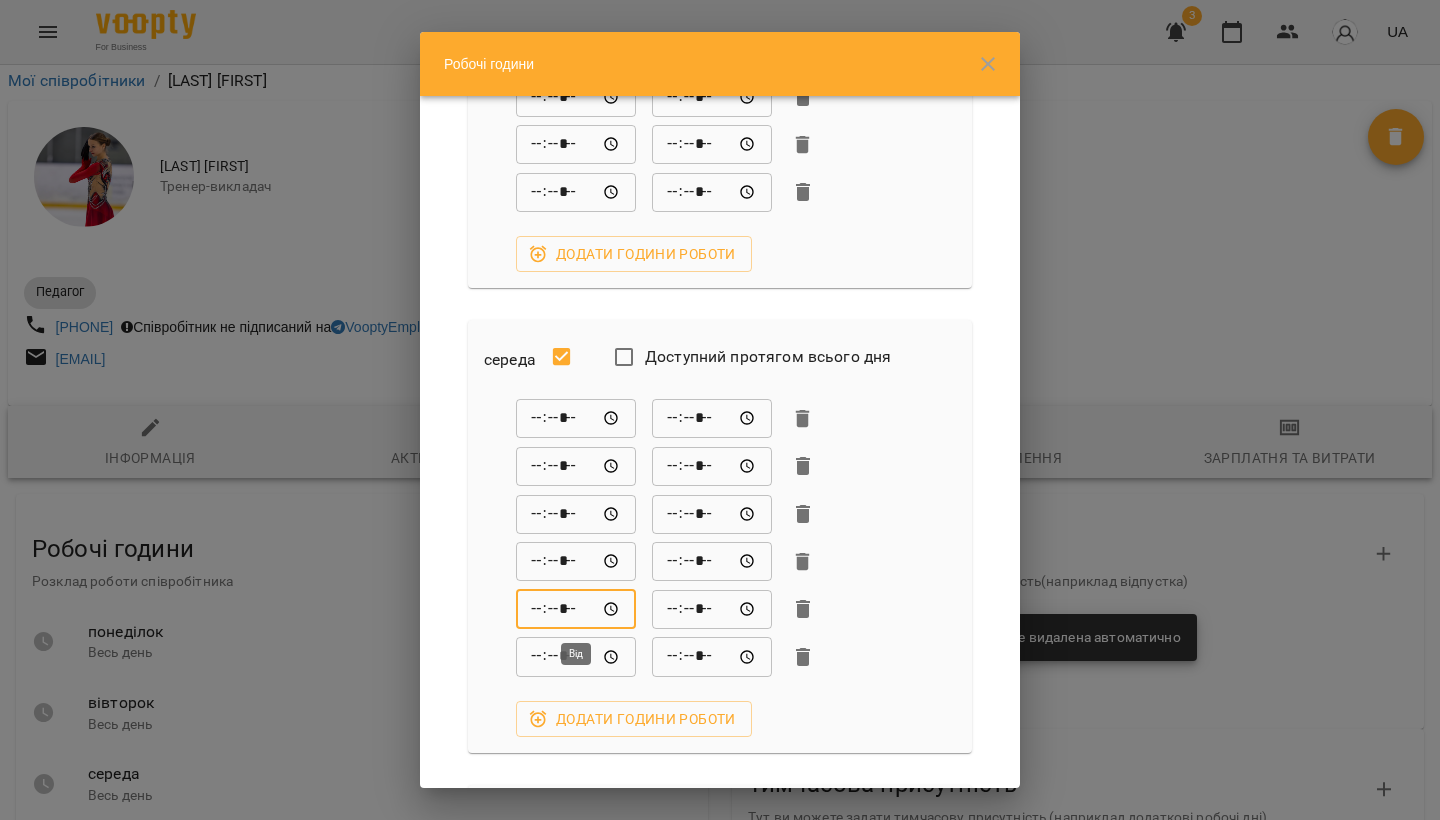 click on "*****" at bounding box center (576, 609) 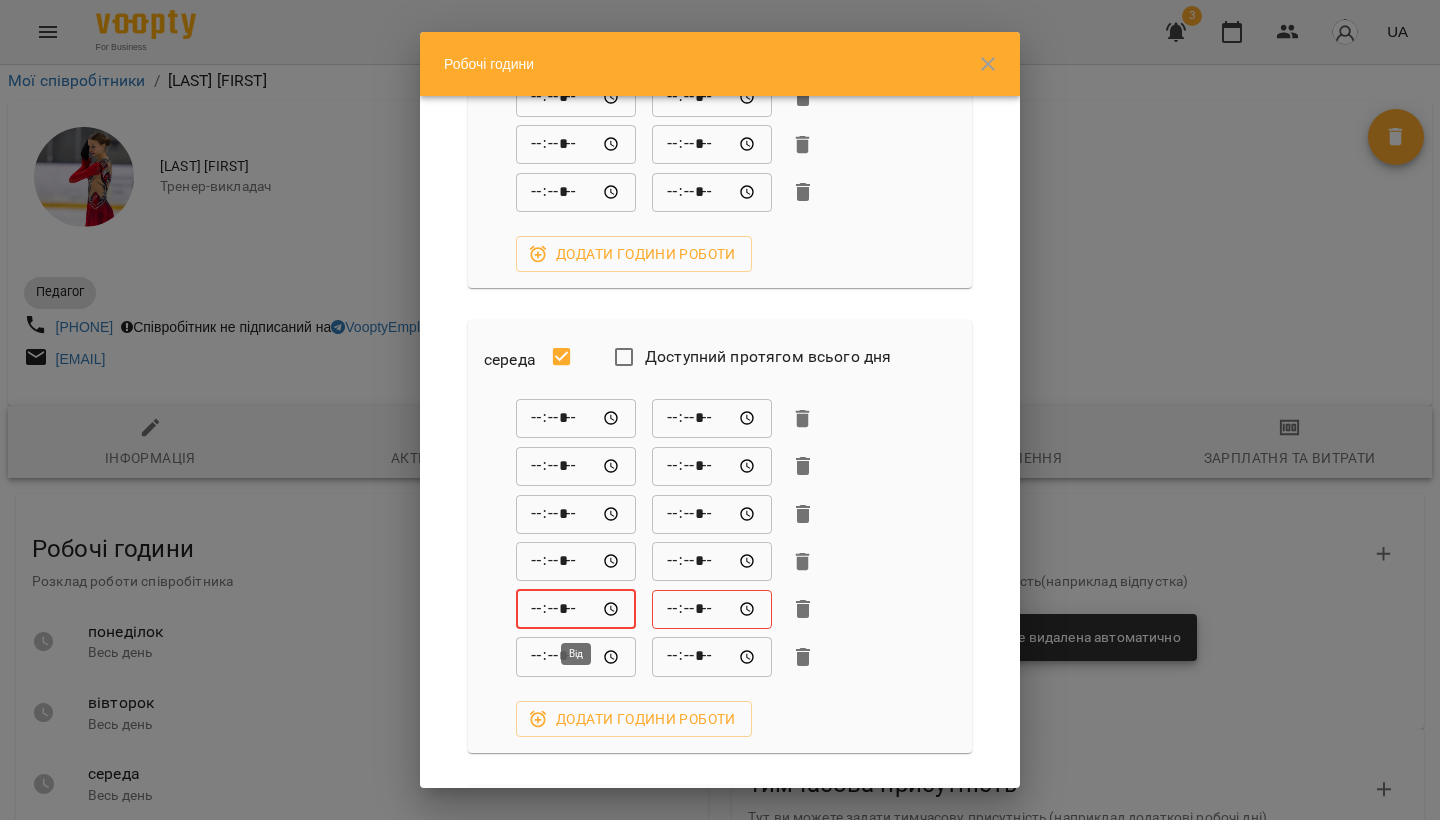 click on "*****" at bounding box center [576, 609] 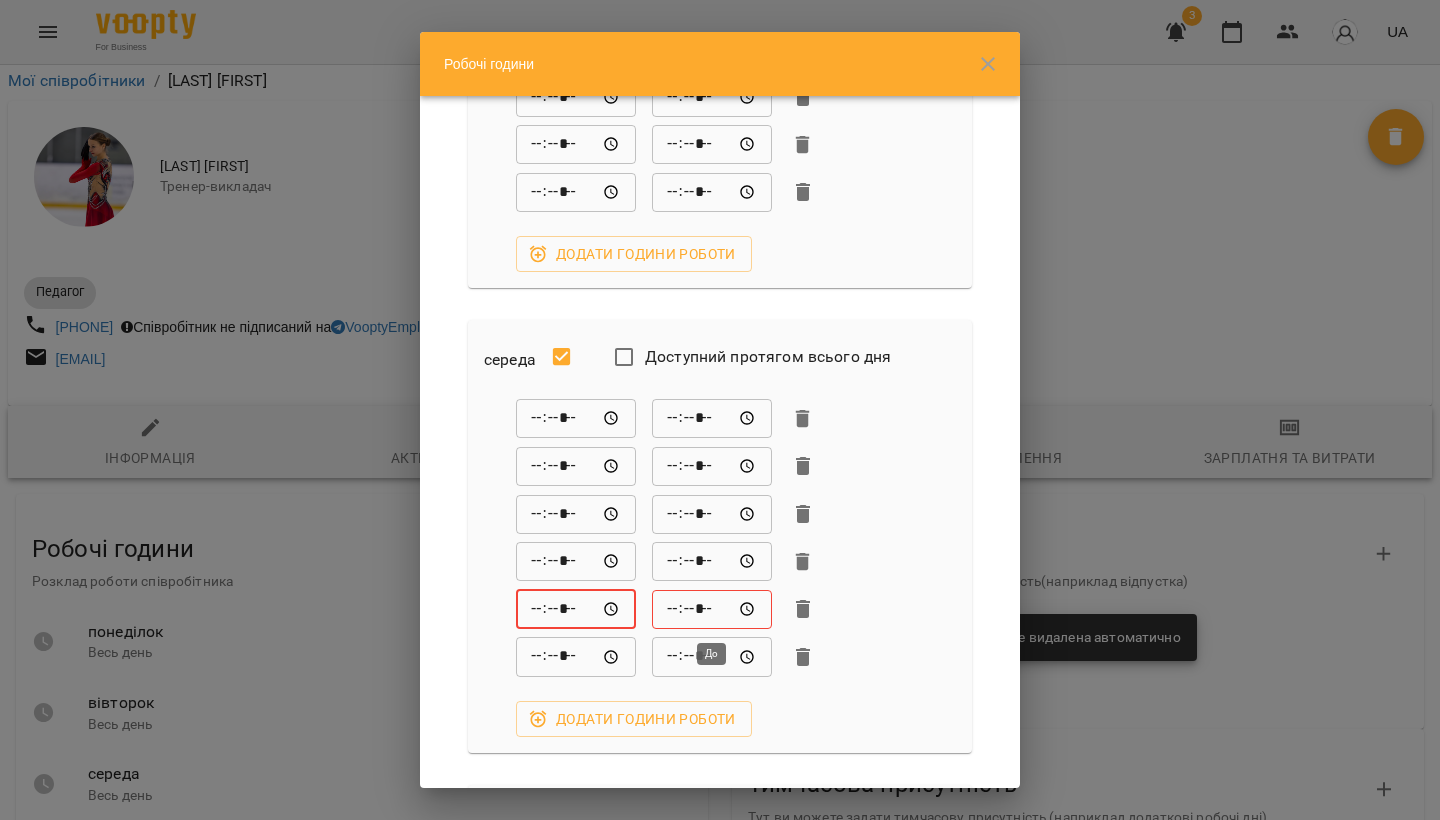 type on "*****" 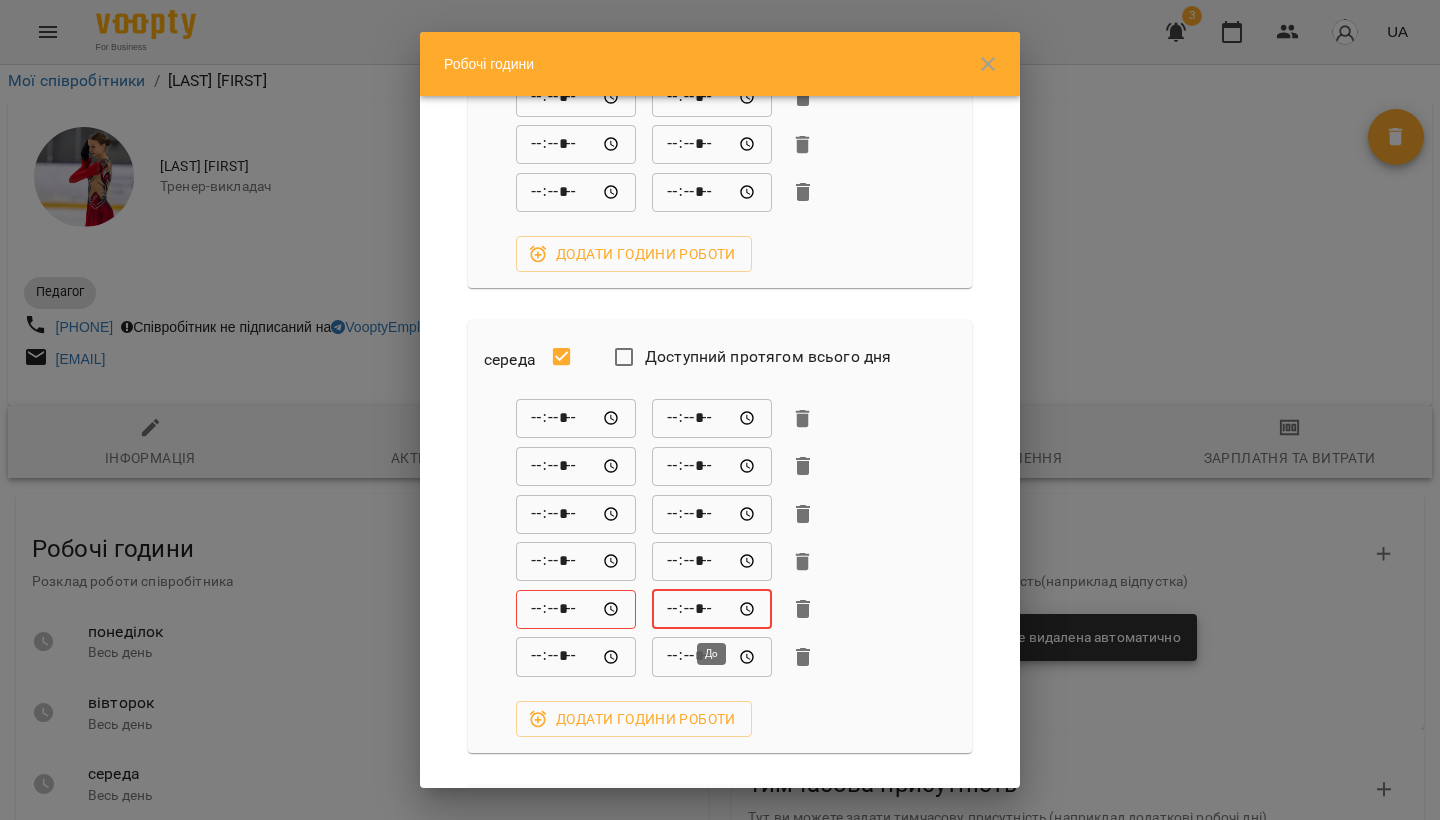 click on "*****" at bounding box center [712, 609] 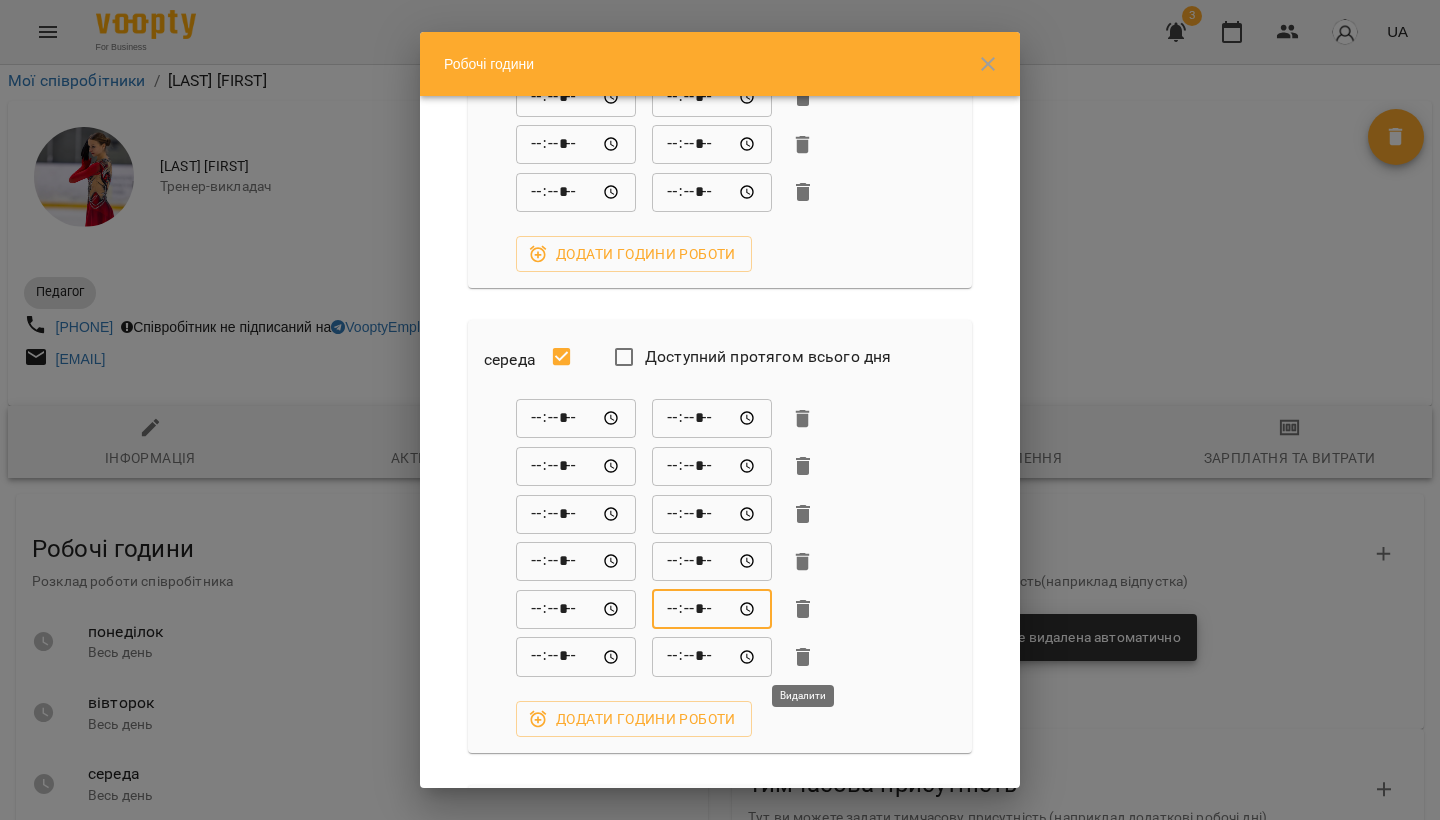 type on "*****" 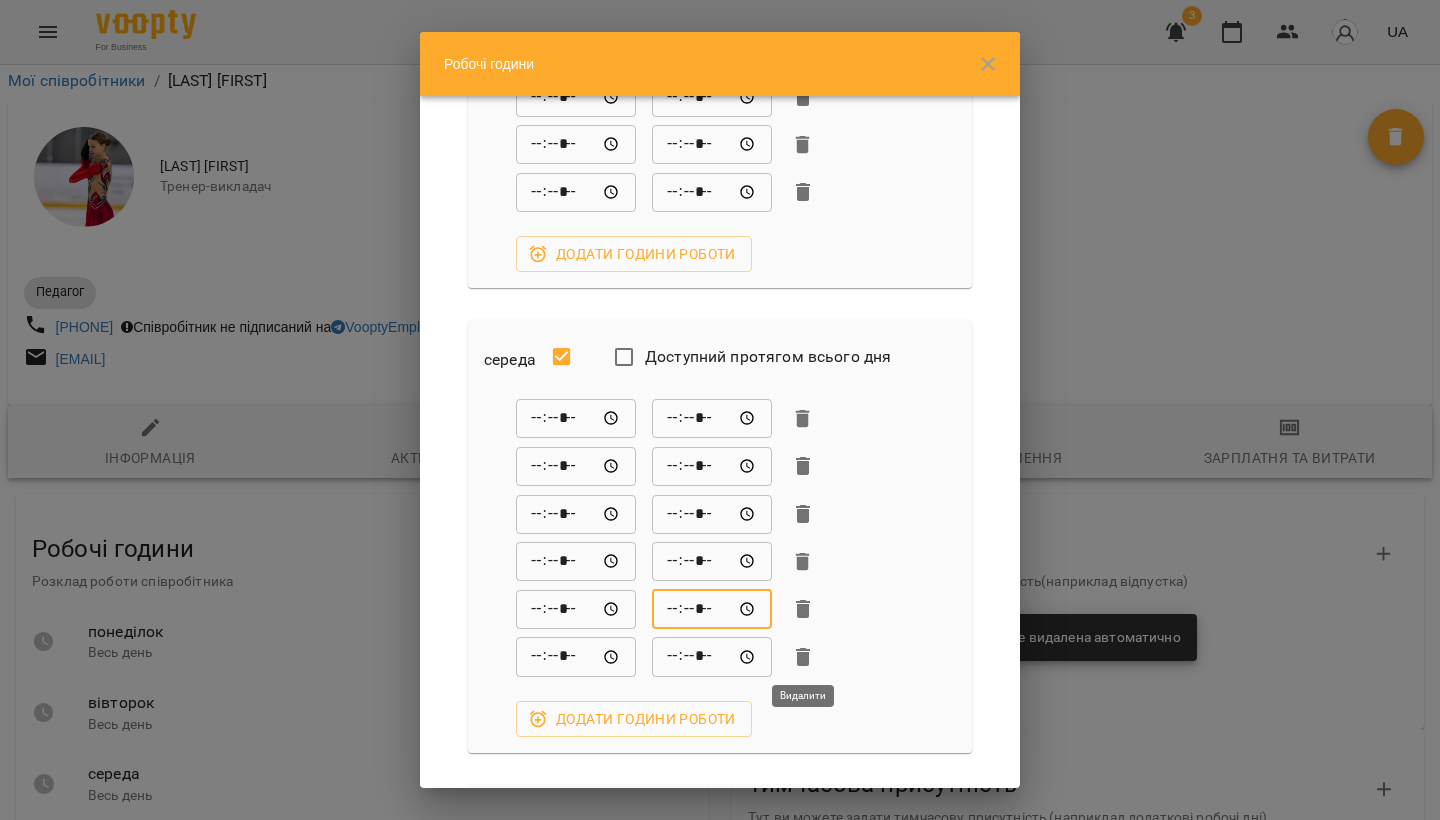 click 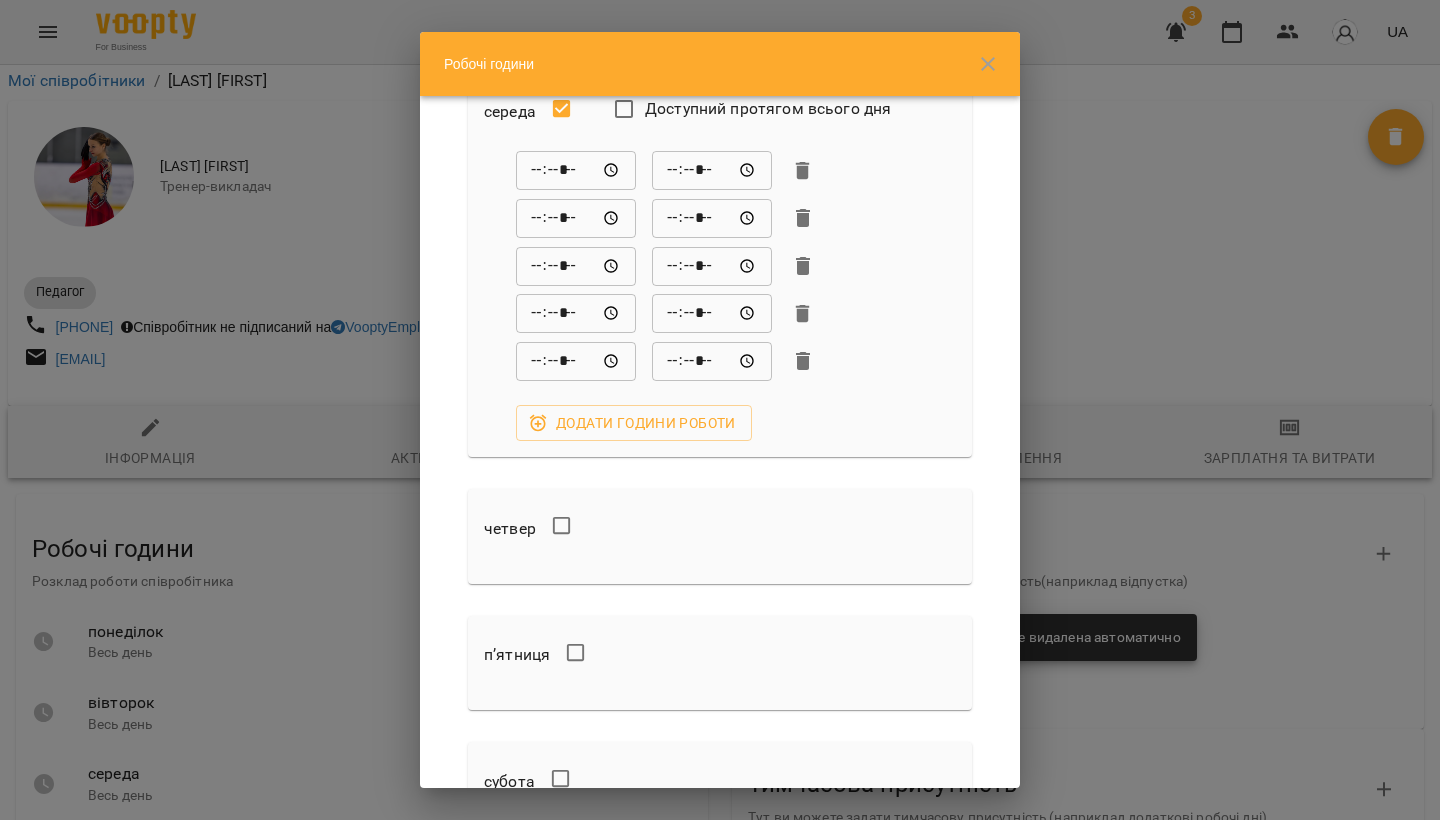 scroll, scrollTop: 988, scrollLeft: 0, axis: vertical 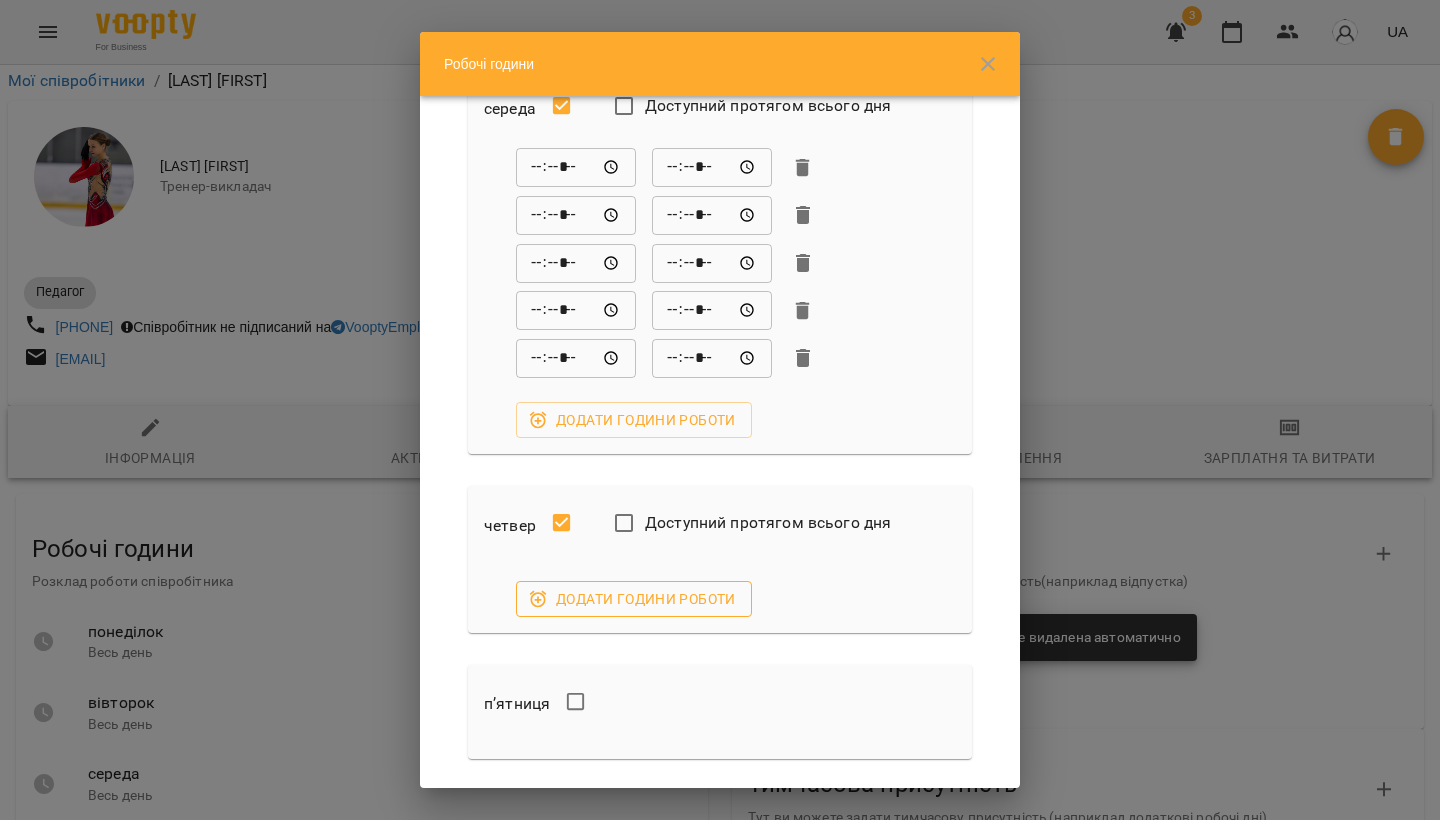 click on "Додати години роботи" at bounding box center (634, 599) 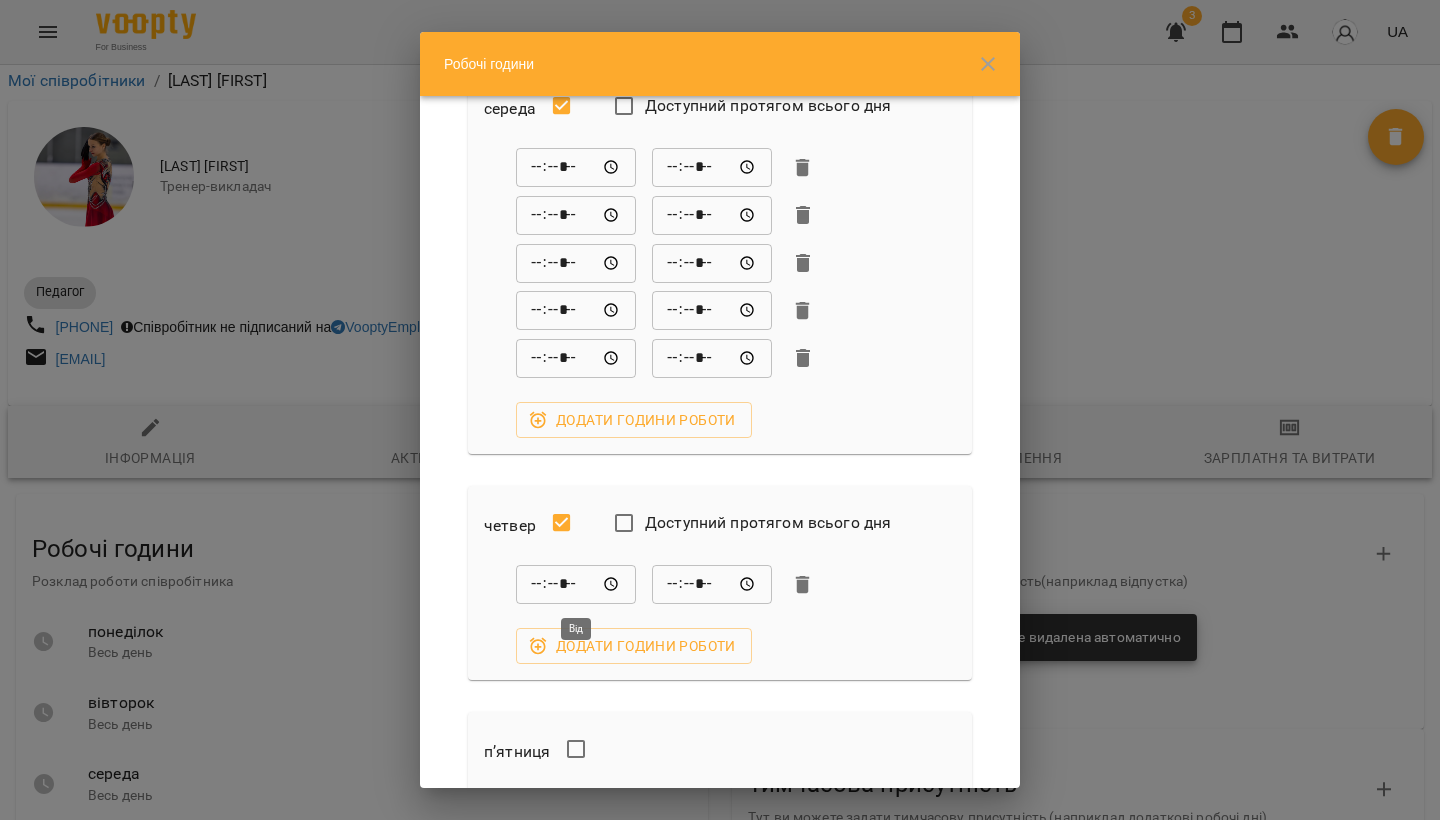 click on "*****" at bounding box center (576, 585) 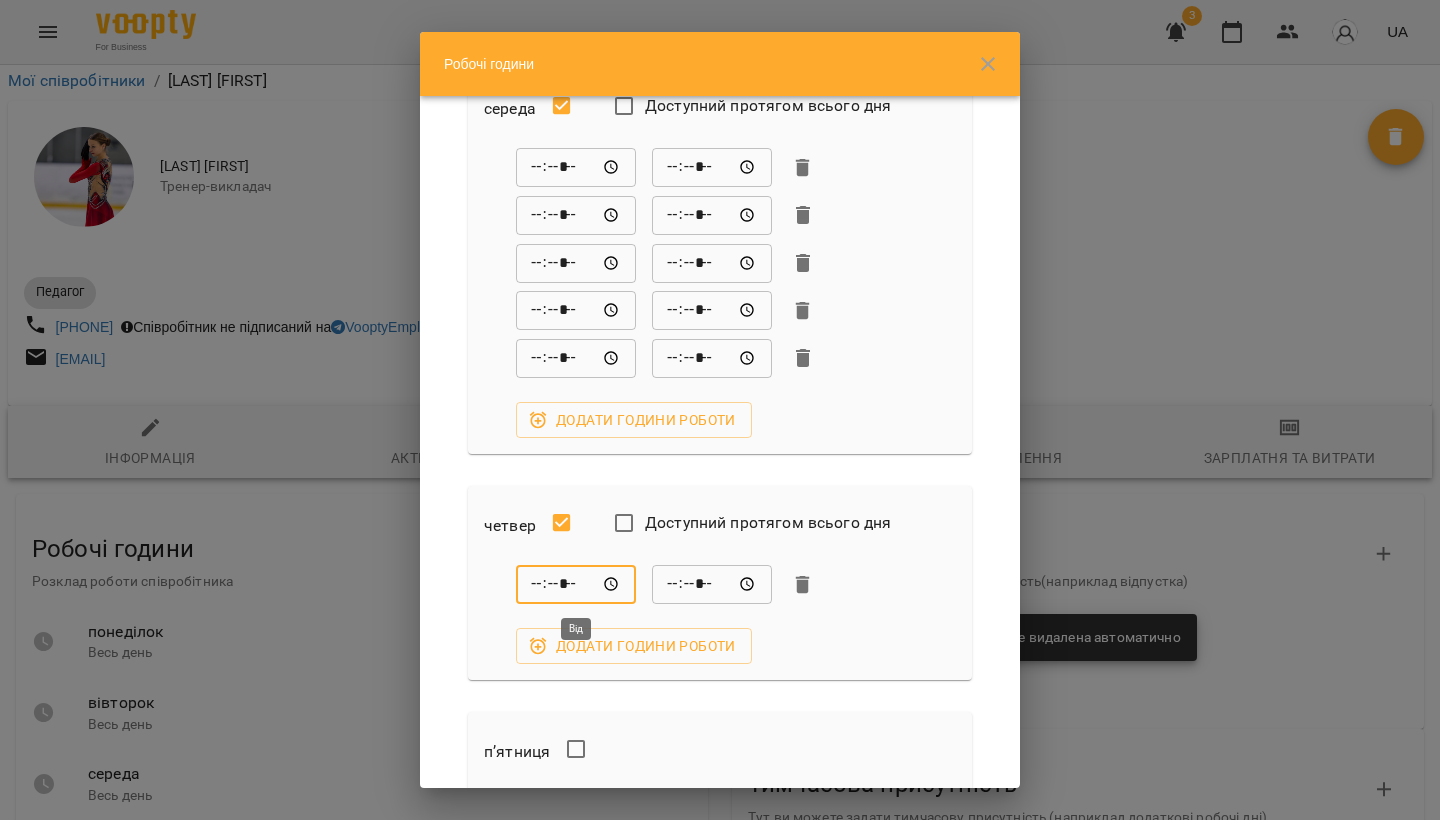 scroll, scrollTop: 990, scrollLeft: 0, axis: vertical 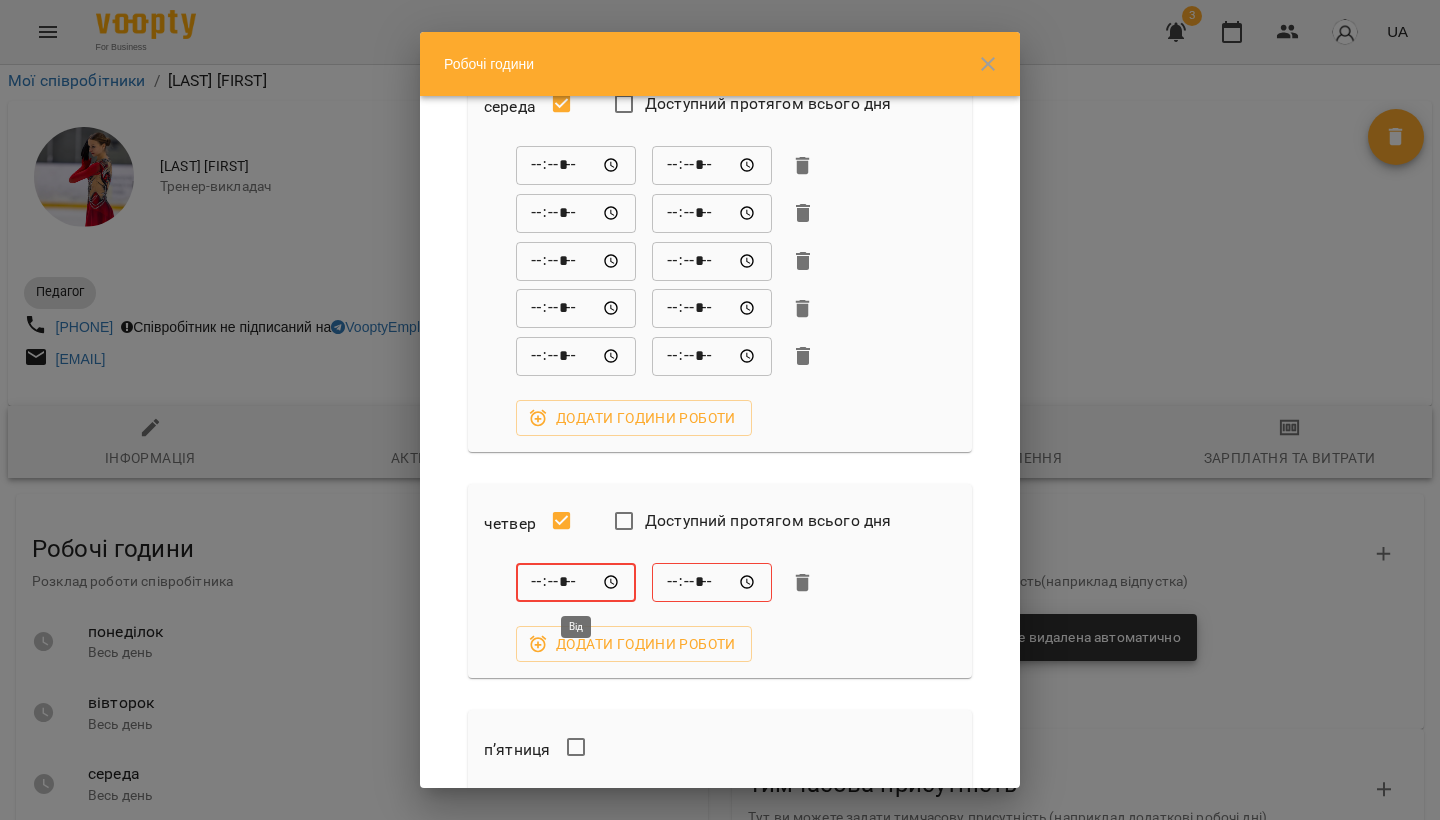 click on "*****" at bounding box center (576, 583) 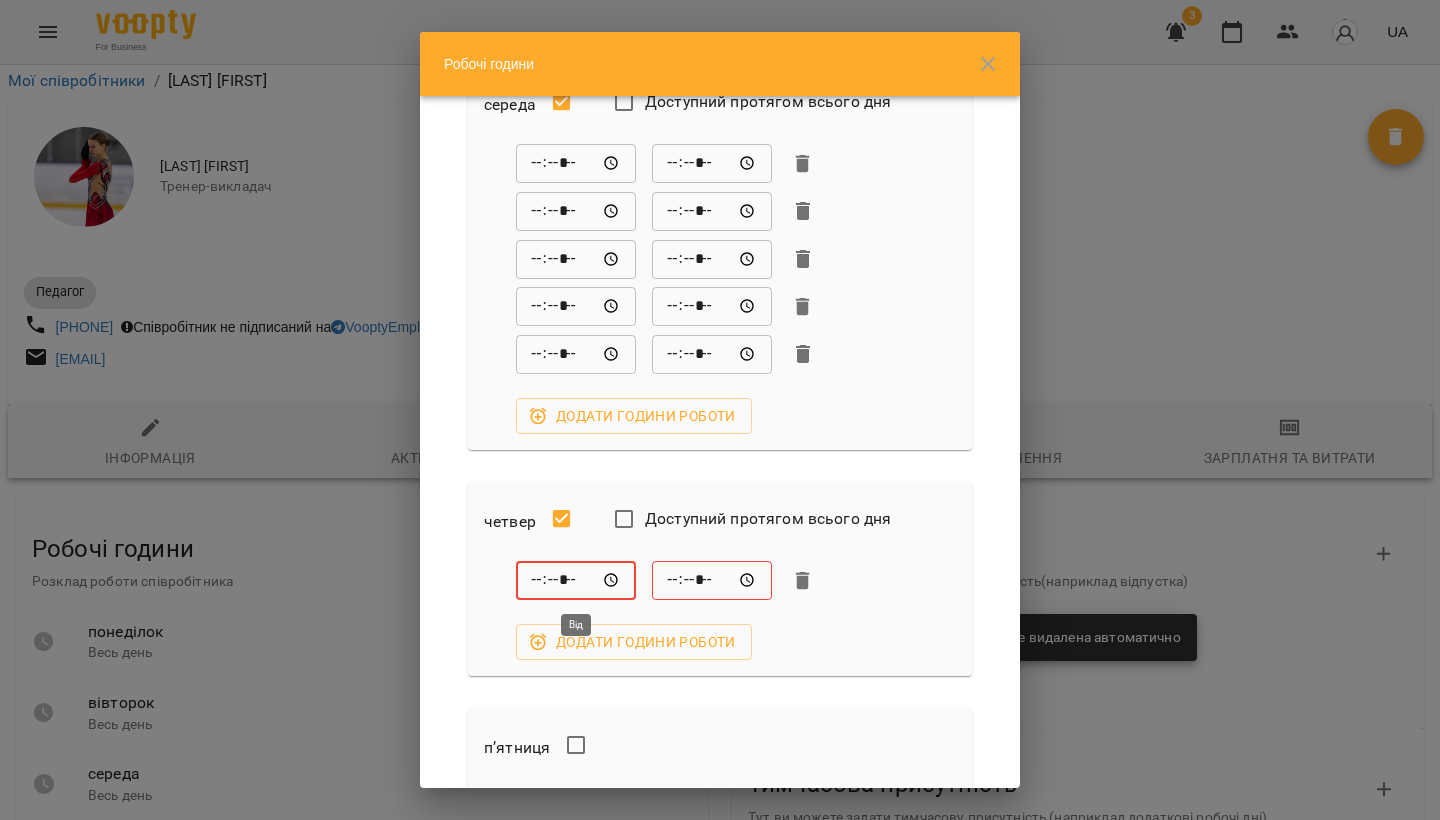 scroll, scrollTop: 995, scrollLeft: 0, axis: vertical 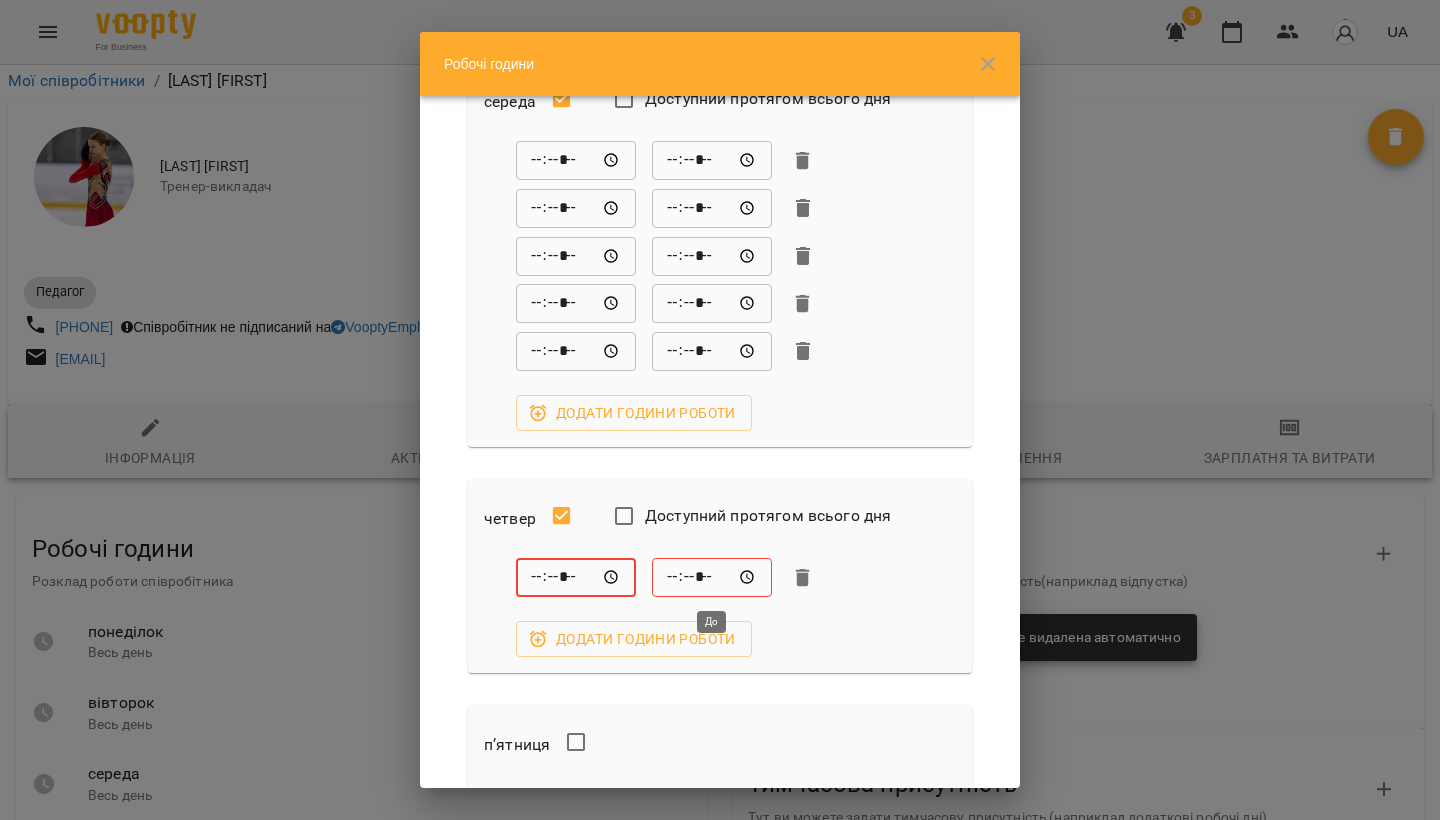 type on "*****" 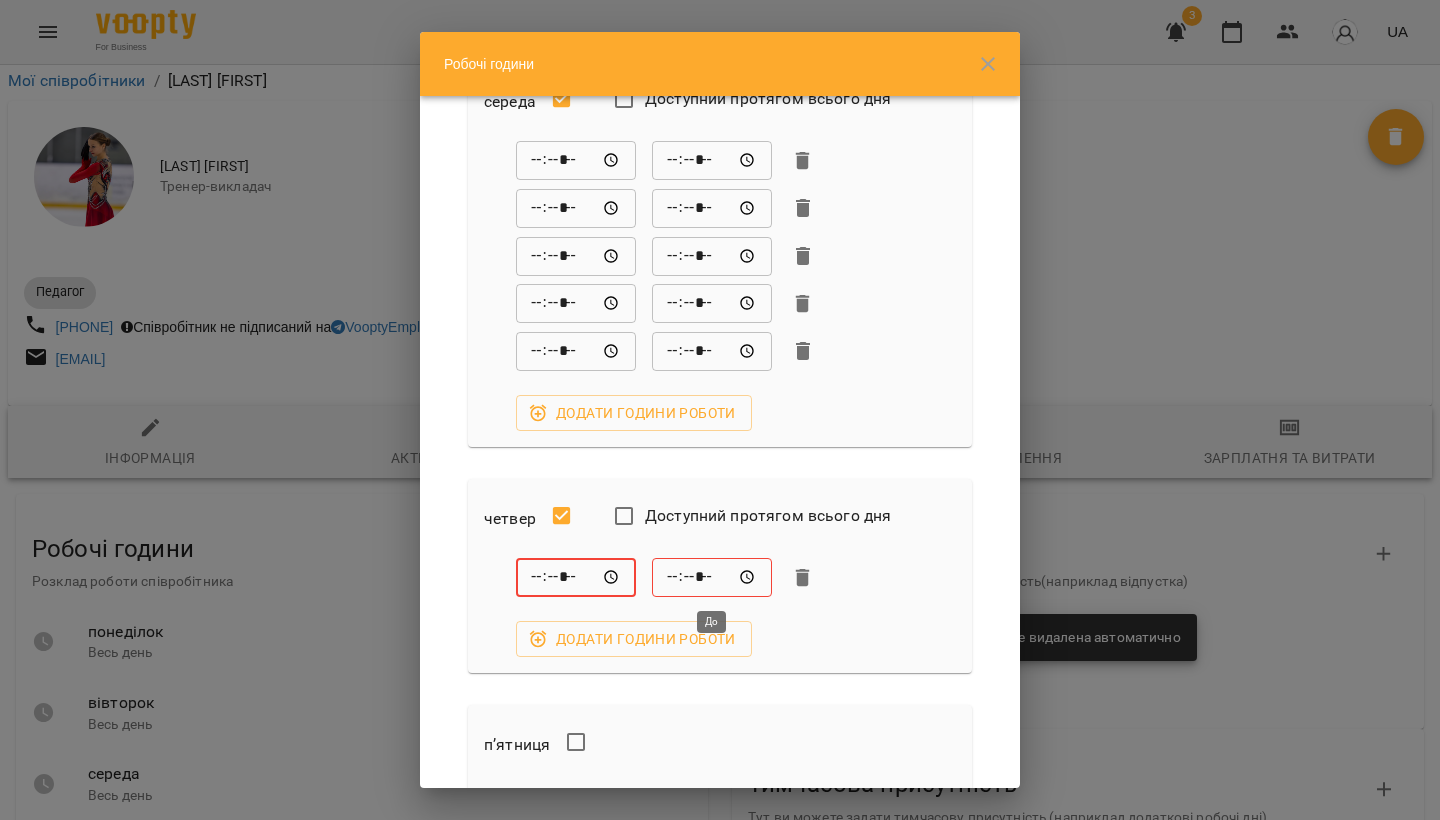 click on "*****" at bounding box center (712, 578) 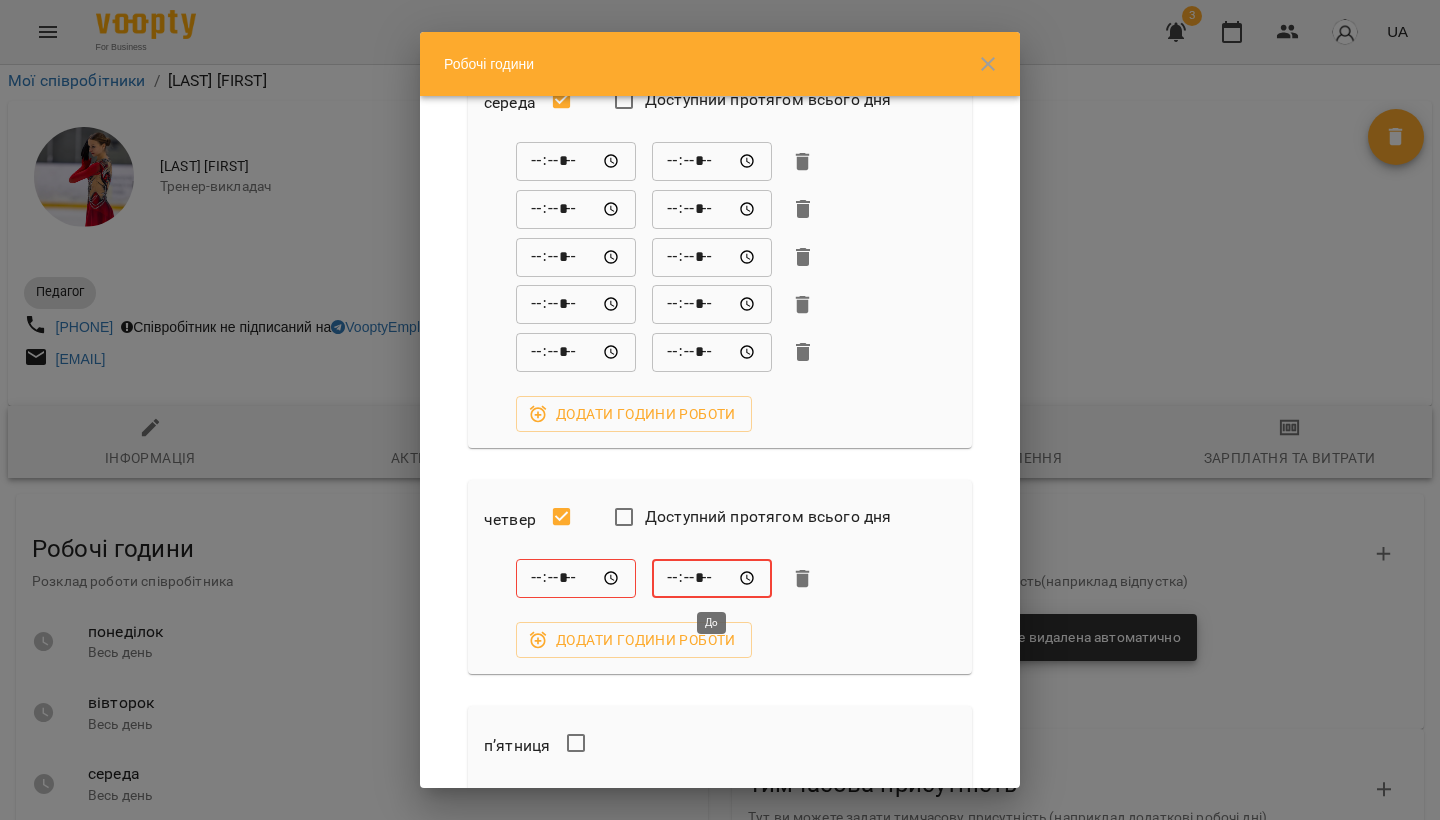 scroll, scrollTop: 993, scrollLeft: 0, axis: vertical 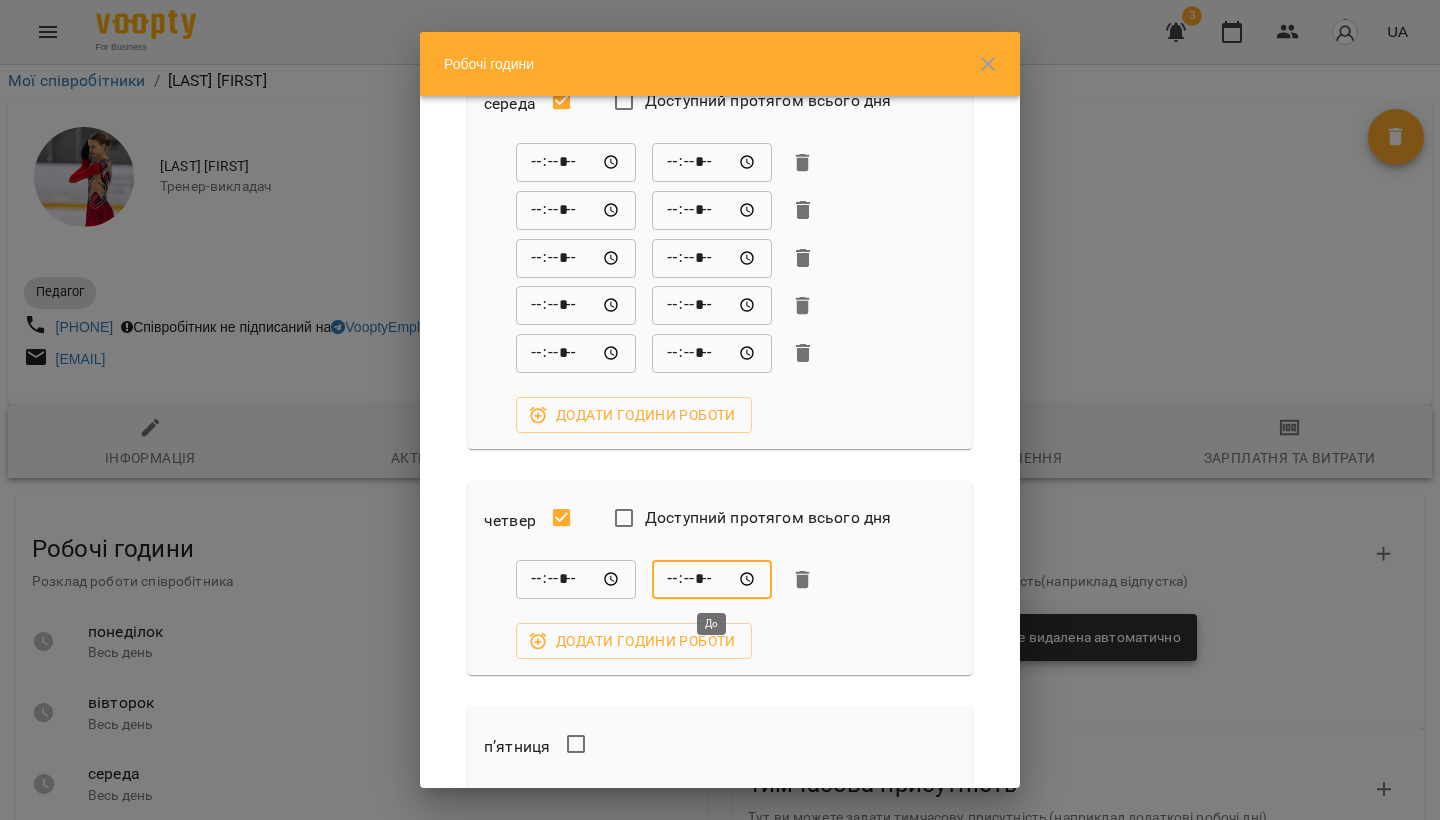 click on "*****" at bounding box center (712, 580) 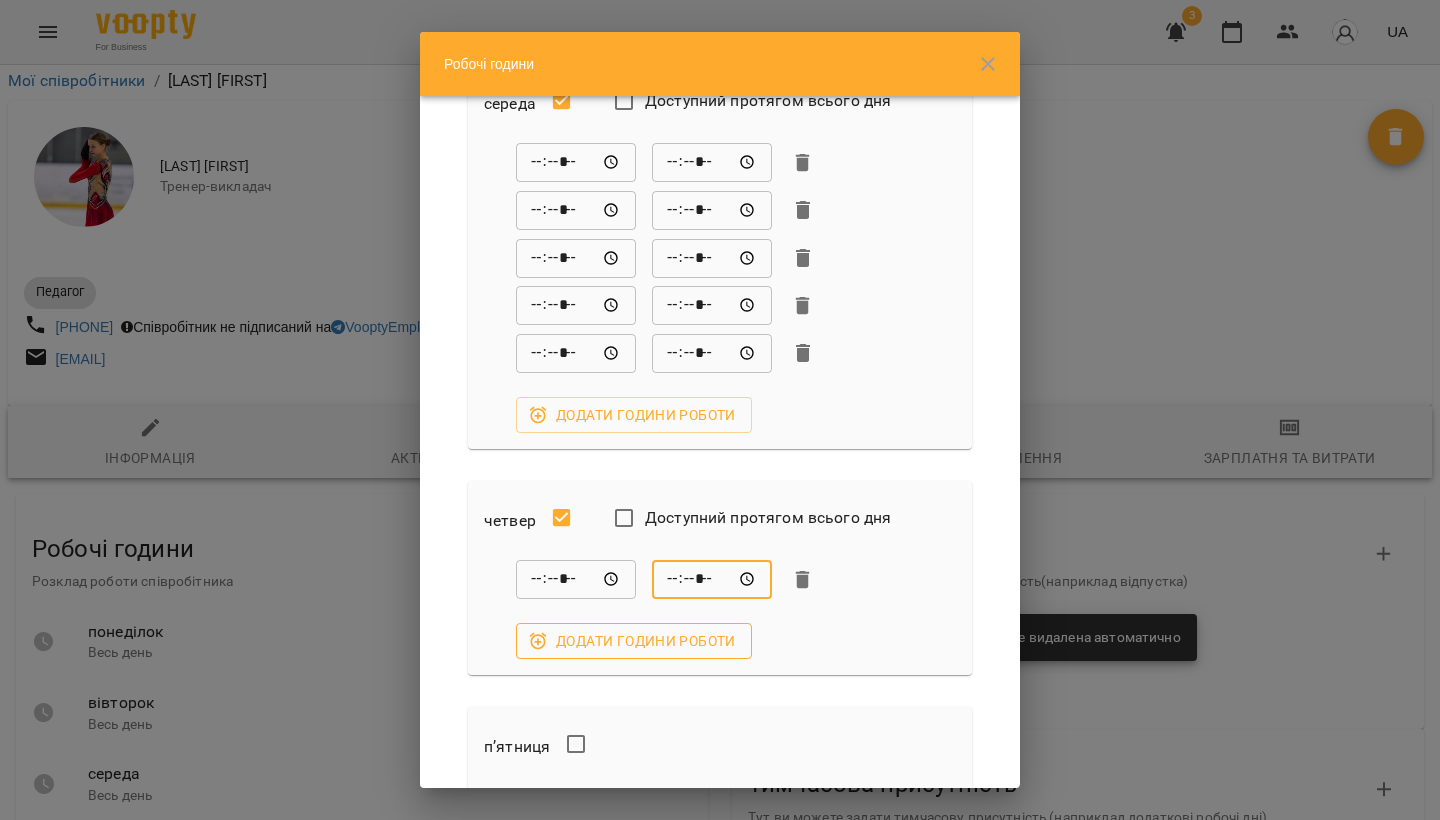 type on "*****" 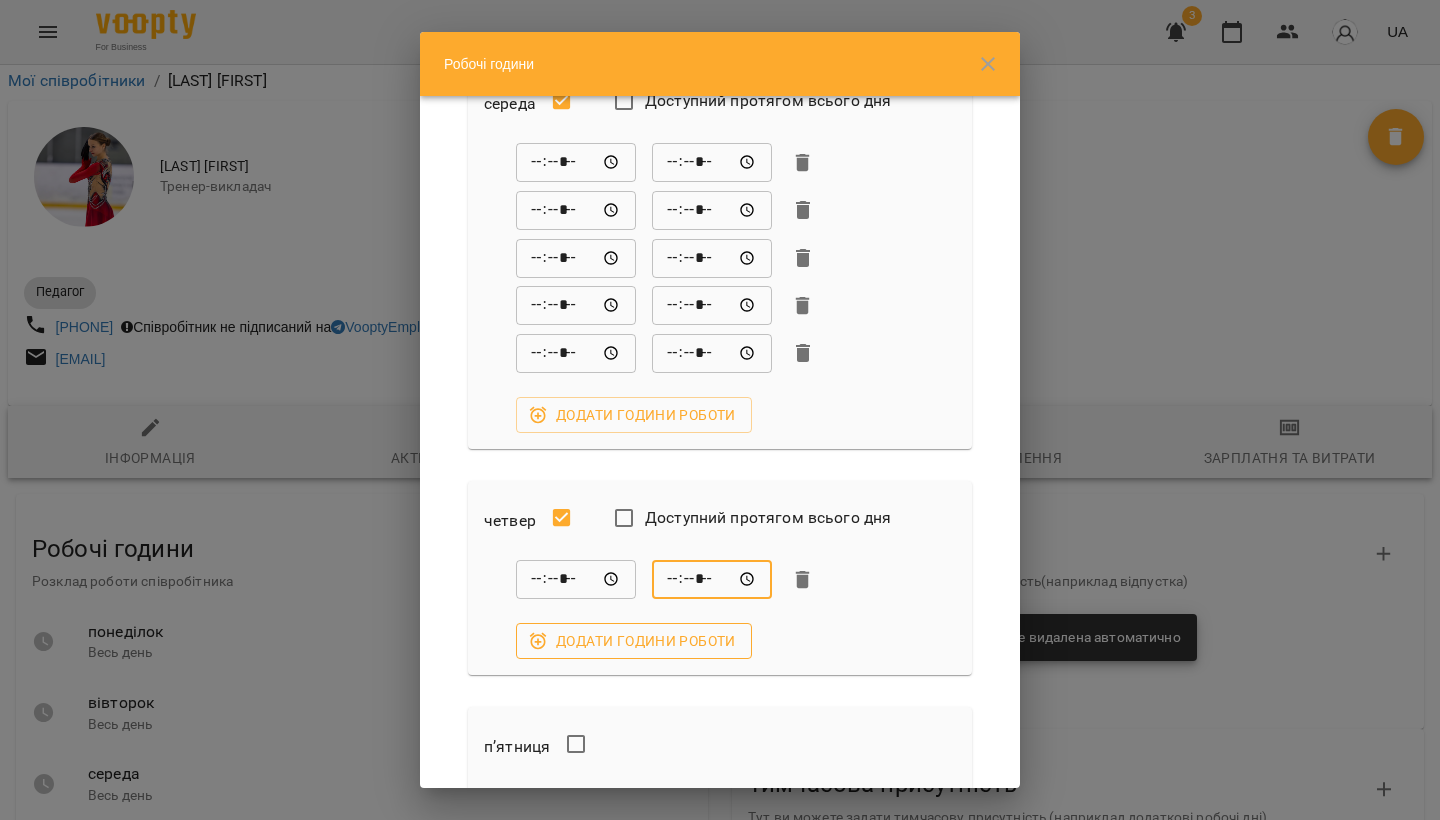 click on "Додати години роботи" at bounding box center [634, 641] 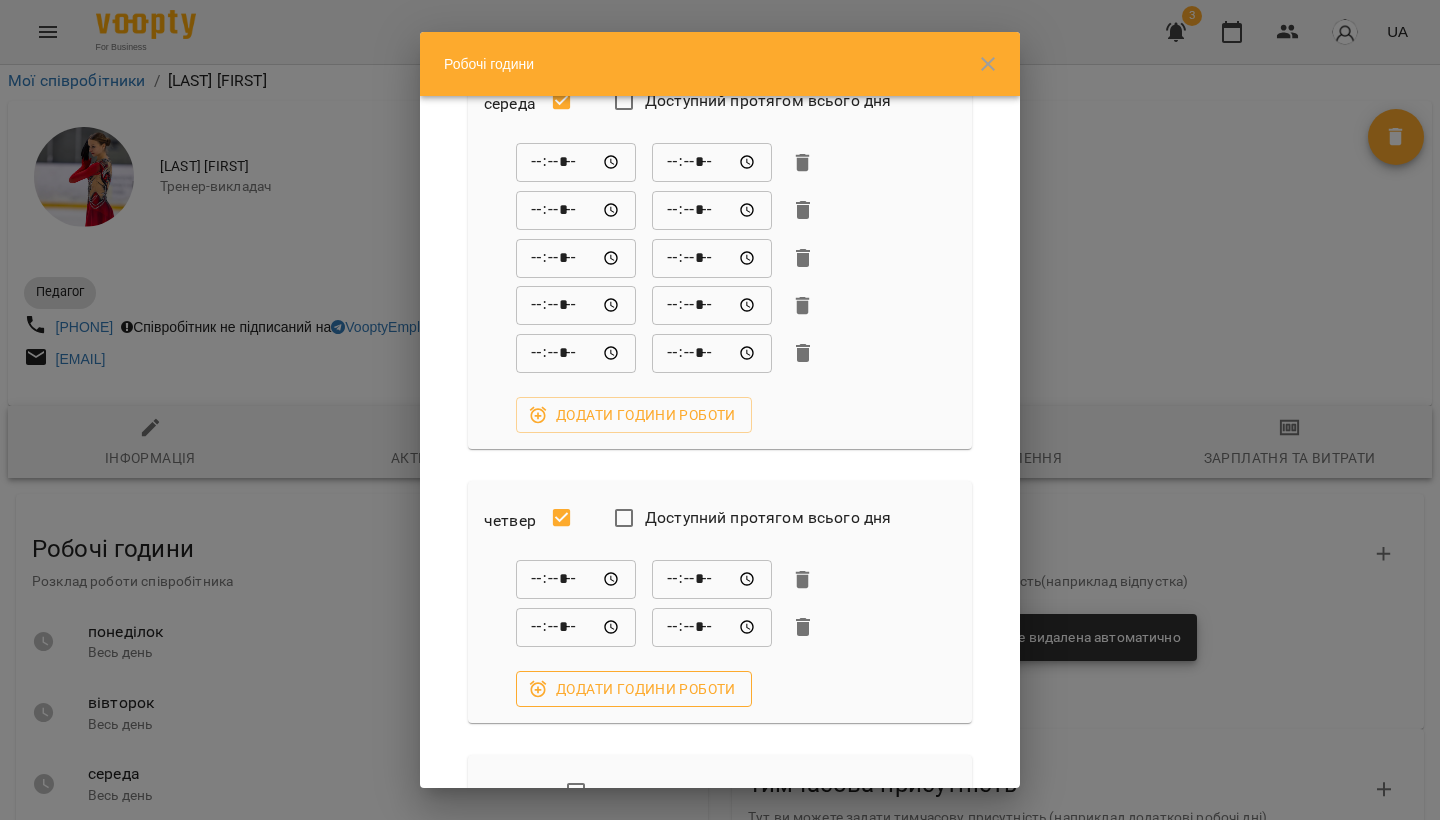 click on "Додати години роботи" at bounding box center [634, 689] 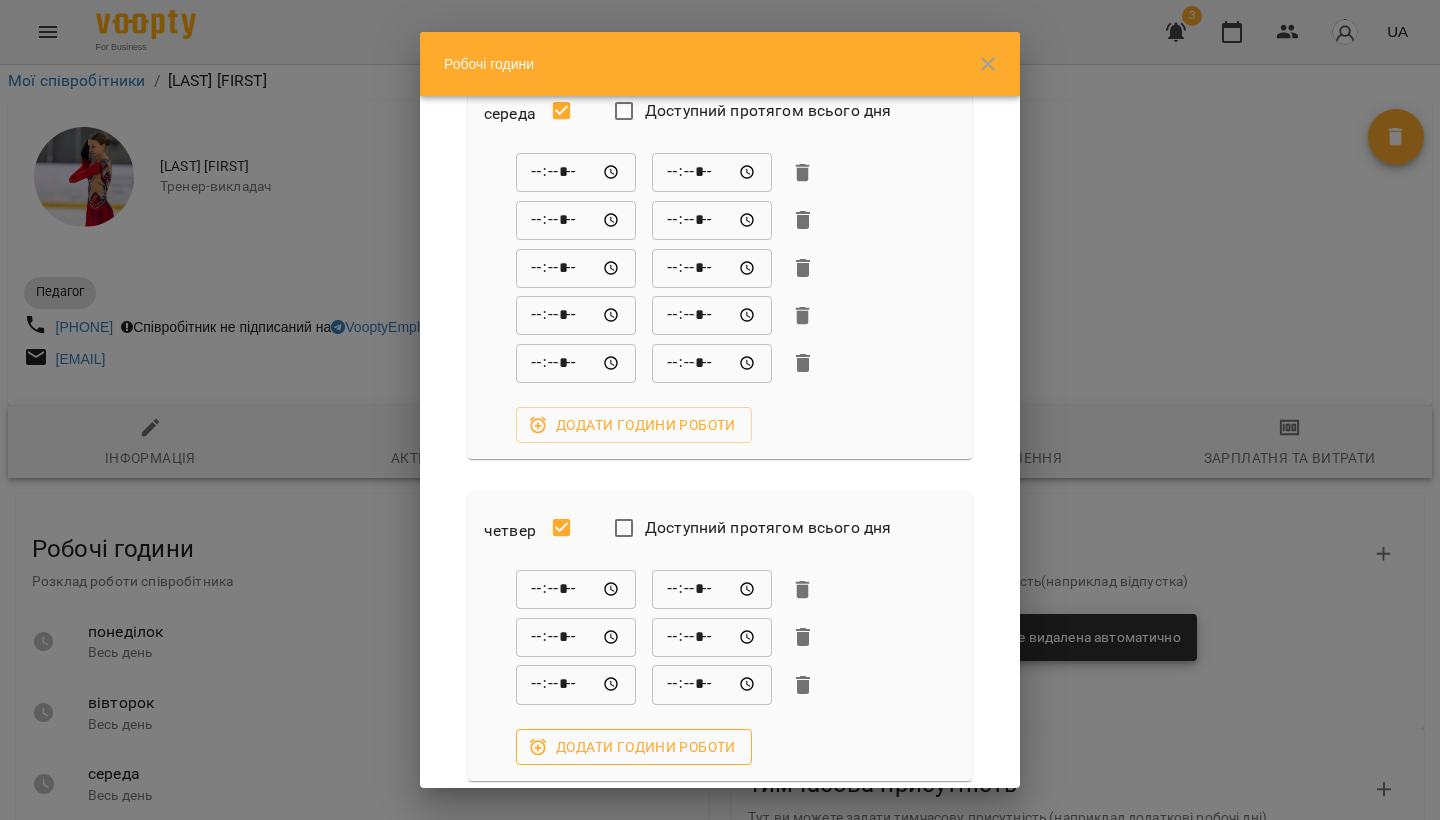 click on "Додати години роботи" at bounding box center (634, 747) 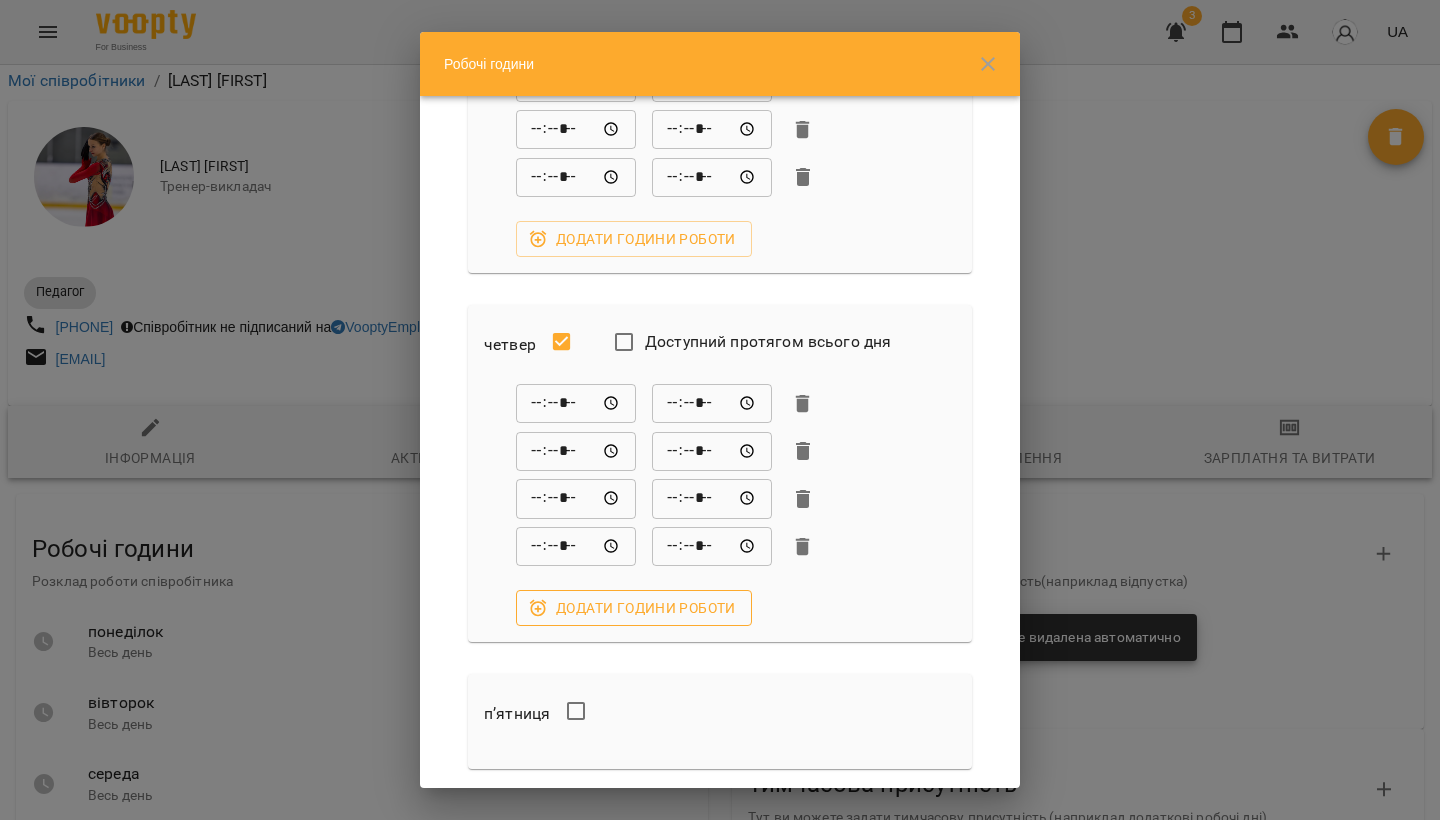 scroll, scrollTop: 1175, scrollLeft: 0, axis: vertical 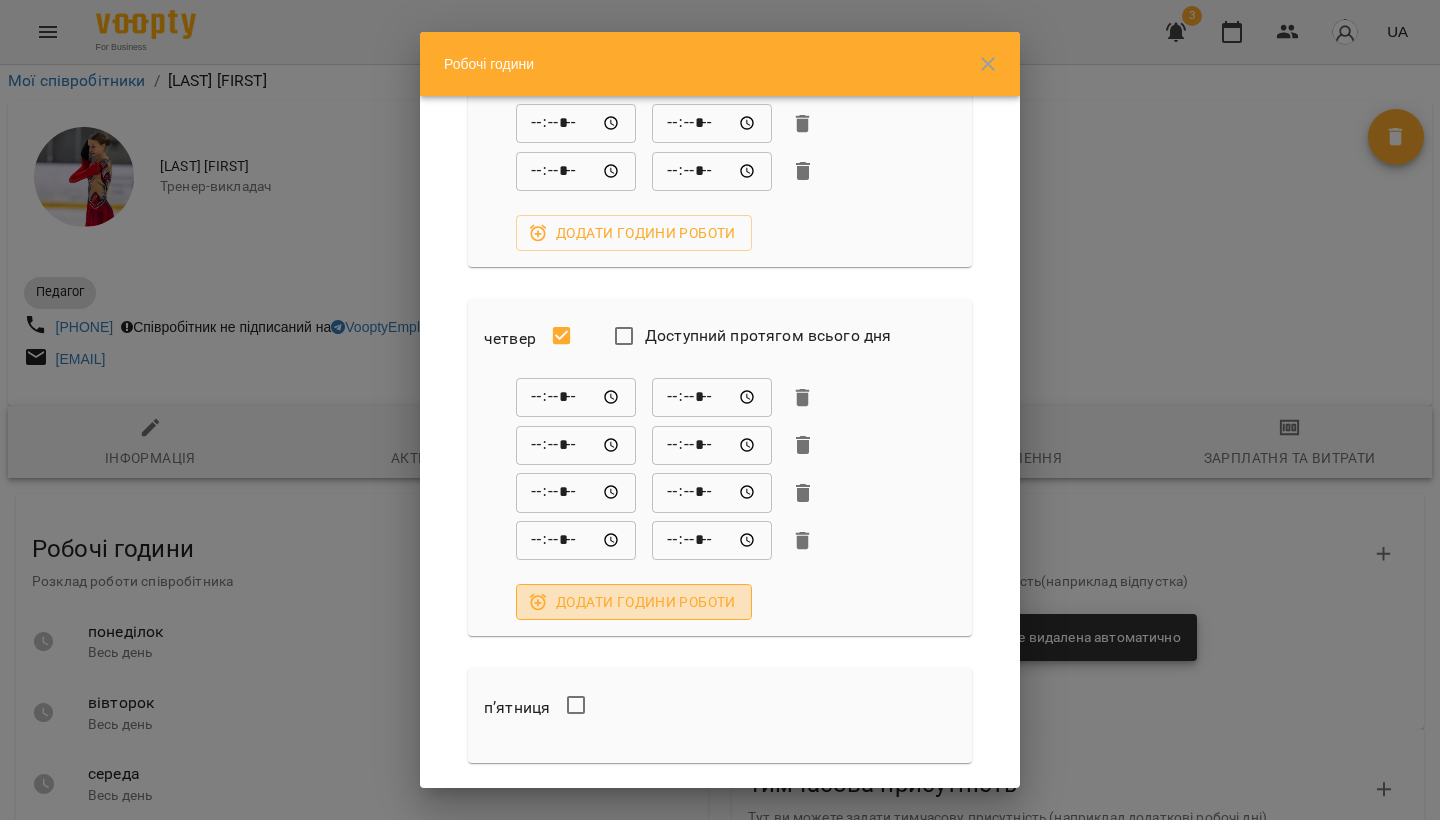 click on "Додати години роботи" at bounding box center [634, 602] 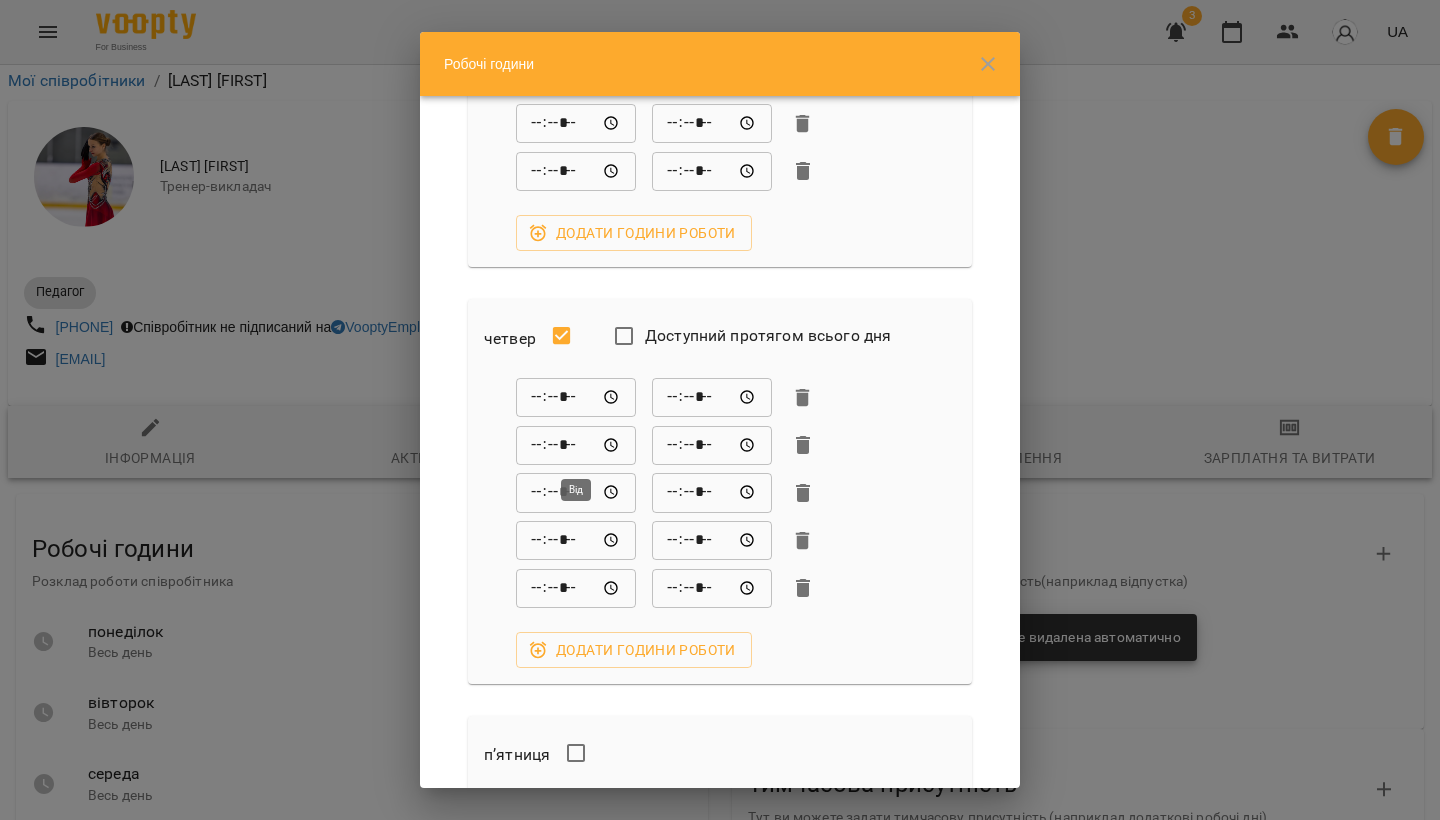 click on "*****" at bounding box center (576, 445) 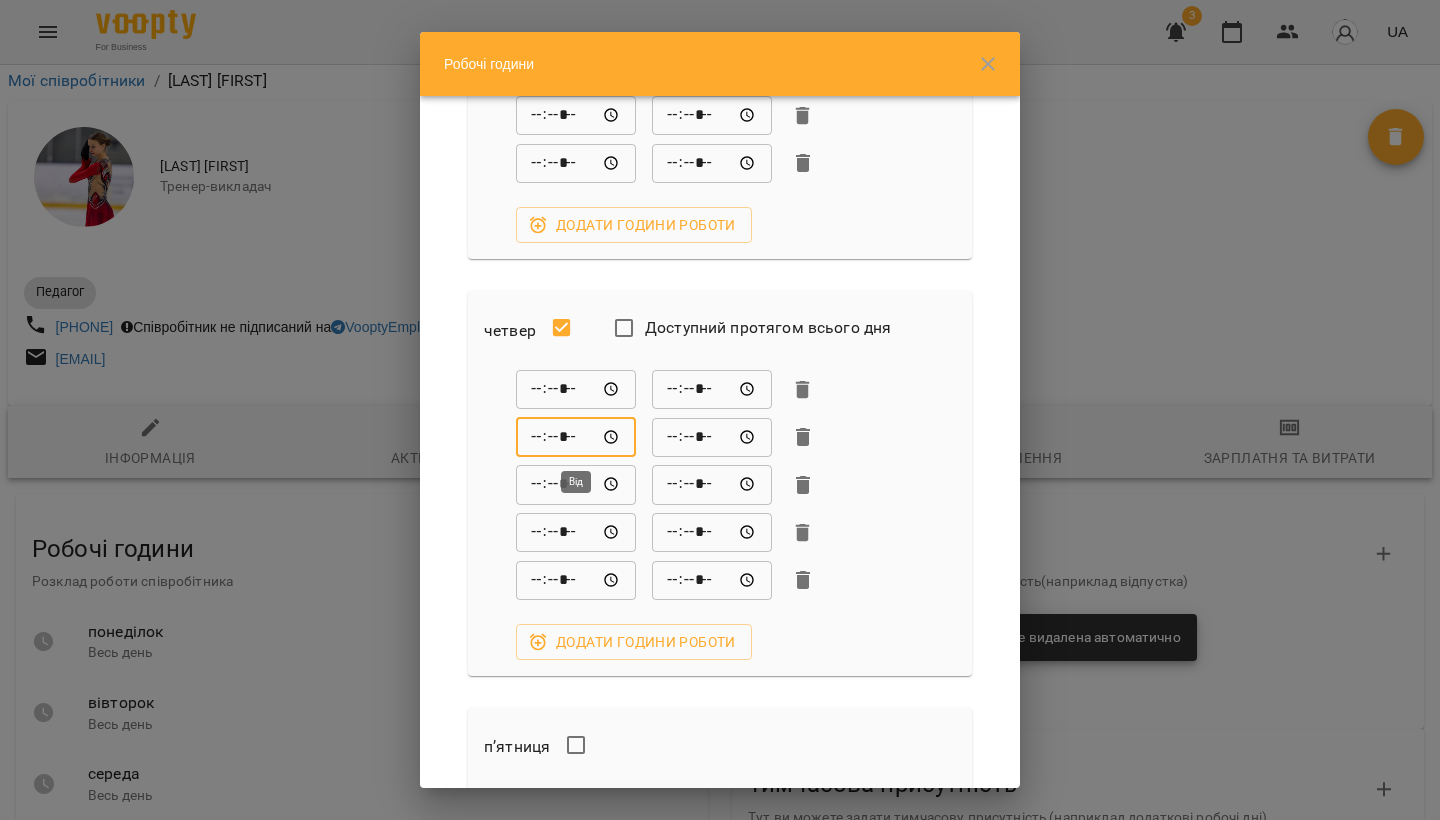 scroll, scrollTop: 1180, scrollLeft: 0, axis: vertical 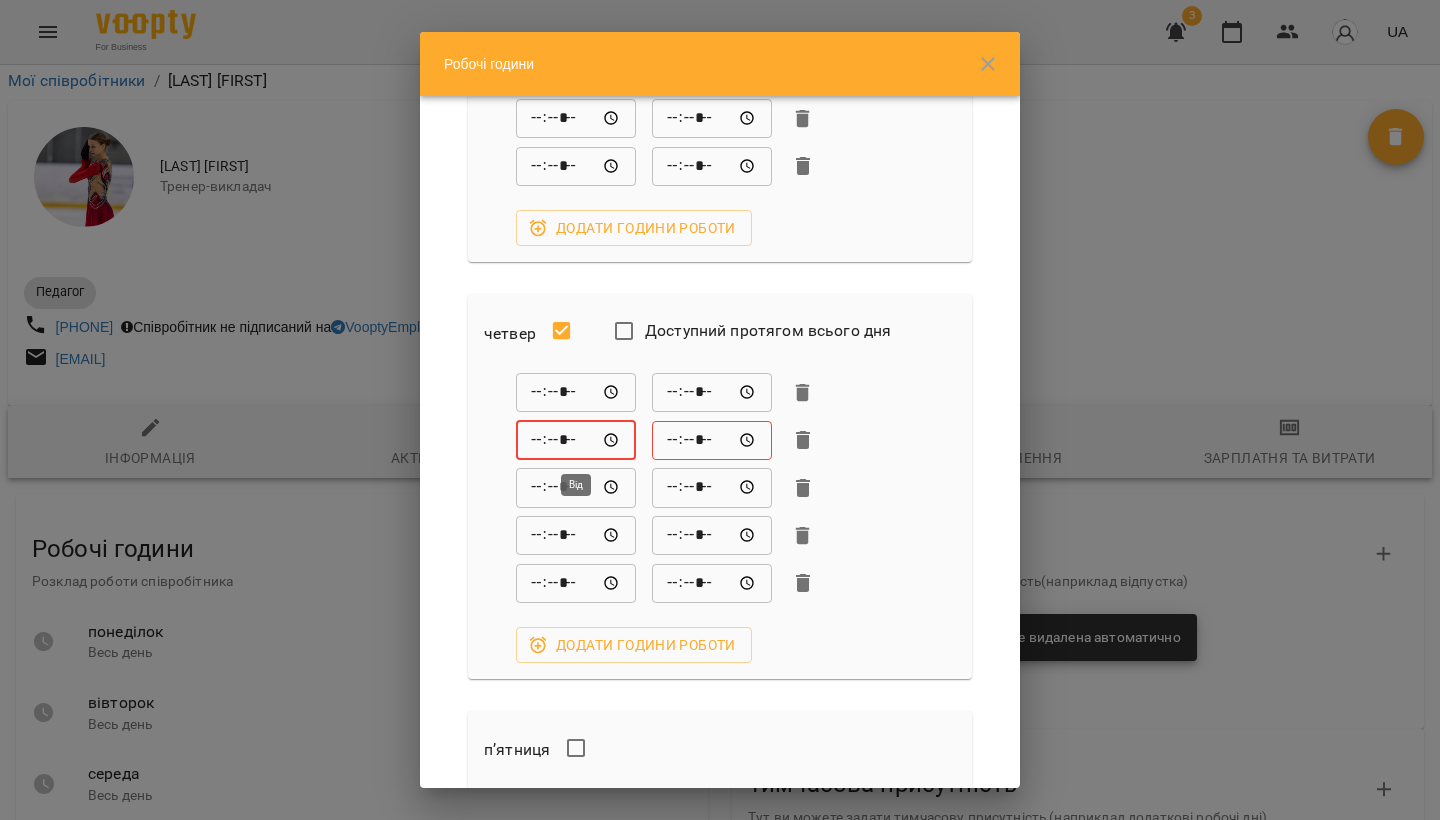 click on "*****" at bounding box center [576, 440] 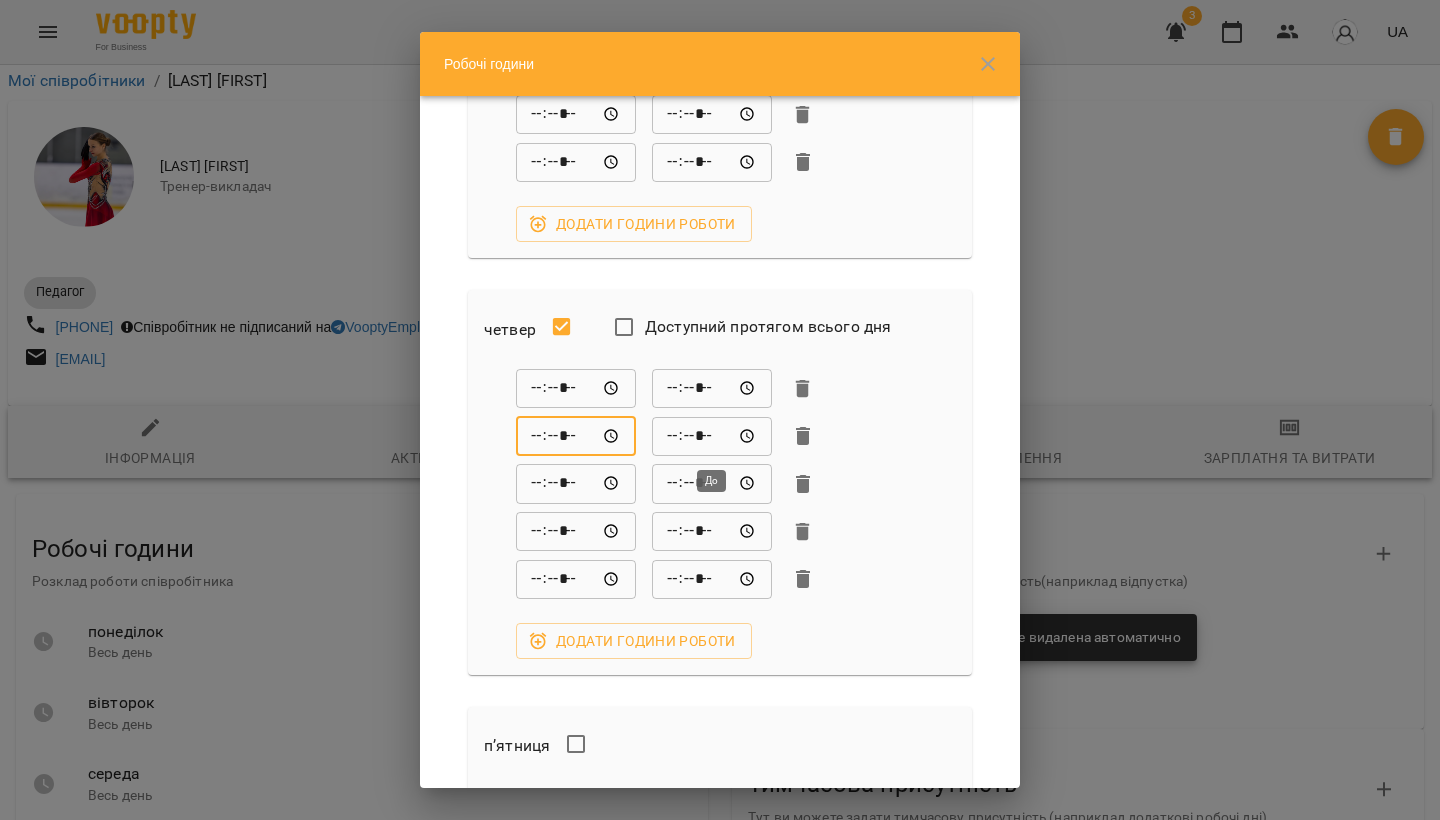 type on "*****" 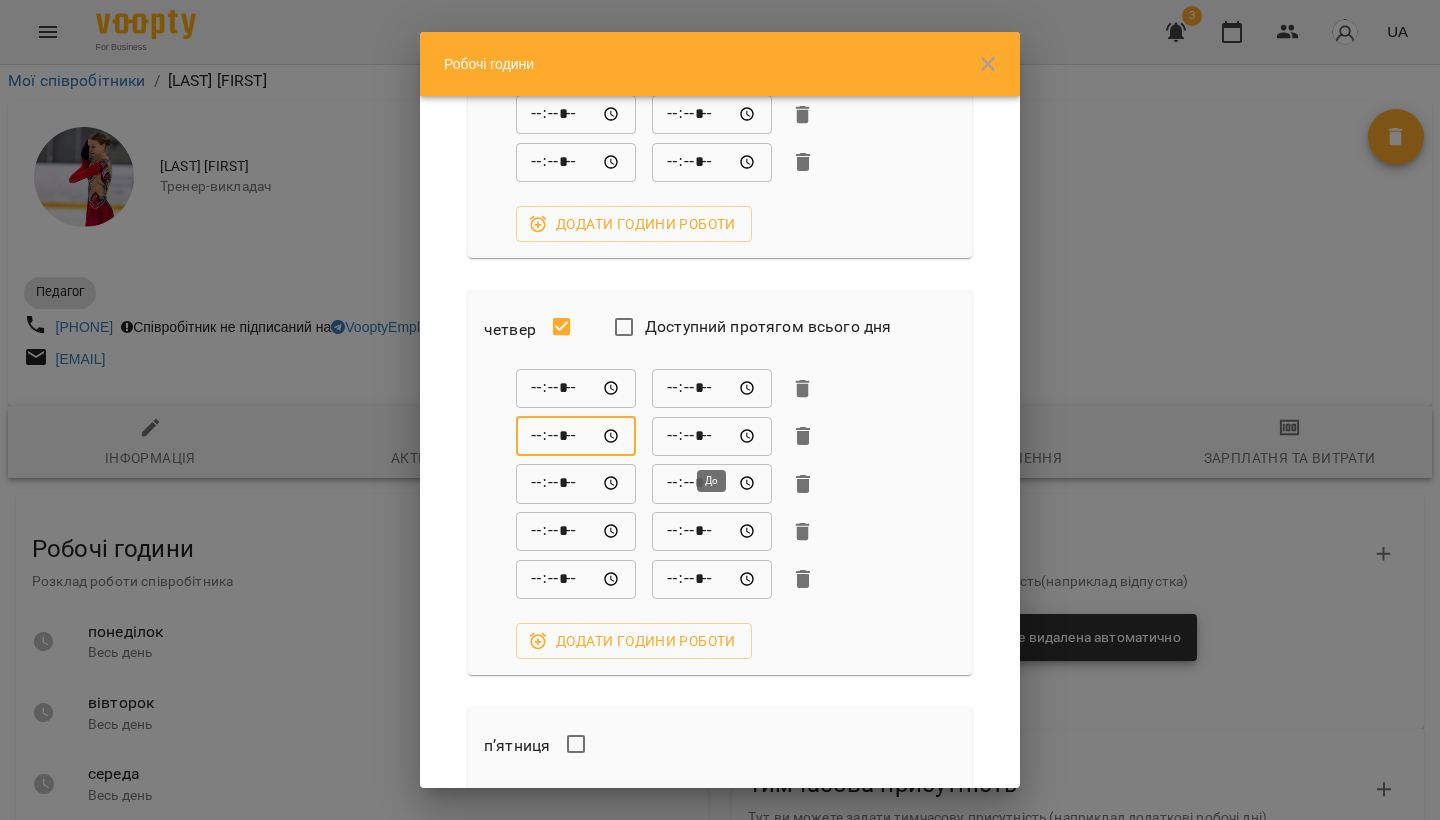 click on "*****" at bounding box center (712, 436) 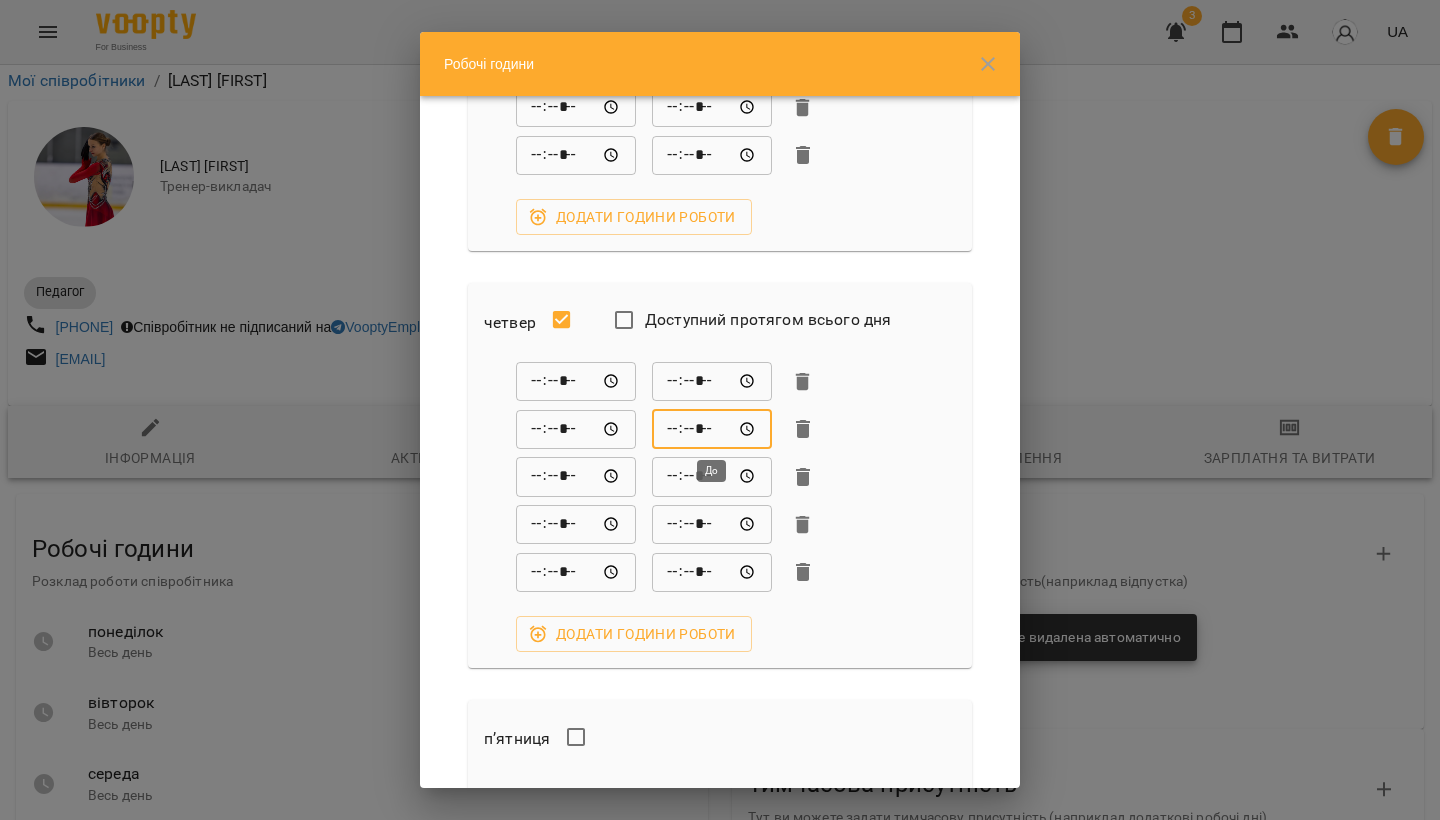 scroll, scrollTop: 1194, scrollLeft: 0, axis: vertical 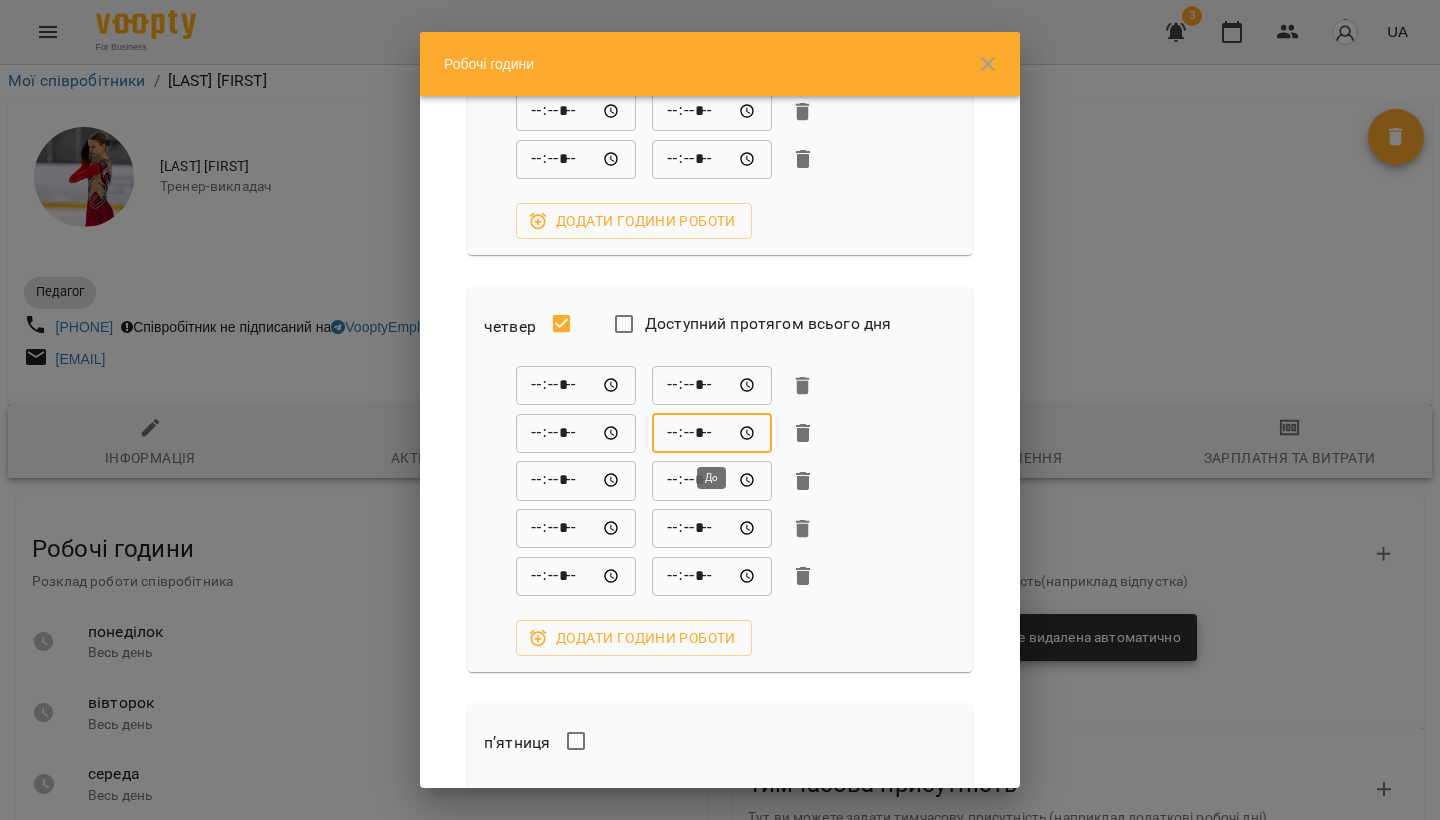 click on "*****" at bounding box center [712, 433] 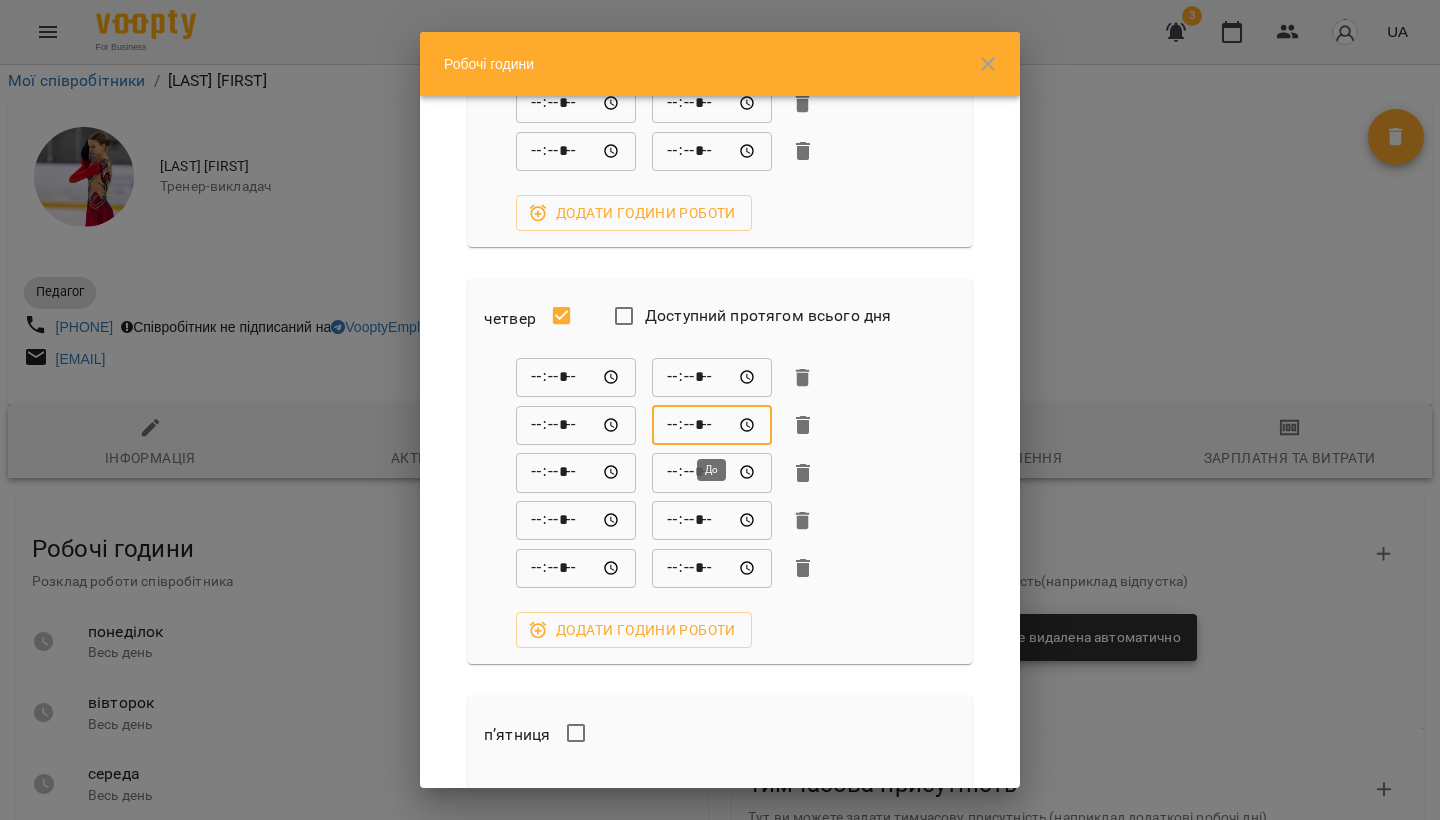 scroll, scrollTop: 1197, scrollLeft: 0, axis: vertical 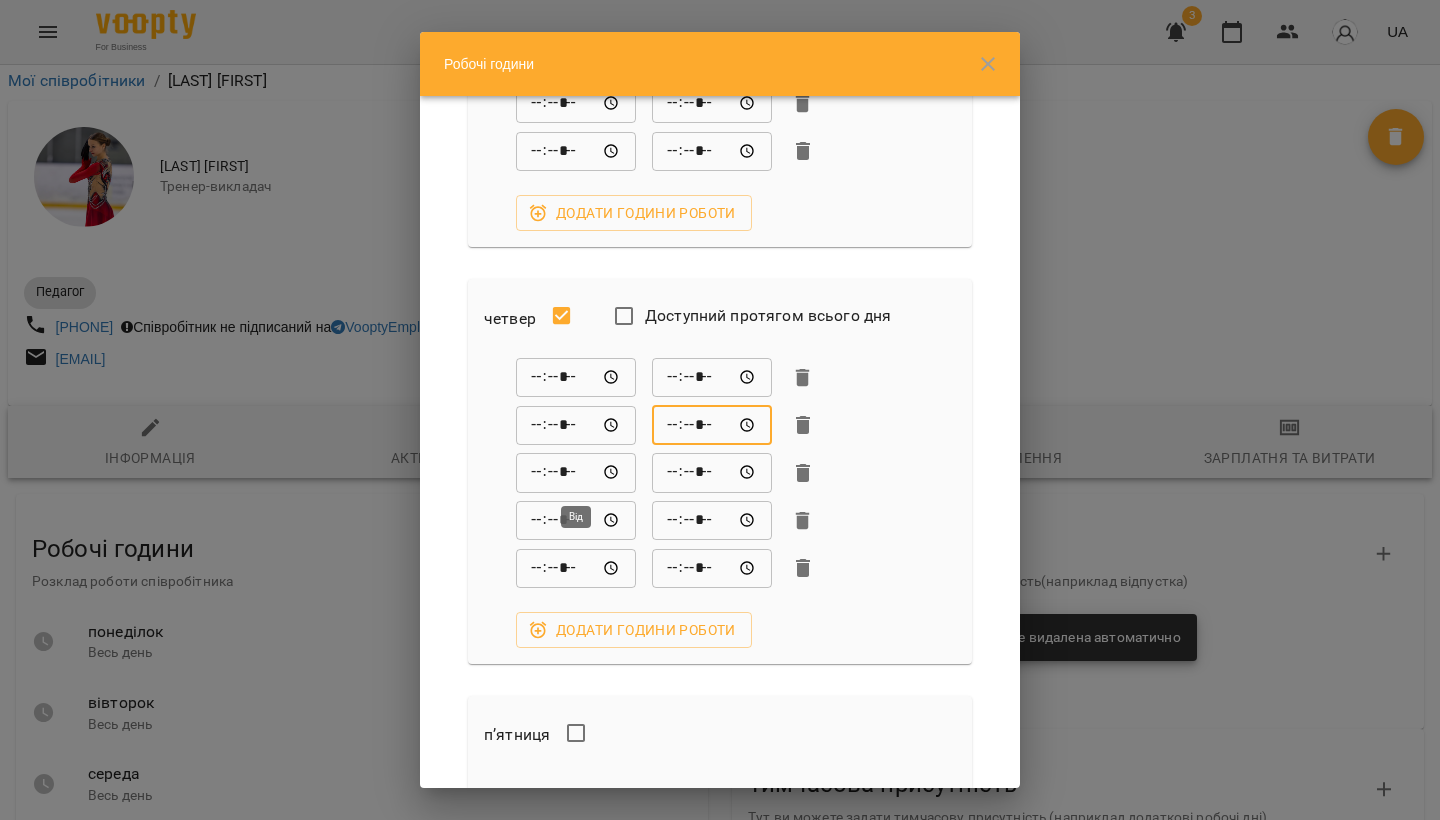 type on "*****" 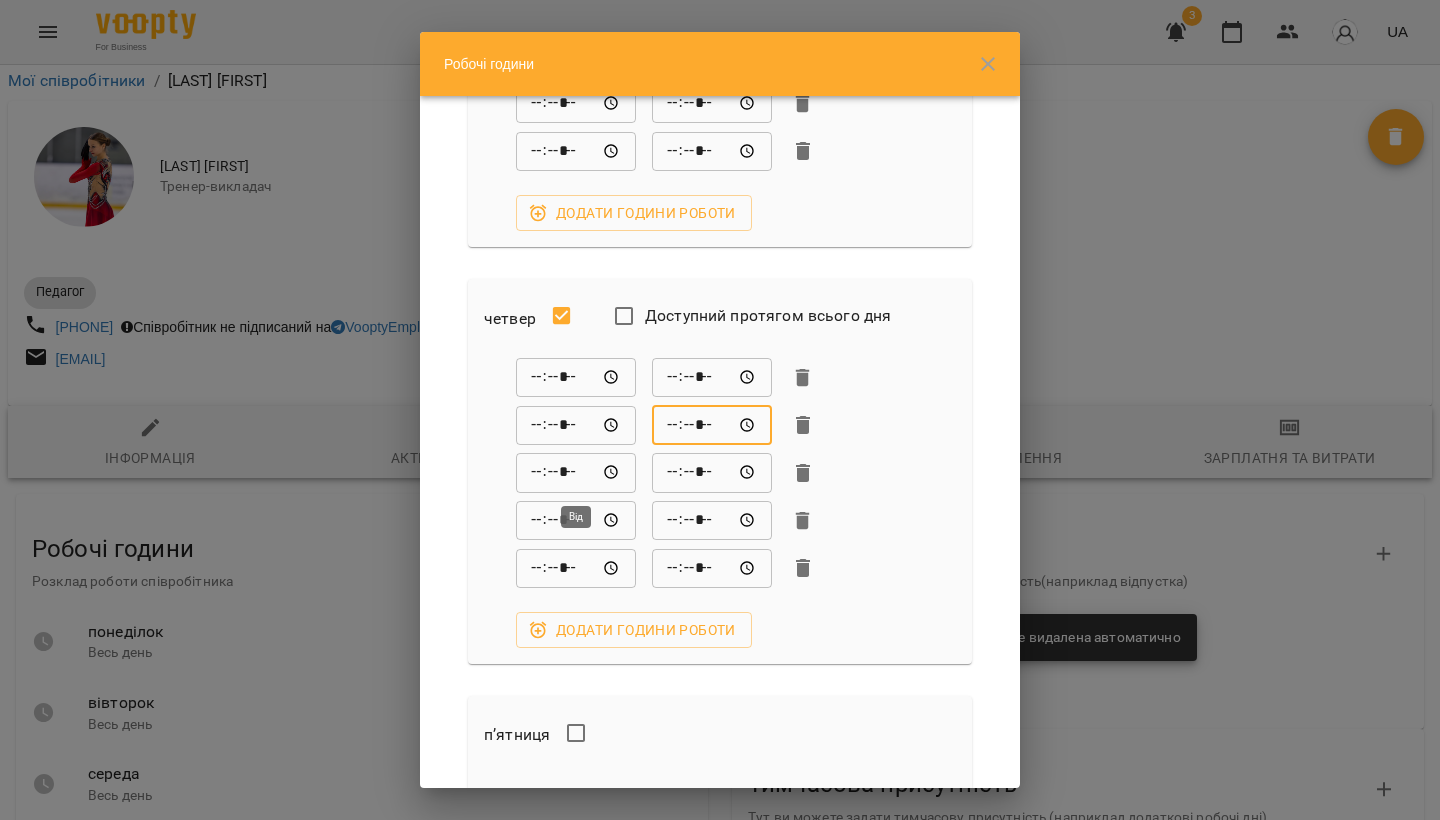 click on "*****" at bounding box center (576, 473) 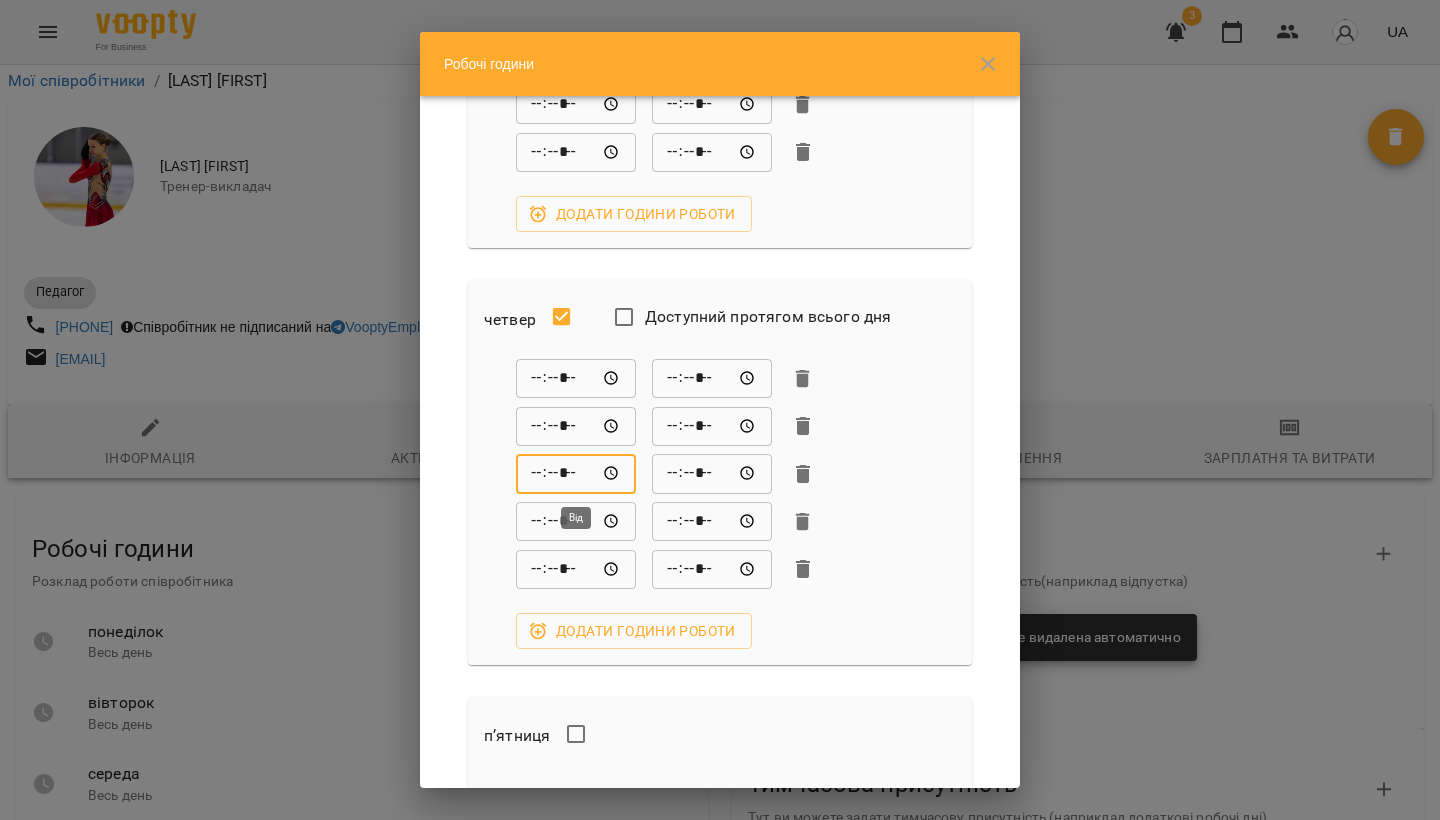 scroll, scrollTop: 1192, scrollLeft: 0, axis: vertical 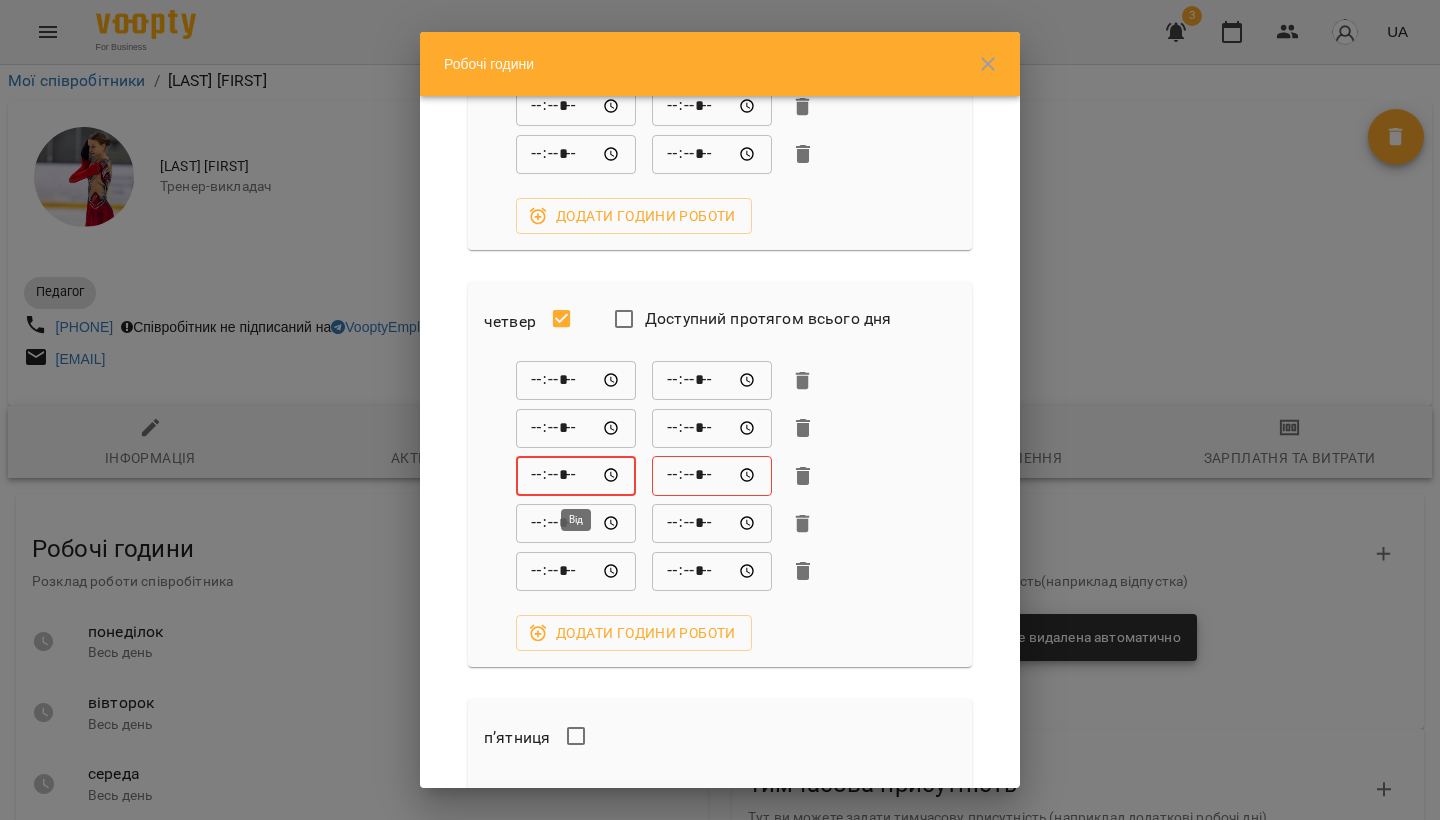 click on "*****" at bounding box center [576, 476] 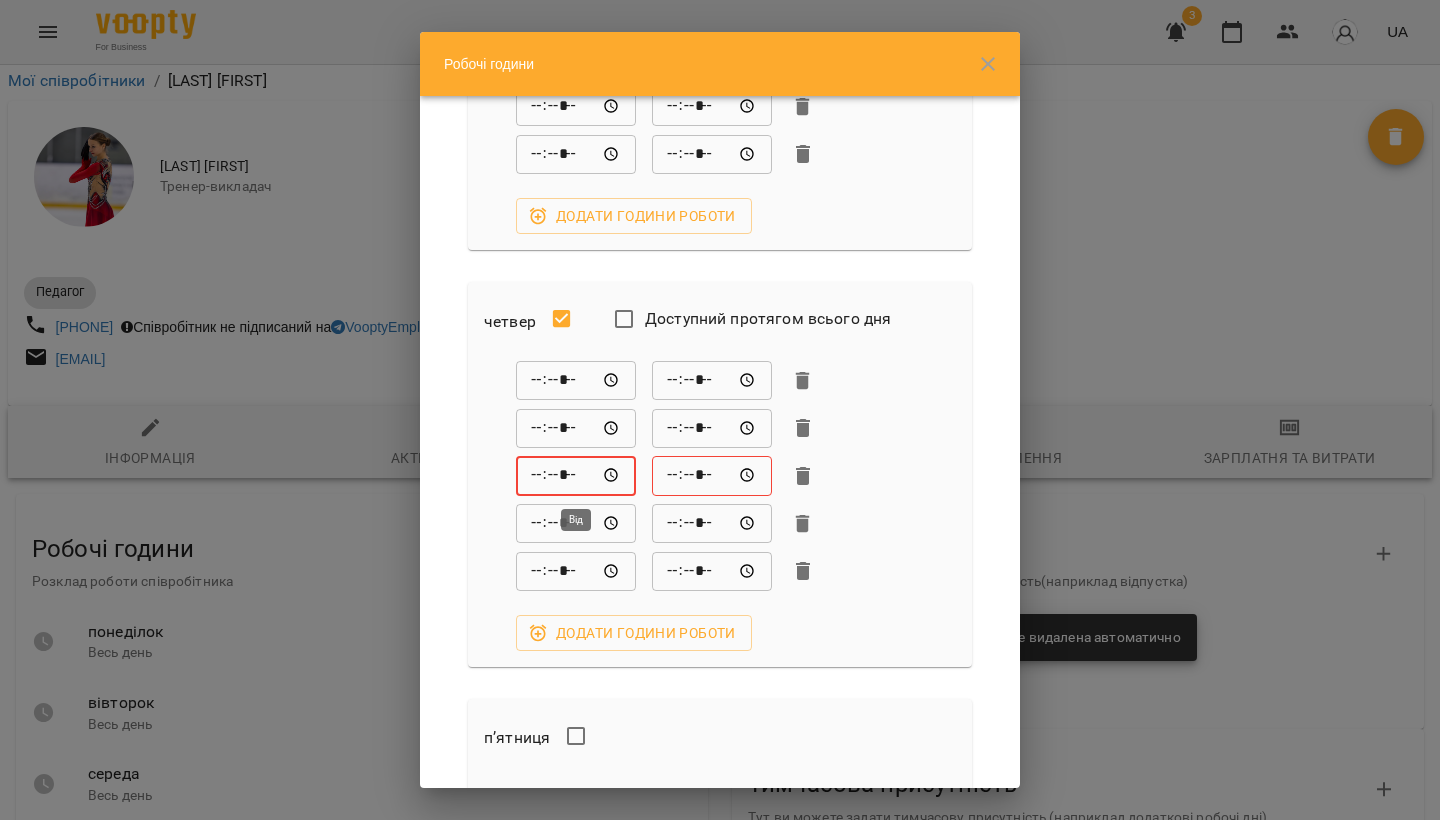 scroll, scrollTop: 1194, scrollLeft: 0, axis: vertical 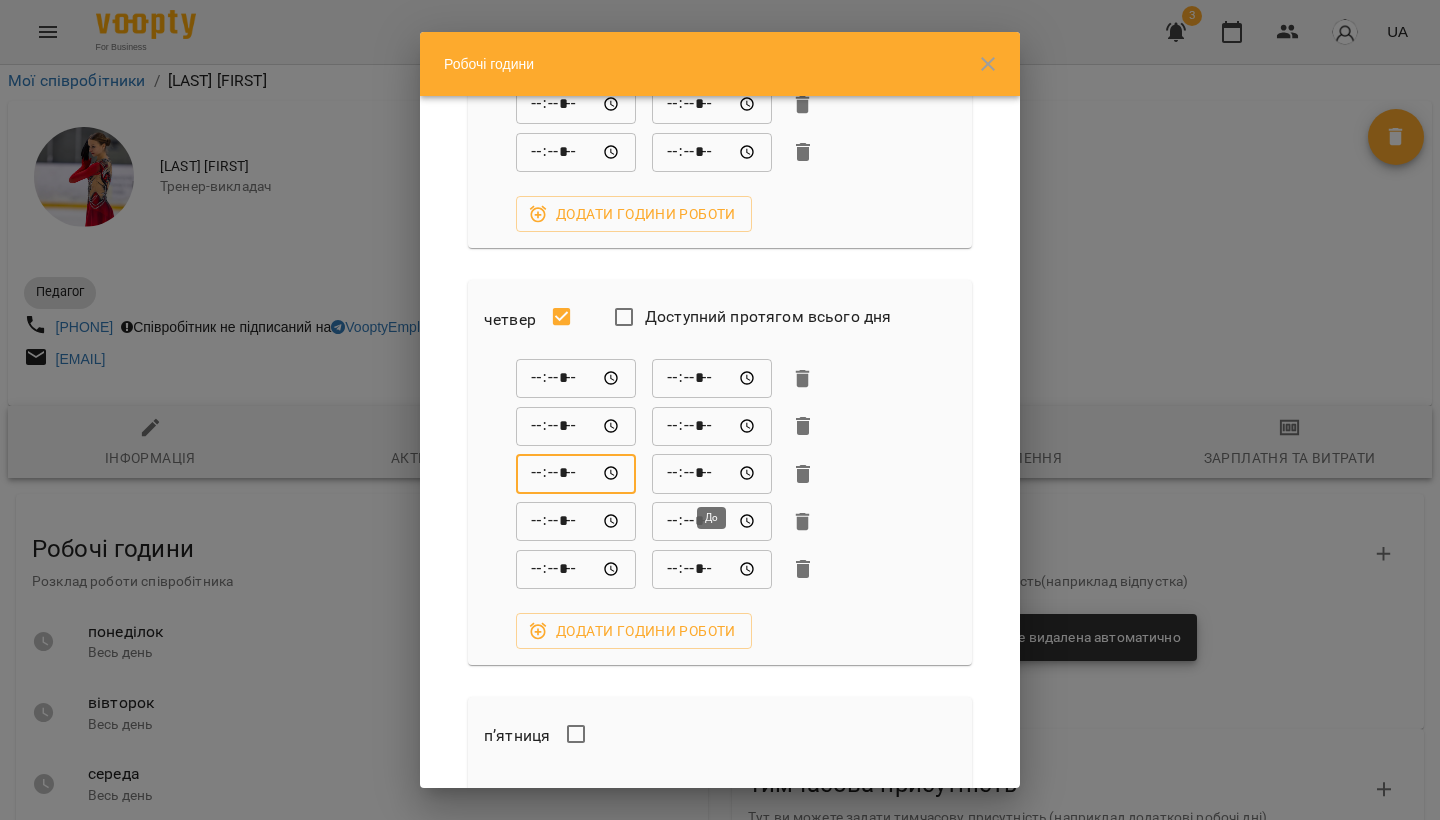 type on "*****" 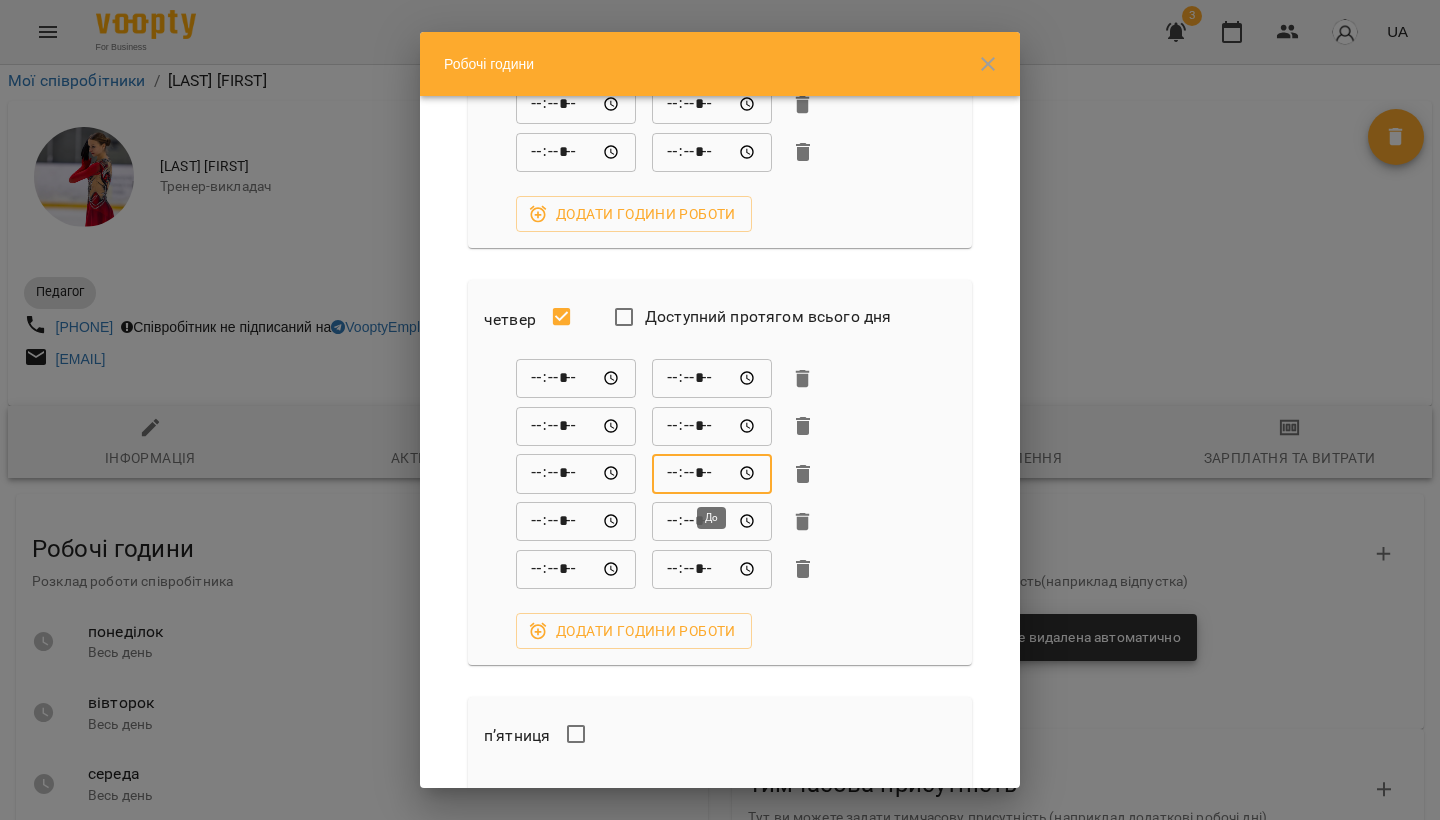 click on "*****" at bounding box center (712, 474) 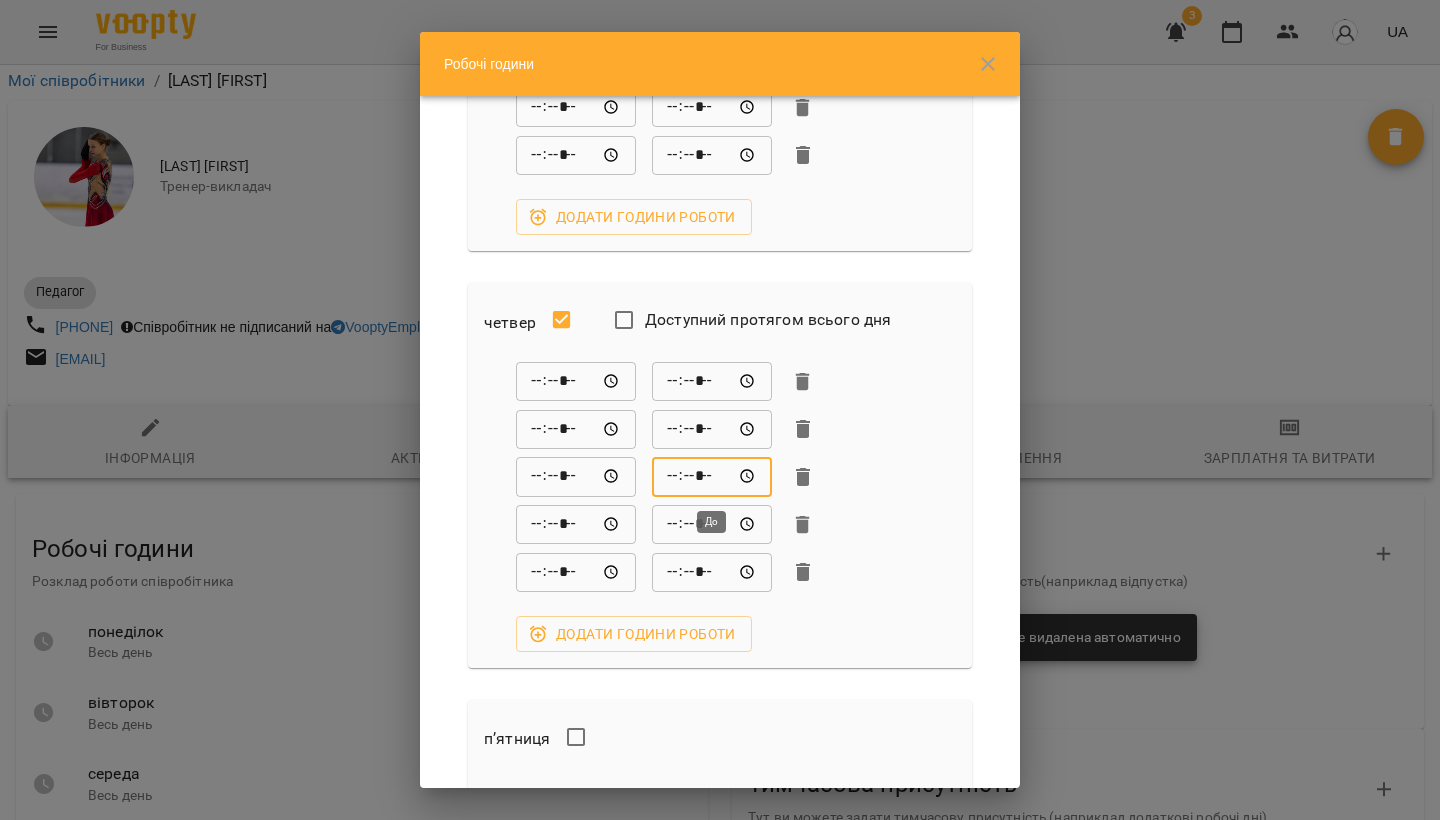 scroll, scrollTop: 1190, scrollLeft: 0, axis: vertical 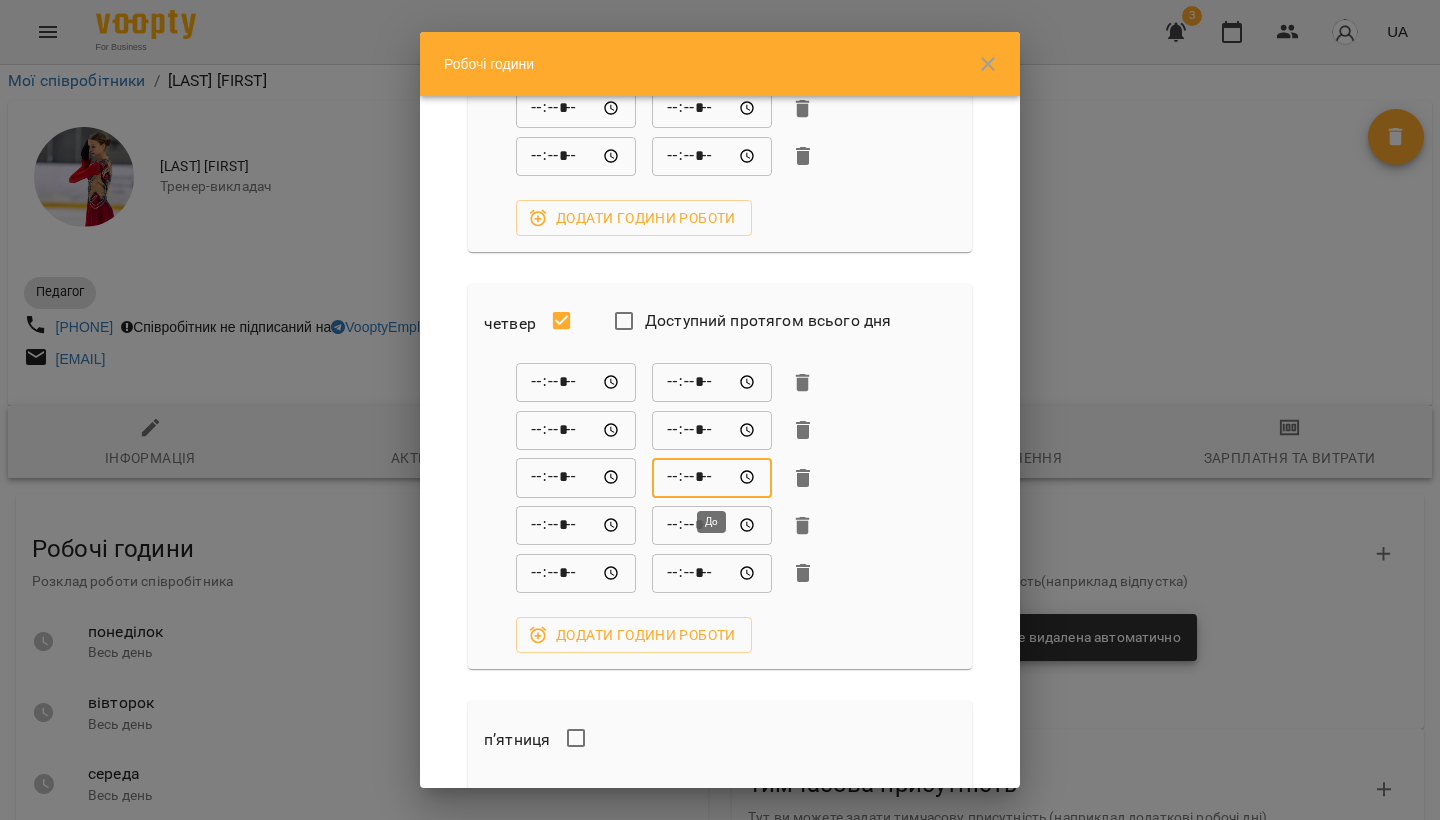 click on "*****" at bounding box center (712, 478) 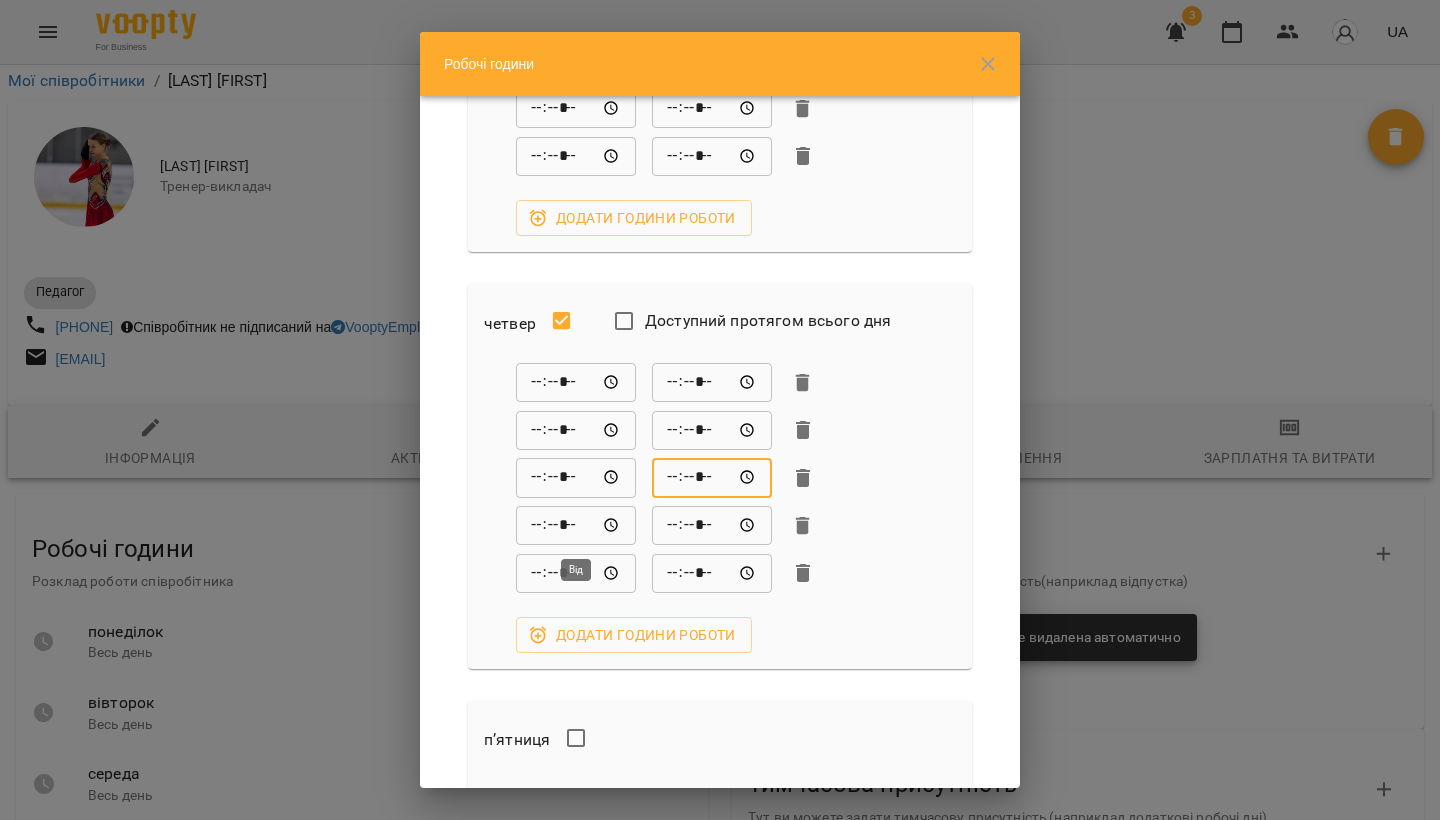type on "*****" 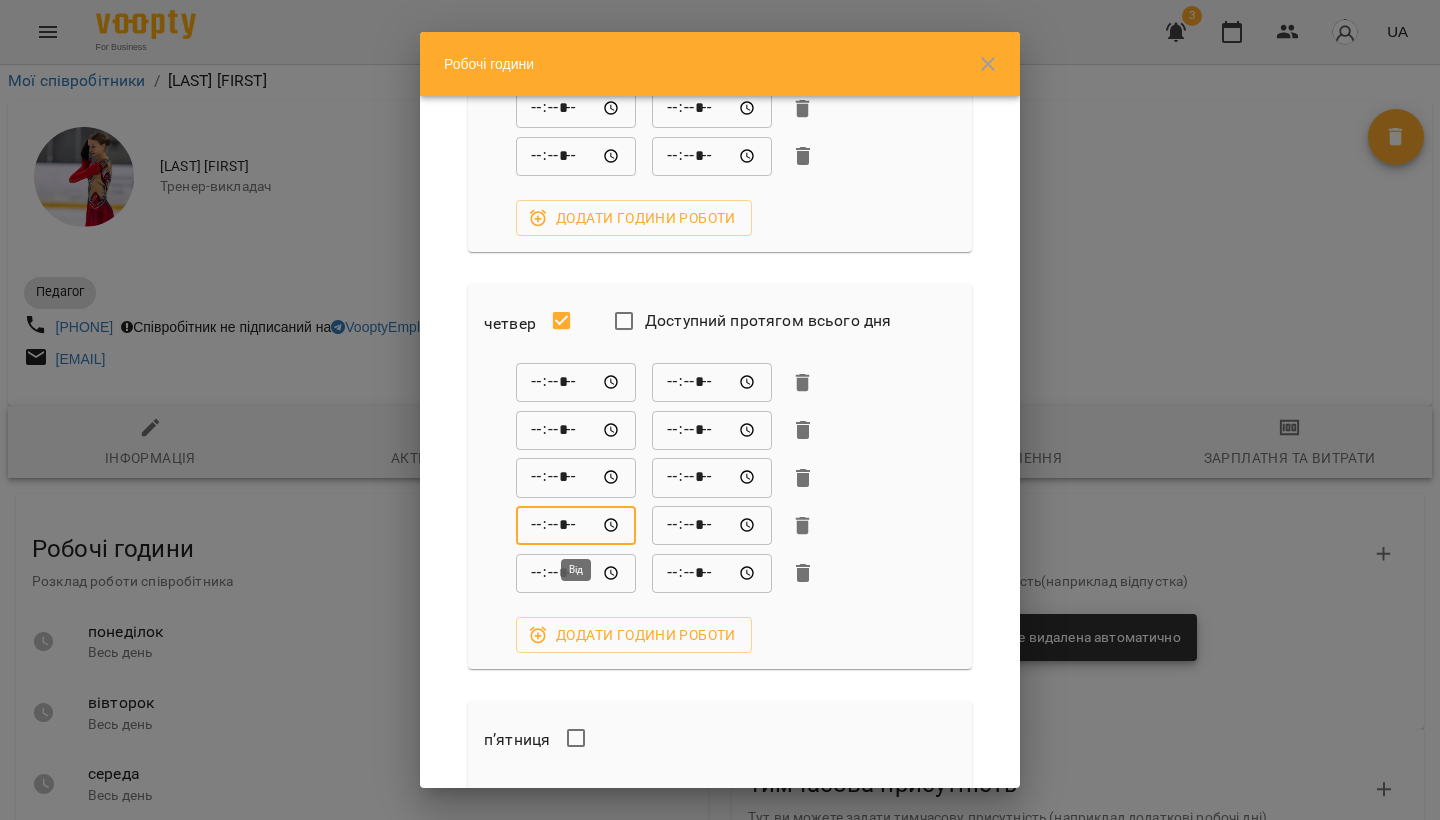 click on "*****" at bounding box center (576, 526) 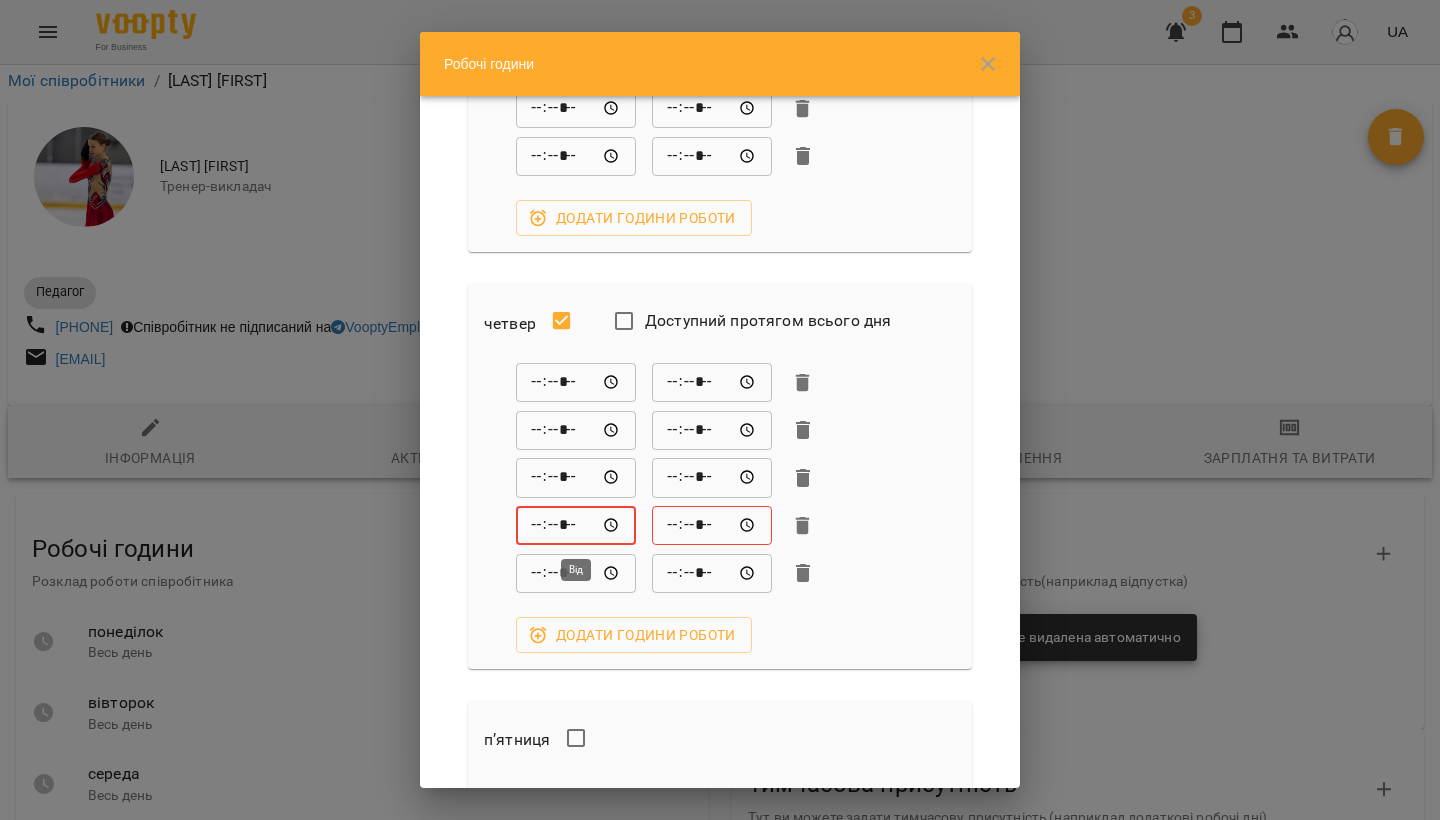 click on "*****" at bounding box center [576, 526] 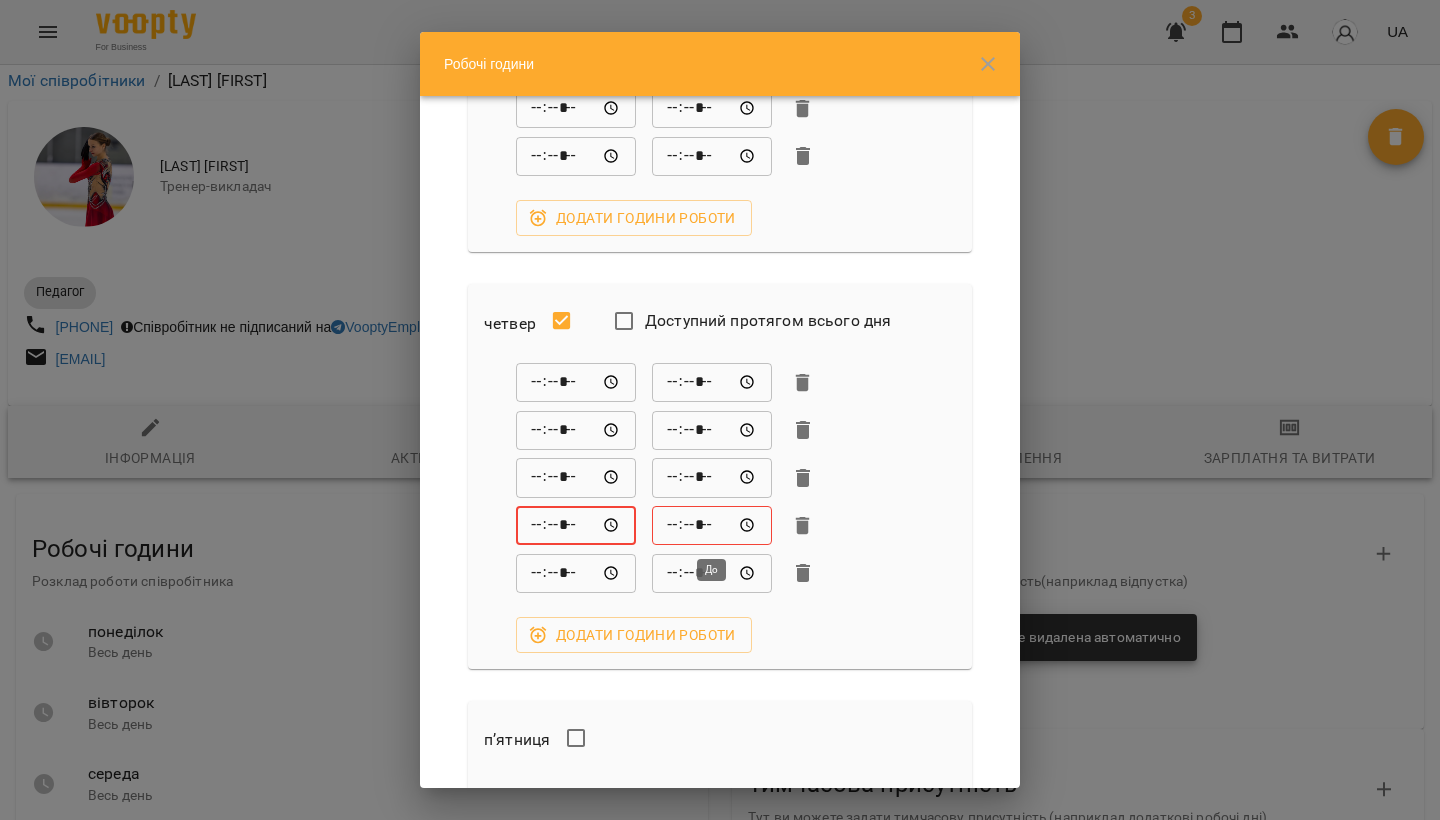 type on "*****" 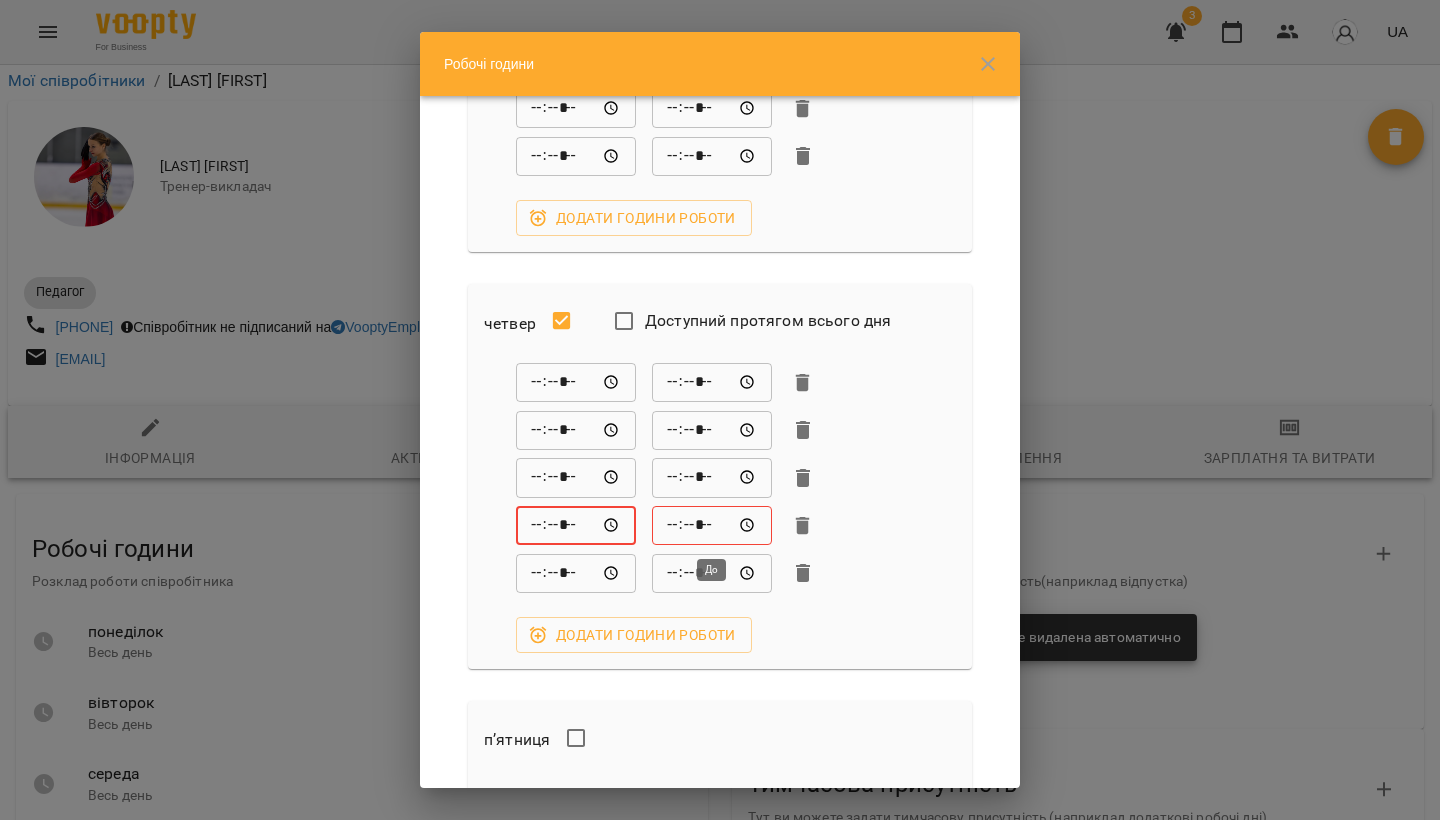 click on "*****" at bounding box center [712, 526] 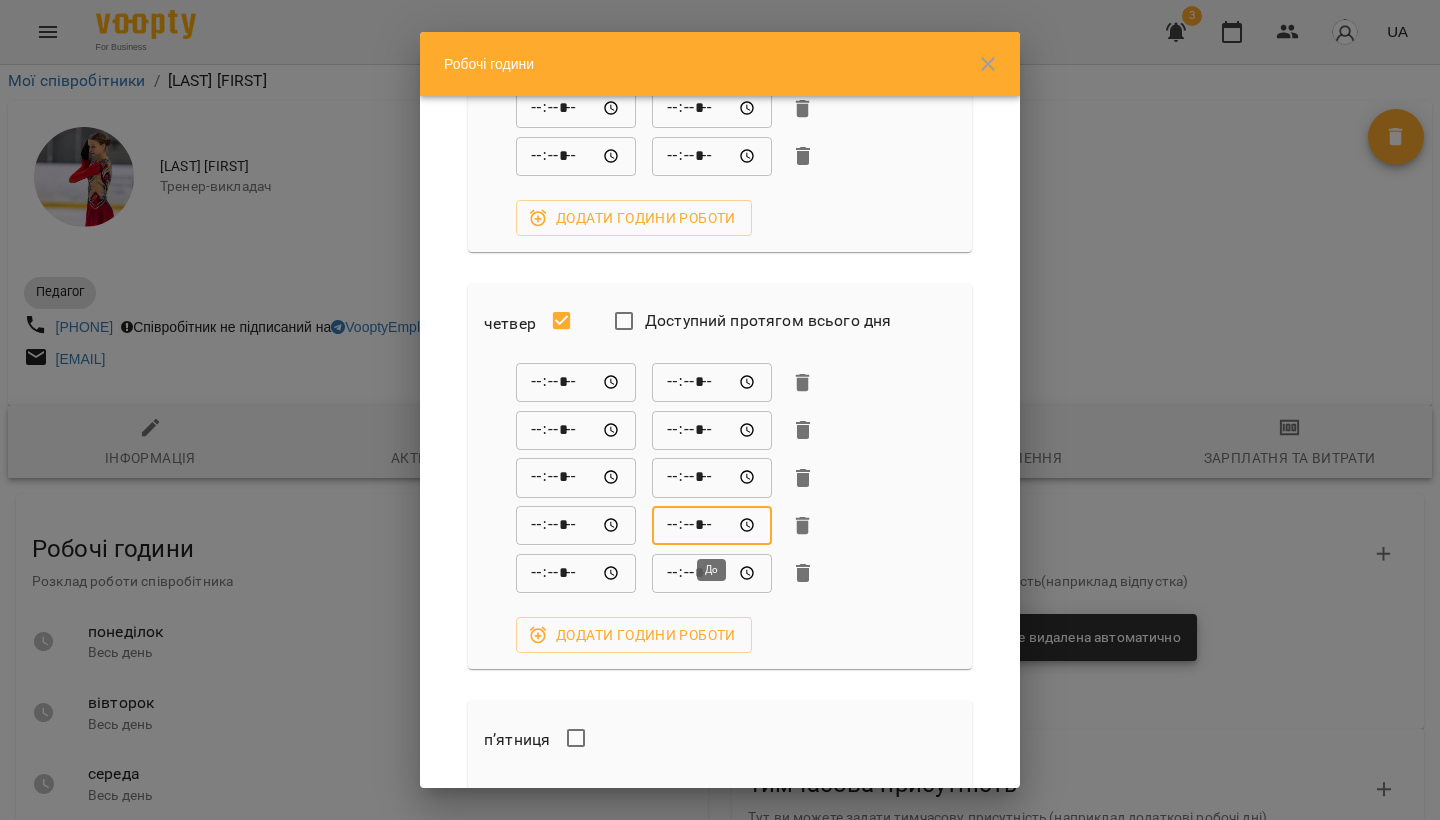click on "*****" at bounding box center (712, 526) 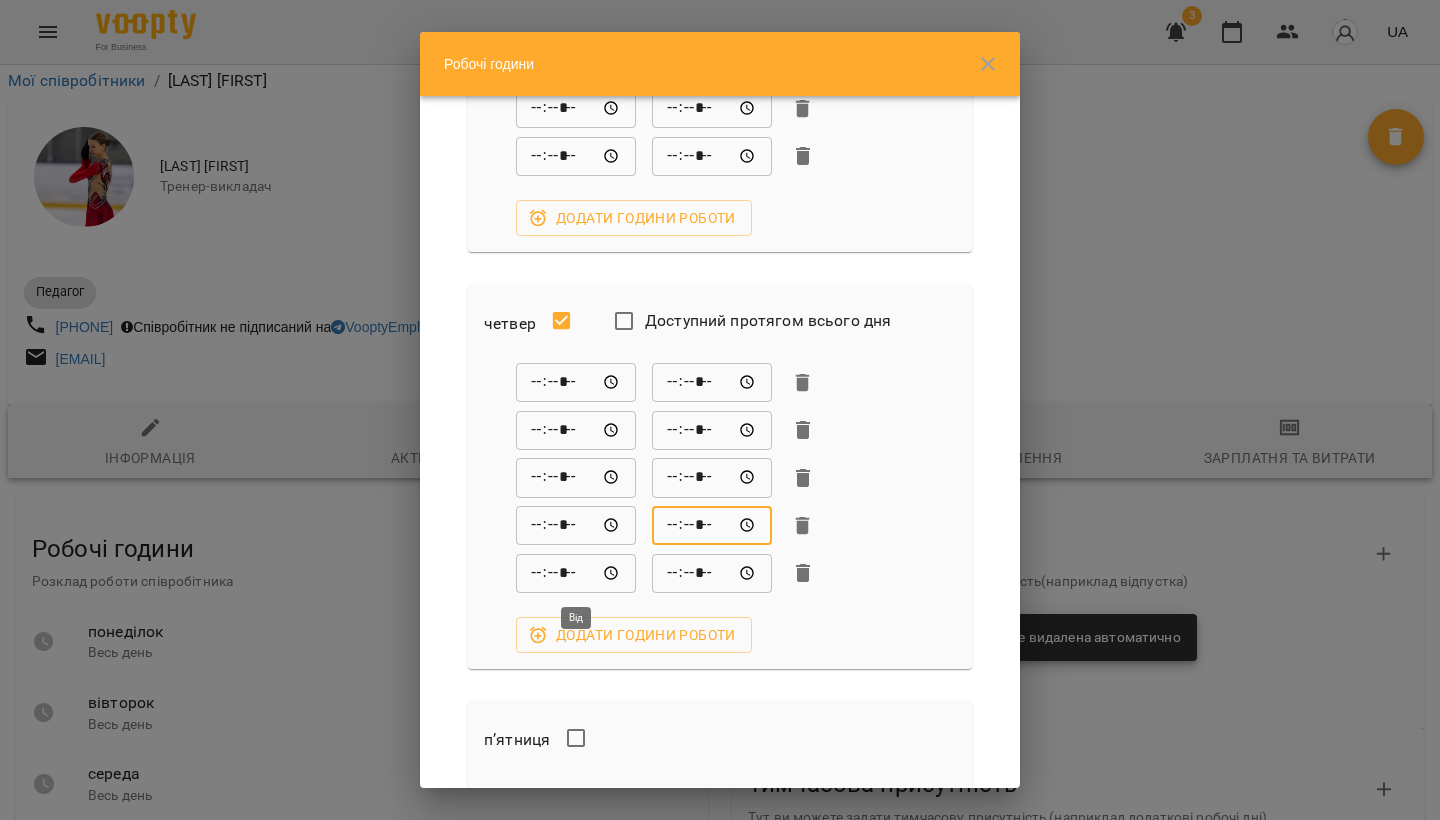 type on "*****" 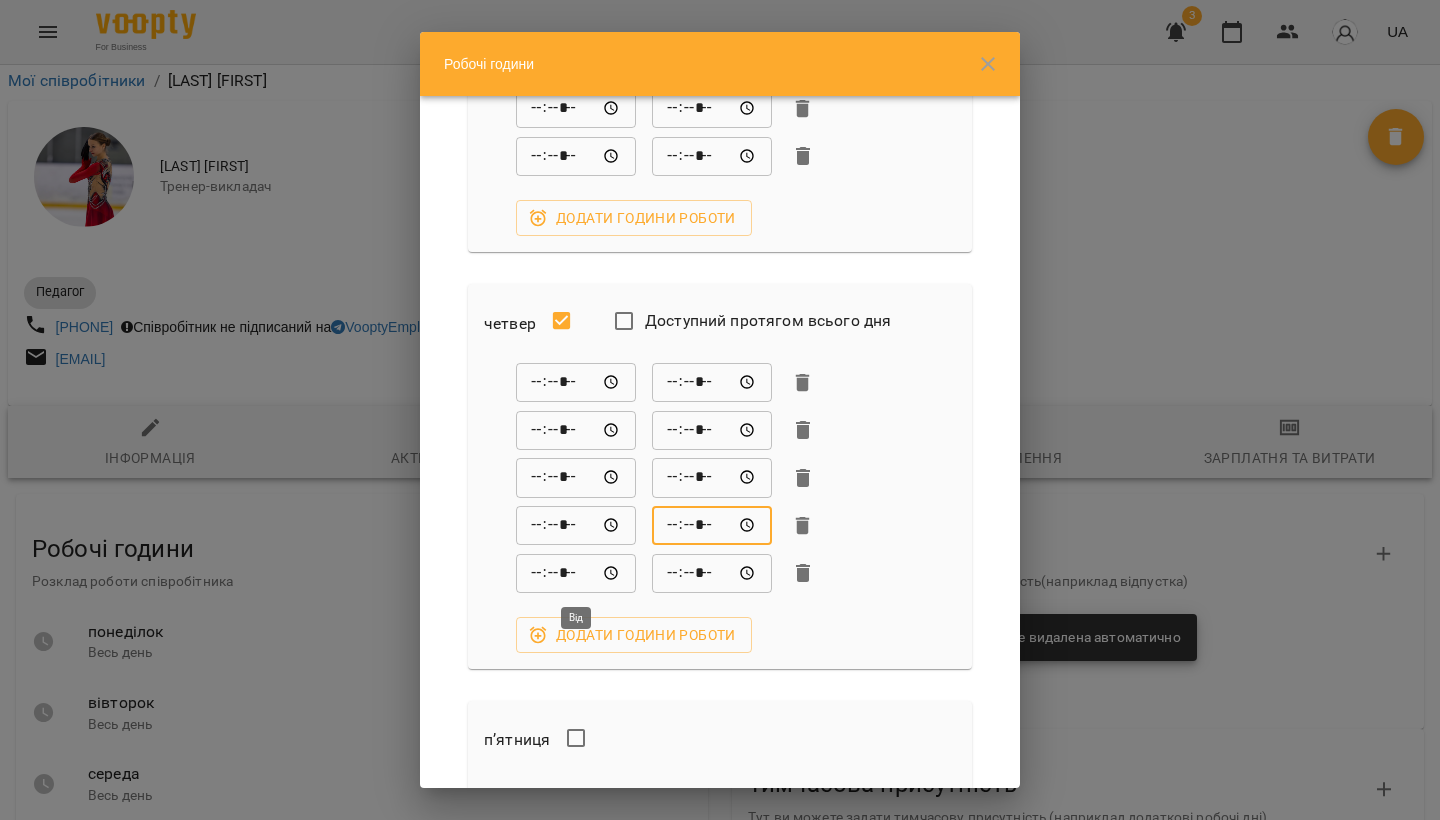 click on "*****" at bounding box center [576, 573] 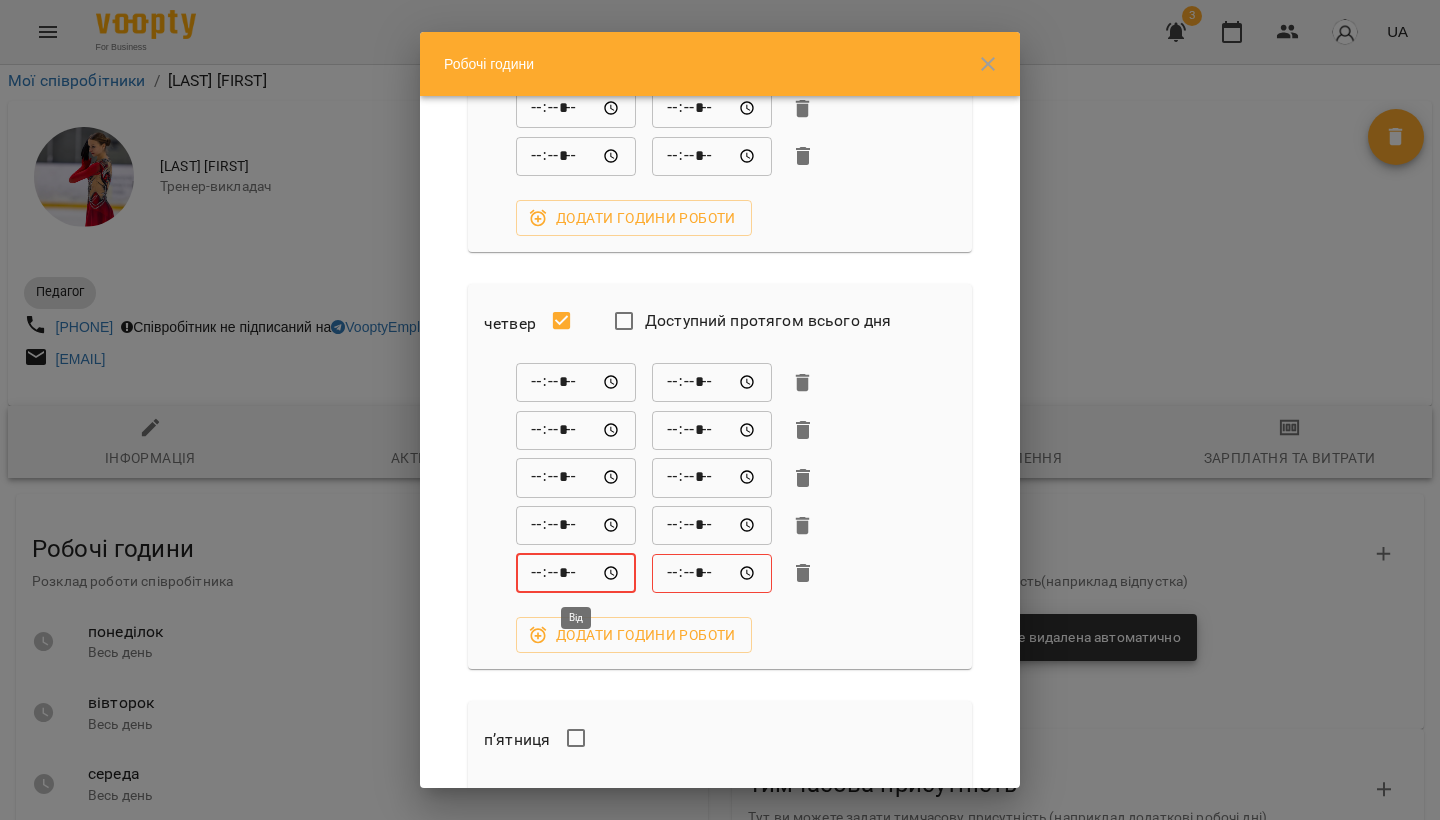 click on "*****" at bounding box center [576, 573] 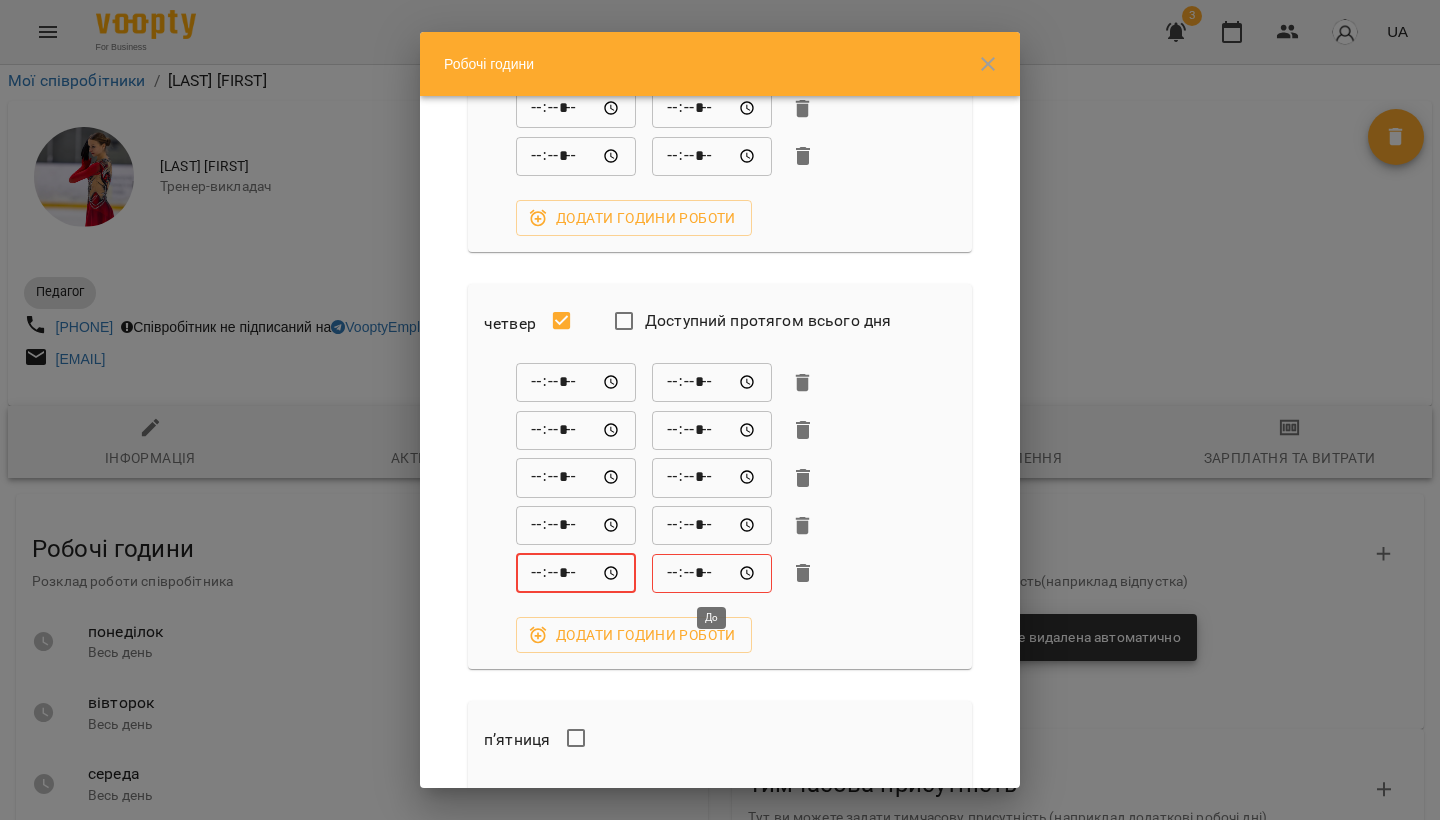 type on "*****" 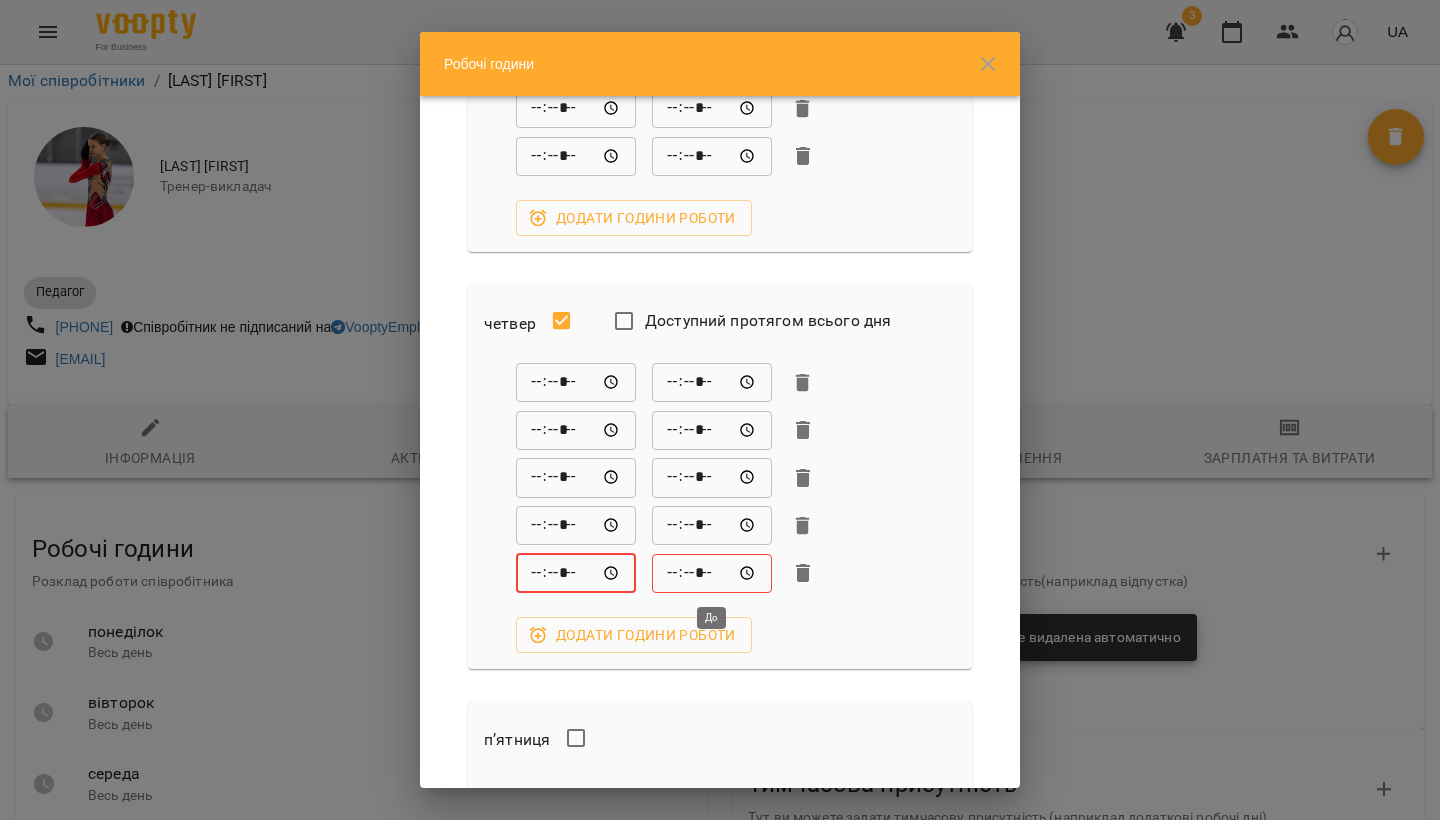 click on "*****" at bounding box center (712, 573) 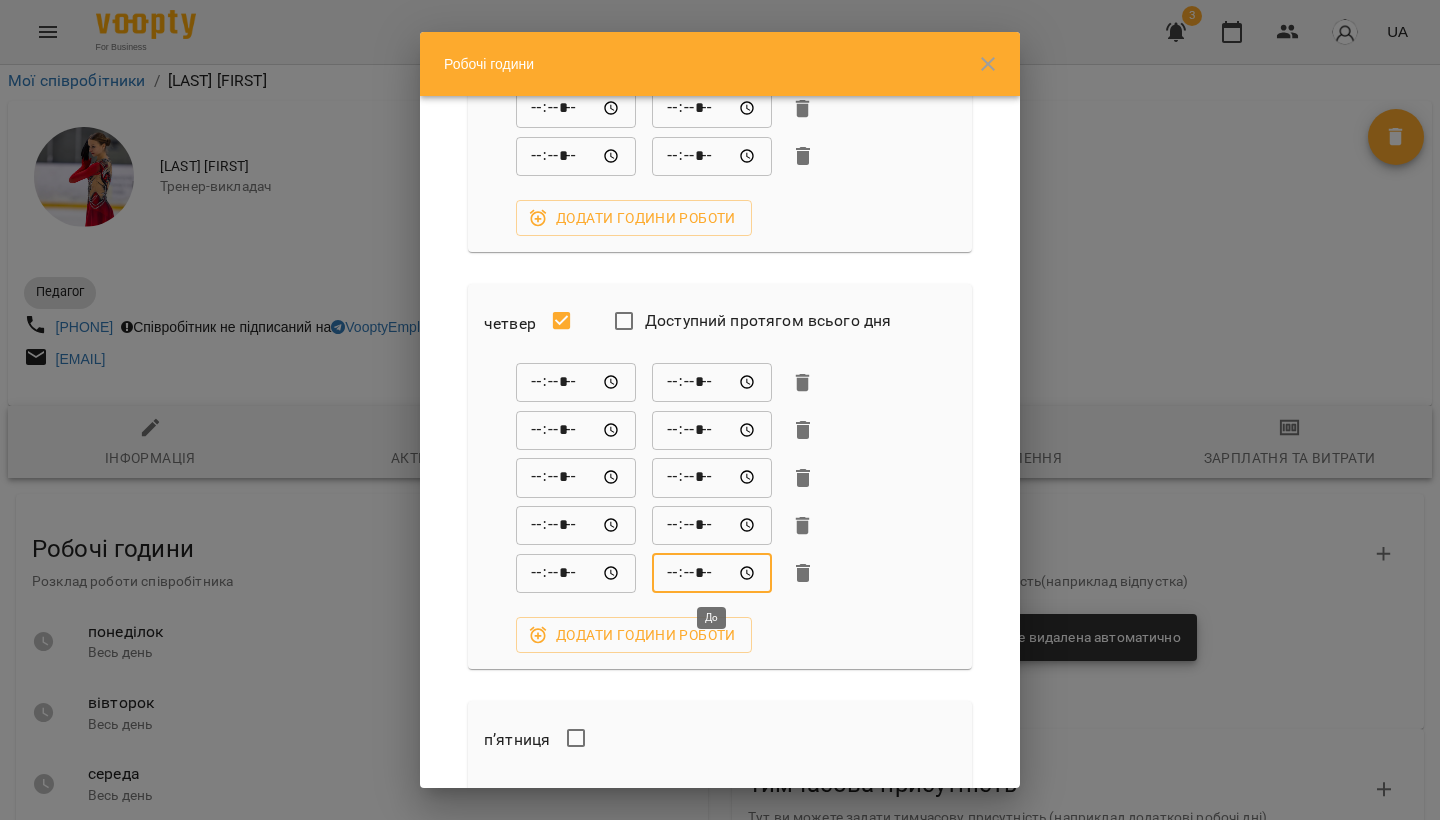click on "*****" at bounding box center (712, 573) 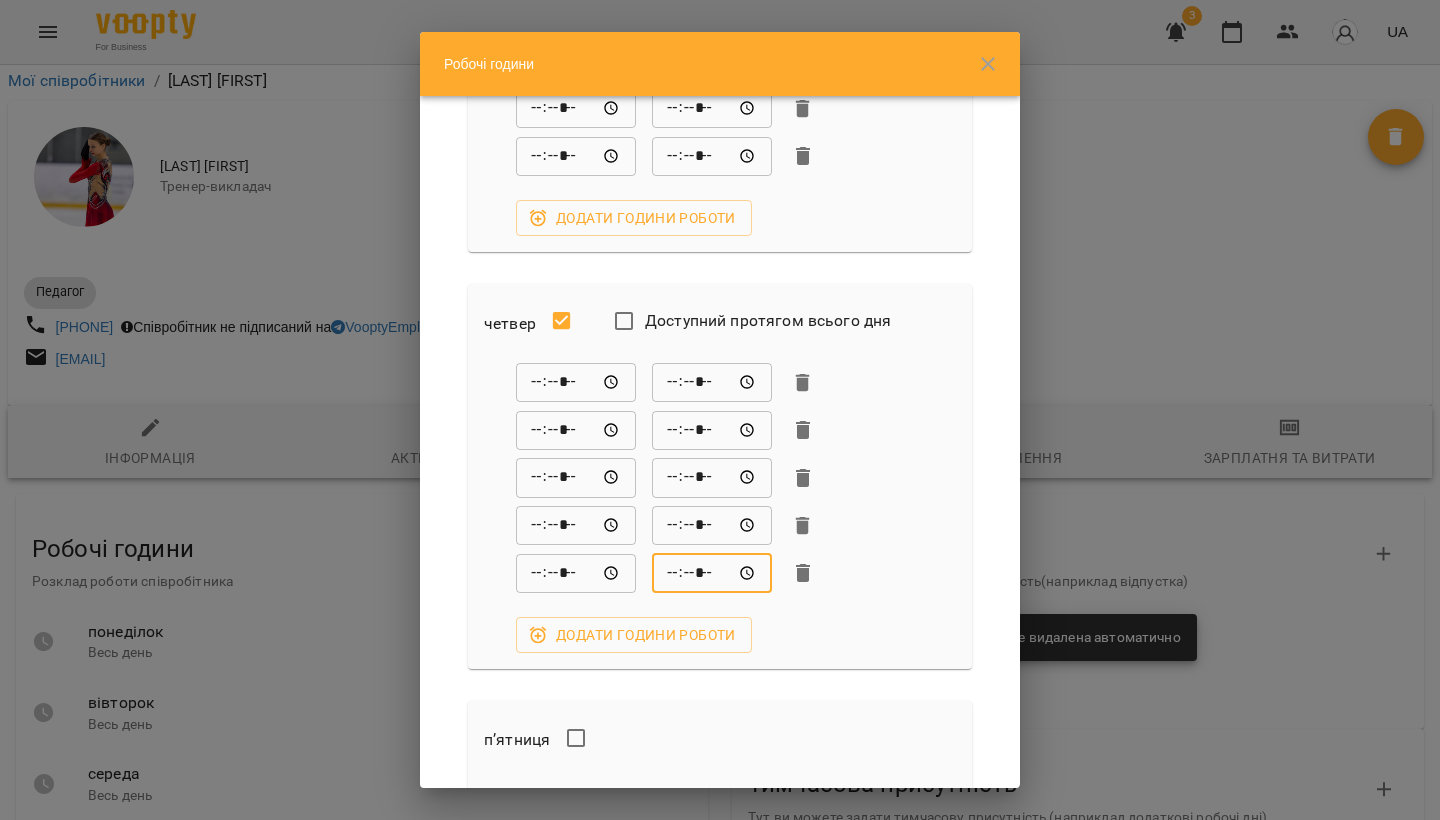 type on "*****" 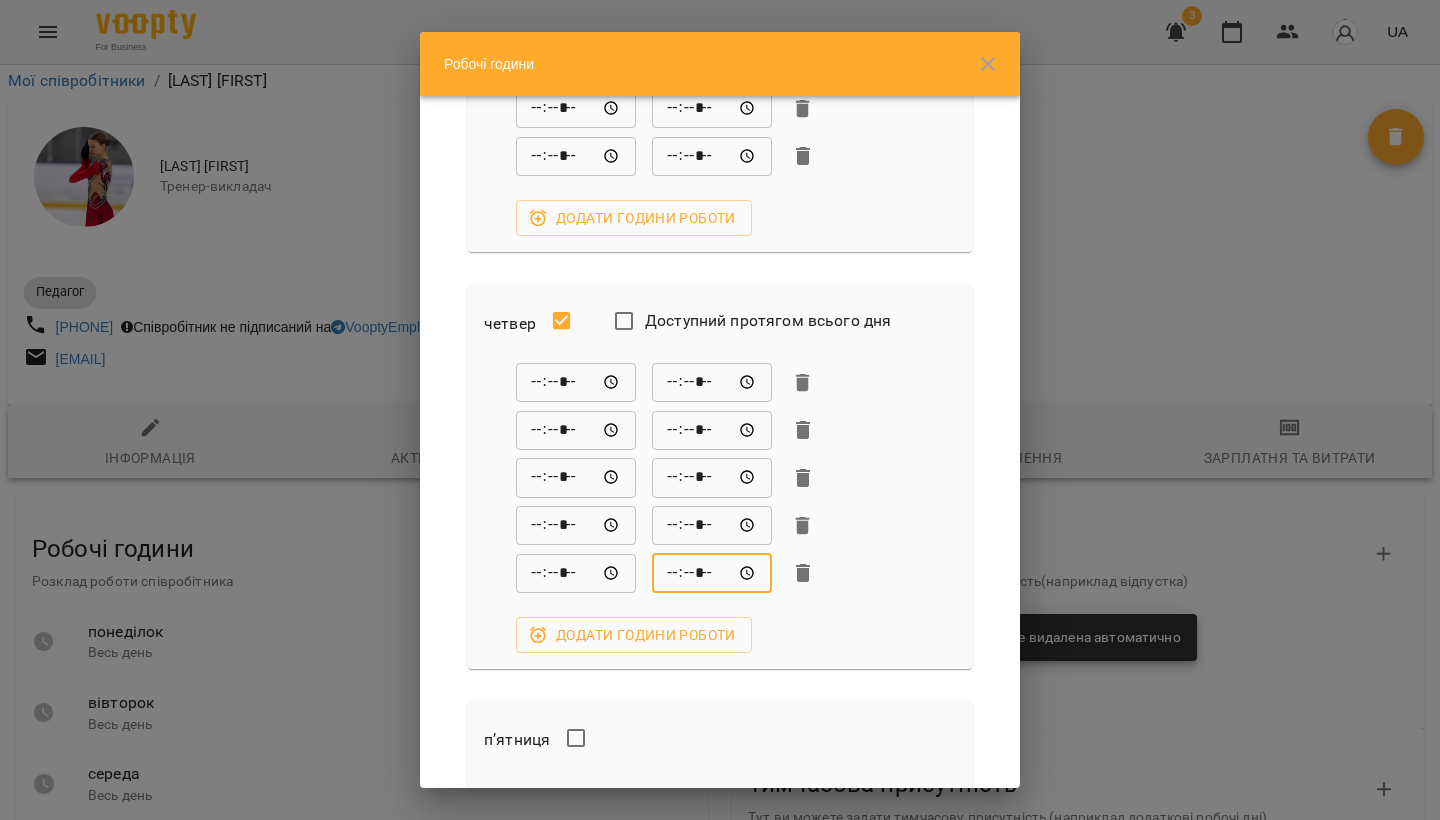 click on "***** ​ ***** ​ ***** ​ ***** ​ ***** ​ ***** ​ ***** ​ ***** ​ ***** ​ ***** ​ Додати години роботи" at bounding box center (720, 508) 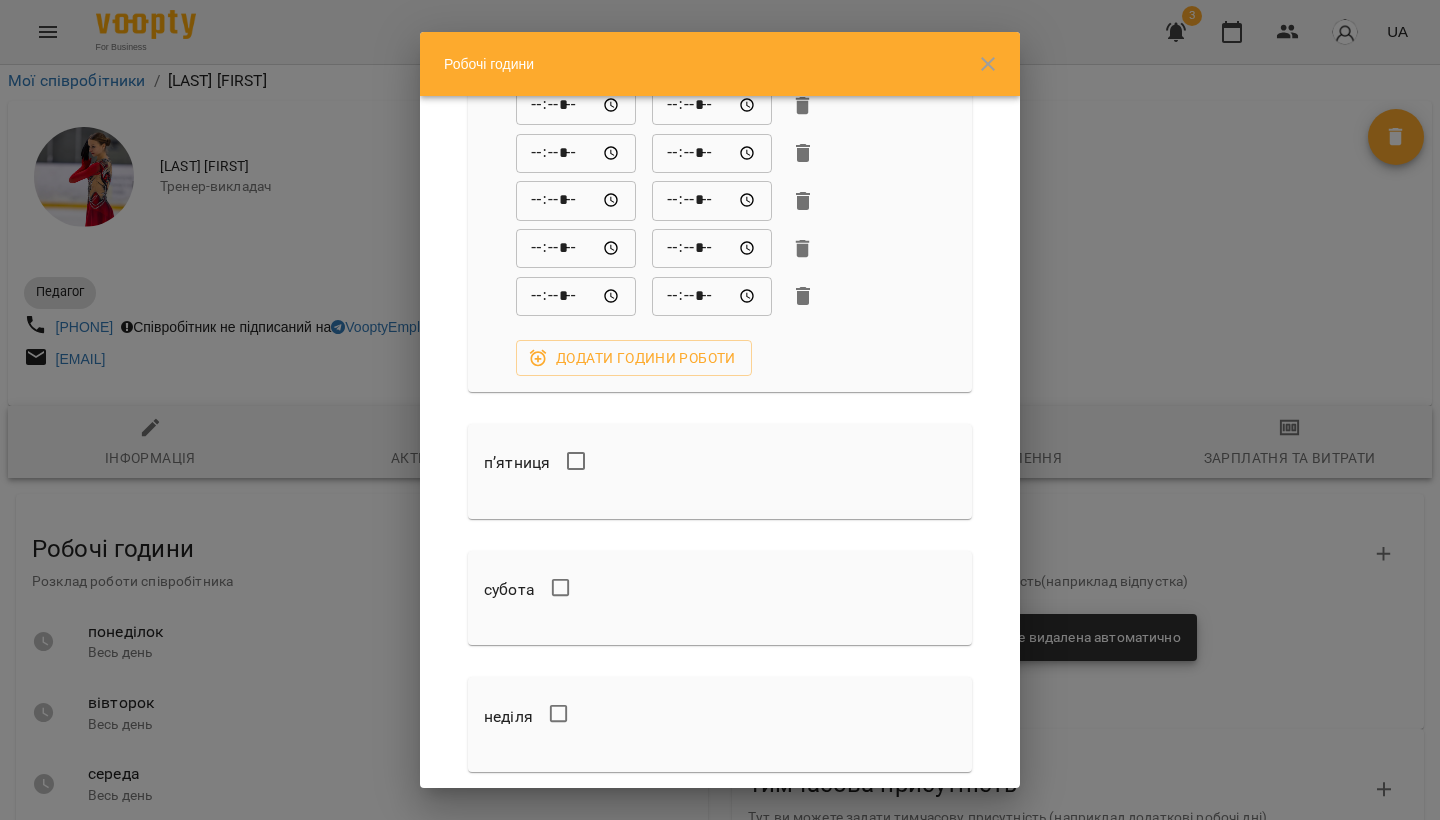 scroll, scrollTop: 1469, scrollLeft: 0, axis: vertical 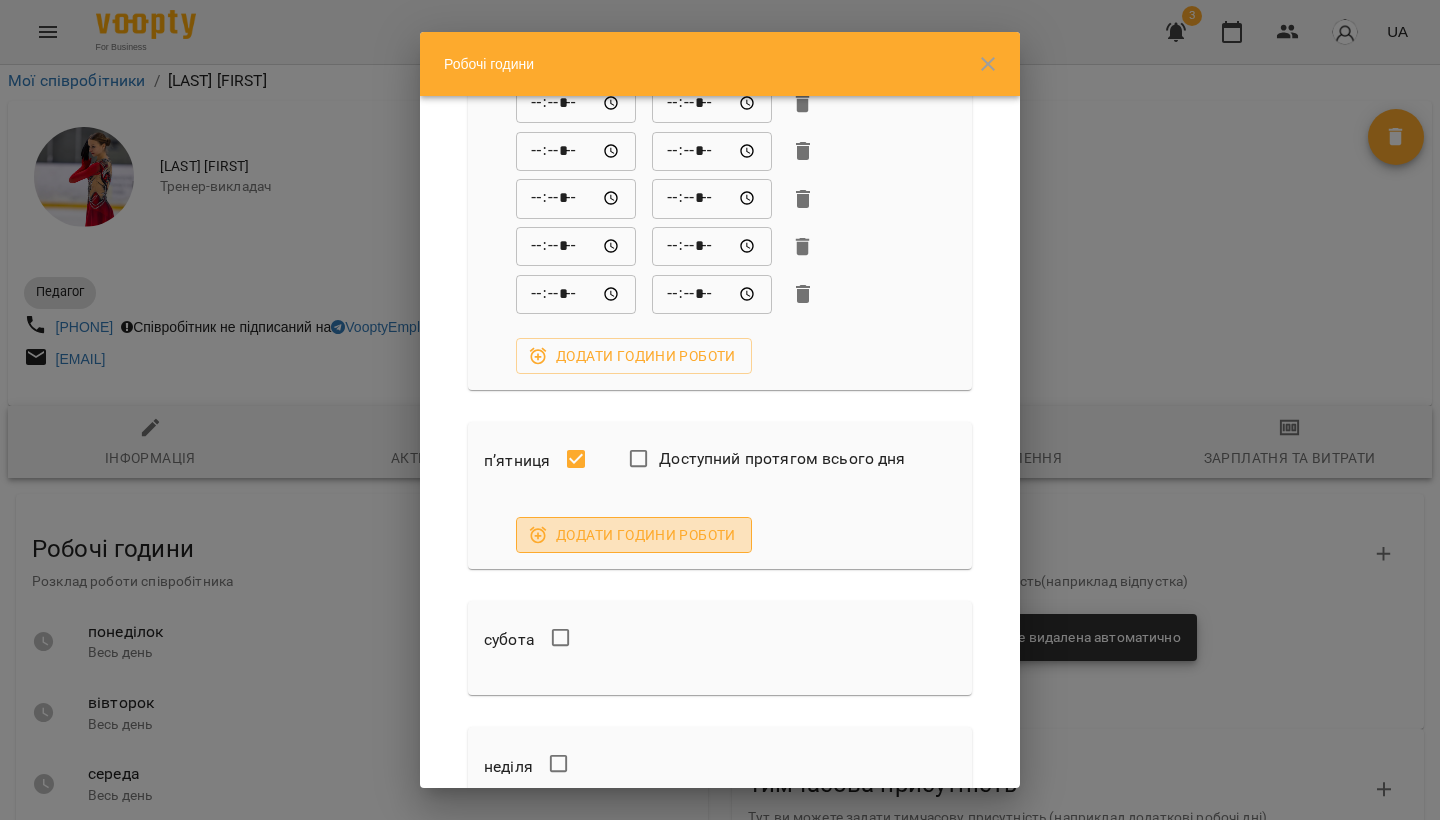 click on "Додати години роботи" at bounding box center (634, 535) 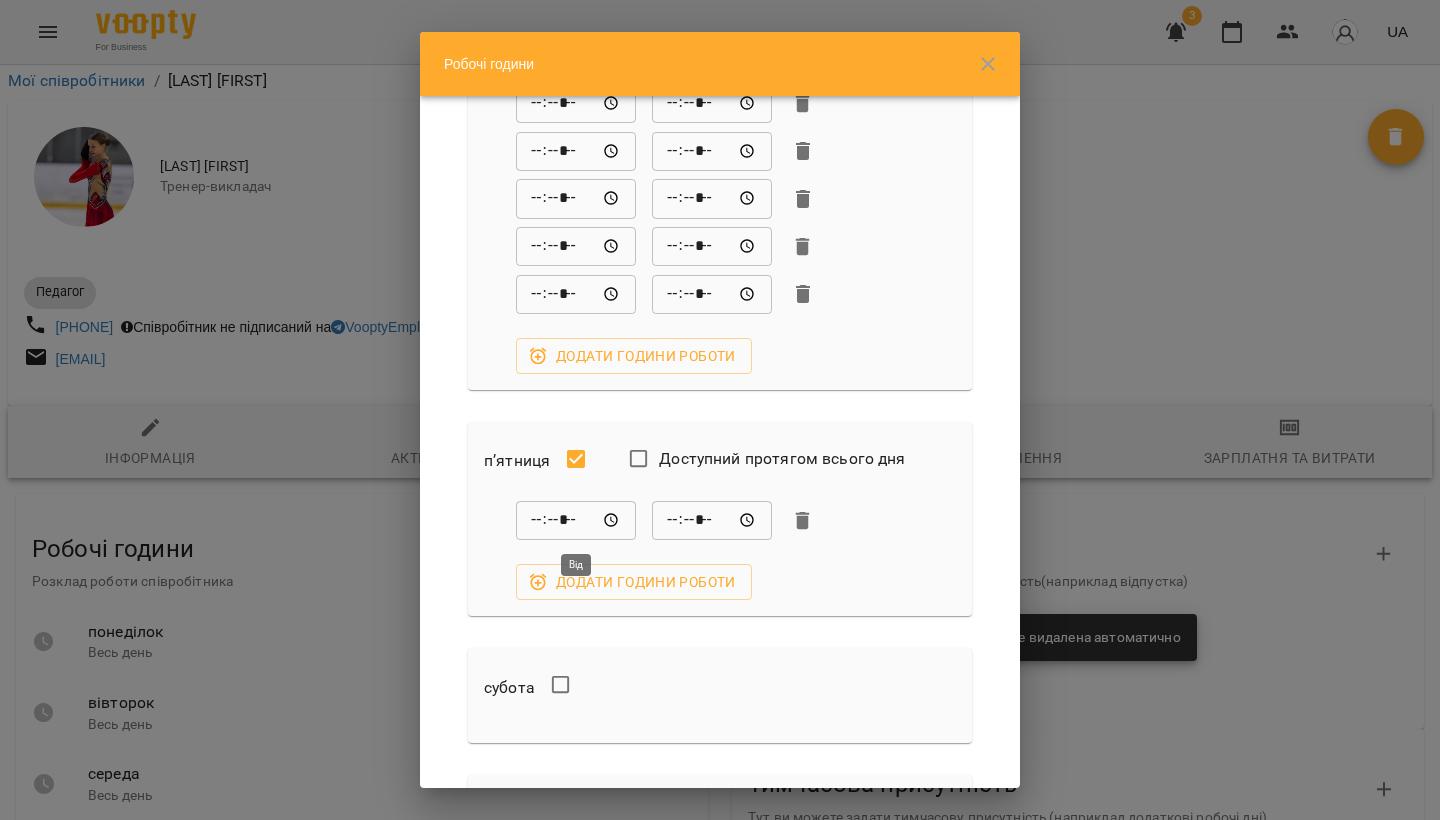 click on "*****" at bounding box center (576, 521) 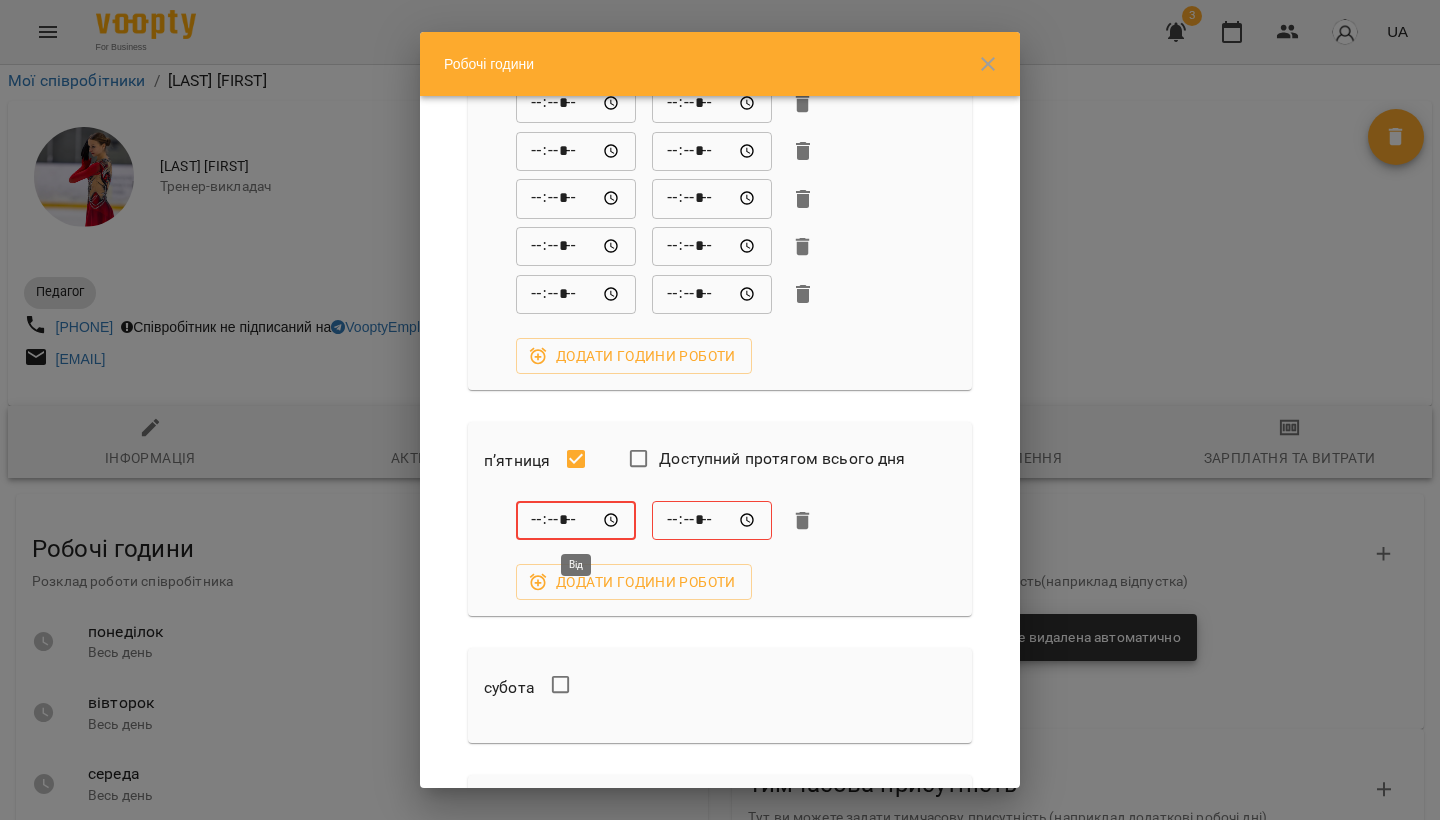 click on "*****" at bounding box center (576, 521) 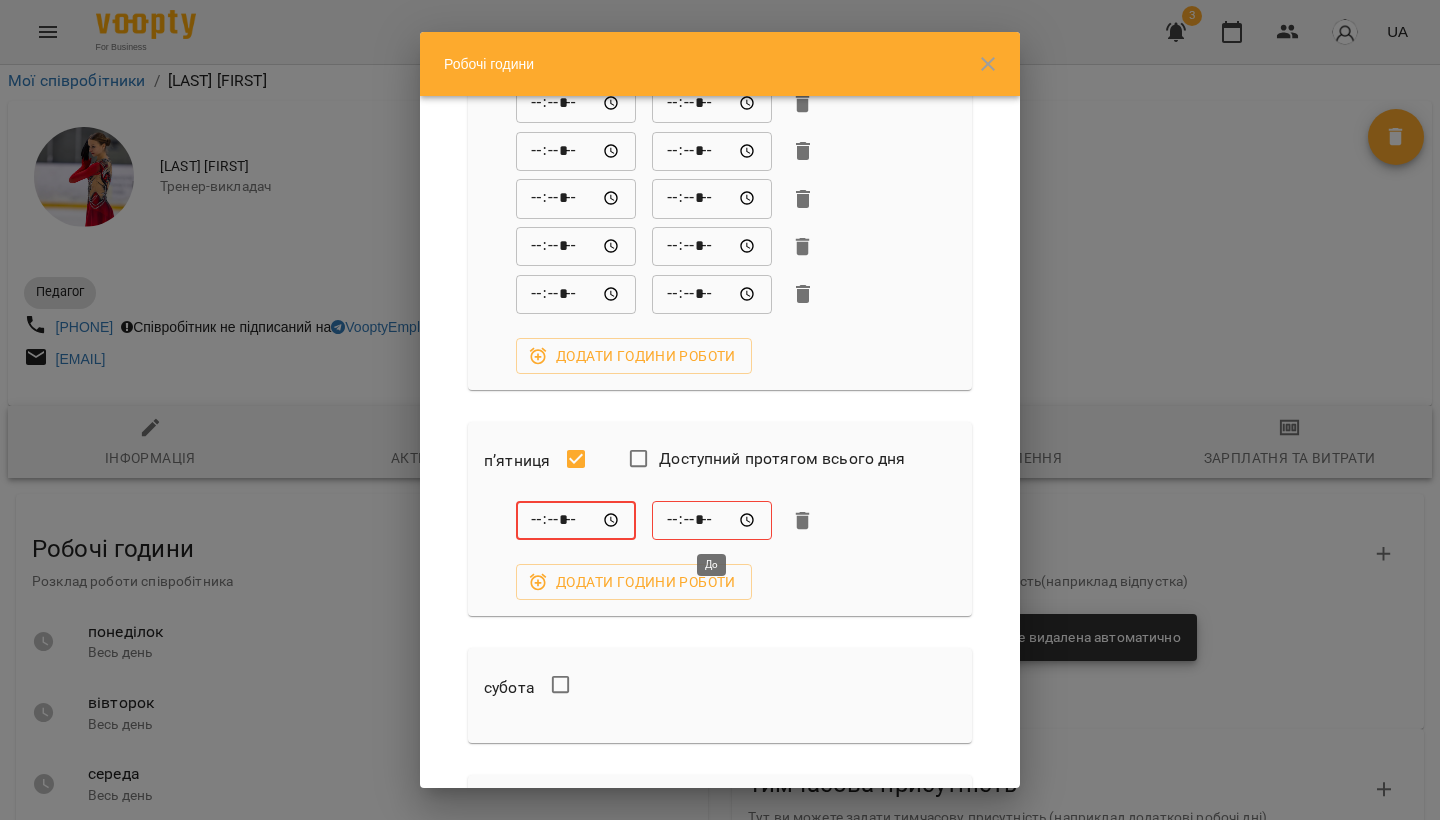 type on "*****" 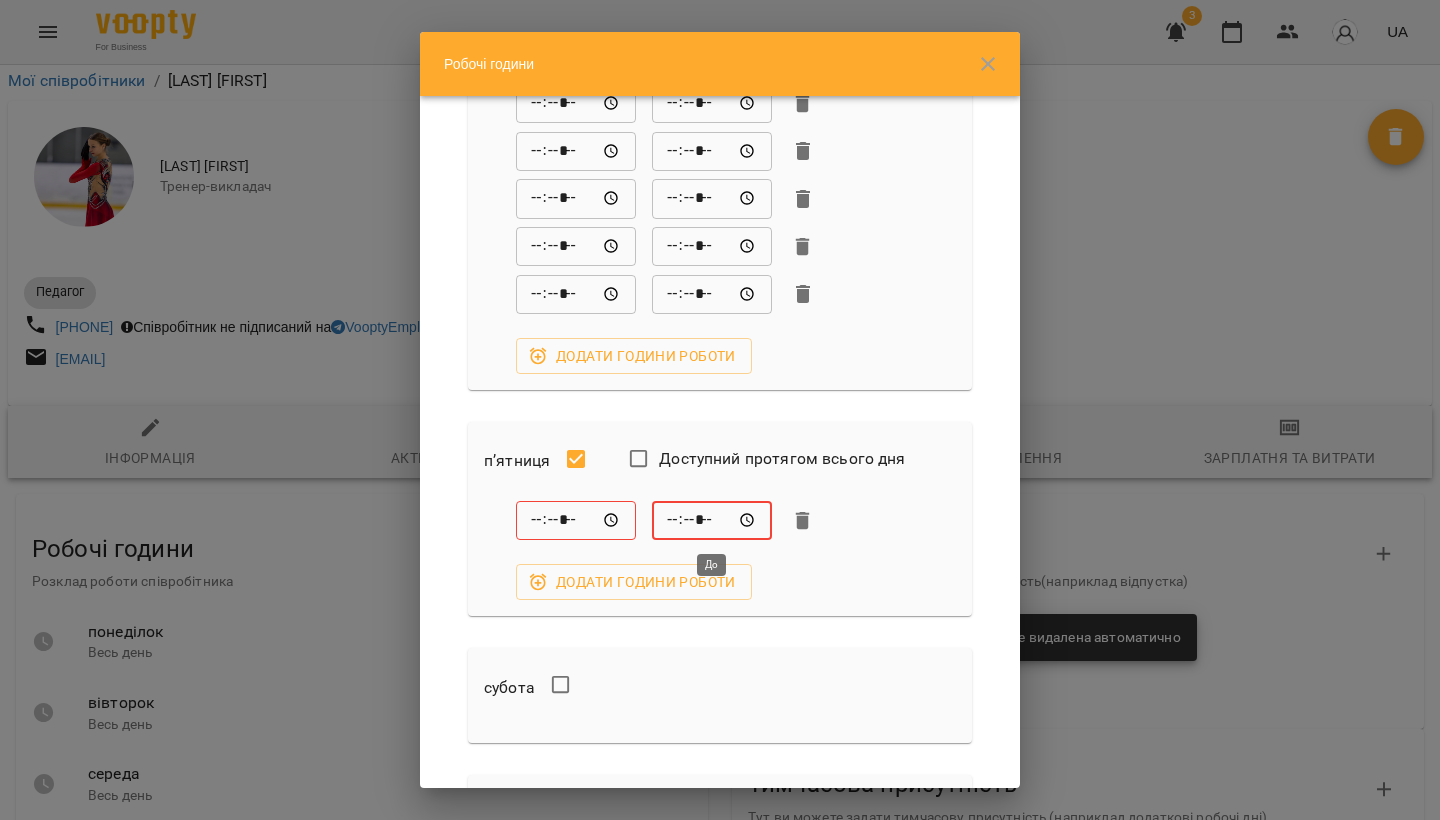 click on "*****" at bounding box center (712, 521) 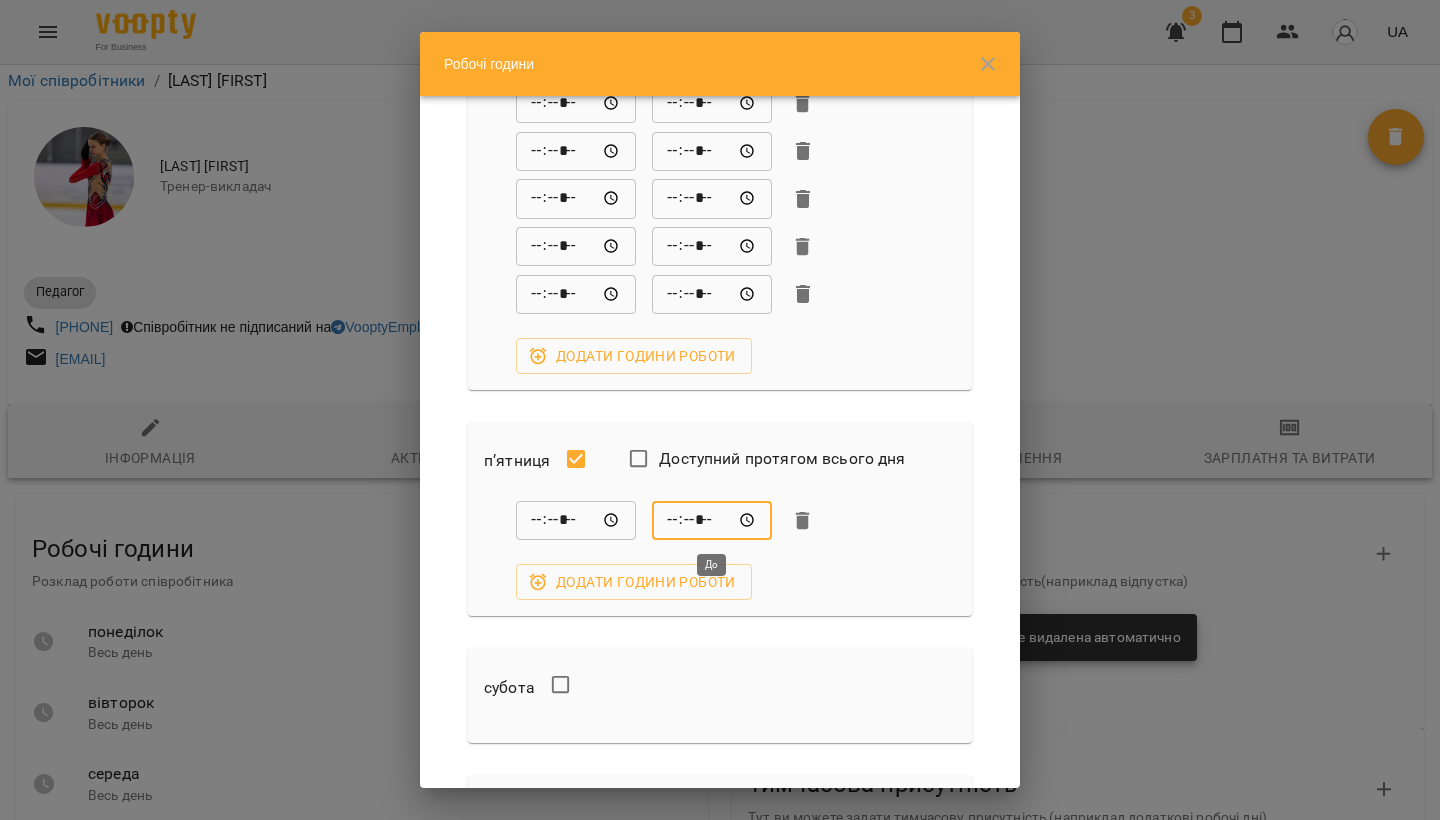 click on "*****" at bounding box center (712, 521) 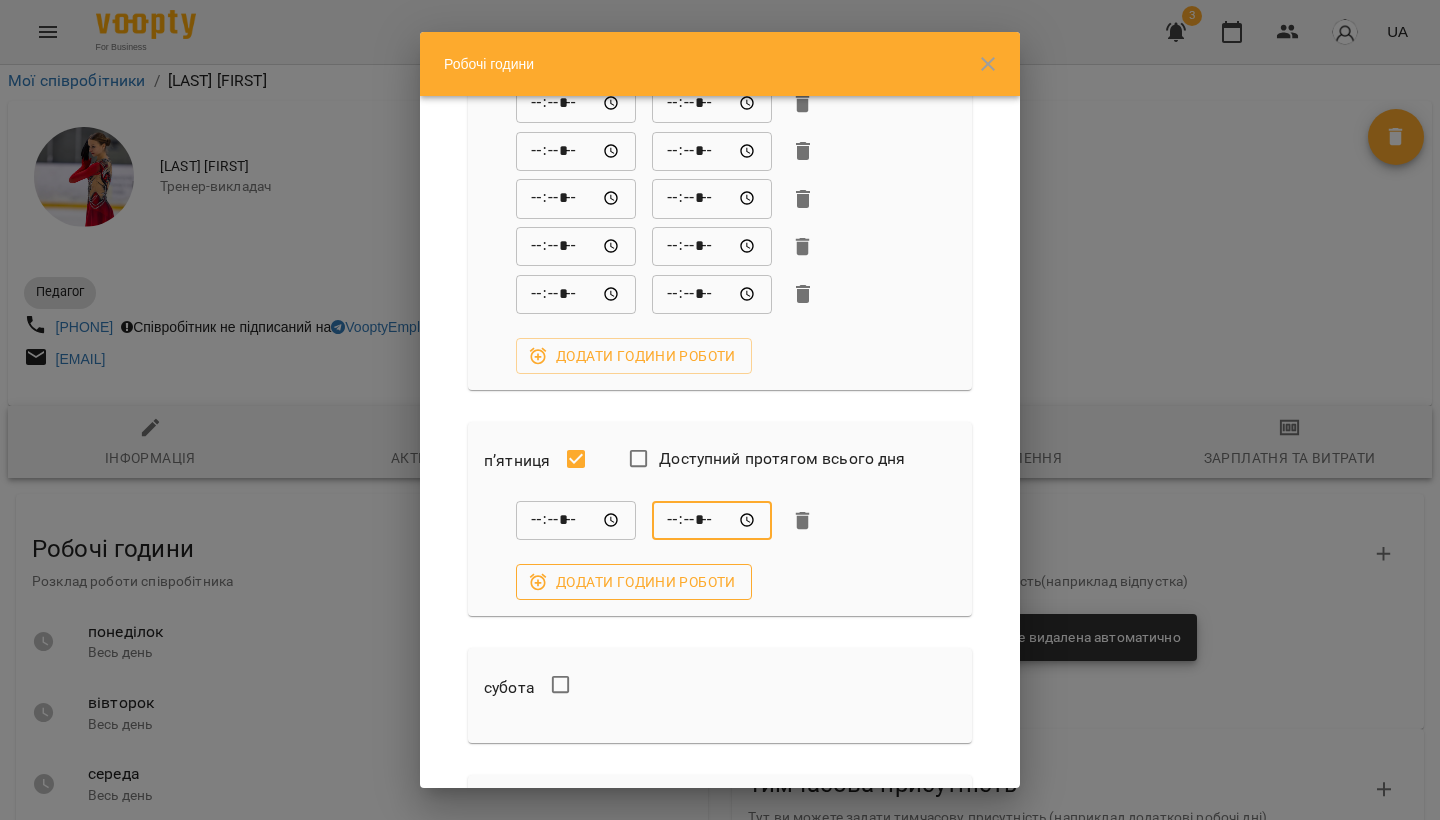 scroll, scrollTop: 1470, scrollLeft: 0, axis: vertical 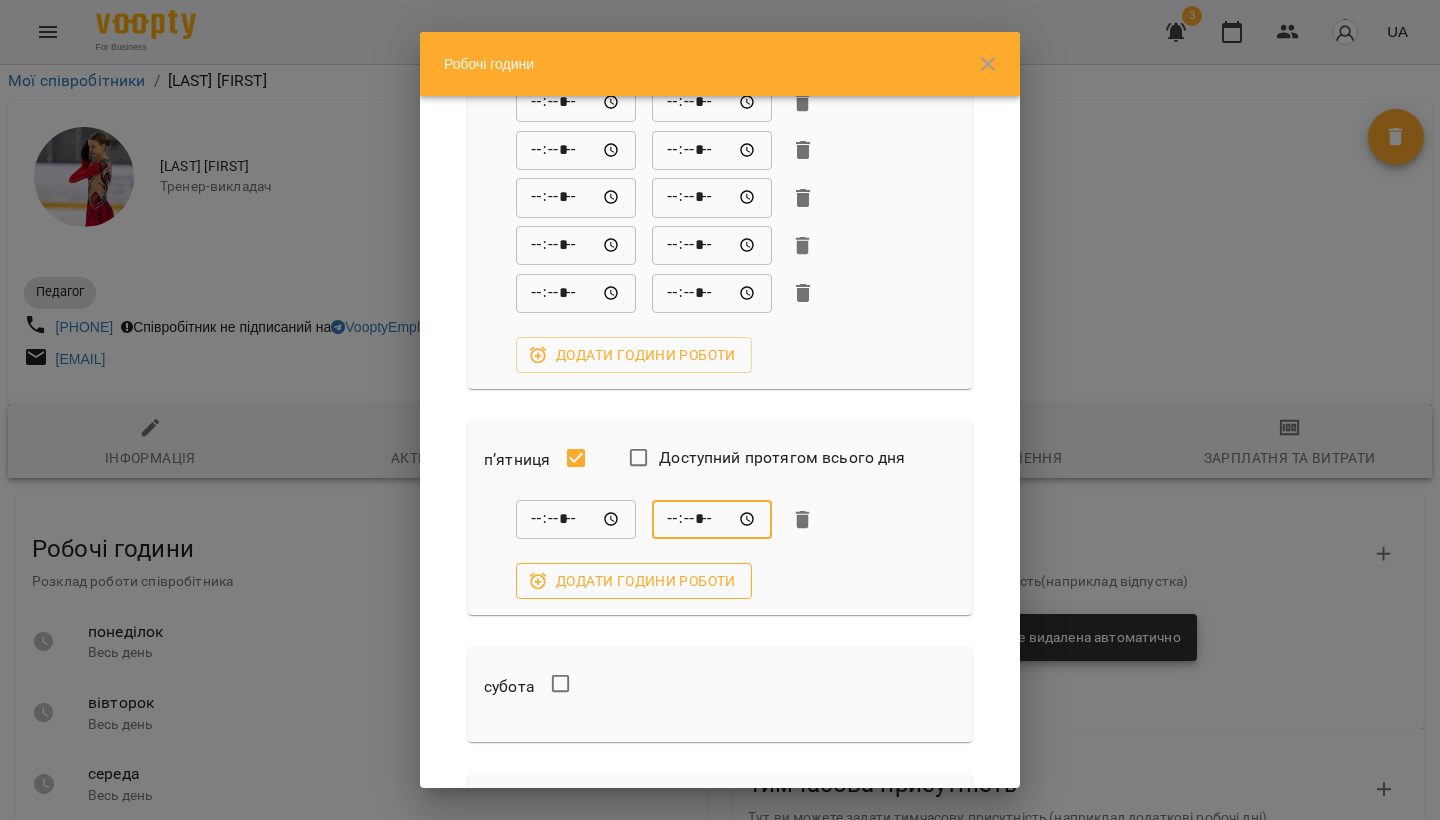 type on "*****" 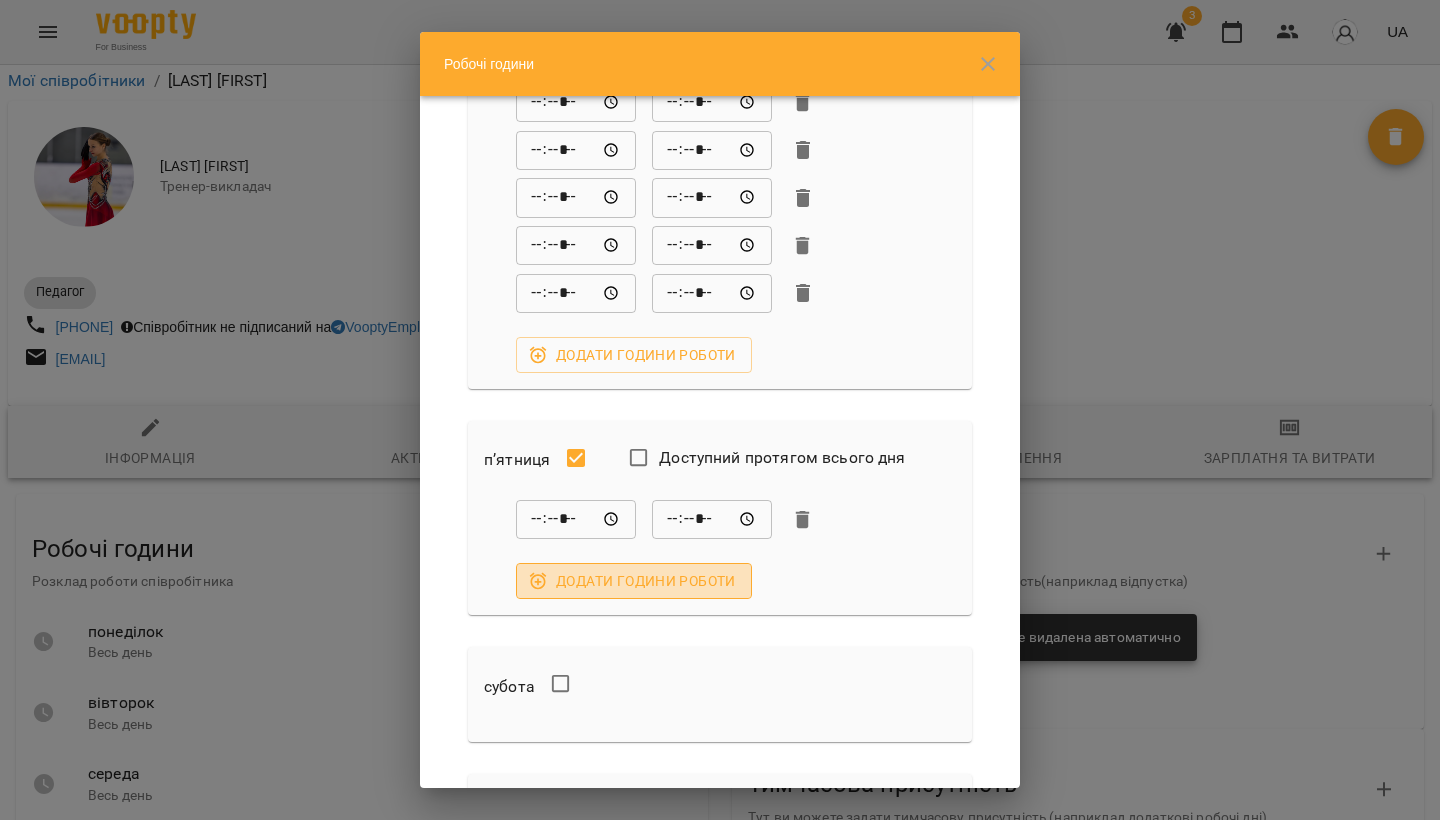 click on "Додати години роботи" at bounding box center [634, 581] 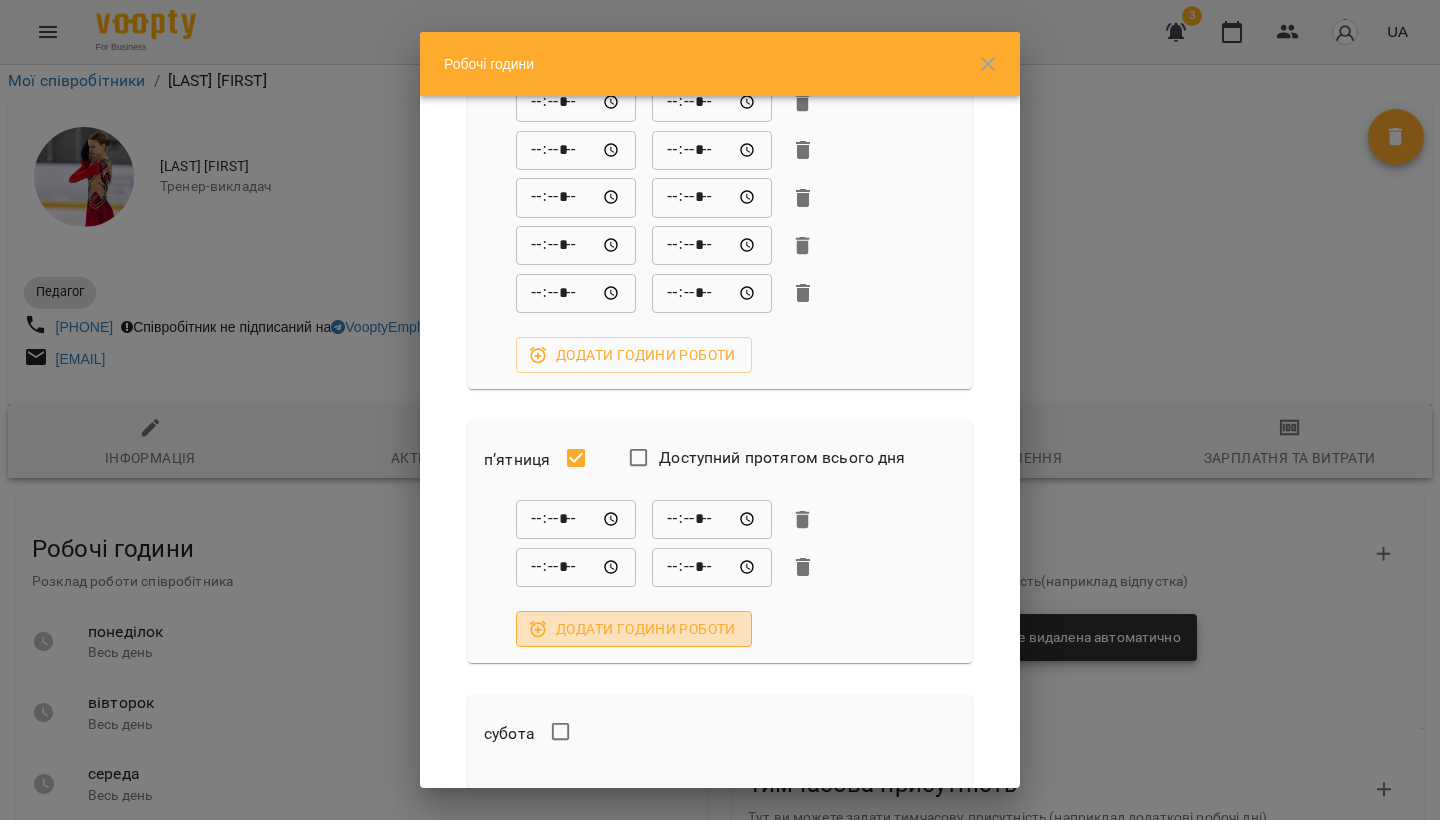 click on "Додати години роботи" at bounding box center (634, 629) 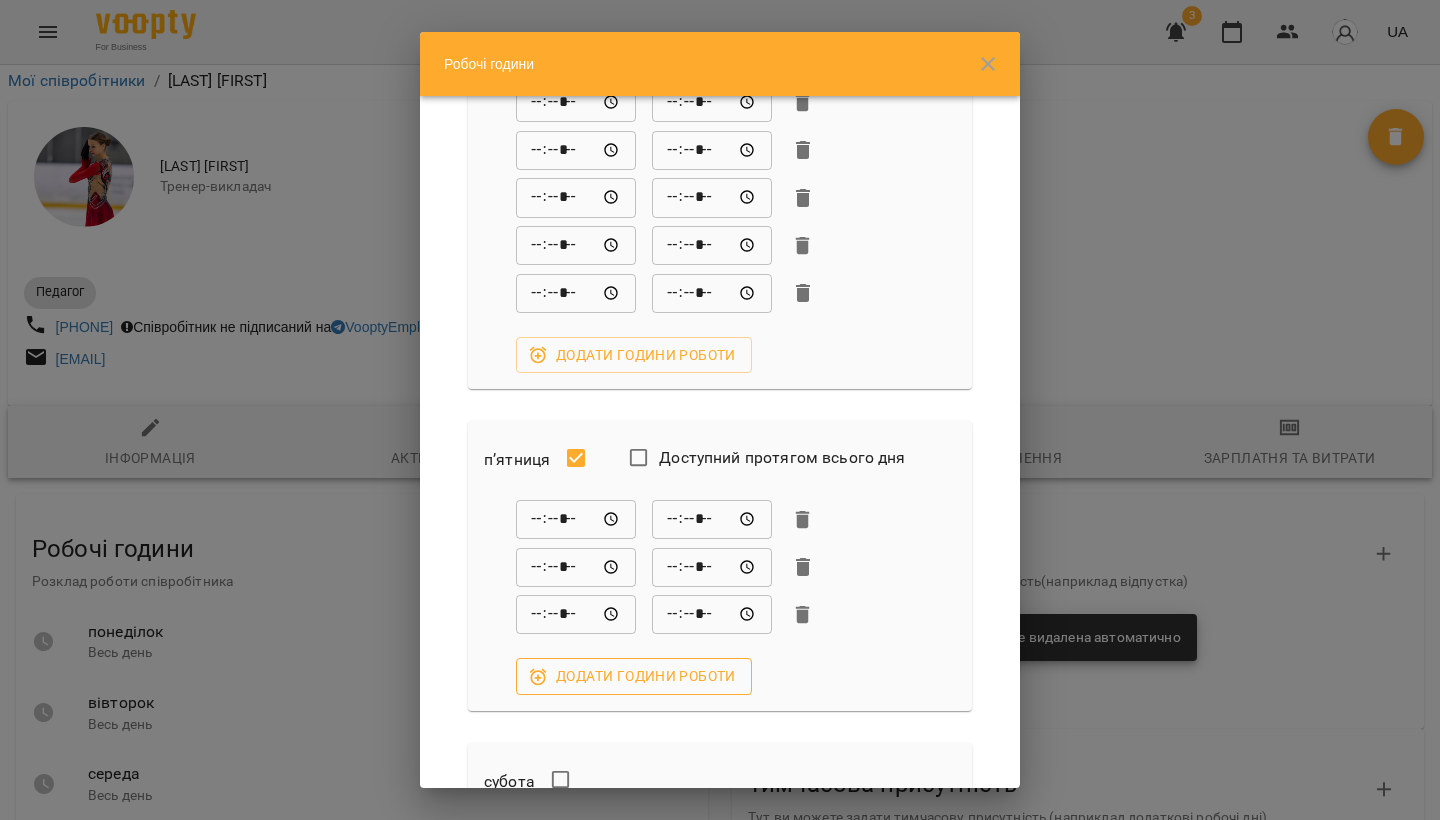 click on "Додати години роботи" at bounding box center (634, 676) 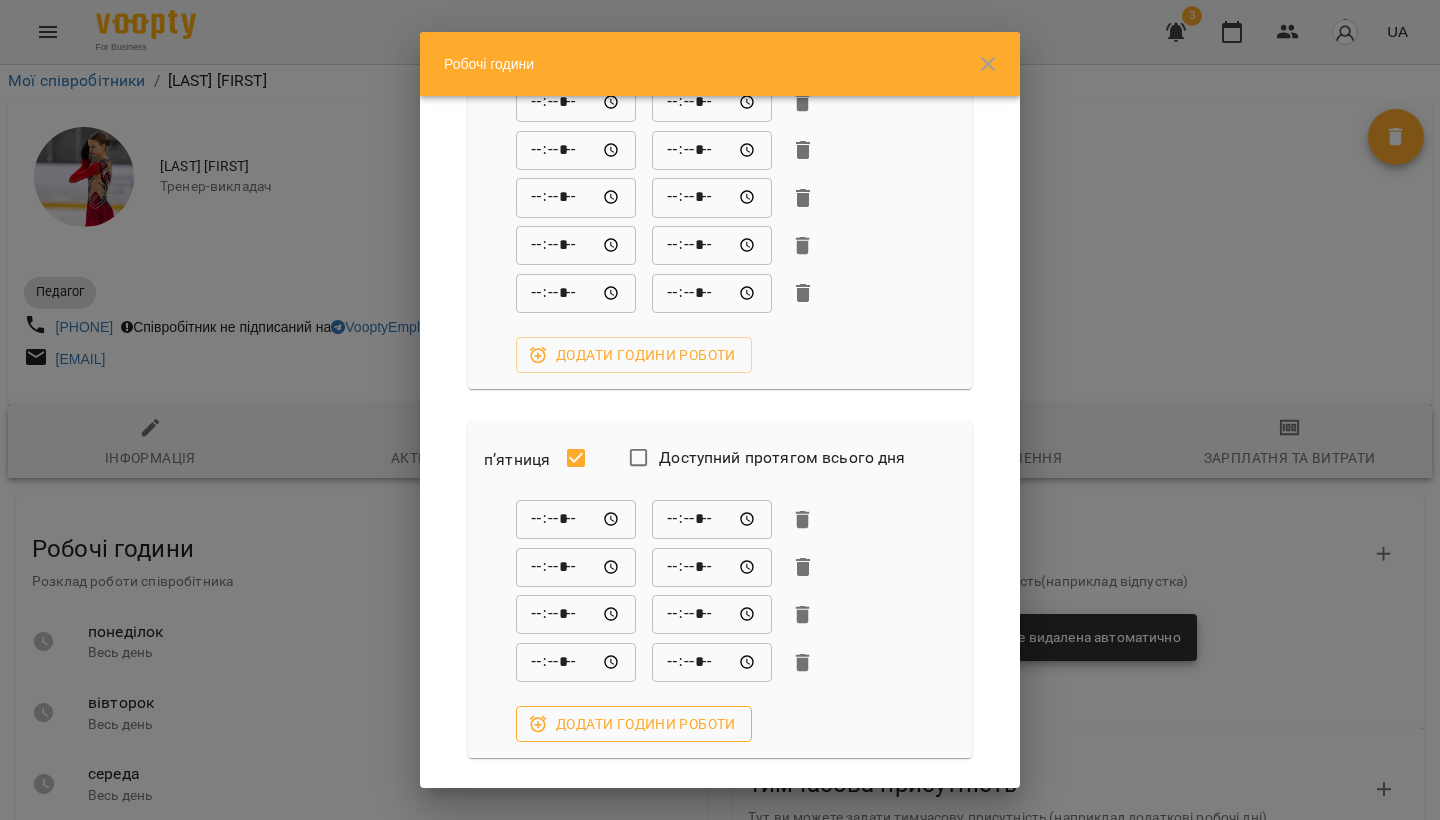 click on "Додати години роботи" at bounding box center [634, 724] 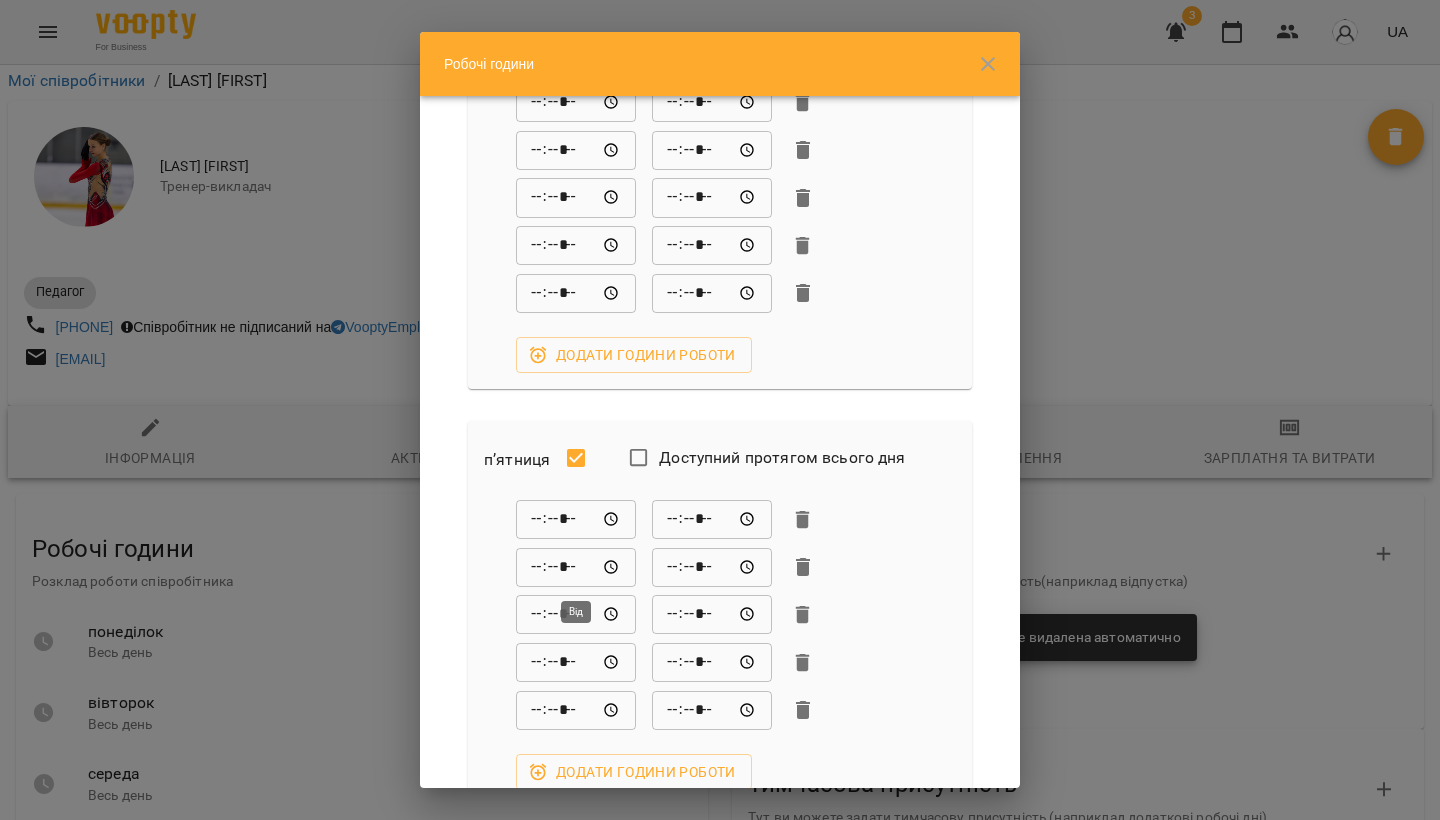 click on "*****" at bounding box center [576, 567] 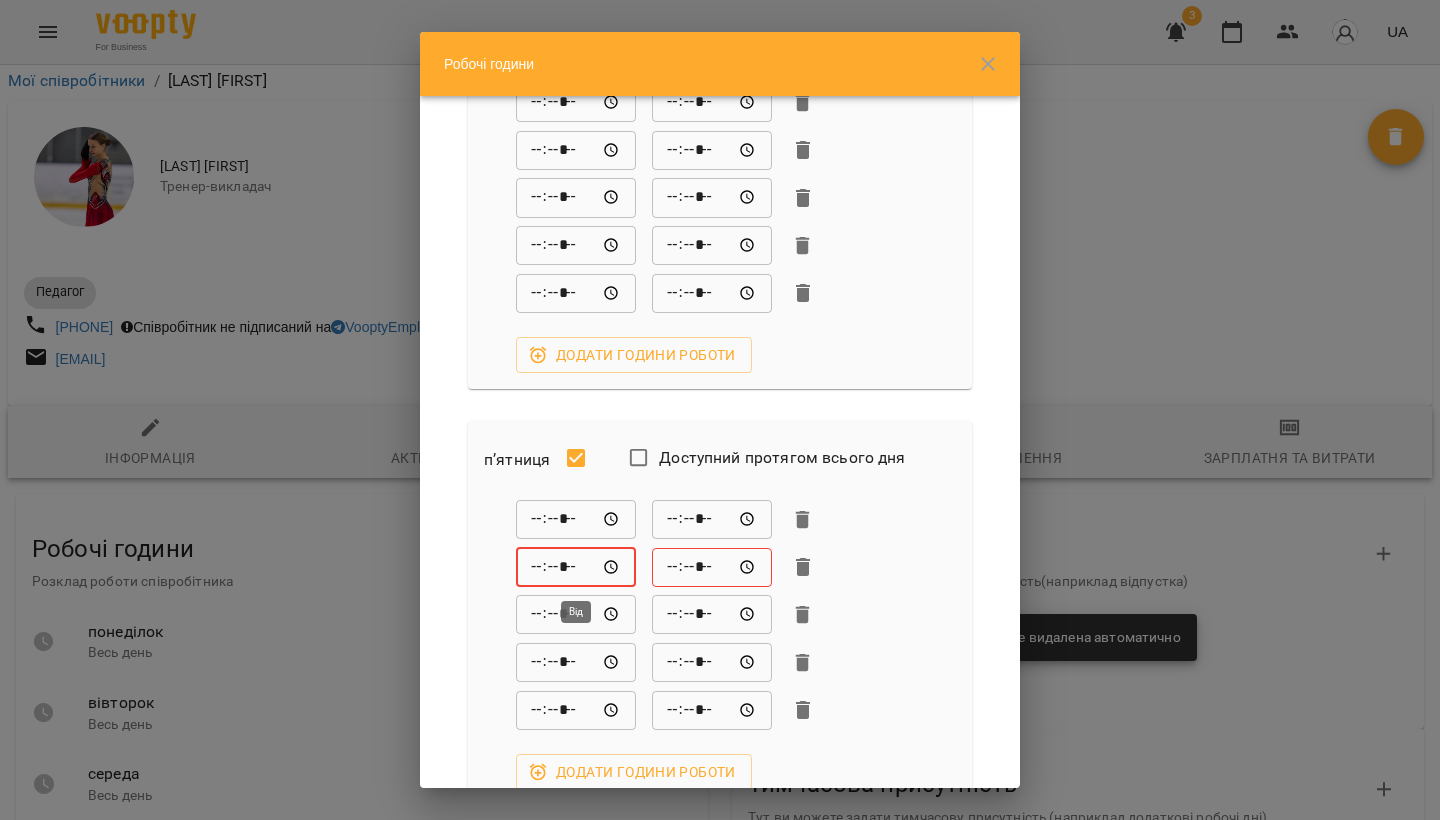 click on "*****" at bounding box center [576, 567] 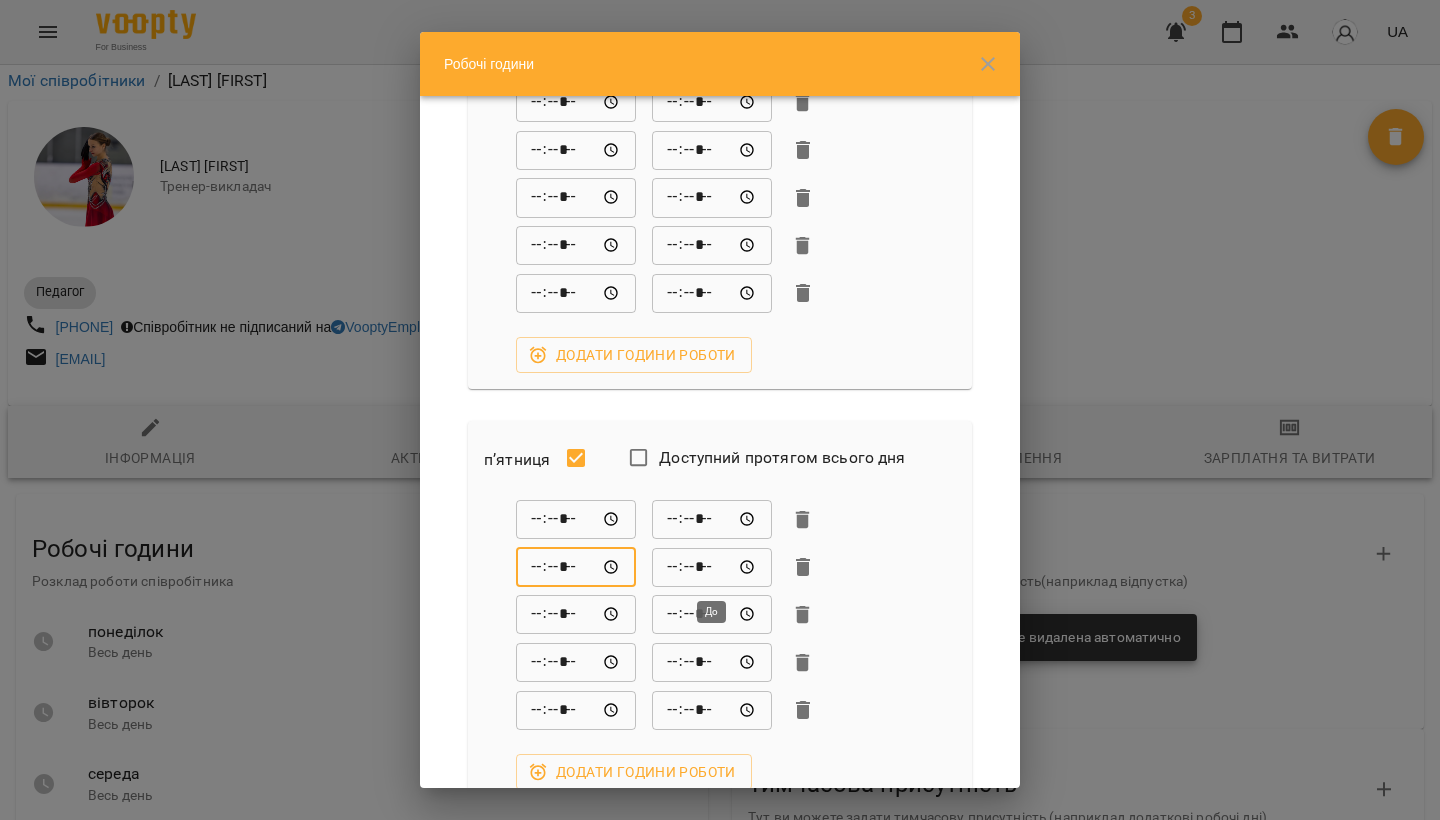 type on "*****" 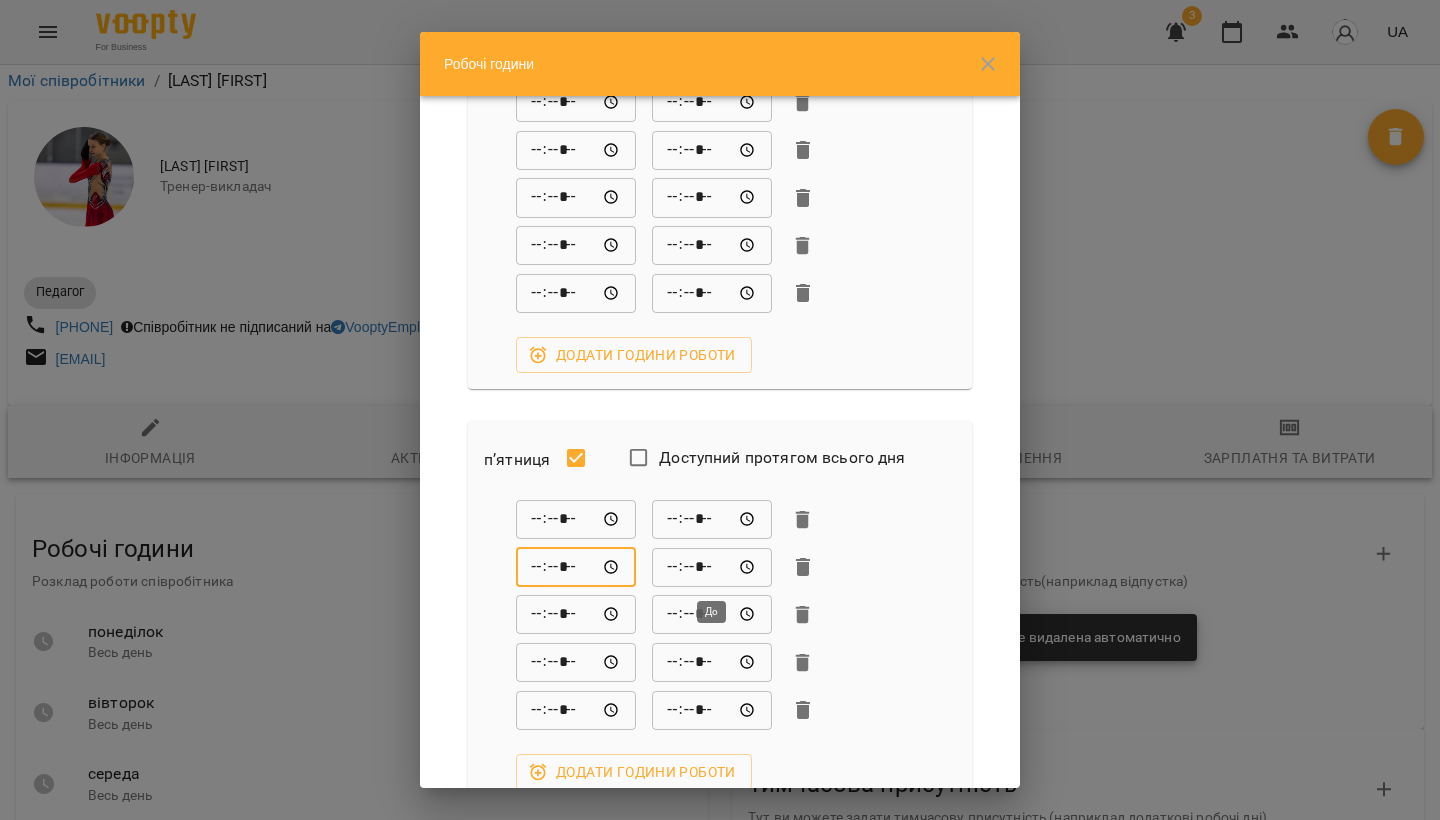 click on "*****" at bounding box center [712, 567] 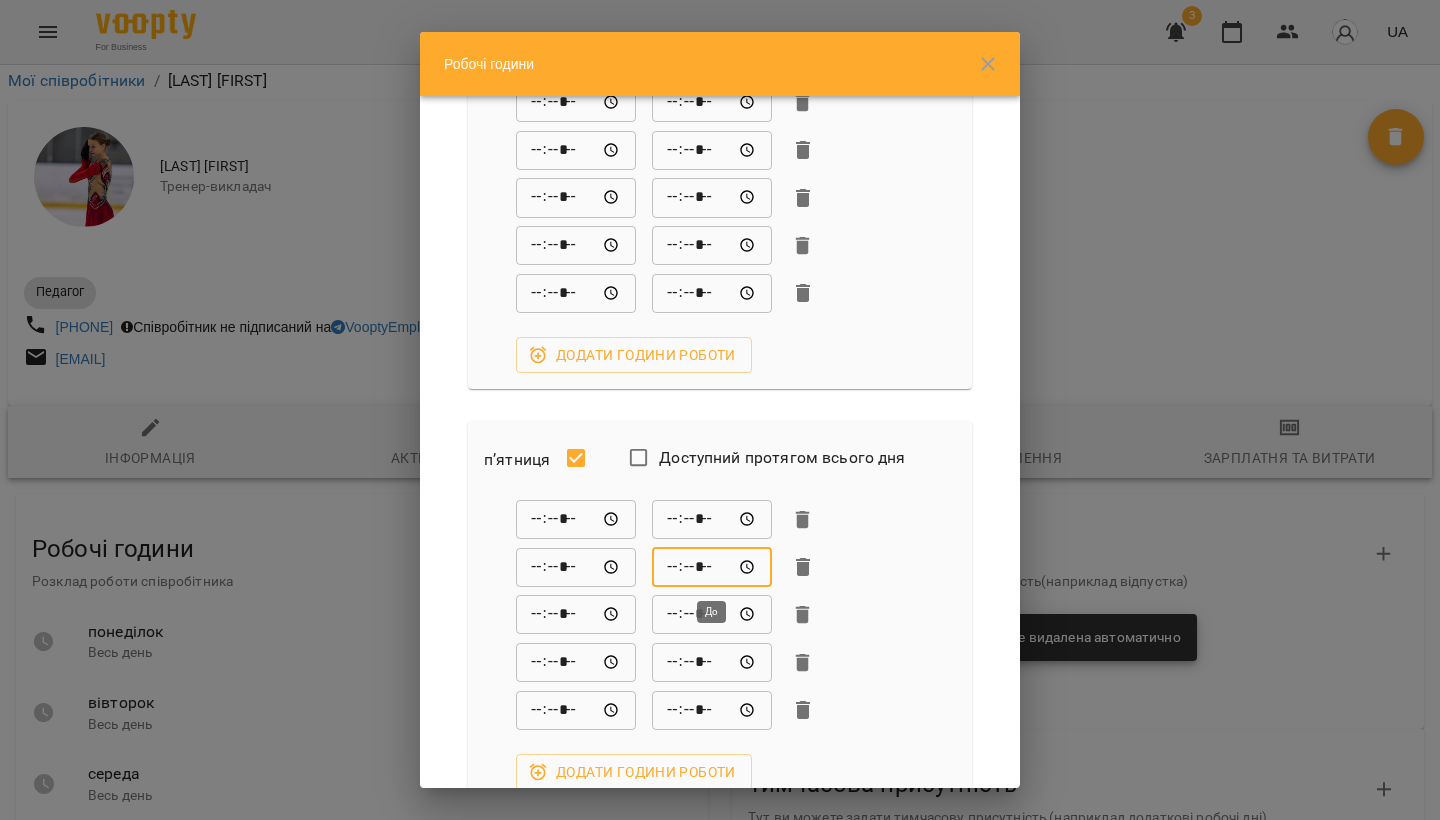 click on "*****" at bounding box center [712, 567] 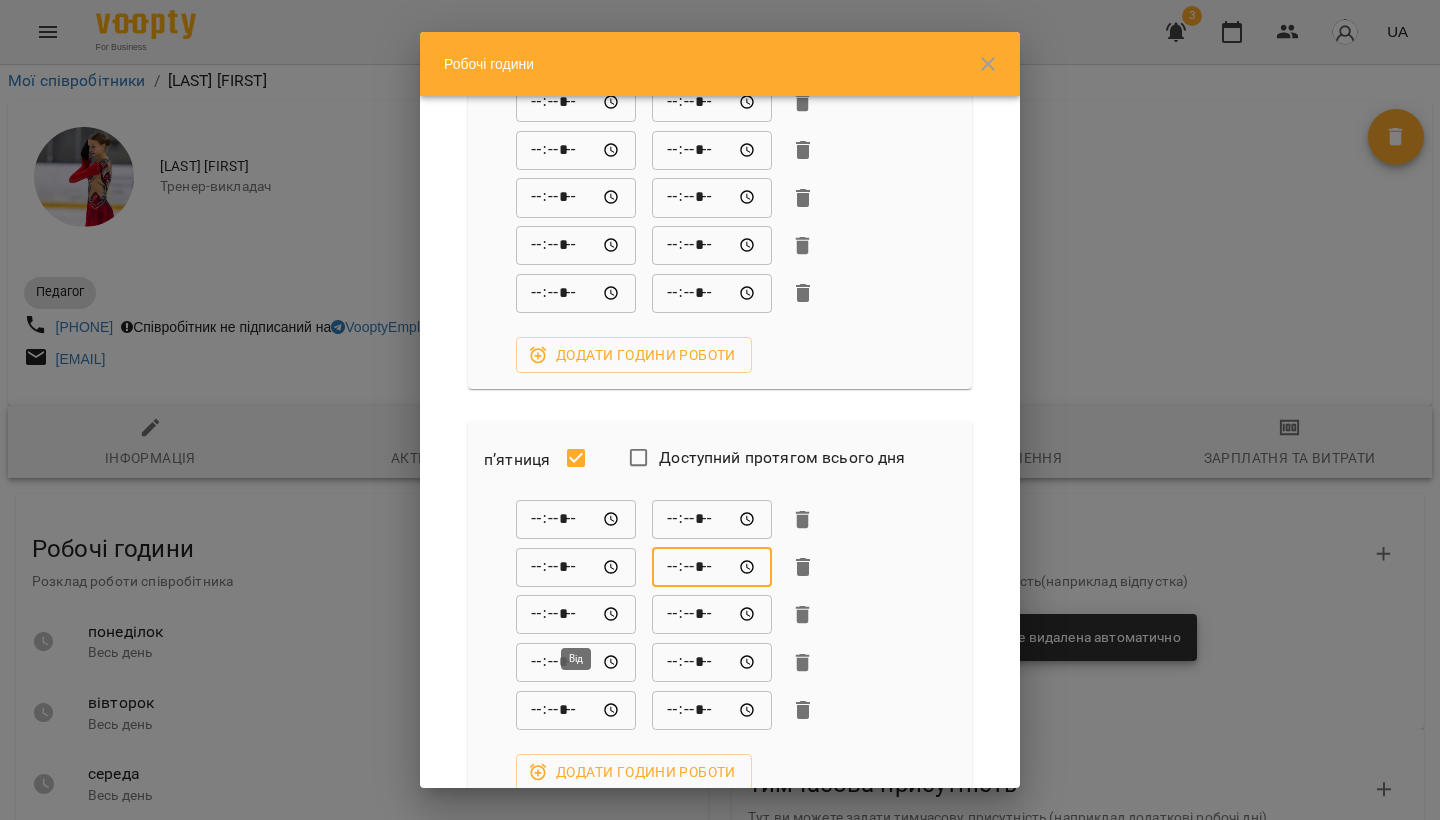 type on "*****" 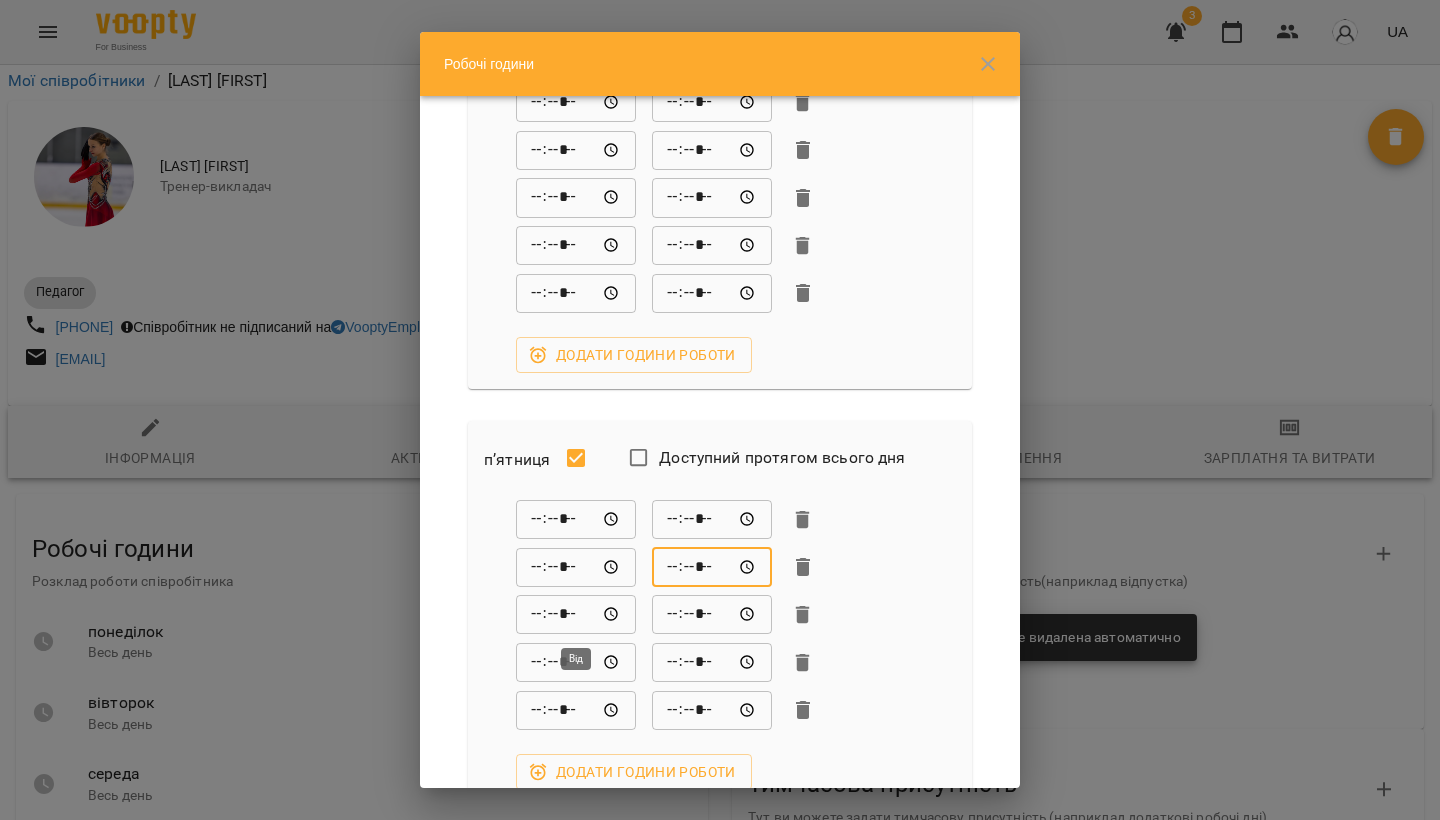 click on "*****" at bounding box center (576, 615) 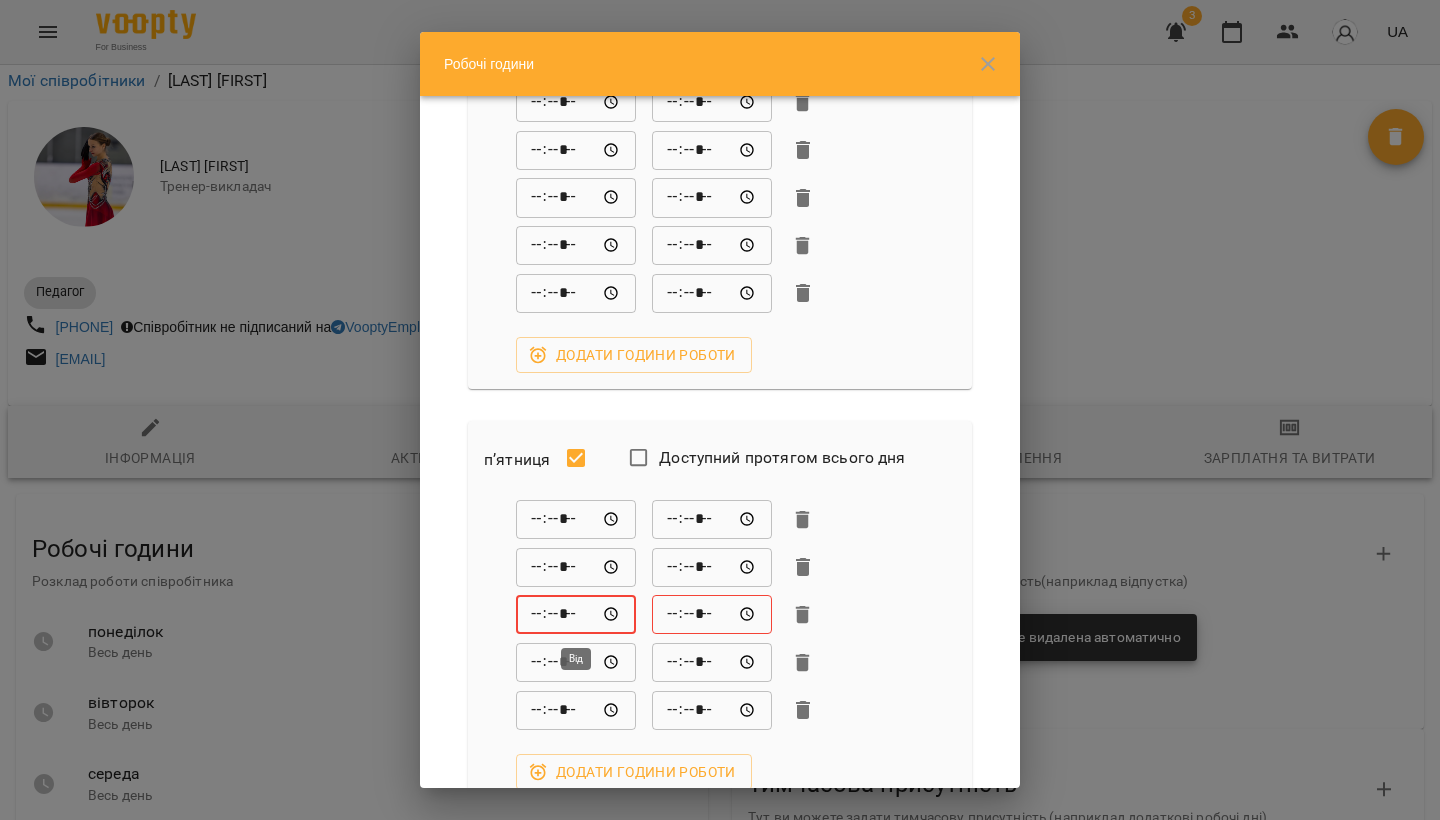 click on "*****" at bounding box center [576, 615] 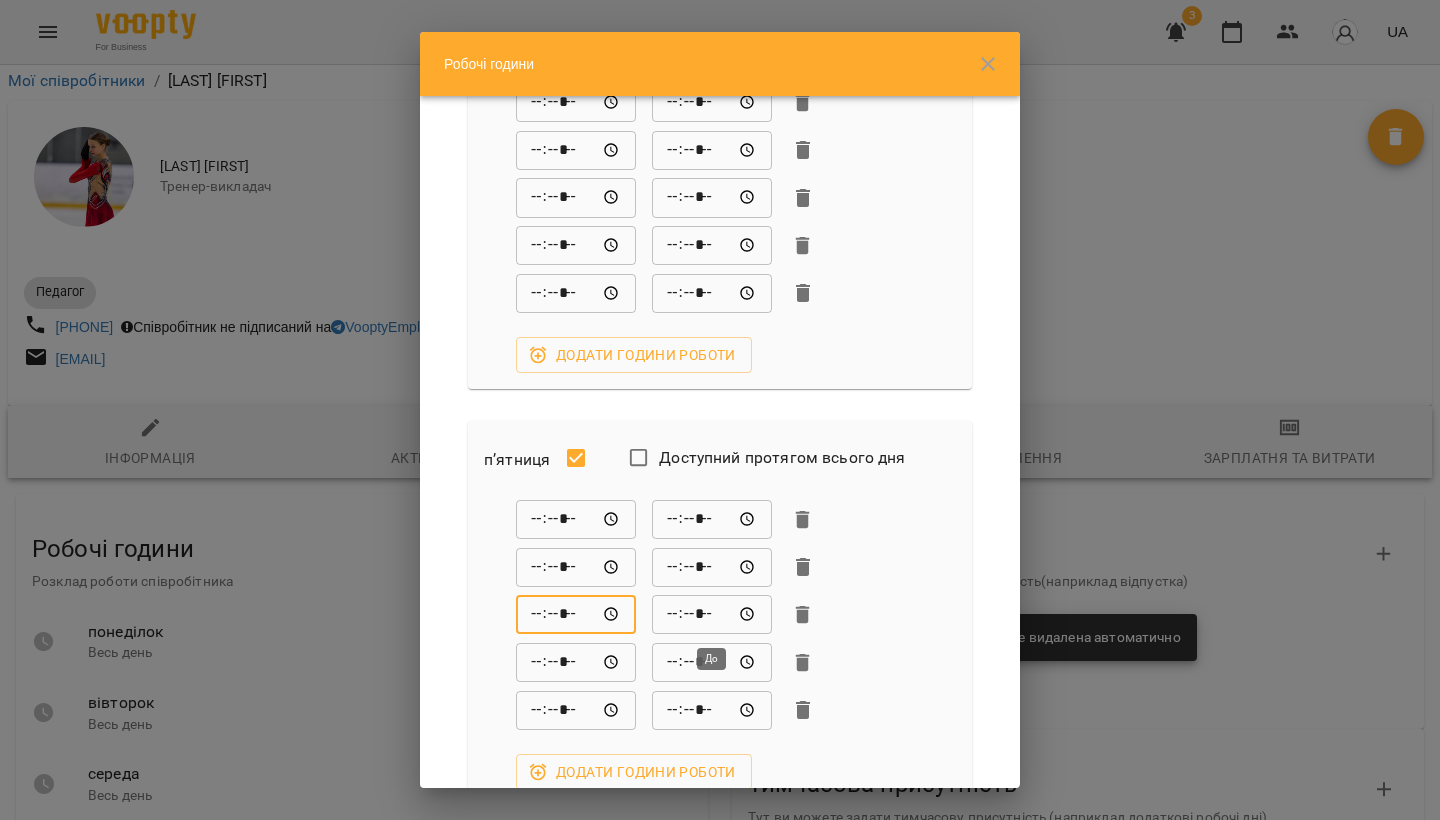 type on "*****" 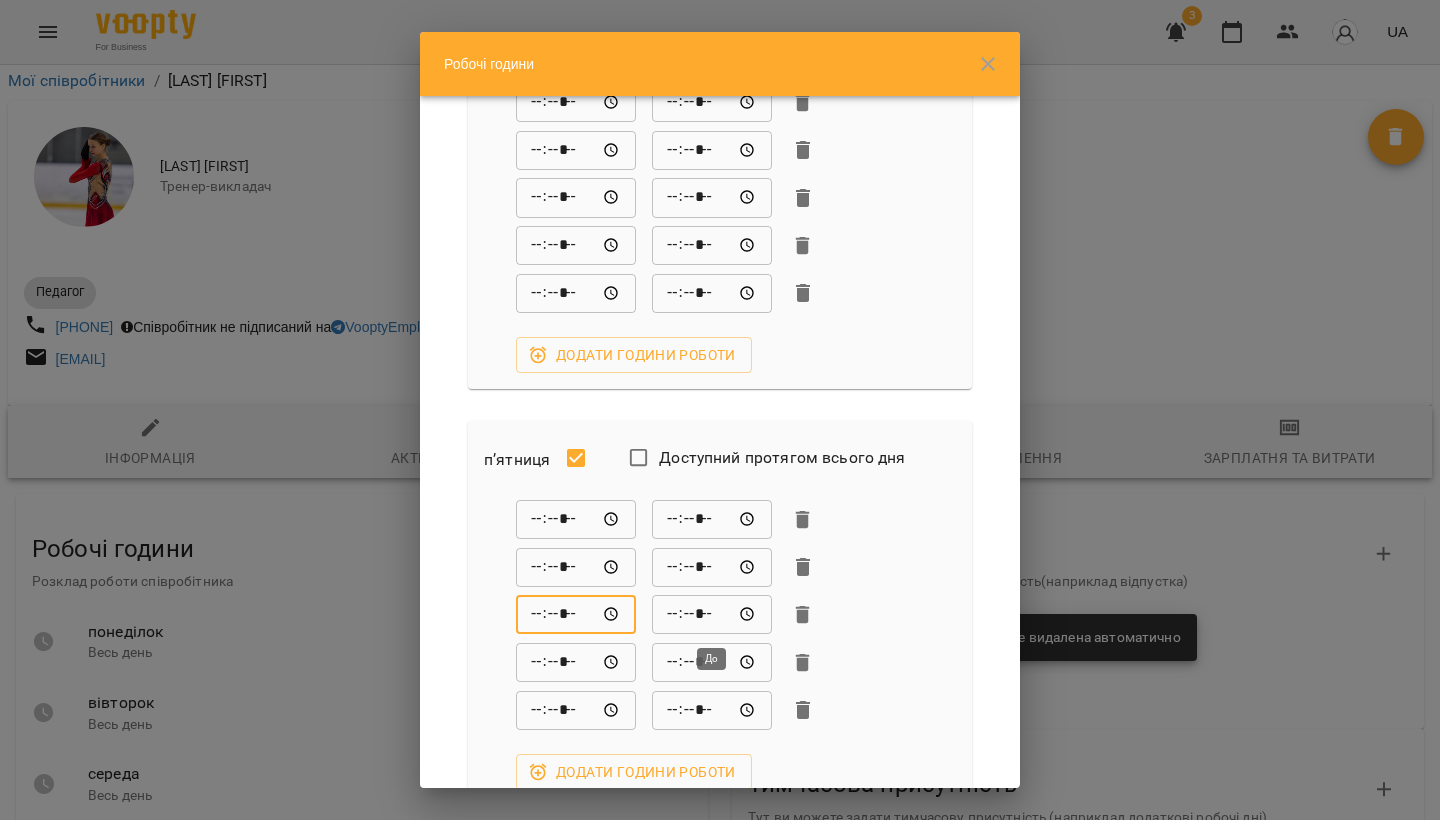 click on "*****" at bounding box center (712, 615) 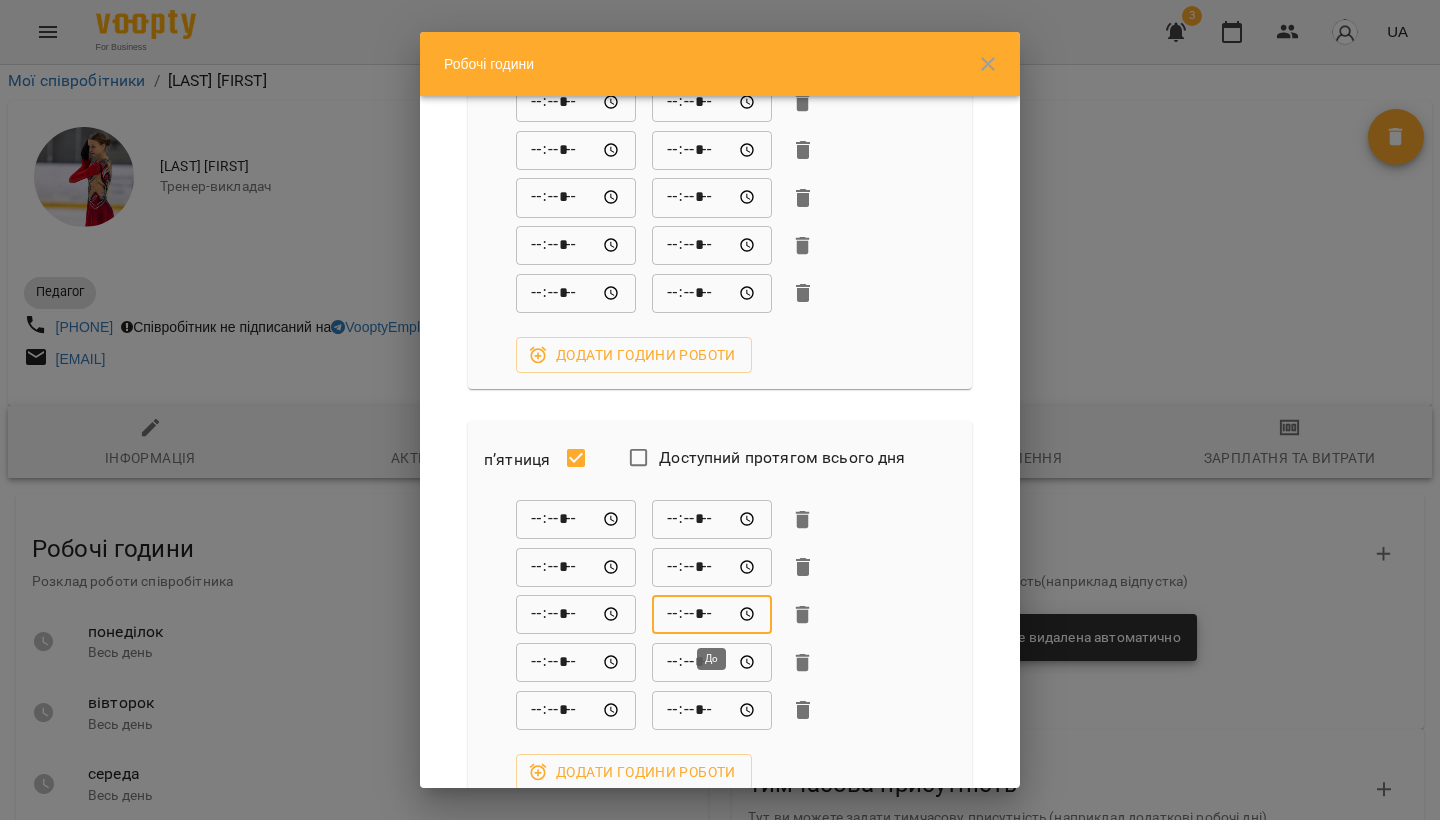 click on "*****" at bounding box center (712, 615) 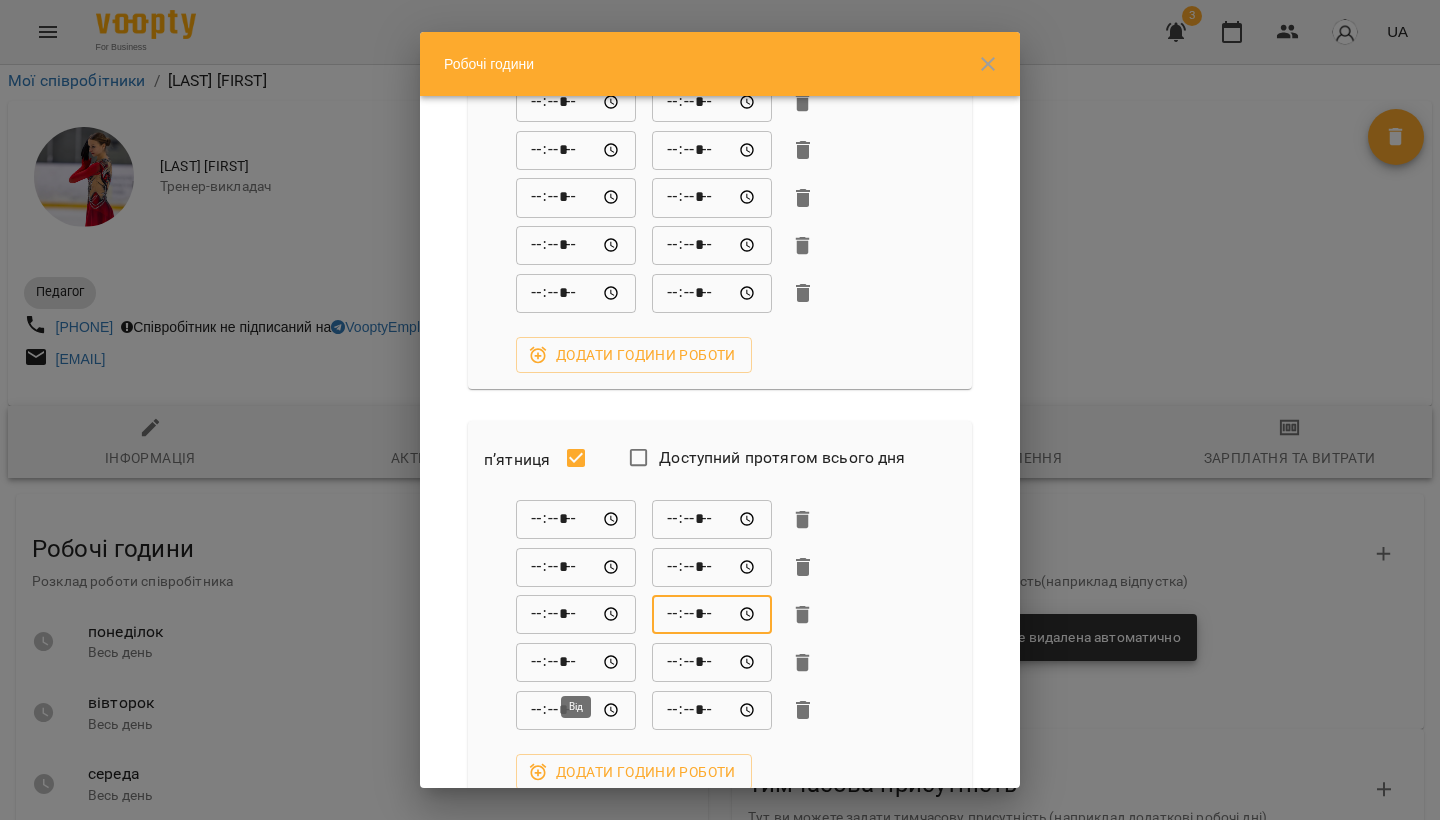 type on "*****" 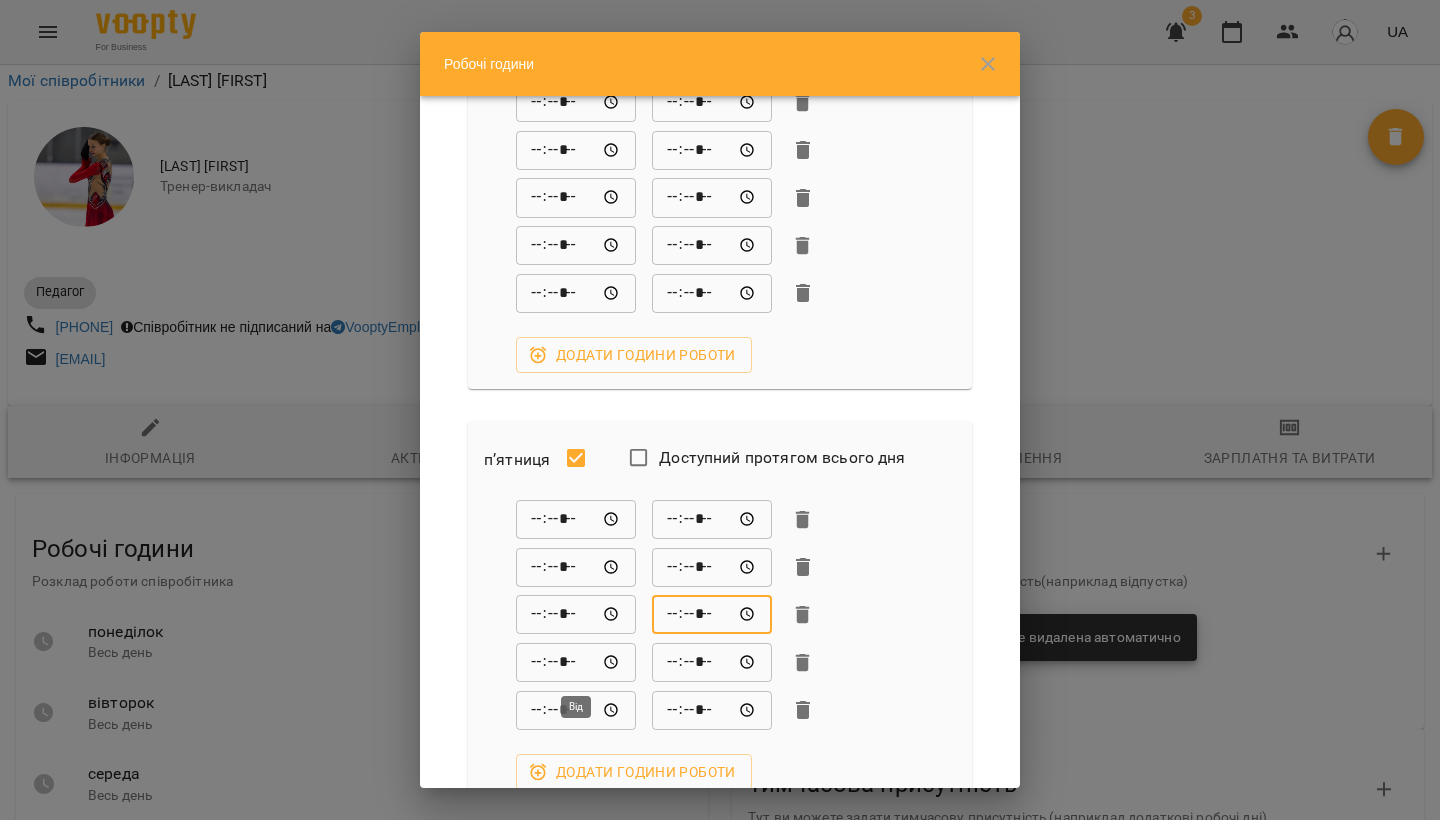 click on "*****" at bounding box center (576, 662) 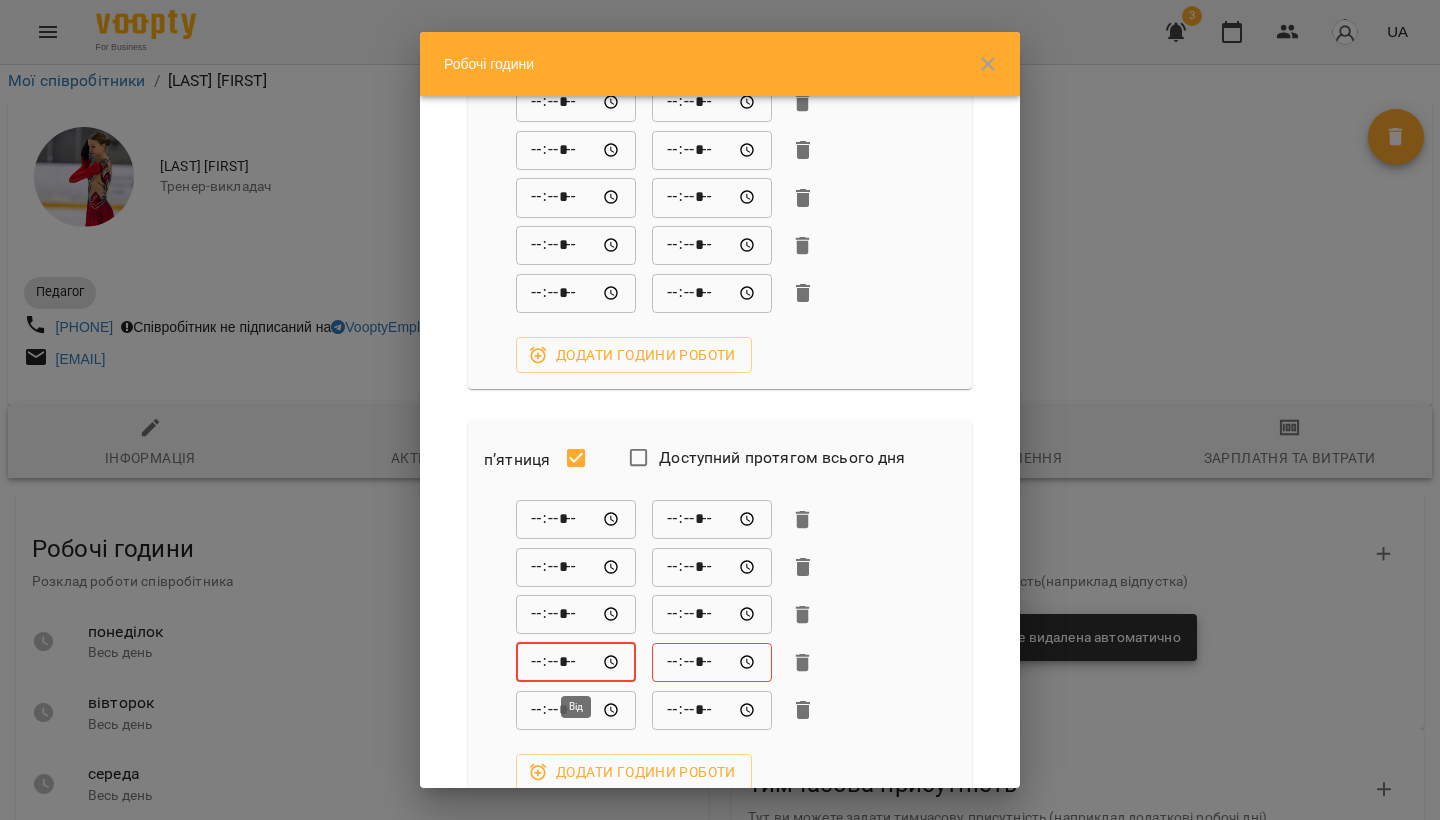 click on "*****" at bounding box center [576, 662] 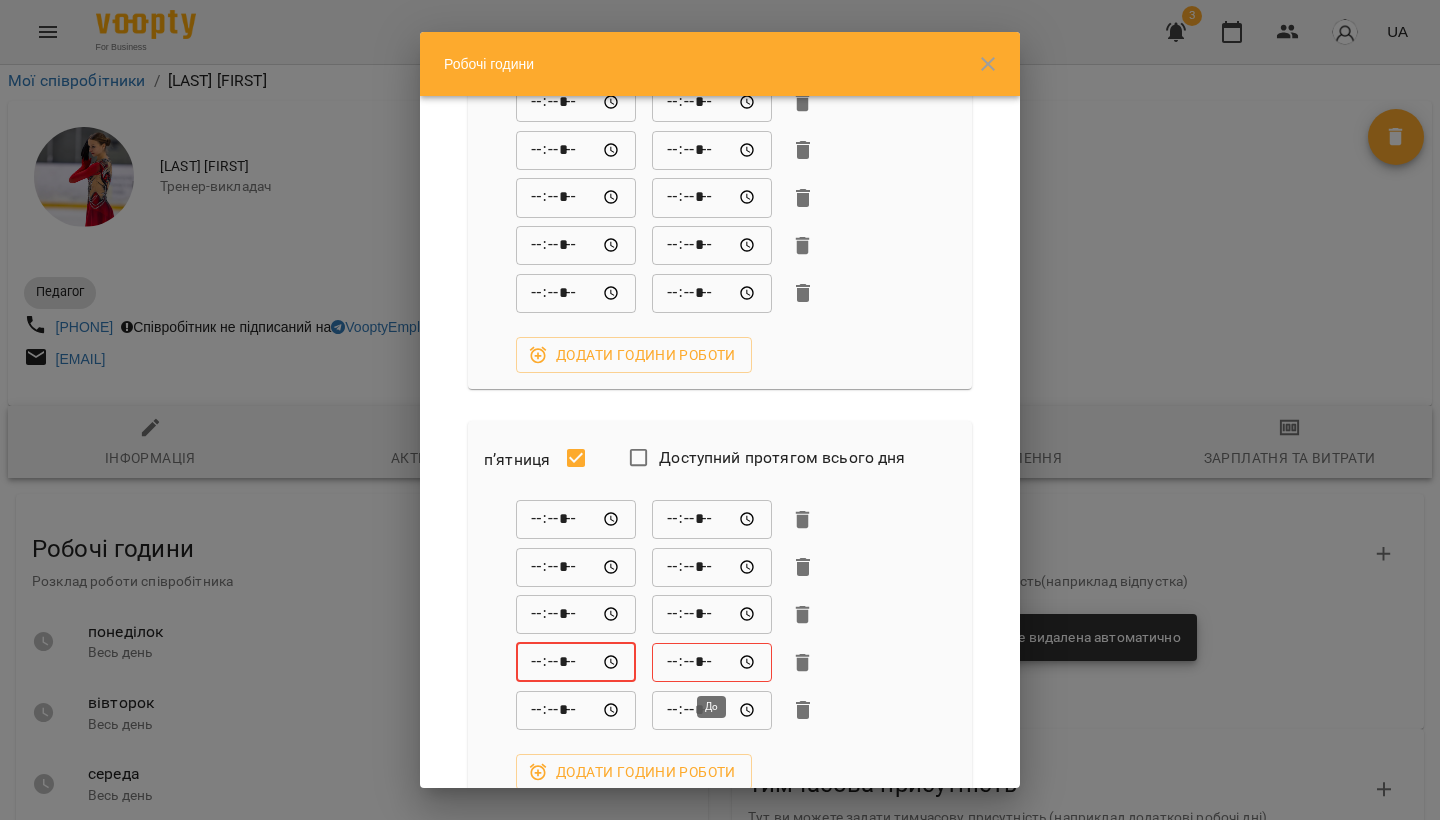 type on "*****" 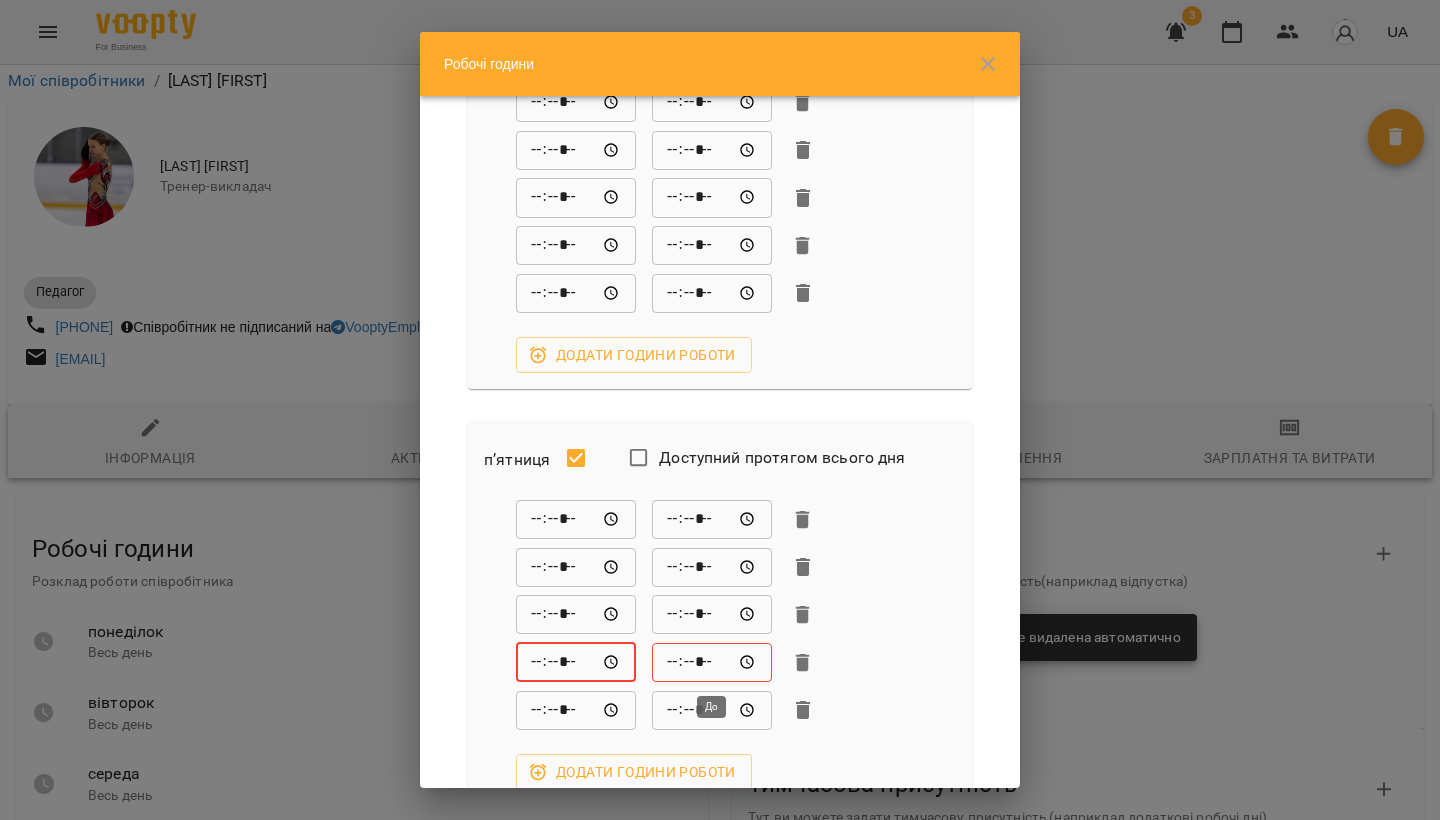 click on "*****" at bounding box center [712, 662] 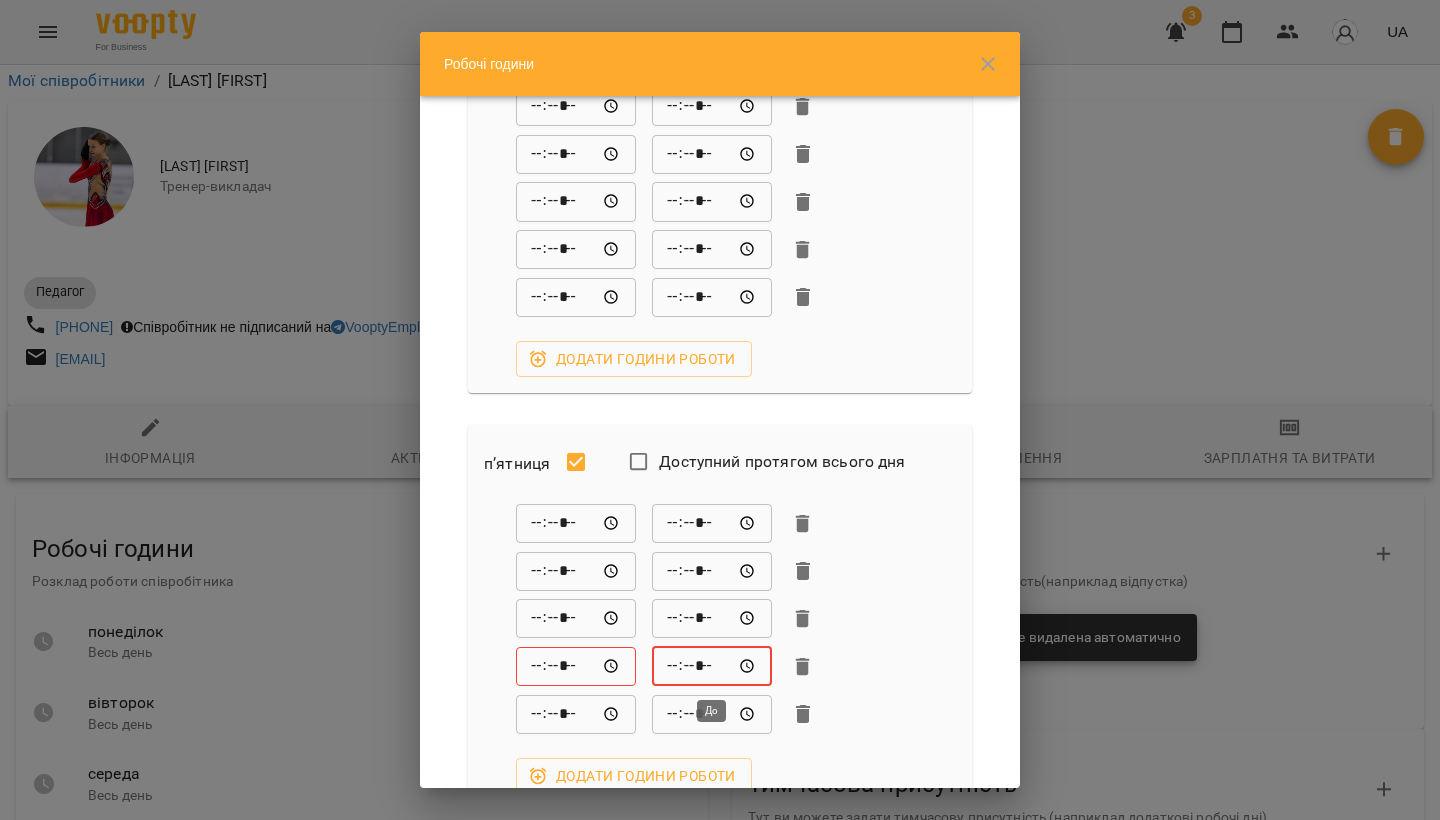scroll, scrollTop: 1464, scrollLeft: 0, axis: vertical 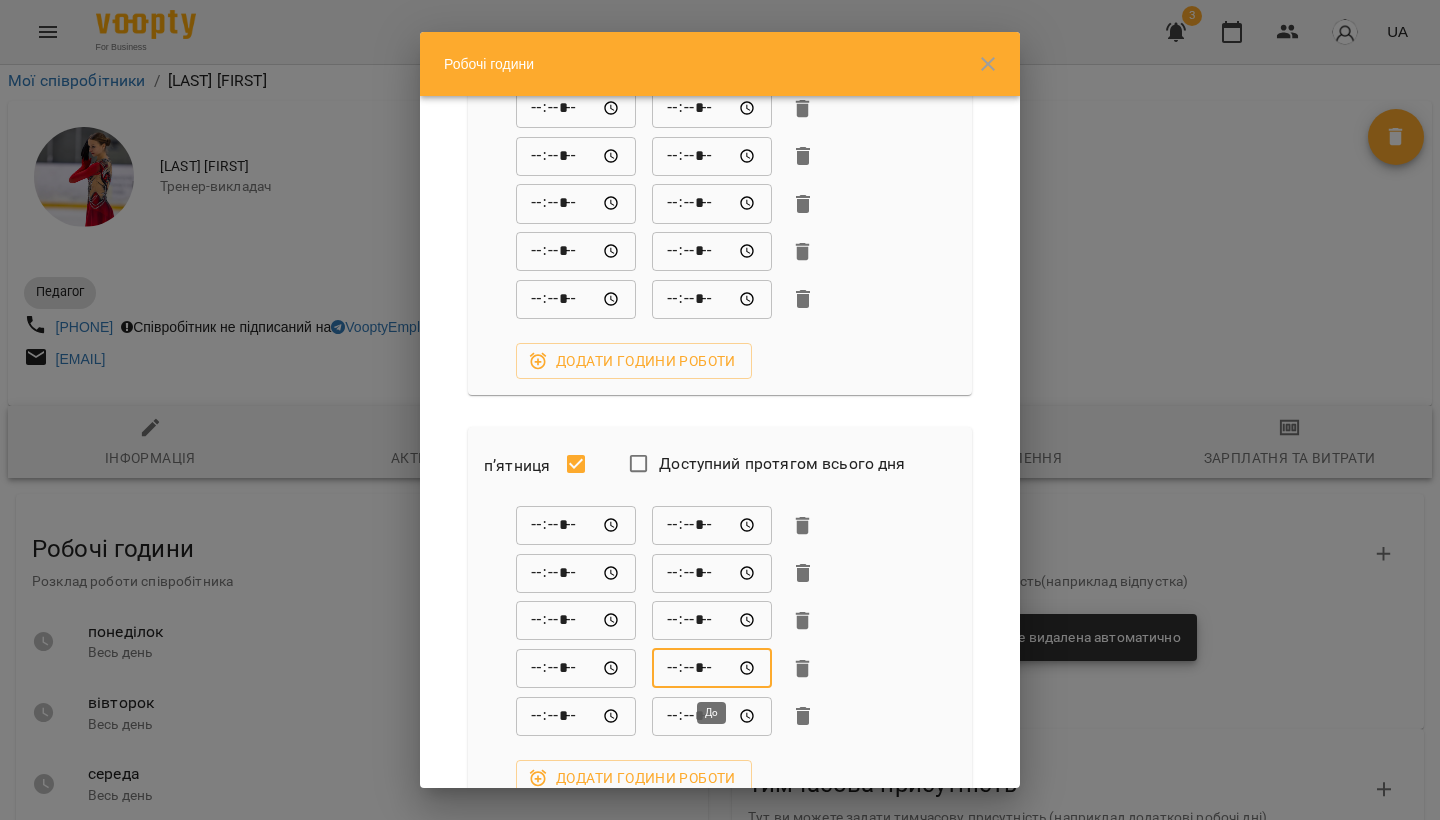click on "*****" at bounding box center [712, 668] 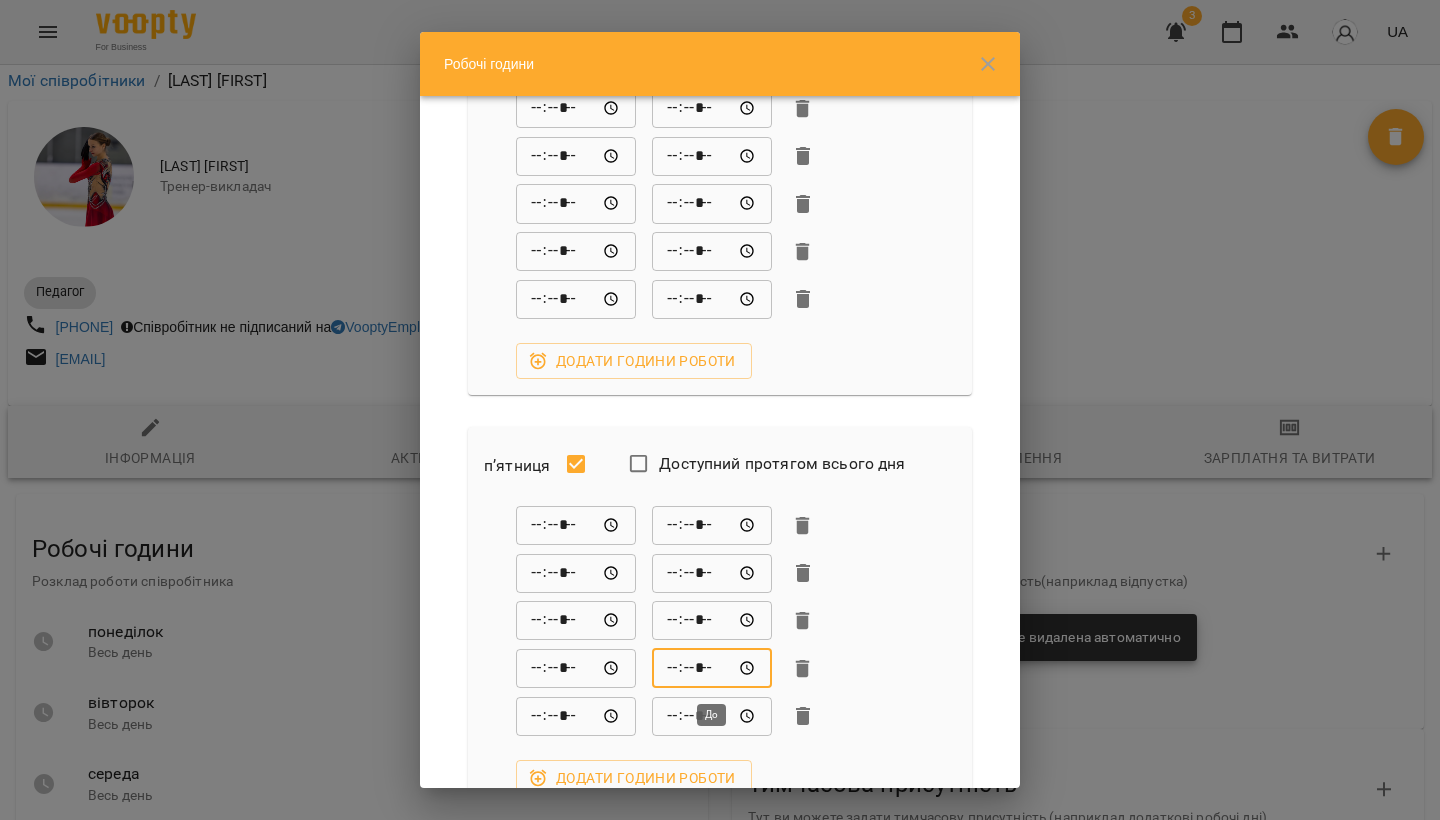 scroll, scrollTop: 1462, scrollLeft: 0, axis: vertical 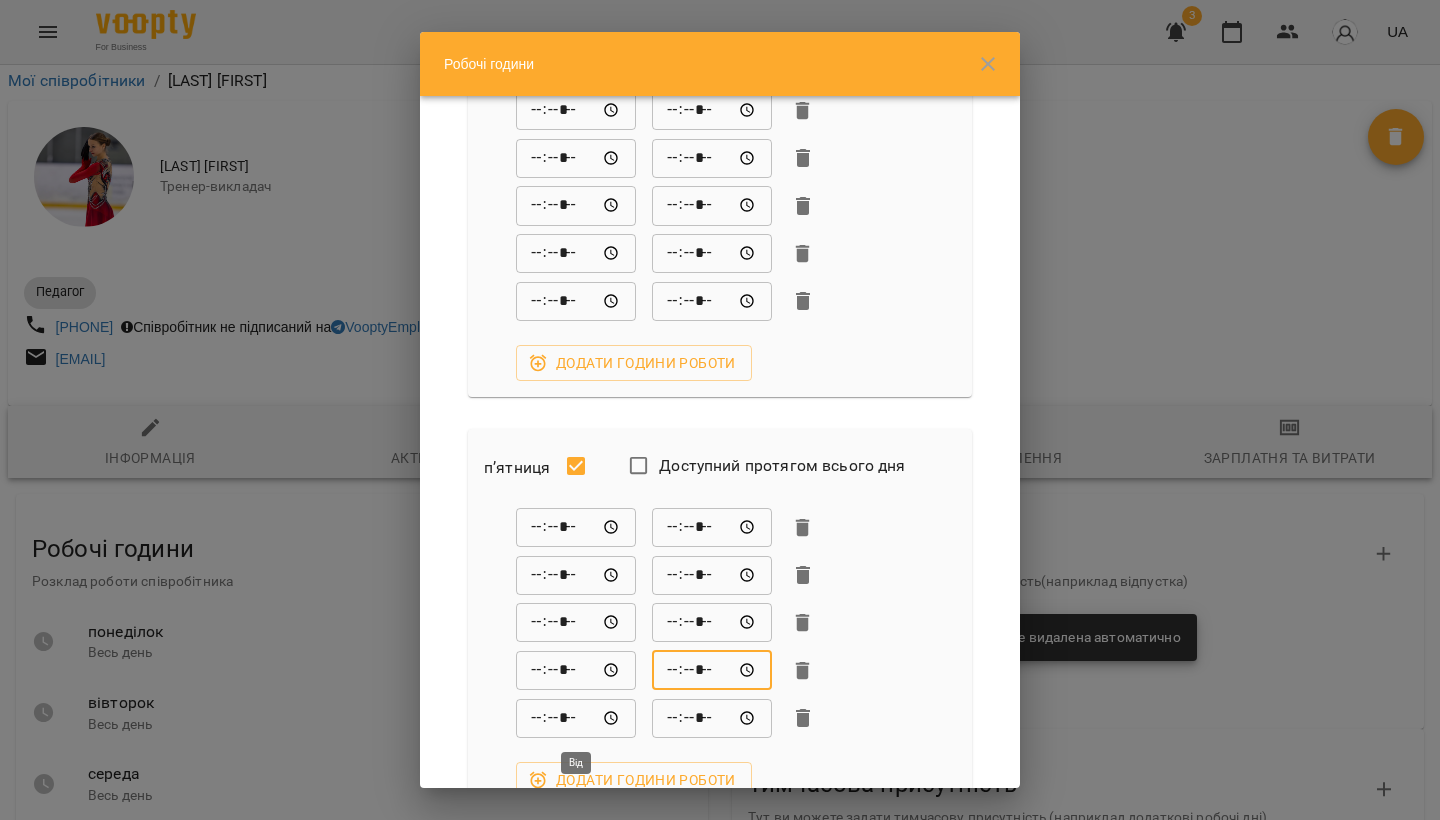 type on "*****" 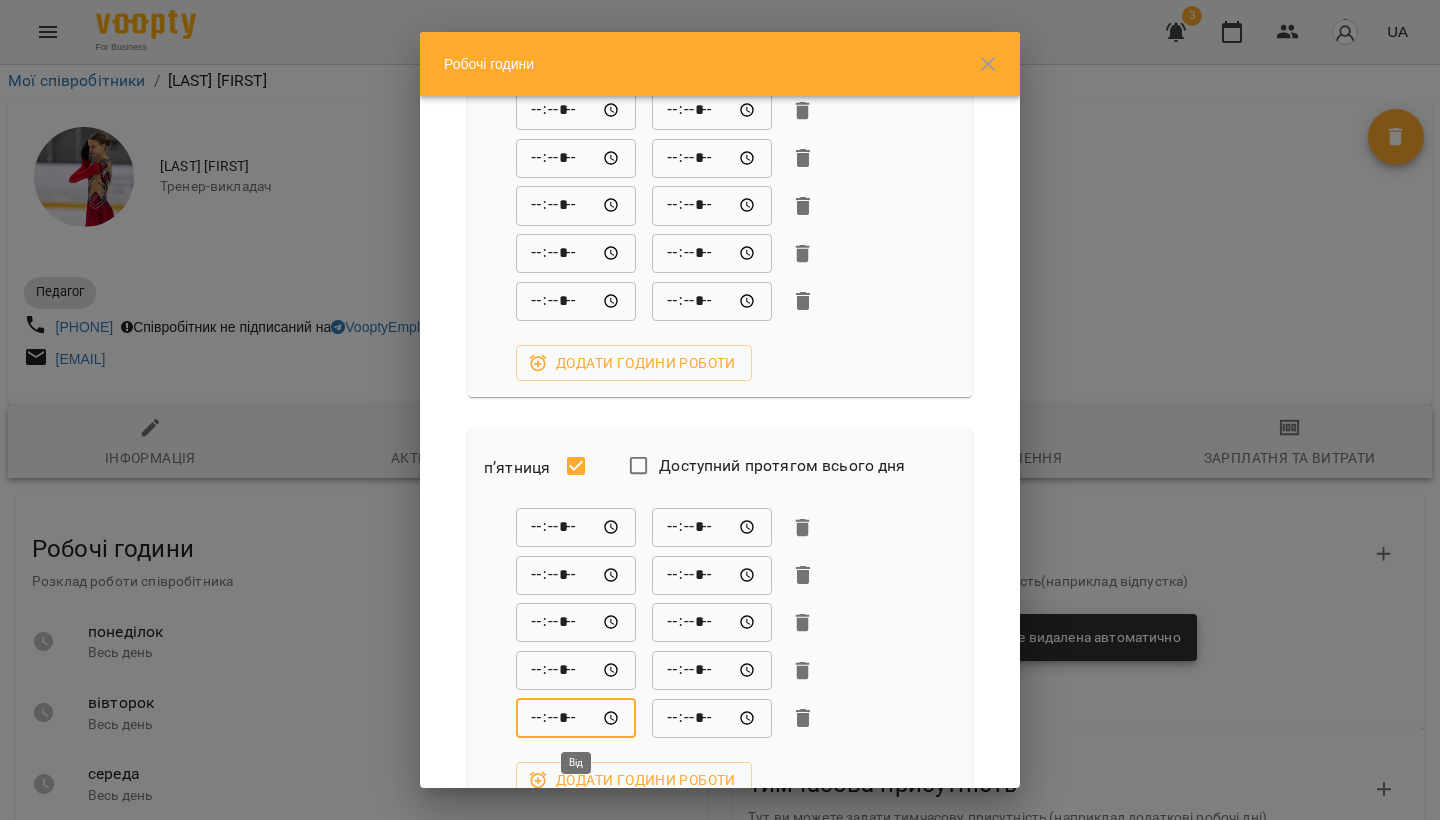 click on "*****" at bounding box center [576, 718] 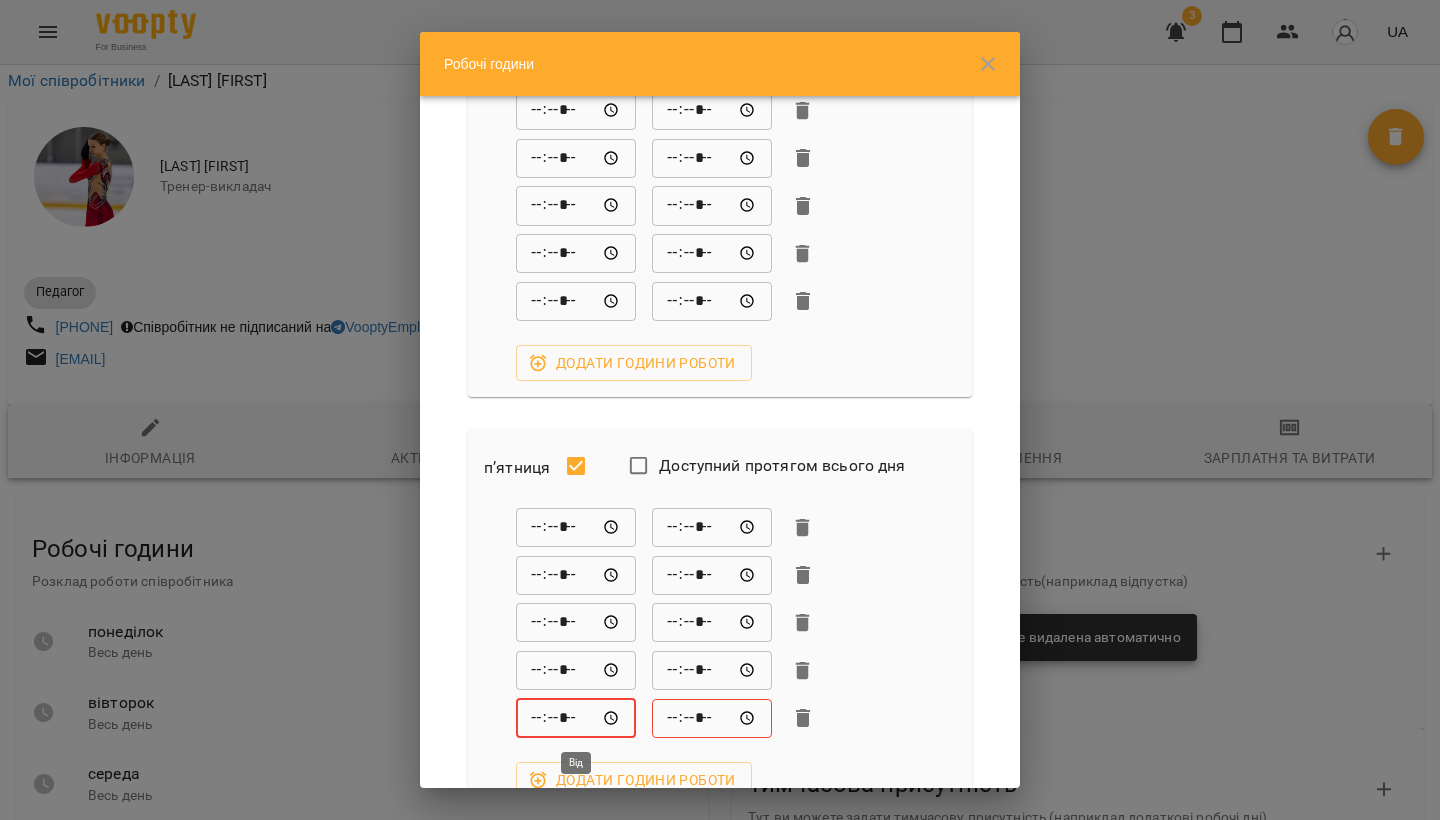 click on "*****" at bounding box center (576, 718) 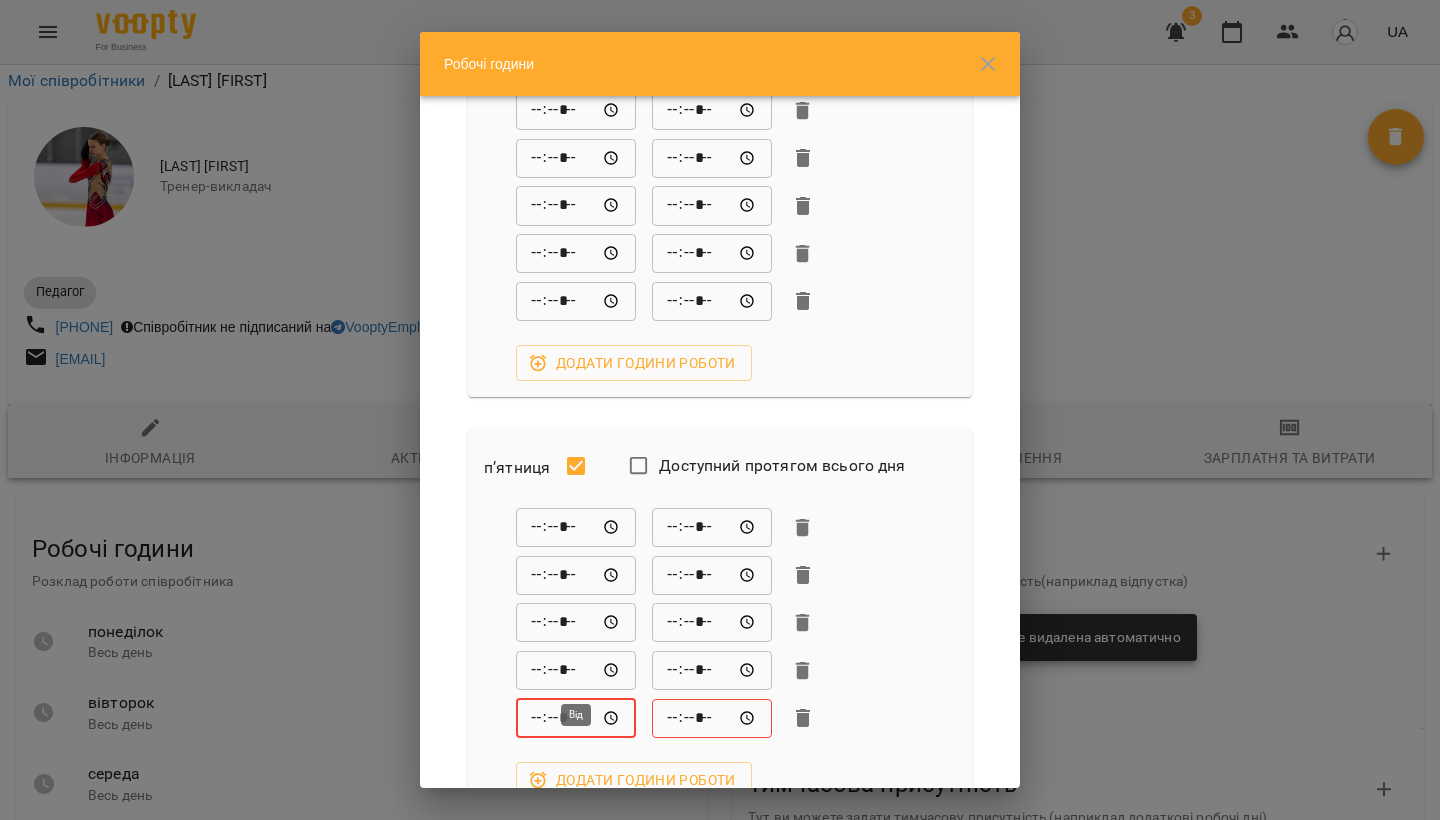 type on "*****" 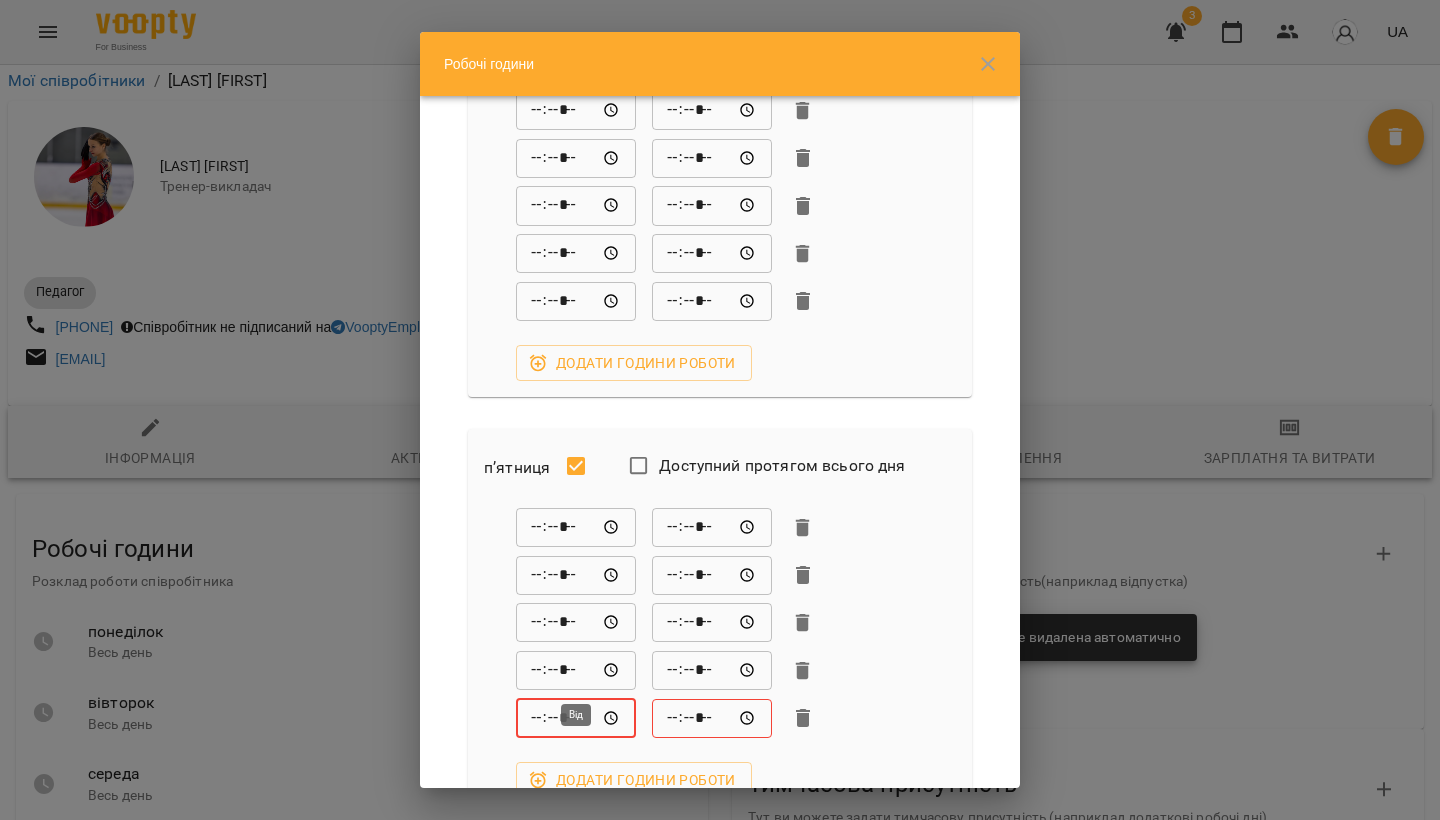 click on "*****" at bounding box center (576, 670) 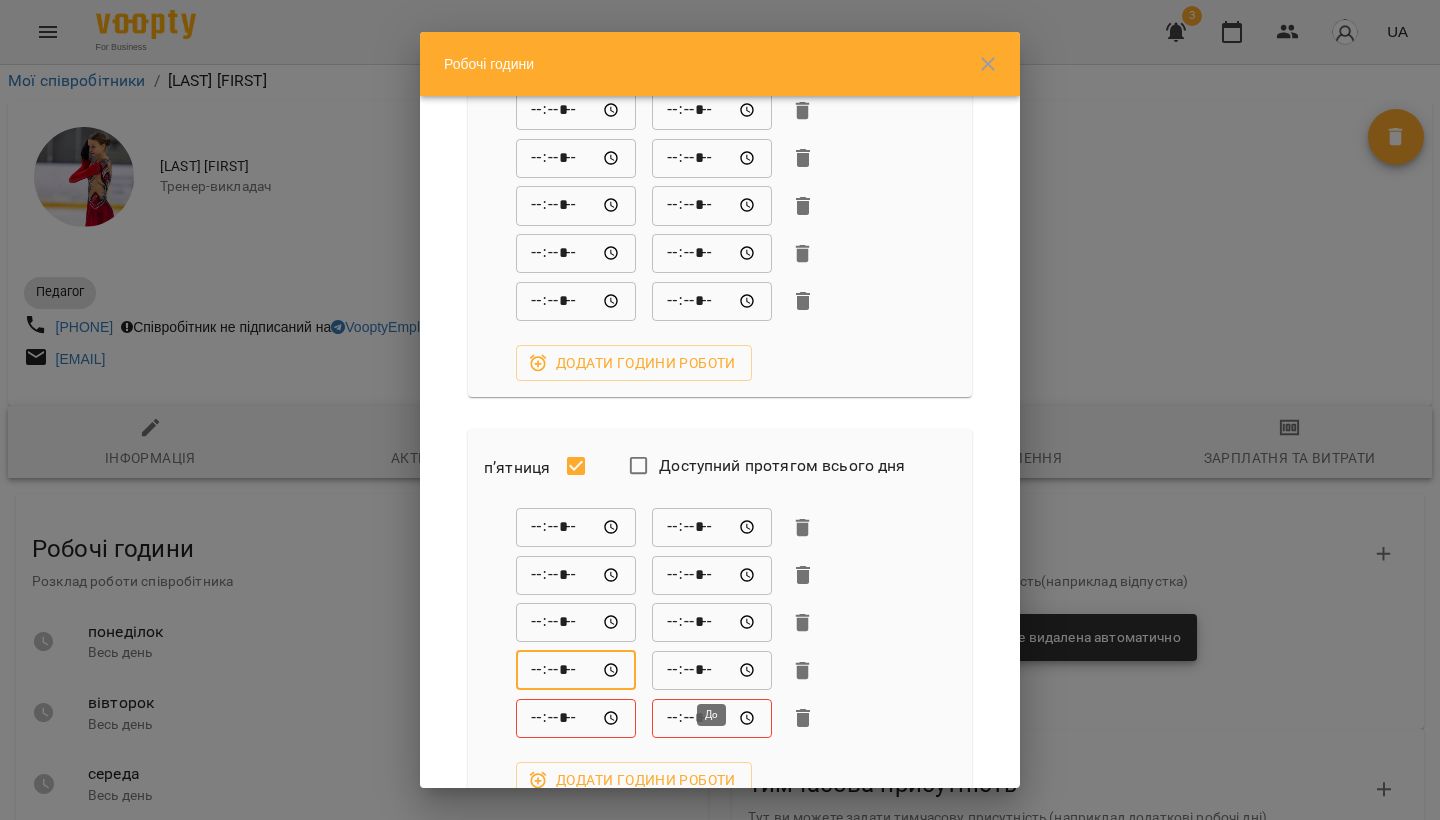 type on "*****" 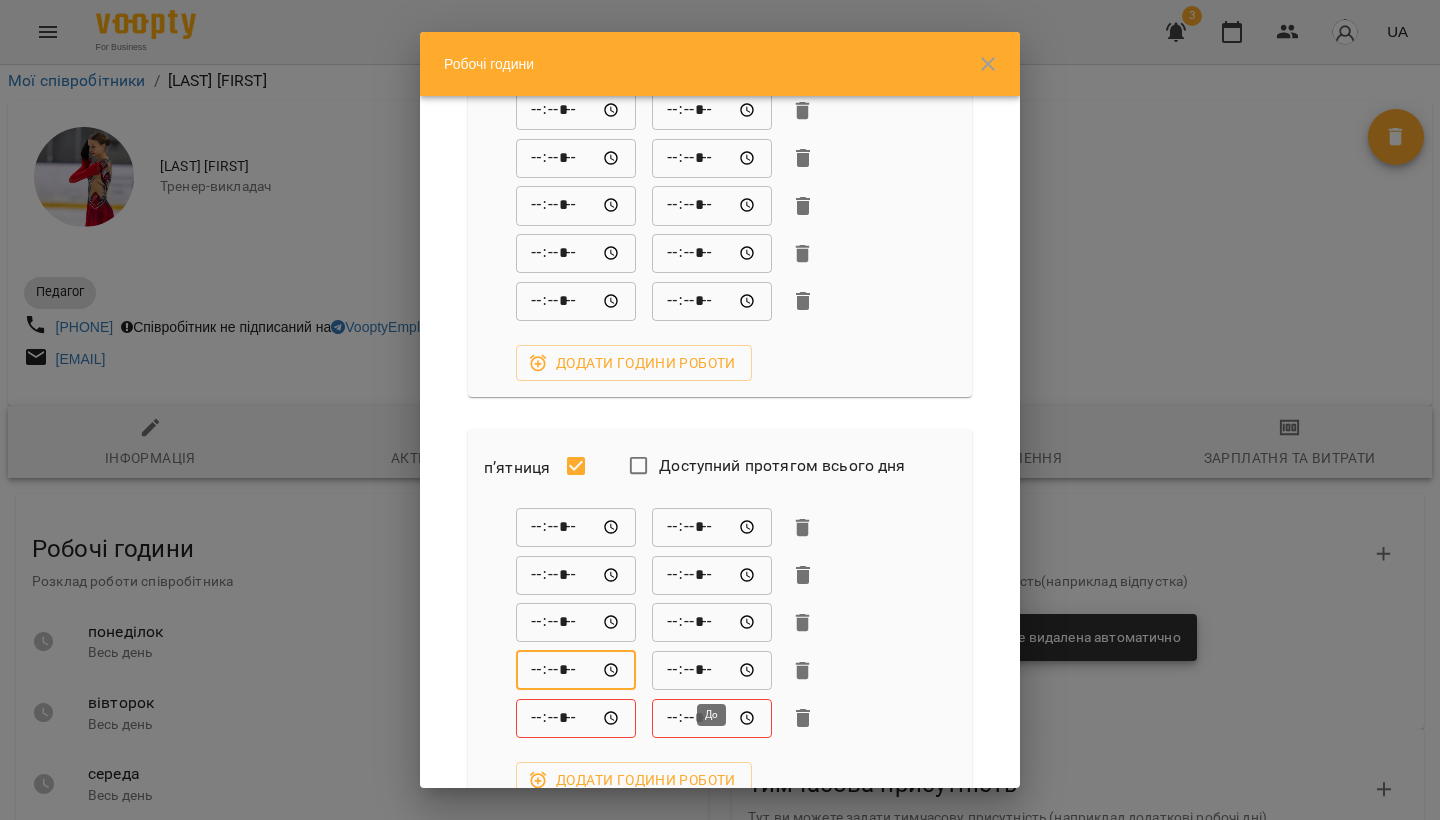 click on "*****" at bounding box center [712, 670] 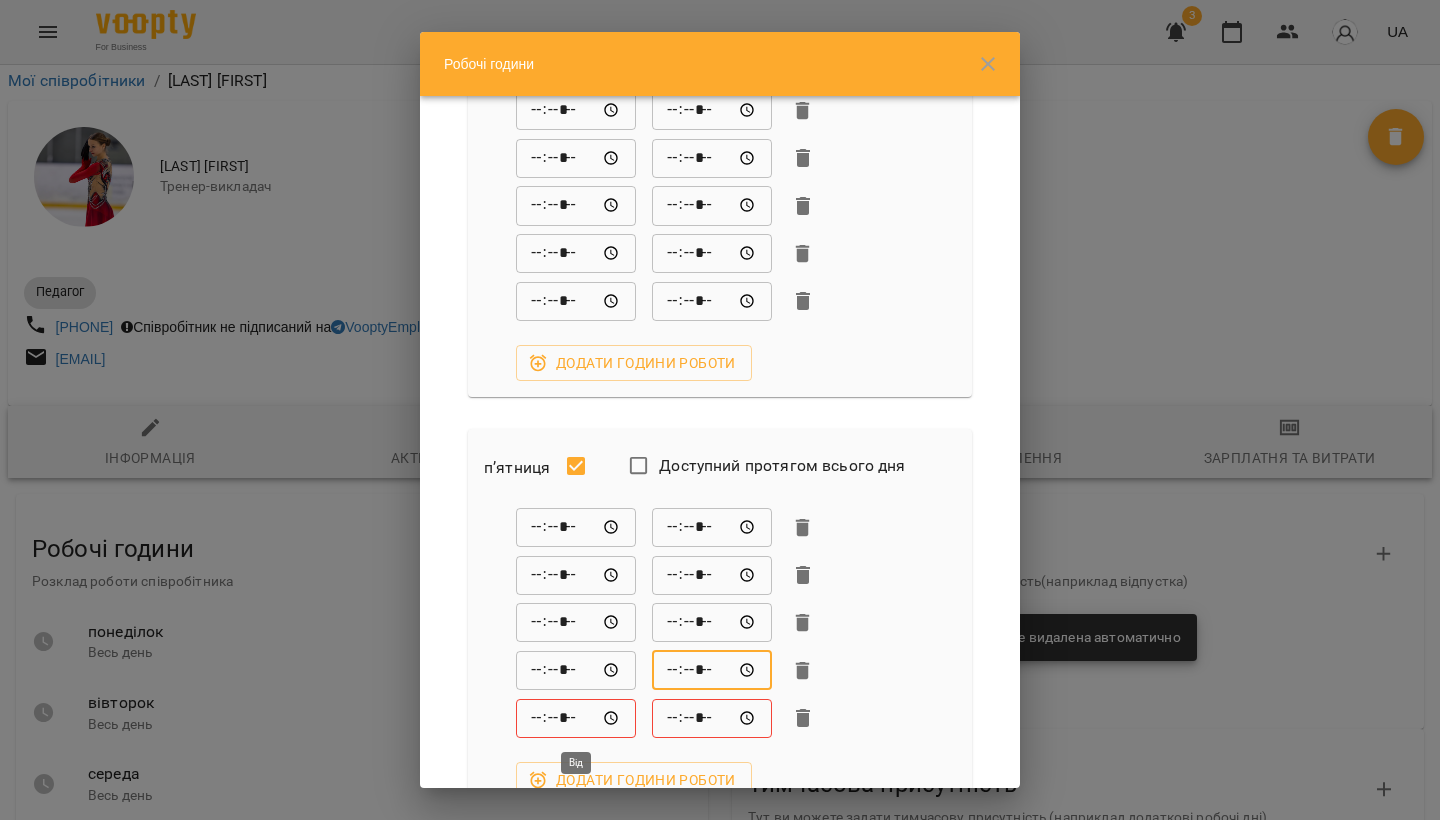 type on "*****" 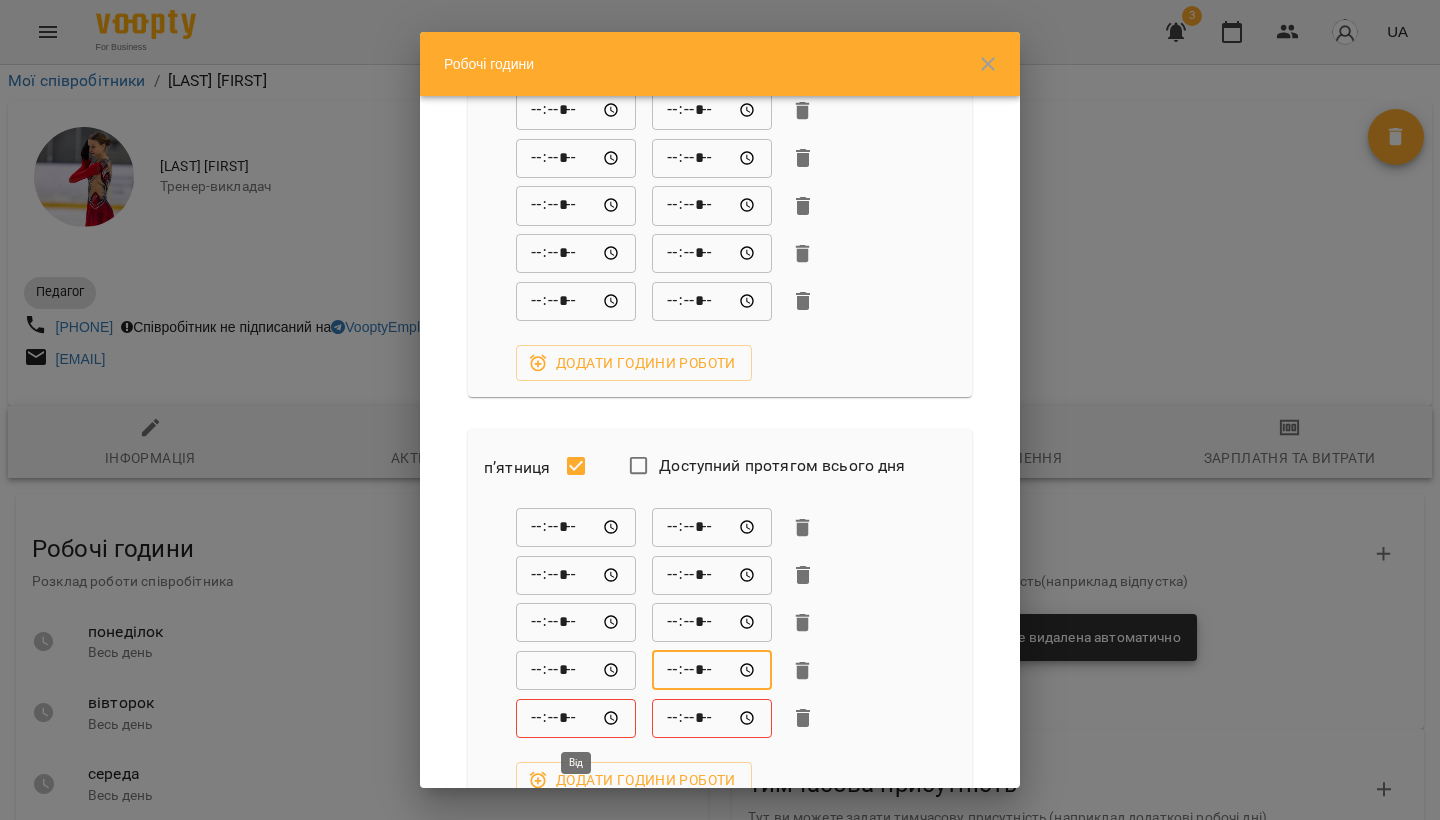 click on "*****" at bounding box center [576, 718] 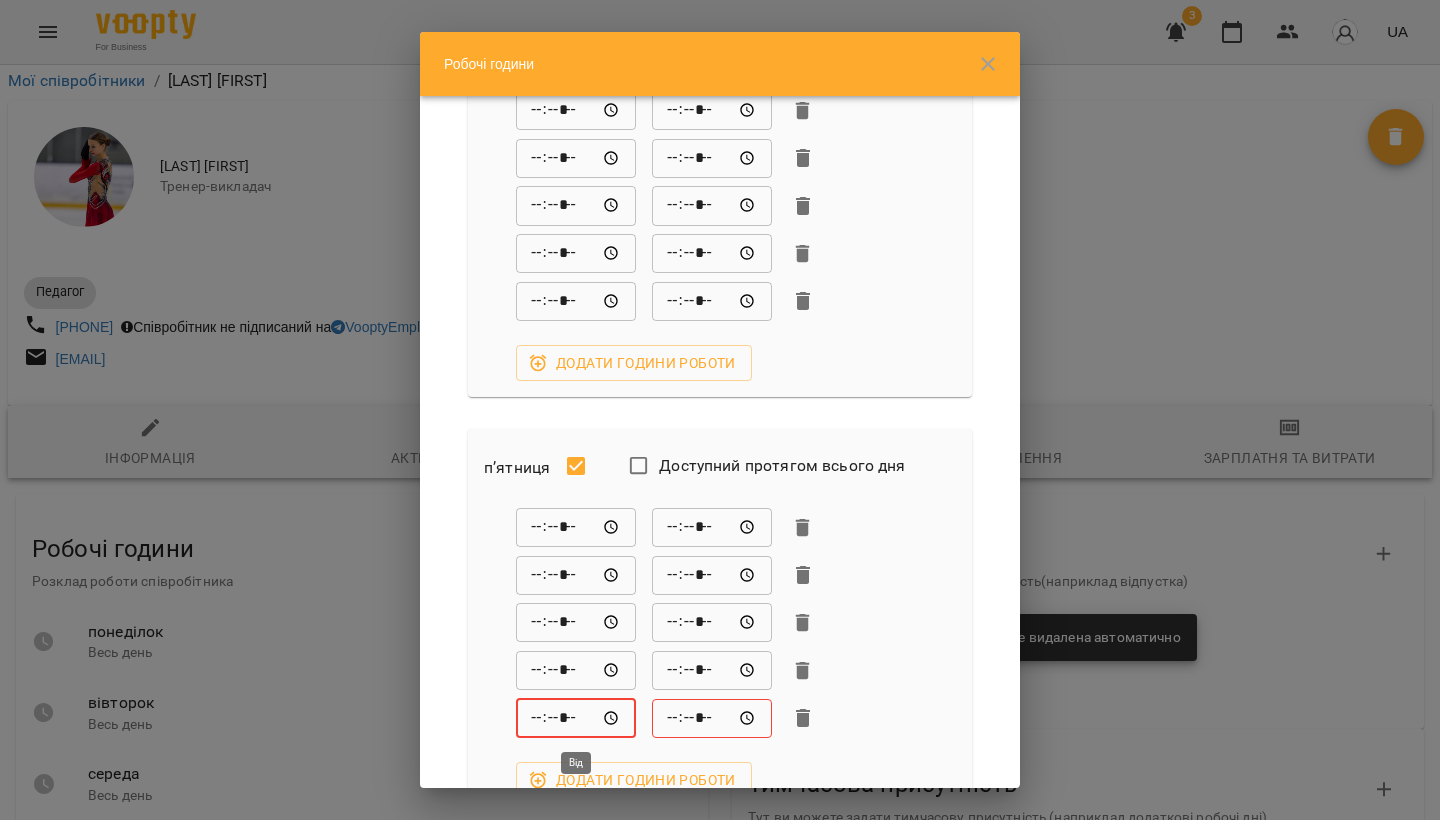 click on "*****" at bounding box center [576, 718] 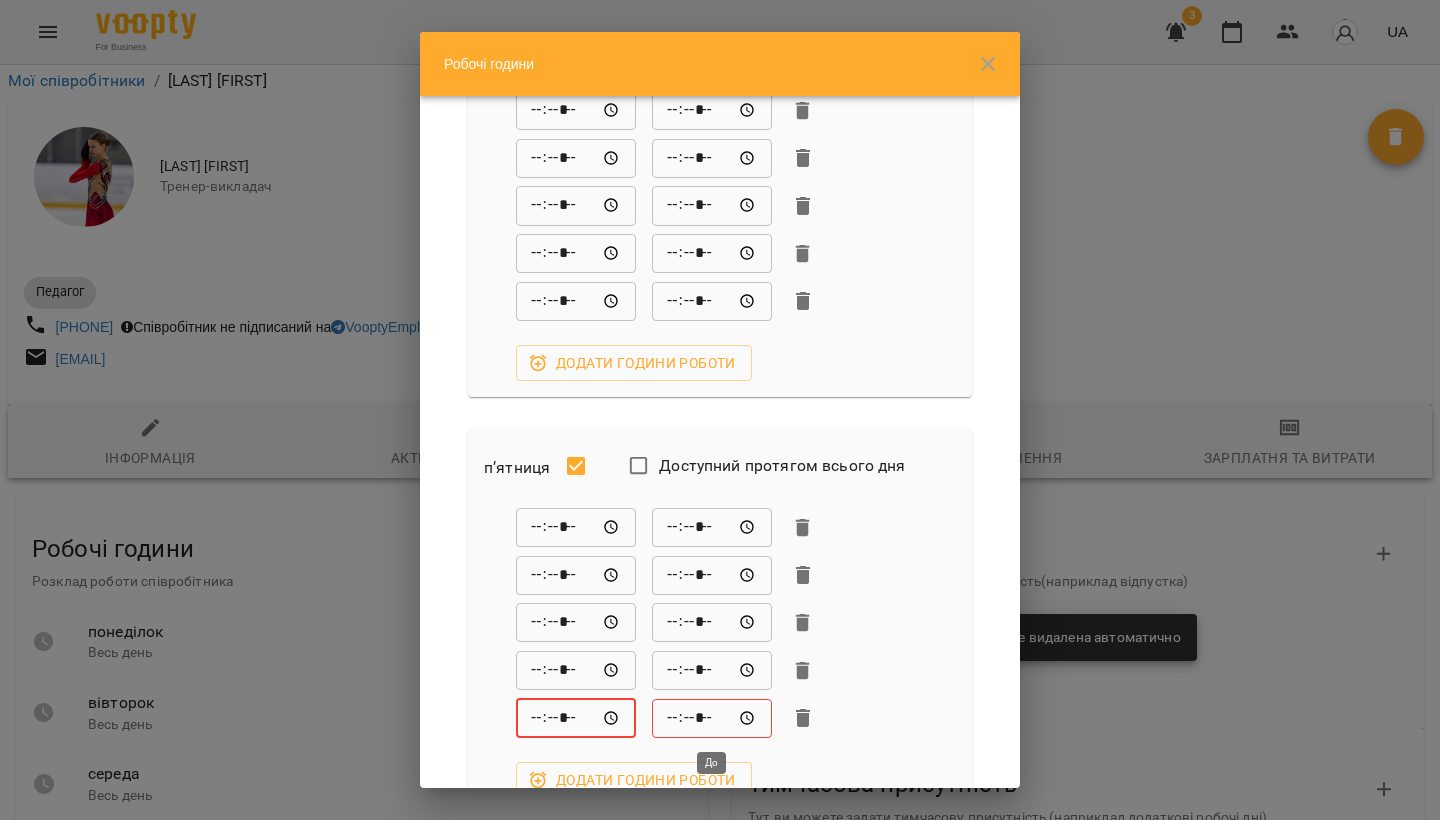 type on "*****" 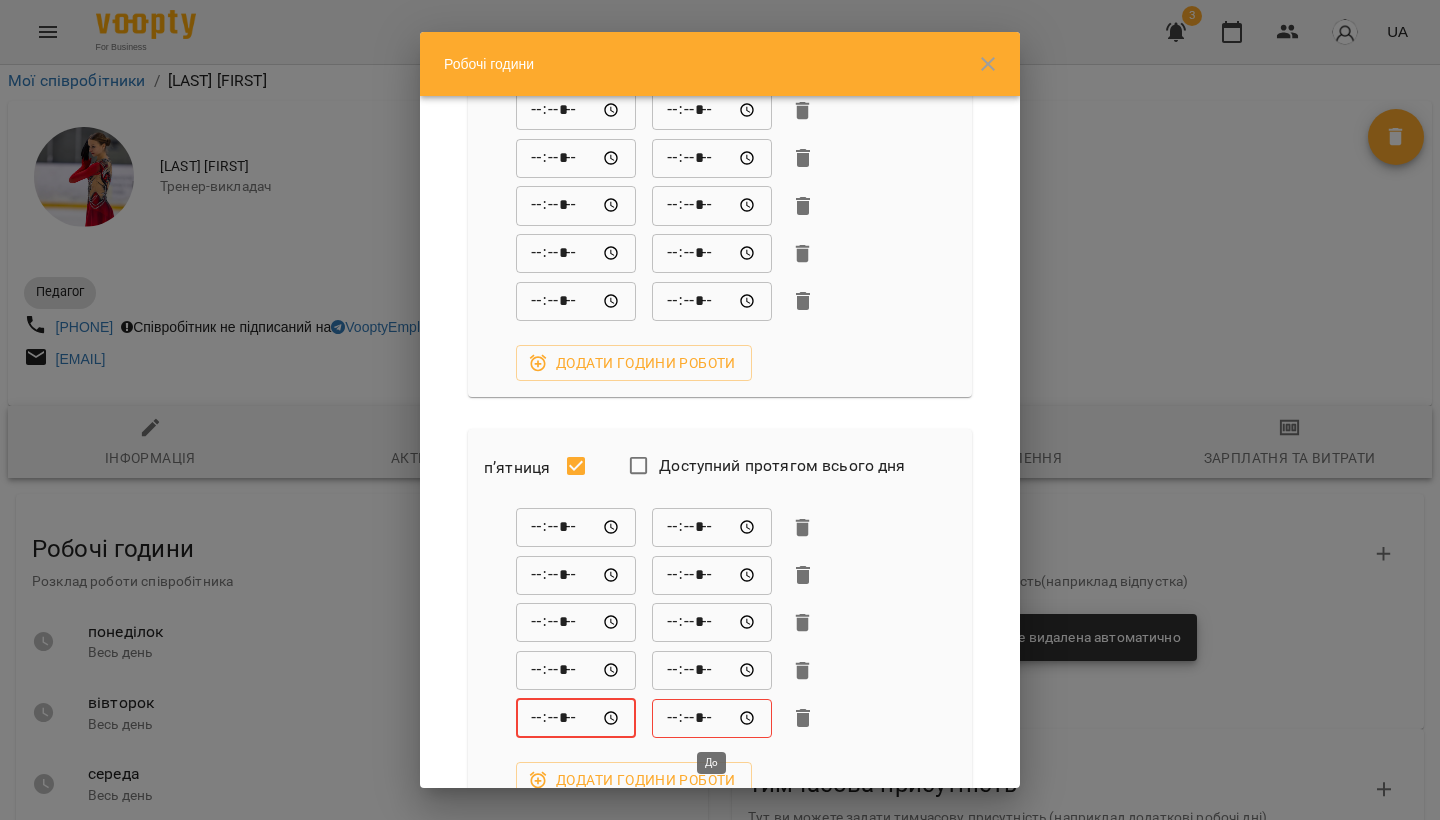 click on "*****" at bounding box center (712, 718) 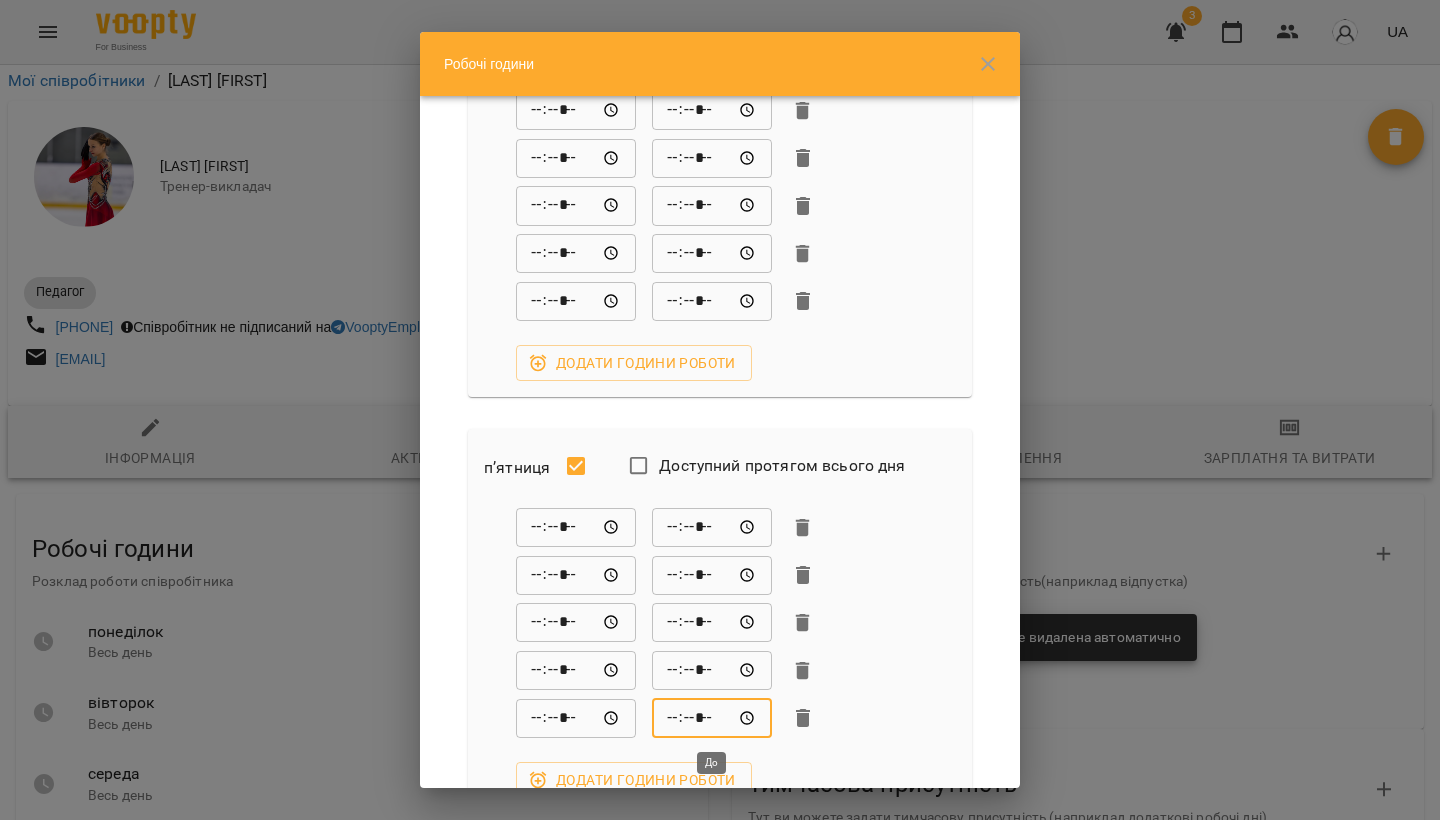 click on "*****" at bounding box center (712, 718) 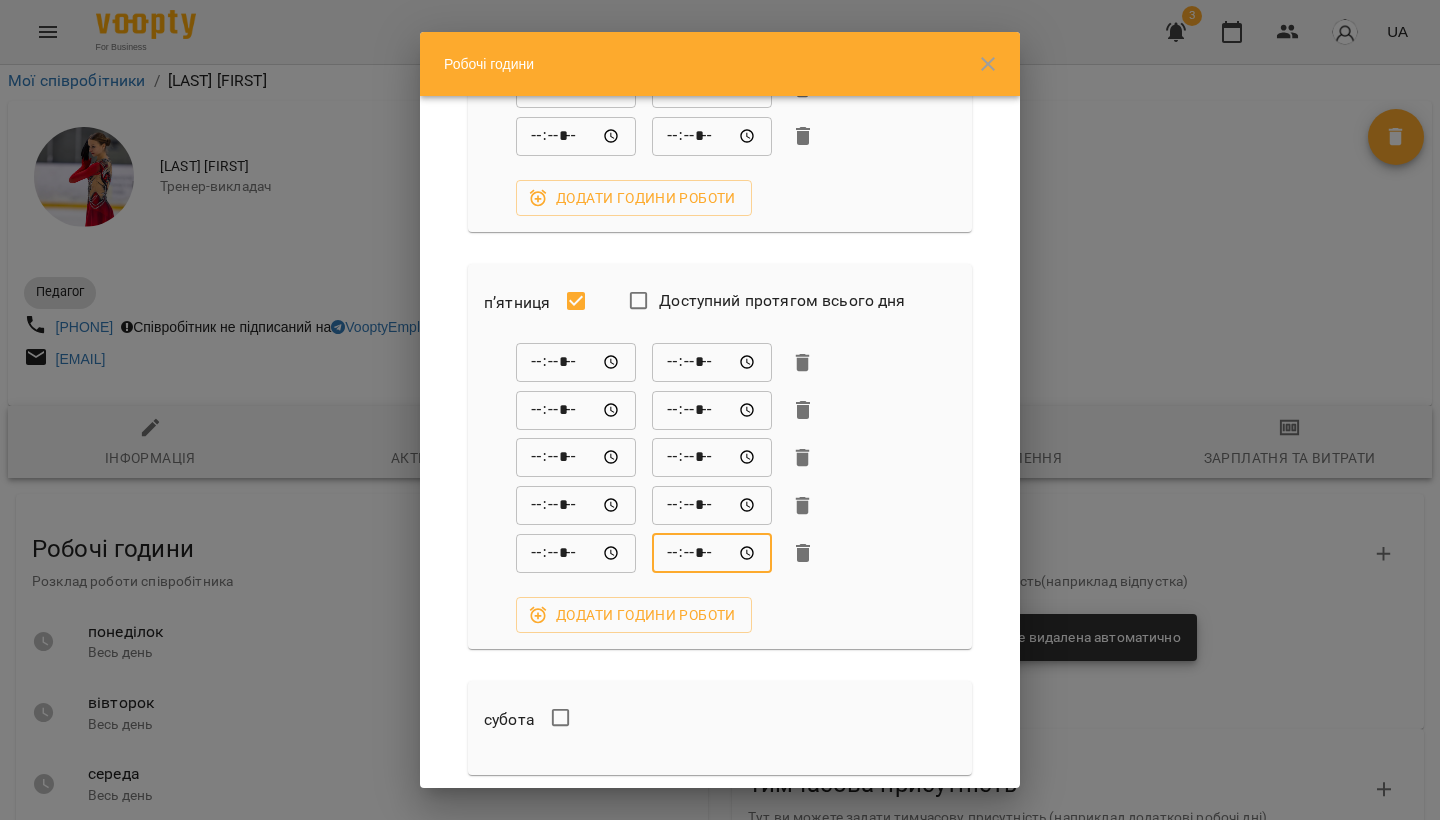 scroll, scrollTop: 1632, scrollLeft: 0, axis: vertical 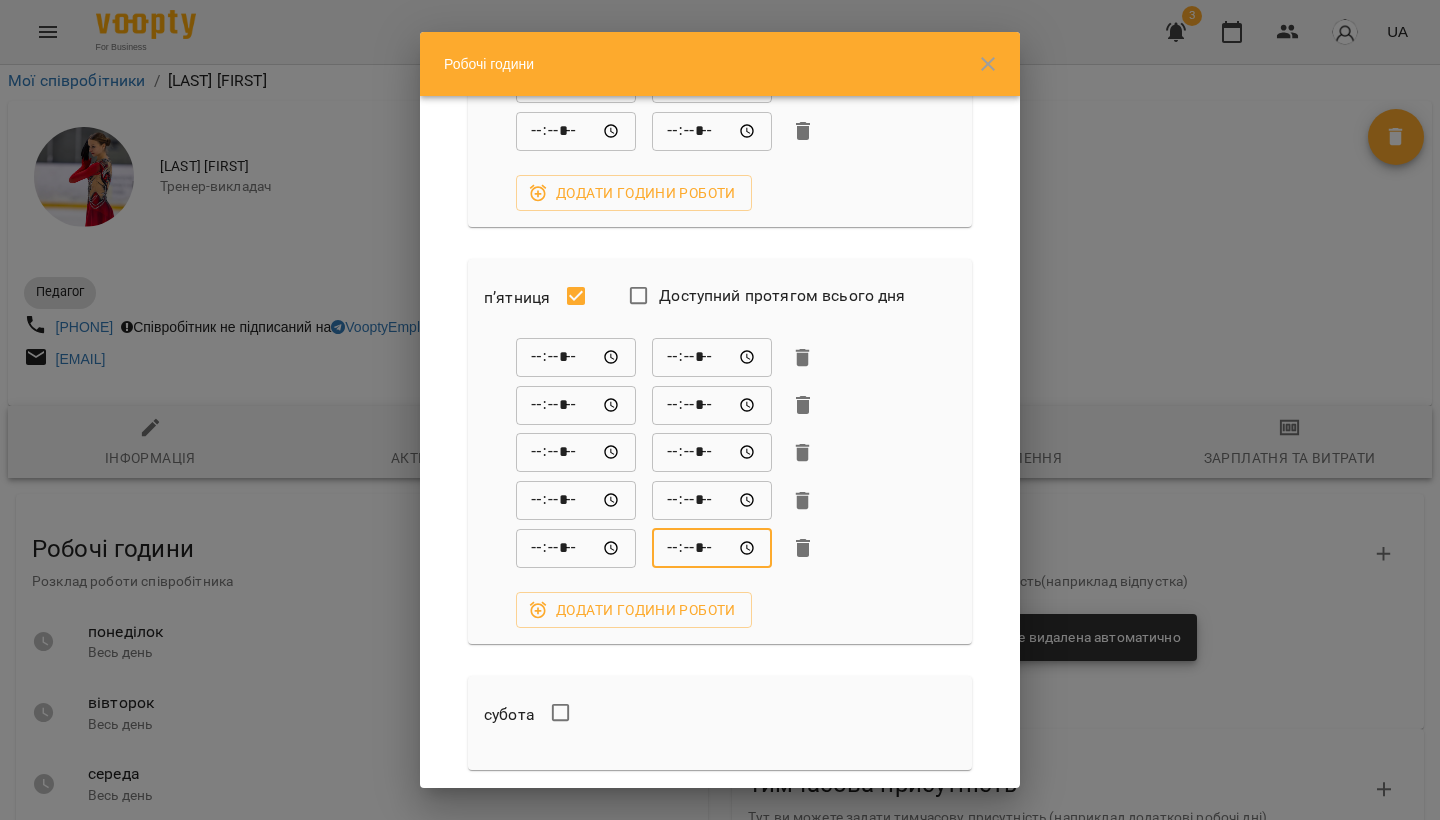 type on "*****" 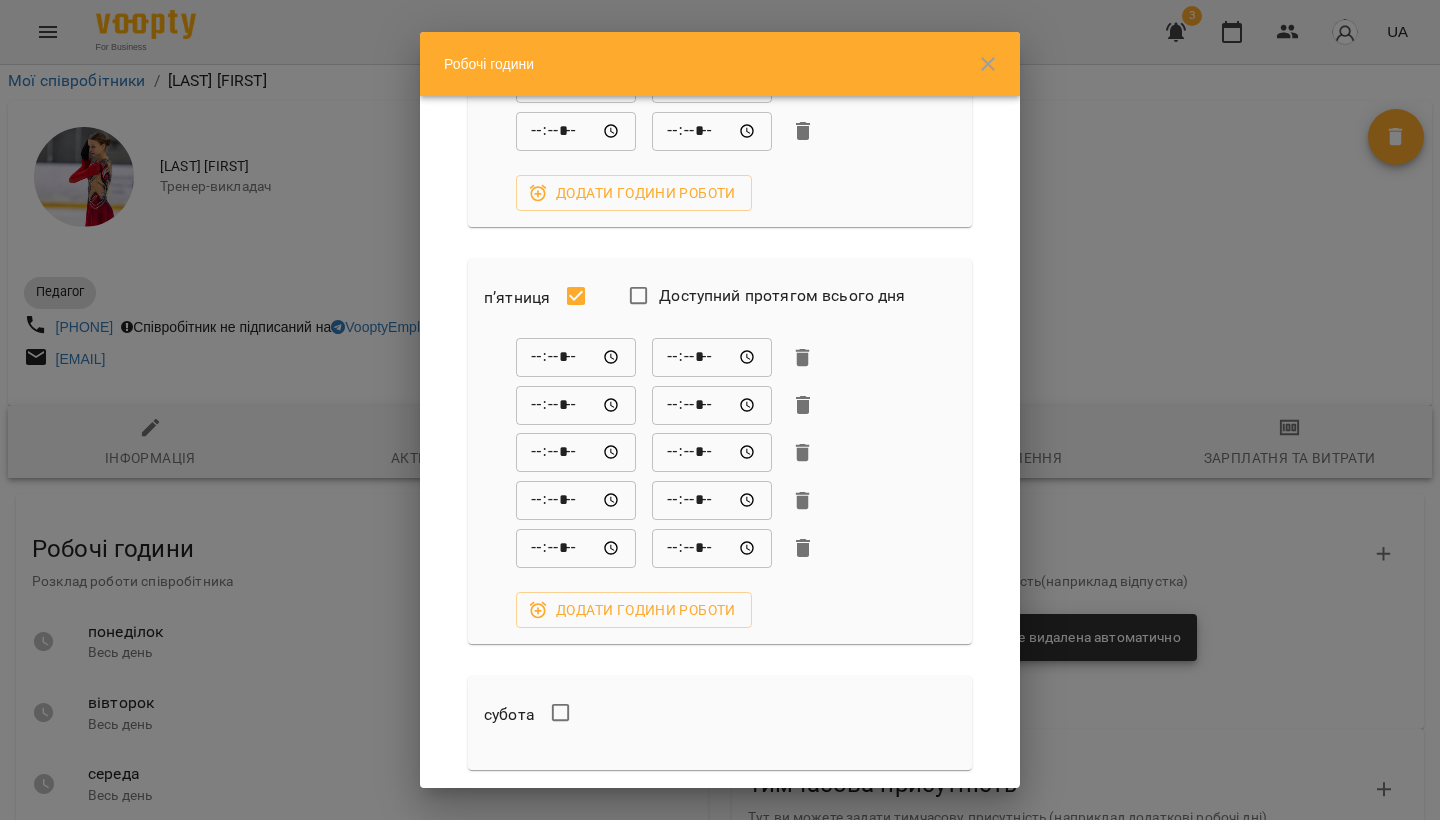 click on "***** ​ ***** ​ ***** ​ ***** ​ ***** ​ ***** ​ ***** ​ ***** ​ ***** ​ ***** ​ Додати години роботи" at bounding box center [720, 483] 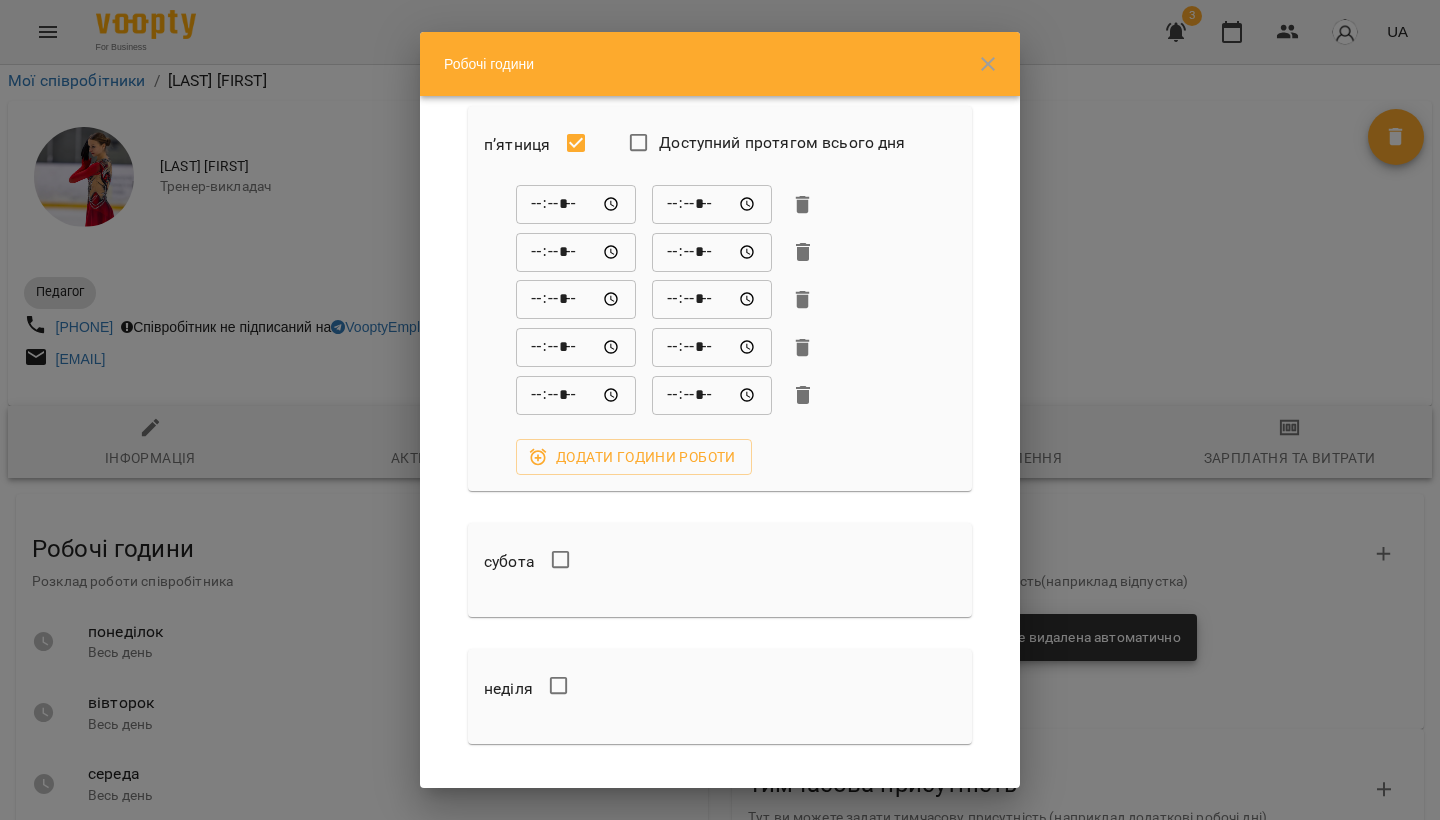 scroll, scrollTop: 1792, scrollLeft: 0, axis: vertical 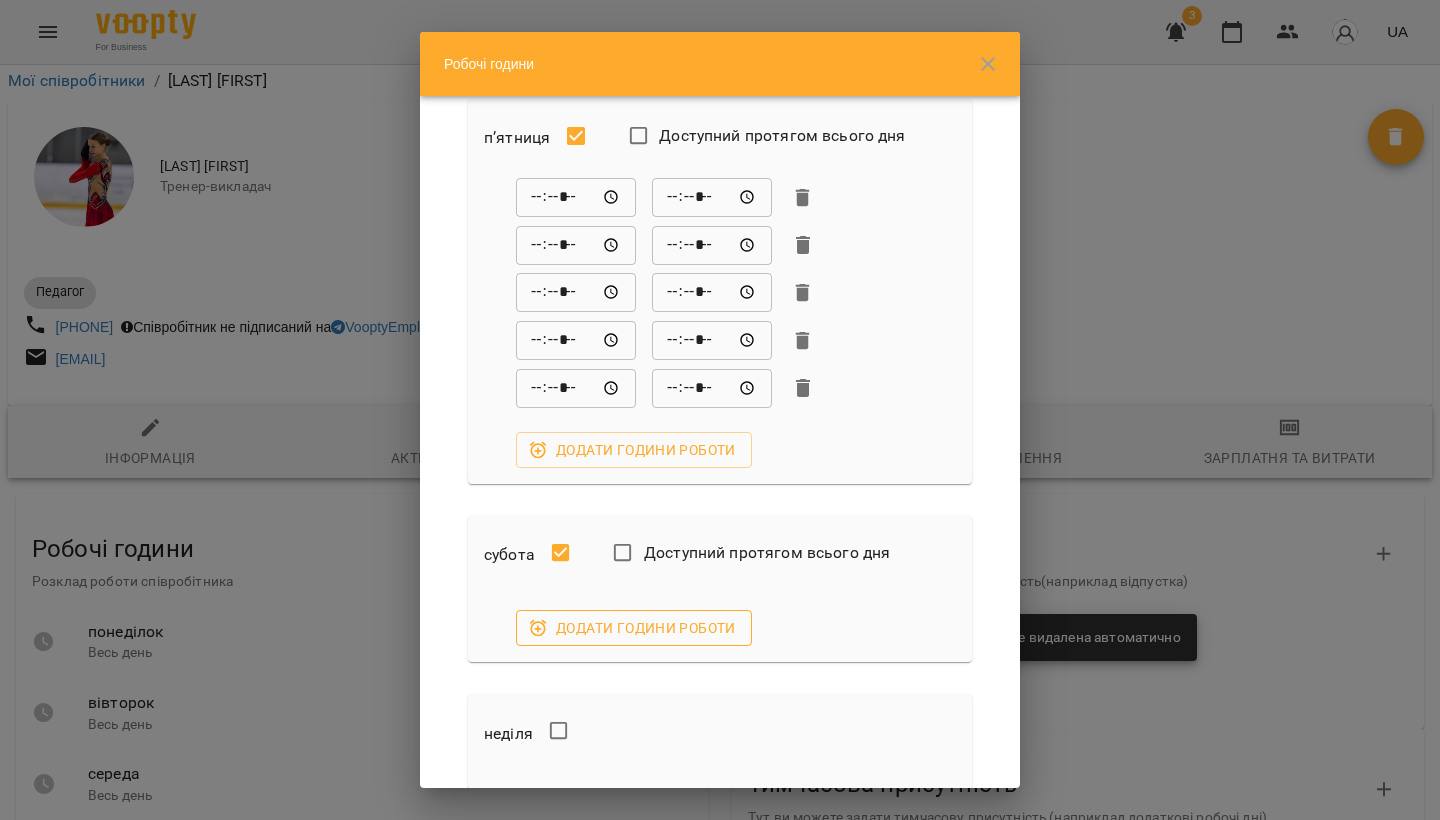 click on "Додати години роботи" at bounding box center (634, 628) 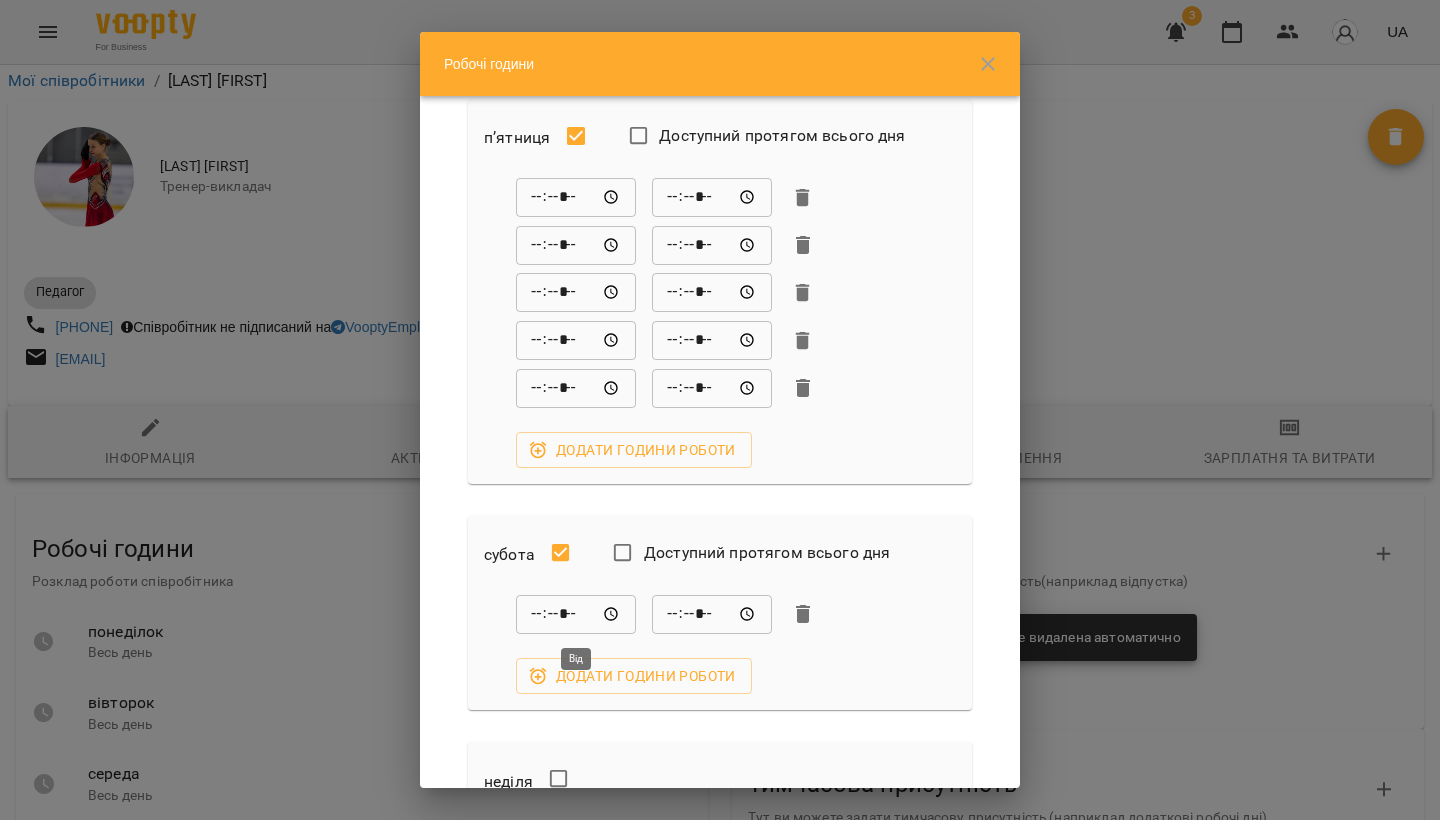 click on "*****" at bounding box center (576, 614) 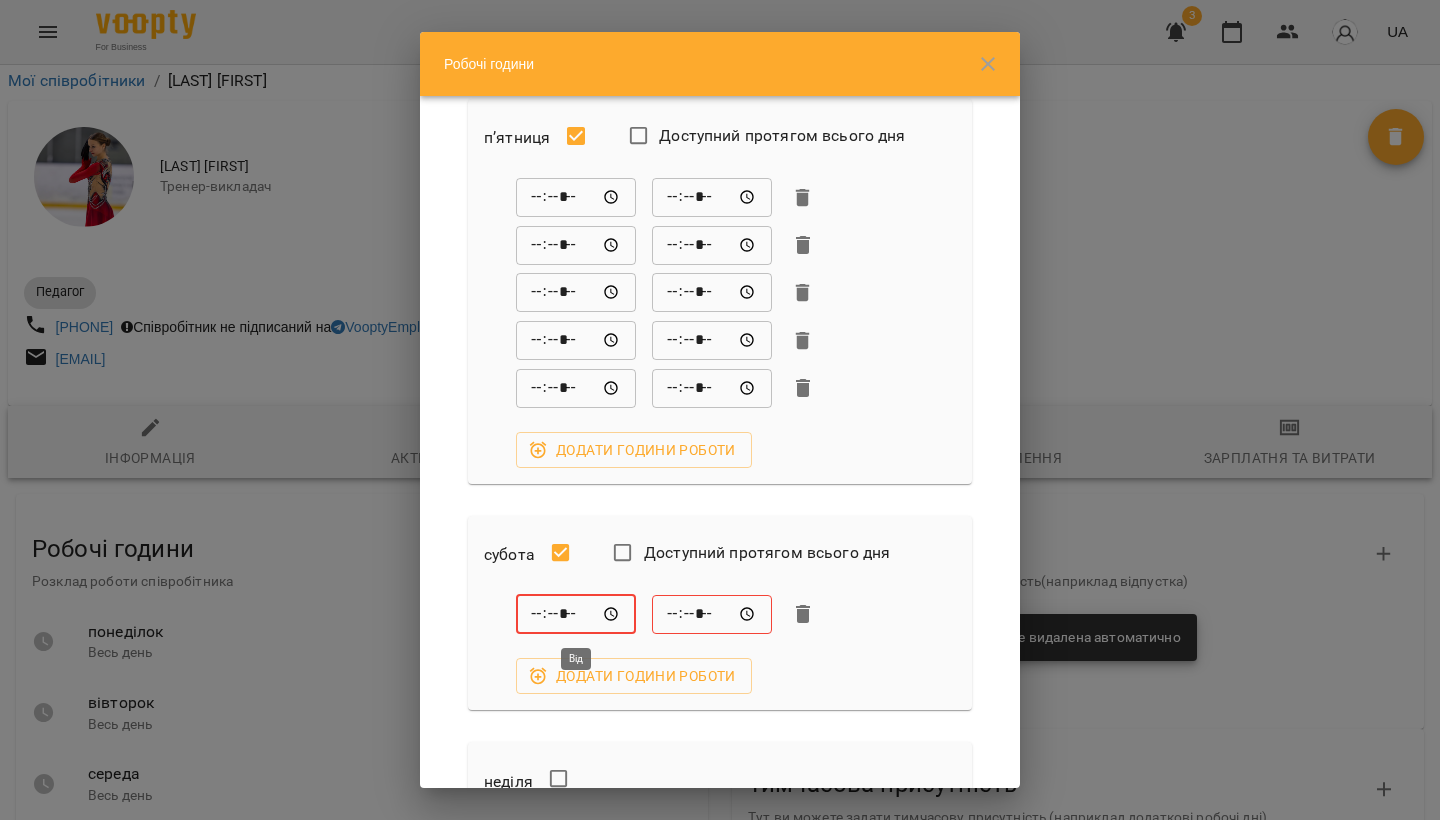 click on "*****" at bounding box center [576, 614] 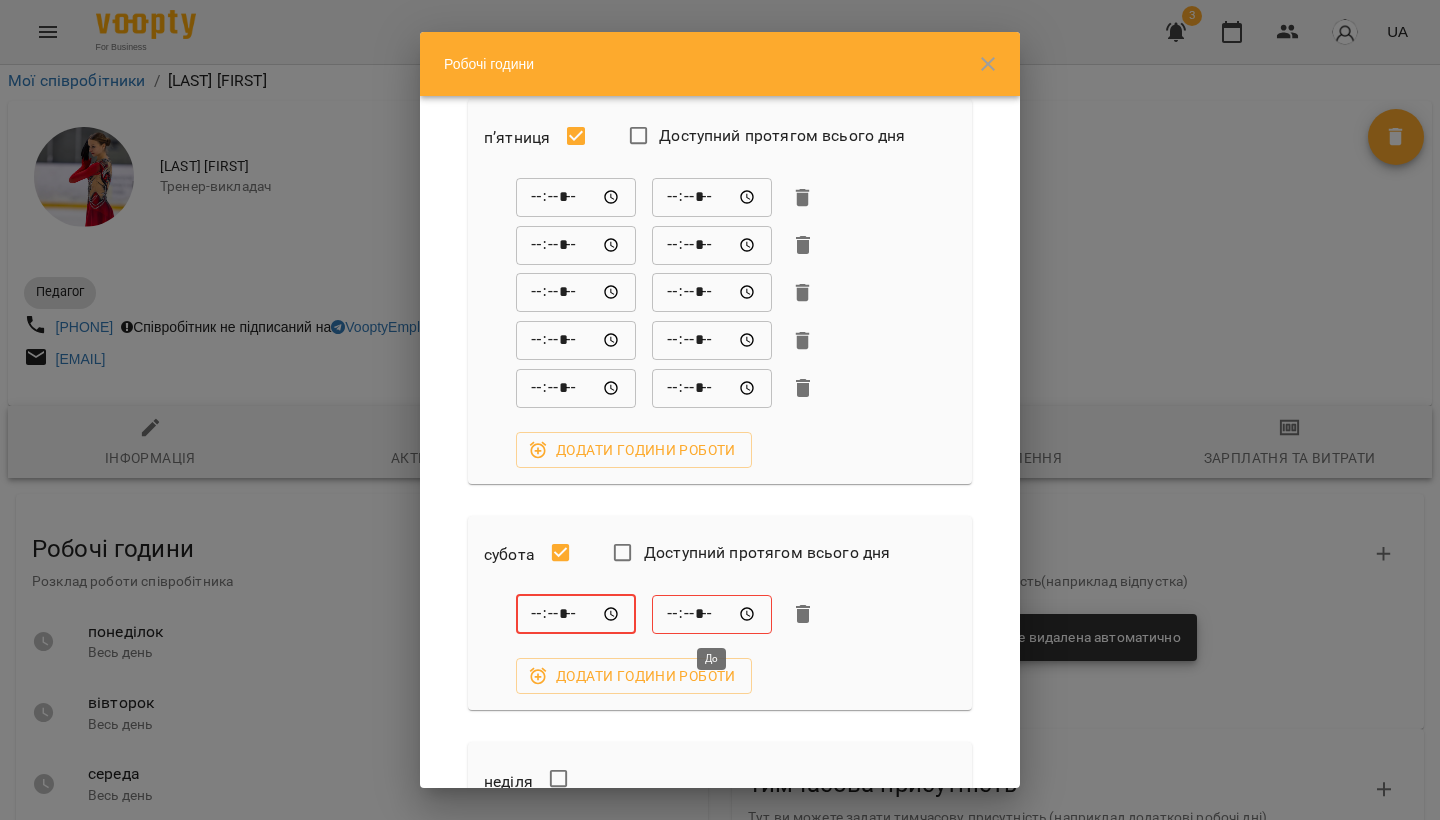 type on "*****" 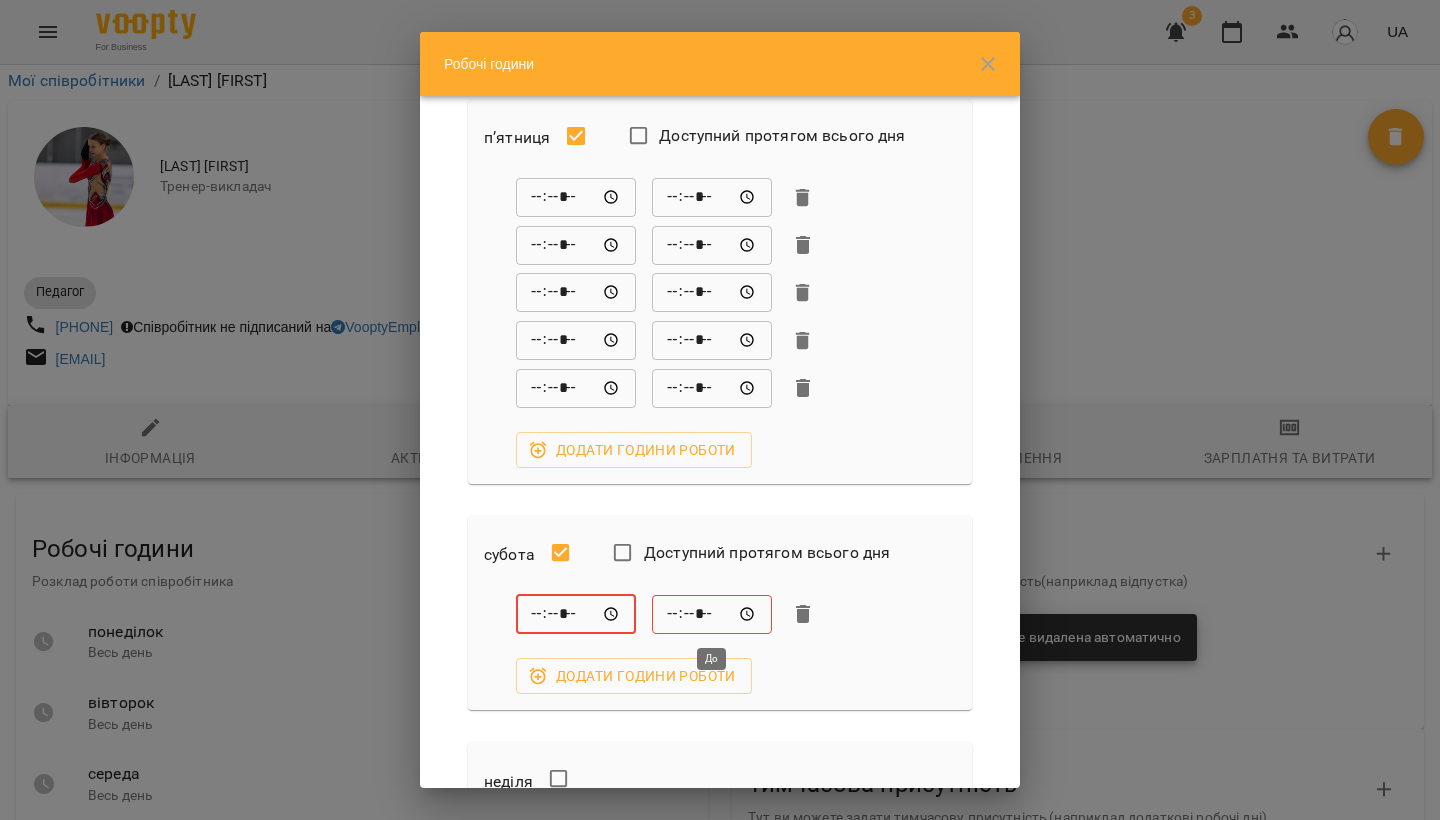 click on "*****" at bounding box center (712, 614) 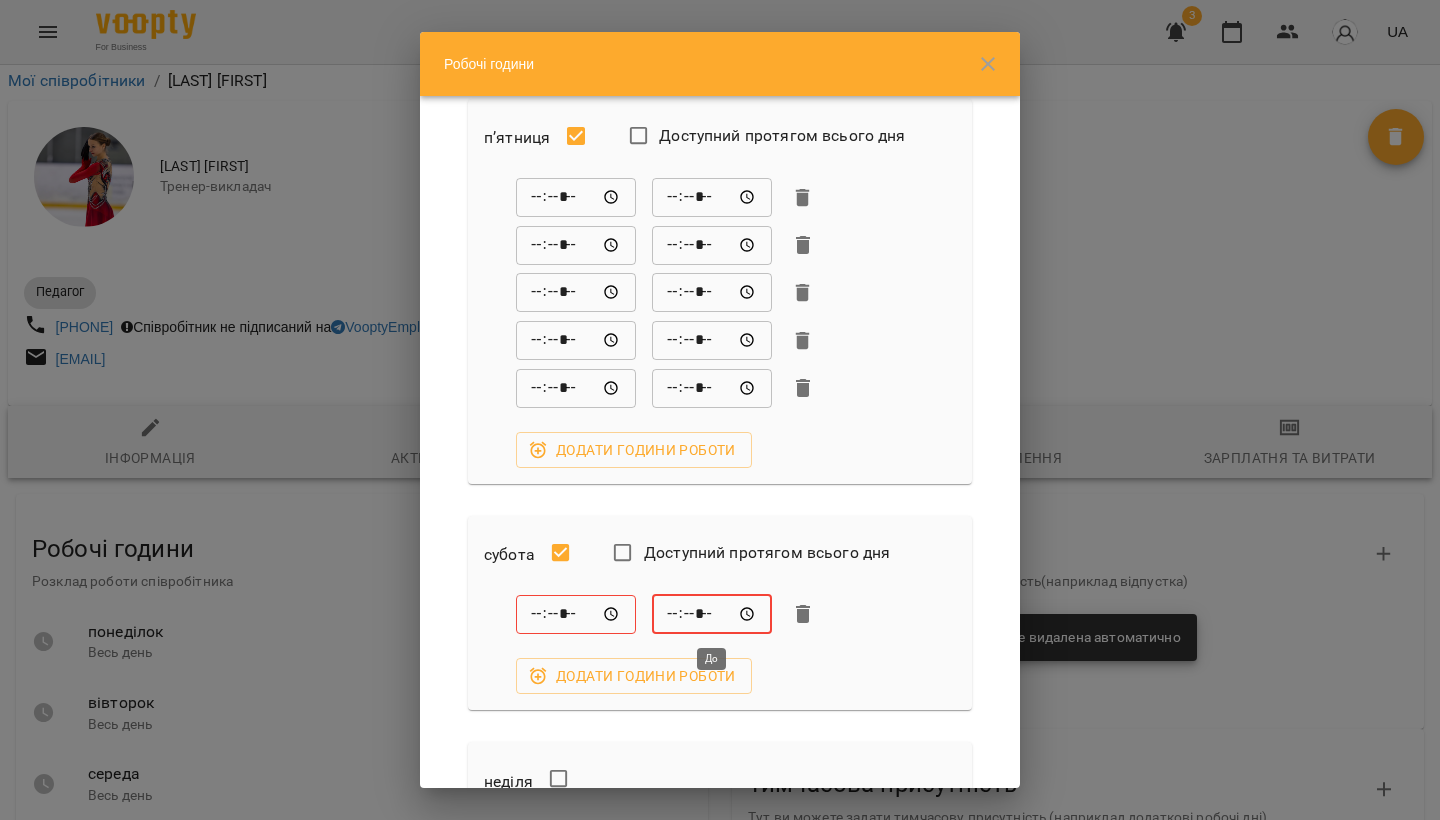click on "*****" at bounding box center [712, 614] 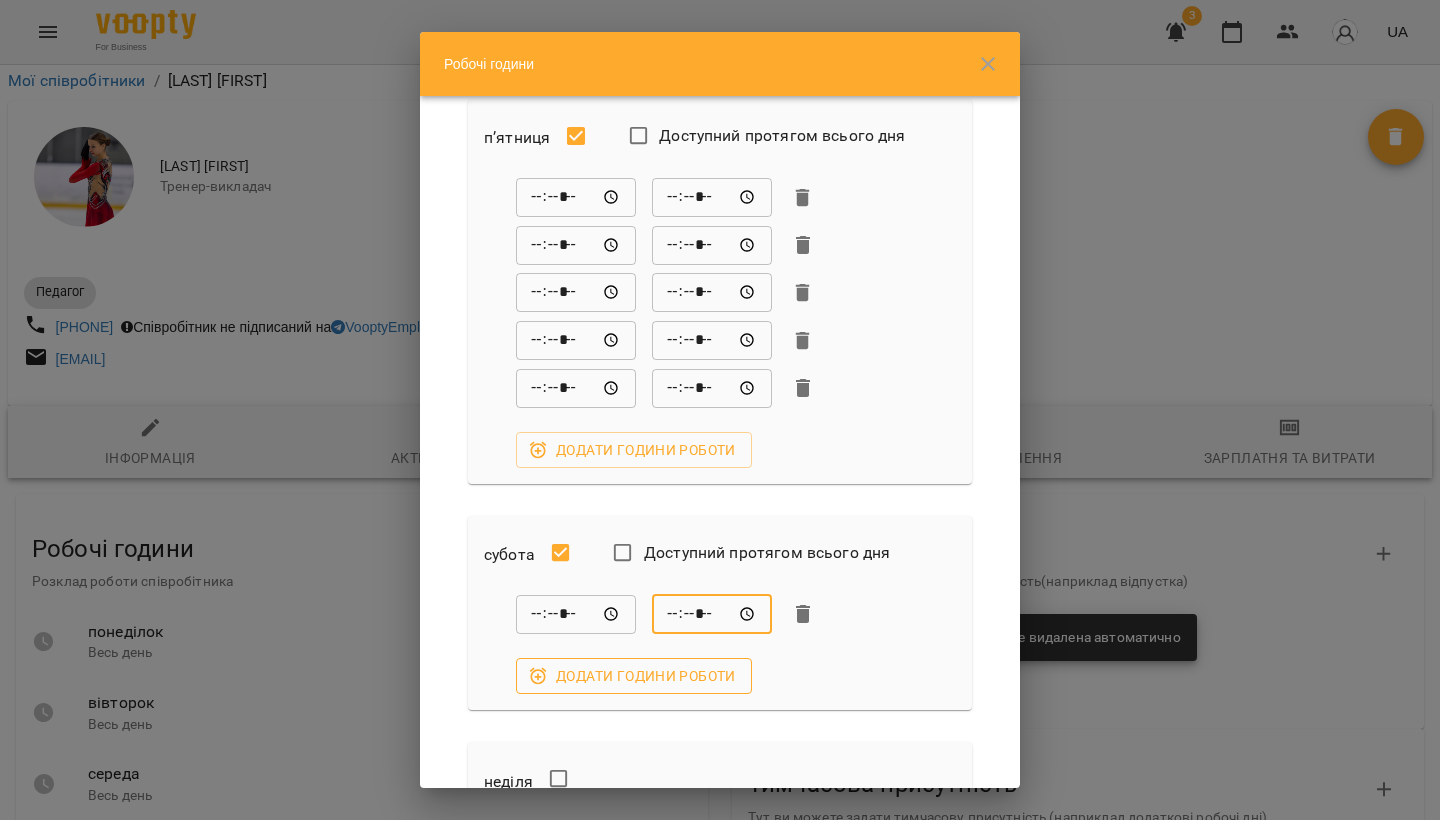 type on "*****" 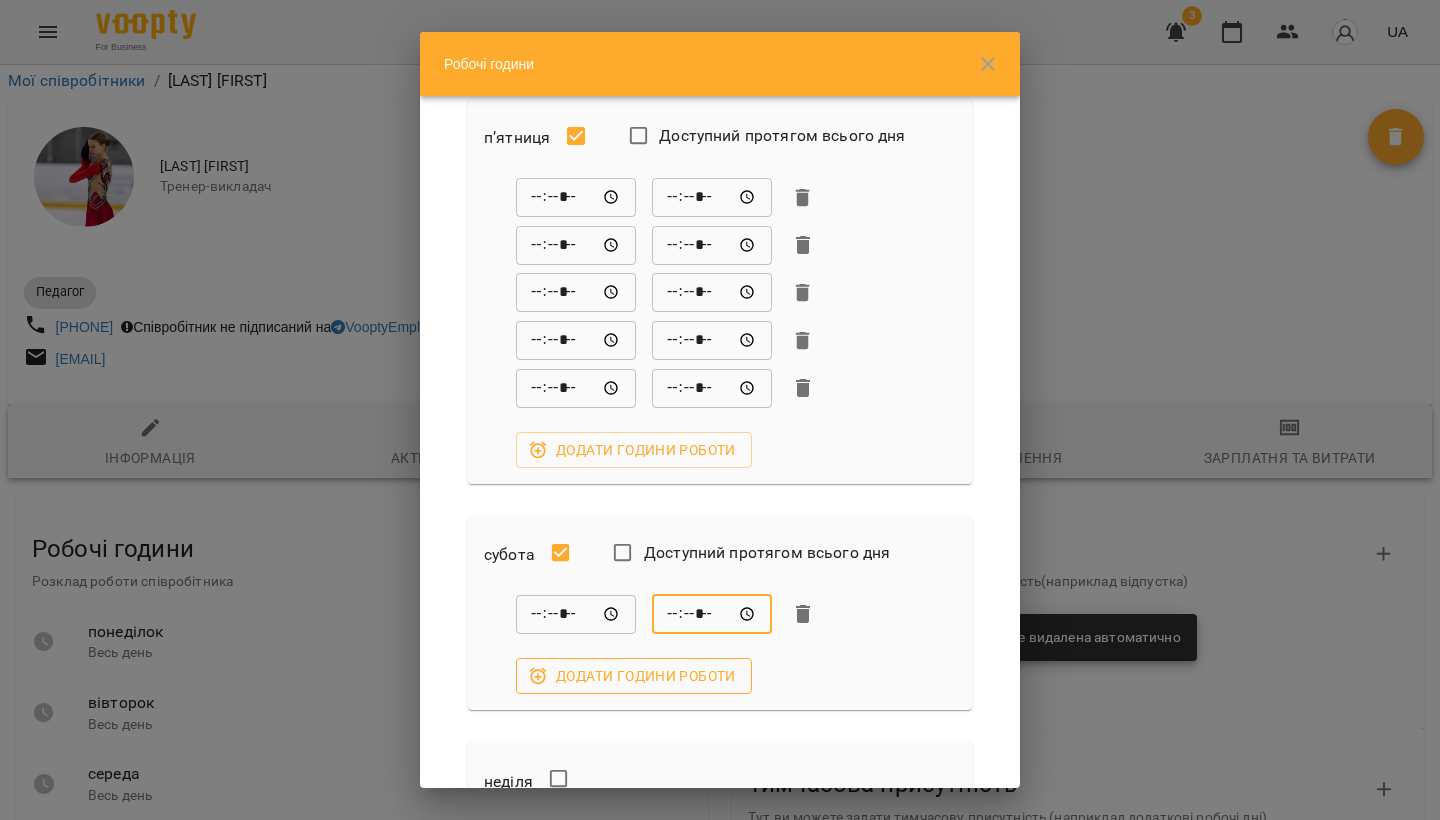 click on "Додати години роботи" at bounding box center (634, 676) 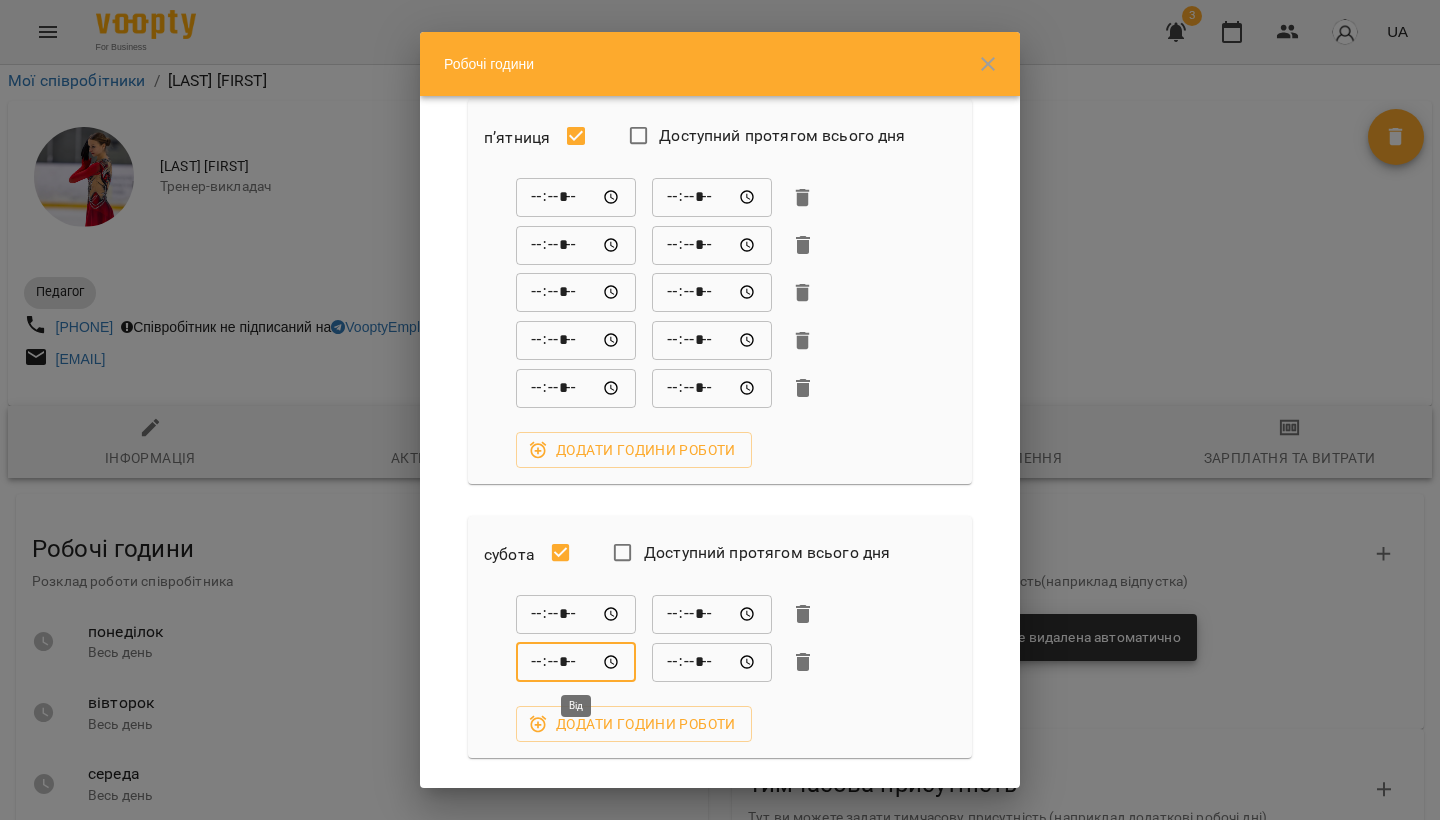 click on "*****" at bounding box center [576, 662] 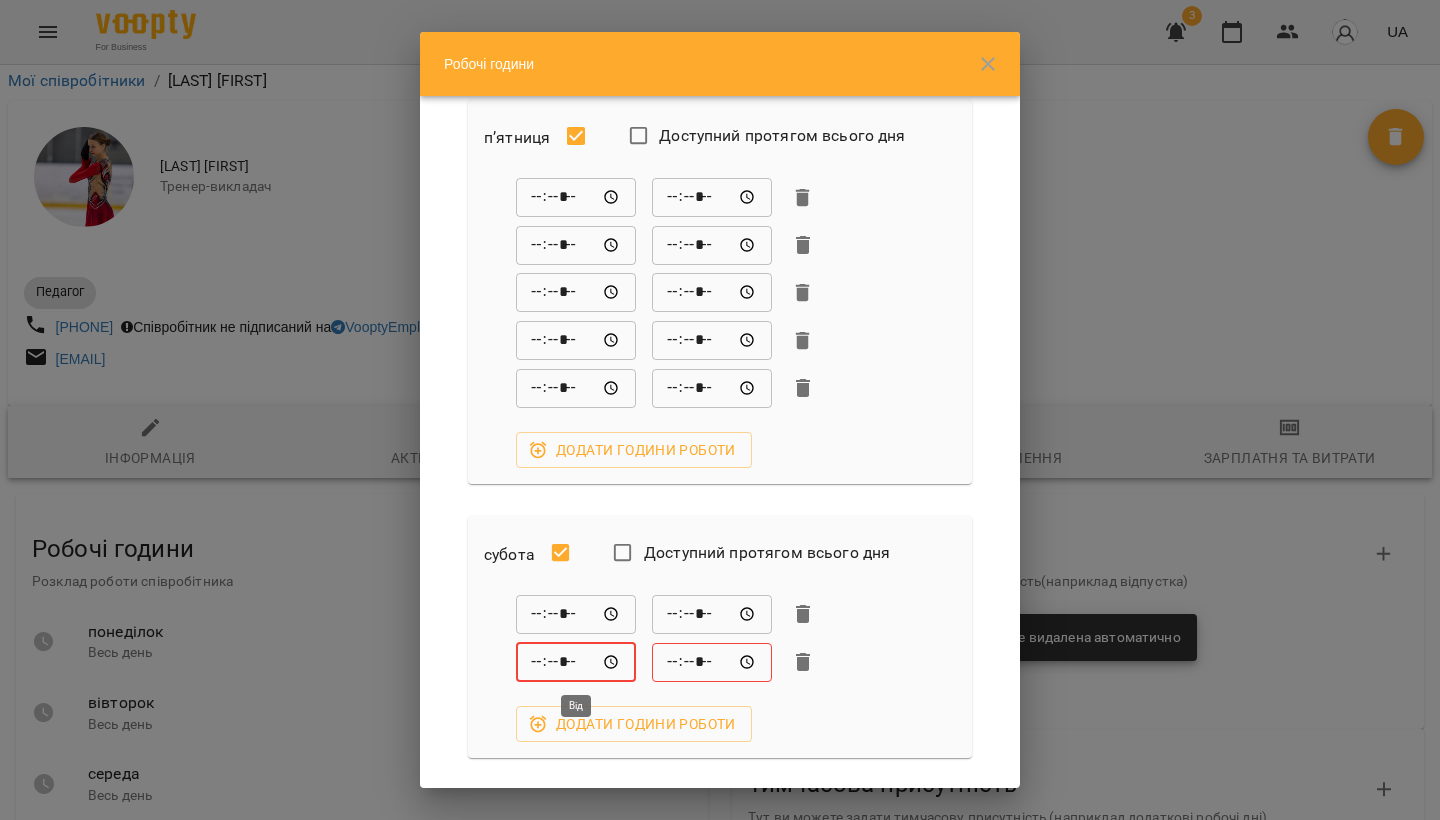 click on "*****" at bounding box center (576, 662) 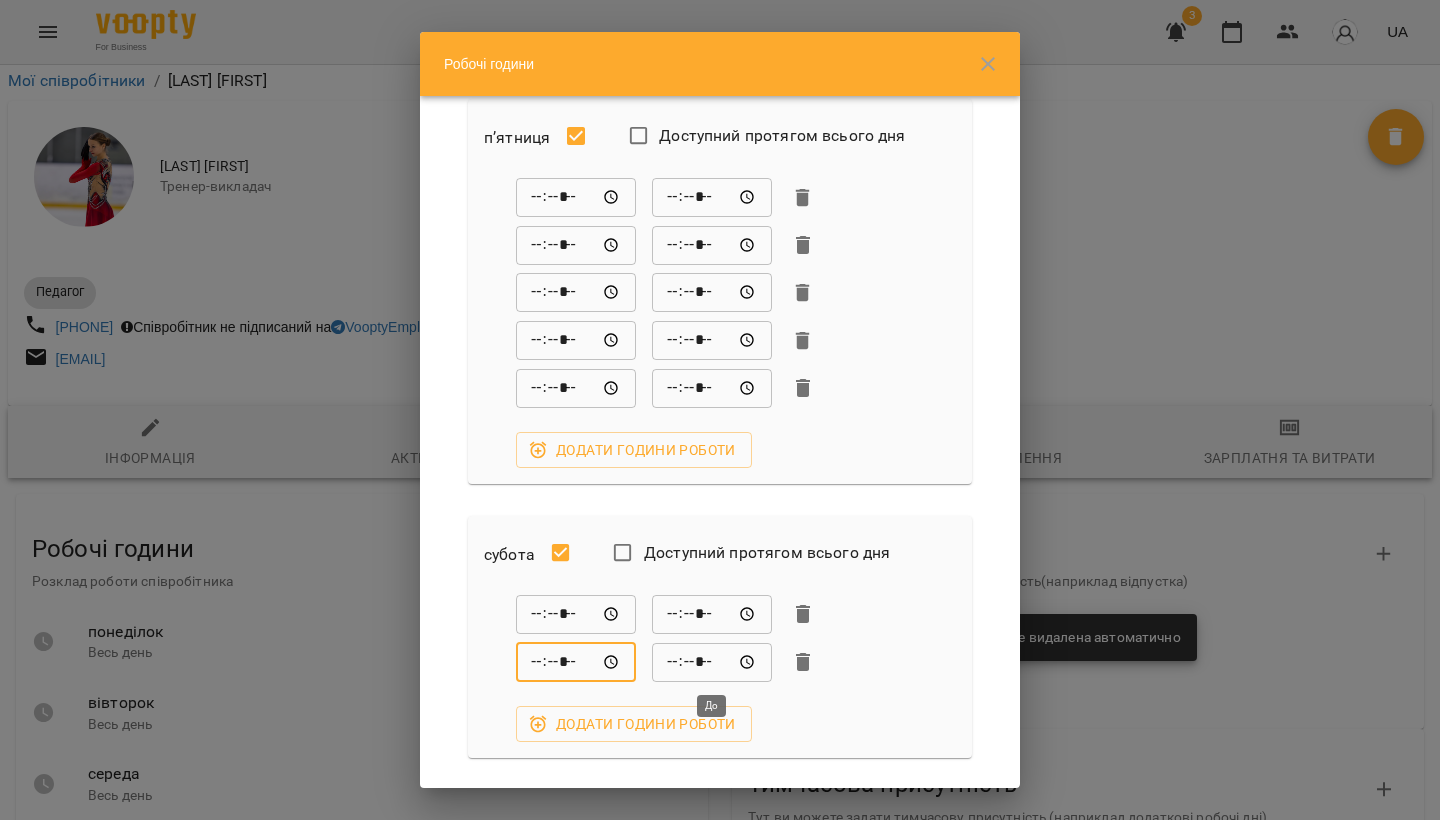 type on "*****" 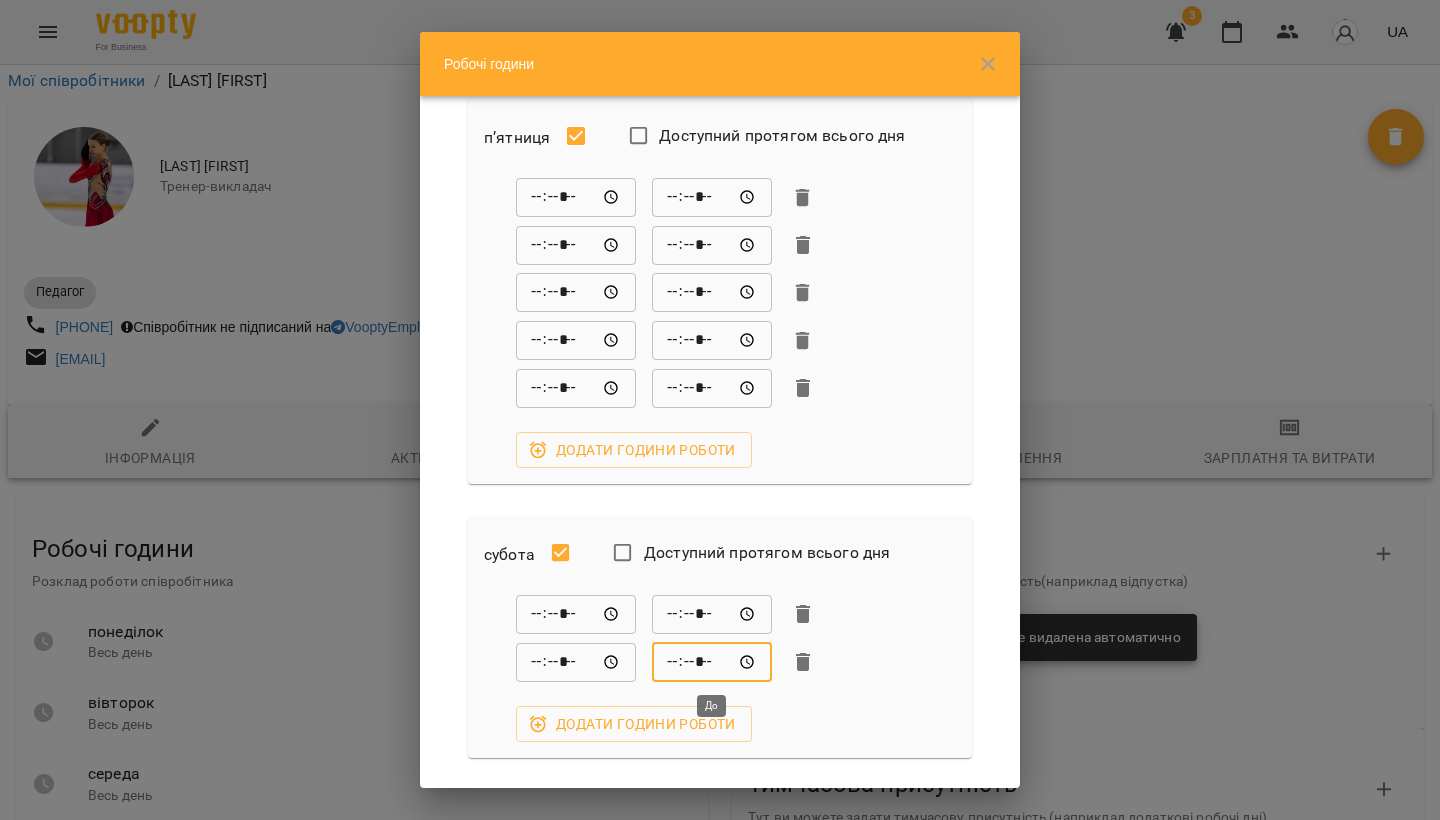 click on "*****" at bounding box center [712, 662] 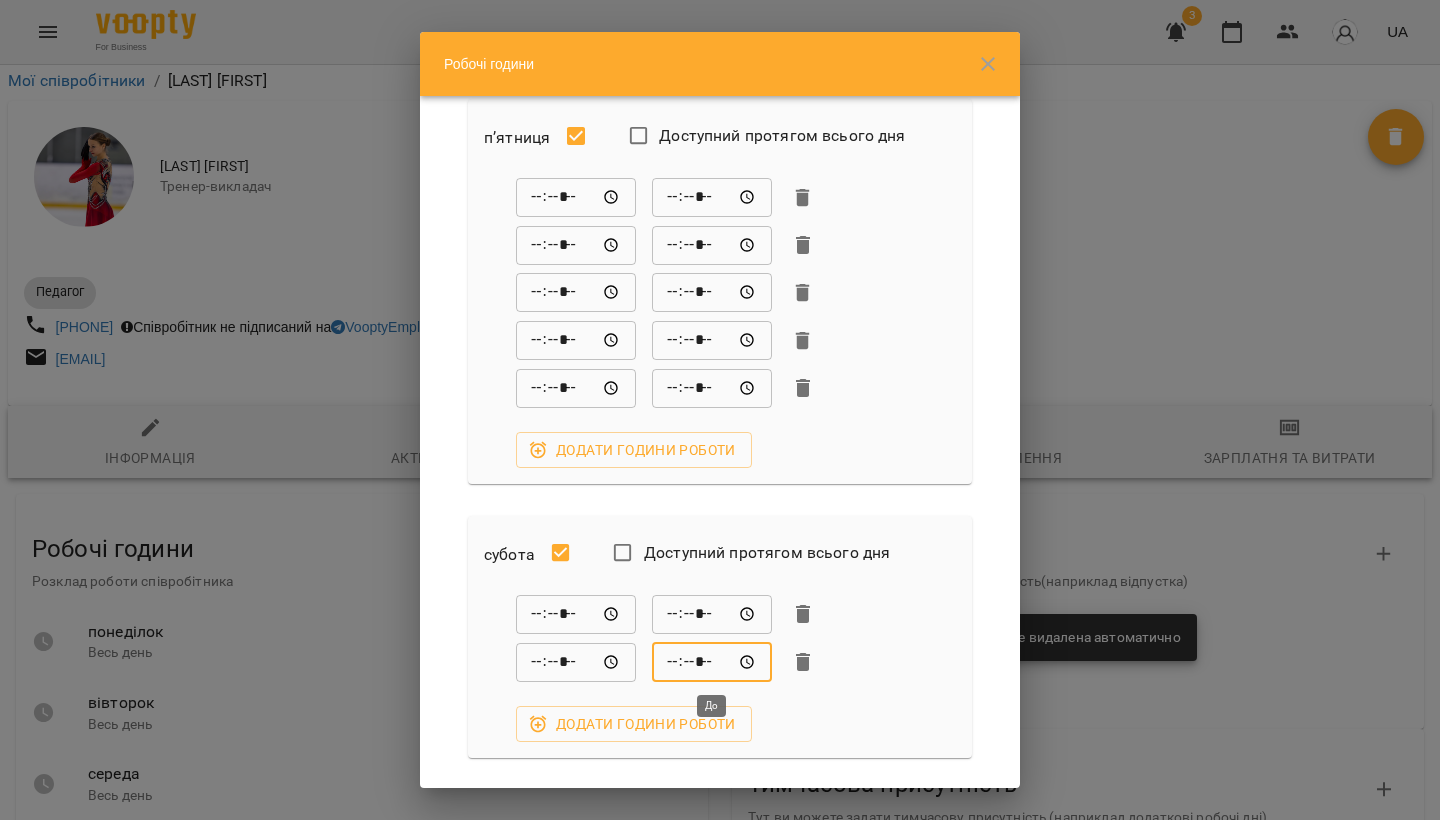 click on "*****" at bounding box center [712, 662] 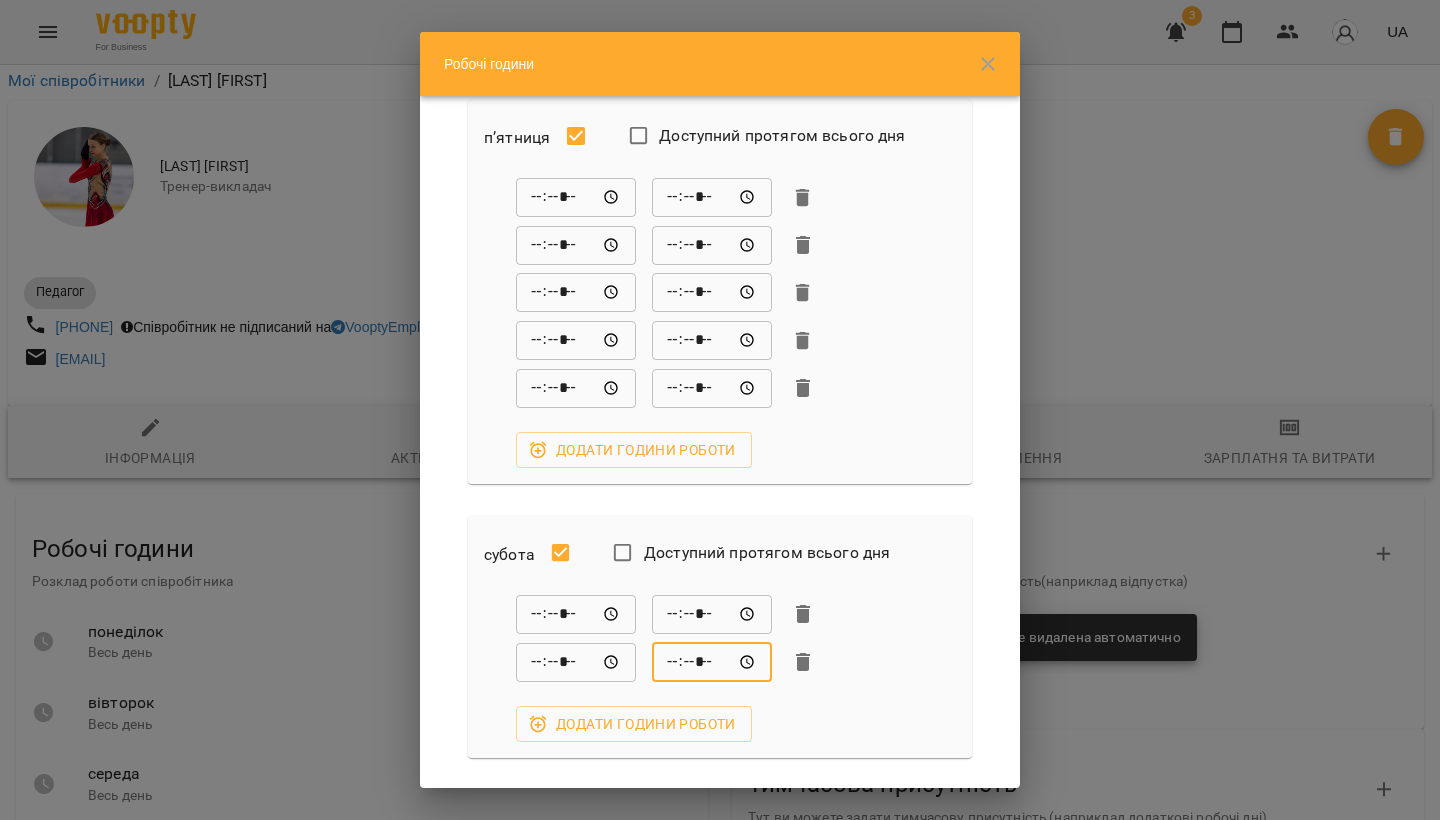click on "***** ​ ***** ​" at bounding box center [736, 662] 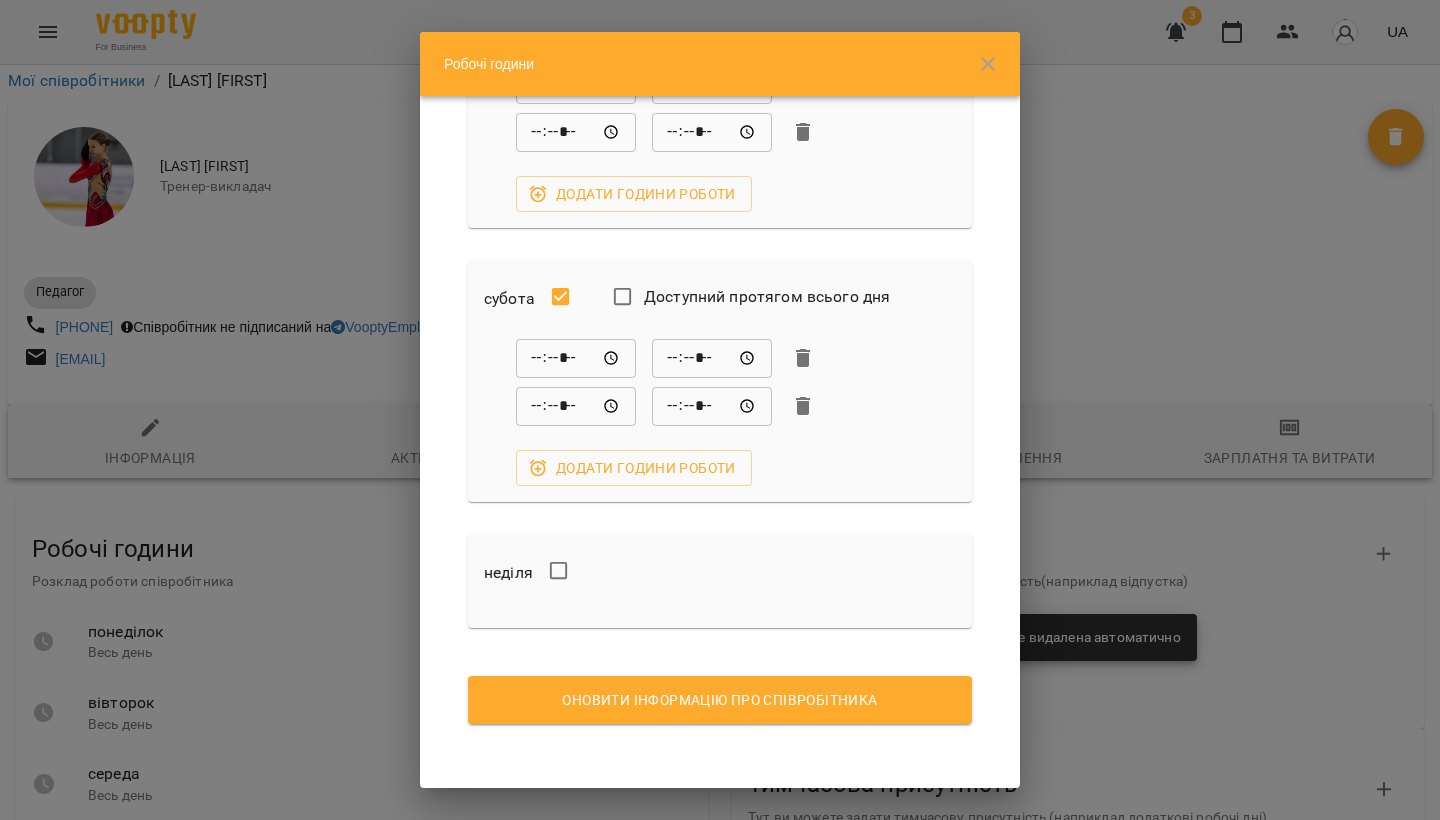 scroll, scrollTop: 2048, scrollLeft: 0, axis: vertical 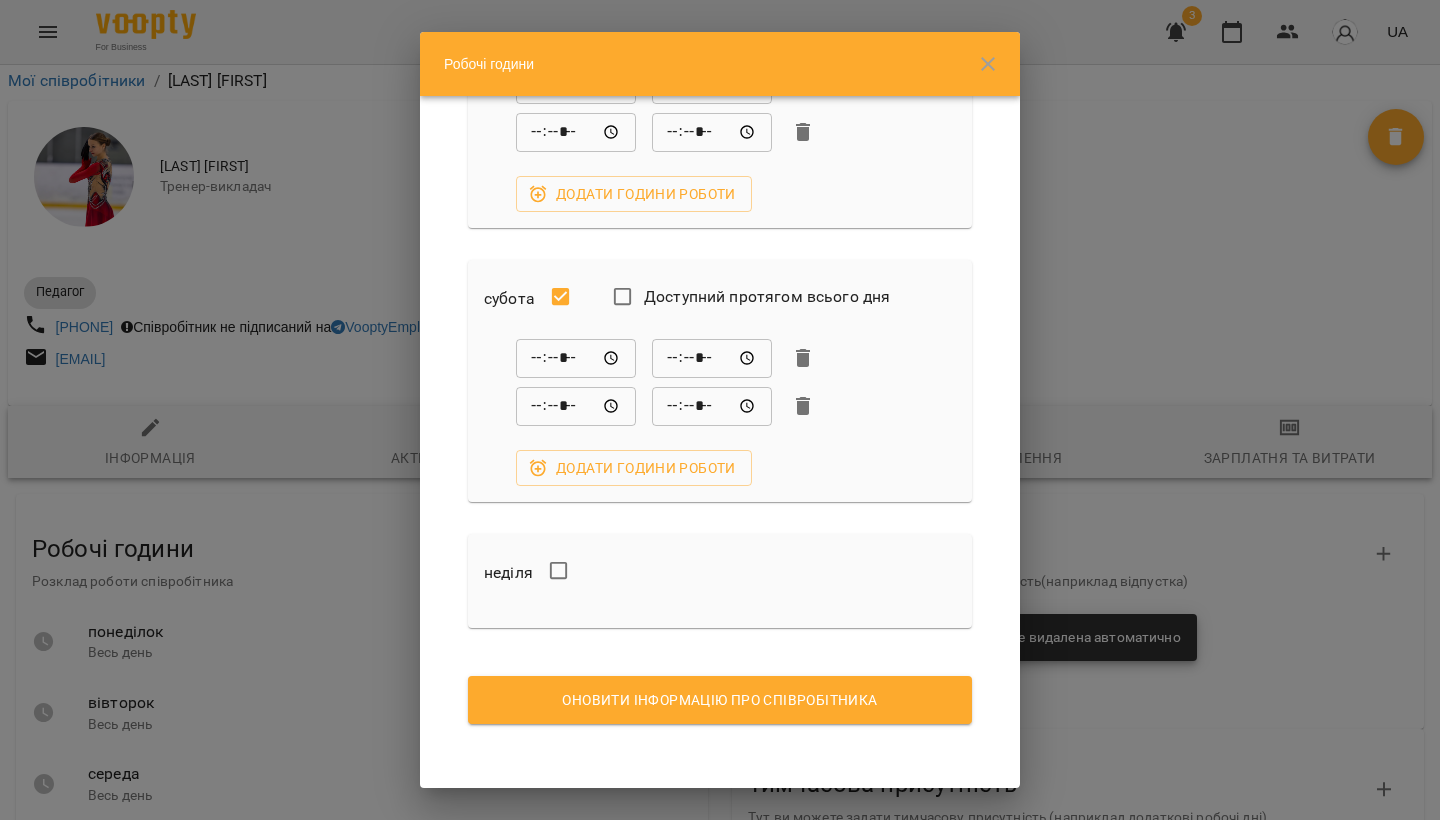 click on "Оновити інформацію про співробітника" at bounding box center (720, 700) 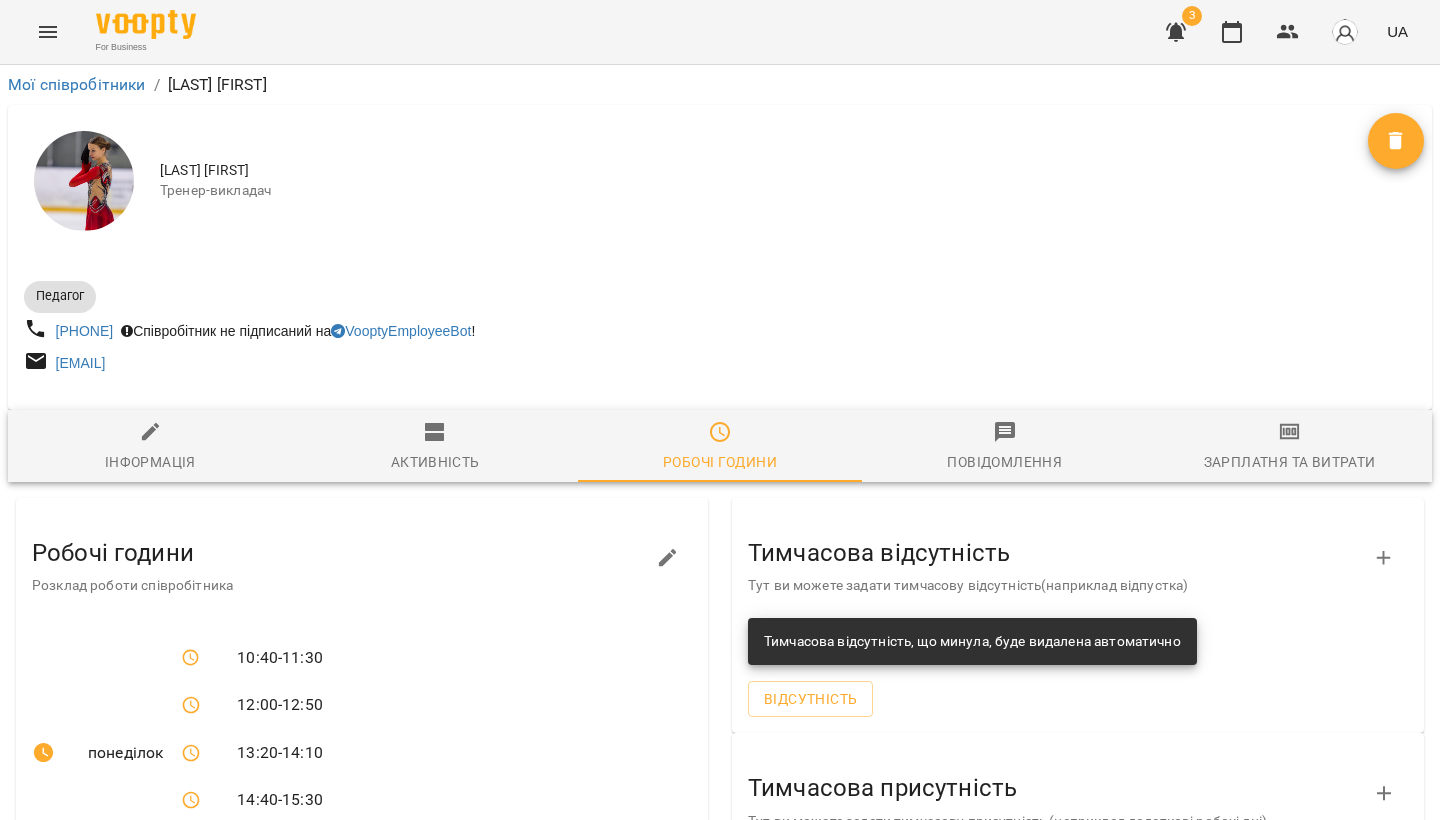 scroll, scrollTop: 0, scrollLeft: 0, axis: both 